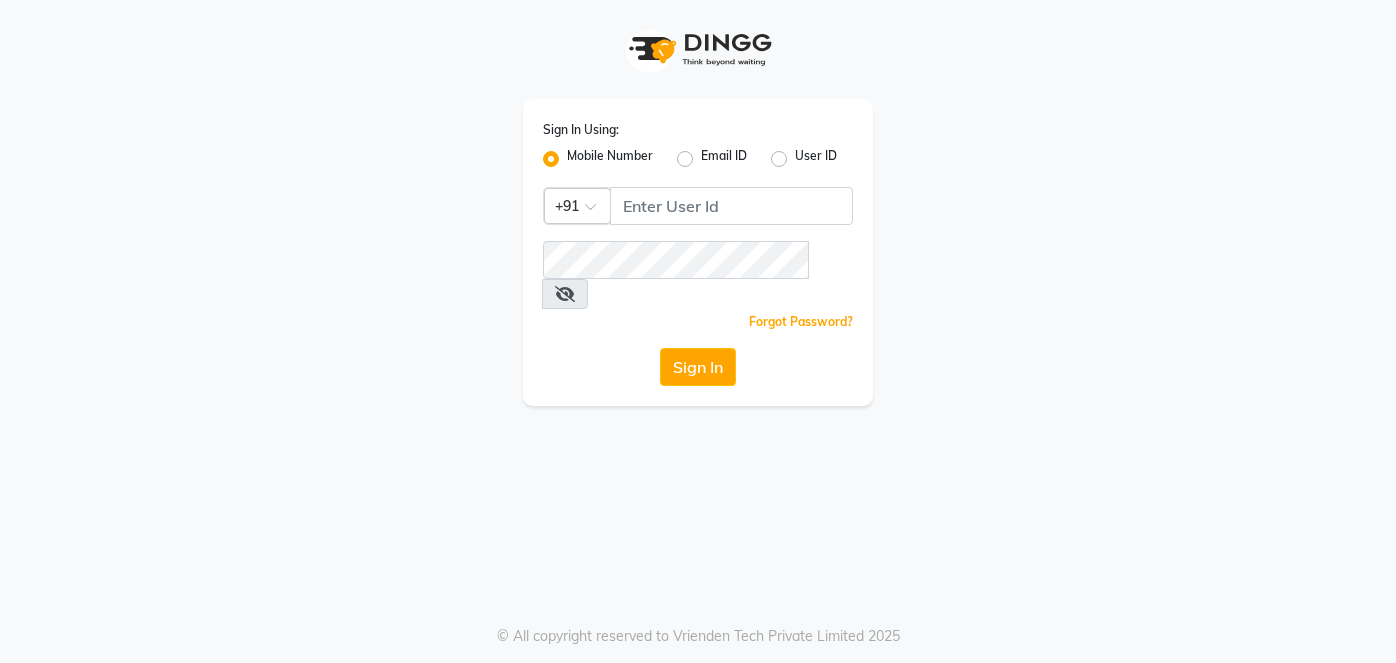 scroll, scrollTop: 0, scrollLeft: 0, axis: both 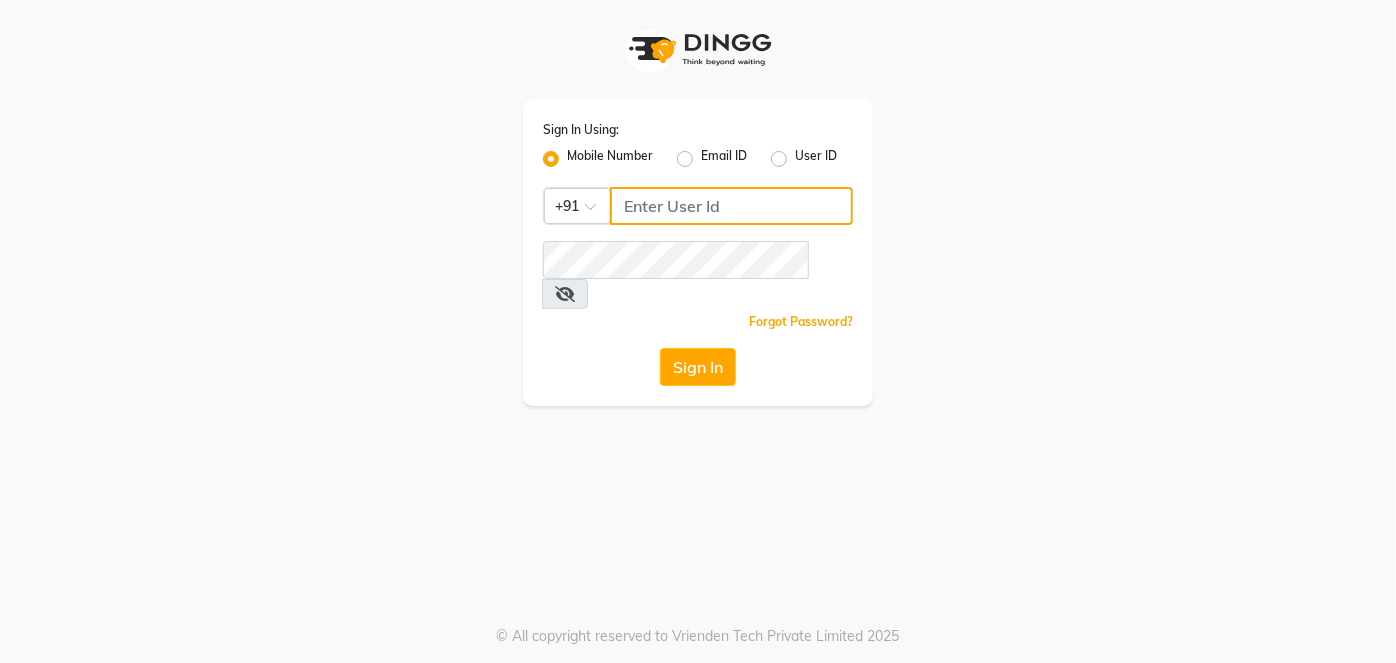 drag, startPoint x: 0, startPoint y: 0, endPoint x: 666, endPoint y: 206, distance: 697.1313 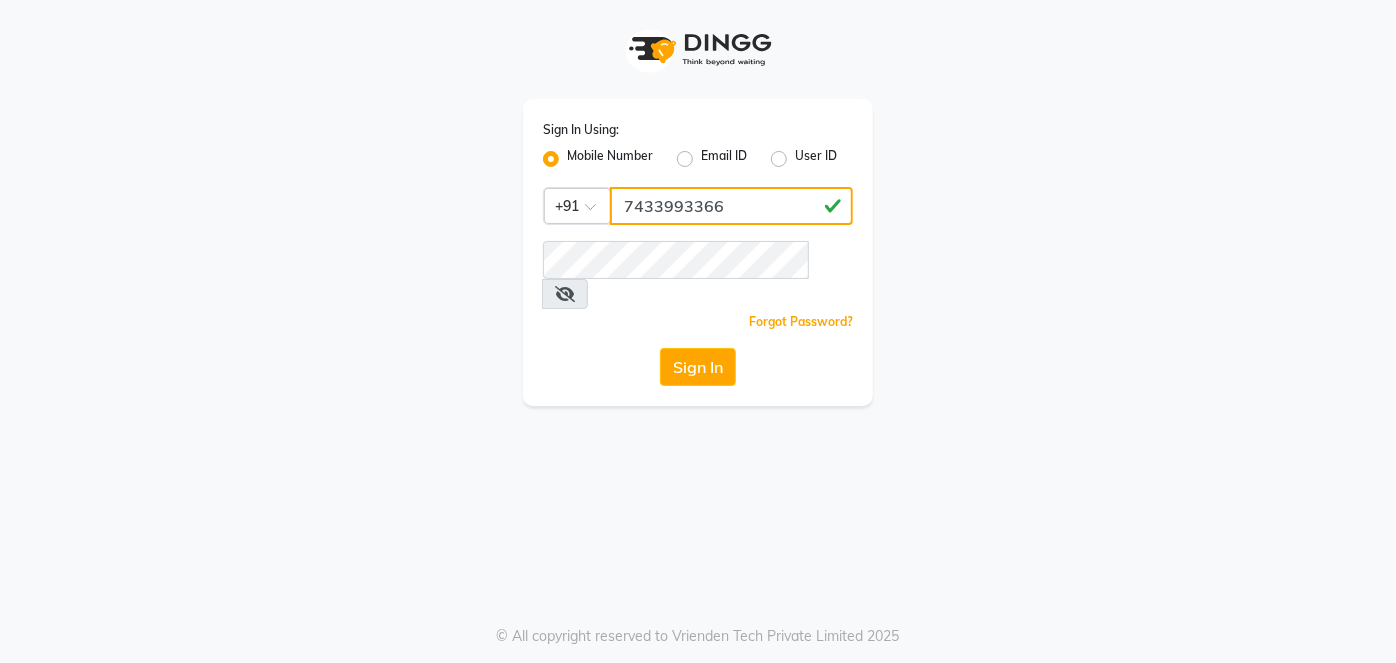 type on "7433993366" 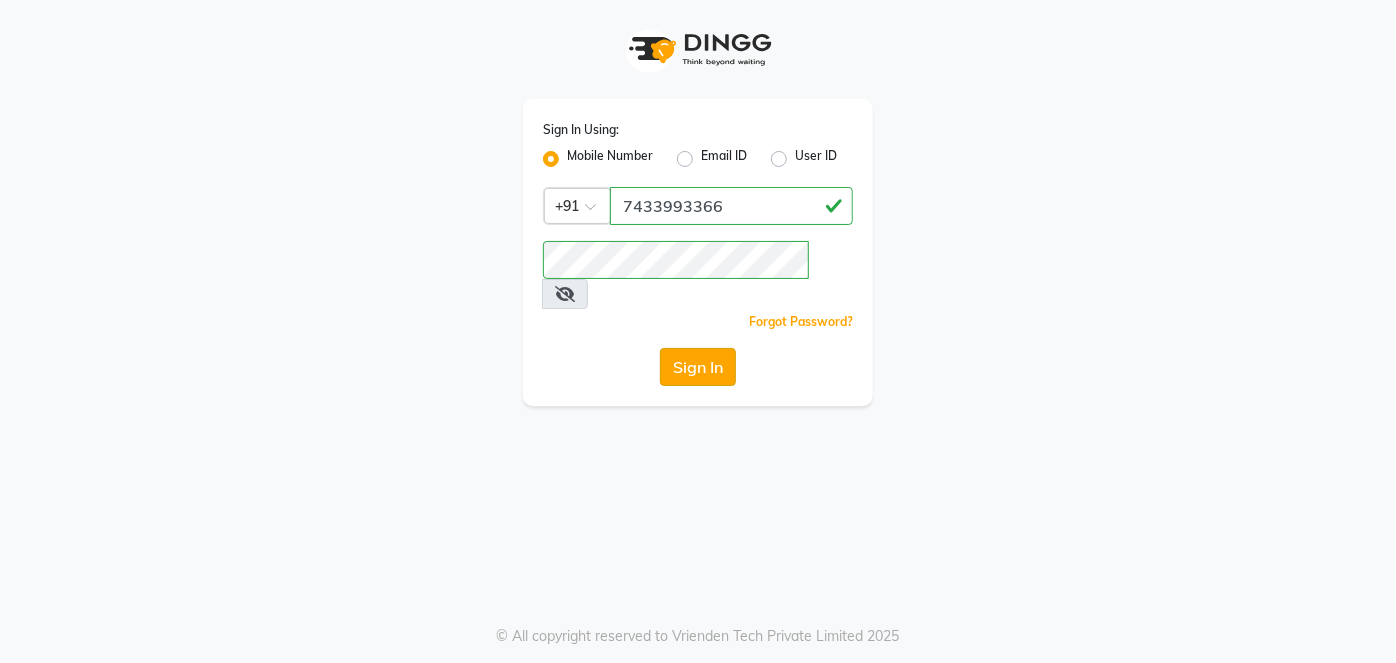 click on "Sign In" 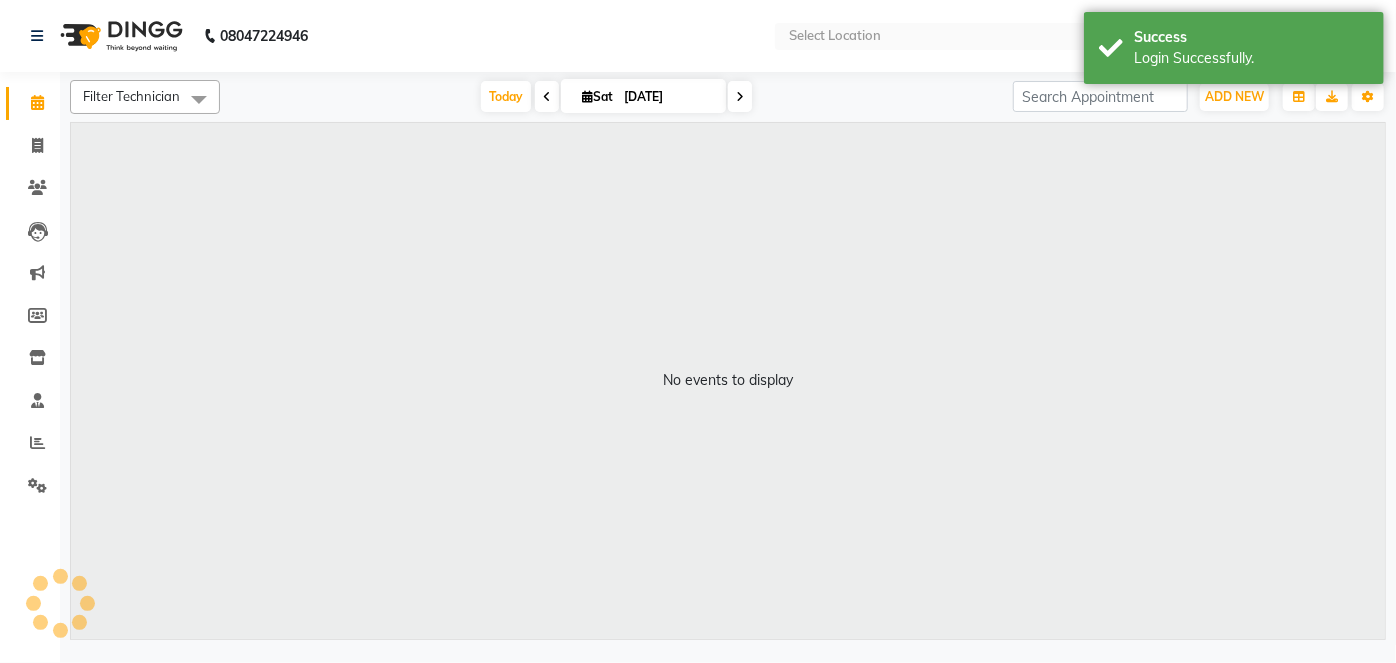 select on "en" 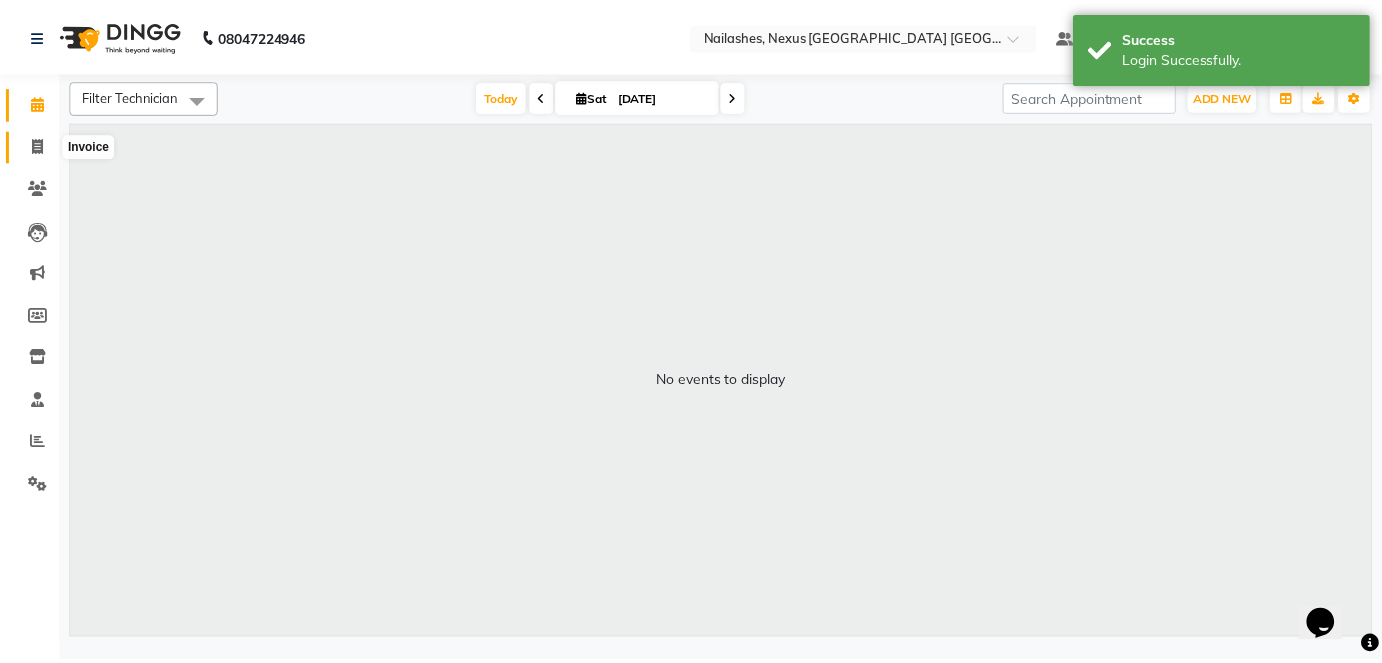 scroll, scrollTop: 0, scrollLeft: 0, axis: both 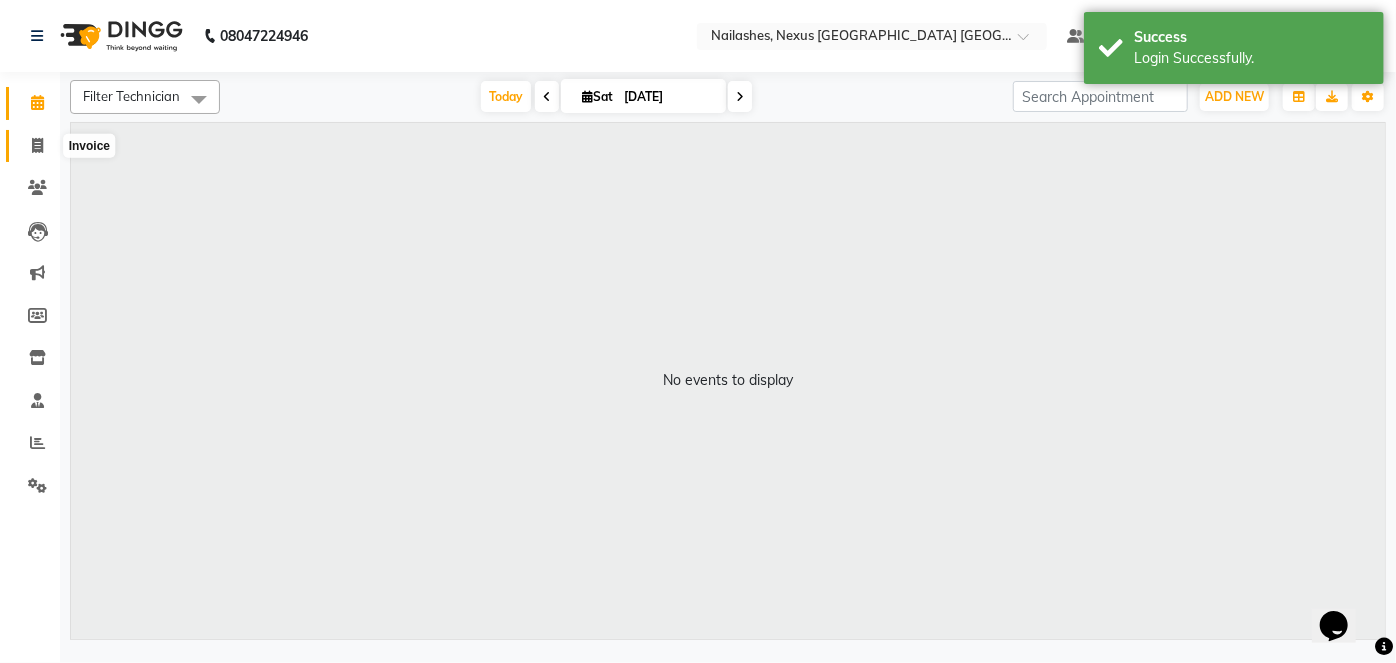 click 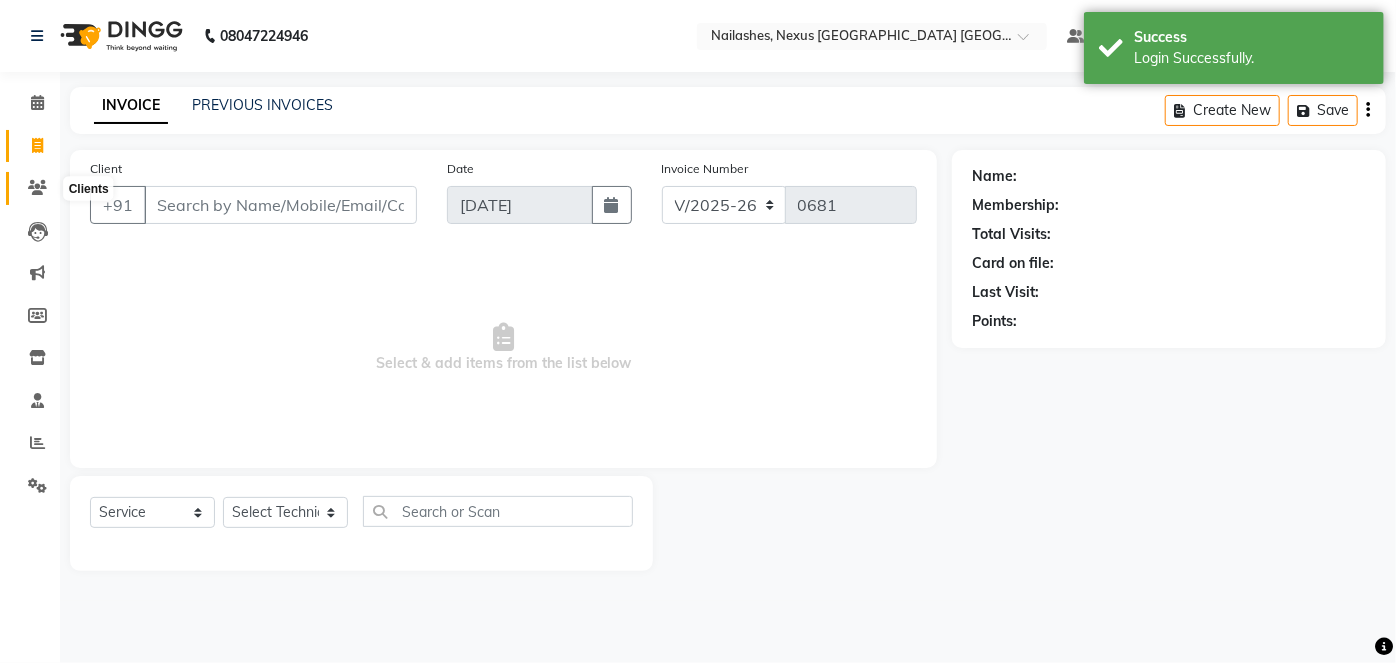 click 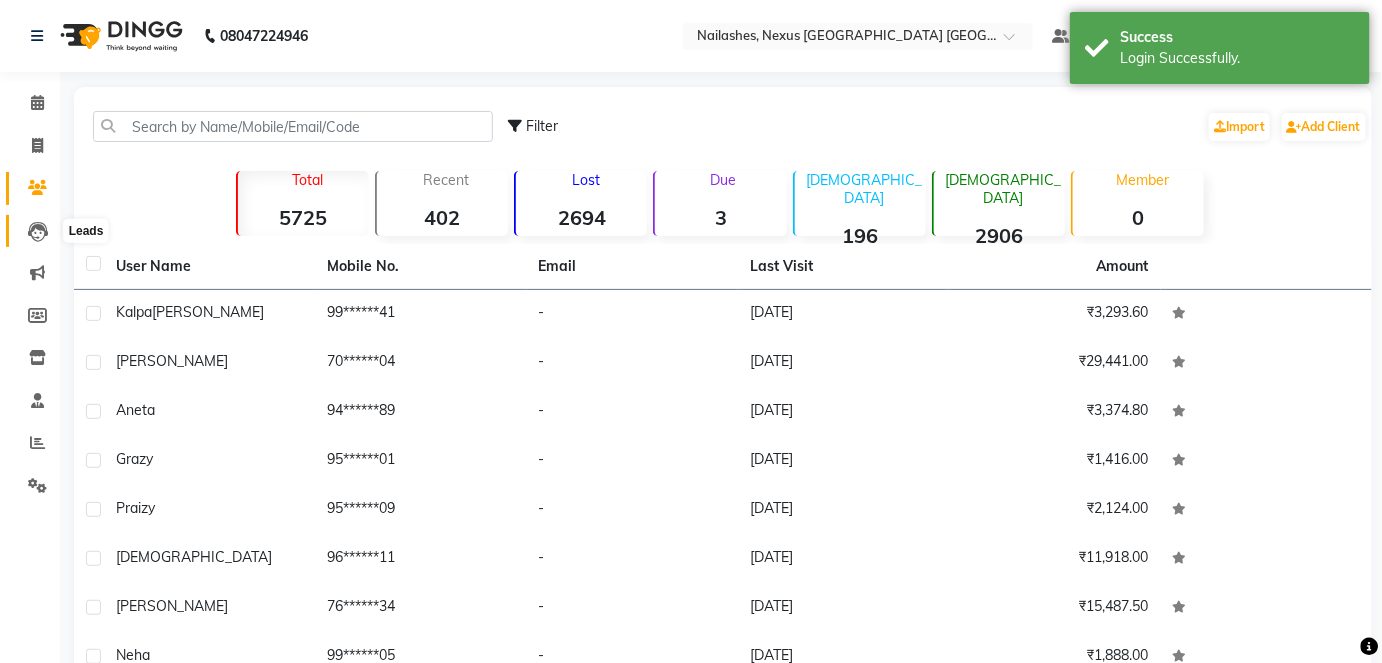click 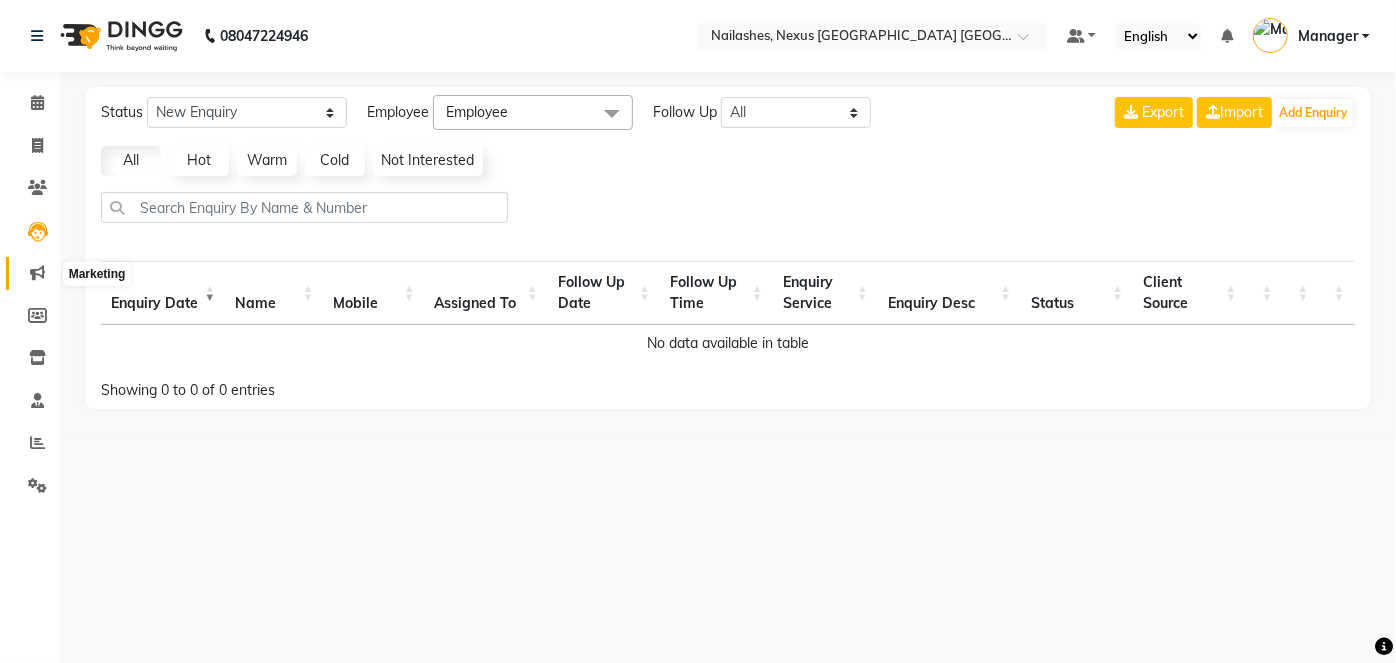 click 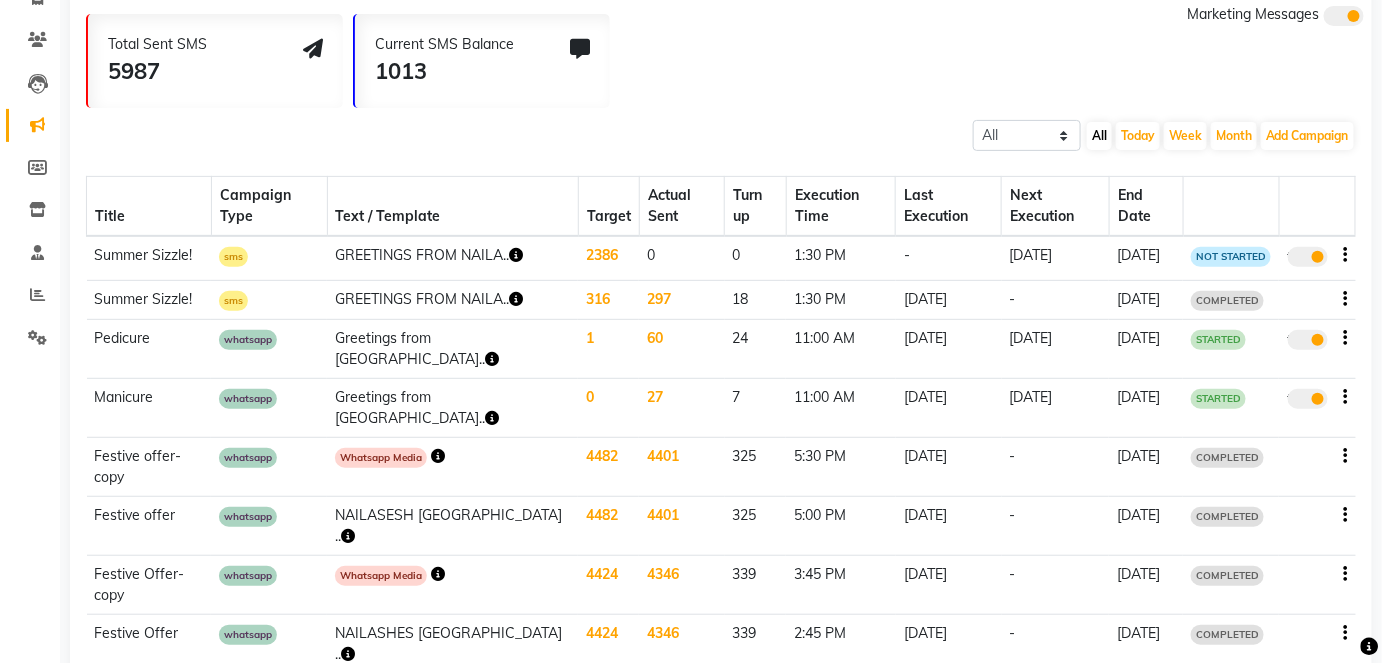 scroll, scrollTop: 149, scrollLeft: 0, axis: vertical 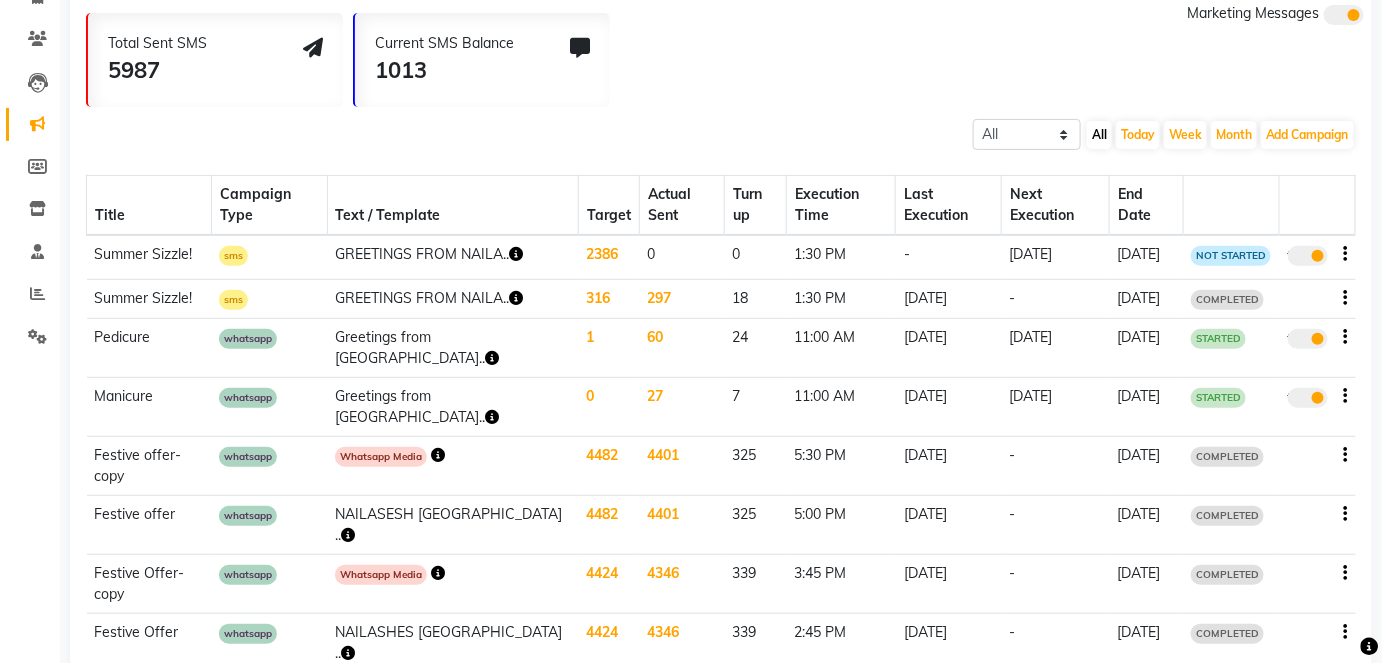 click on "GREETINGS FROM NAILA.." 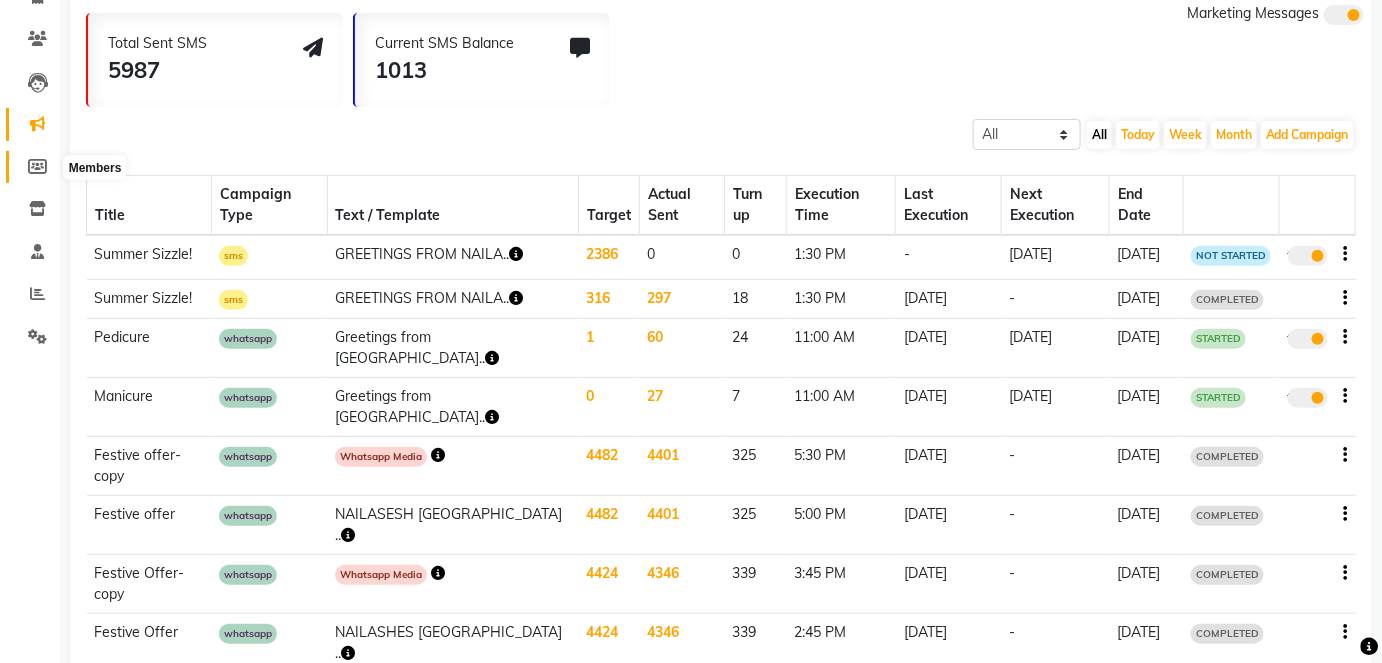 click 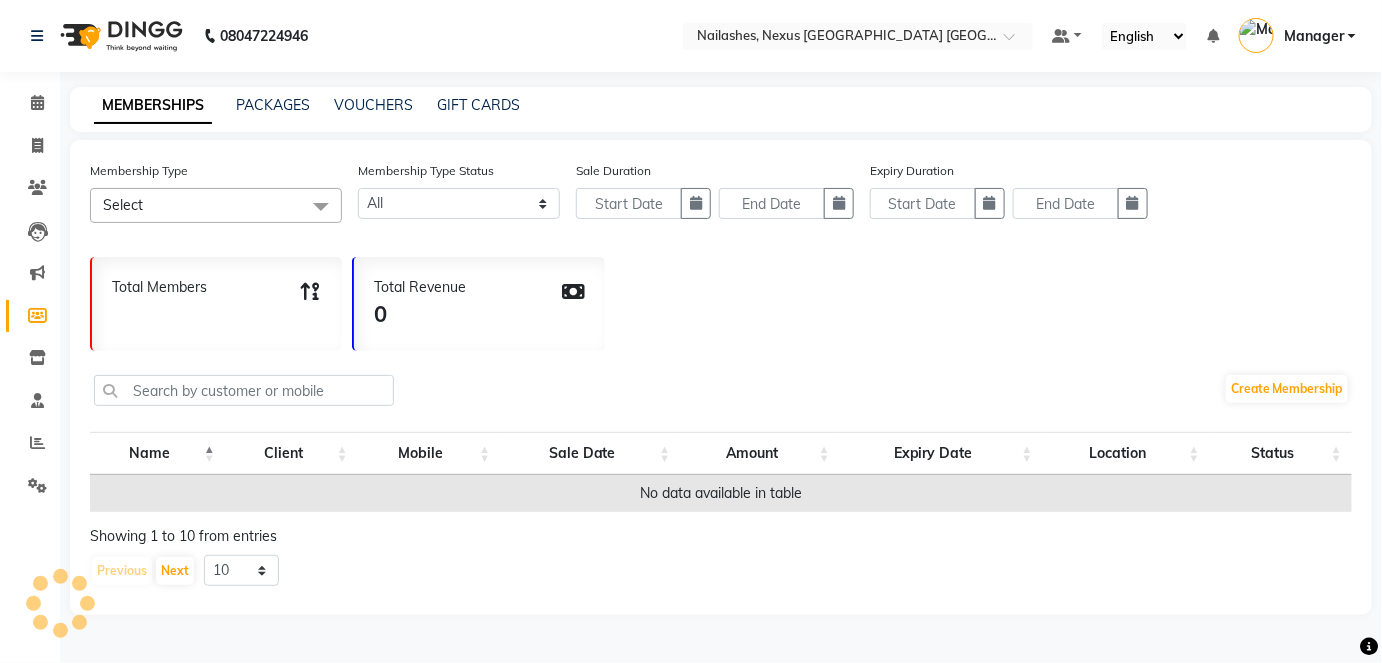 scroll, scrollTop: 0, scrollLeft: 0, axis: both 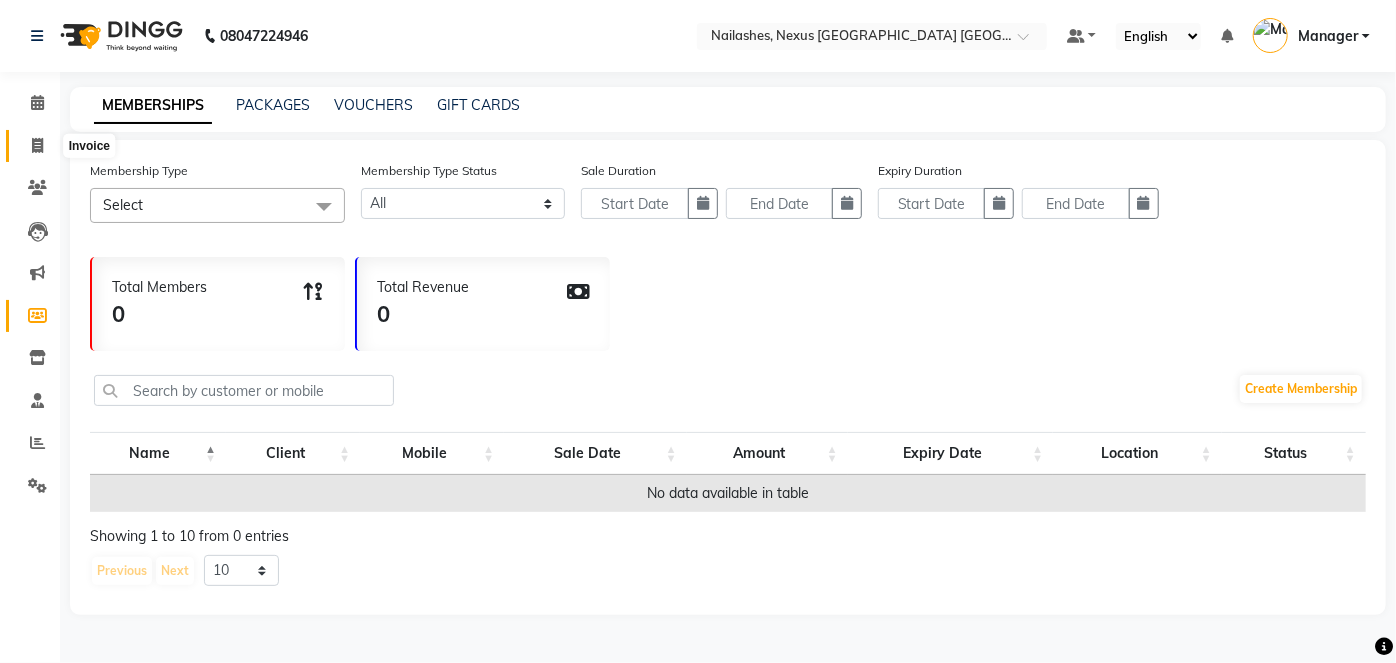 click 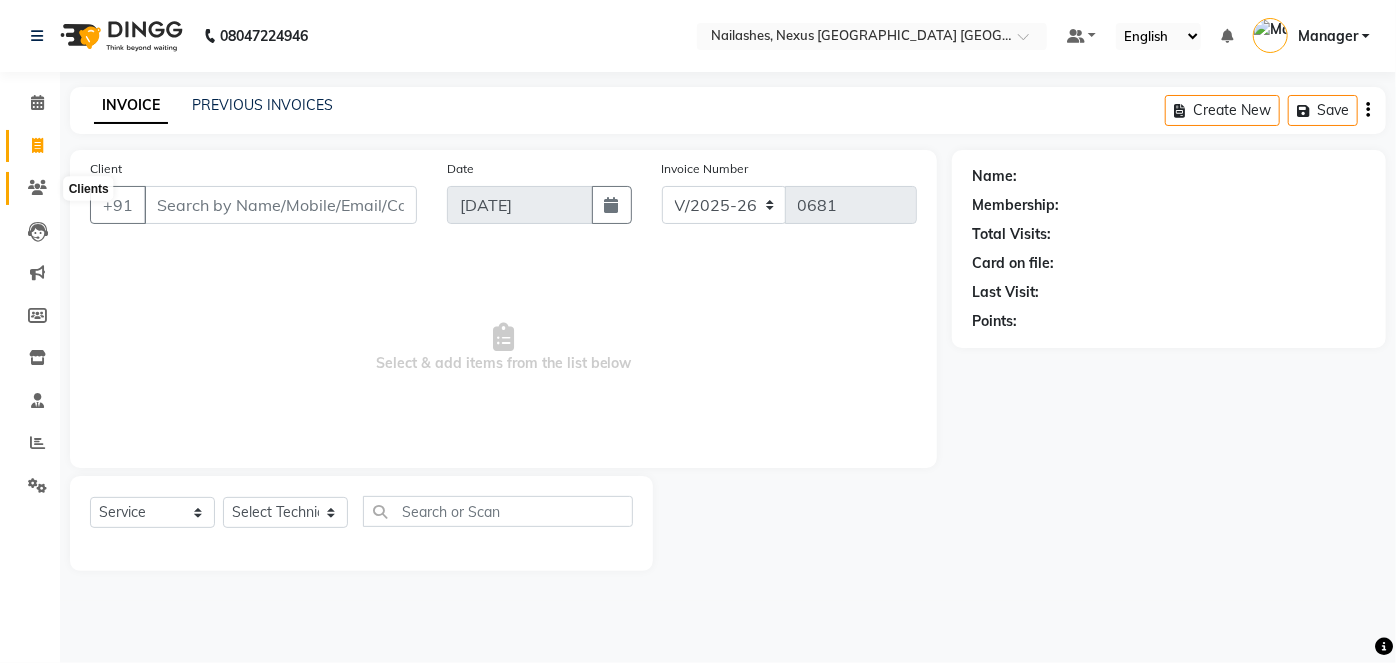 click 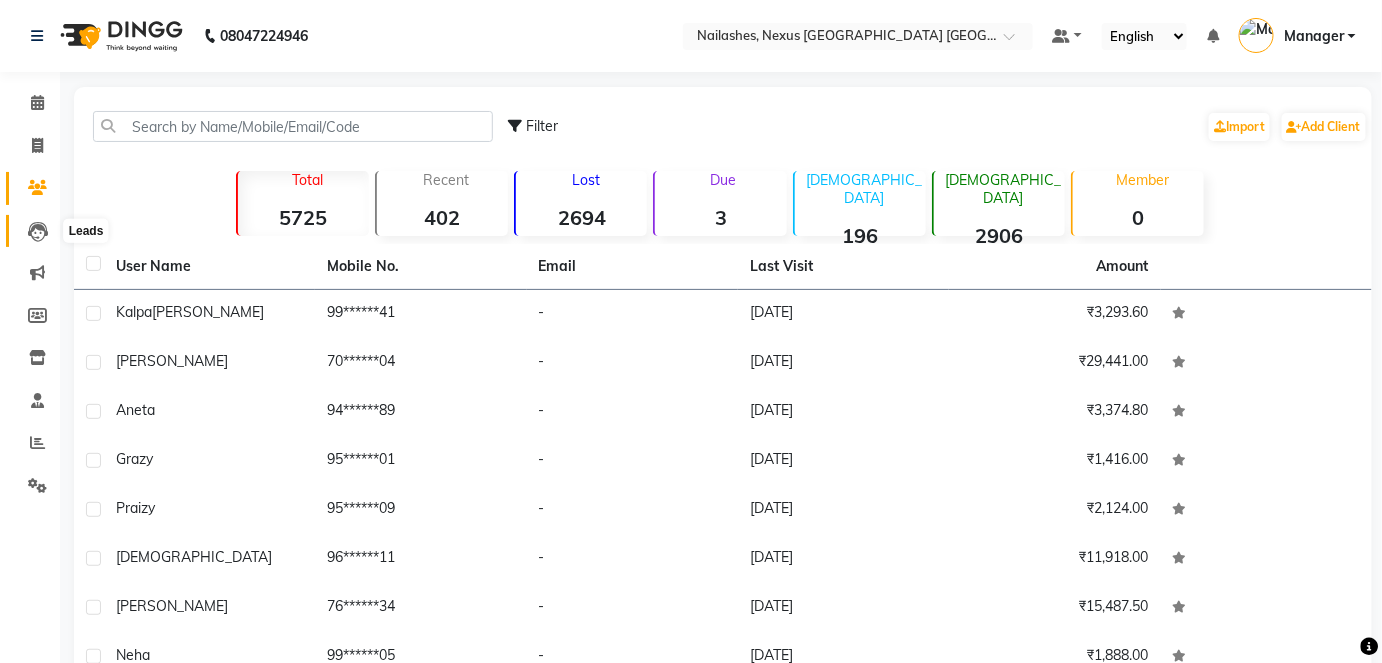 click 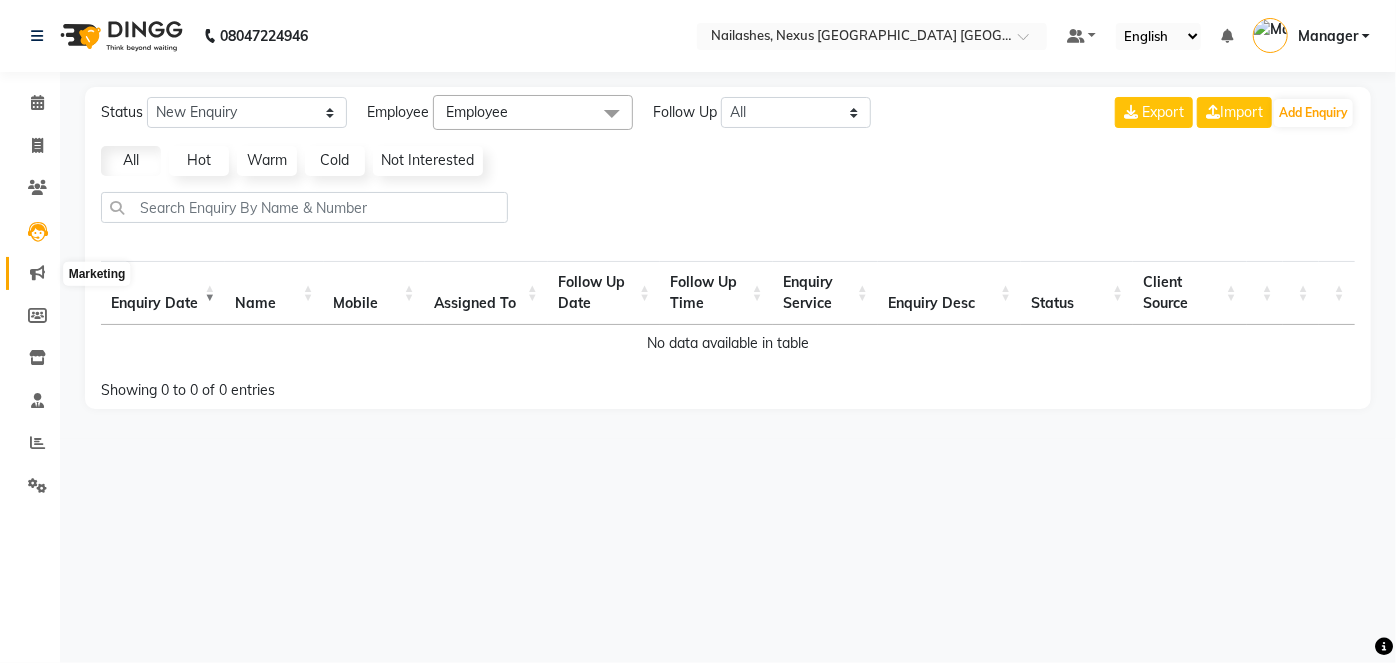 click 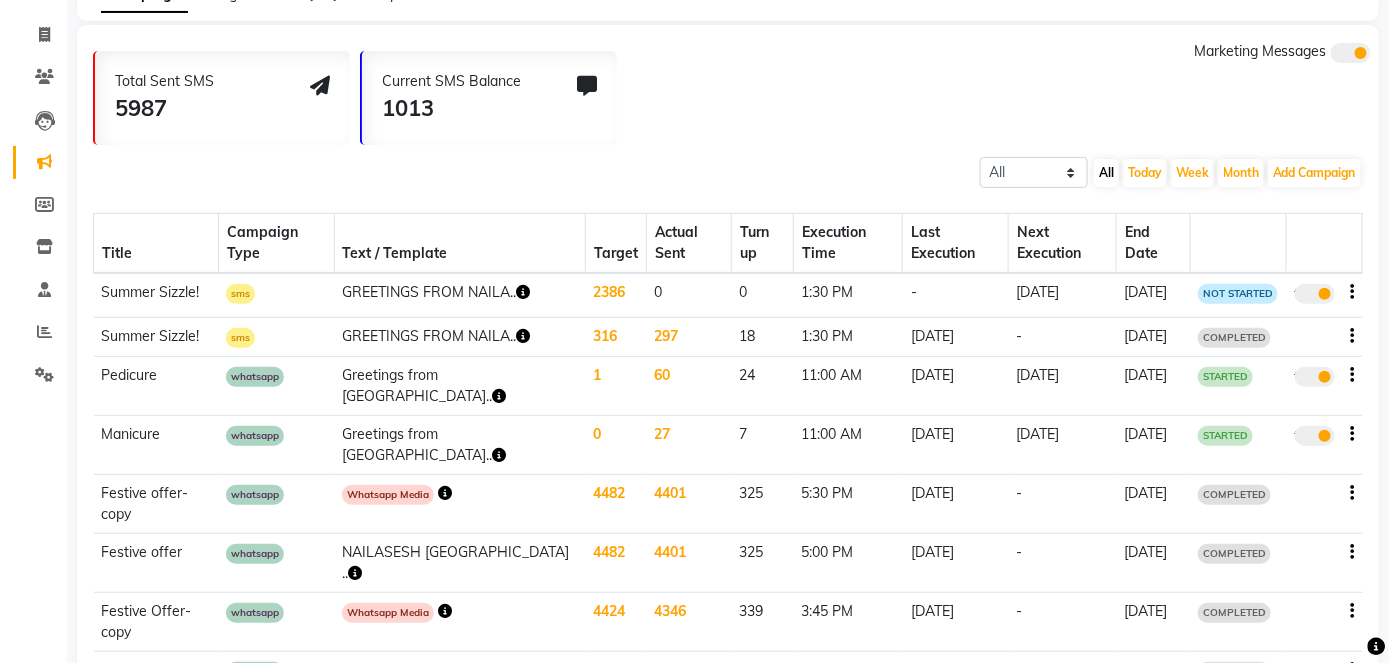 scroll, scrollTop: 112, scrollLeft: 0, axis: vertical 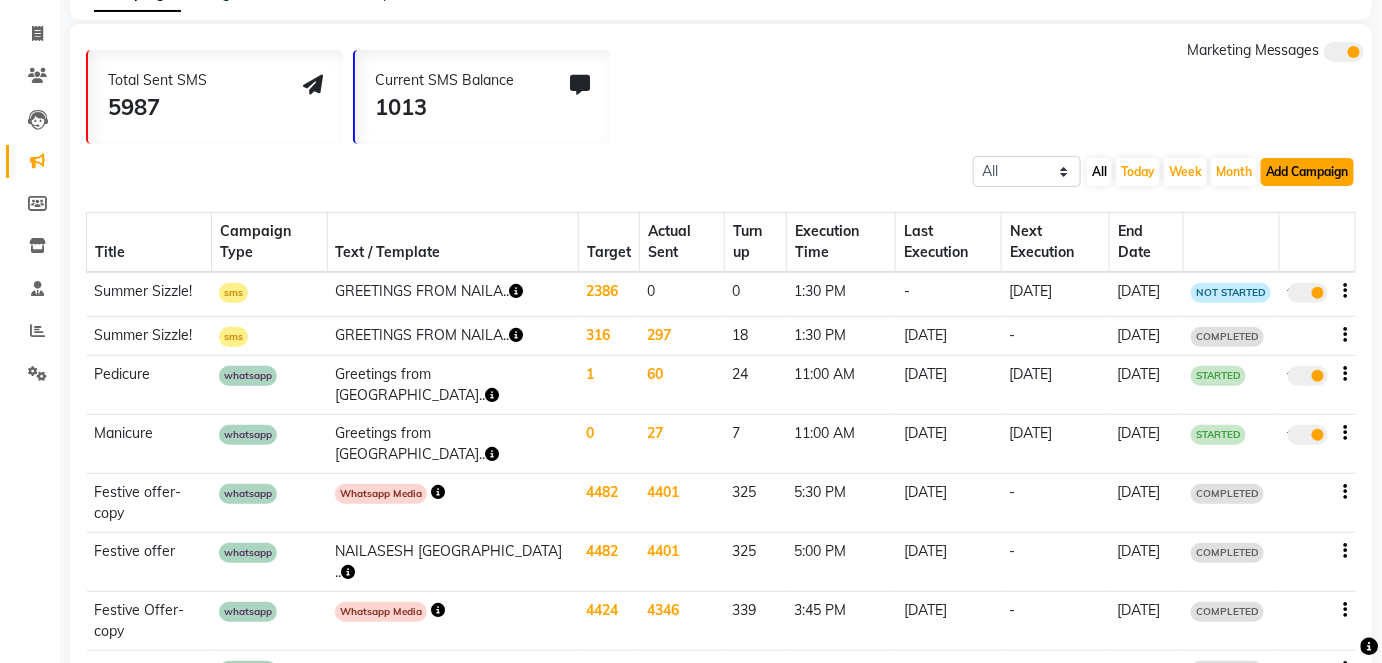 click on "Add Campaign" at bounding box center [1307, 172] 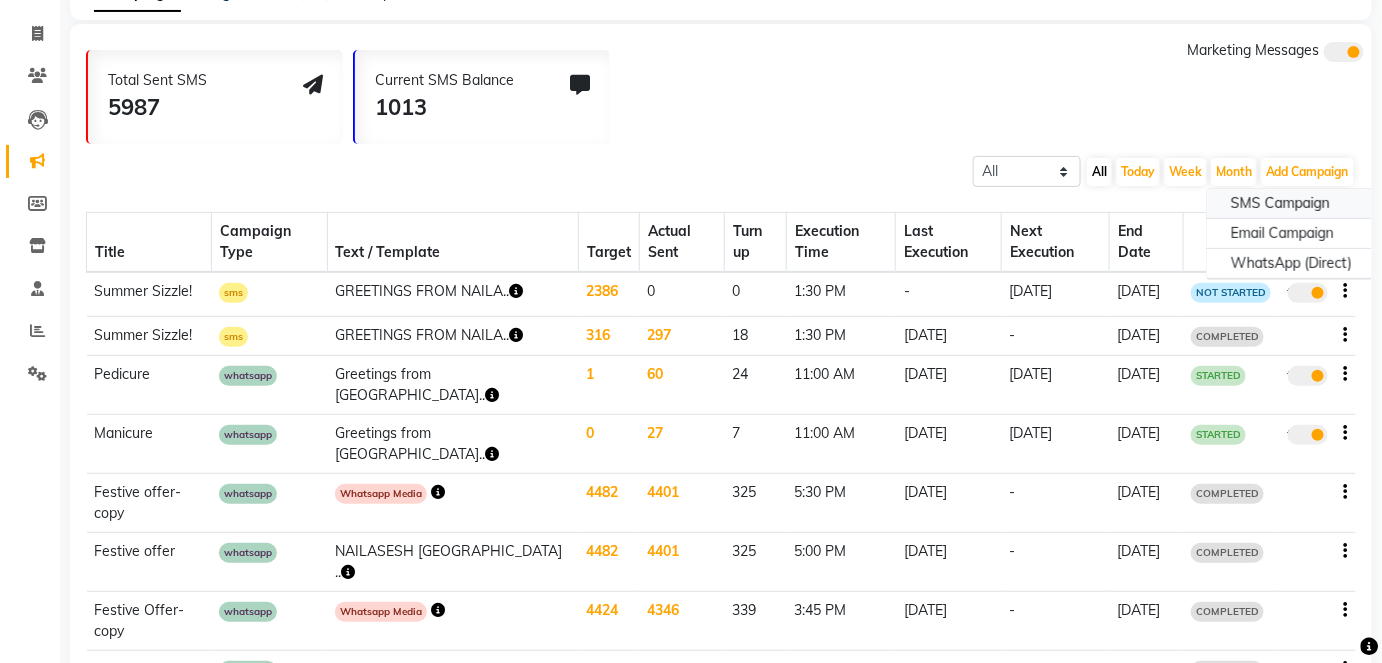 click on "SMS Campaign" 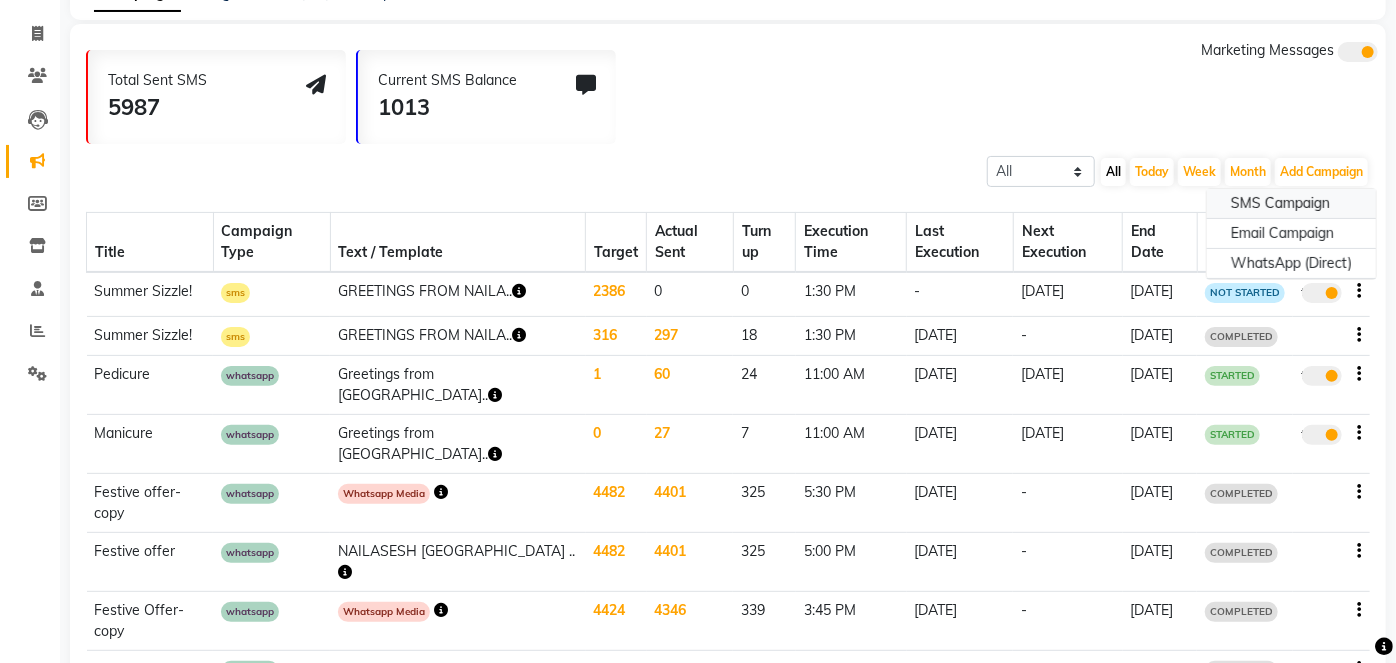 select on "2" 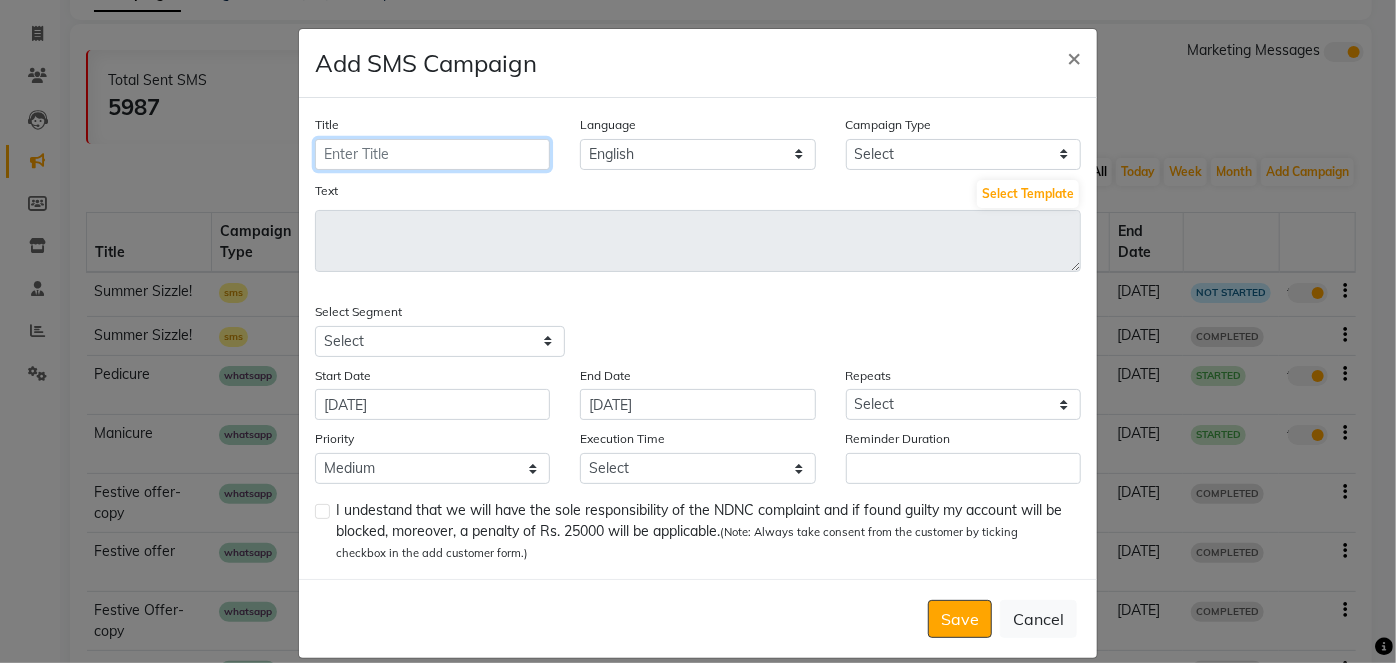 click on "Title" at bounding box center [432, 154] 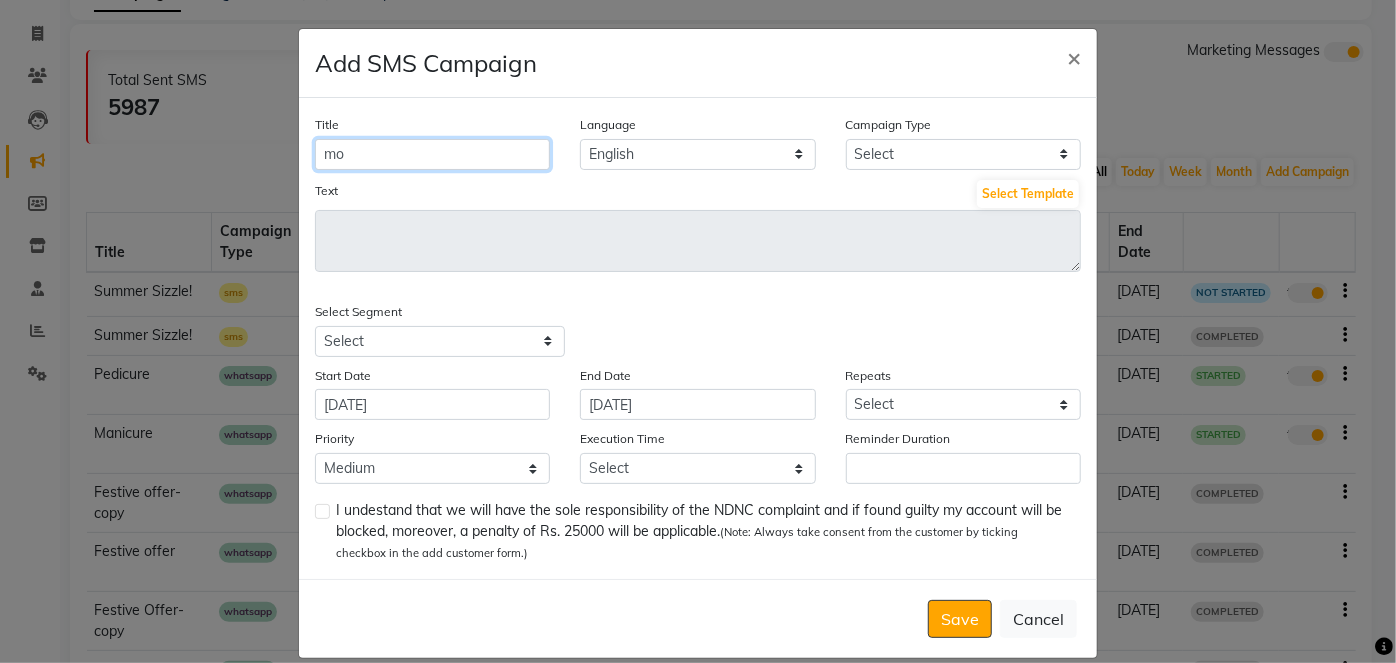 type on "m" 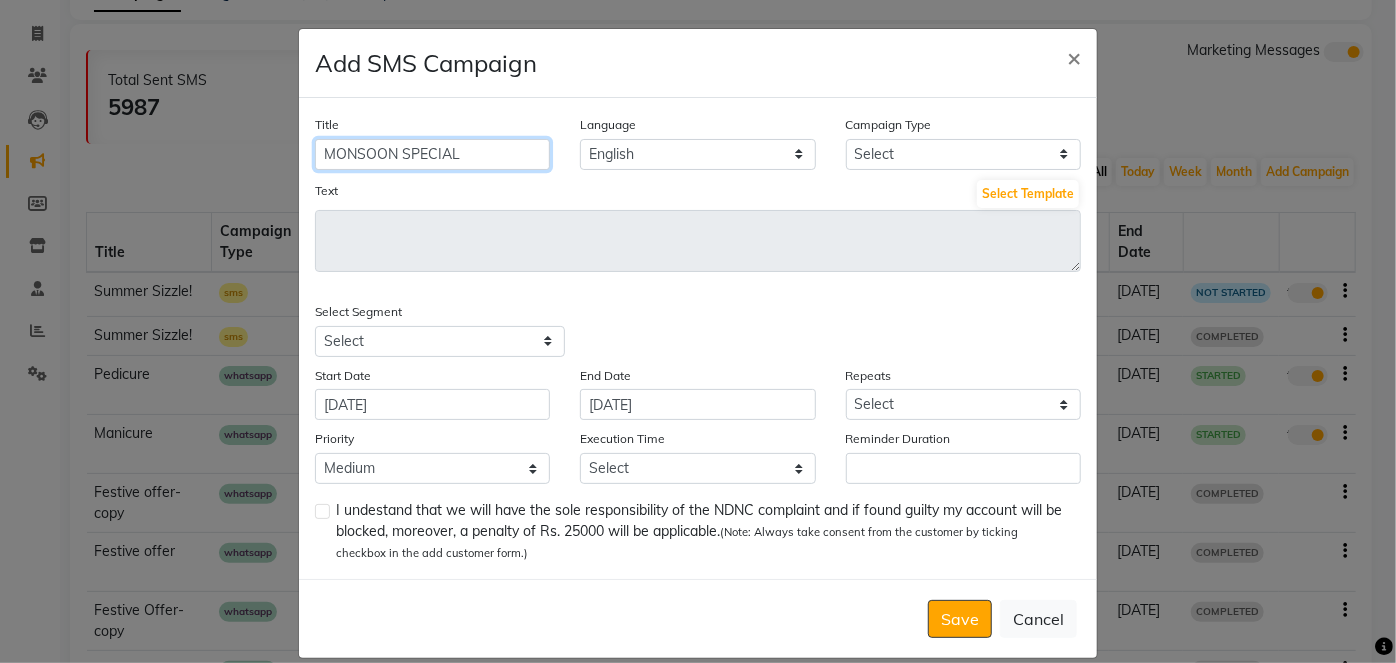 type on "MONSOON SPECIAL" 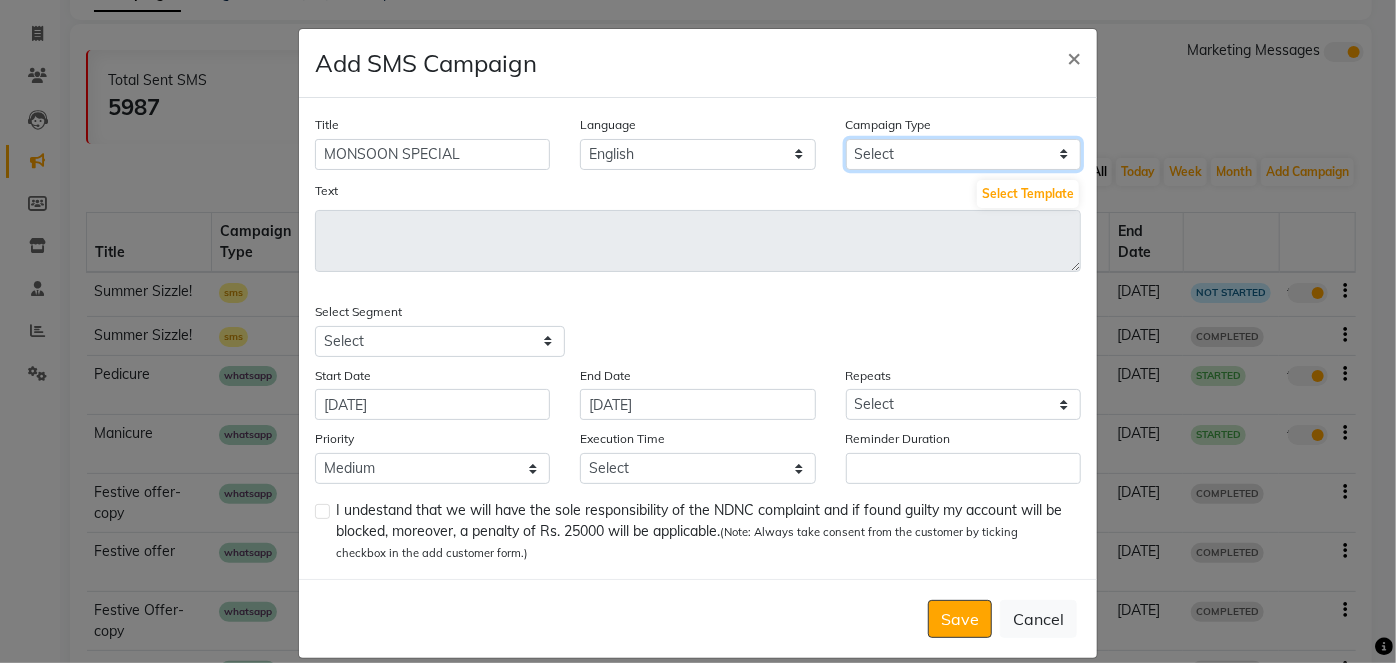 click on "Select Birthday Anniversary Promotional Service reminder" at bounding box center [963, 154] 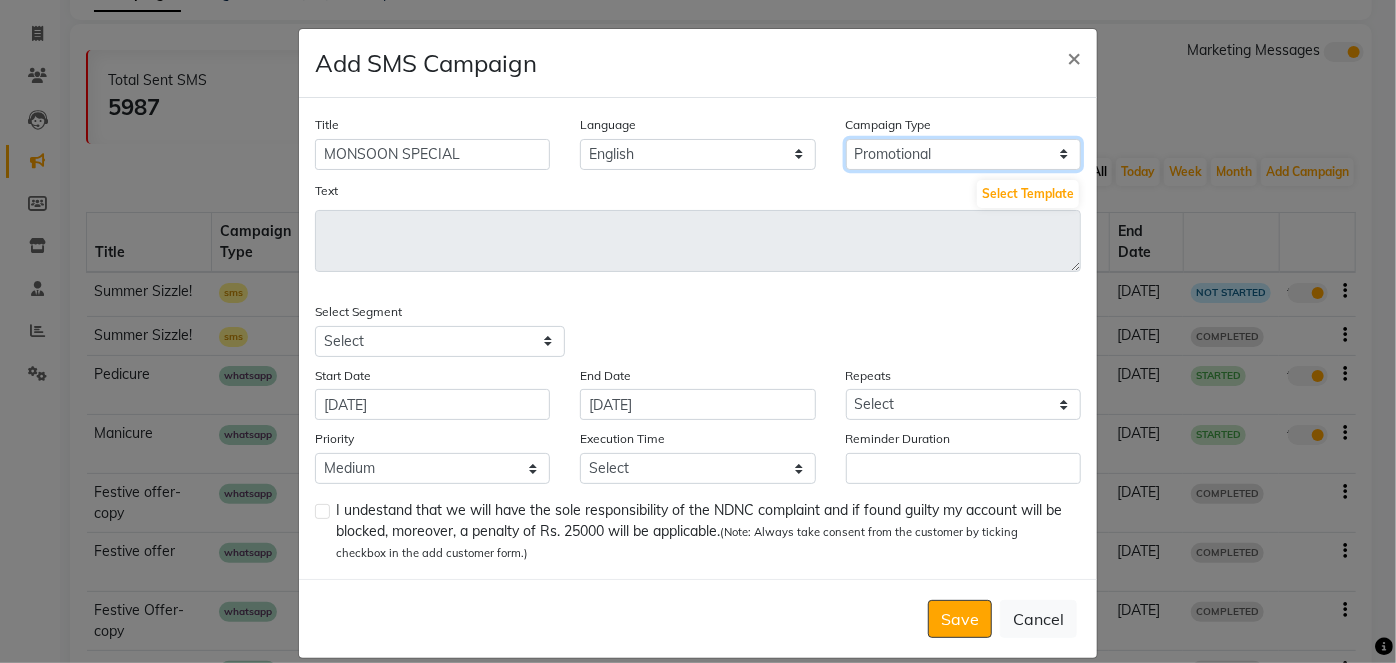 click on "Select Birthday Anniversary Promotional Service reminder" at bounding box center [963, 154] 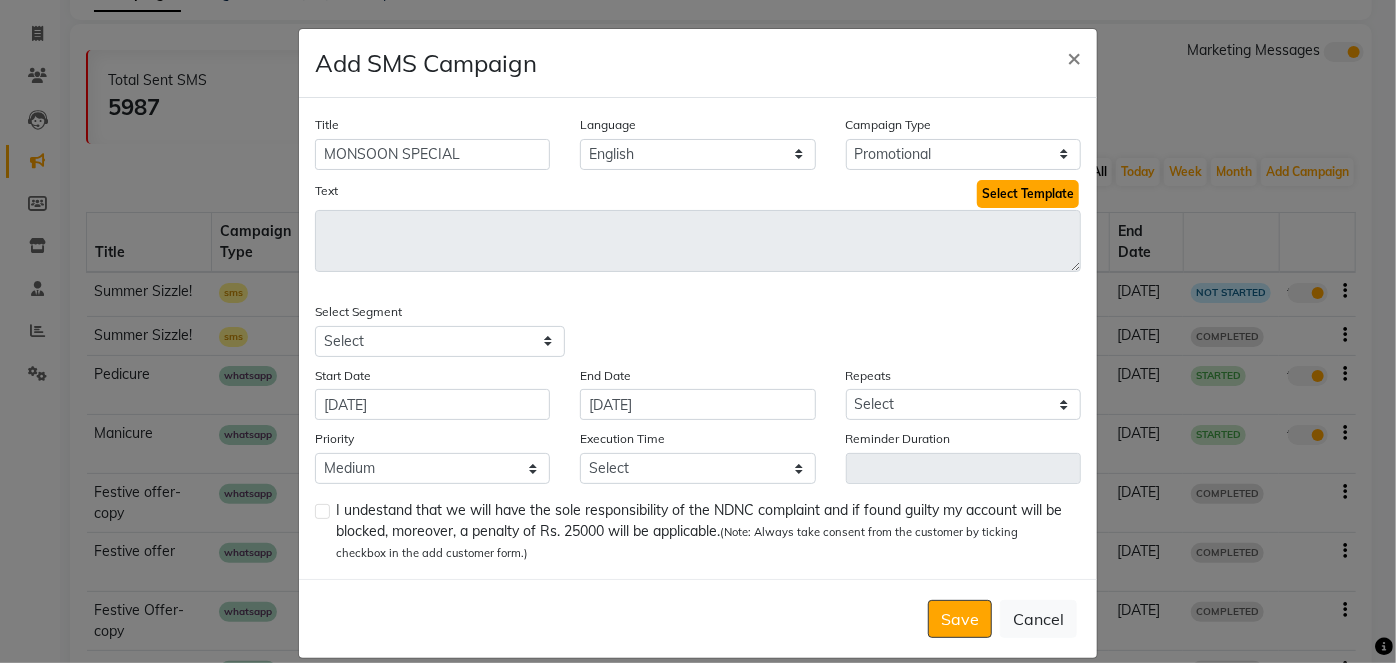 click on "Select Template" 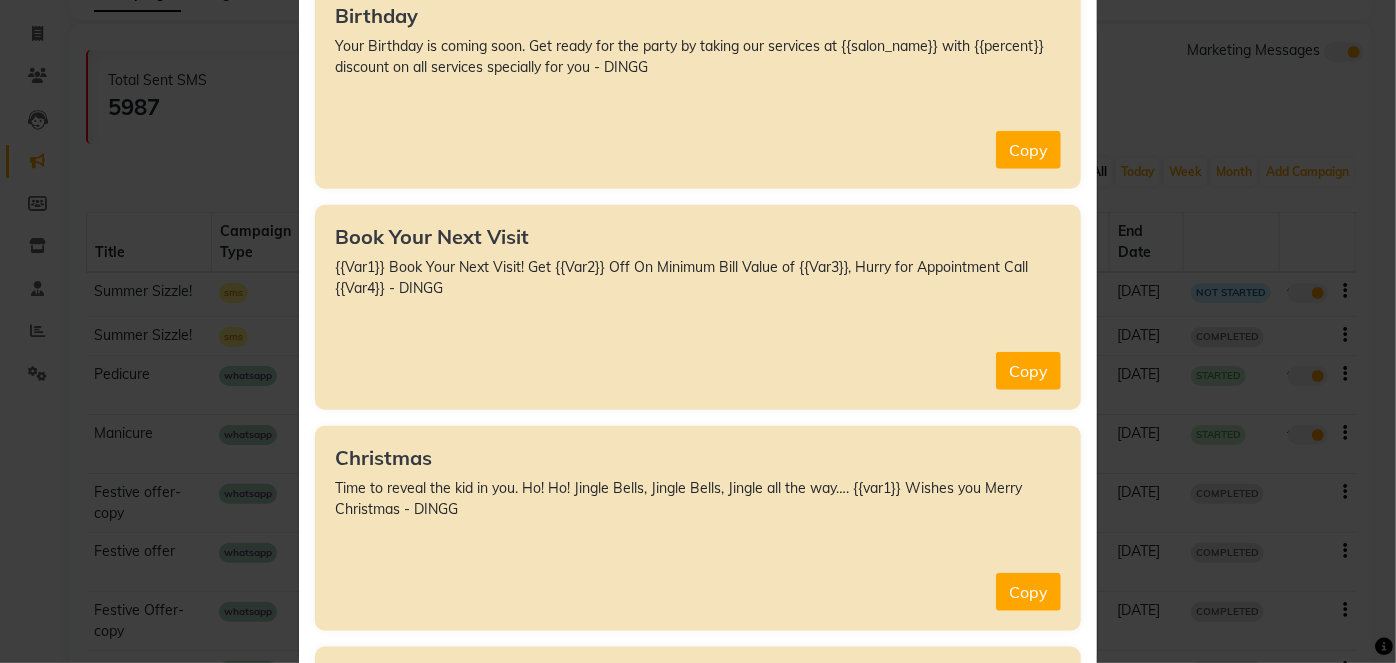 scroll, scrollTop: 816, scrollLeft: 0, axis: vertical 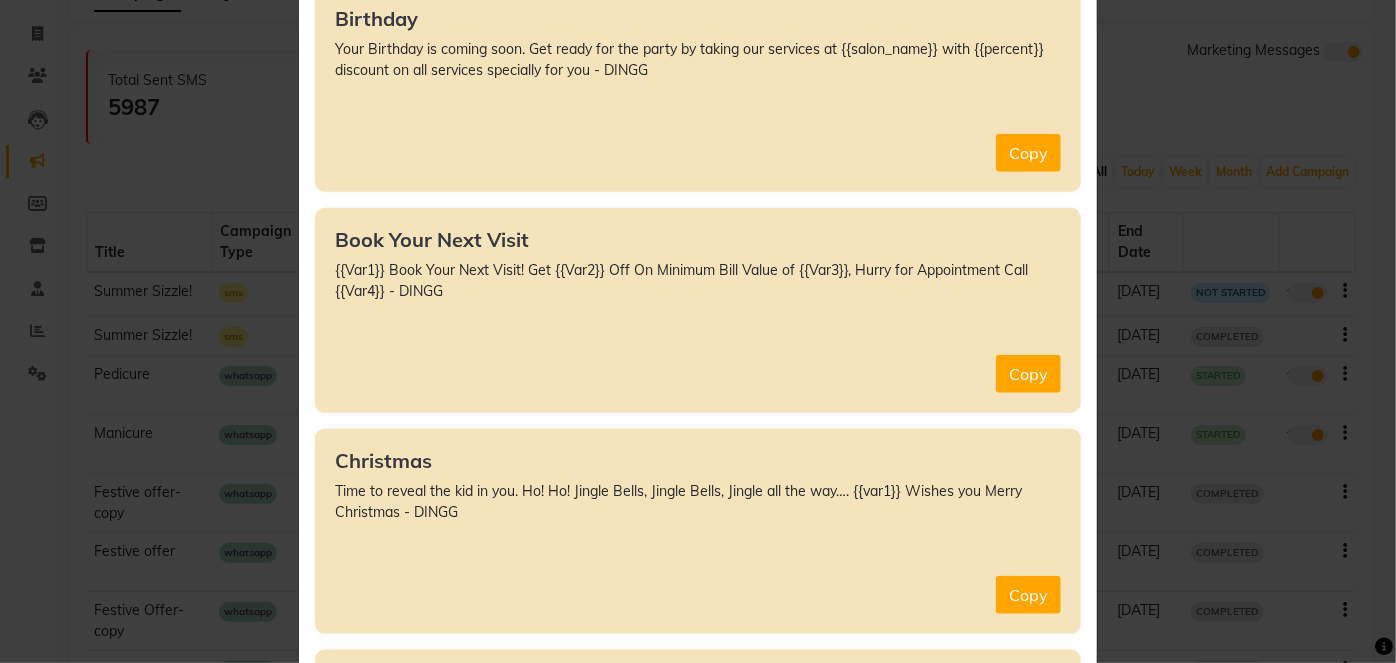 click on "Book Your Next Visit  {{Var1}} Book Your Next Visit! Get {{Var2}} Off On Minimum Bill Value of {{Var3}}, Hurry for Appointment Call {{Var4}} - DINGG    Copy" 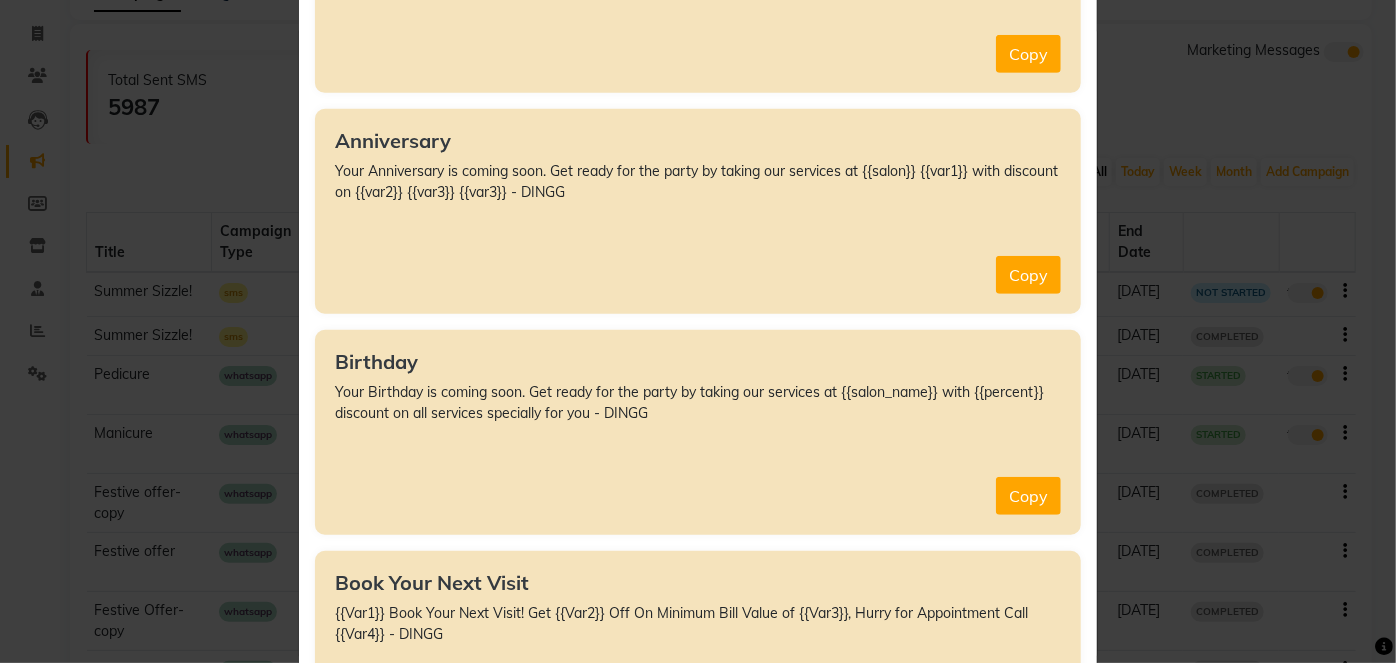 scroll, scrollTop: 678, scrollLeft: 0, axis: vertical 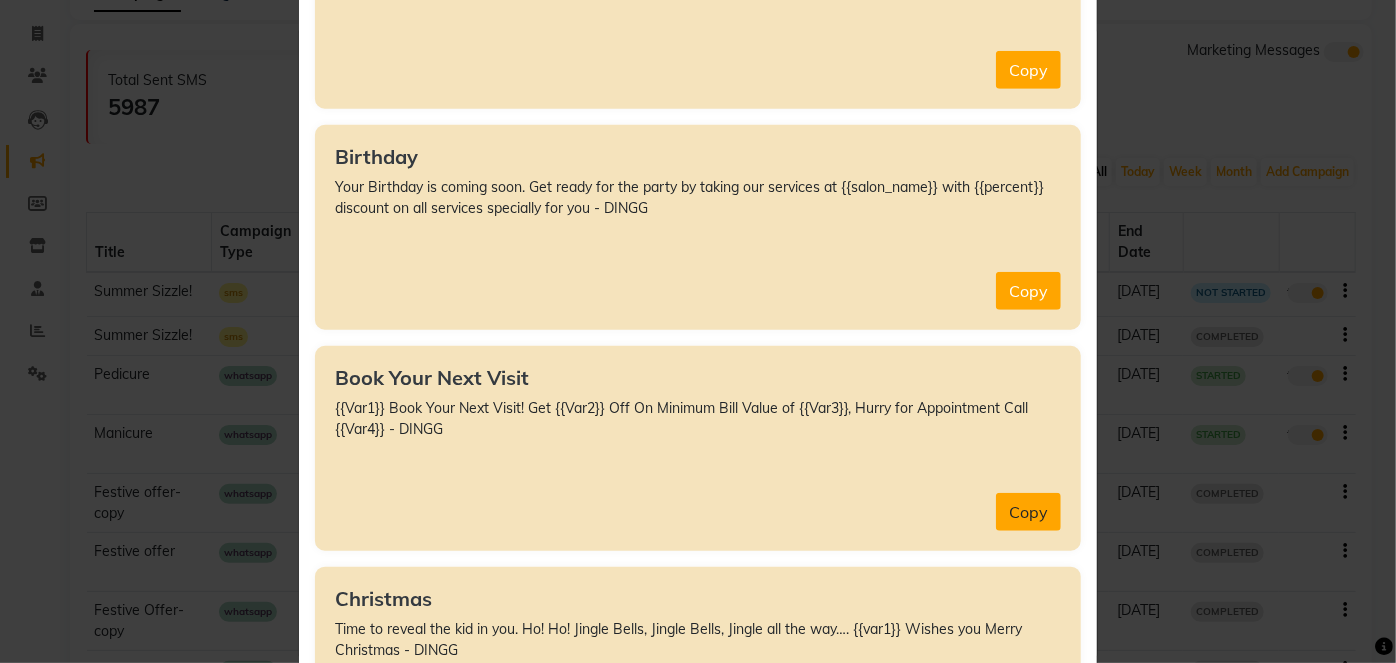 click on "Copy" 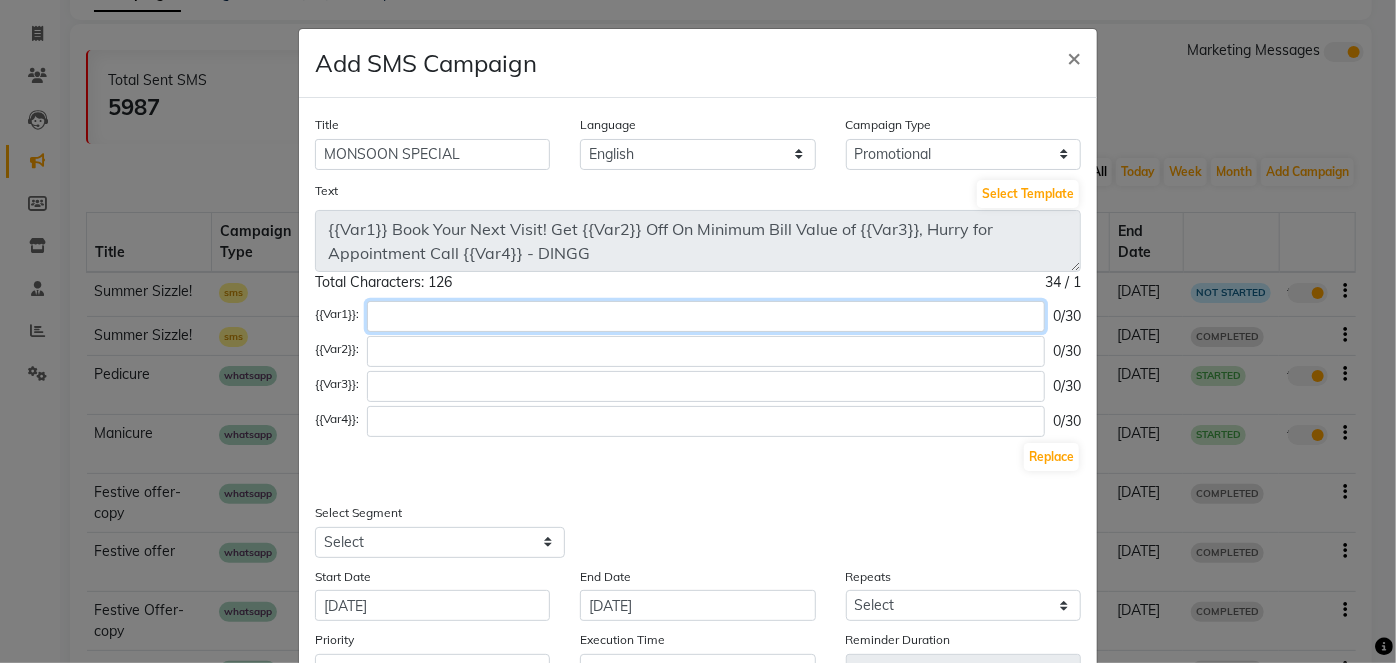 click 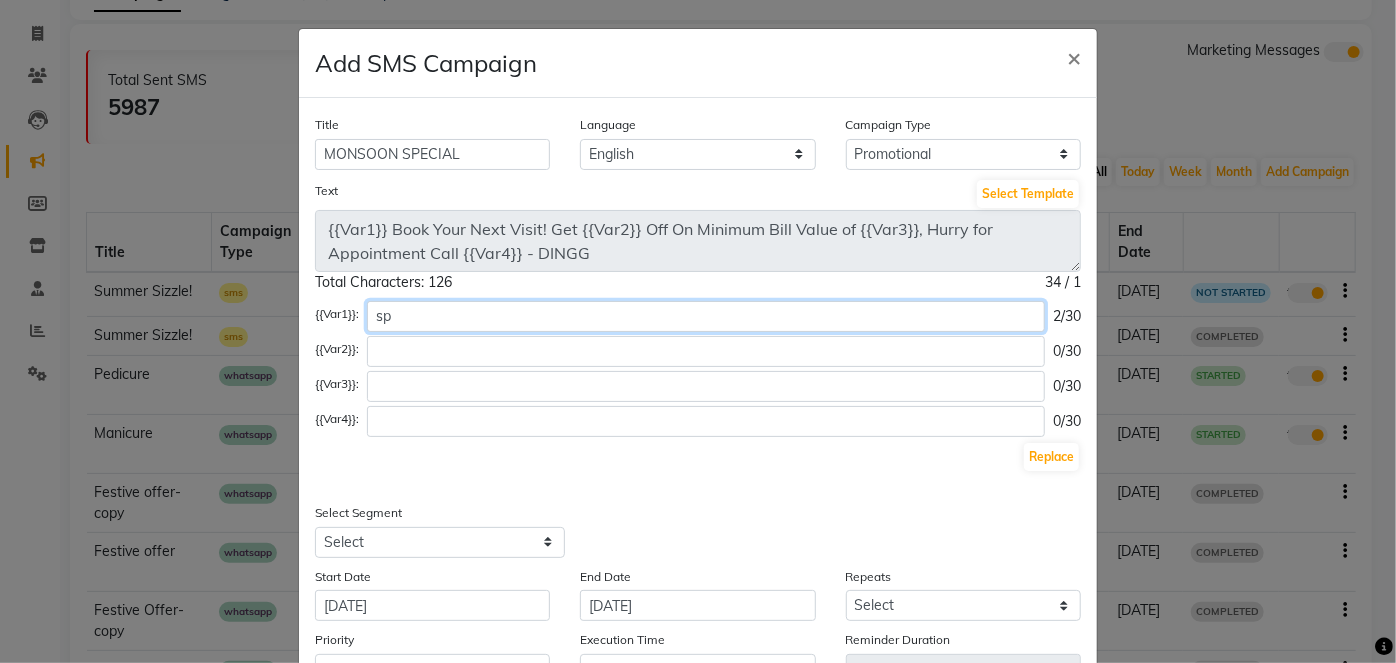 type on "s" 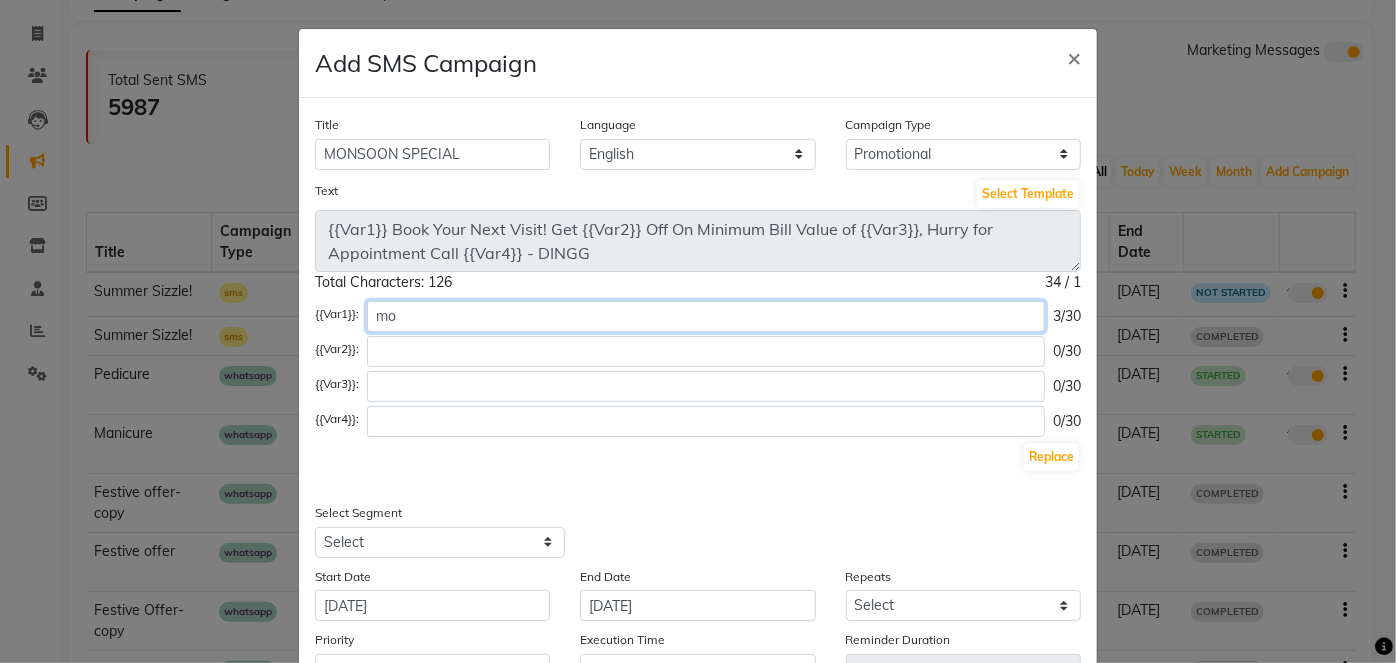 type on "m" 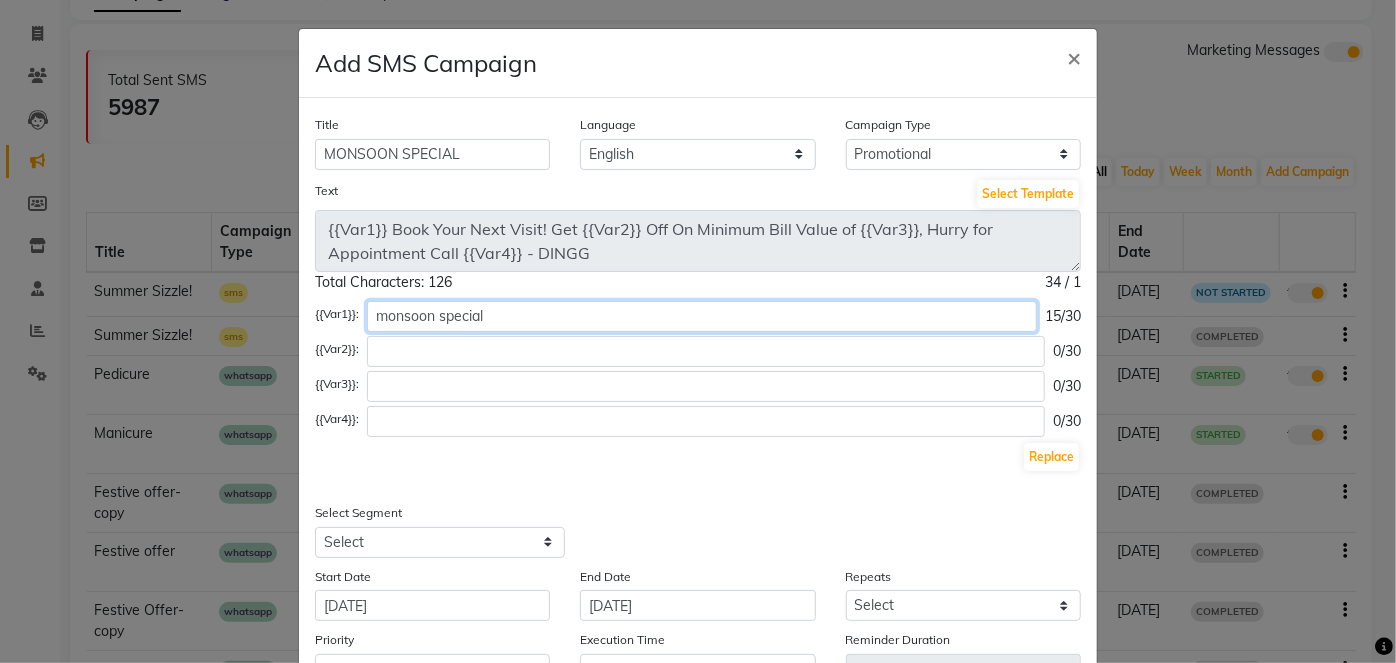 type on "monsoon special" 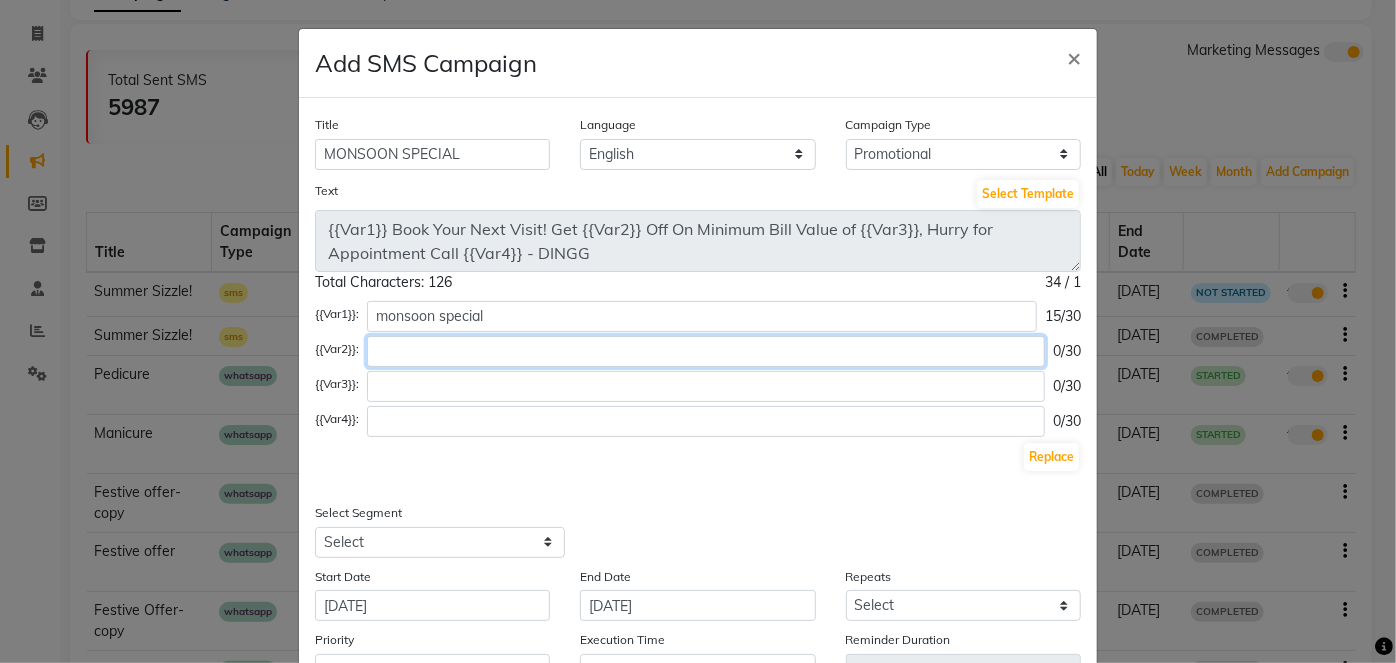 click 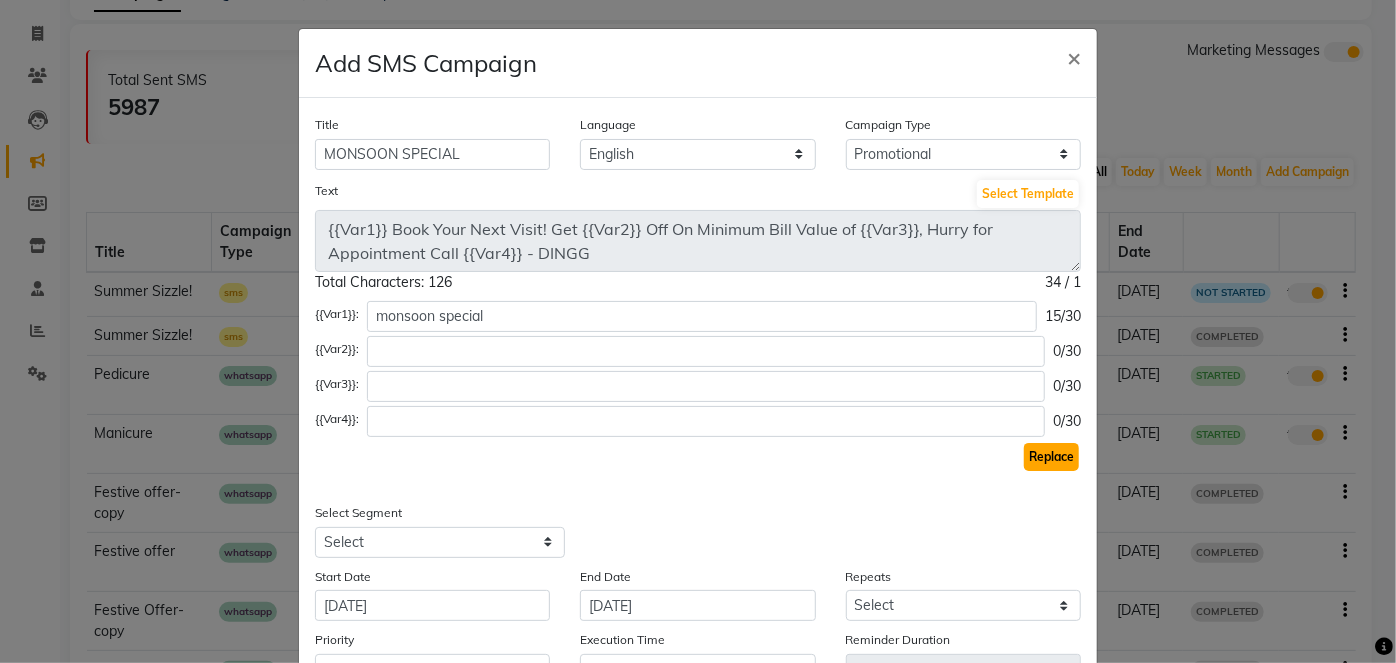 click on "Replace" 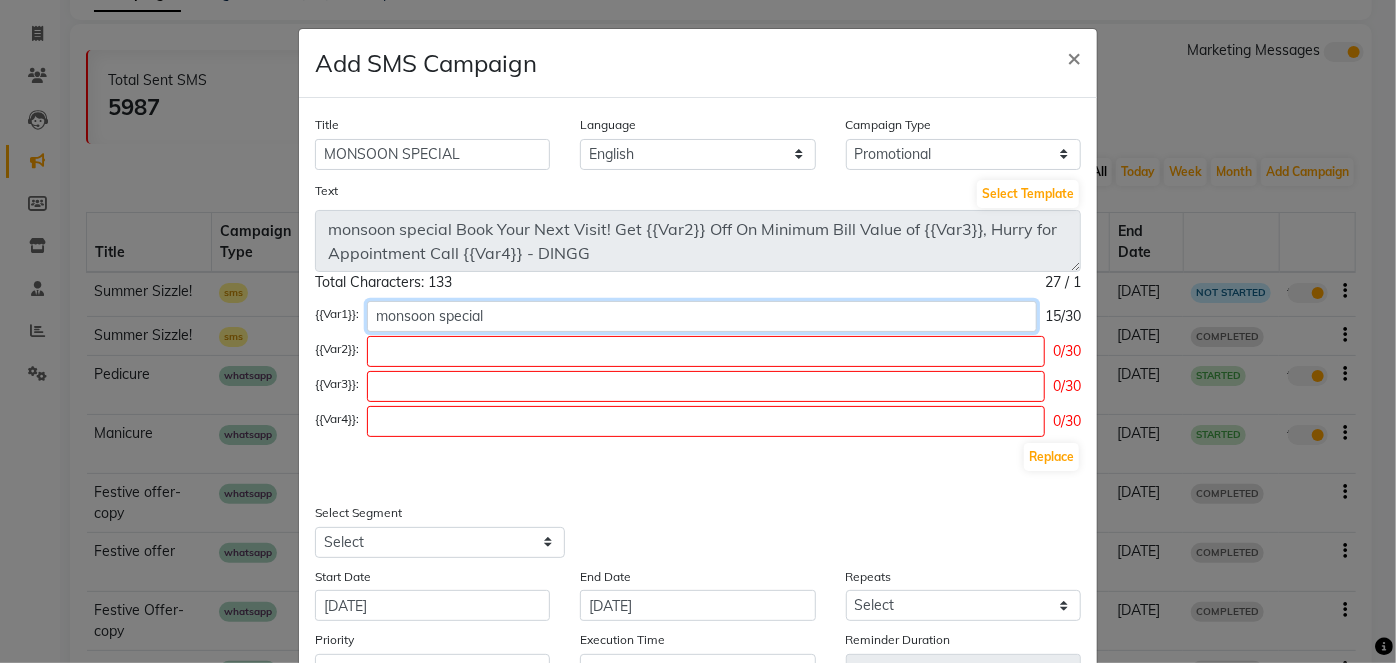 click on "monsoon special" 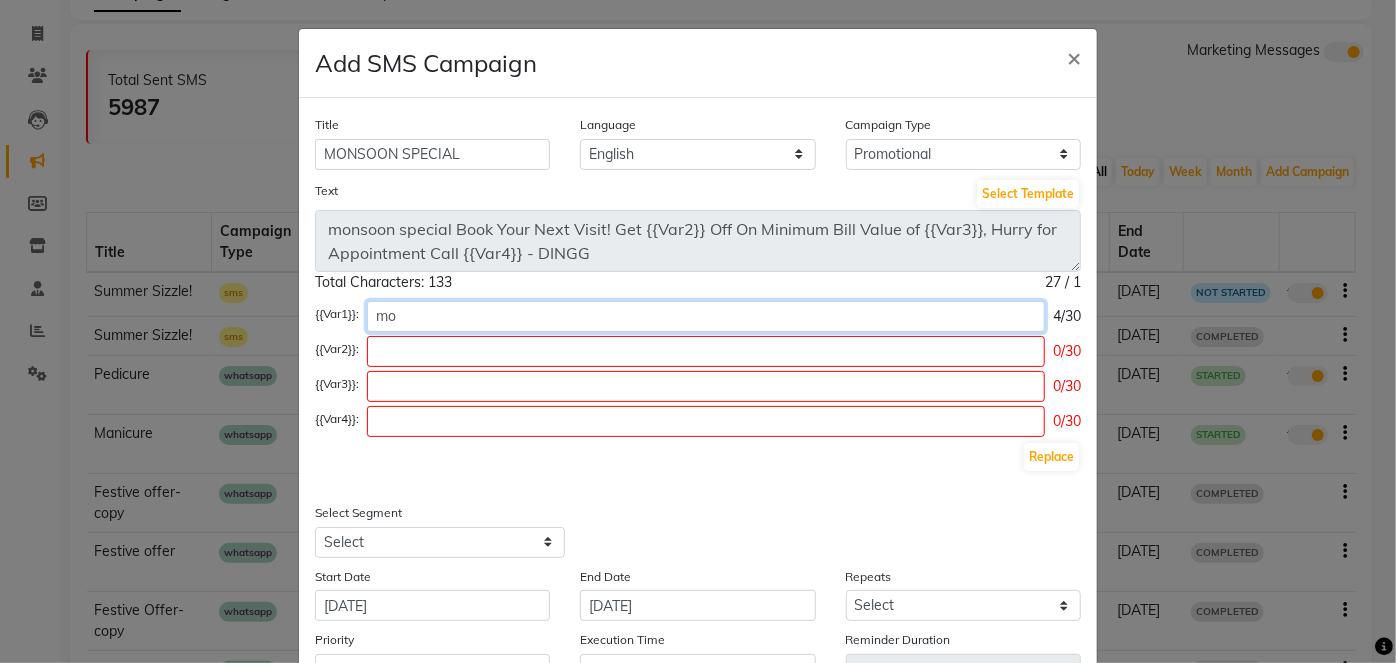 type on "m" 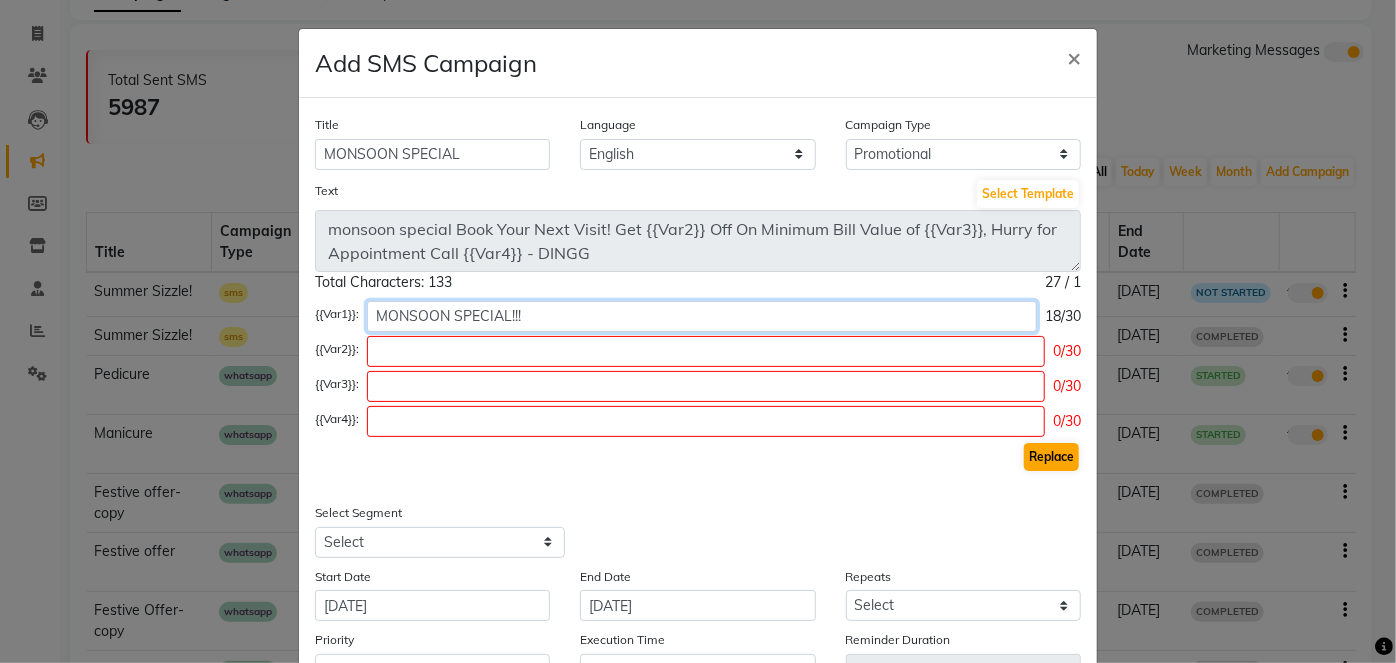 type on "MONSOON SPECIAL!!!" 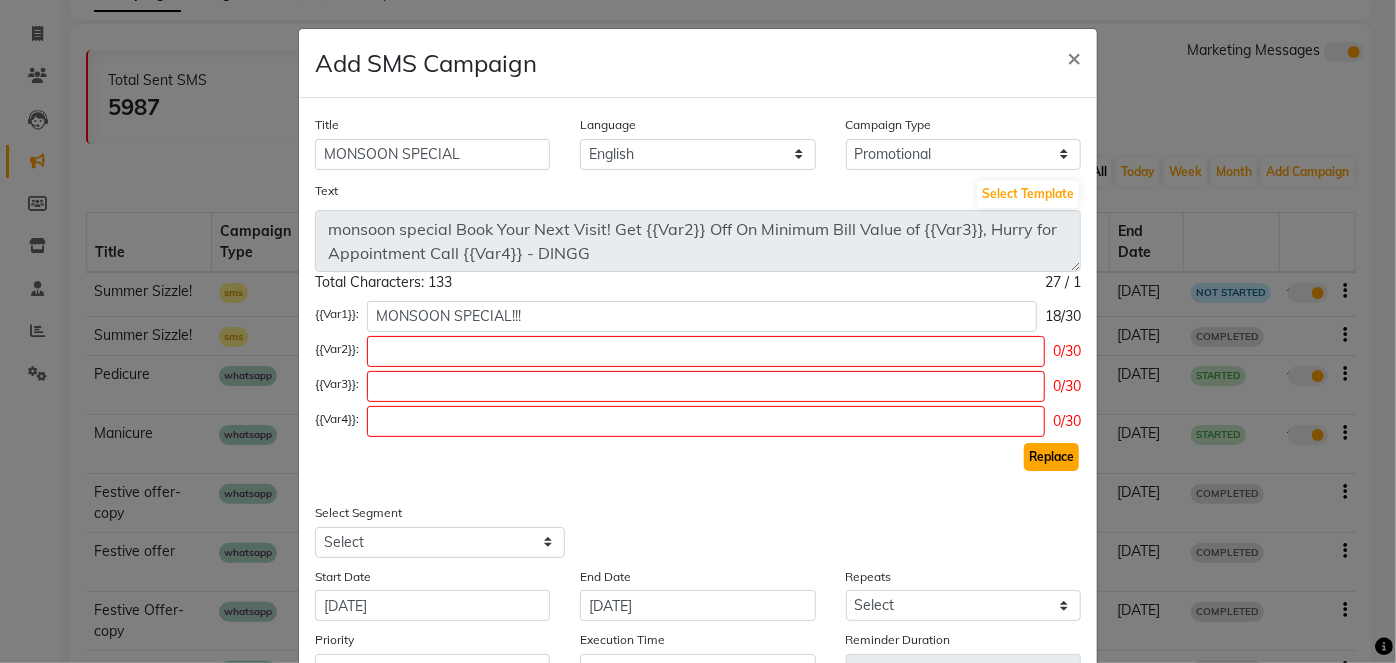 click on "Replace" 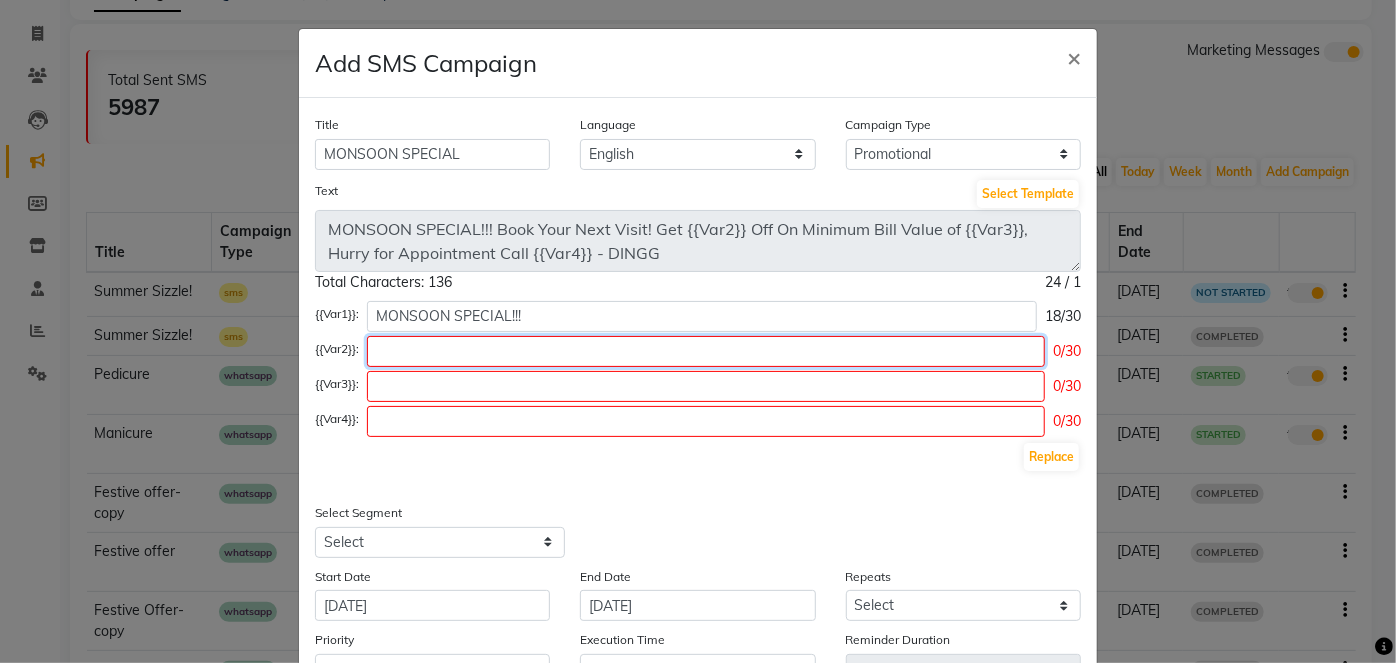 click 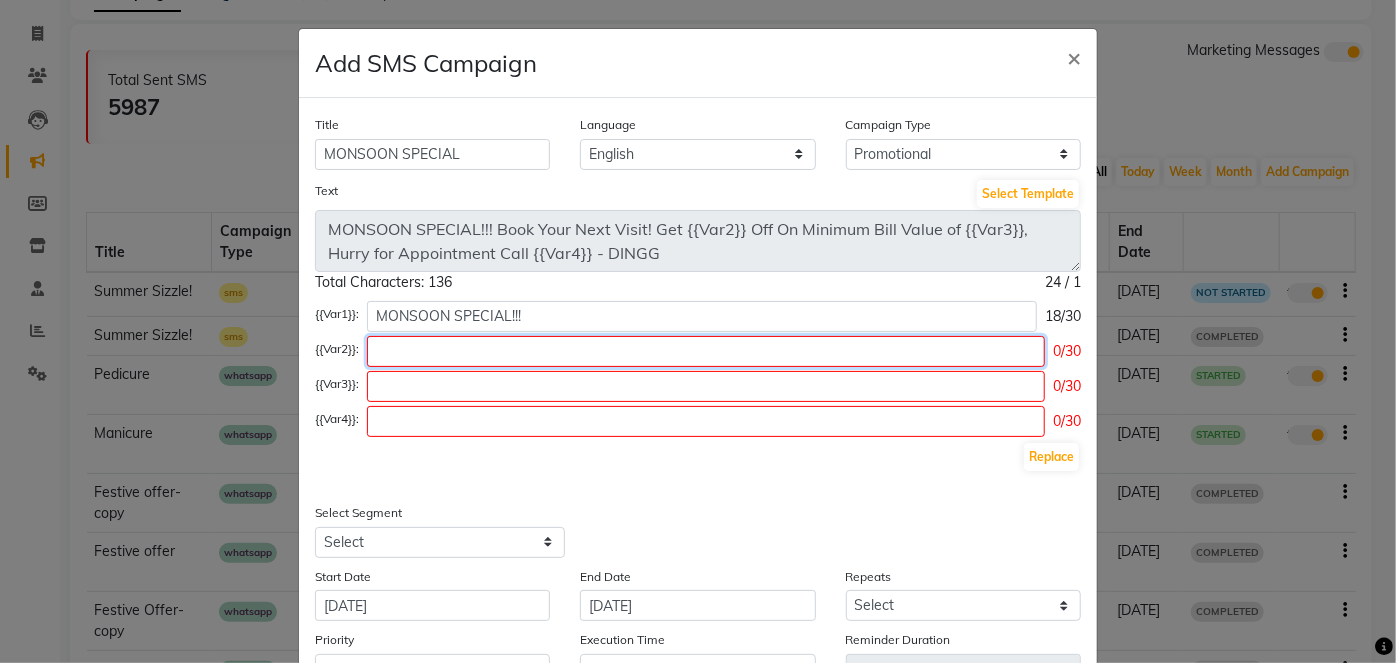 type on "f" 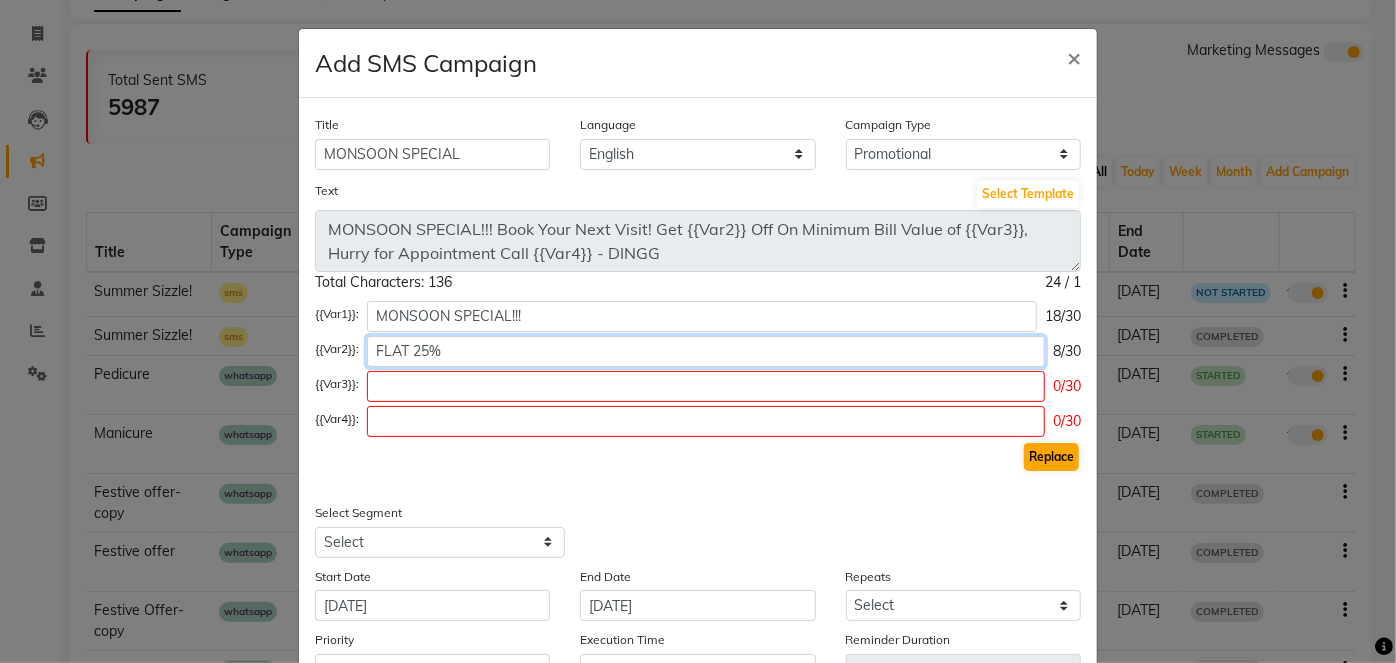 type on "FLAT 25%" 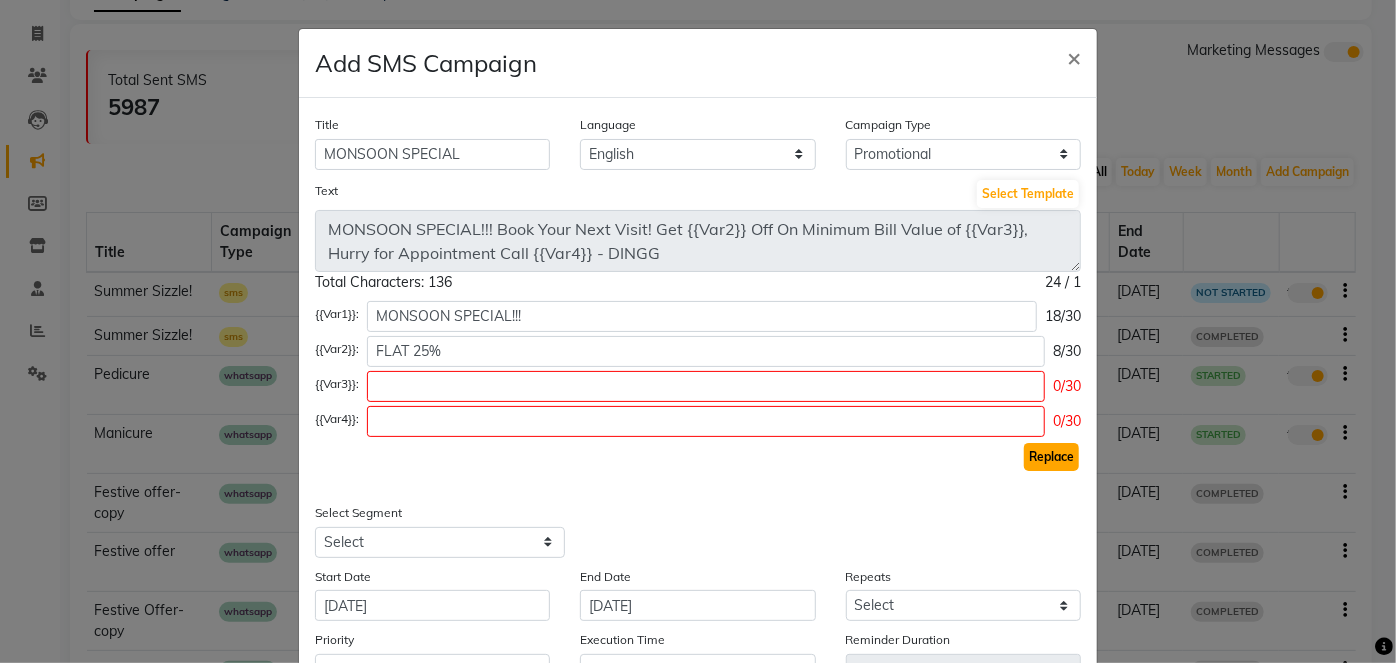 click on "Replace" 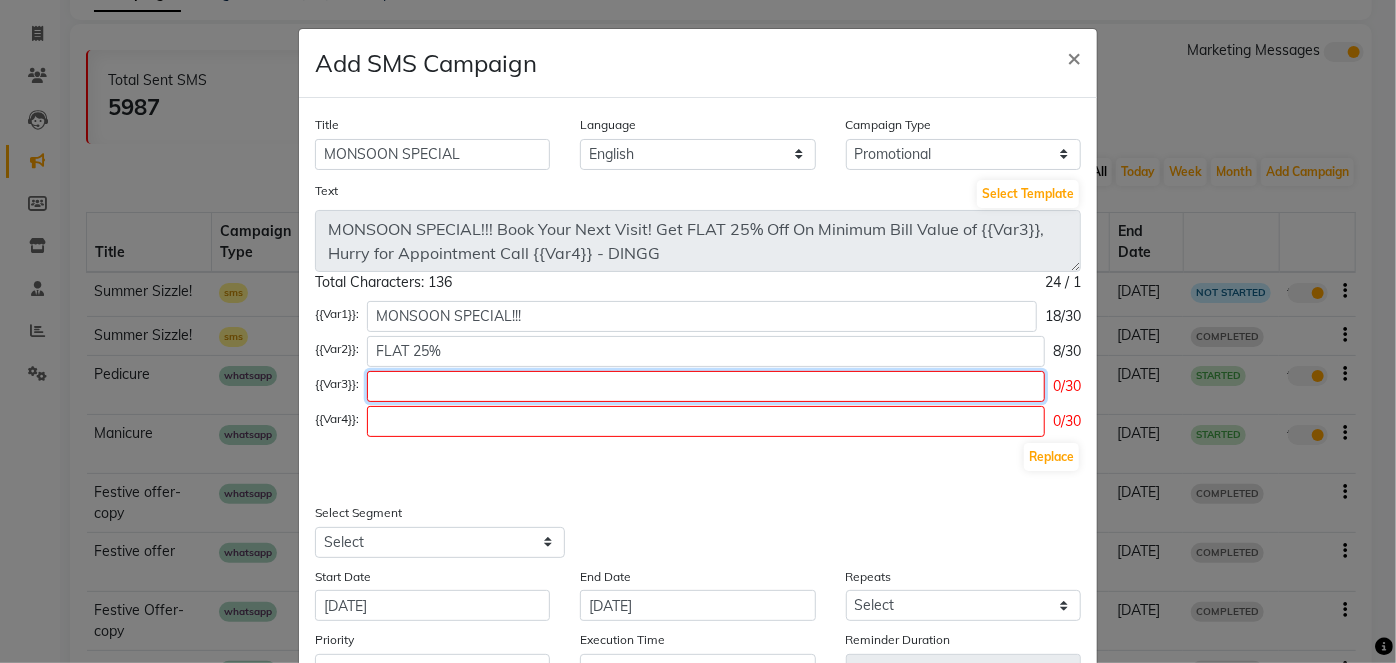 click 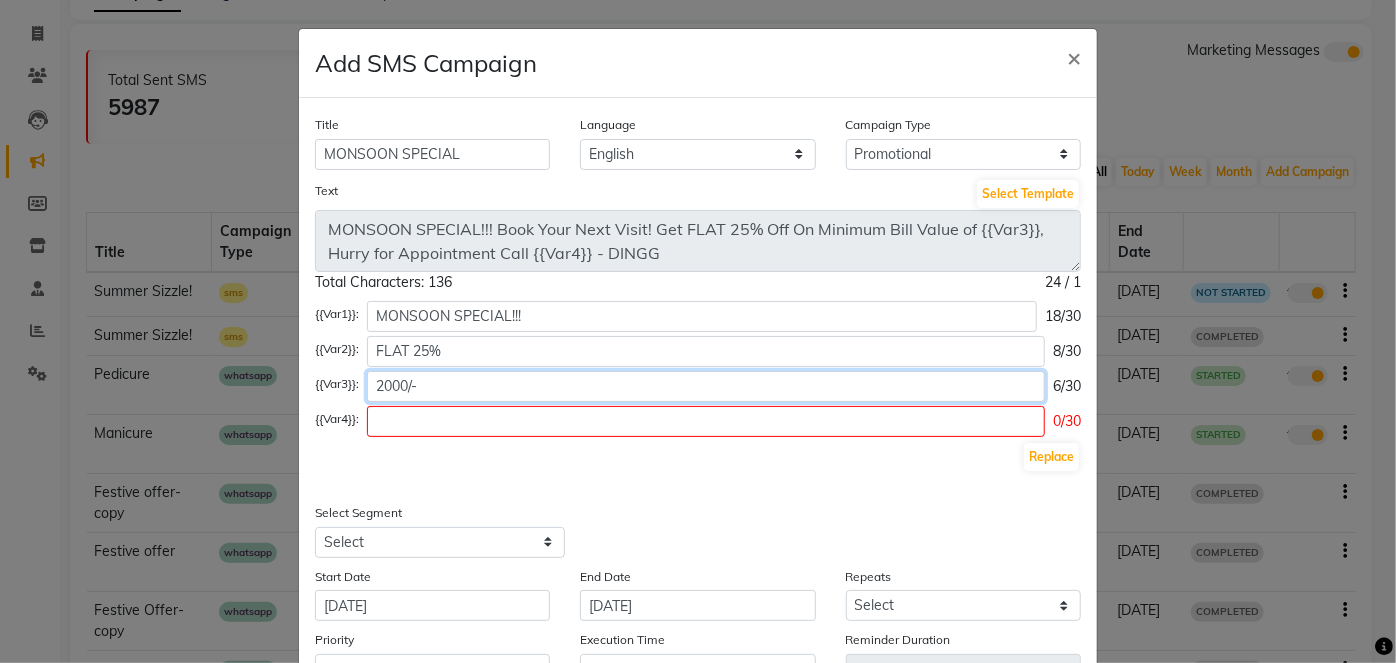 type on "2000/-" 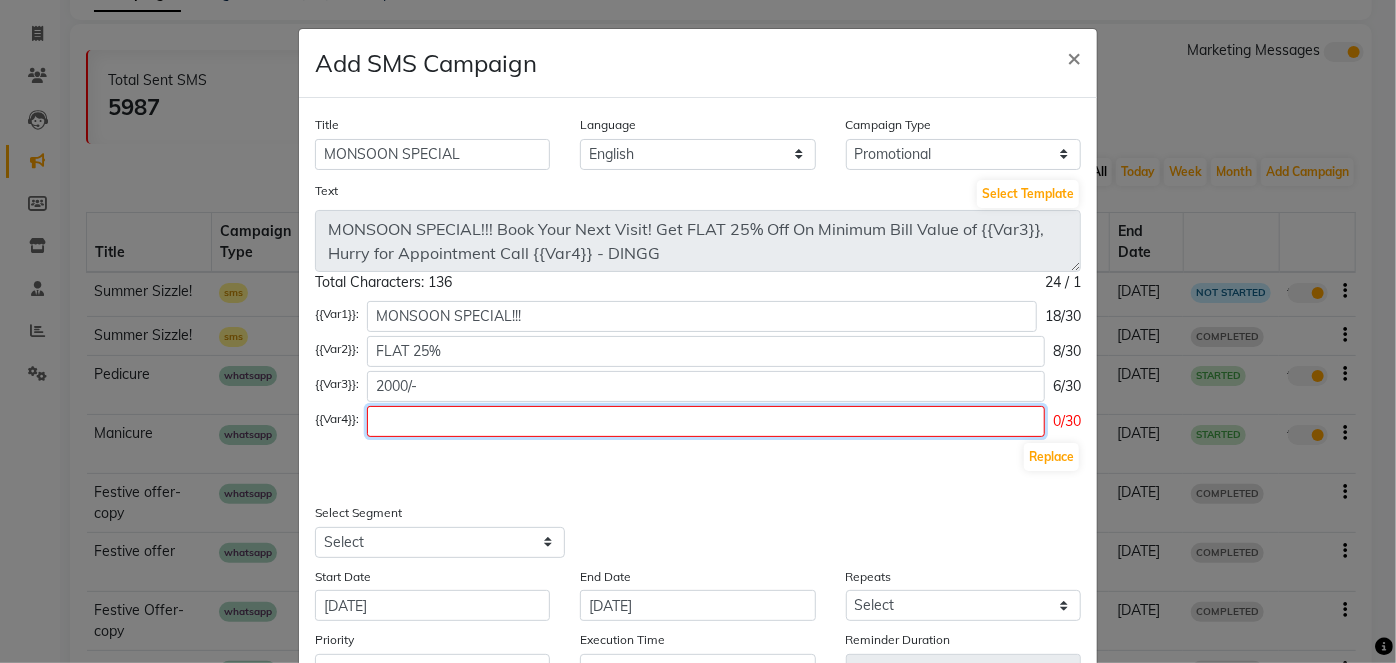 click 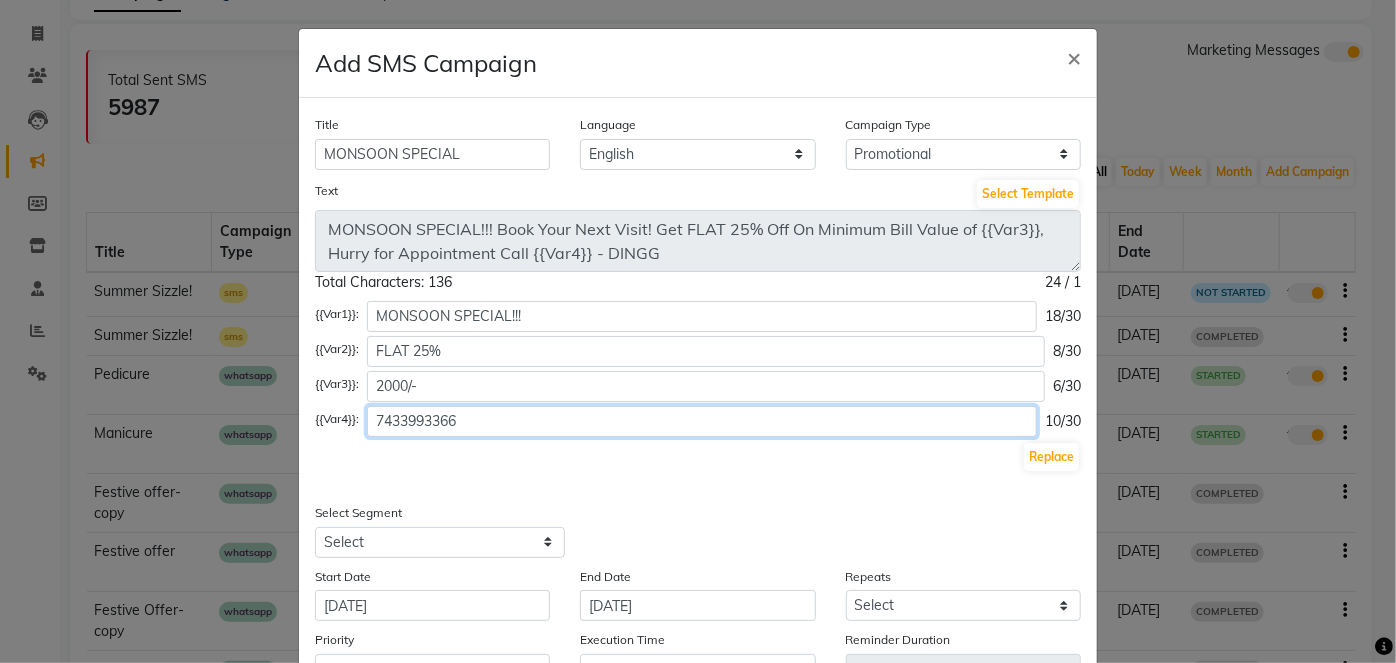type on "7433993366" 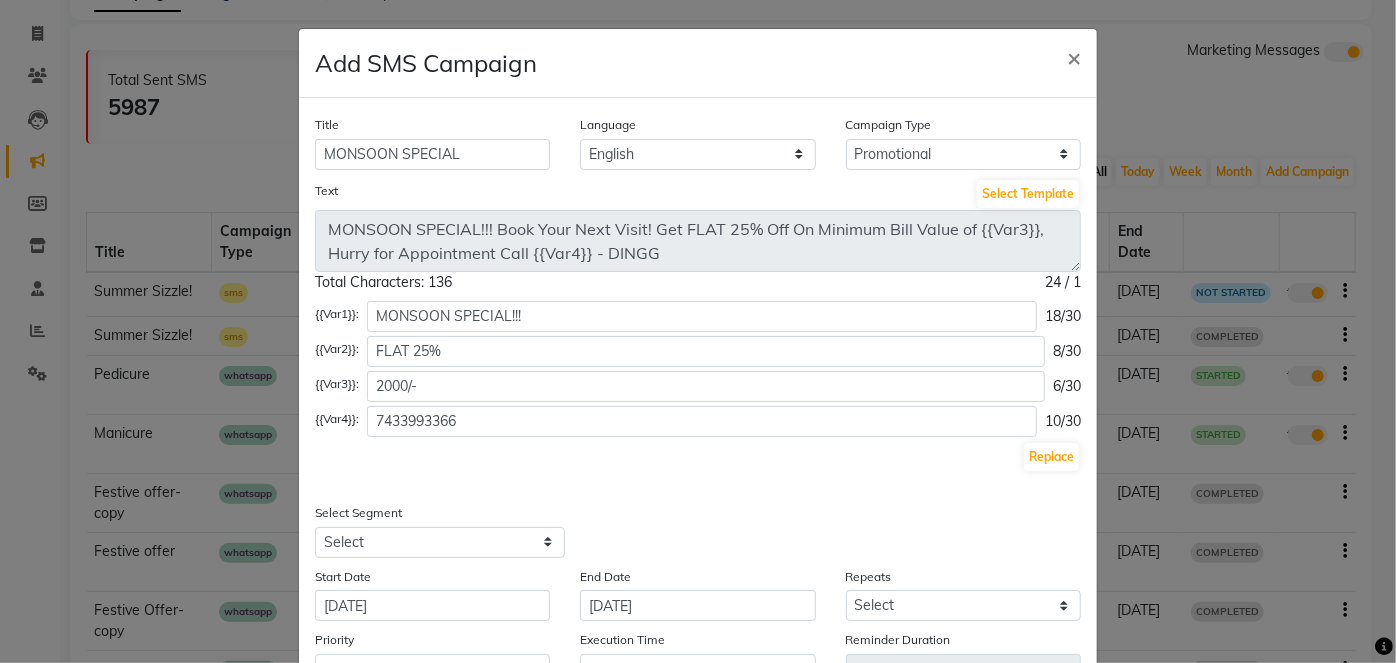 click on "Title MONSOON SPECIAL Language English Campaign Type Select Birthday Anniversary Promotional Service reminder Text Select Template MONSOON SPECIAL!!! Book Your Next Visit! Get FLAT 25% Off On Minimum Bill Value of {{Var3}}, Hurry for Appointment Call {{Var4}} - DINGG Total Characters: 136 24 / 1  {{Var1}}: MONSOON SPECIAL!!! 18/30 {{Var2}}: FLAT 25% 8/30 {{Var3}}: 2000/- 6/30 {{Var4}}: 7433993366 10/30 Replace Select Segment Select All Customers All [DEMOGRAPHIC_DATA] Customer All [DEMOGRAPHIC_DATA] Customer All Customers Visited in last 30 days All Customers Visited in last 60 days but not in last 30 days Inactive/Lost Customers High Ticket Customers Low Ticket Customers Frequent Customers Regular Customers New Customers All Customers with Valid Birthdays All Customers with Valid Anniversary All Customer Visited in [DATE] nail ext 60 days Nails client manicure  pedicure  Summer Sizzler High Spenders Inactive Customers Start Date [DATE] End Date [DATE] Repeats Select Once Daily Alternate Day Weekly Monthly Yearly Priority Low" 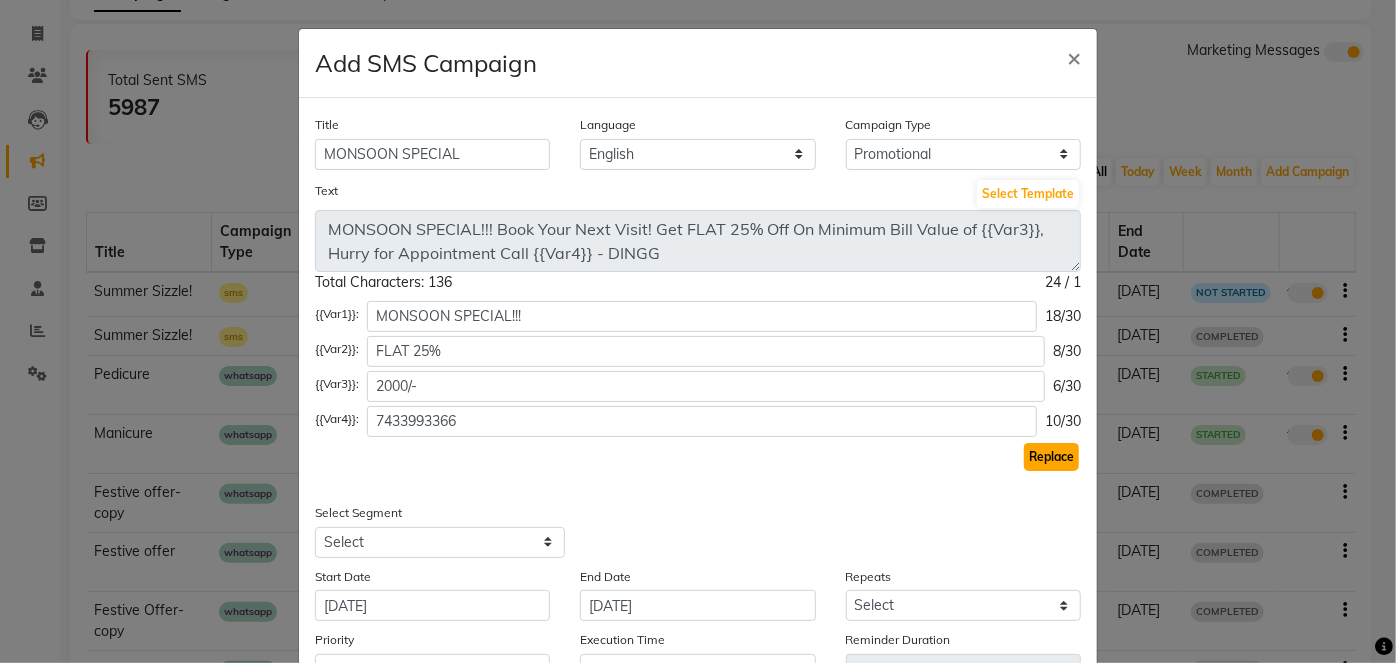 click on "Replace" 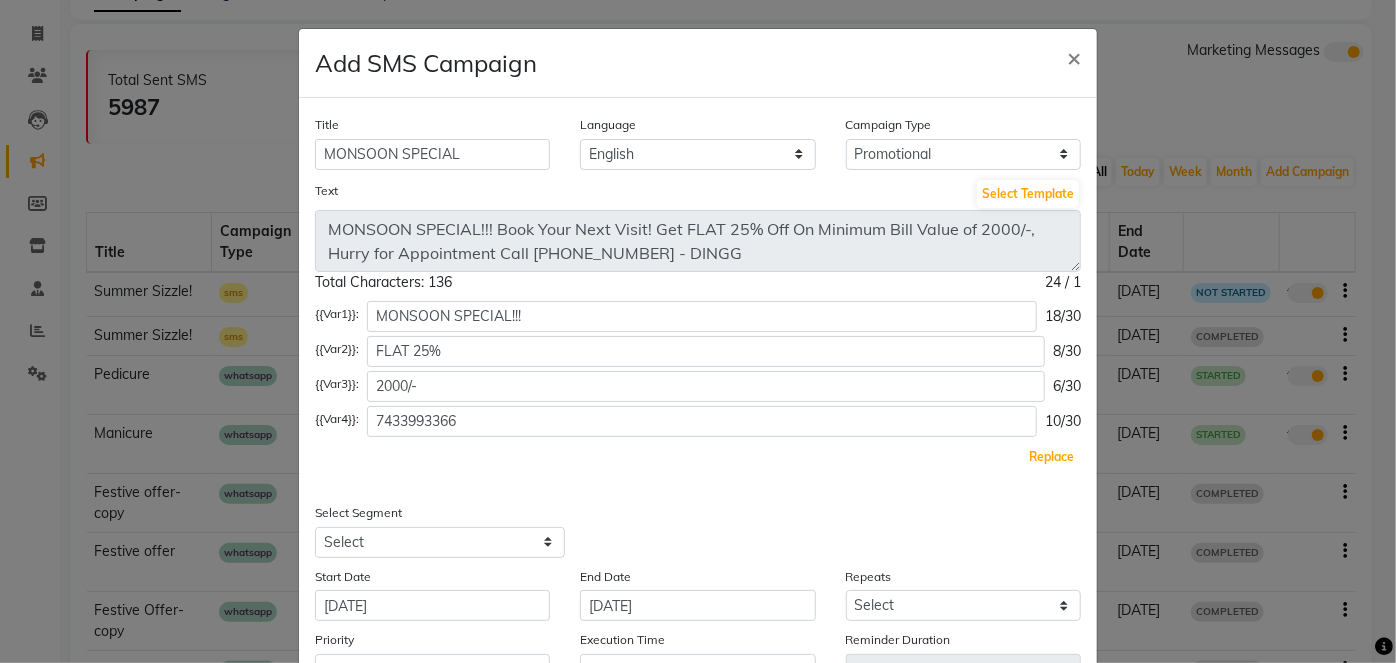 scroll, scrollTop: 189, scrollLeft: 0, axis: vertical 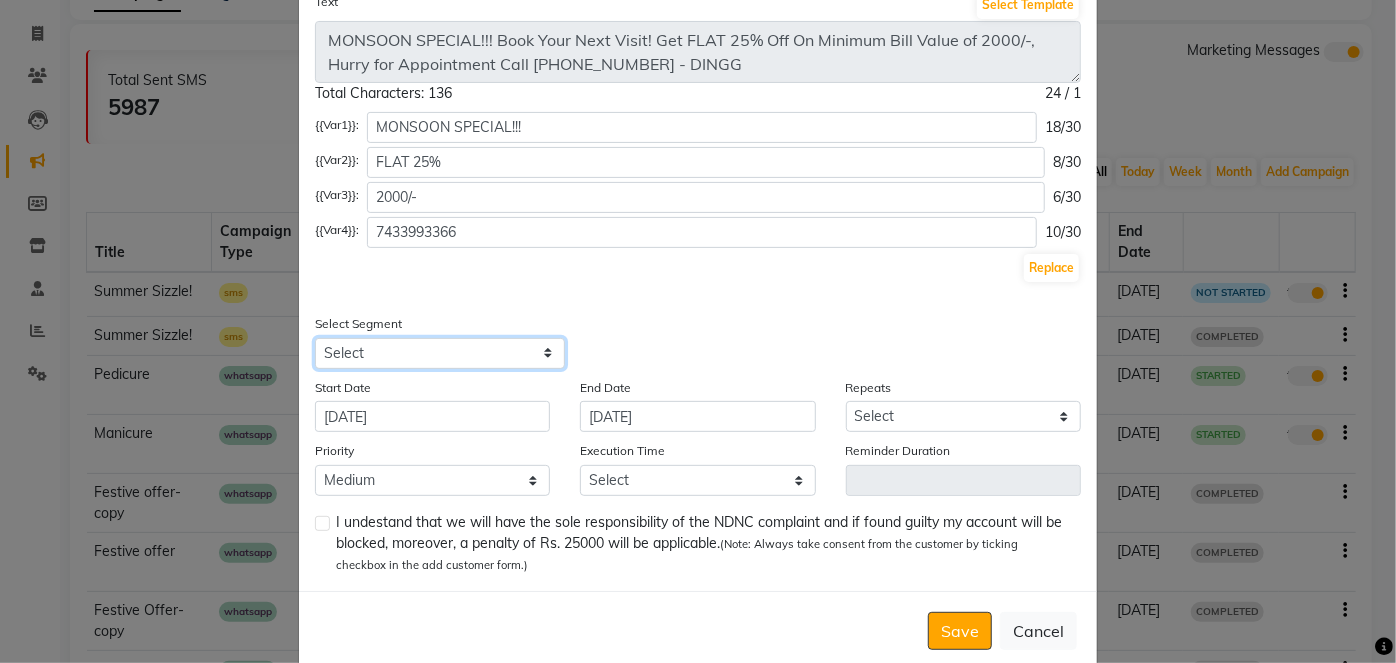 click on "Select All Customers All [DEMOGRAPHIC_DATA] Customer All [DEMOGRAPHIC_DATA] Customer All Customers Visited in last 30 days All Customers Visited in last 60 days but not in last 30 days Inactive/Lost Customers High Ticket Customers Low Ticket Customers Frequent Customers Regular Customers New Customers All Customers with Valid Birthdays All Customers with Valid Anniversary All Customer Visited in [DATE] nail ext 60 days Nails client manicure  pedicure  Summer Sizzler High Spenders Inactive Customers" at bounding box center (440, 353) 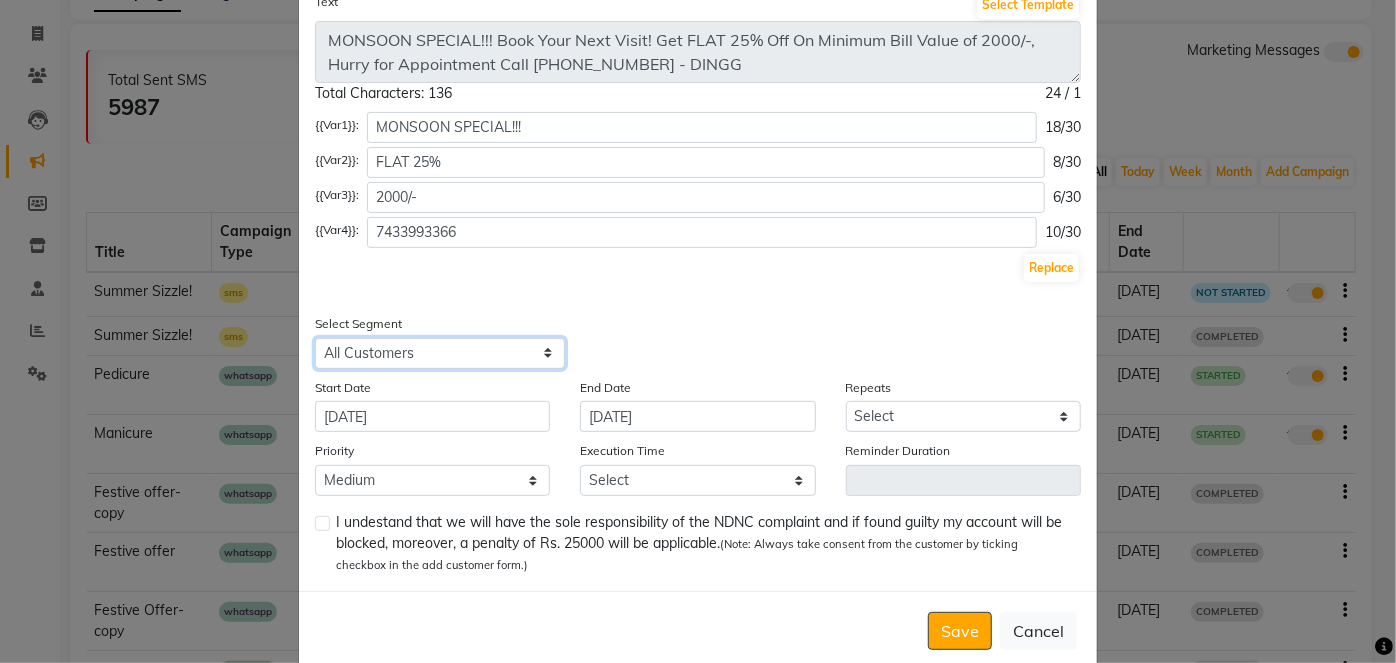 click on "Select All Customers All [DEMOGRAPHIC_DATA] Customer All [DEMOGRAPHIC_DATA] Customer All Customers Visited in last 30 days All Customers Visited in last 60 days but not in last 30 days Inactive/Lost Customers High Ticket Customers Low Ticket Customers Frequent Customers Regular Customers New Customers All Customers with Valid Birthdays All Customers with Valid Anniversary All Customer Visited in [DATE] nail ext 60 days Nails client manicure  pedicure  Summer Sizzler High Spenders Inactive Customers" at bounding box center (440, 353) 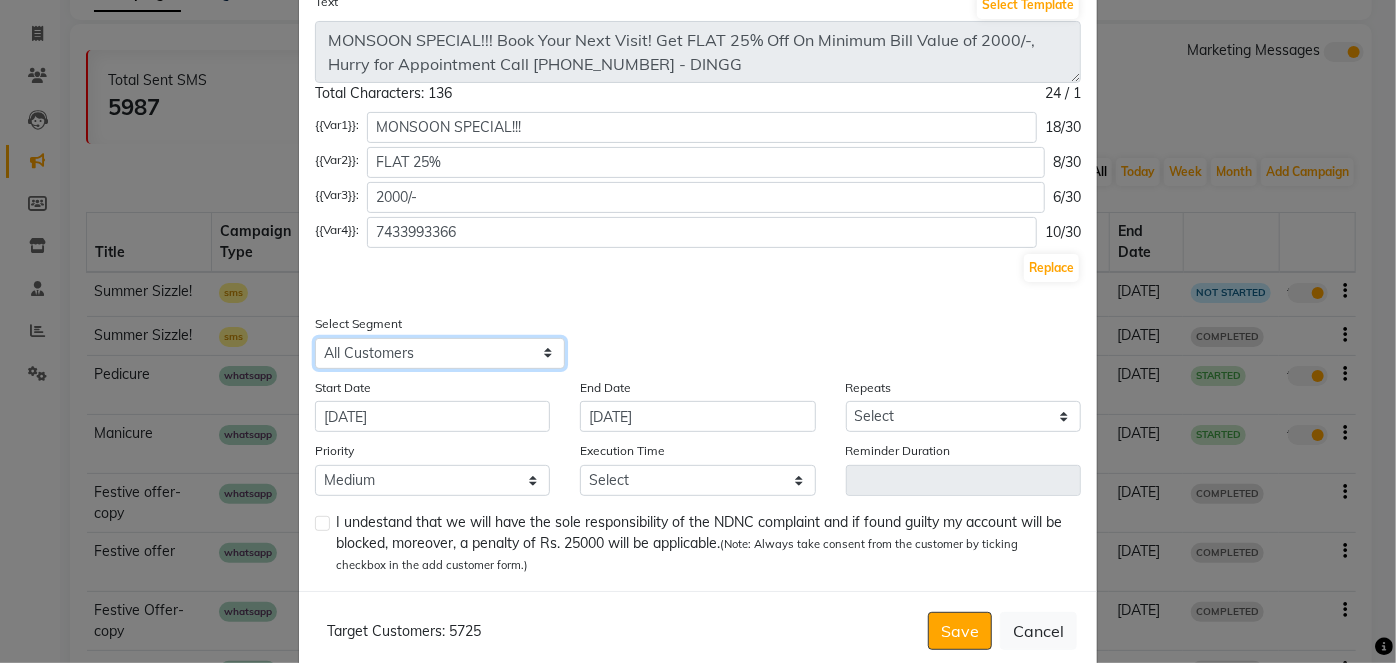 scroll, scrollTop: 223, scrollLeft: 0, axis: vertical 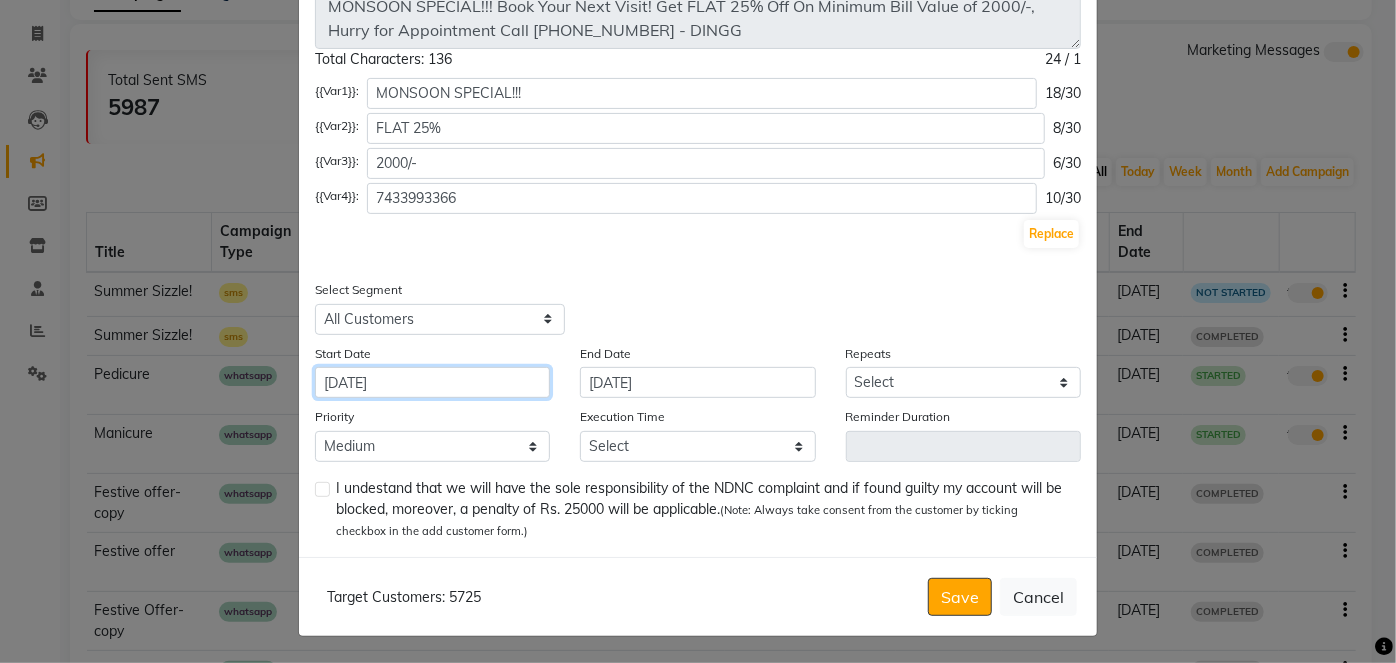 click on "[DATE]" 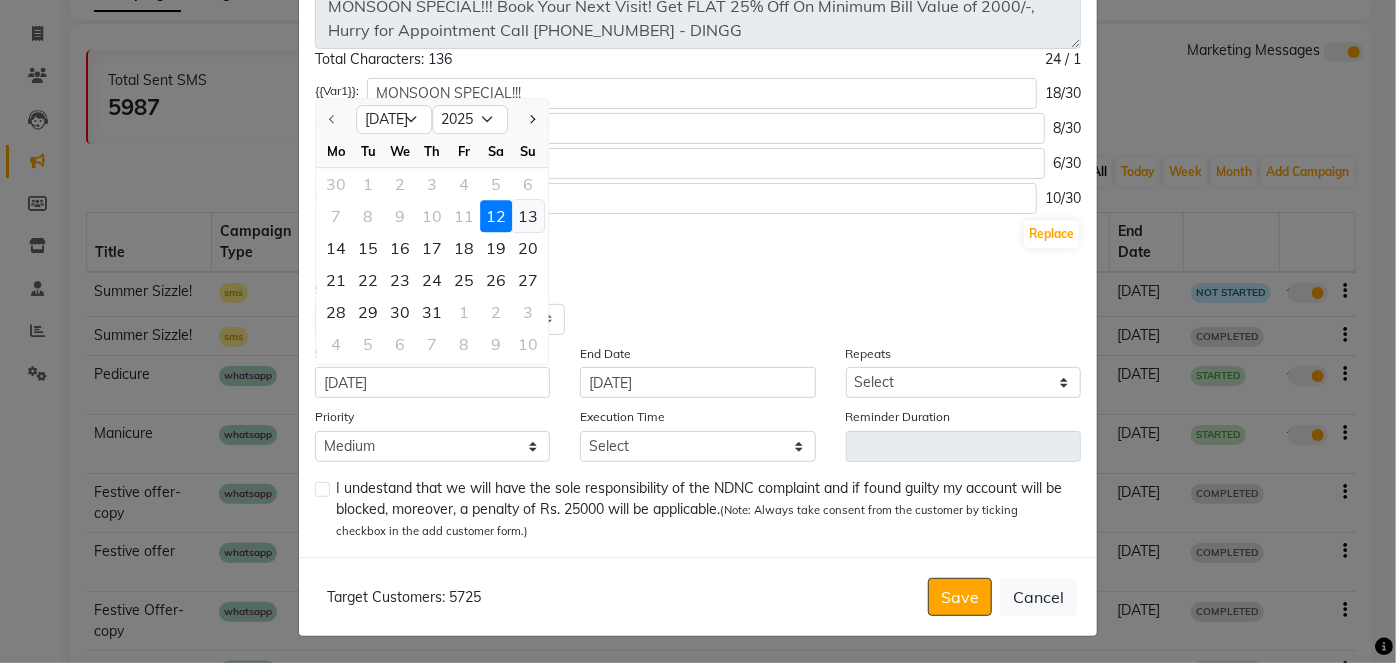 click on "13" 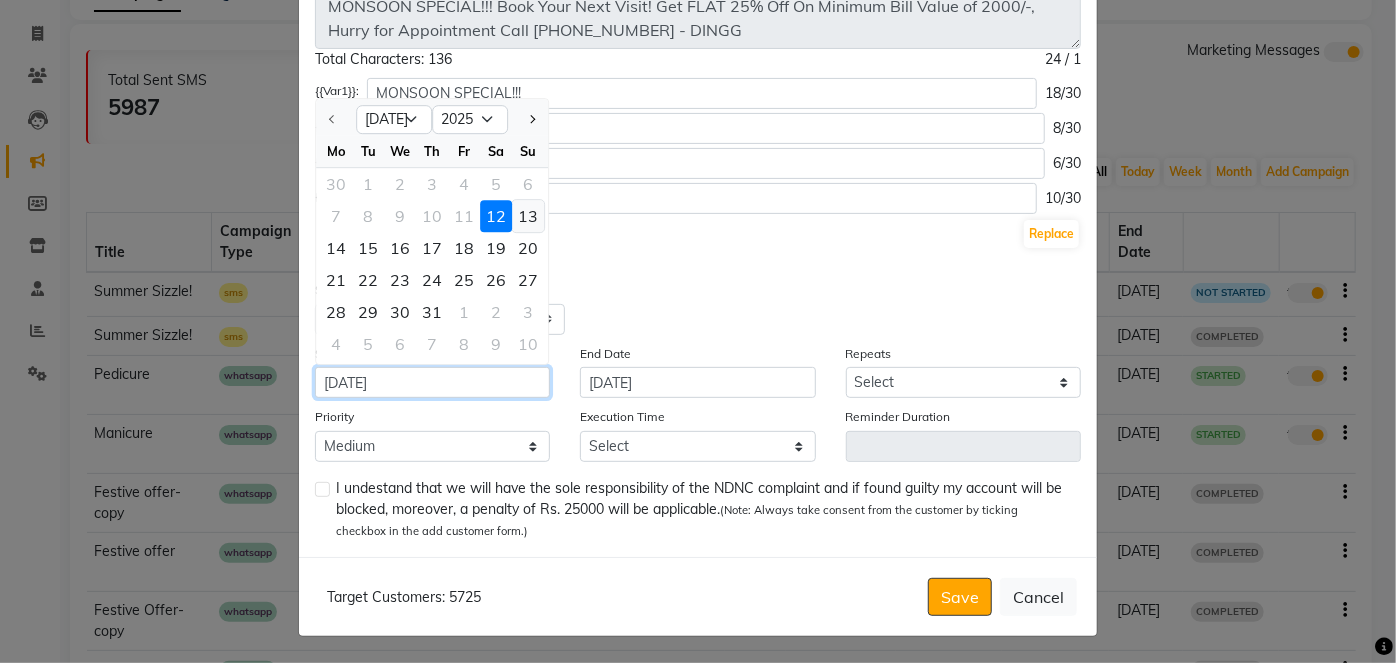 type on "[DATE]" 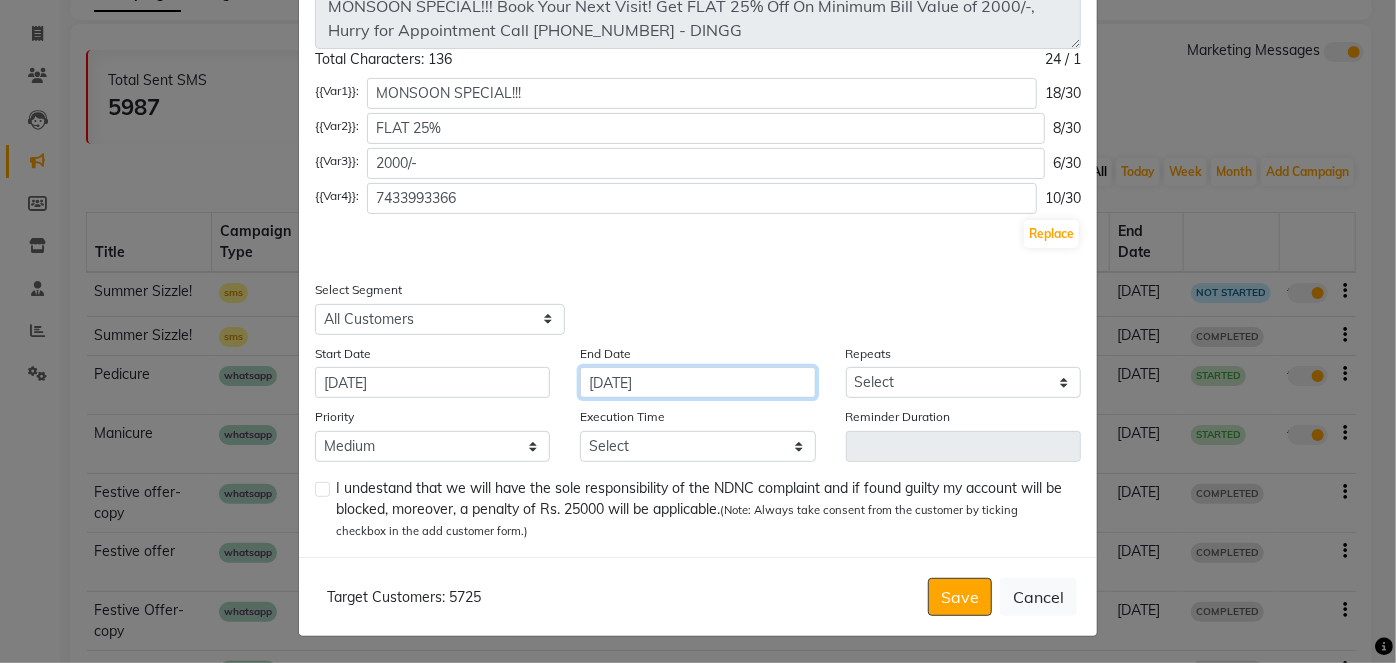 click on "[DATE]" 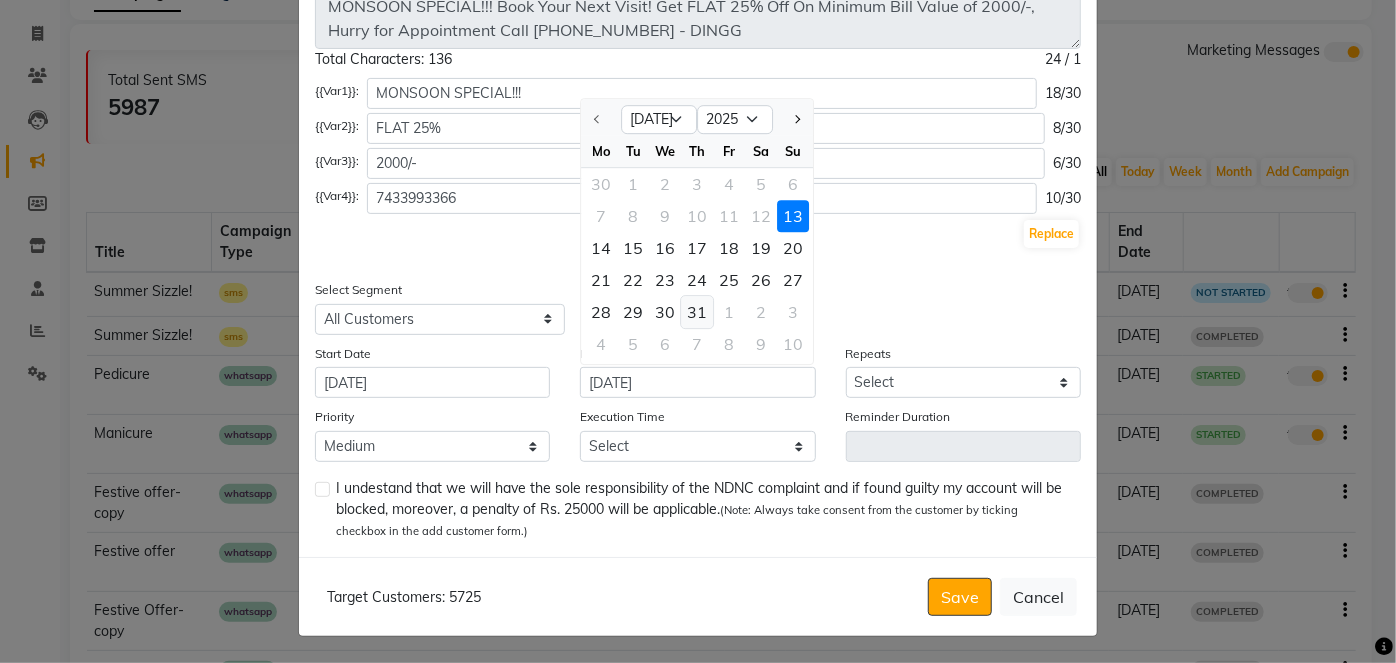 click on "31" 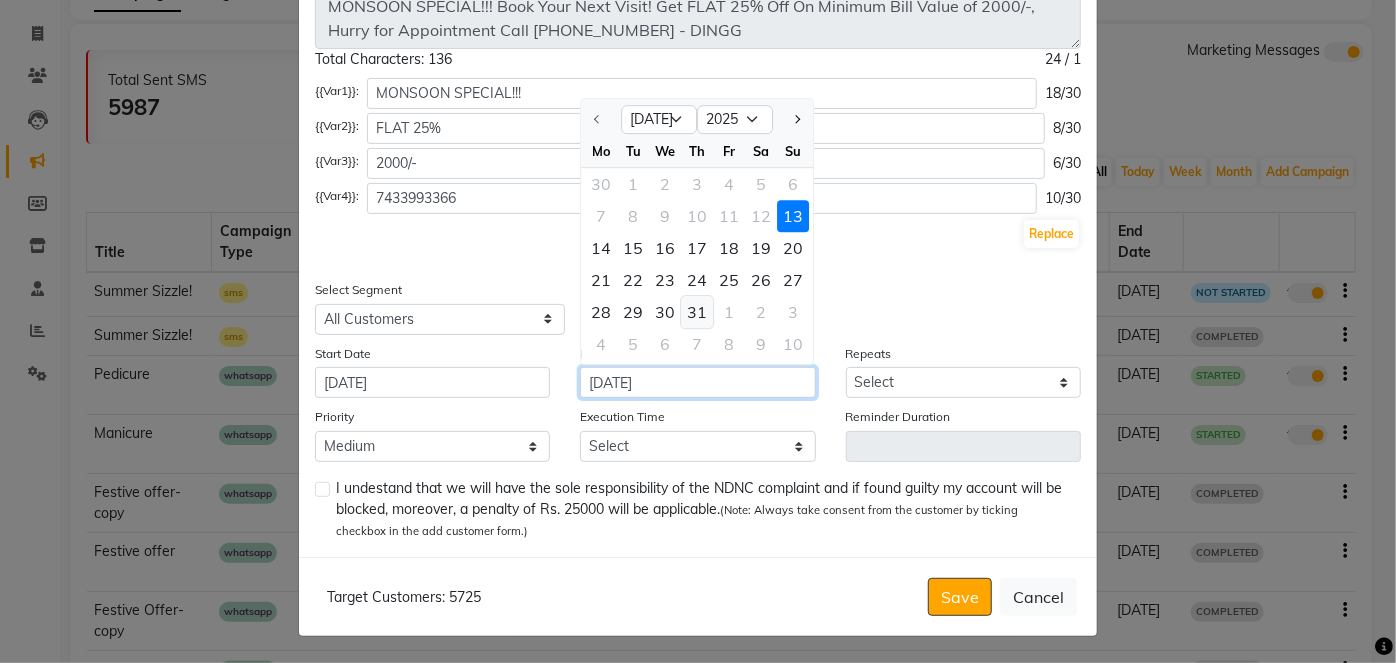 type on "[DATE]" 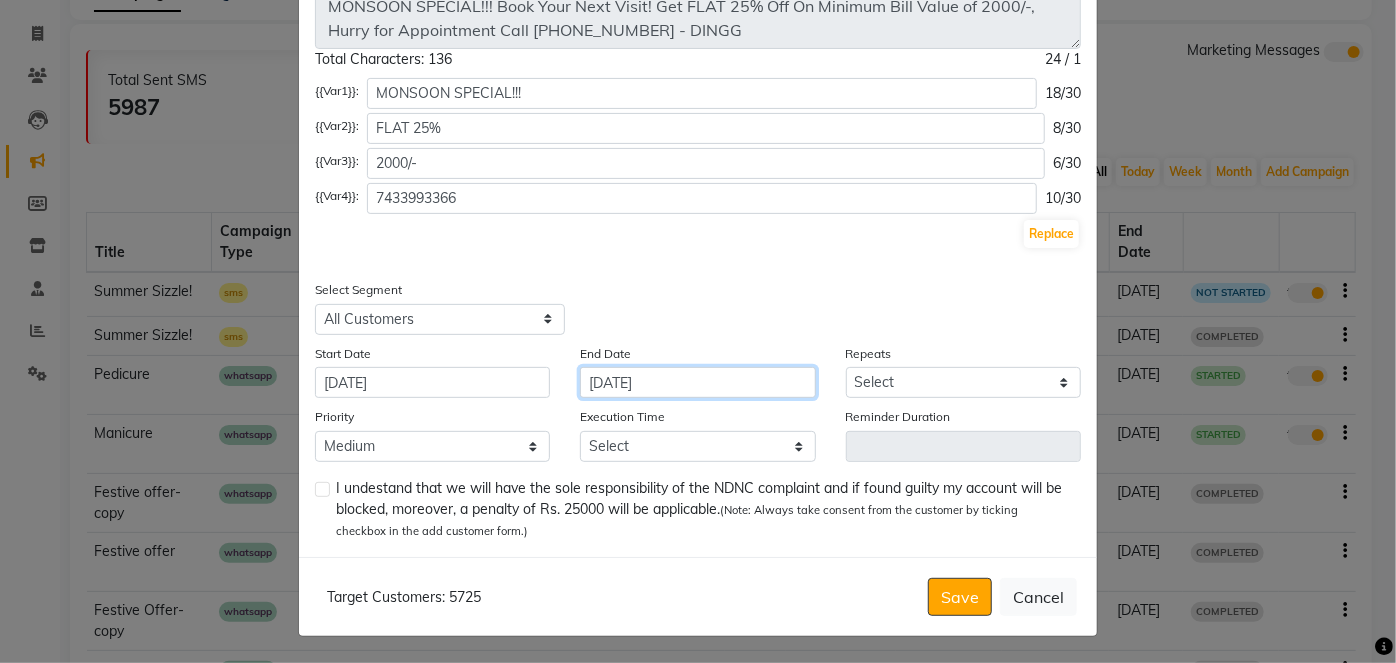 click on "[DATE]" 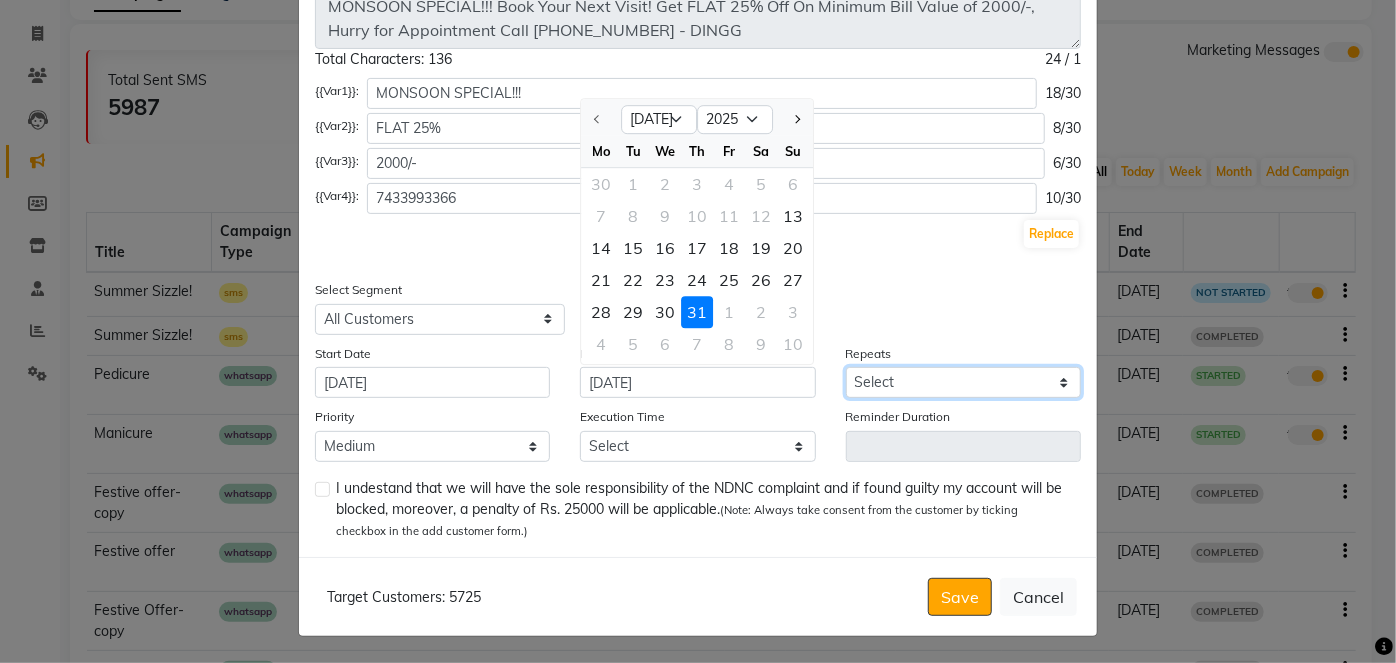 click on "Select Once Daily Alternate Day Weekly Monthly Yearly" at bounding box center (963, 382) 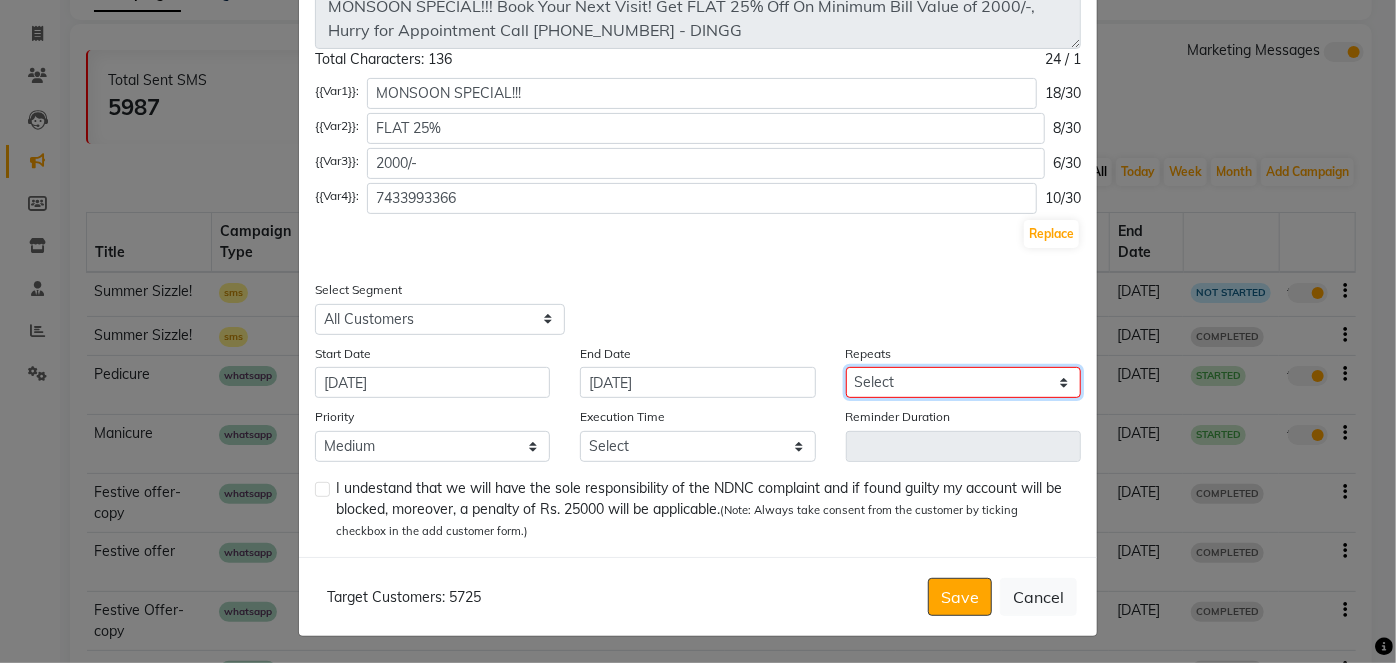 click on "Select Once Daily Alternate Day Weekly Monthly Yearly" at bounding box center [963, 382] 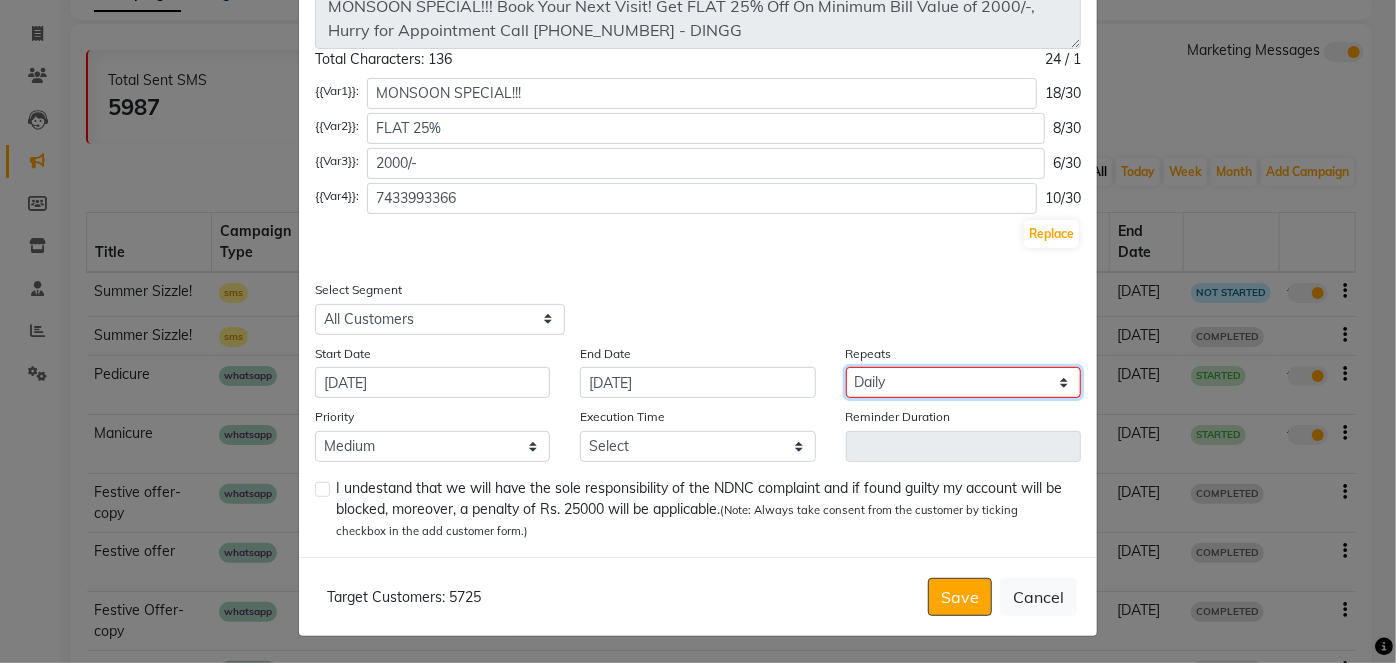 click on "Select Once Daily Alternate Day Weekly Monthly Yearly" at bounding box center [963, 382] 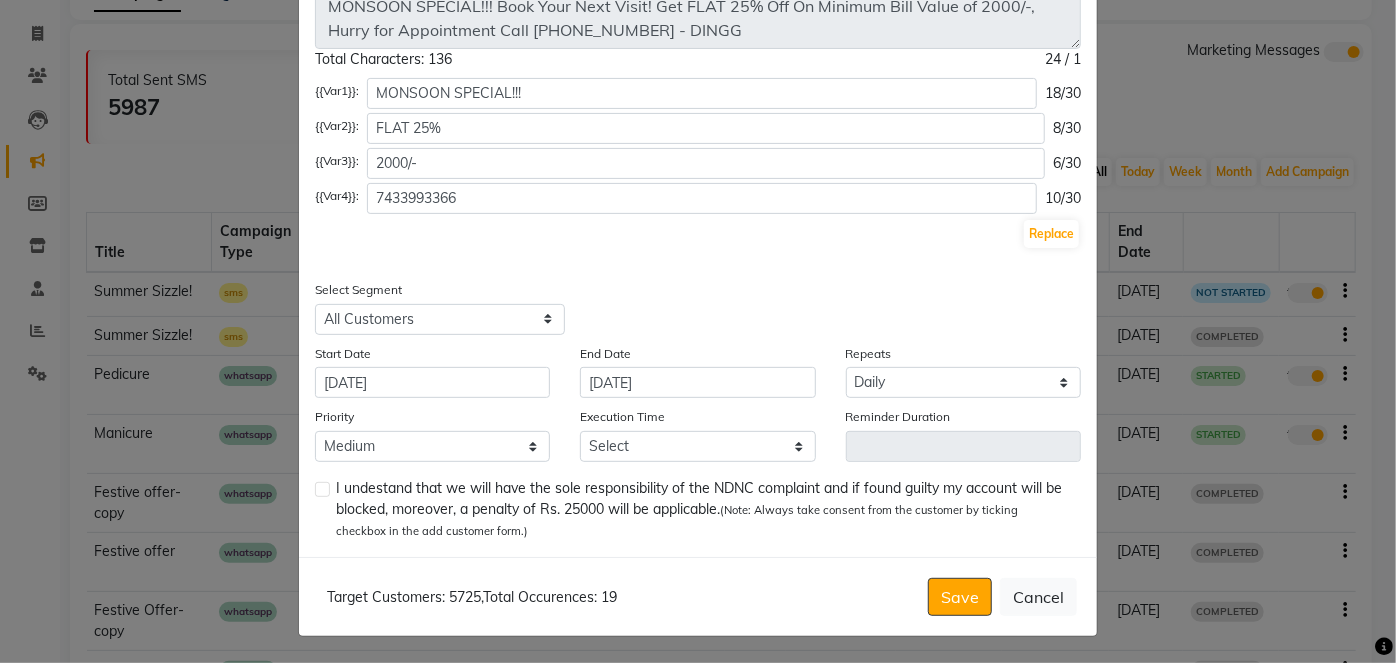 click on "Title MONSOON SPECIAL Language English Campaign Type Select Birthday Anniversary Promotional Service reminder Text Select Template MONSOON SPECIAL!!! Book Your Next Visit! Get FLAT 25% Off On Minimum Bill Value of 2000/-, Hurry for Appointment Call [PHONE_NUMBER] - DINGG Total Characters: 136 24 / 1  {{Var1}}: MONSOON SPECIAL!!! 18/30 {{Var2}}: FLAT 25% 8/30 {{Var3}}: 2000/- 6/30 {{Var4}}: 7433993366 10/30 Replace Select Segment Select All Customers All [DEMOGRAPHIC_DATA] Customer All [DEMOGRAPHIC_DATA] Customer All Customers Visited in last 30 days All Customers Visited in last 60 days but not in last 30 days Inactive/Lost Customers High Ticket Customers Low Ticket Customers Frequent Customers Regular Customers New Customers All Customers with Valid Birthdays All Customers with Valid Anniversary All Customer Visited in [DATE] nail ext 60 days Nails client manicure  pedicure  Summer Sizzler High Spenders Inactive Customers Start Date [DATE] End Date [DATE] Repeats Select Once Daily Alternate Day Weekly Monthly Yearly Priority Low" 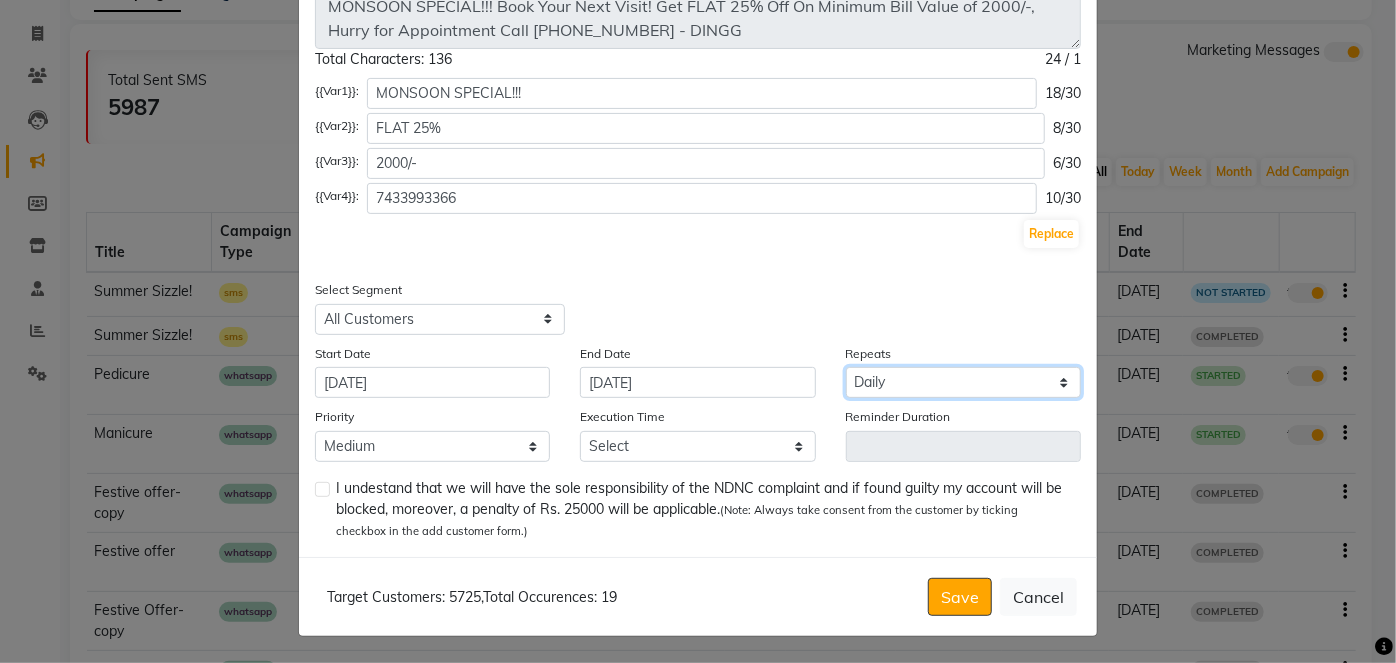click on "Select Once Daily Alternate Day Weekly Monthly Yearly" at bounding box center (963, 382) 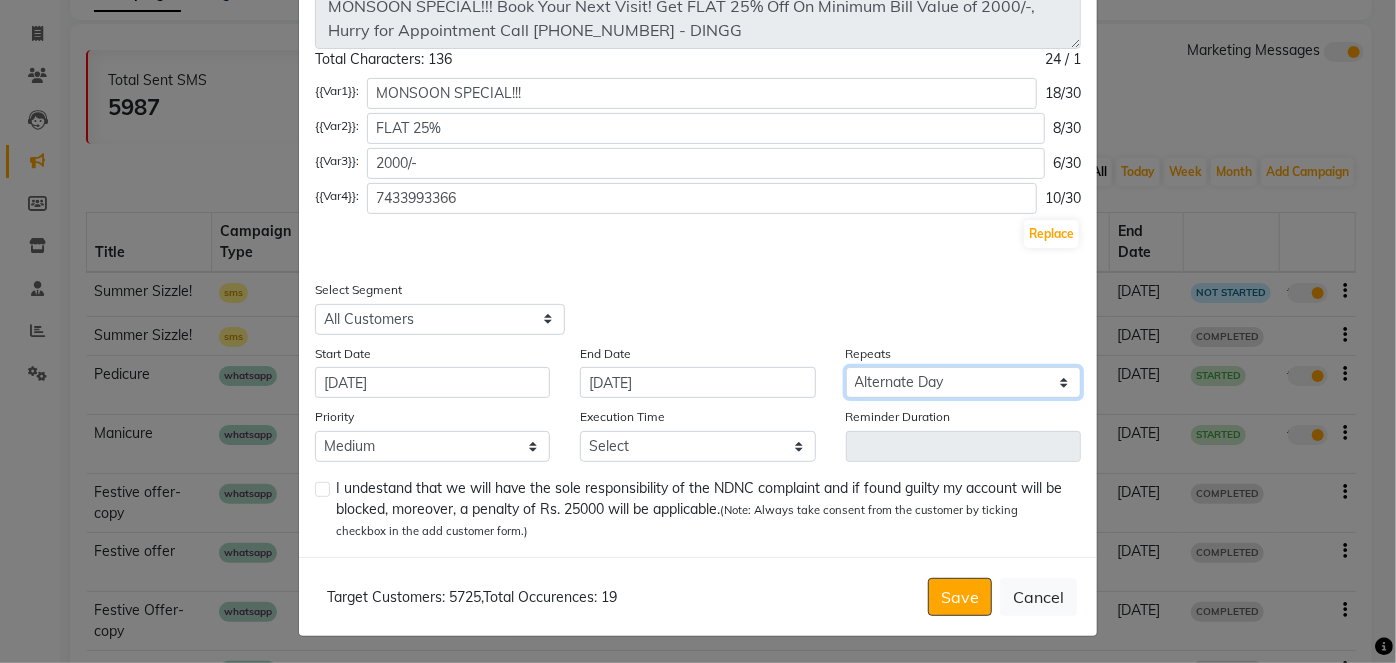 click on "Select Once Daily Alternate Day Weekly Monthly Yearly" at bounding box center [963, 382] 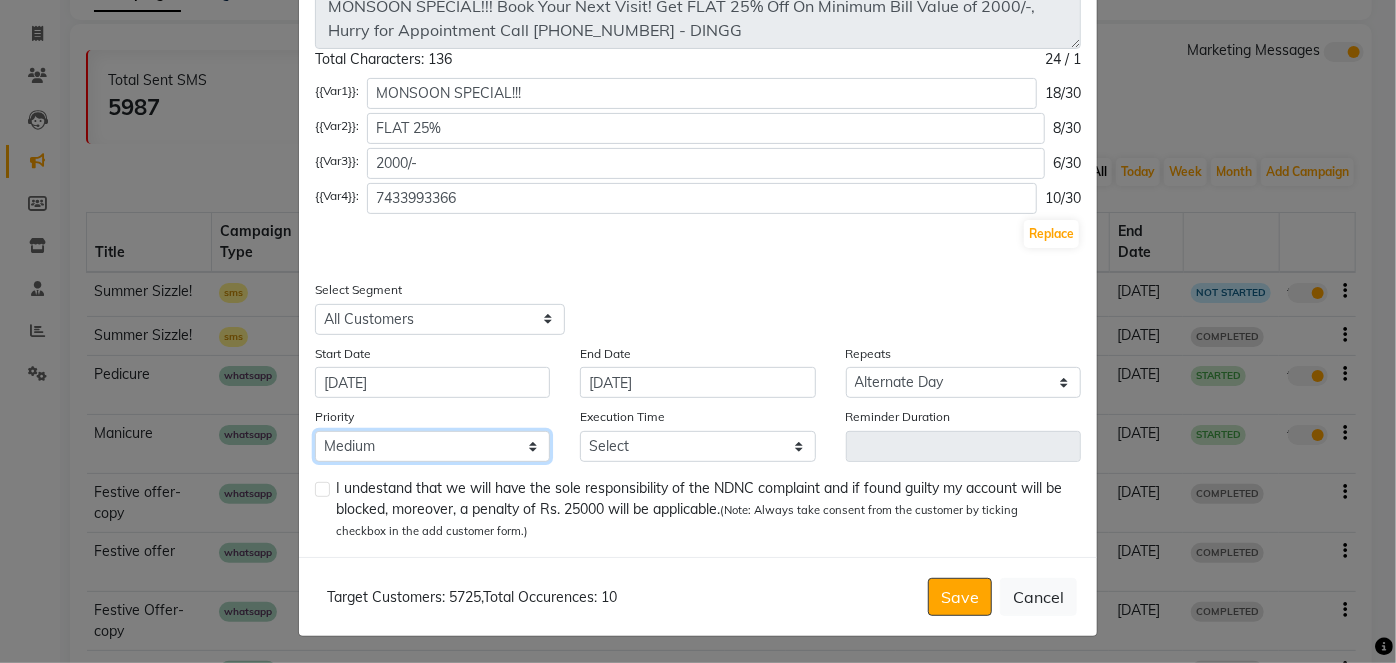 click on "Low Medium High" at bounding box center (432, 446) 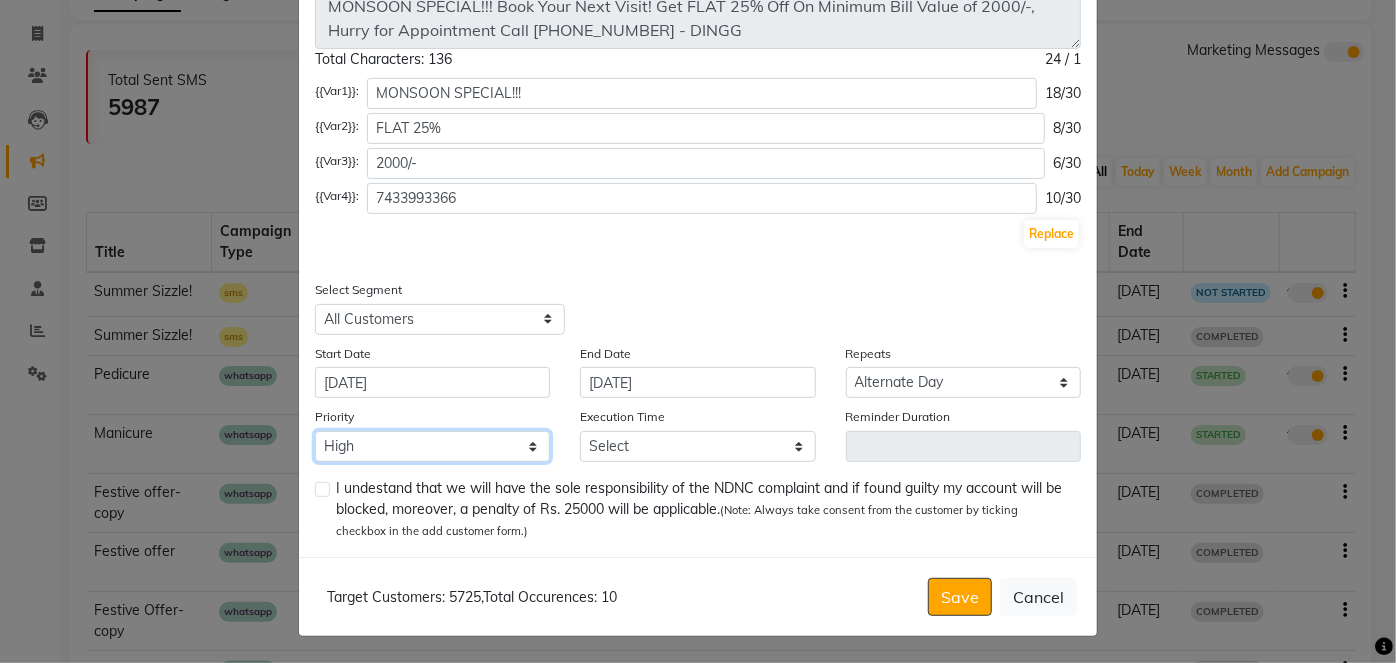 click on "Low Medium High" at bounding box center (432, 446) 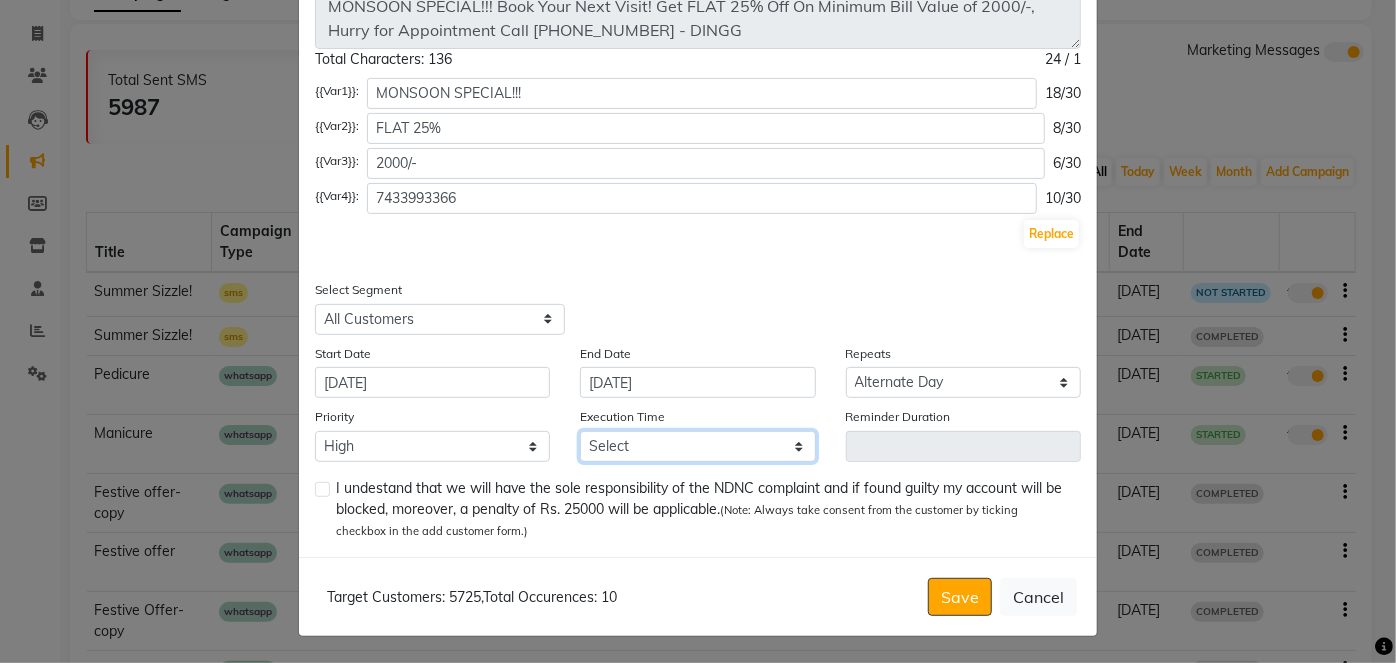 click on "Select 09:00 AM 09:15 AM 09:30 AM 09:45 AM 10:00 AM 10:15 AM 10:30 AM 10:45 AM 11:00 AM 11:15 AM 11:30 AM 11:45 AM 12:00 PM 12:15 PM 12:30 PM 12:45 PM 01:00 PM 01:15 PM 01:30 PM 01:45 PM 02:00 PM 02:15 PM 02:30 PM 02:45 PM 03:00 PM 03:15 PM 03:30 PM 03:45 PM 04:00 PM 04:15 PM 04:30 PM 04:45 PM 05:00 PM 05:15 PM 05:30 PM 05:45 PM 06:00 PM 06:15 PM 06:30 PM 06:45 PM 07:00 PM 07:15 PM 07:30 PM 07:45 PM 08:00 PM 08:15 PM 08:30 PM 08:45 PM" at bounding box center (697, 446) 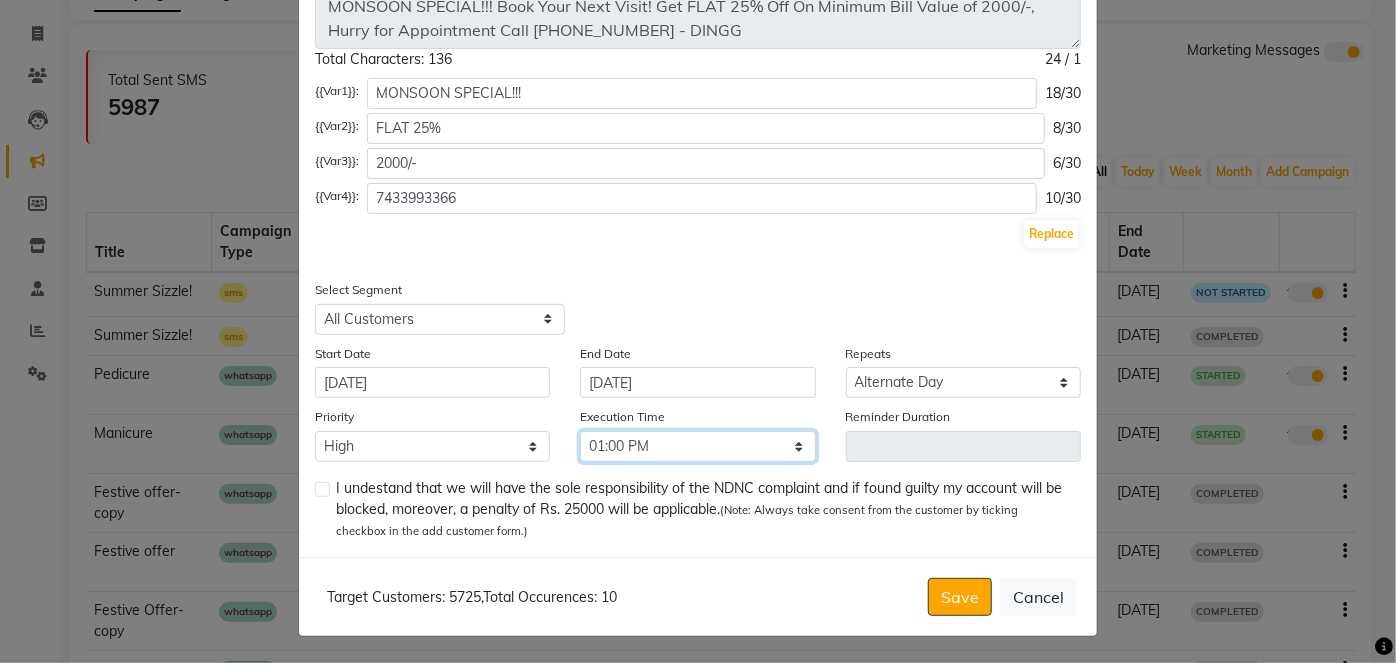 click on "Select 09:00 AM 09:15 AM 09:30 AM 09:45 AM 10:00 AM 10:15 AM 10:30 AM 10:45 AM 11:00 AM 11:15 AM 11:30 AM 11:45 AM 12:00 PM 12:15 PM 12:30 PM 12:45 PM 01:00 PM 01:15 PM 01:30 PM 01:45 PM 02:00 PM 02:15 PM 02:30 PM 02:45 PM 03:00 PM 03:15 PM 03:30 PM 03:45 PM 04:00 PM 04:15 PM 04:30 PM 04:45 PM 05:00 PM 05:15 PM 05:30 PM 05:45 PM 06:00 PM 06:15 PM 06:30 PM 06:45 PM 07:00 PM 07:15 PM 07:30 PM 07:45 PM 08:00 PM 08:15 PM 08:30 PM 08:45 PM" at bounding box center [697, 446] 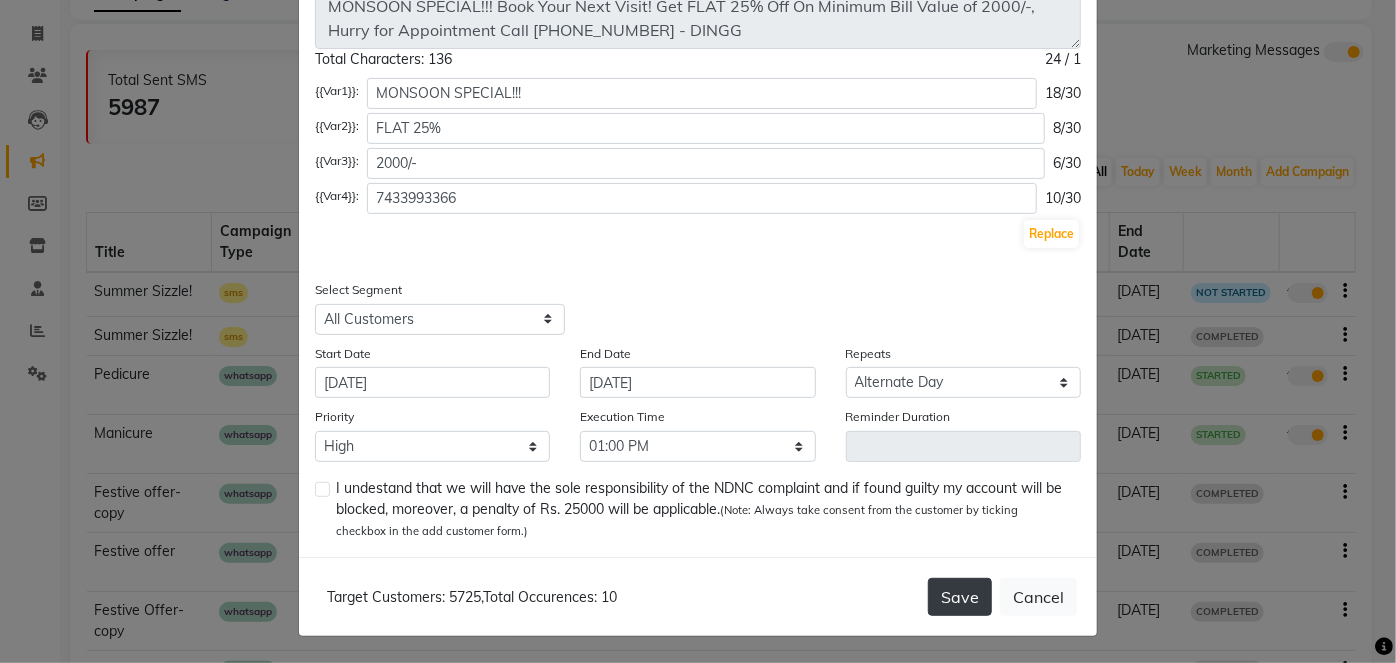 click on "Save" 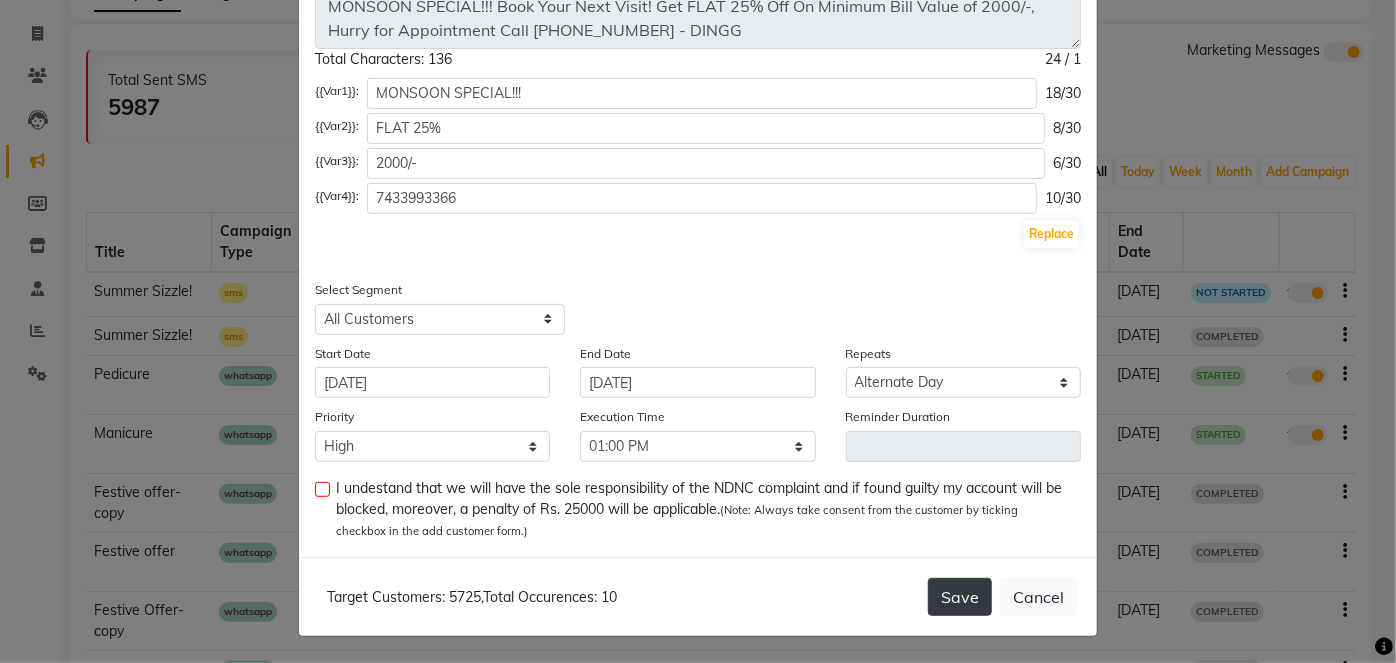 click on "Save" 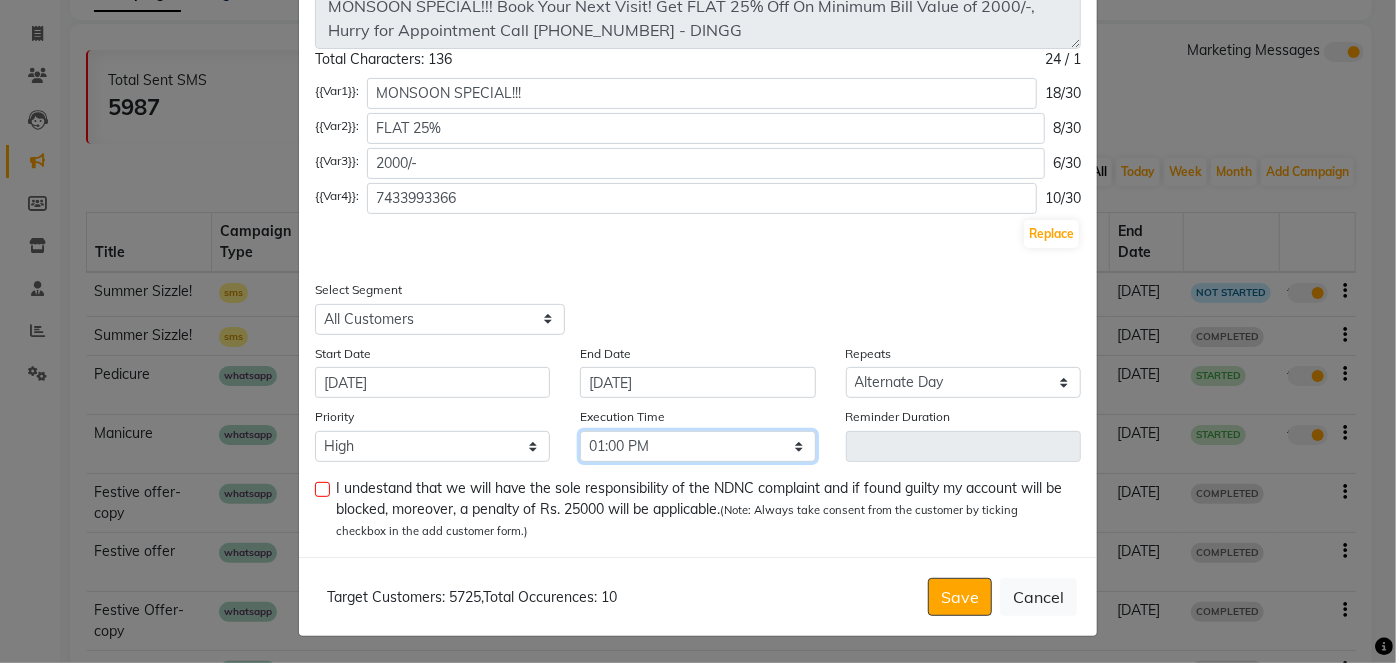 click on "Select 09:00 AM 09:15 AM 09:30 AM 09:45 AM 10:00 AM 10:15 AM 10:30 AM 10:45 AM 11:00 AM 11:15 AM 11:30 AM 11:45 AM 12:00 PM 12:15 PM 12:30 PM 12:45 PM 01:00 PM 01:15 PM 01:30 PM 01:45 PM 02:00 PM 02:15 PM 02:30 PM 02:45 PM 03:00 PM 03:15 PM 03:30 PM 03:45 PM 04:00 PM 04:15 PM 04:30 PM 04:45 PM 05:00 PM 05:15 PM 05:30 PM 05:45 PM 06:00 PM 06:15 PM 06:30 PM 06:45 PM 07:00 PM 07:15 PM 07:30 PM 07:45 PM 08:00 PM 08:15 PM 08:30 PM 08:45 PM" at bounding box center [697, 446] 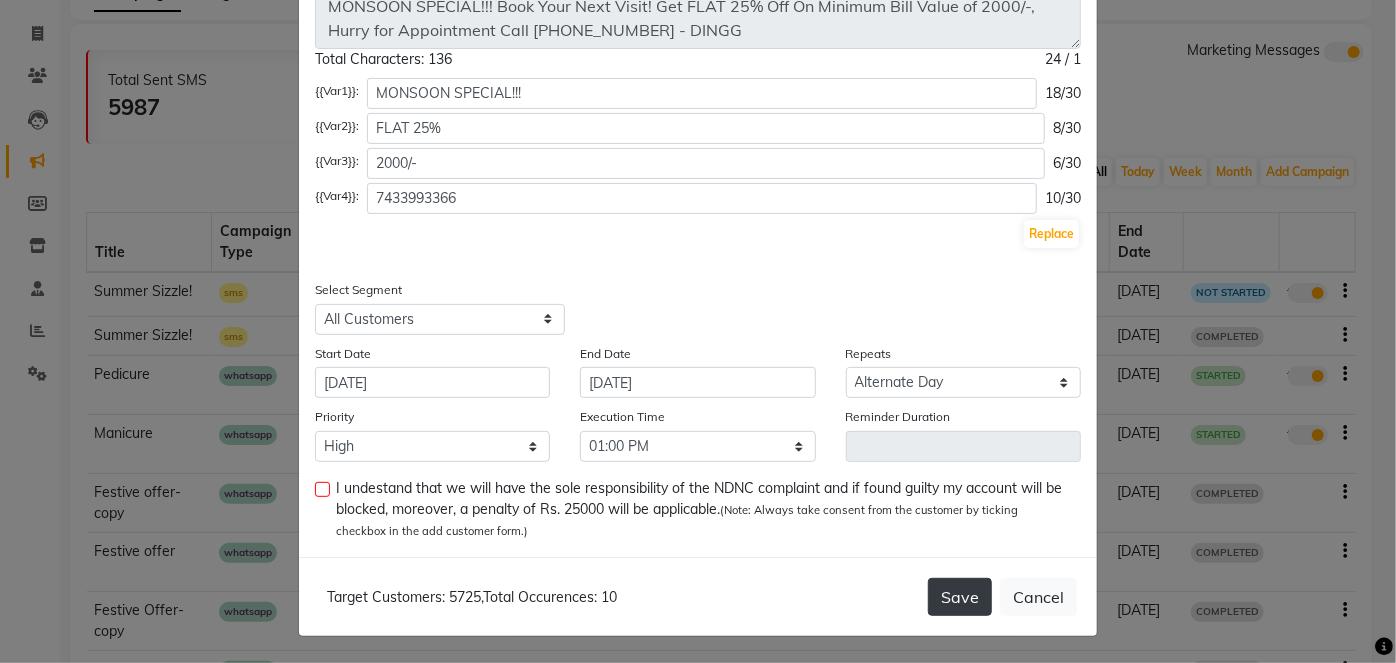 click on "Save" 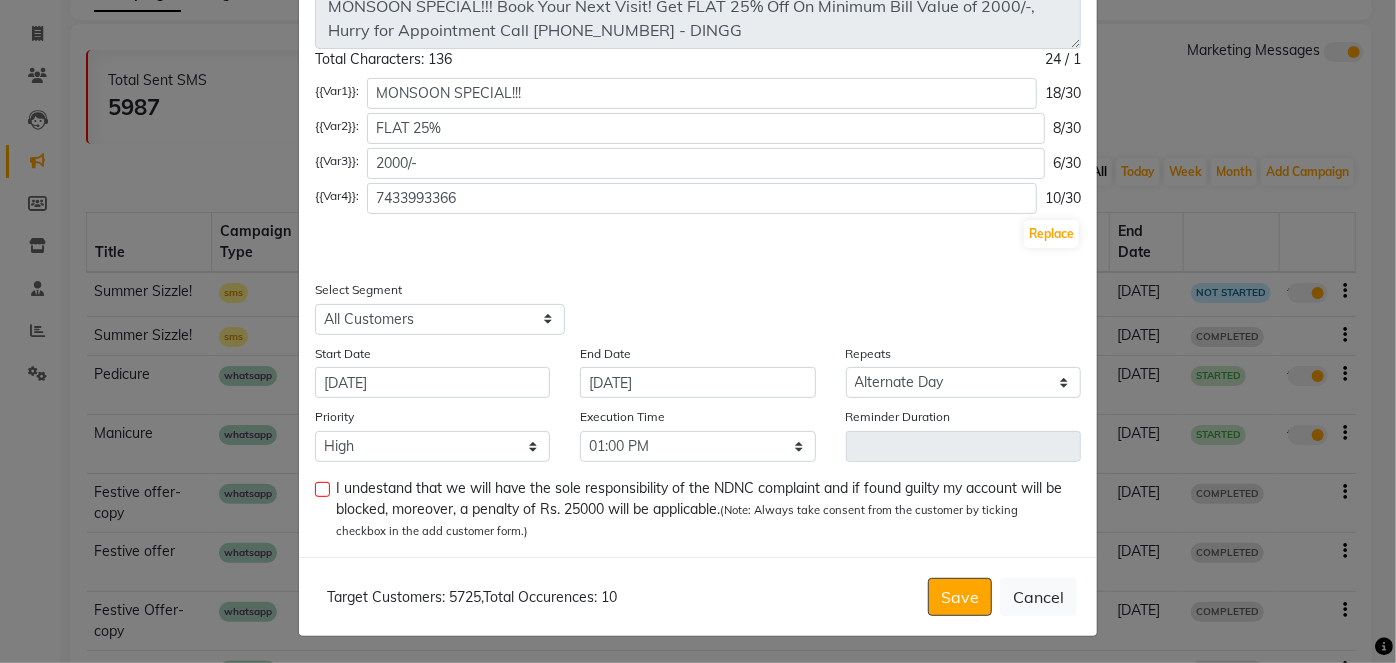 click 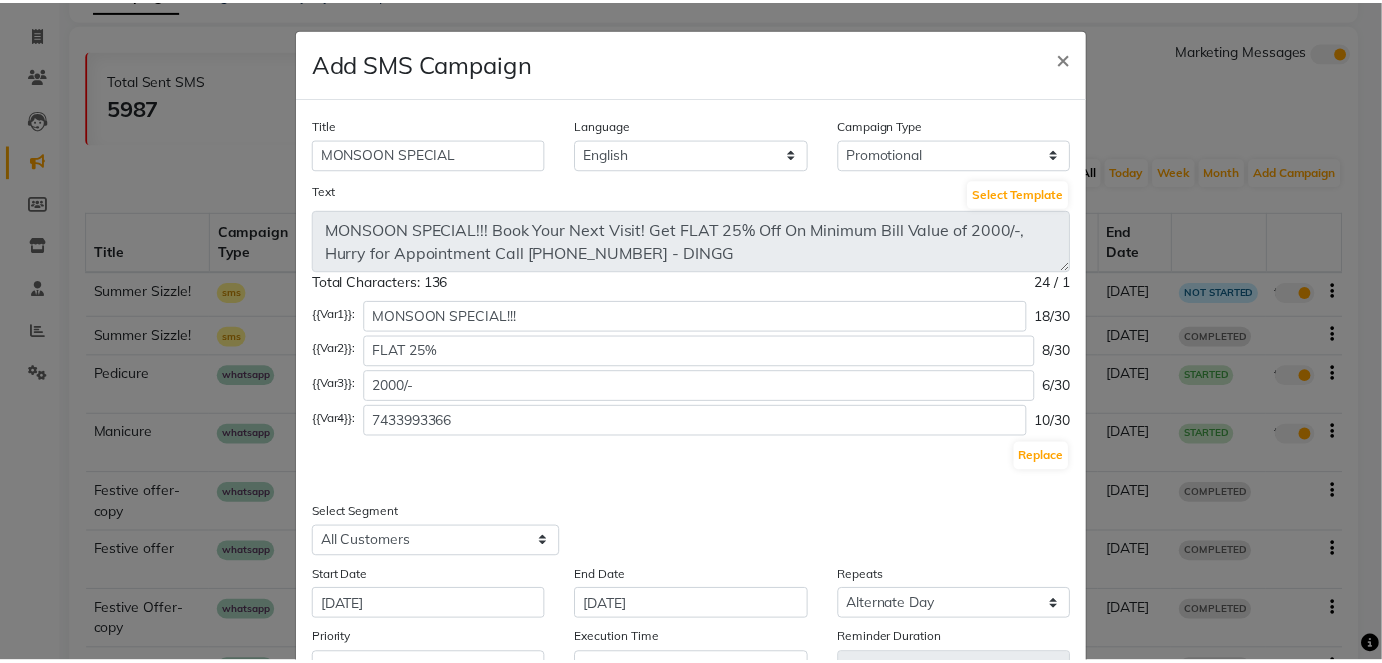scroll, scrollTop: 223, scrollLeft: 0, axis: vertical 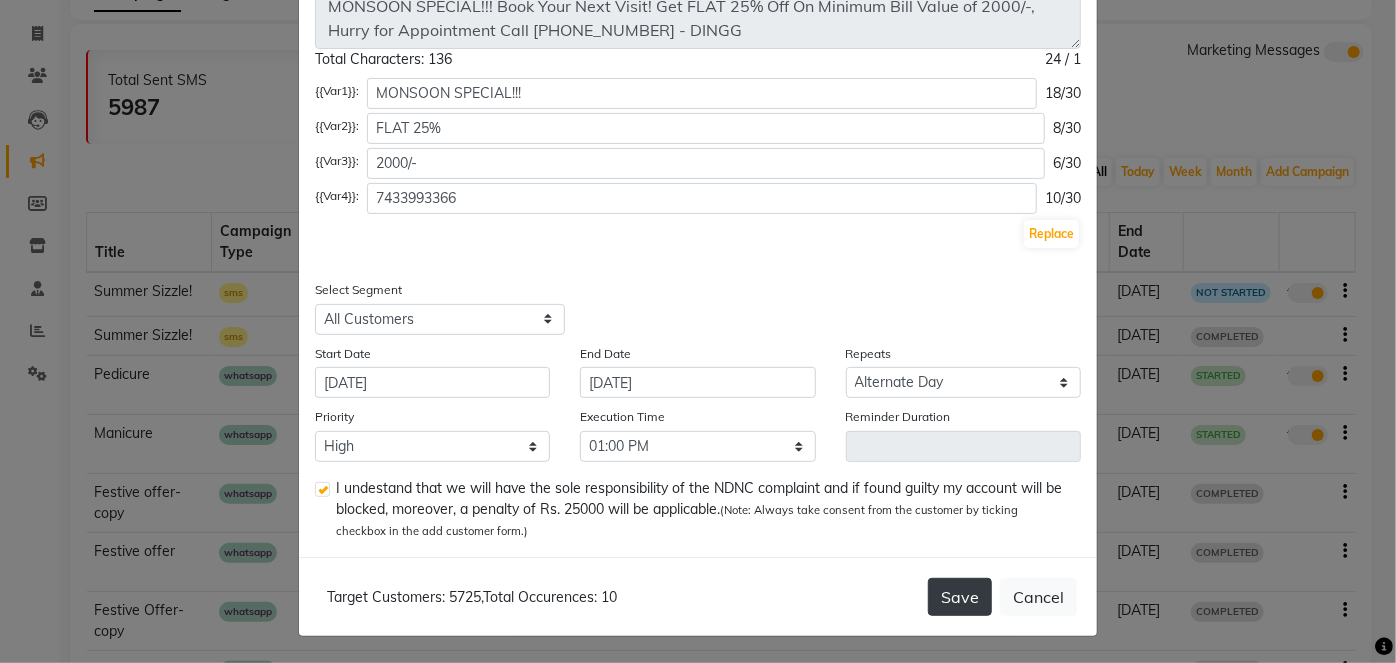click on "Save" 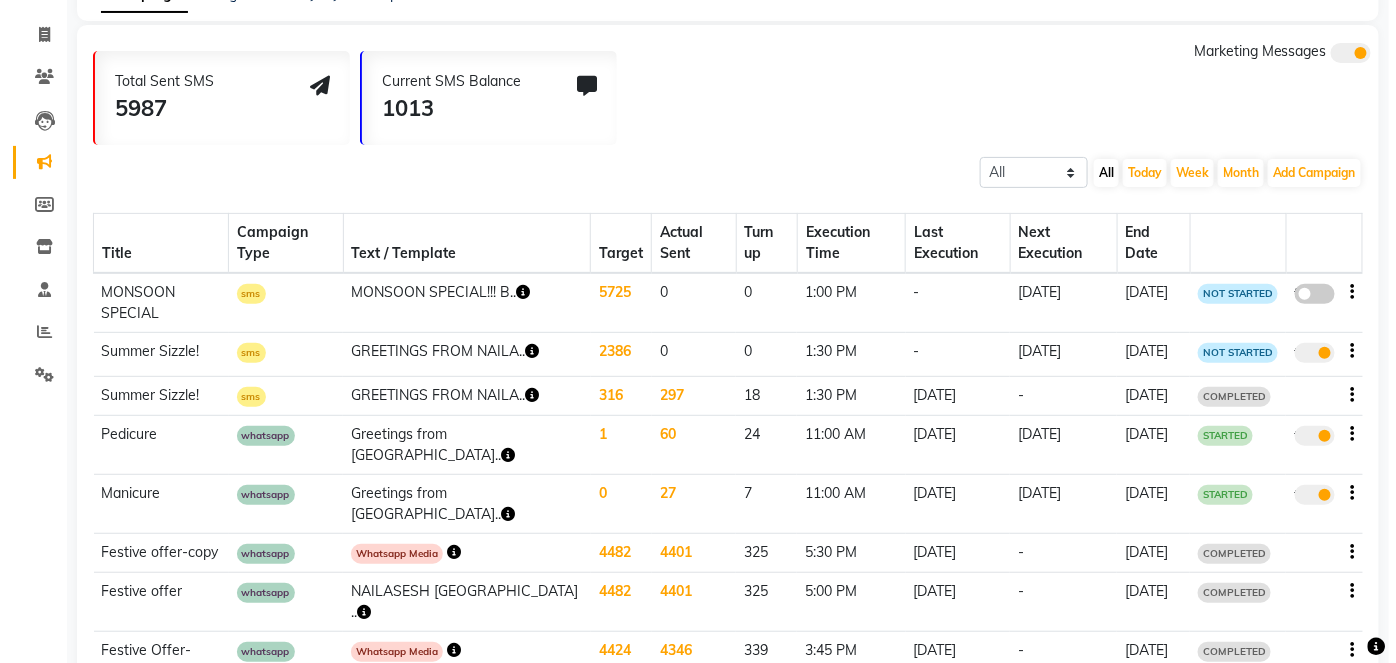 scroll, scrollTop: 0, scrollLeft: 0, axis: both 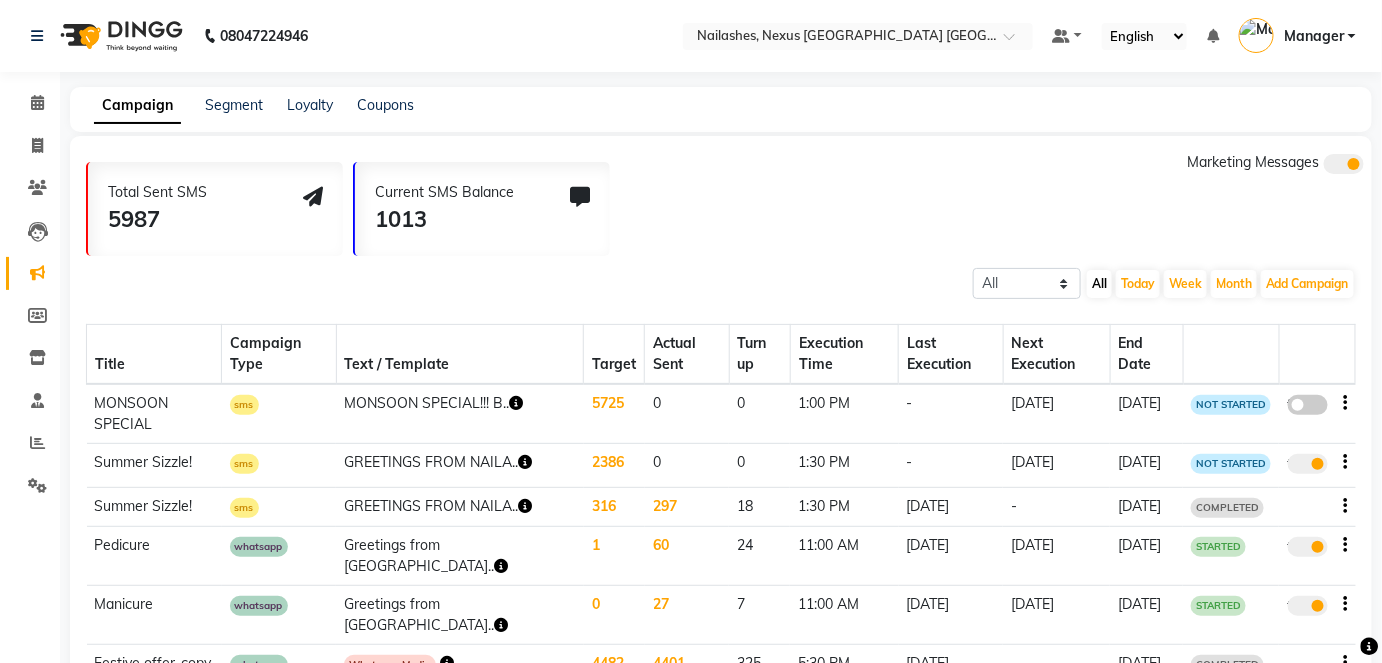 click 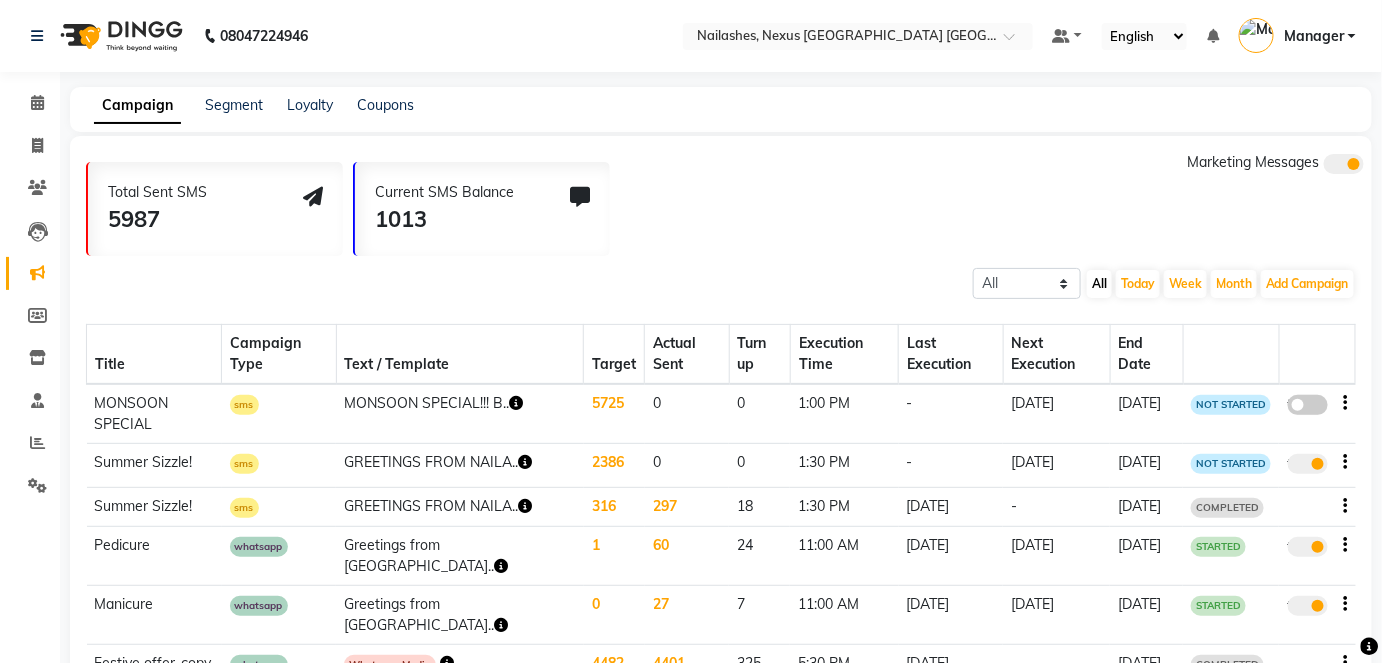 click on "false" 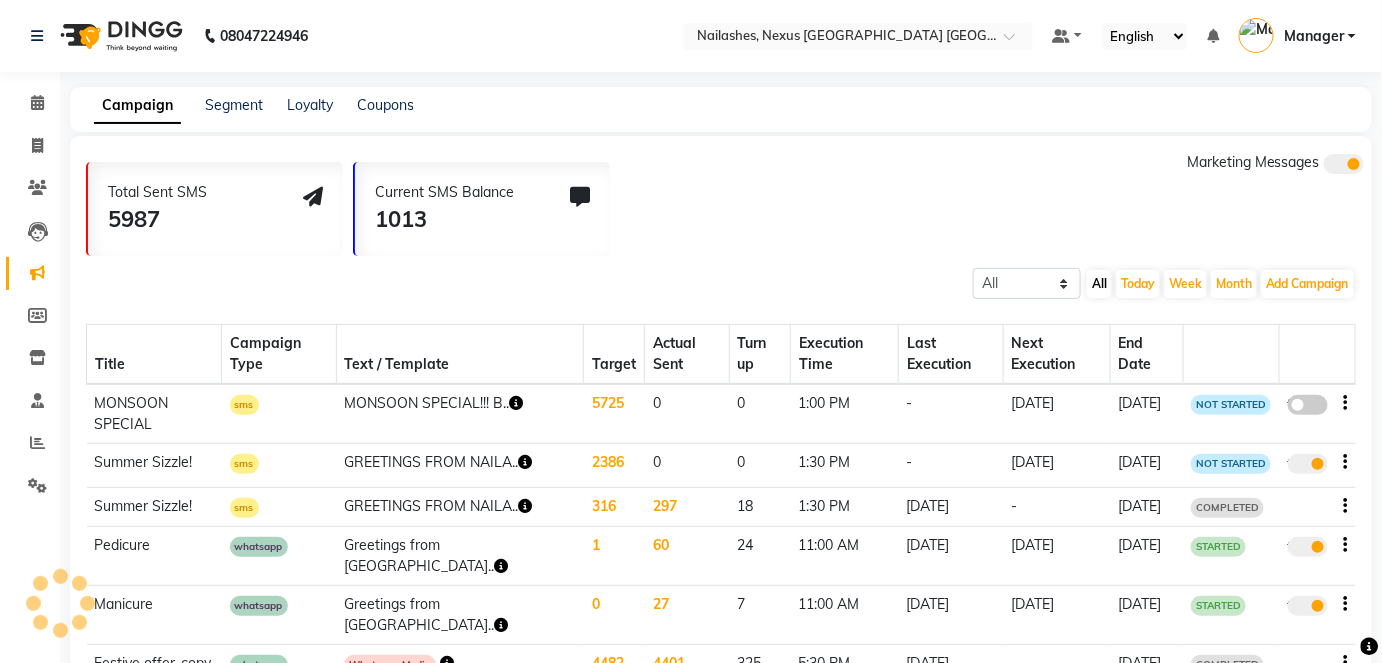 select on "3" 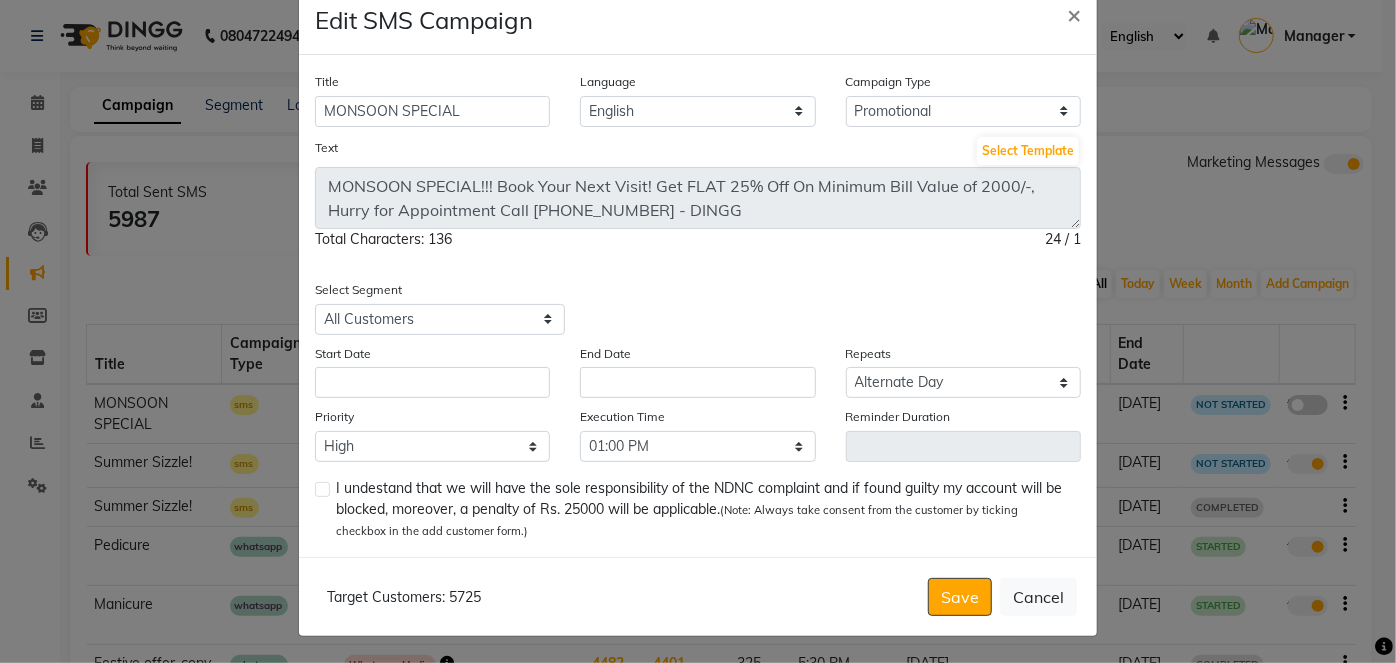 scroll, scrollTop: 42, scrollLeft: 0, axis: vertical 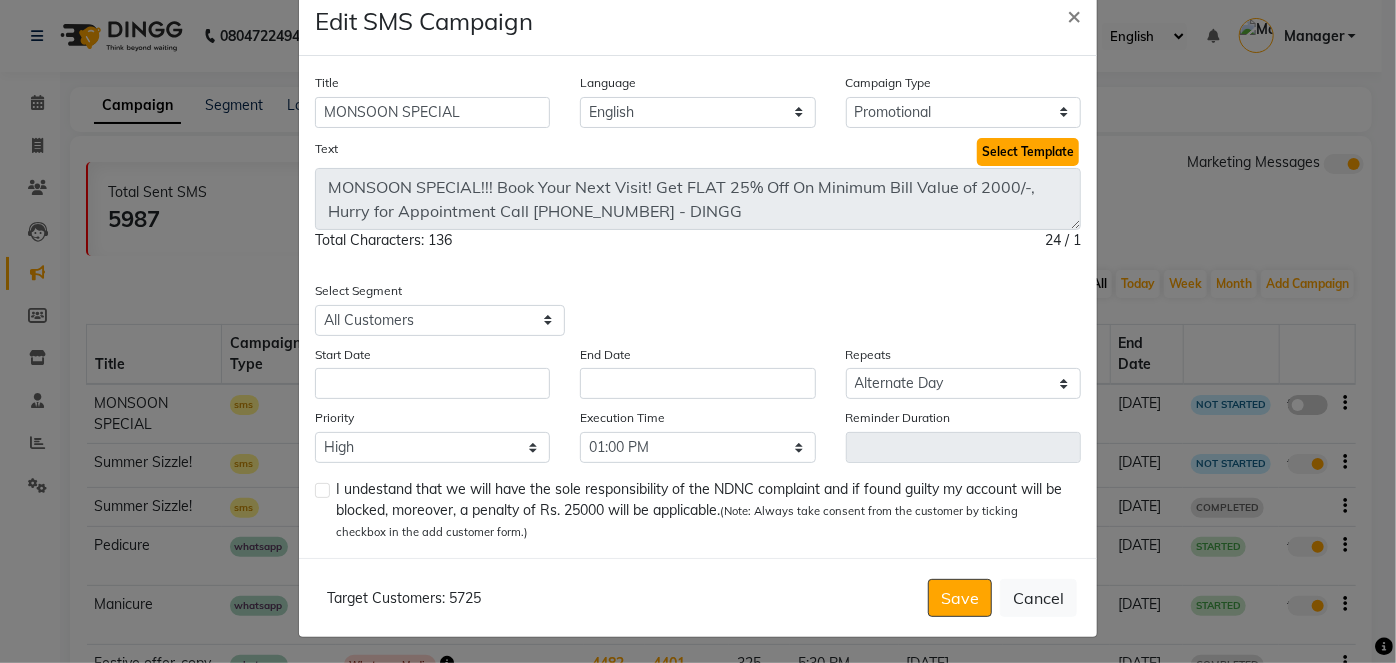 click on "Select Template" 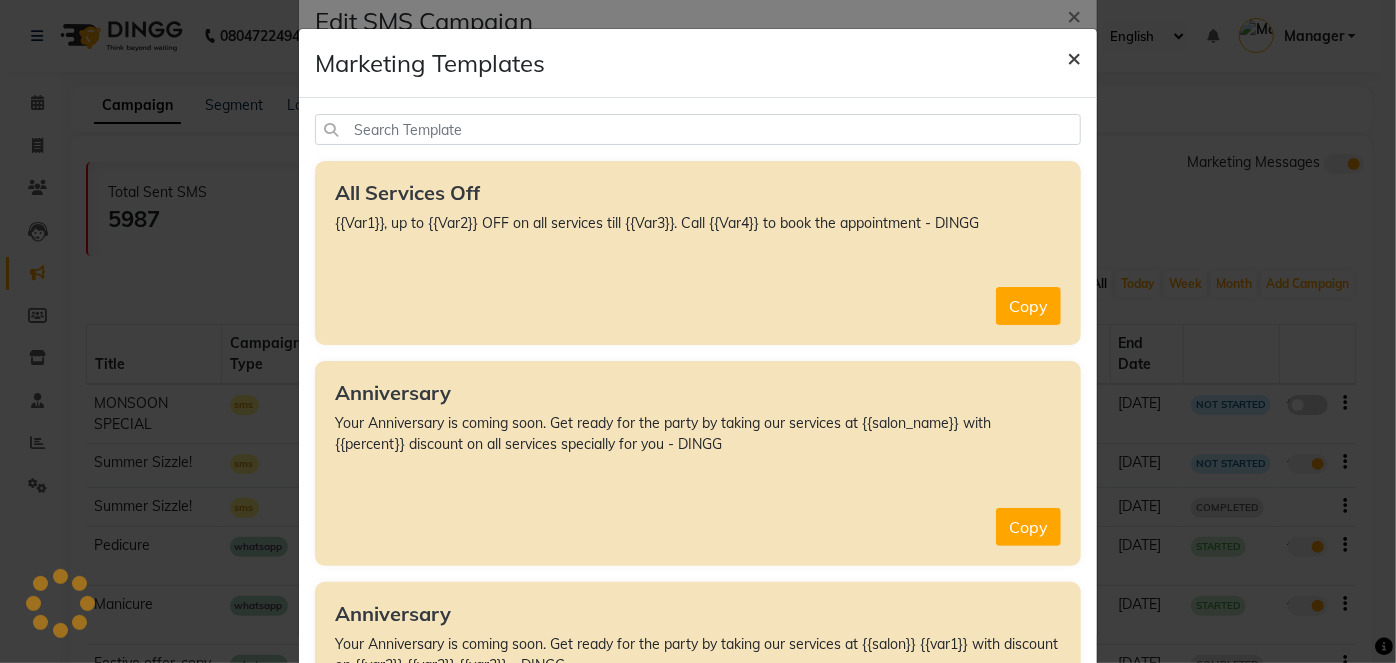 click on "×" 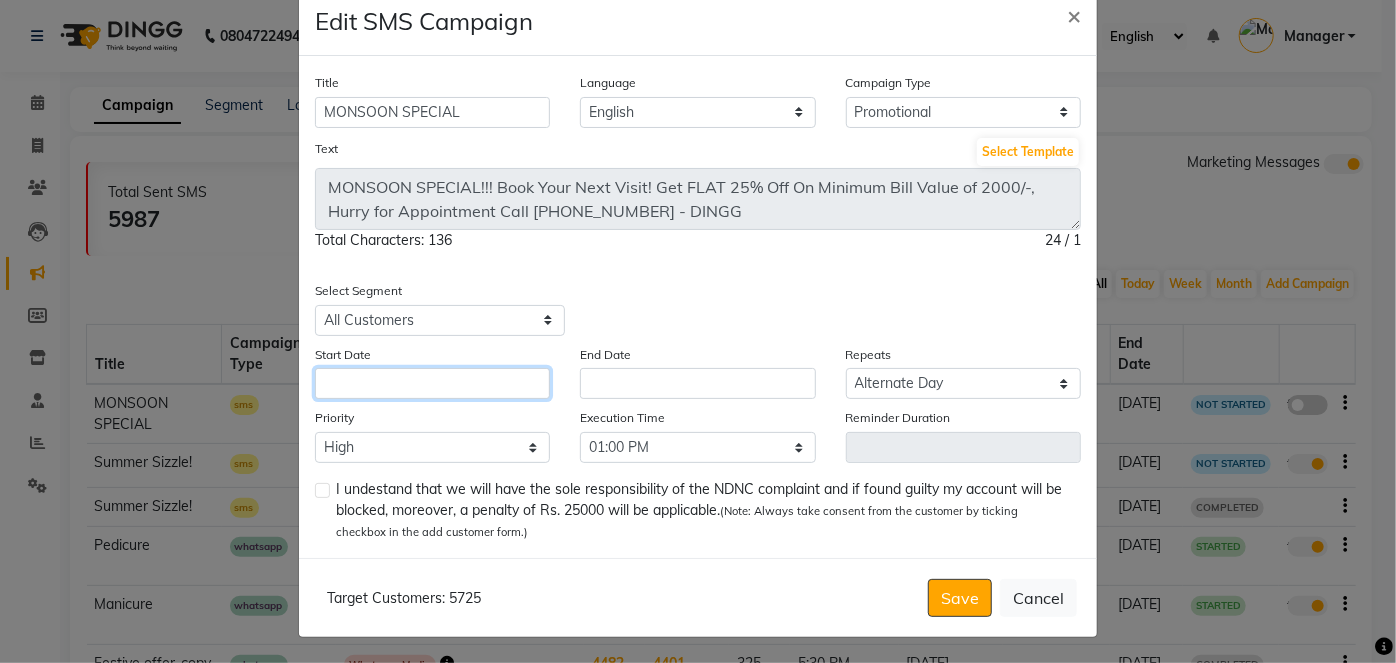 click 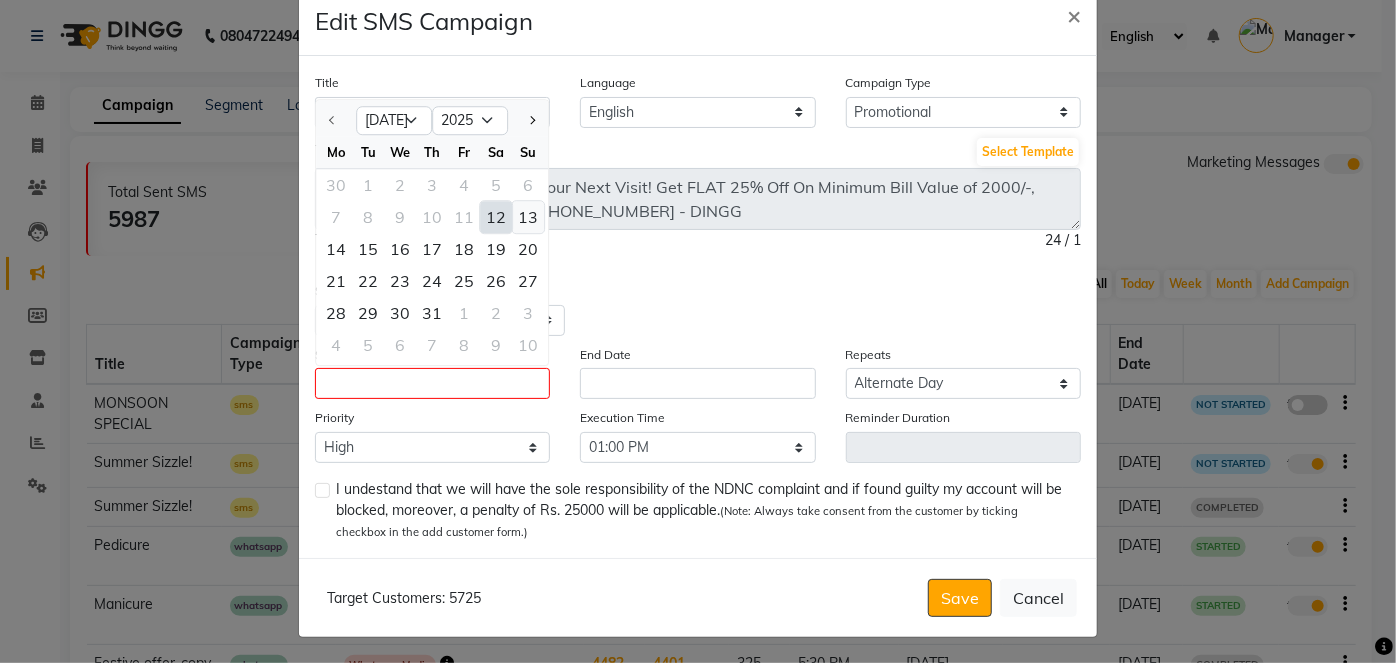 click on "13" 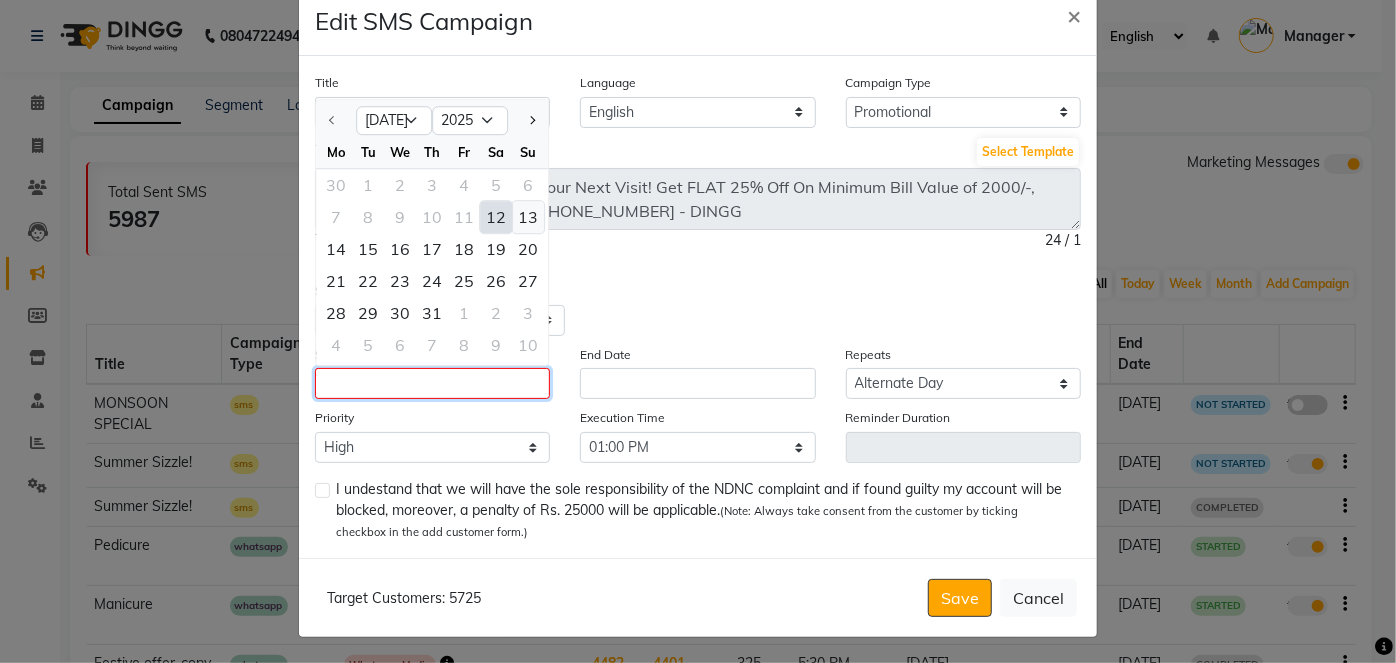 type on "[DATE]" 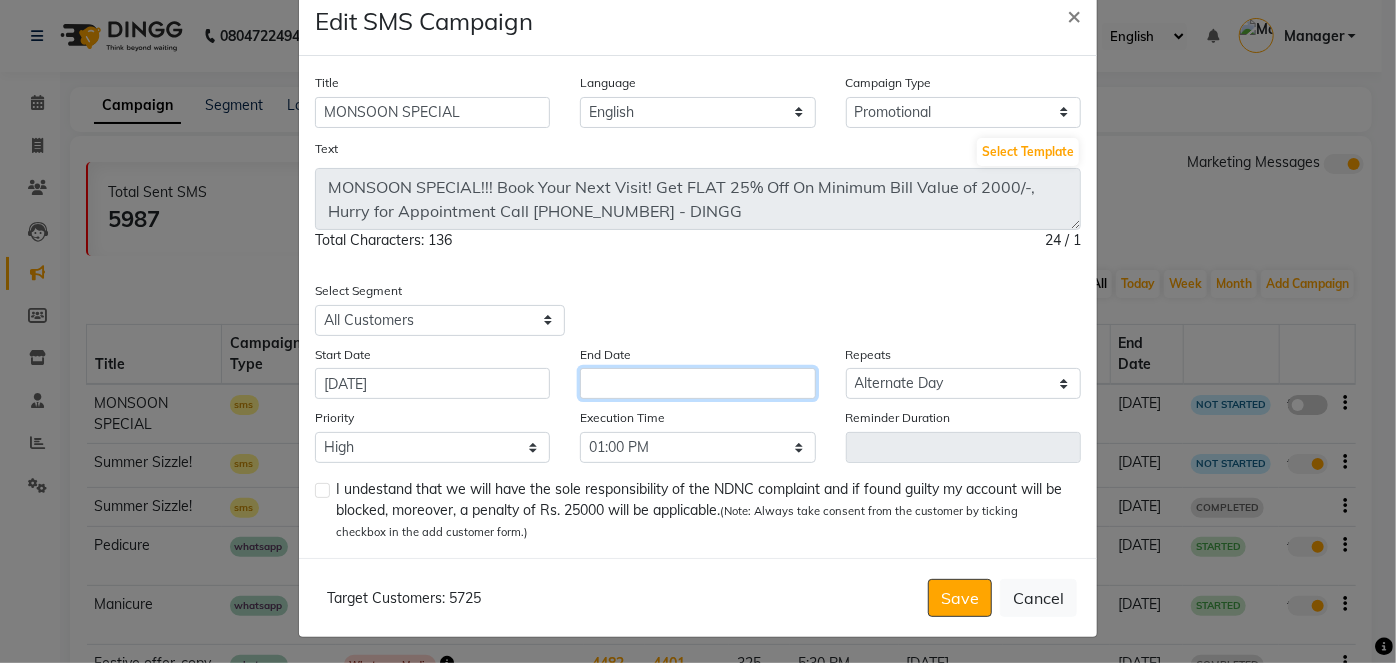 click 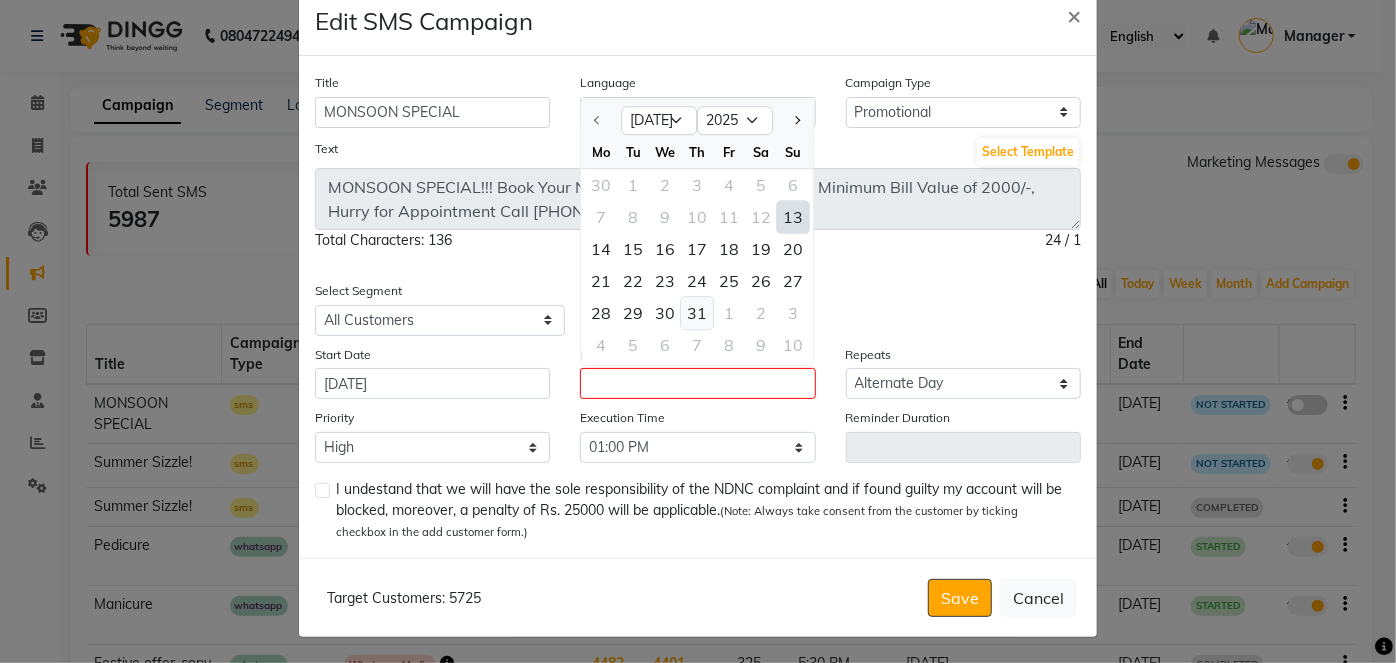 click on "31" 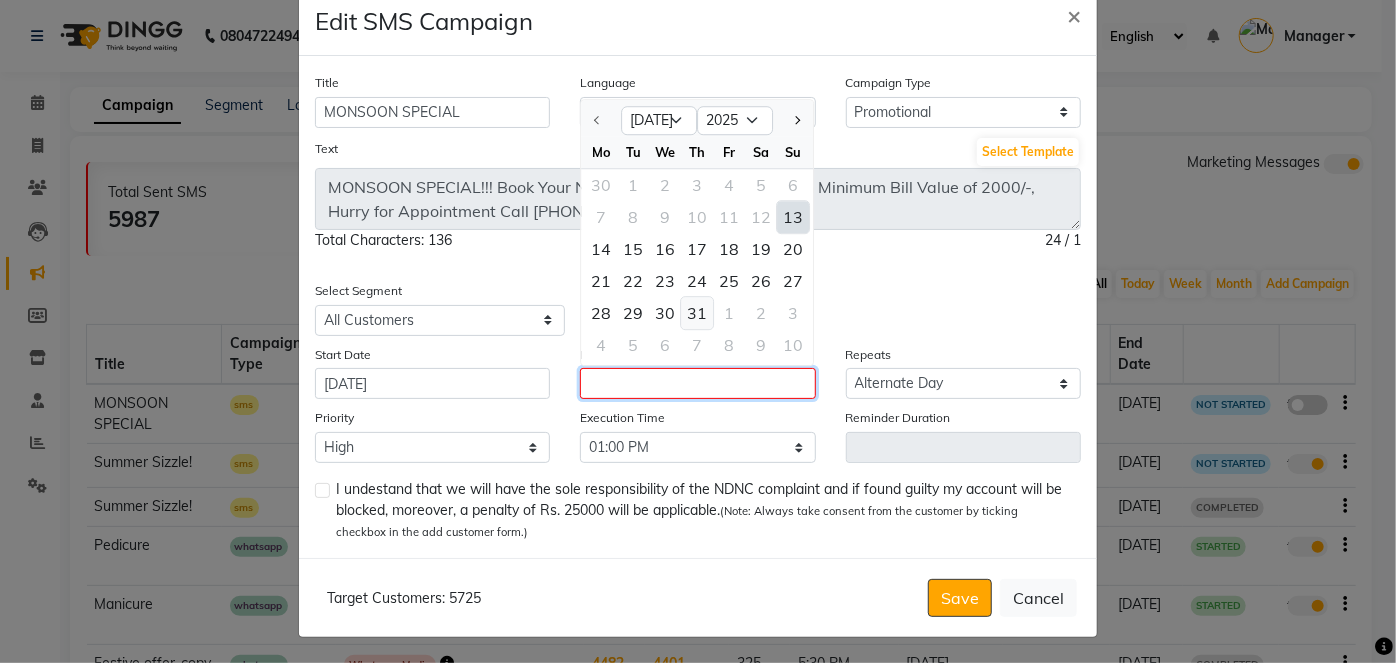 type on "[DATE]" 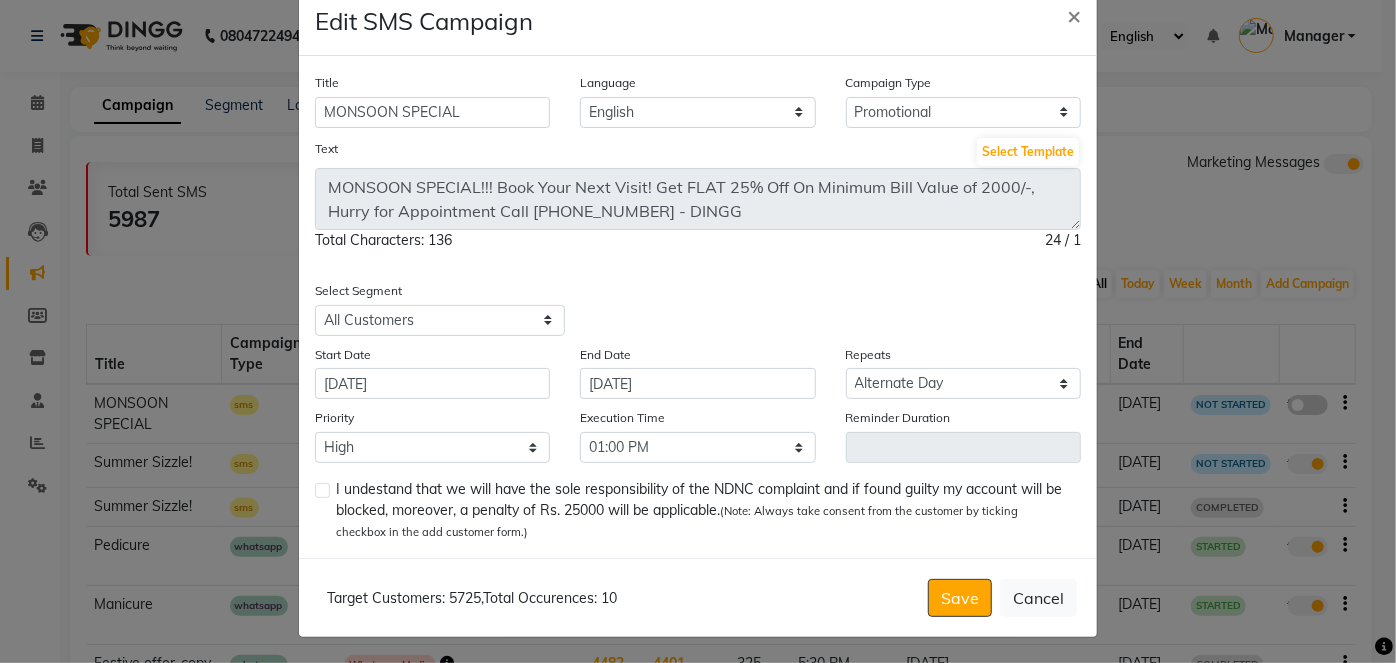 click 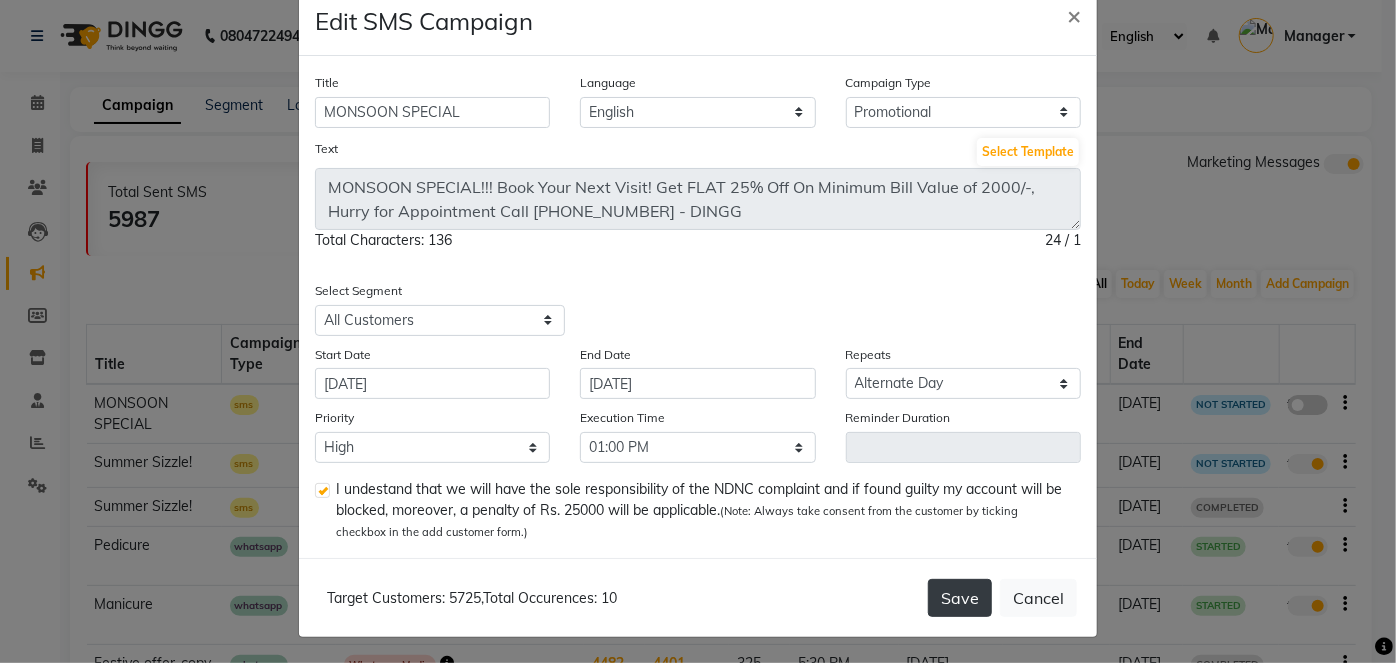 click on "Save" 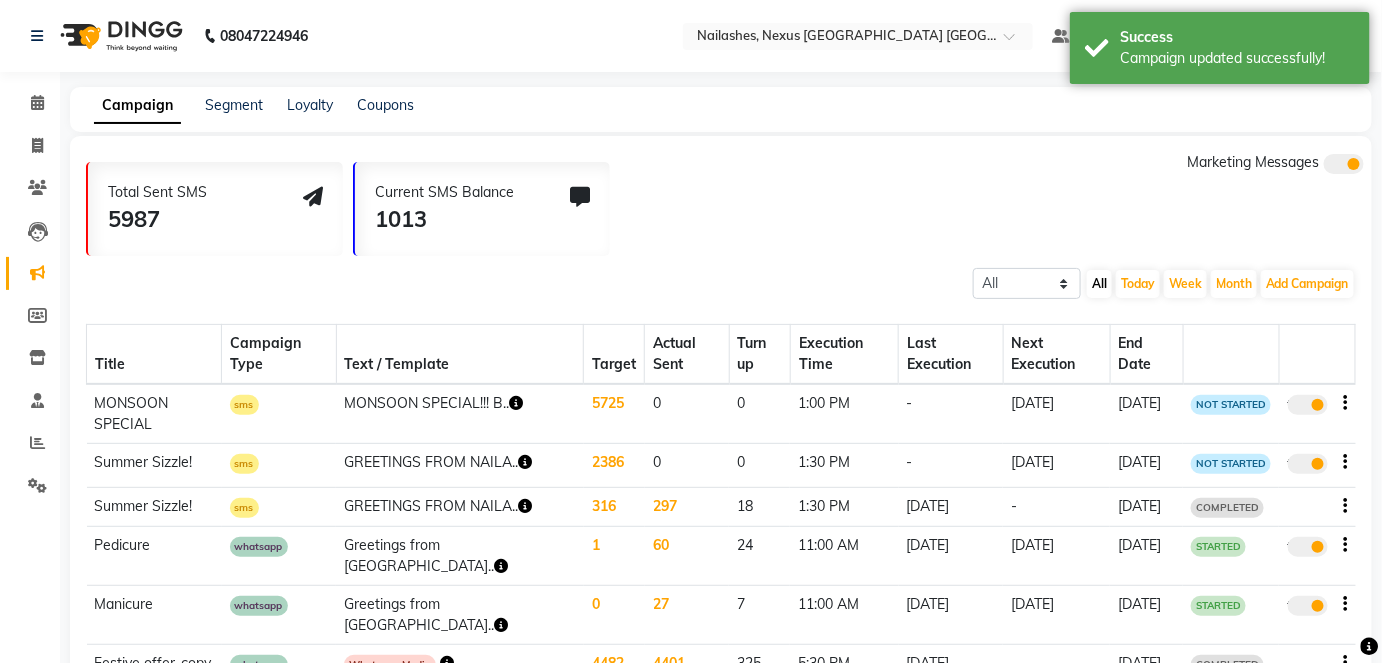 click 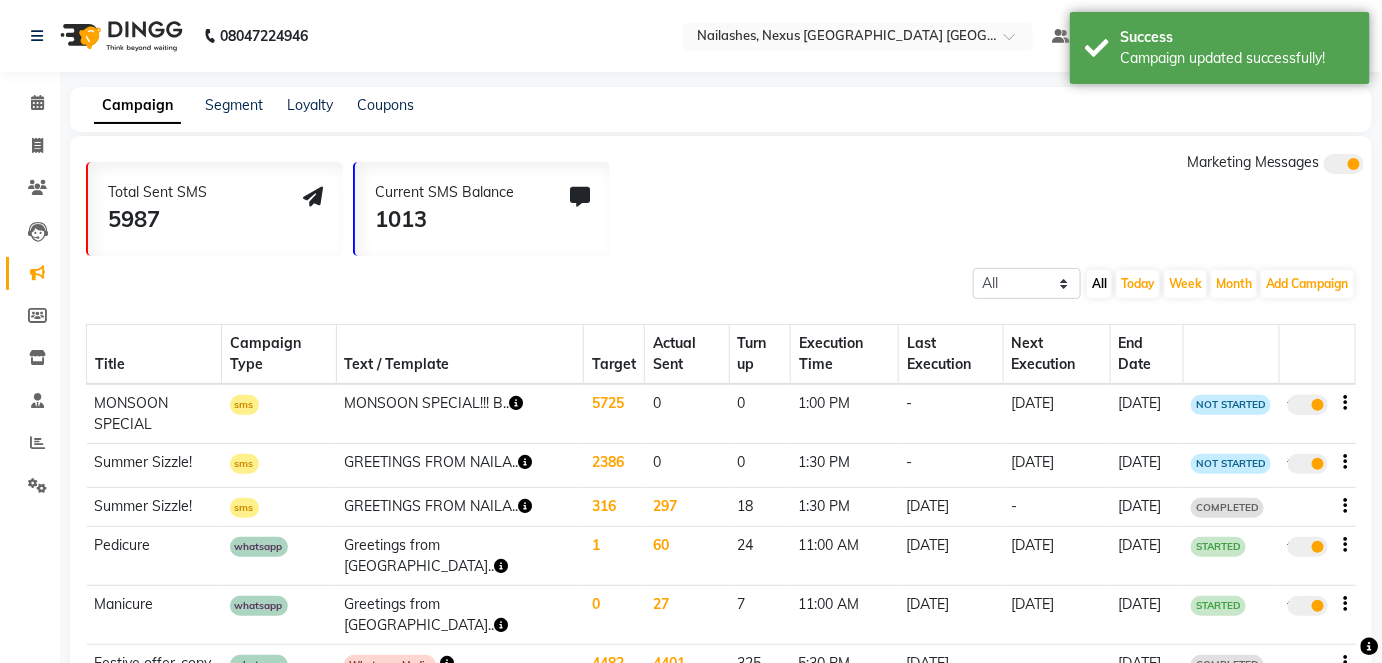 click on "true" 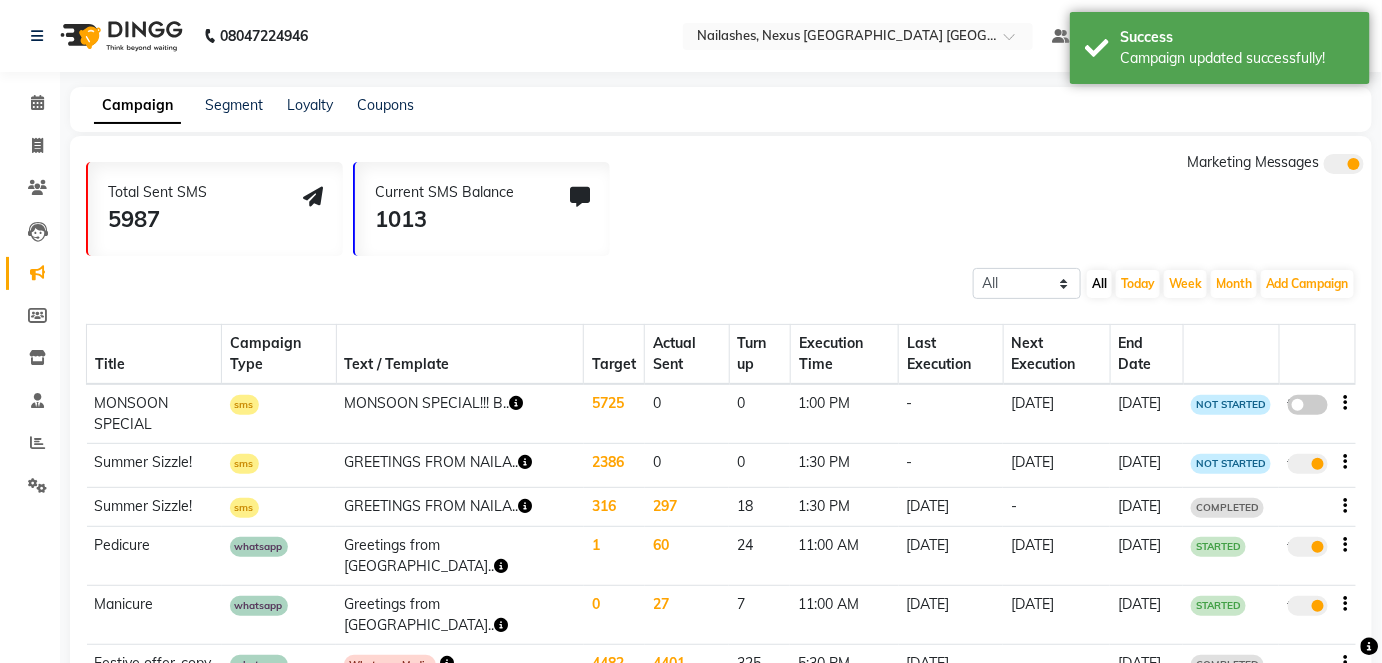 click 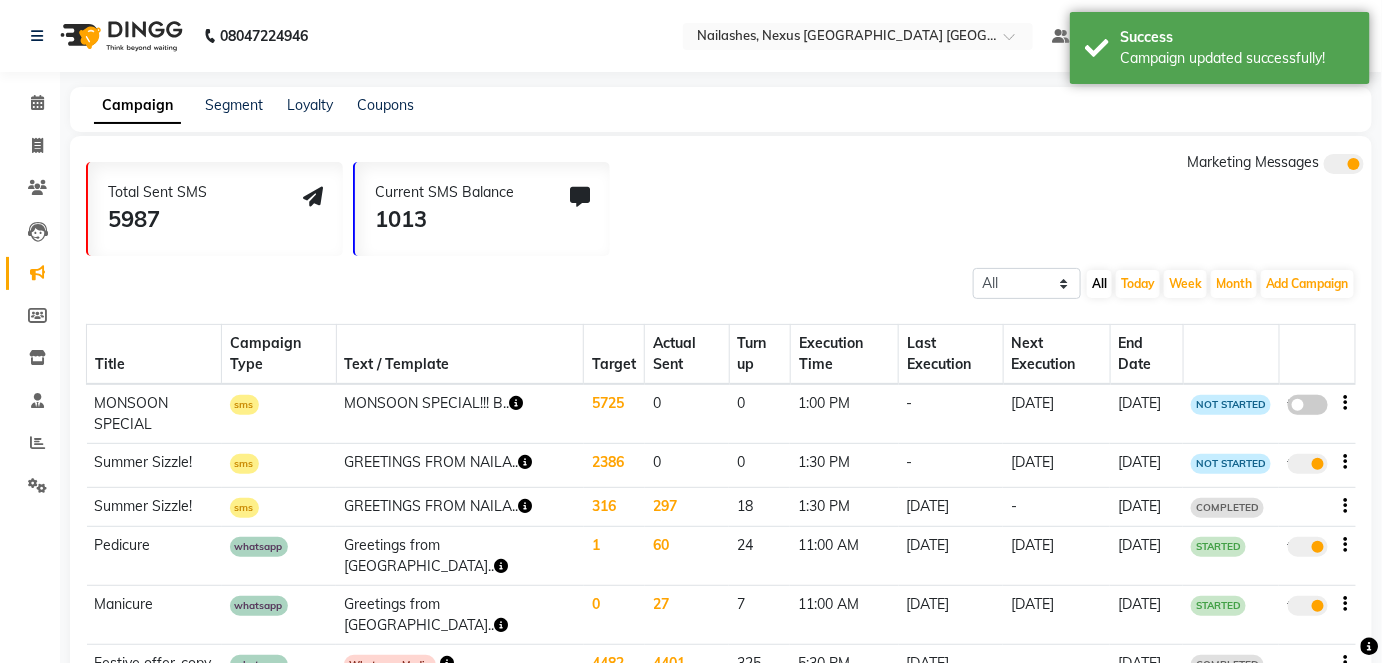click on "false" 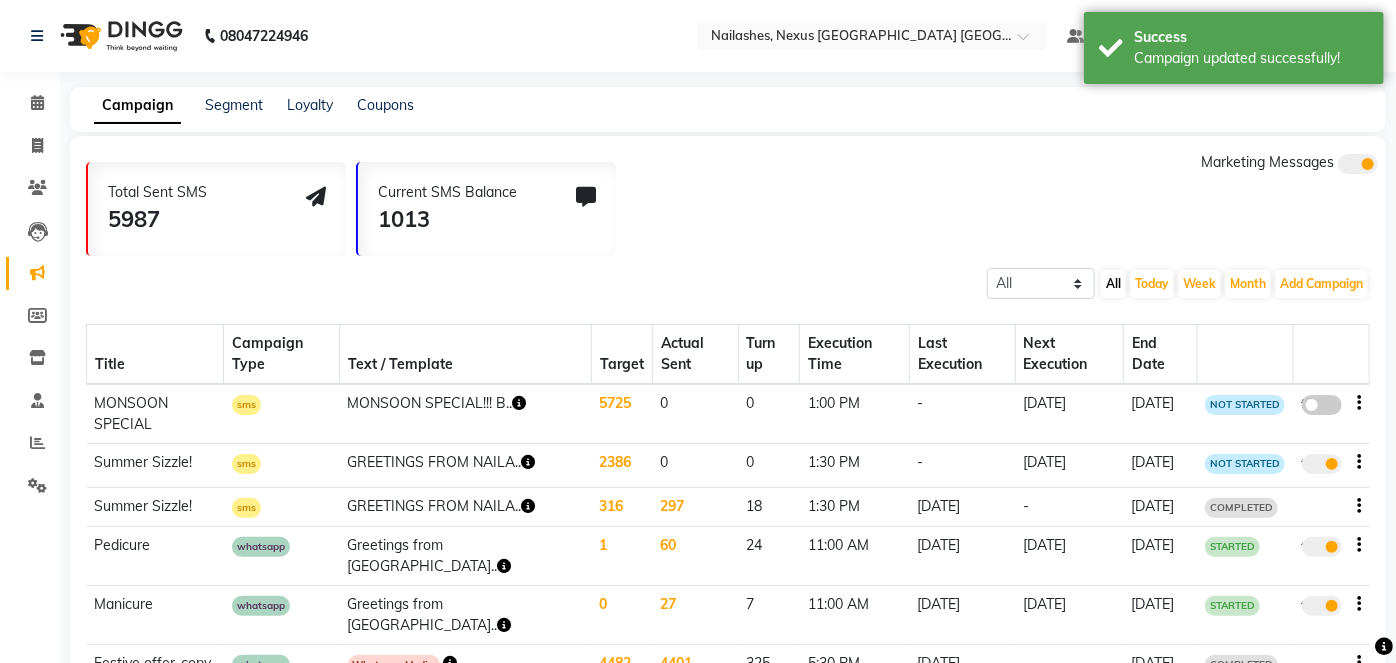 select on "3" 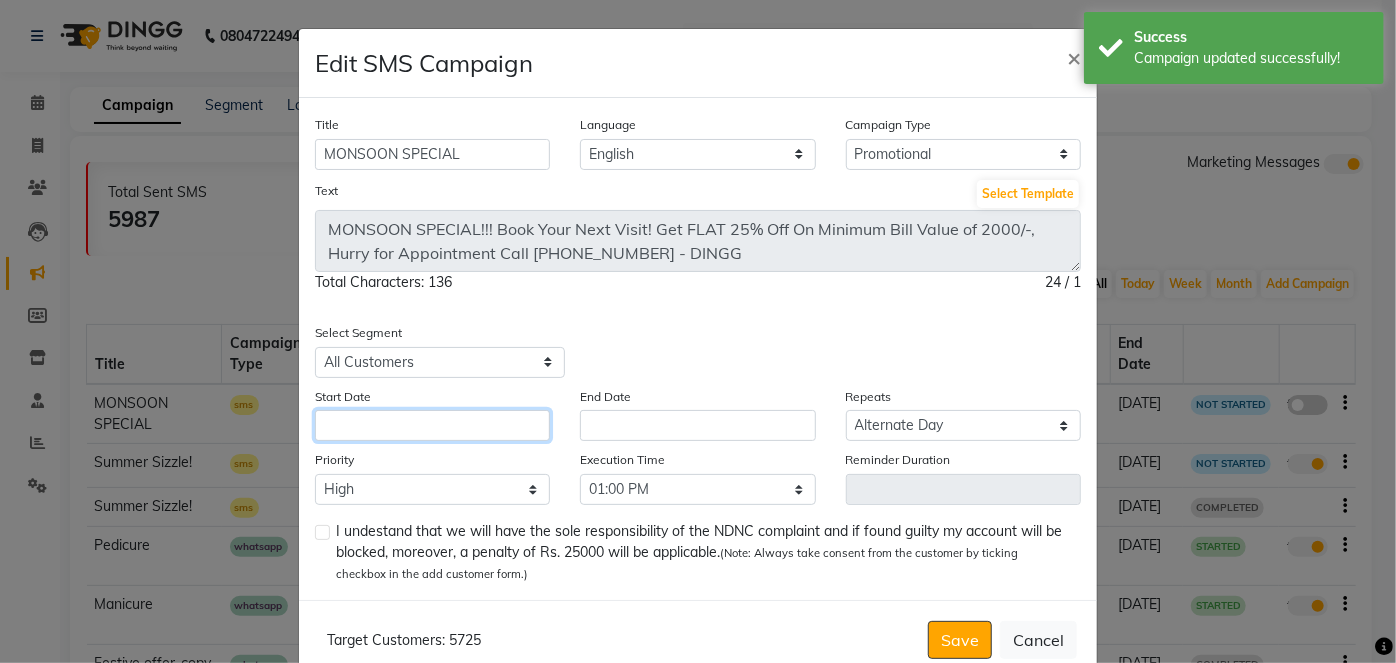 click 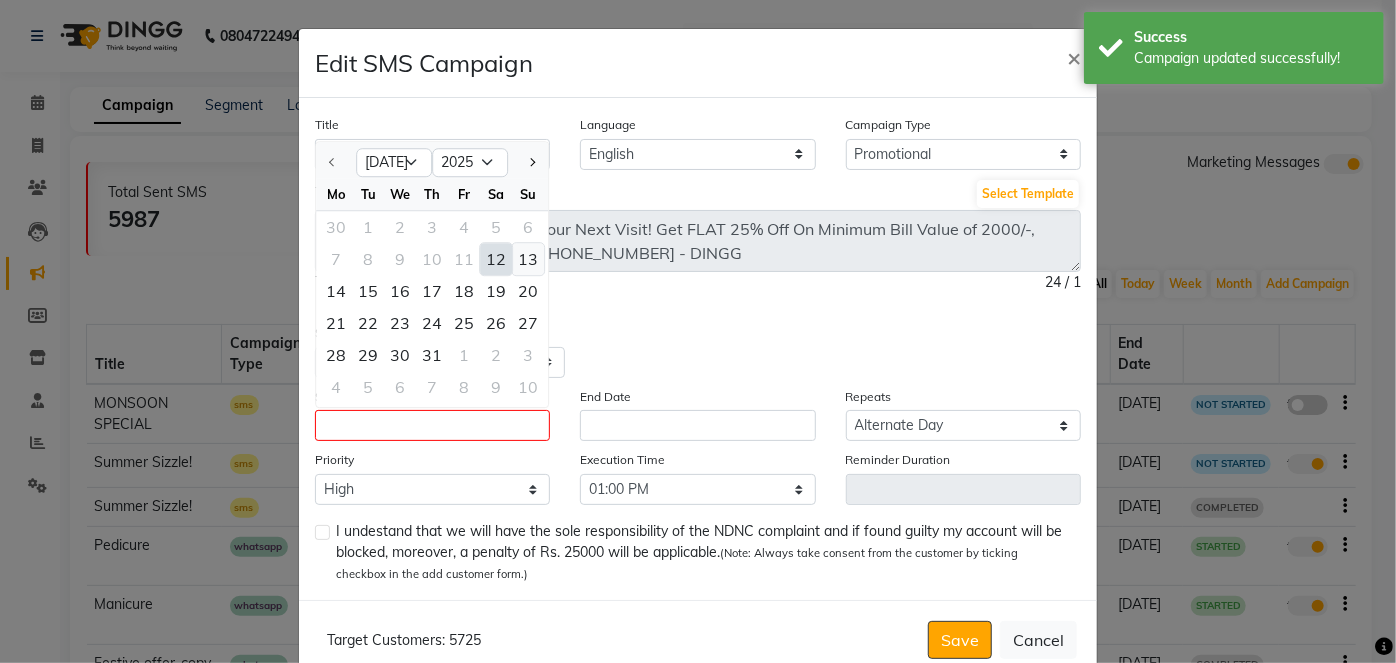 click on "13" 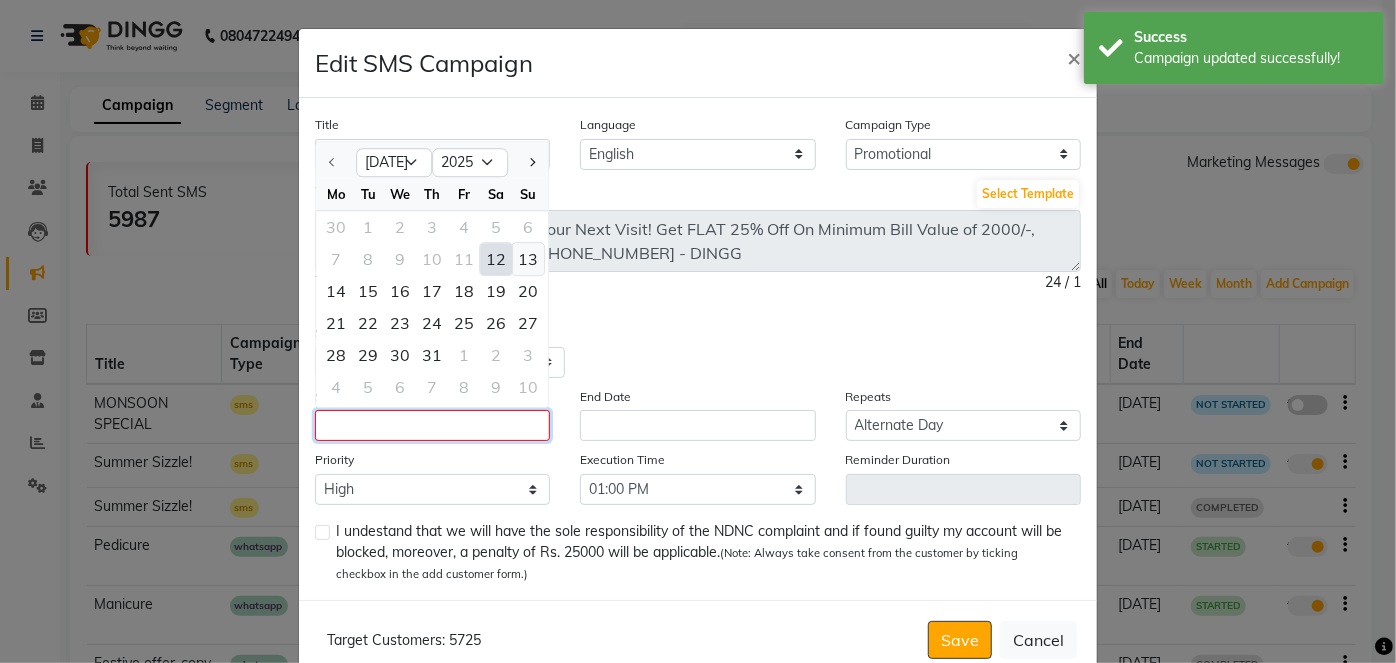 type on "[DATE]" 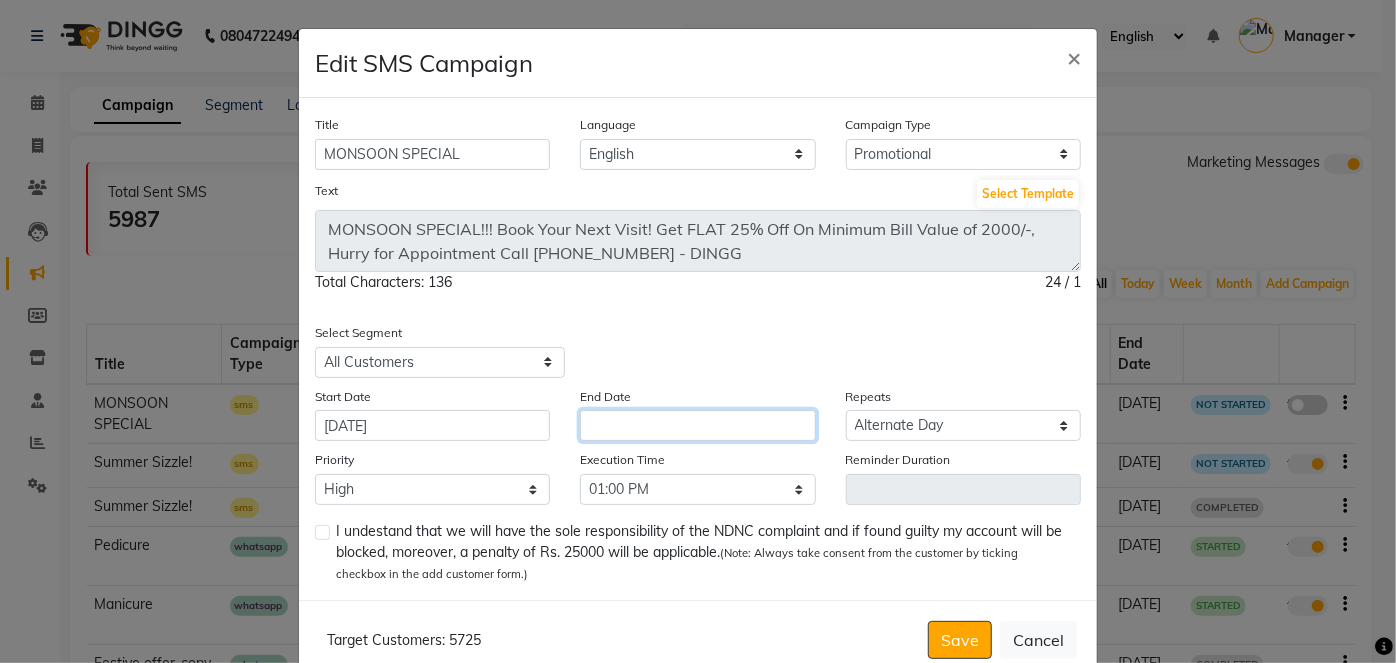 click 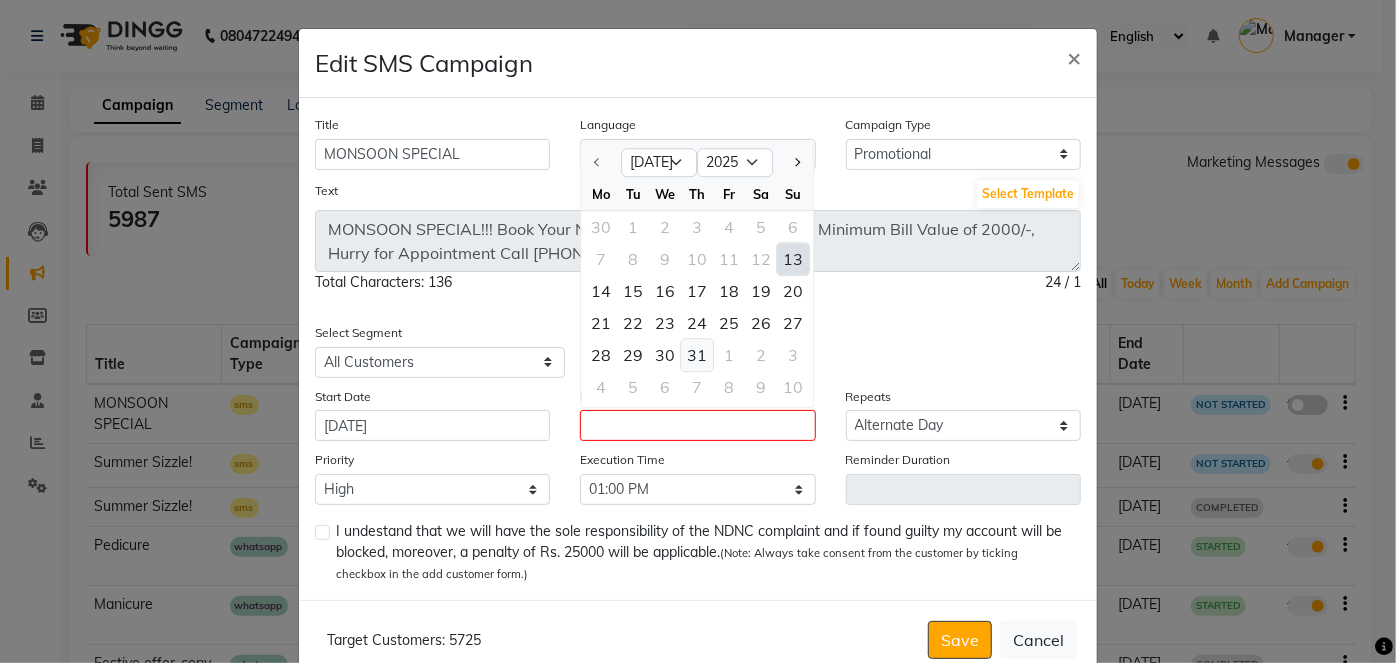 click on "31" 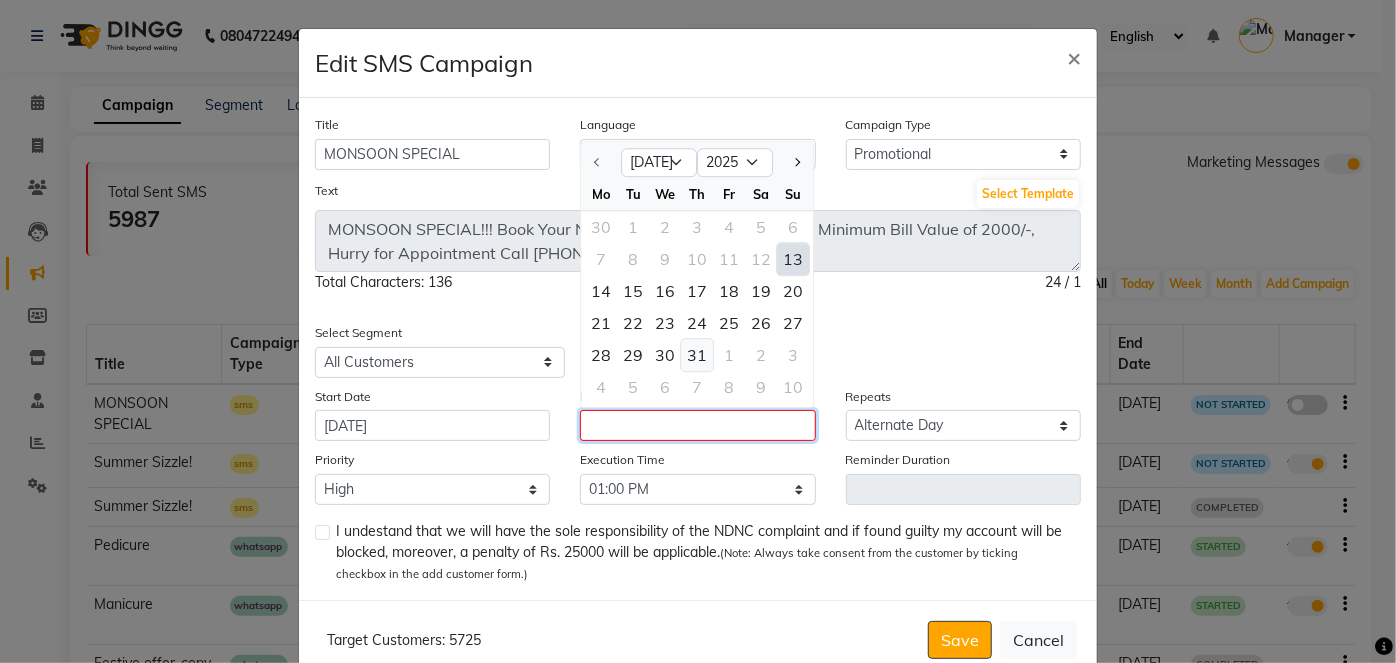 type on "[DATE]" 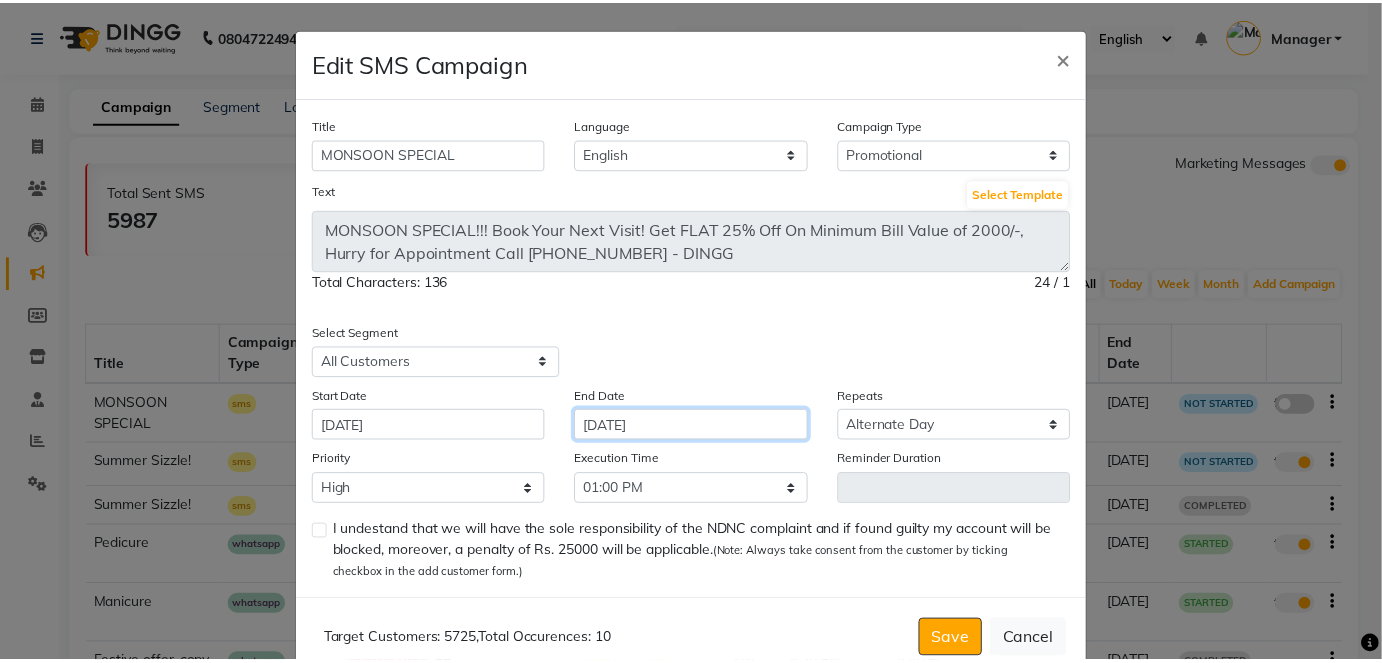 scroll, scrollTop: 43, scrollLeft: 0, axis: vertical 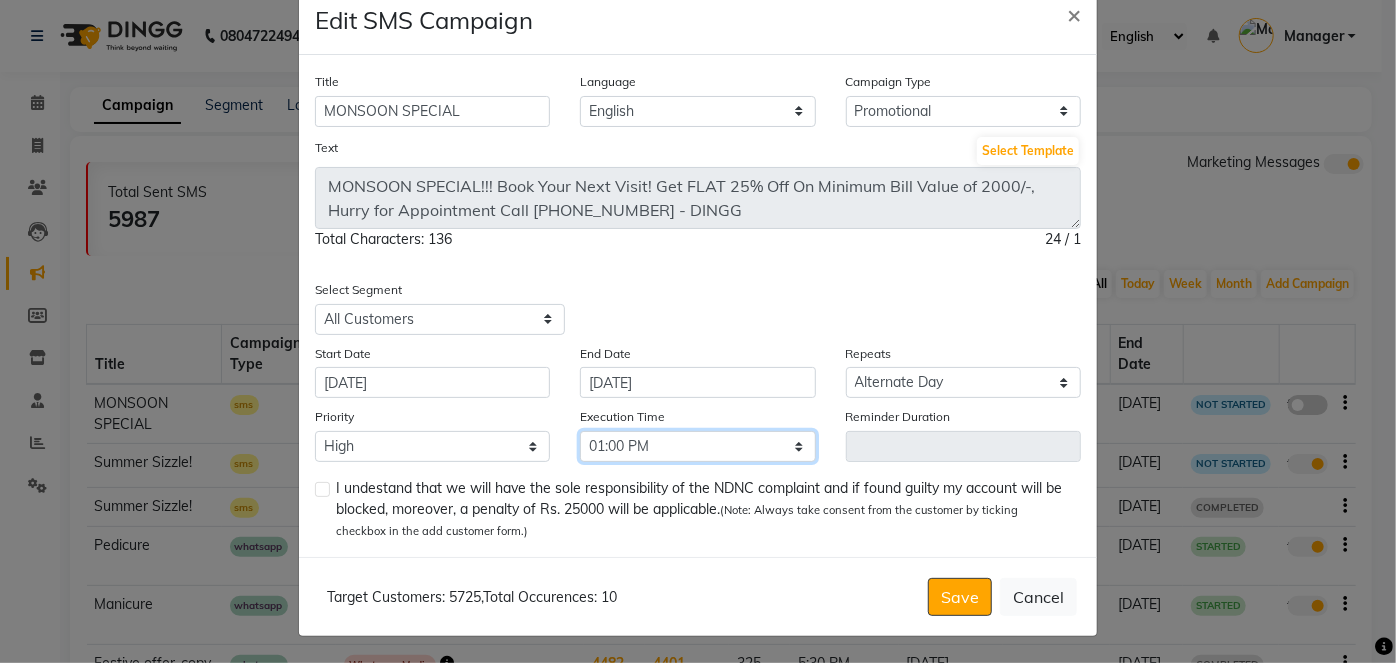 click on "Select 09:00 AM 09:15 AM 09:30 AM 09:45 AM 10:00 AM 10:15 AM 10:30 AM 10:45 AM 11:00 AM 11:15 AM 11:30 AM 11:45 AM 12:00 PM 12:15 PM 12:30 PM 12:45 PM 01:00 PM 01:15 PM 01:30 PM 01:45 PM 02:00 PM 02:15 PM 02:30 PM 02:45 PM 03:00 PM 03:15 PM 03:30 PM 03:45 PM 04:00 PM 04:15 PM 04:30 PM 04:45 PM 05:00 PM 05:15 PM 05:30 PM 05:45 PM 06:00 PM 06:15 PM 06:30 PM 06:45 PM 07:00 PM 07:15 PM 07:30 PM 07:45 PM 08:00 PM 08:15 PM 08:30 PM 08:45 PM" at bounding box center [697, 446] 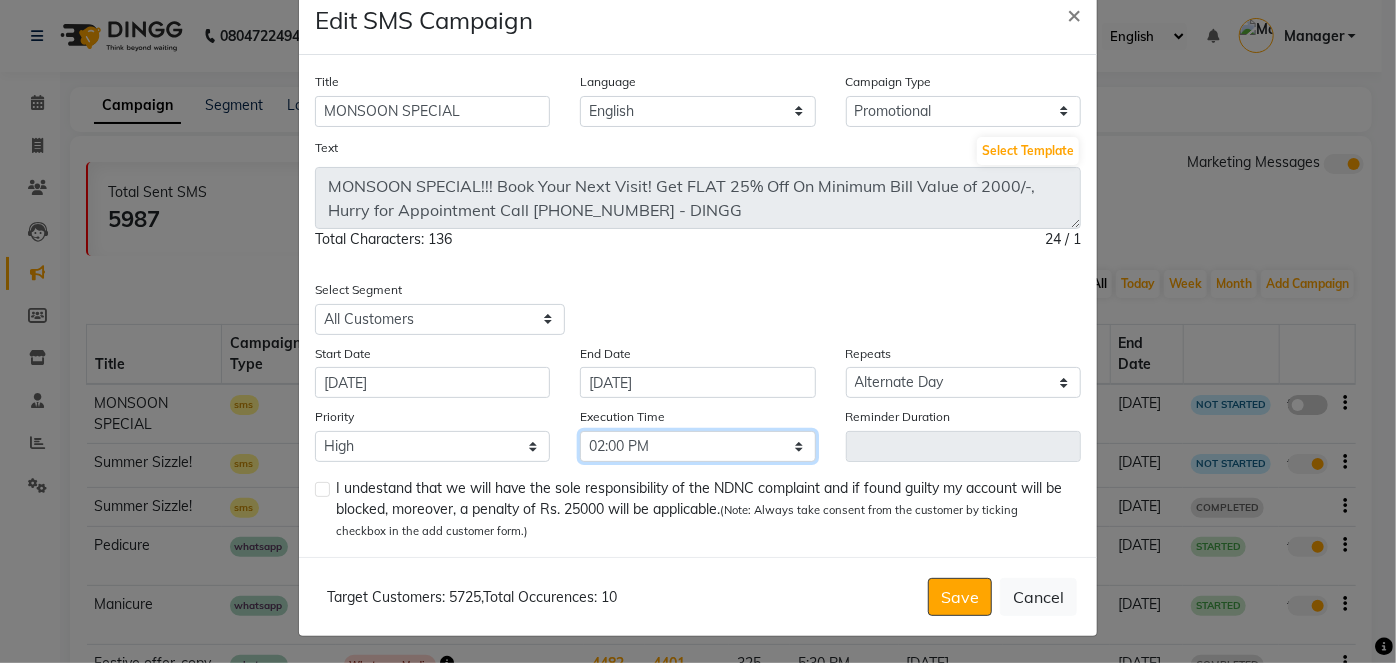 click on "Select 09:00 AM 09:15 AM 09:30 AM 09:45 AM 10:00 AM 10:15 AM 10:30 AM 10:45 AM 11:00 AM 11:15 AM 11:30 AM 11:45 AM 12:00 PM 12:15 PM 12:30 PM 12:45 PM 01:00 PM 01:15 PM 01:30 PM 01:45 PM 02:00 PM 02:15 PM 02:30 PM 02:45 PM 03:00 PM 03:15 PM 03:30 PM 03:45 PM 04:00 PM 04:15 PM 04:30 PM 04:45 PM 05:00 PM 05:15 PM 05:30 PM 05:45 PM 06:00 PM 06:15 PM 06:30 PM 06:45 PM 07:00 PM 07:15 PM 07:30 PM 07:45 PM 08:00 PM 08:15 PM 08:30 PM 08:45 PM" at bounding box center [697, 446] 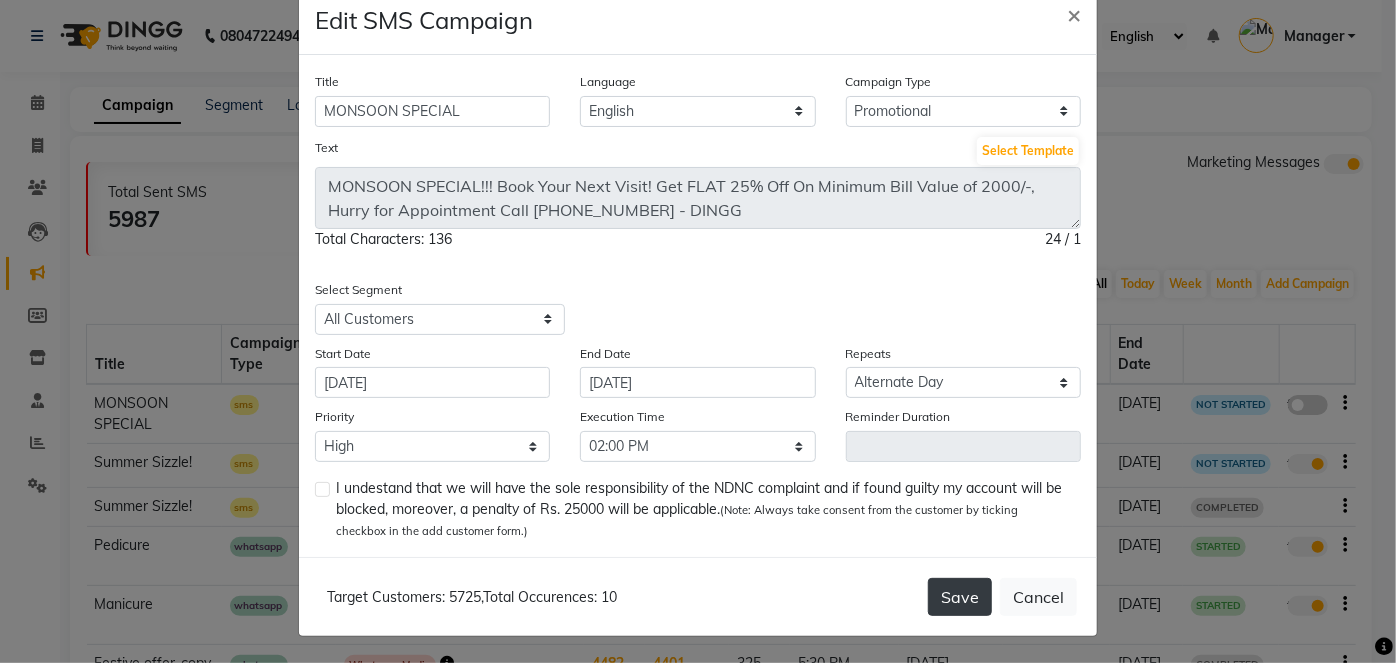 click on "Save" 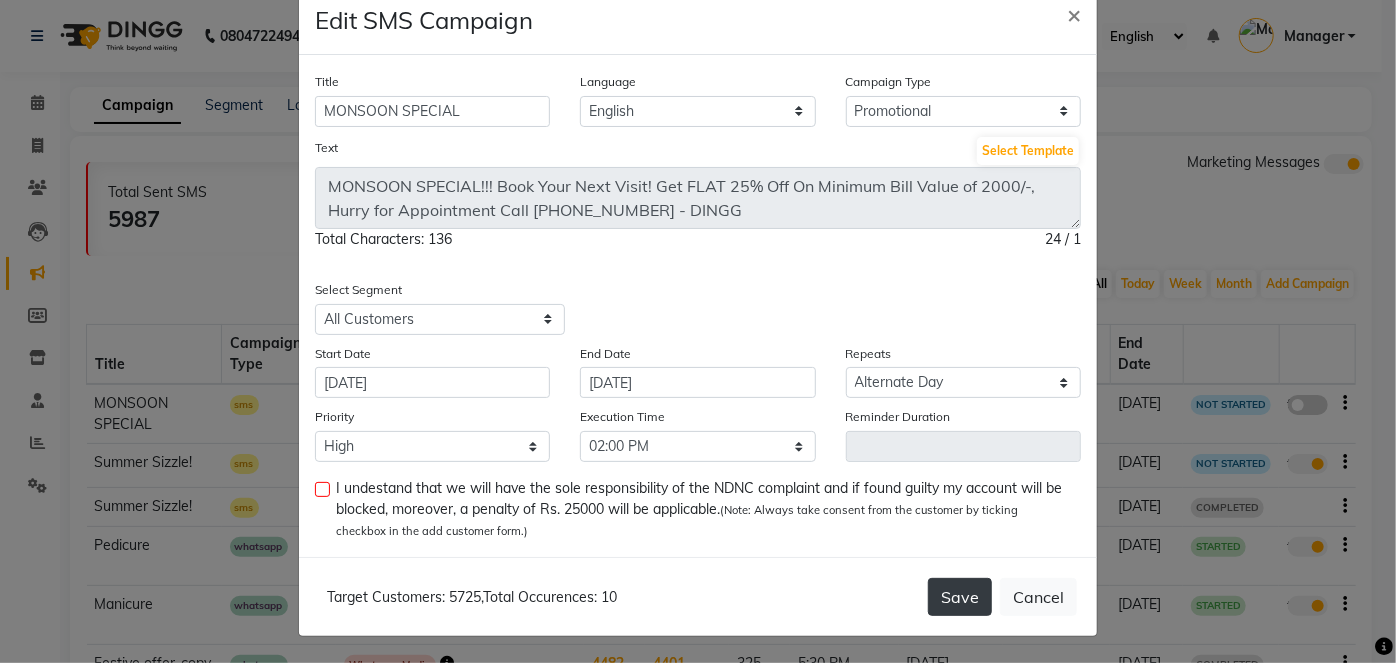 click on "Save" 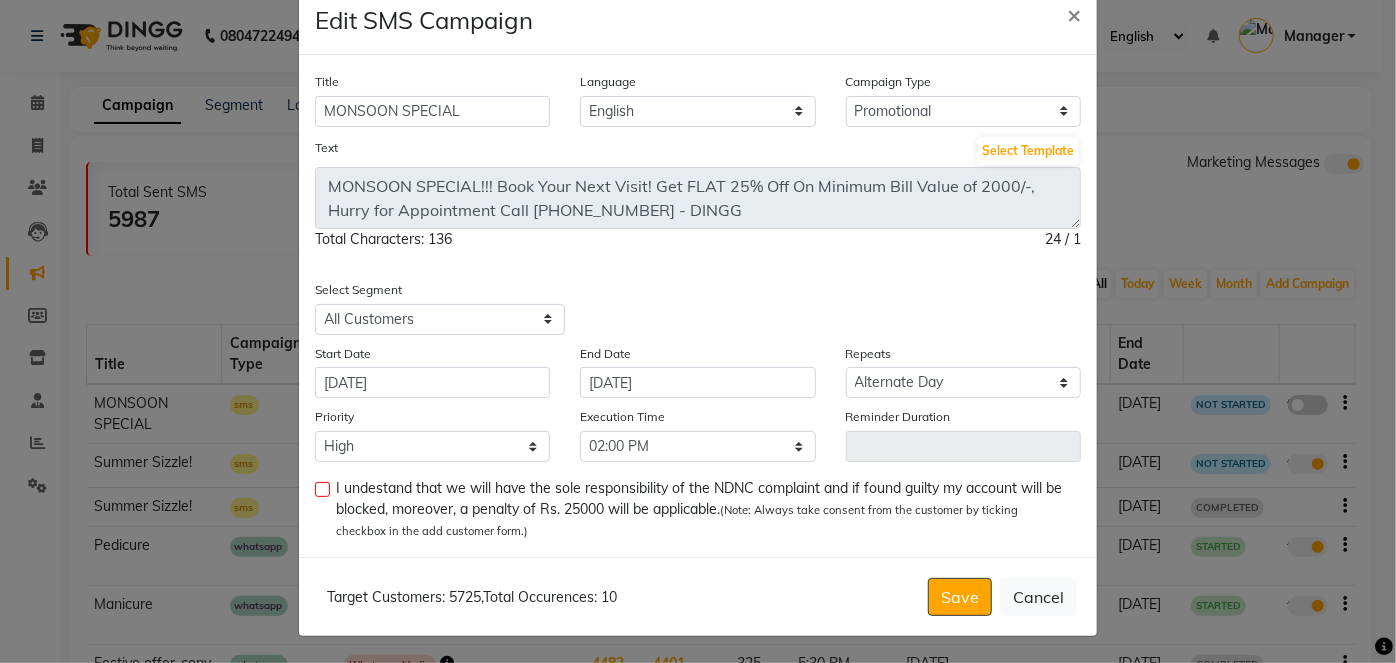 click 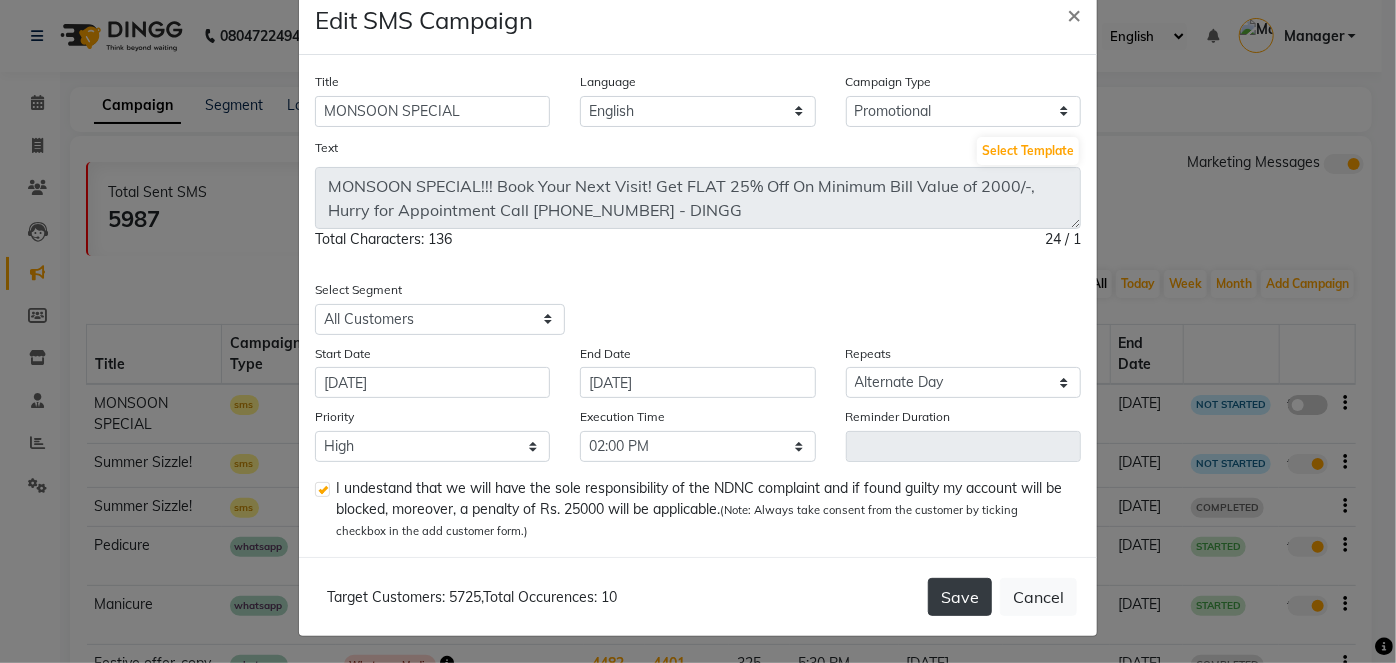 click on "Save" 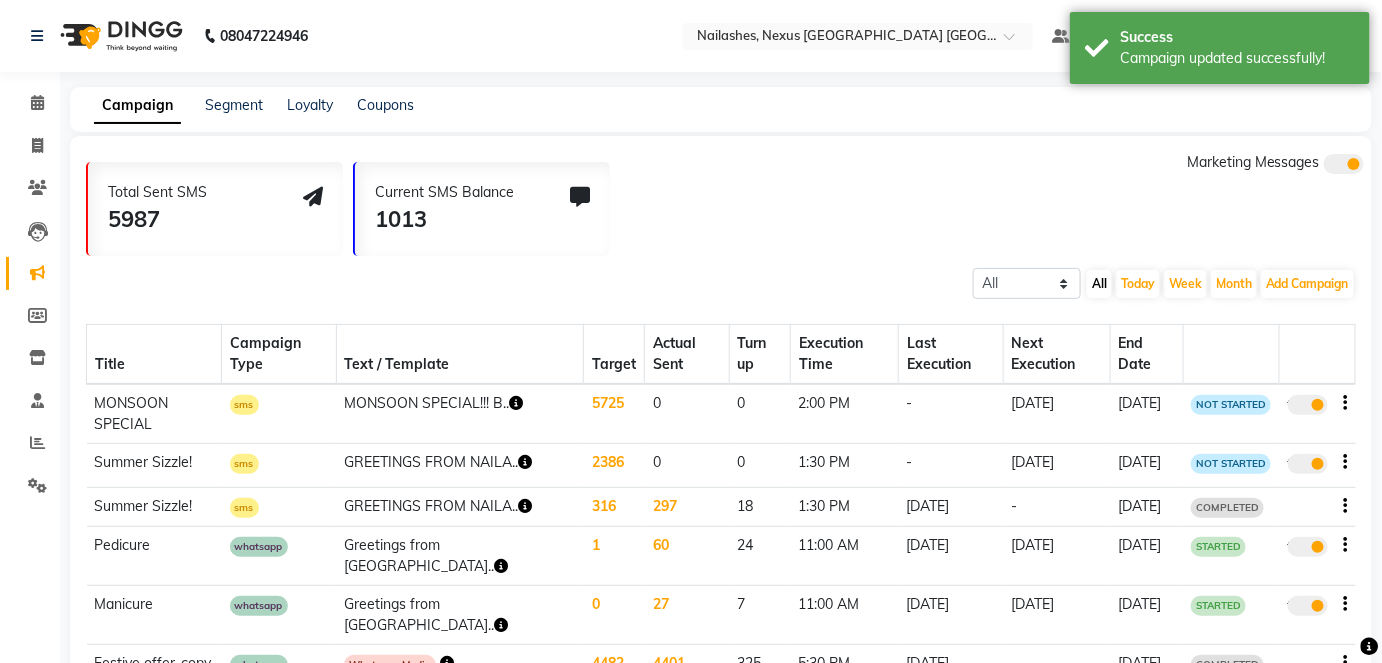 click on "Current SMS Balance 1013" 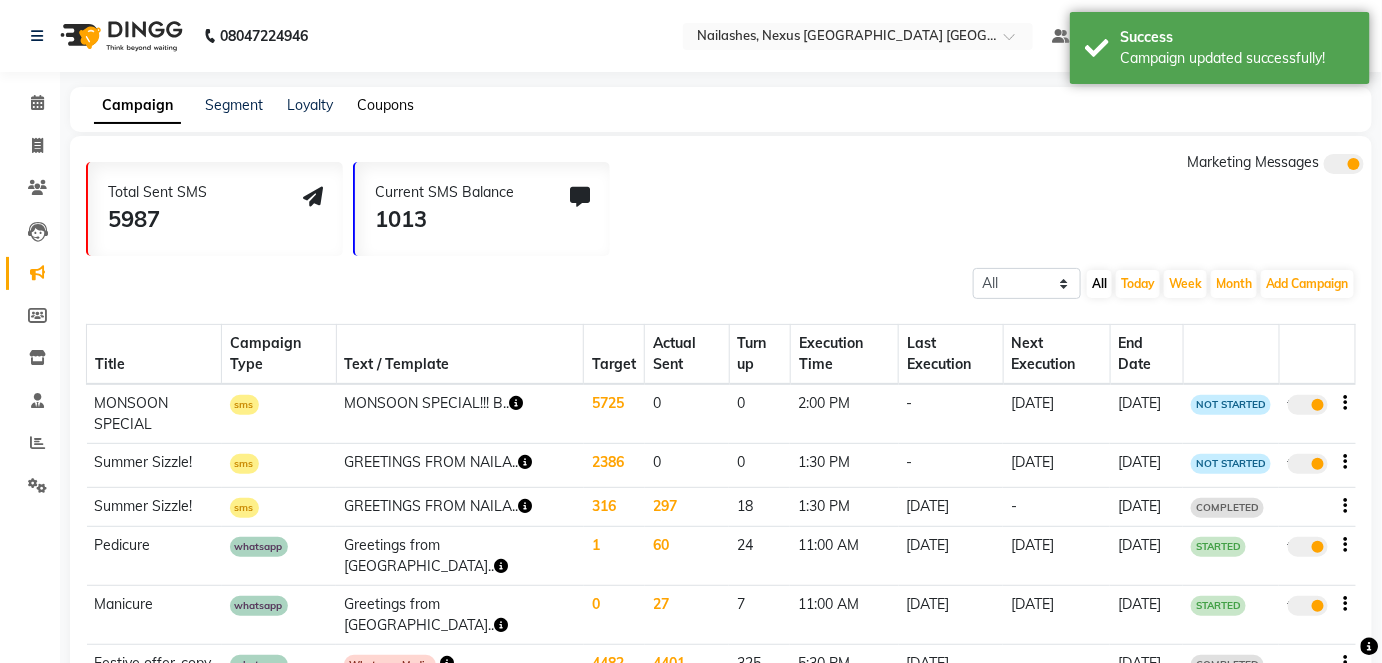 click on "Coupons" 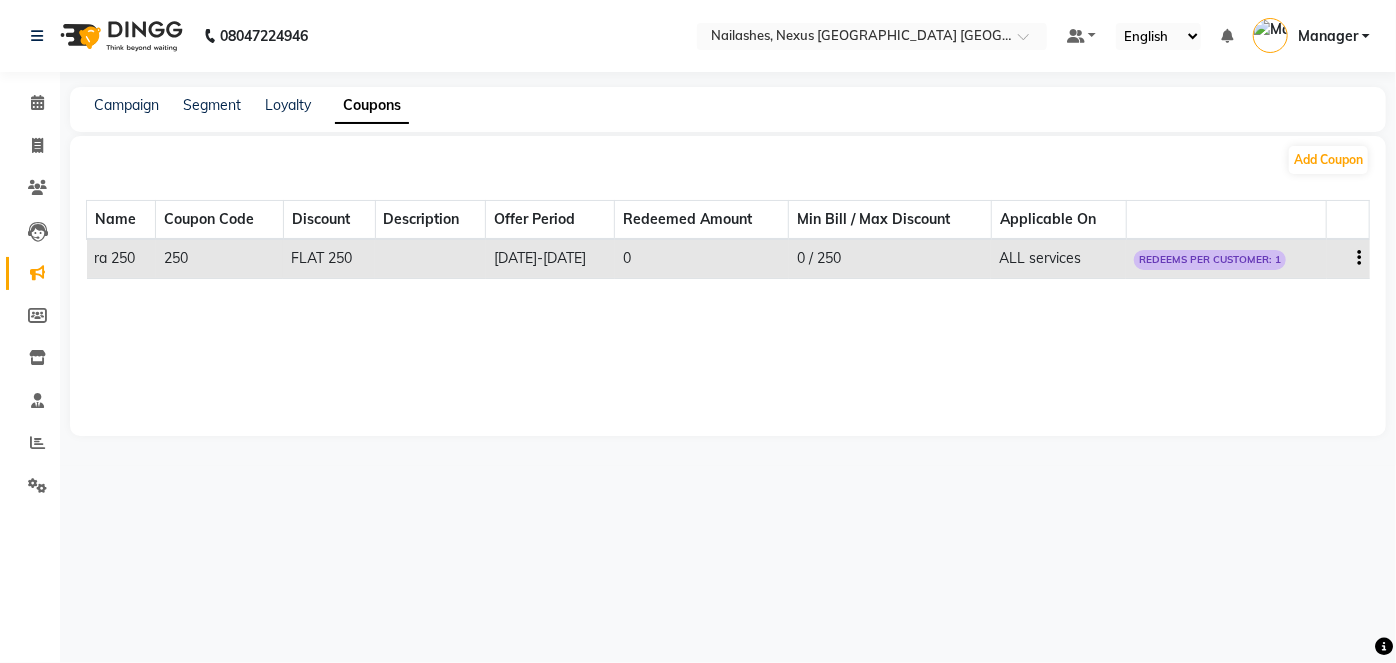 click on "REDEEMS PER CUSTOMER: 1" 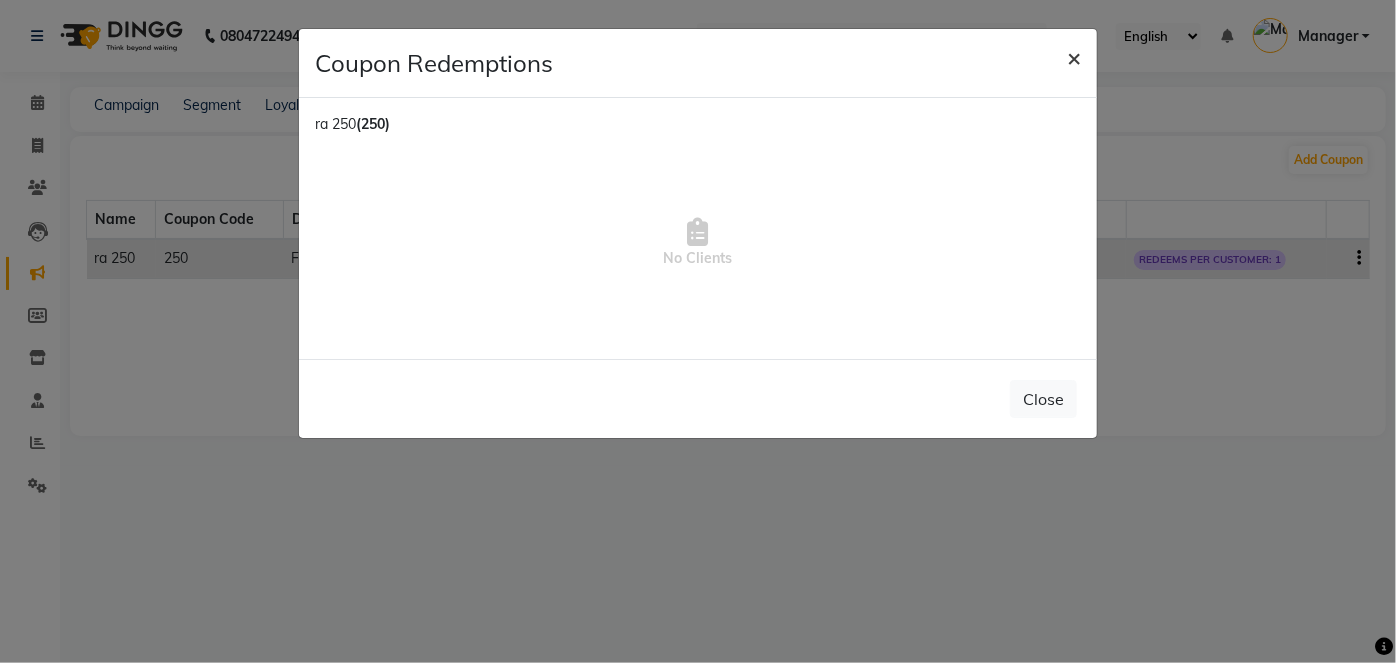 click on "×" 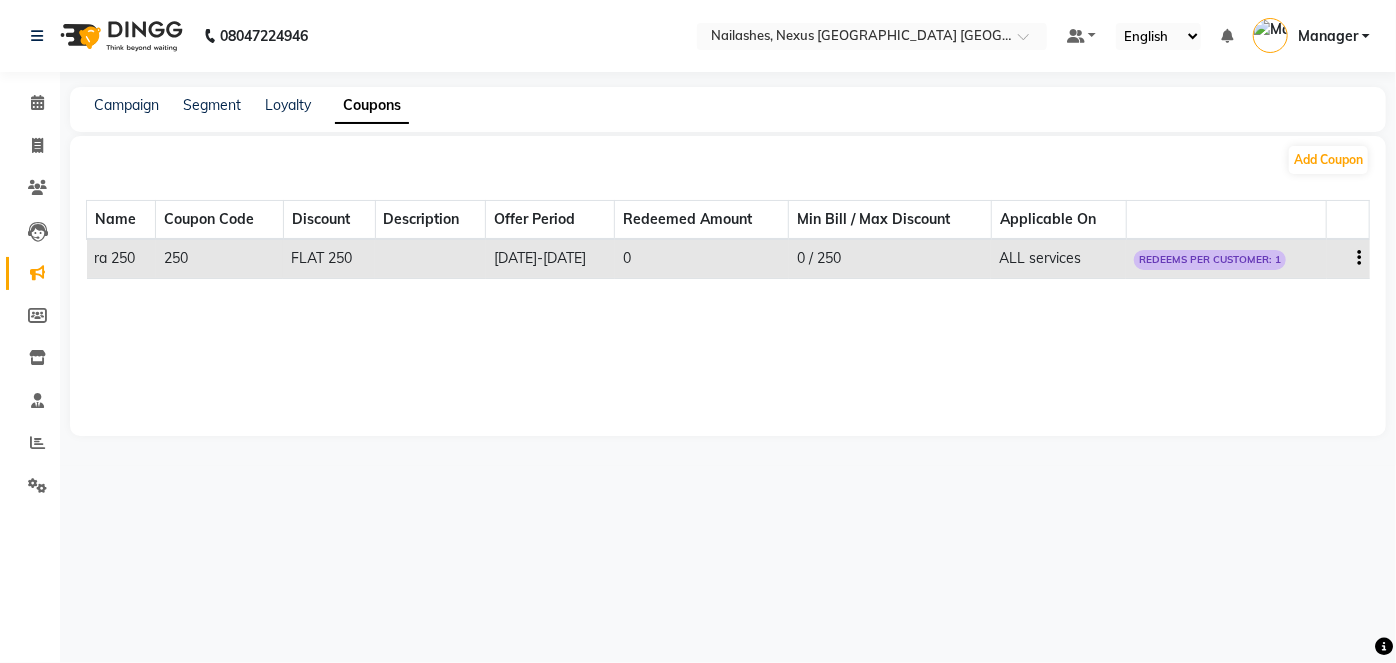 click on "Min Bill / Max Discount" 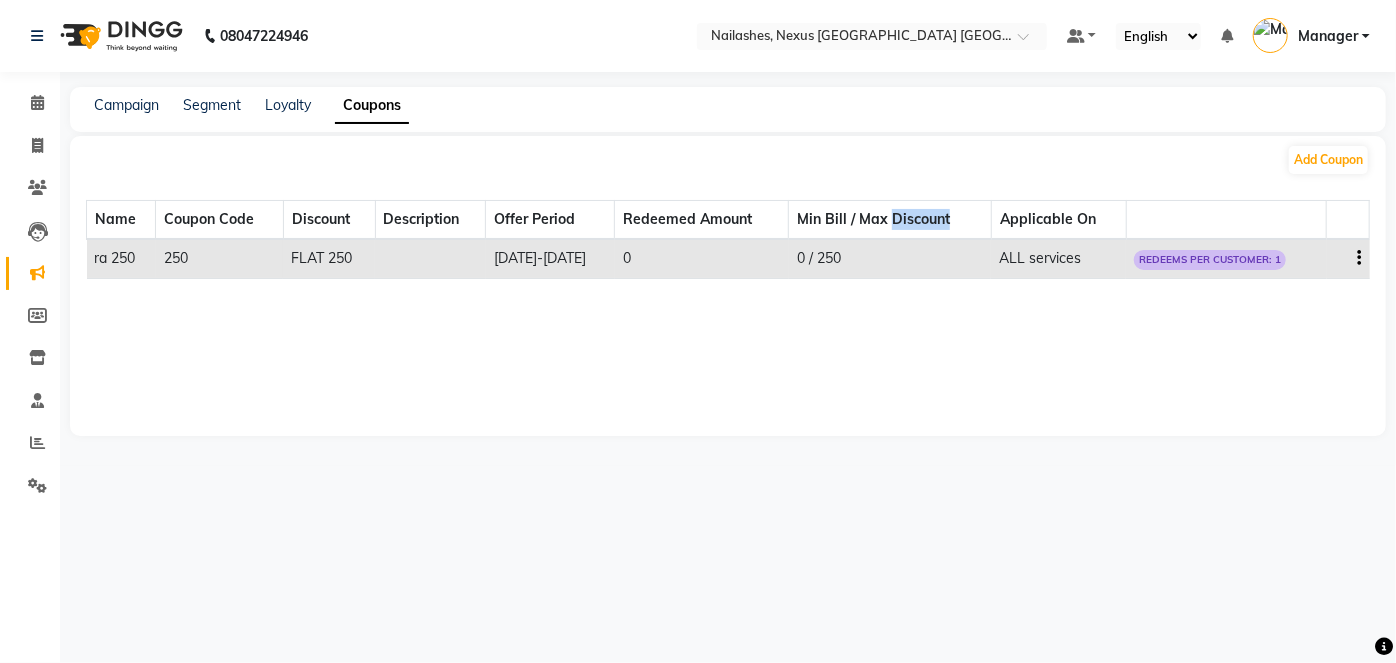click on "Min Bill / Max Discount" 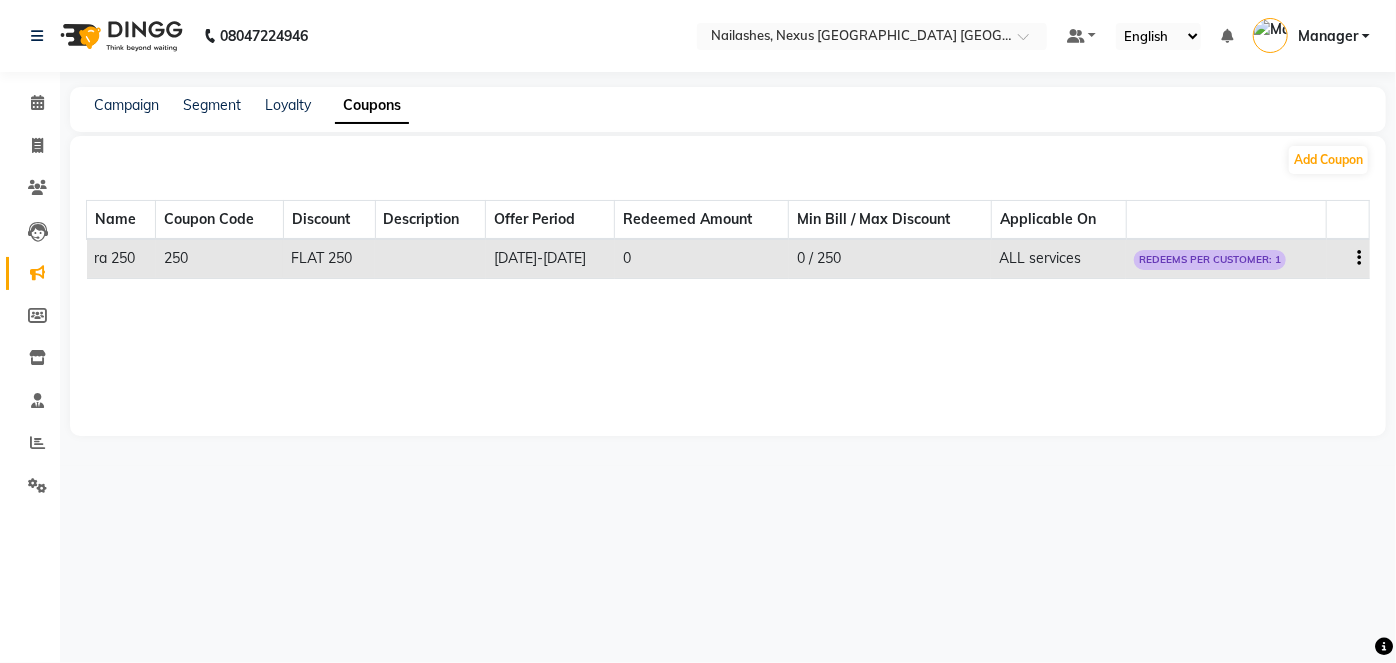 click on "Add Coupon  Name Coupon Code  Discount Description Offer Period Redeemed Amount Min Bill / Max Discount Applicable On ra 250 250 FLAT 250 [DATE]  -  [DATE] 0 0 / 250 ALL services REDEEMS PER CUSTOMER: 1" 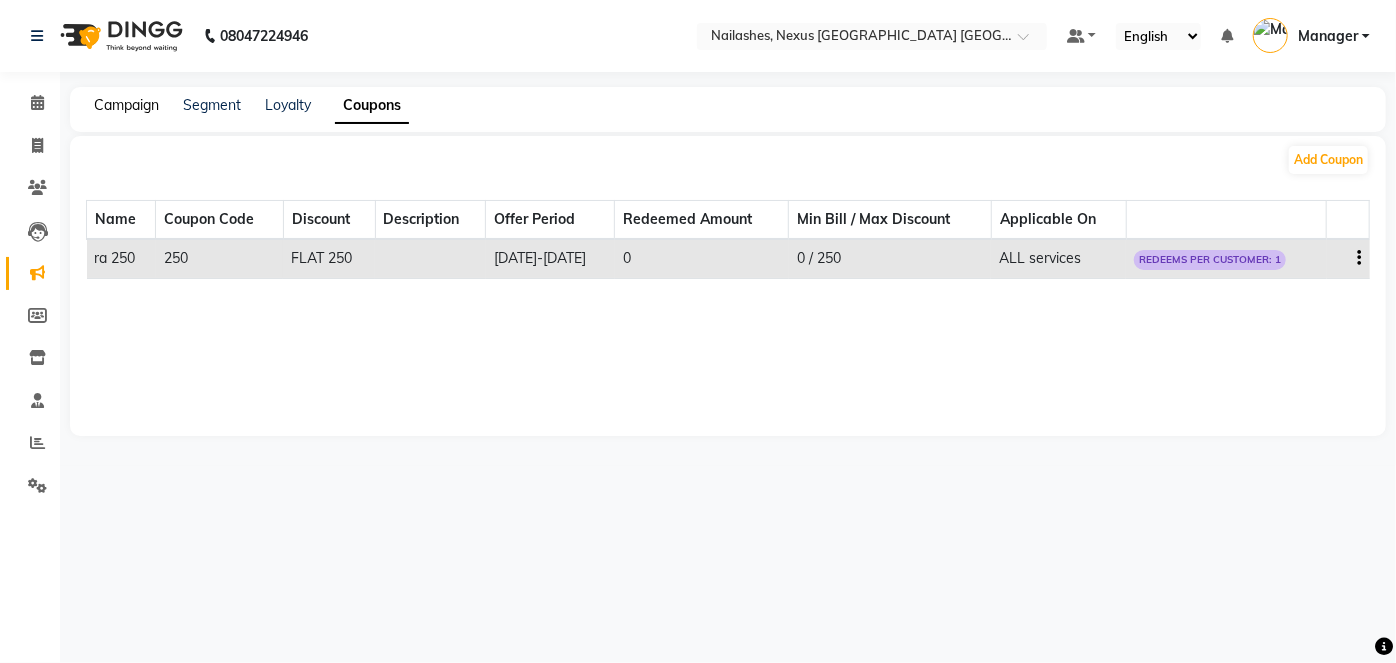 click on "Campaign" 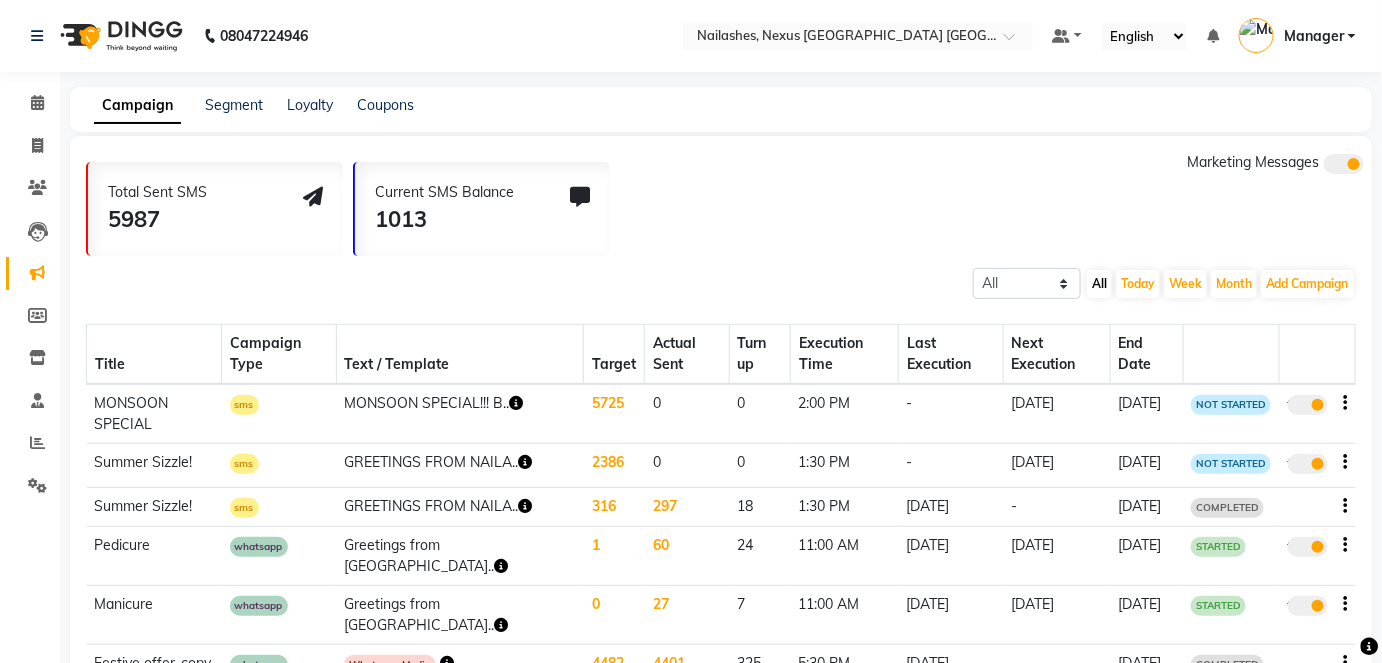 click on "Campaign Segment Loyalty Coupons" 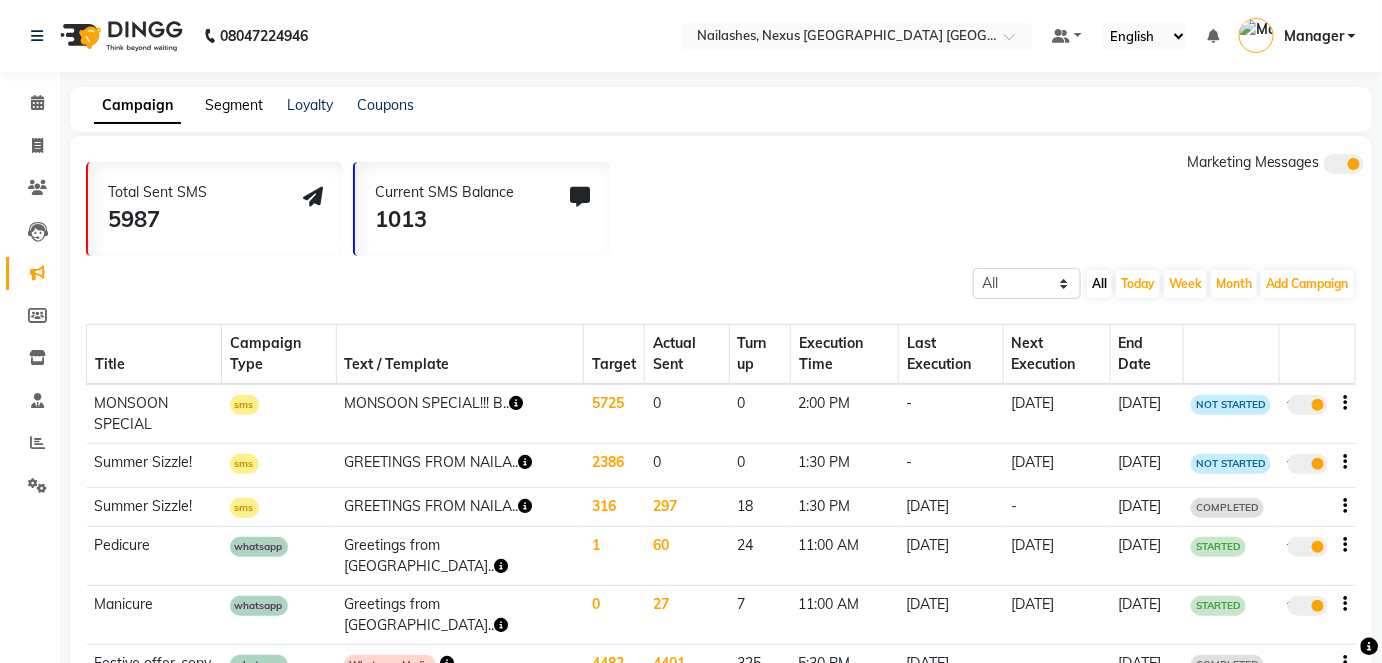 click on "Segment" 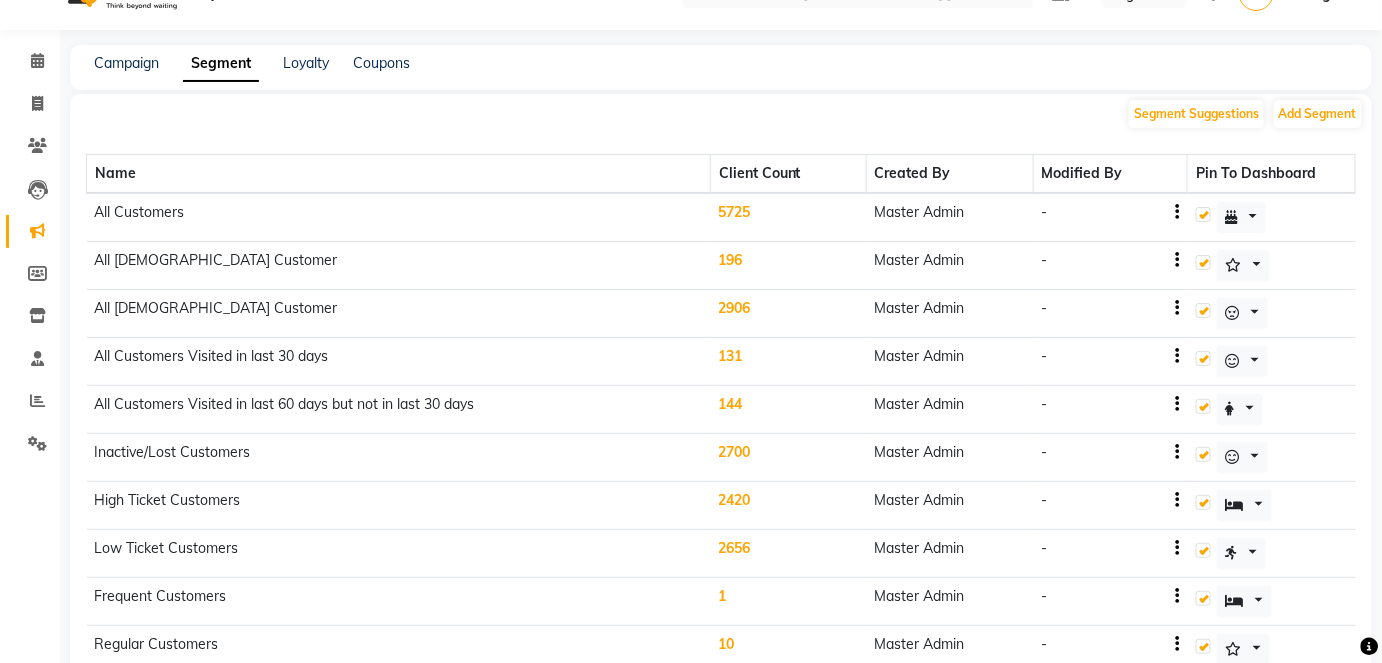 scroll, scrollTop: 0, scrollLeft: 0, axis: both 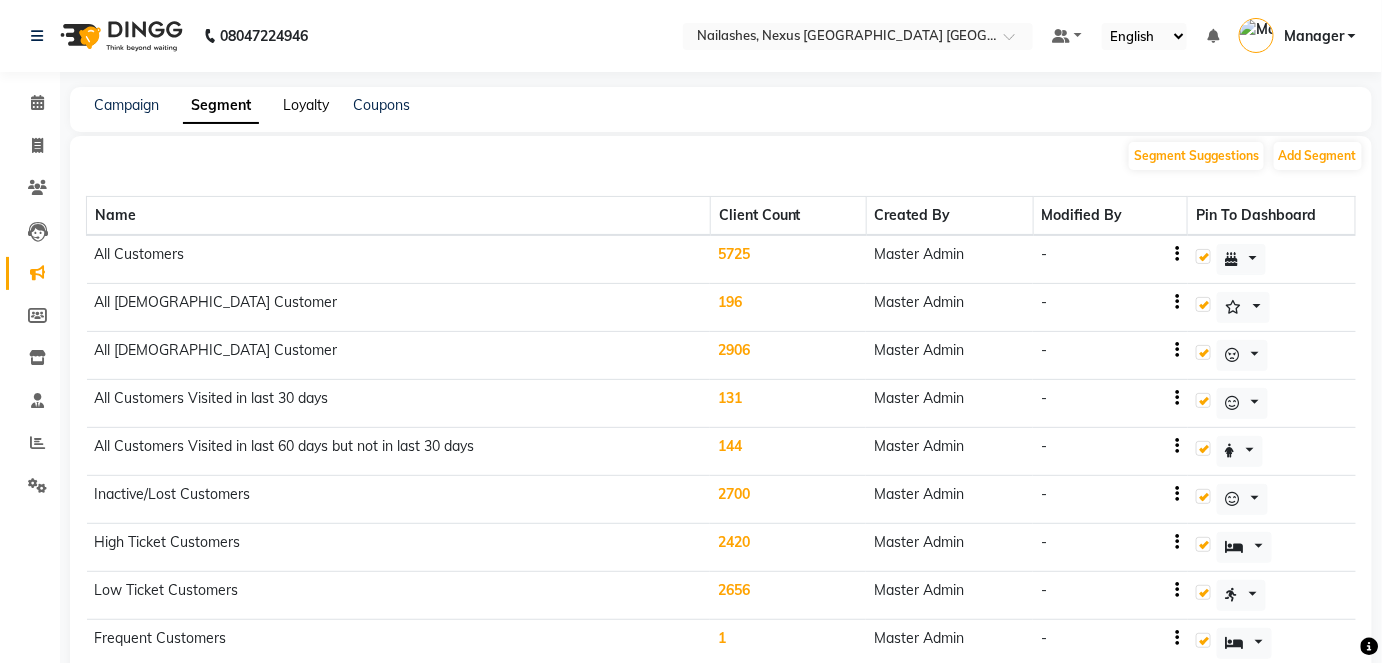 click on "Loyalty" 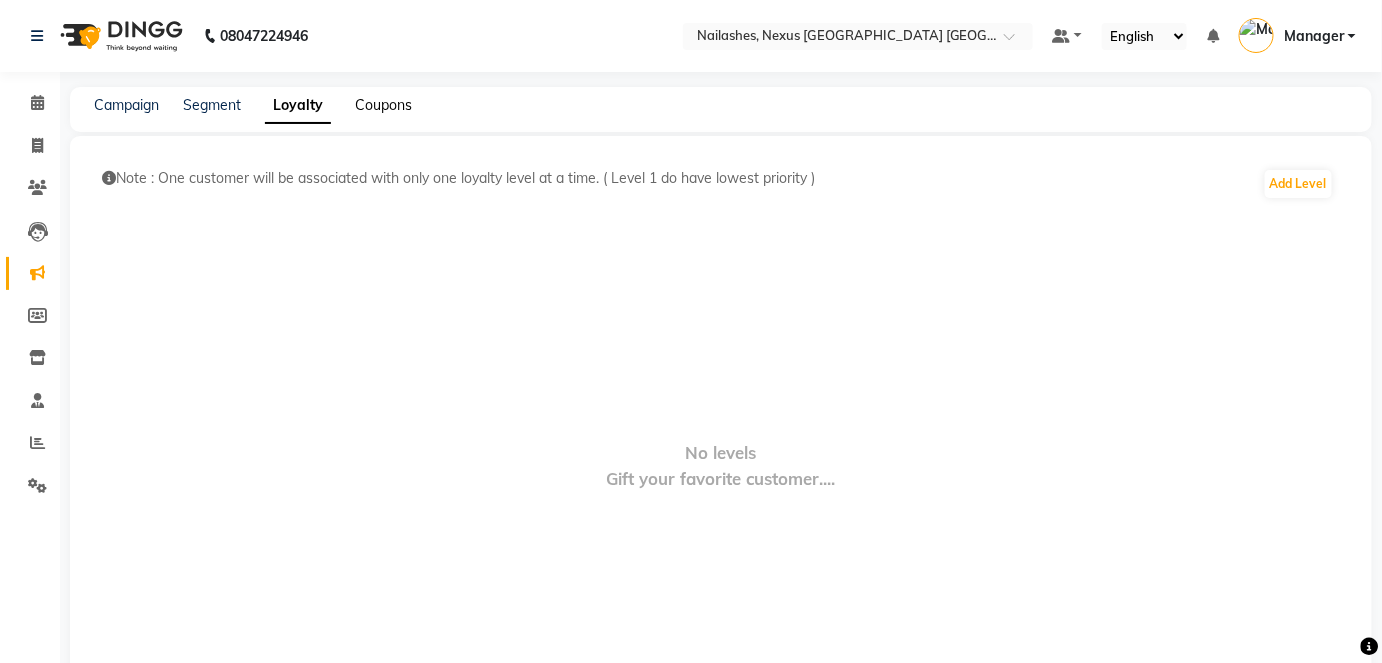 click on "Coupons" 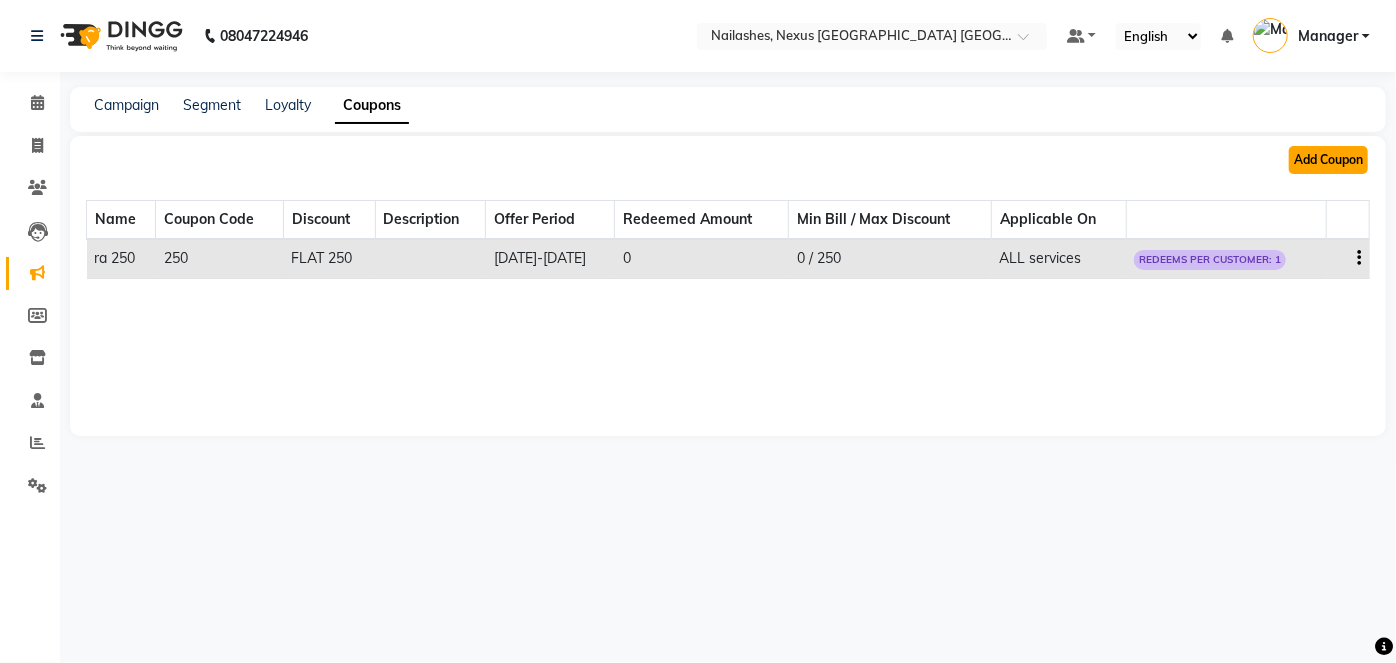 click on "Add Coupon" 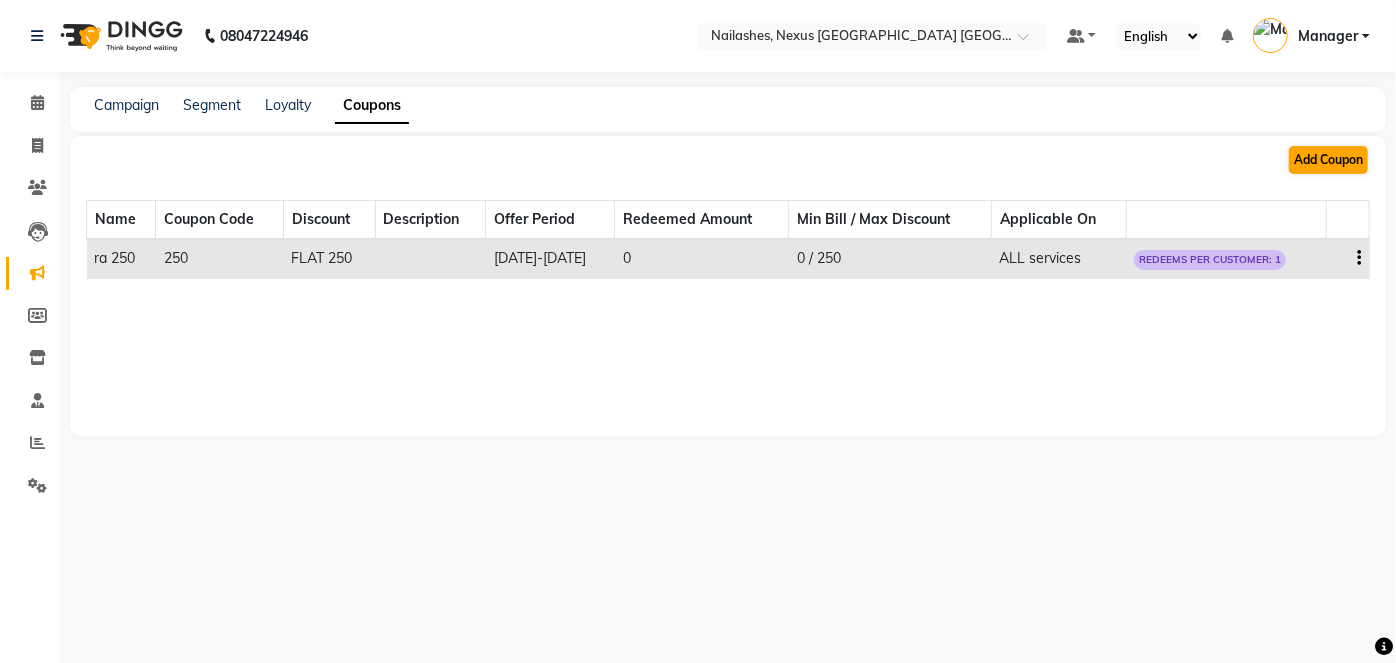 select on "ALL" 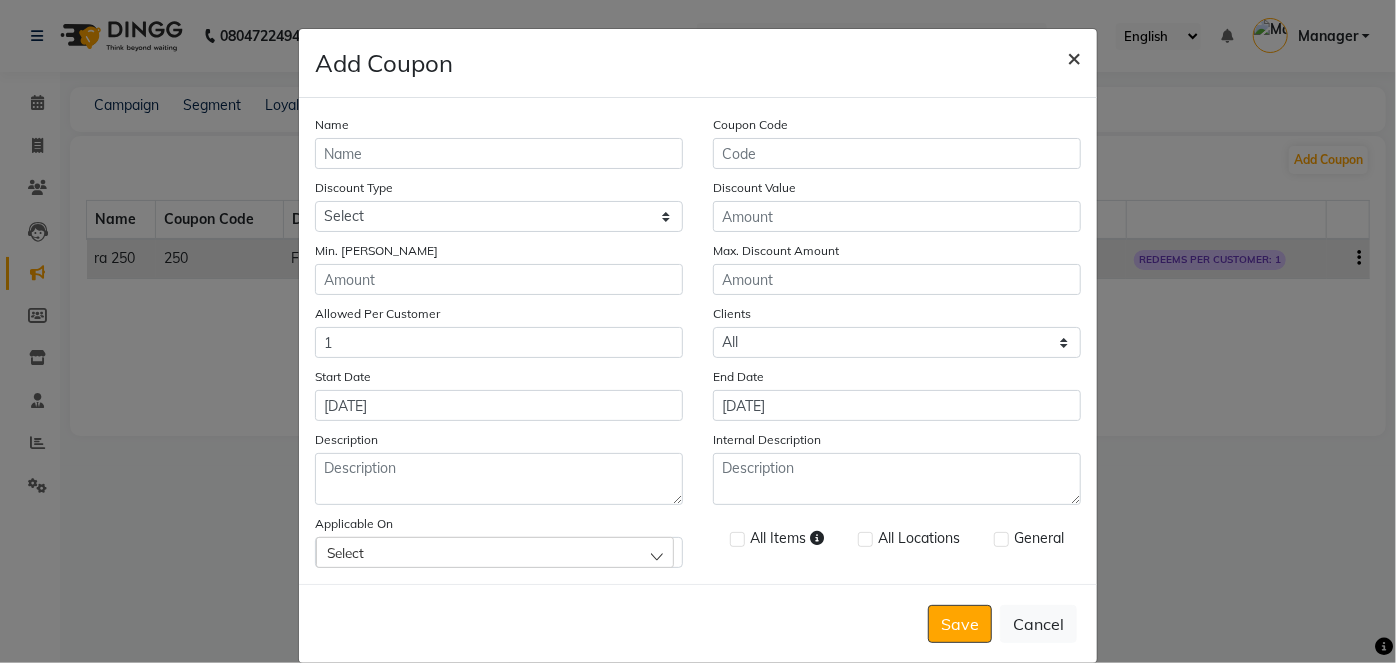 click on "×" 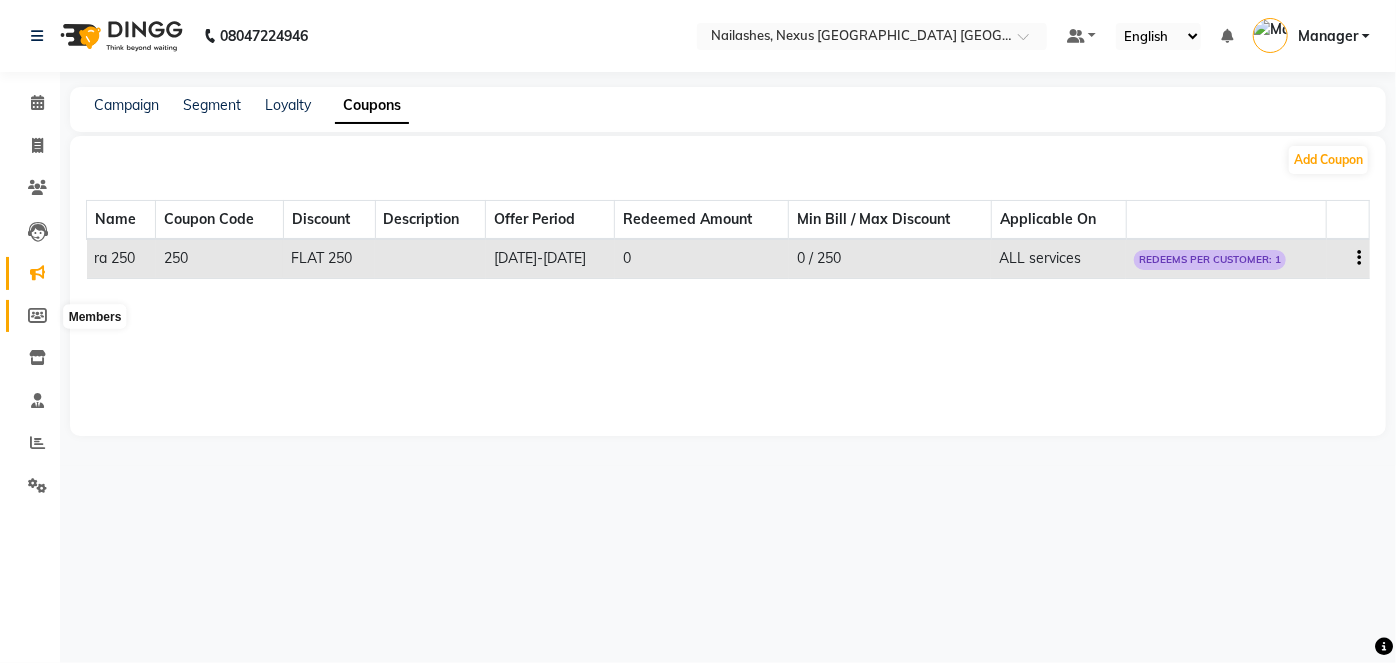 click 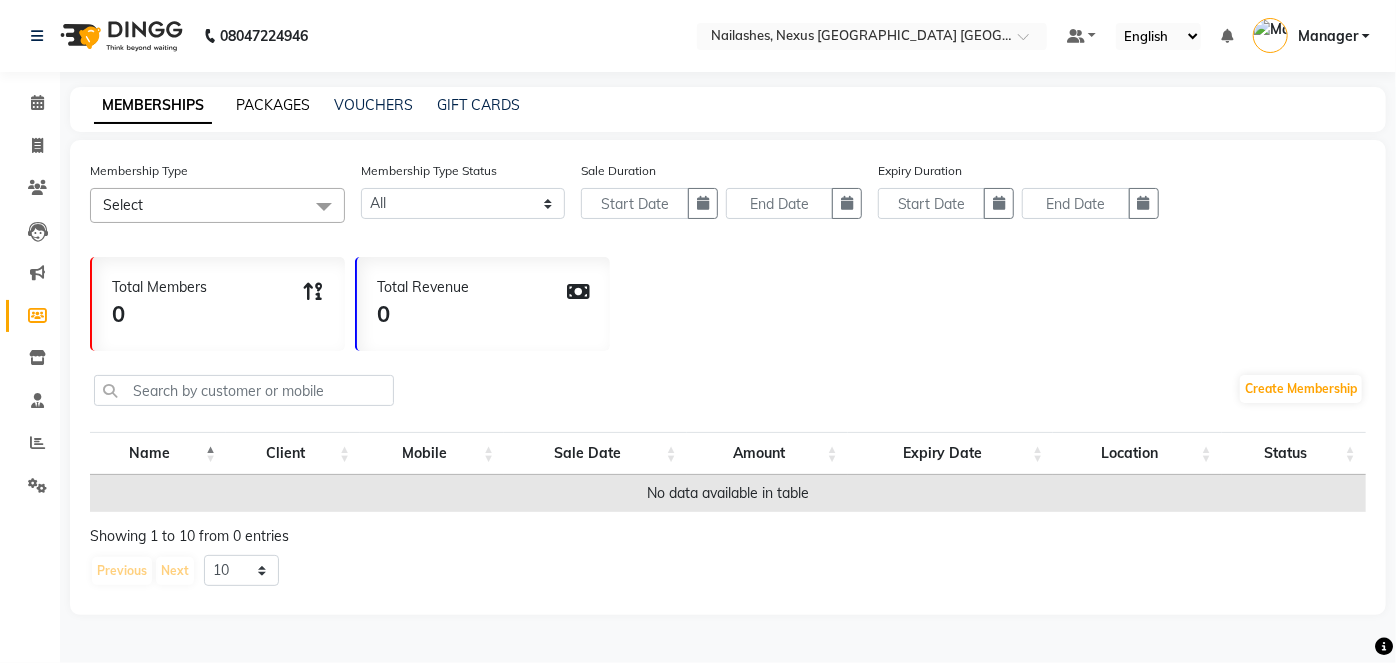 click on "PACKAGES" 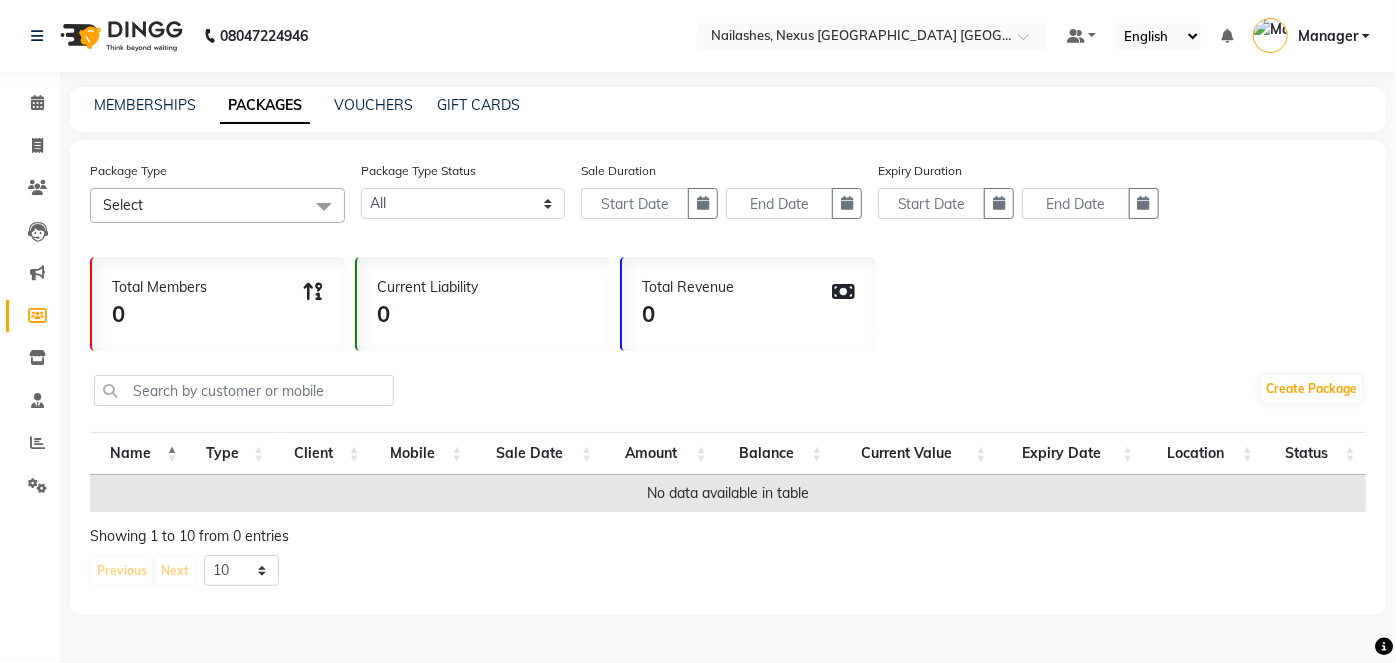 click on "MEMBERSHIPS PACKAGES VOUCHERS GIFT CARDS" 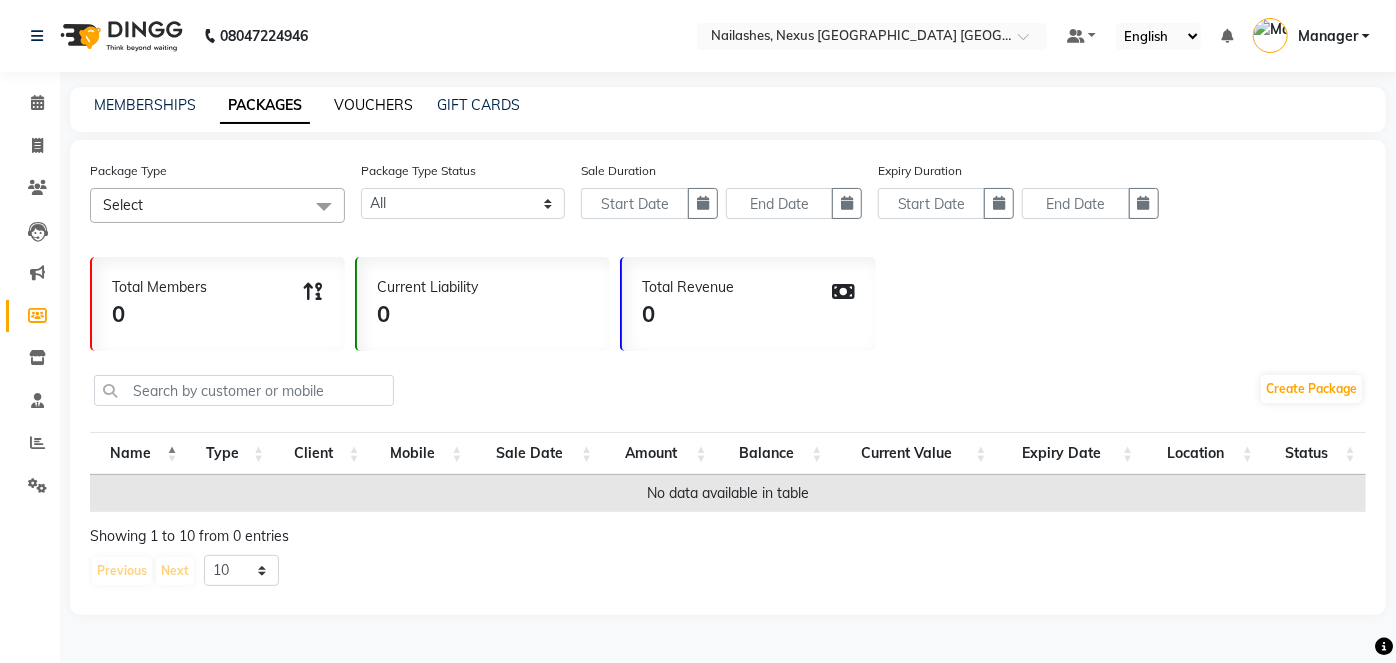 click on "VOUCHERS" 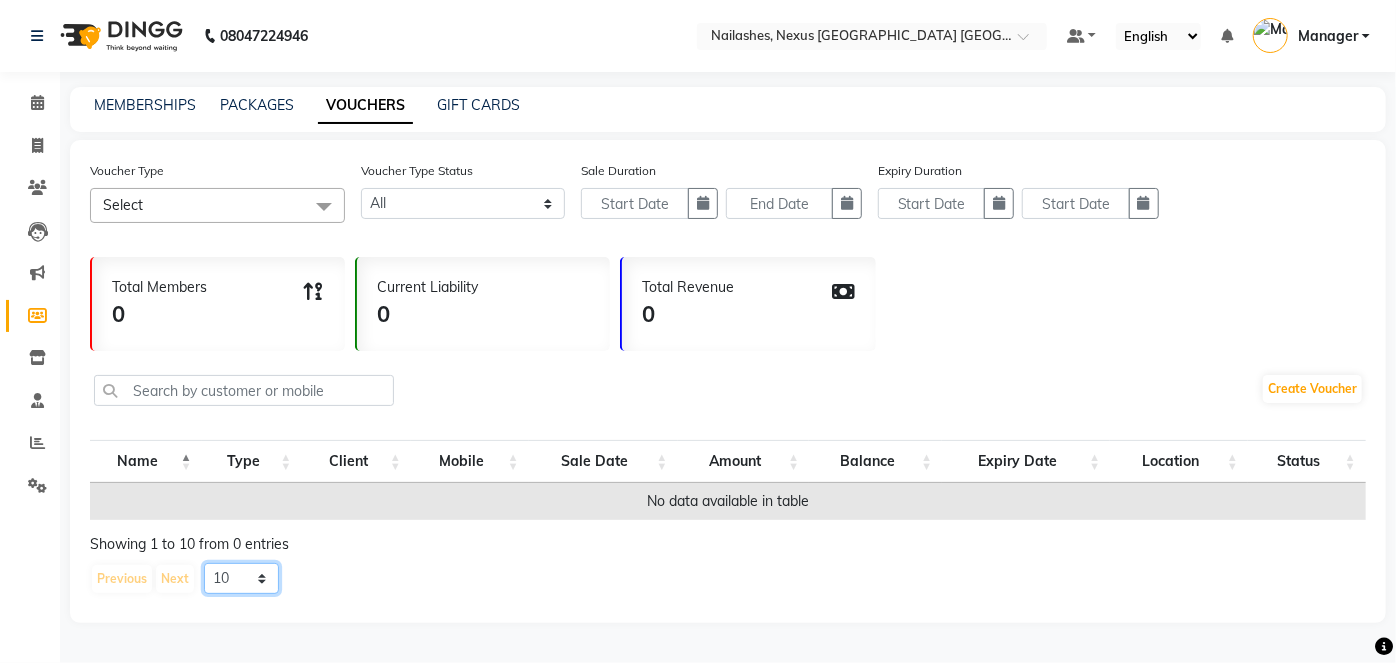 click on "10 20 50 100" 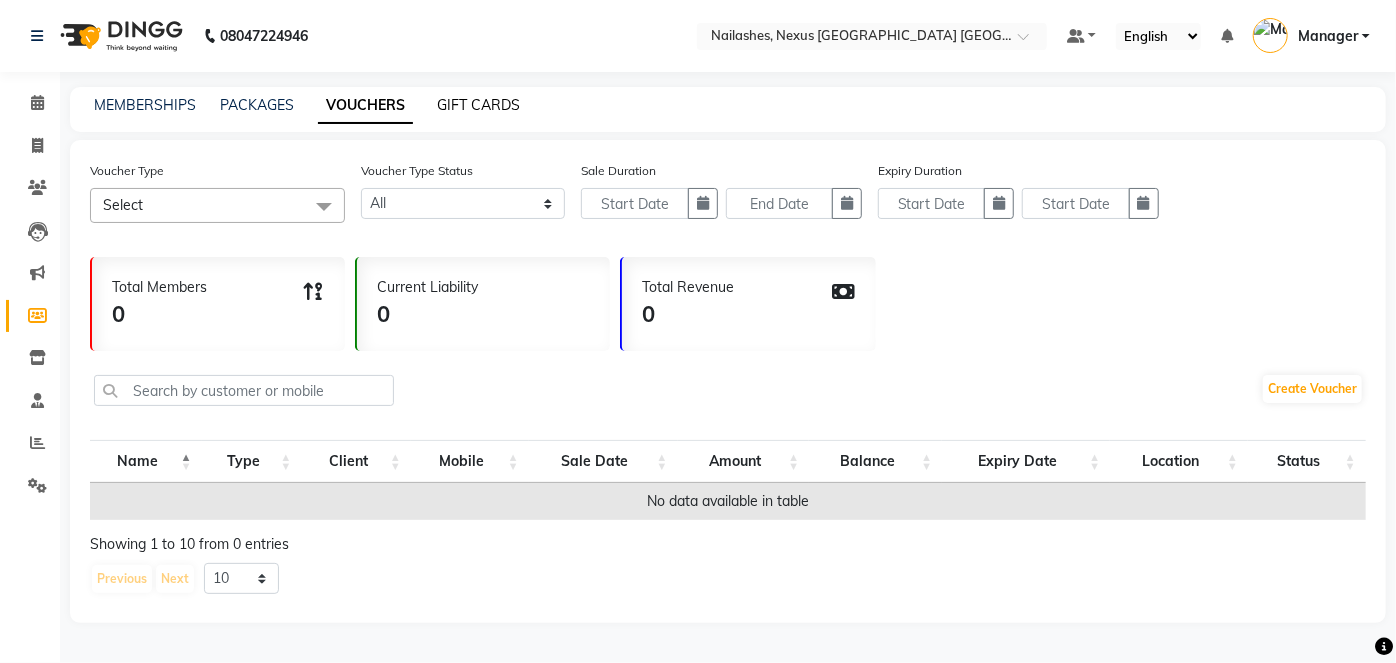 click on "GIFT CARDS" 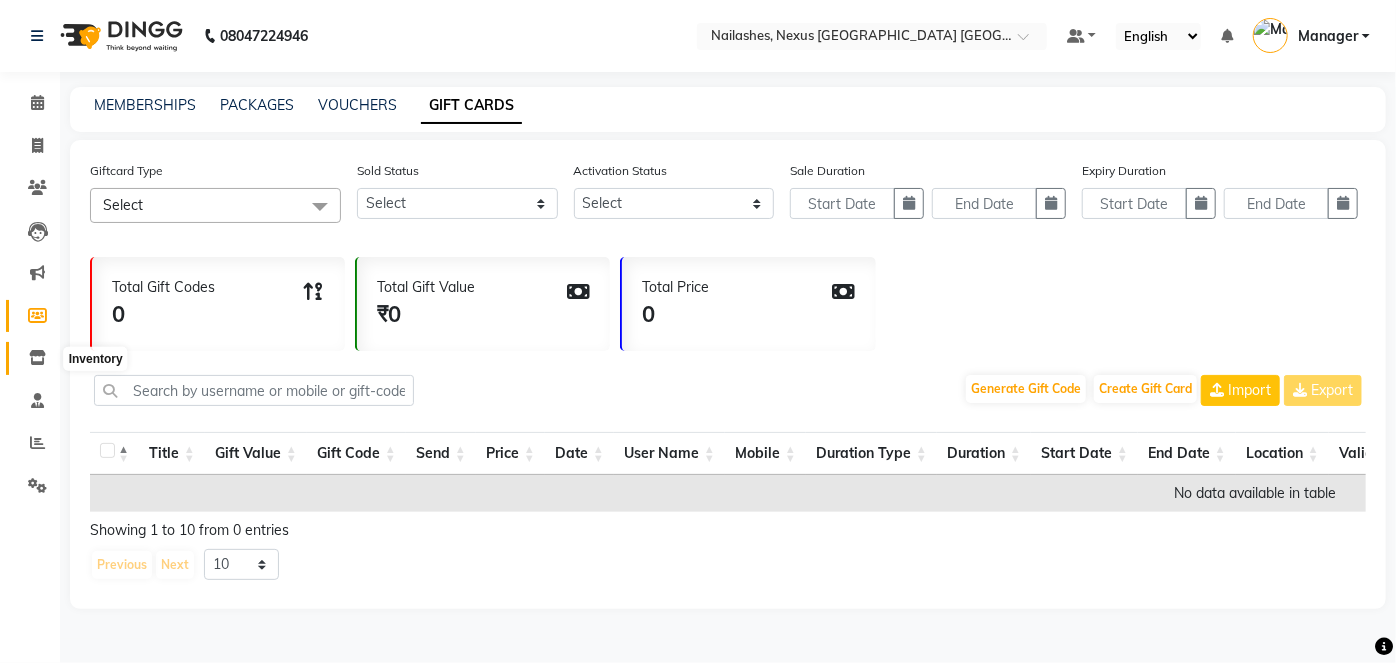 click 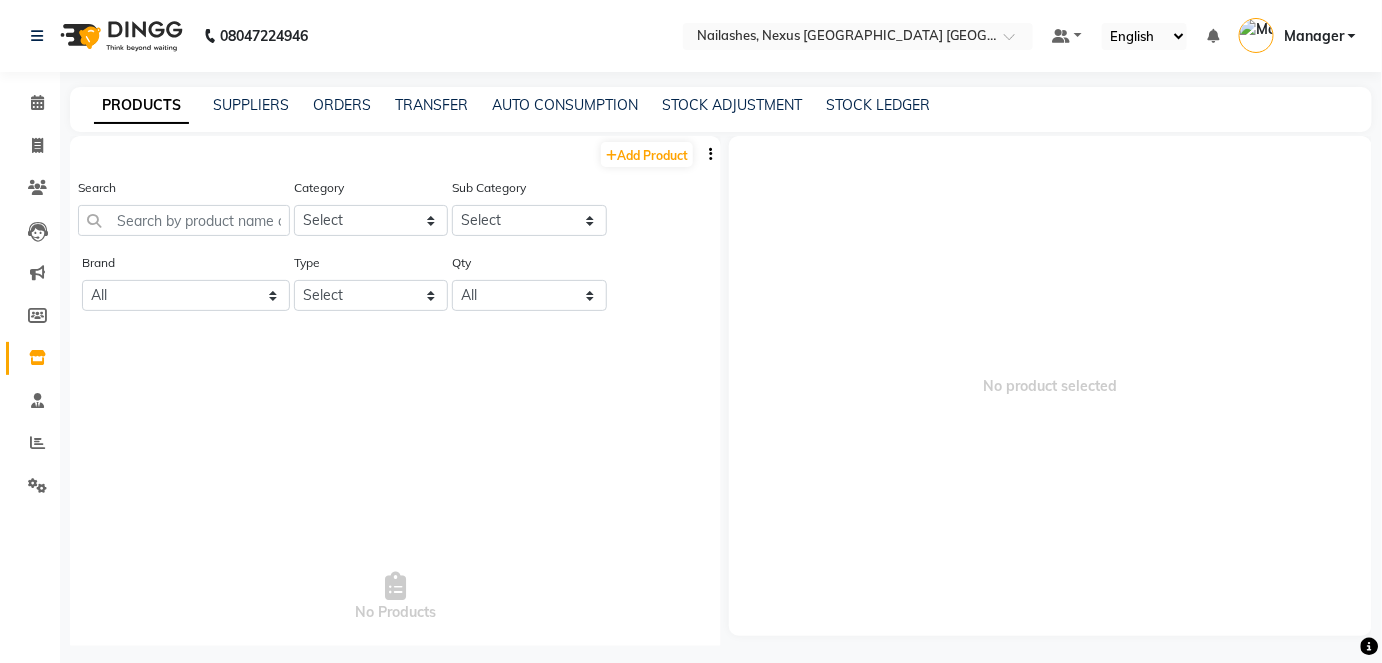 click on "PRODUCTS SUPPLIERS ORDERS TRANSFER AUTO CONSUMPTION STOCK ADJUSTMENT STOCK LEDGER" 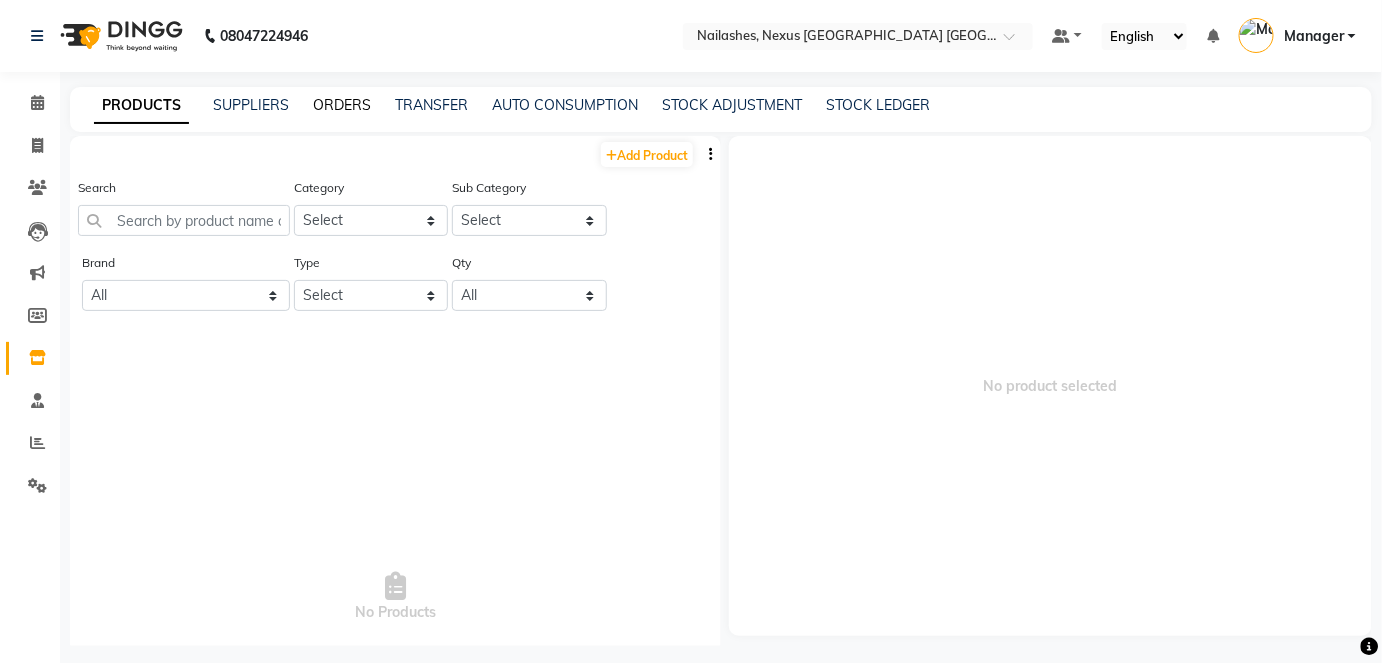 click on "ORDERS" 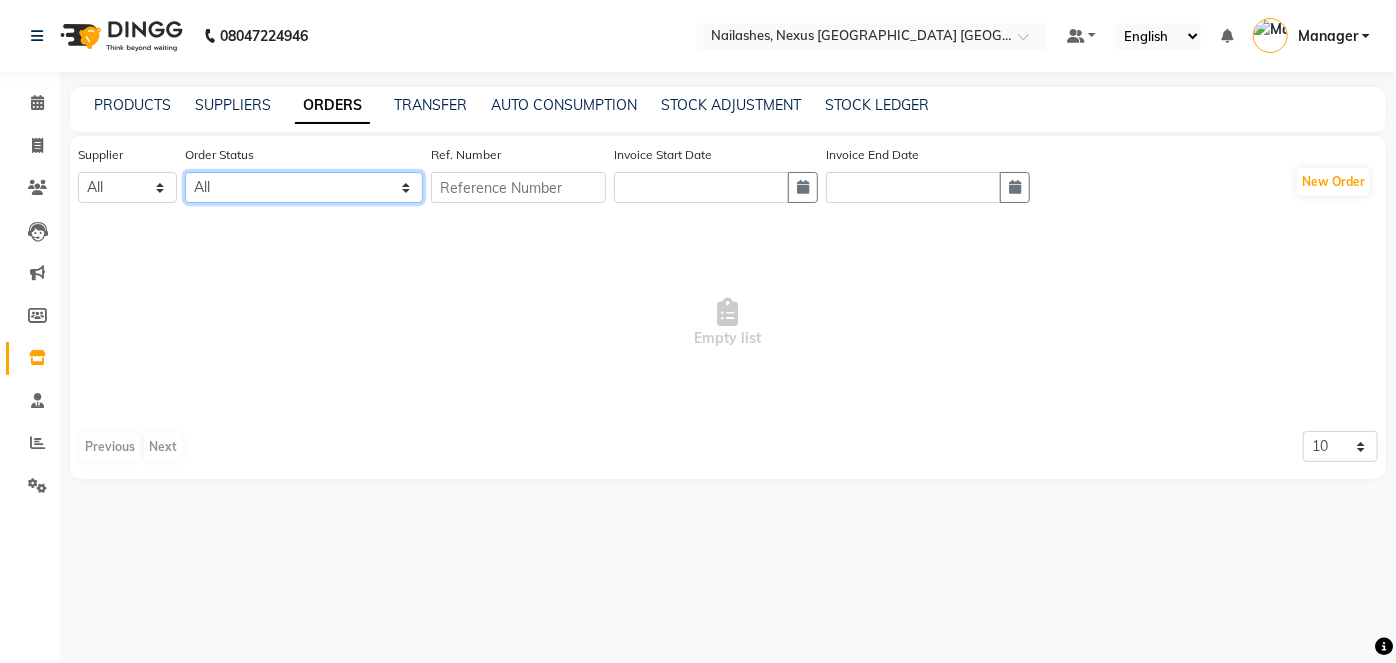click on "All ORDERED PARTIAL-RECEIVED RECEIVED CANCELLED RETURNED" 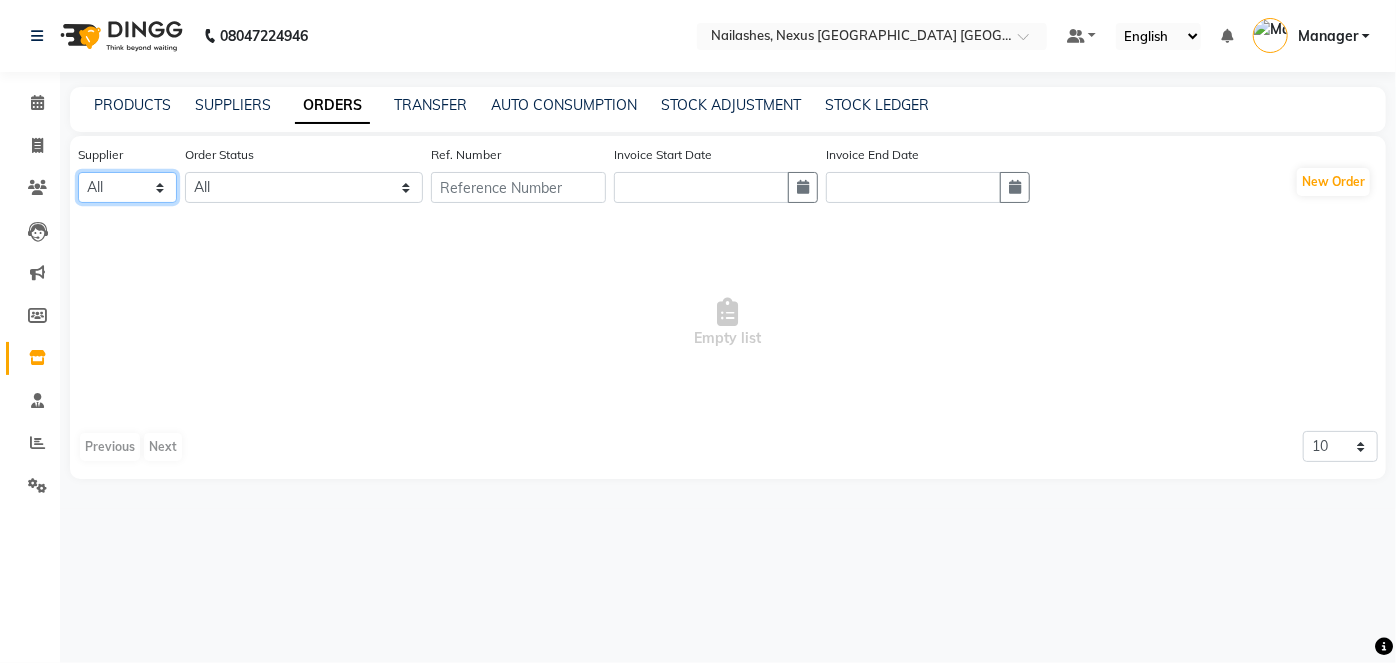 click on "All" 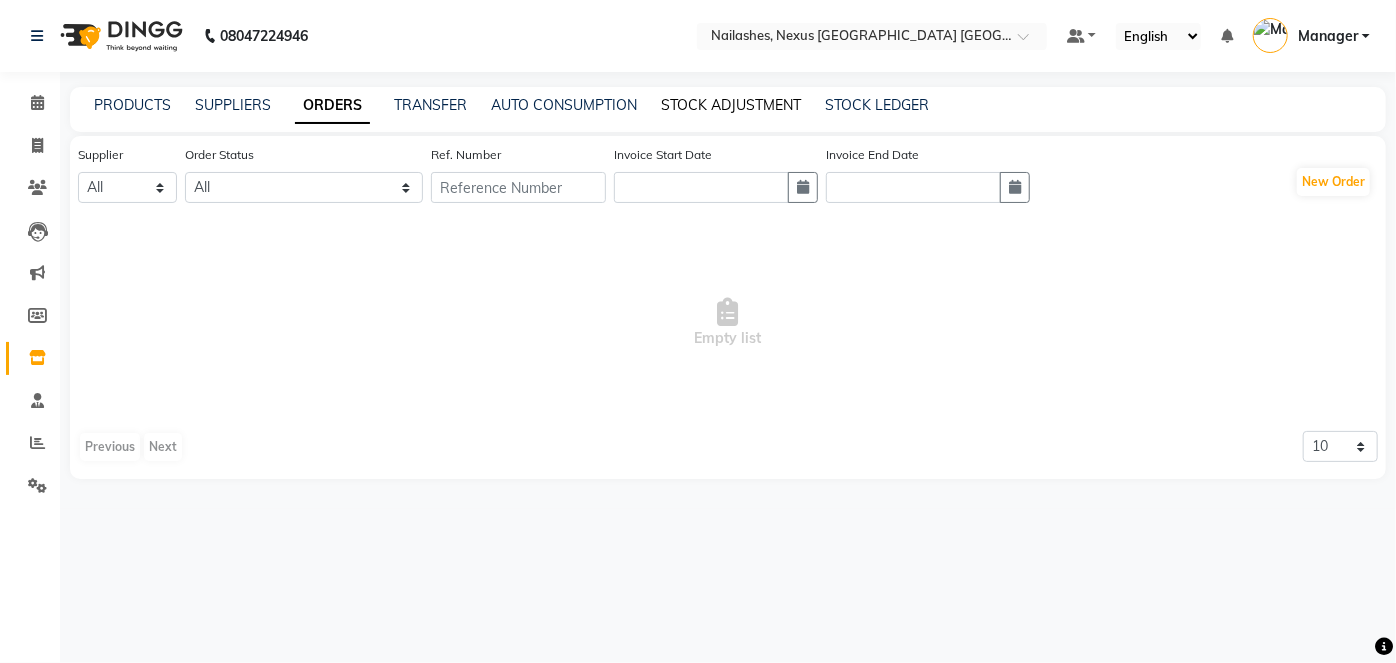 click on "STOCK ADJUSTMENT" 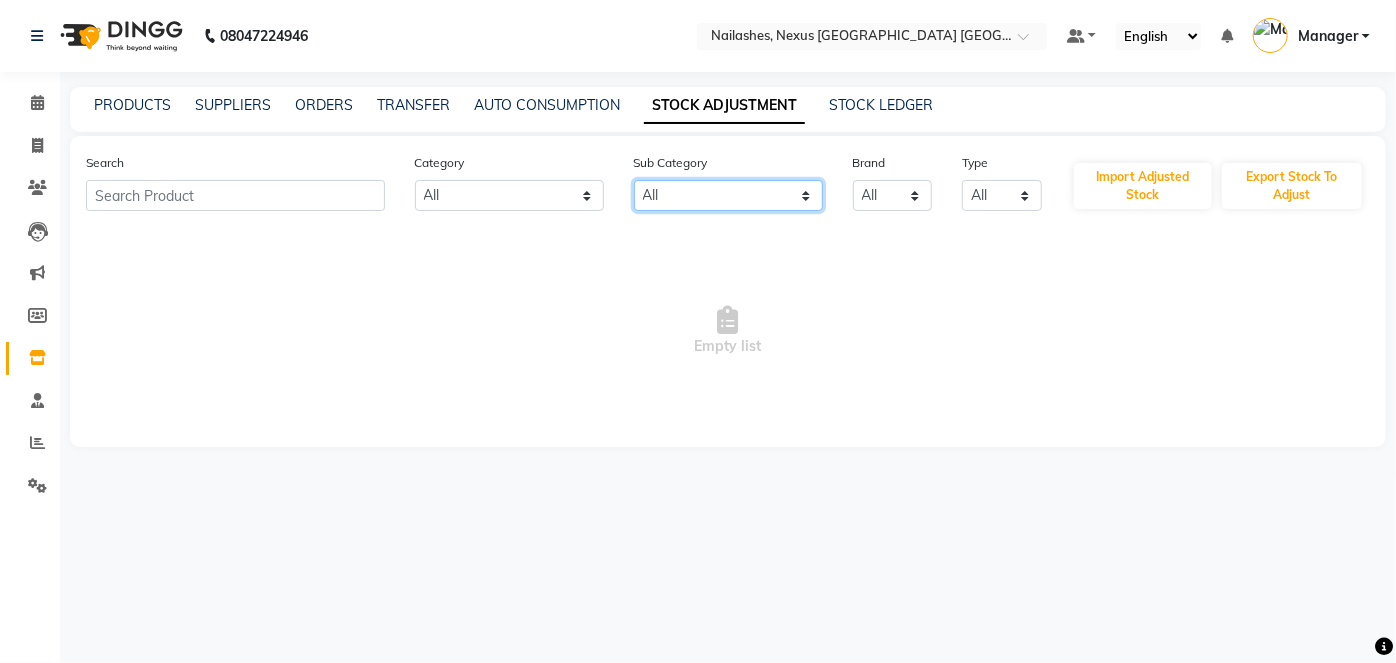 click on "All Bath & Body Houskeeping Lips Cleanser Hair Shampoo Nails Facial Conditioner [DEMOGRAPHIC_DATA] Hygiene Shaving Face Eyes Grooming - Women Cream Moisturiser Grooming - Men Serum Mask Massage Face Dental Care Toner Tools Foot Oil Hand & Foot Brushes Serum Sun Care Makeup Remover Gifts Masks Color Makeup Kit Appliances Lip Care Eye Care Treatment Body Care Hand & Feet Kit & Combo Treatment Other Makeup Other Care Other Appliances Other Skin Other Hair Eyebrow [MEDICAL_DATA] Cuticle oil Acetone free [MEDICAL_DATA]-300 Product Other" 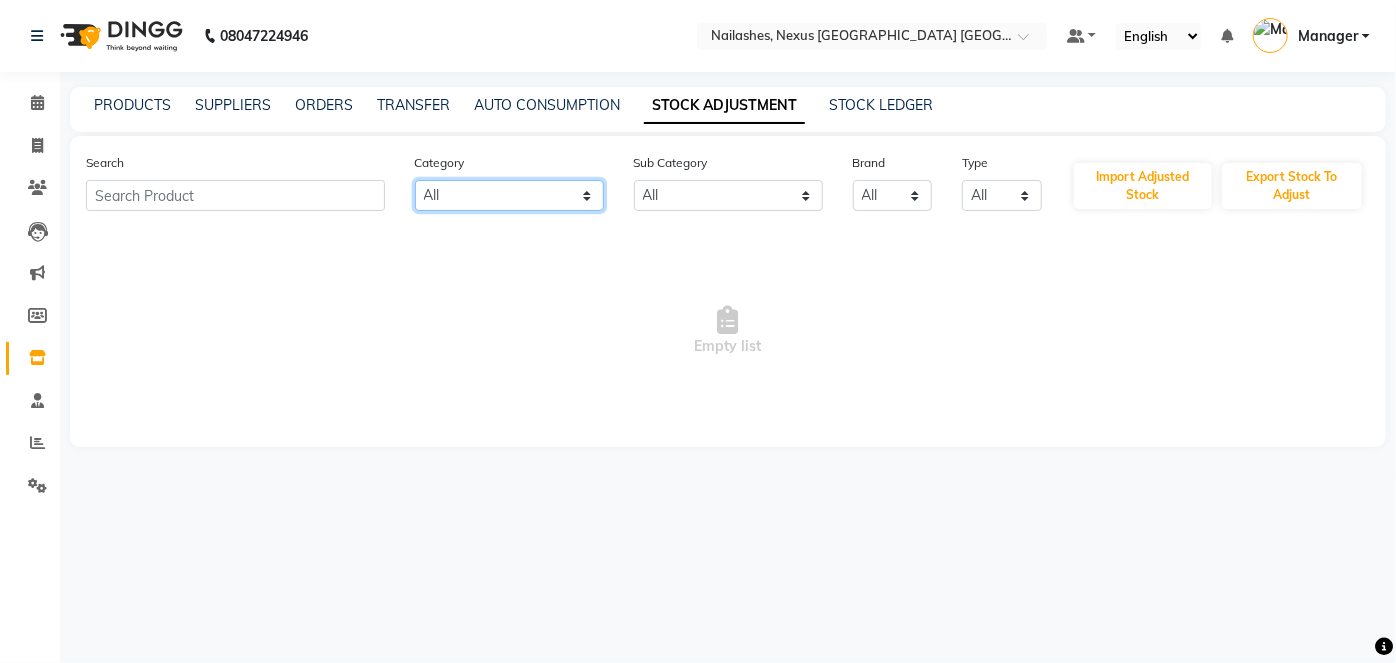 click on "All Hair Skin Makeup Personal Care Appliances Nail products Eye Hair Nail Other" 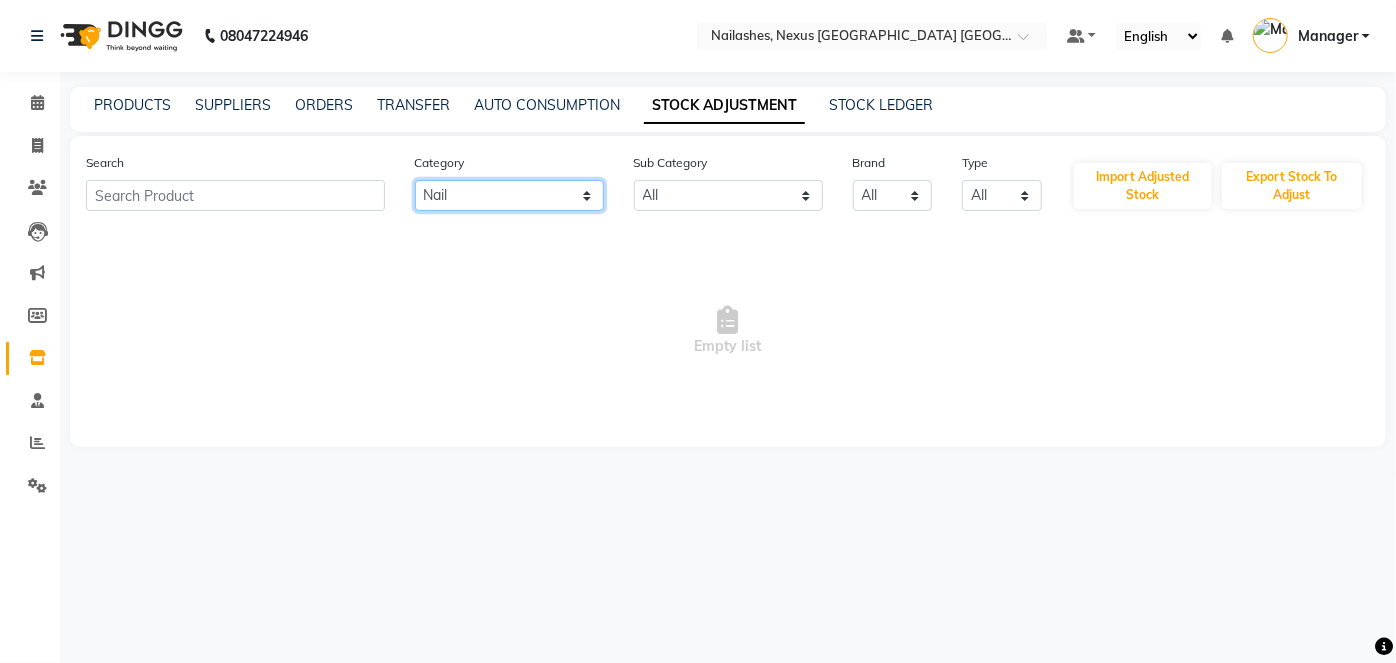 click on "All Hair Skin Makeup Personal Care Appliances Nail products Eye Hair Nail Other" 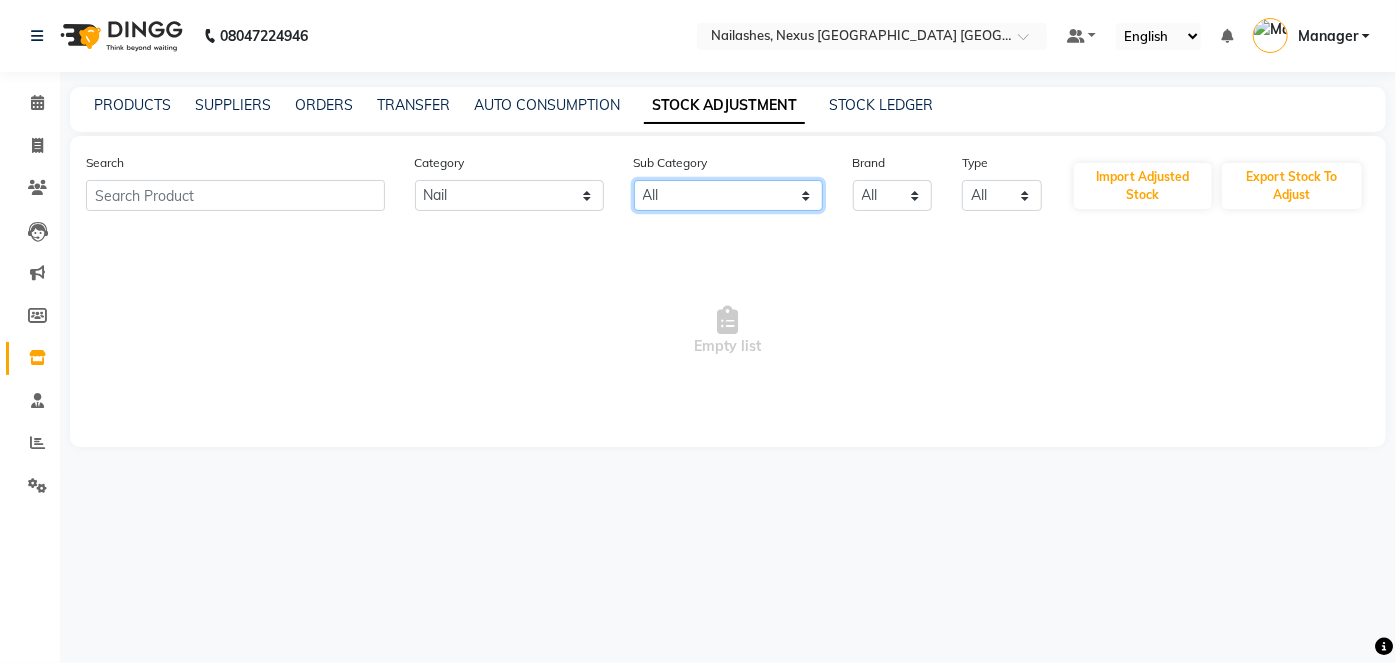 click on "All Bath & Body Houskeeping Lips Cleanser Hair Shampoo Nails Facial Conditioner [DEMOGRAPHIC_DATA] Hygiene Shaving Face Eyes Grooming - Women Cream Moisturiser Grooming - Men Serum Mask Massage Face Dental Care Toner Tools Foot Oil Hand & Foot Brushes Serum Sun Care Makeup Remover Gifts Masks Color Makeup Kit Appliances Lip Care Eye Care Treatment Body Care Hand & Feet Kit & Combo Treatment Other Makeup Other Care Other Appliances Other Skin Other Hair Eyebrow [MEDICAL_DATA] Cuticle oil Acetone free [MEDICAL_DATA]-300 Product Other" 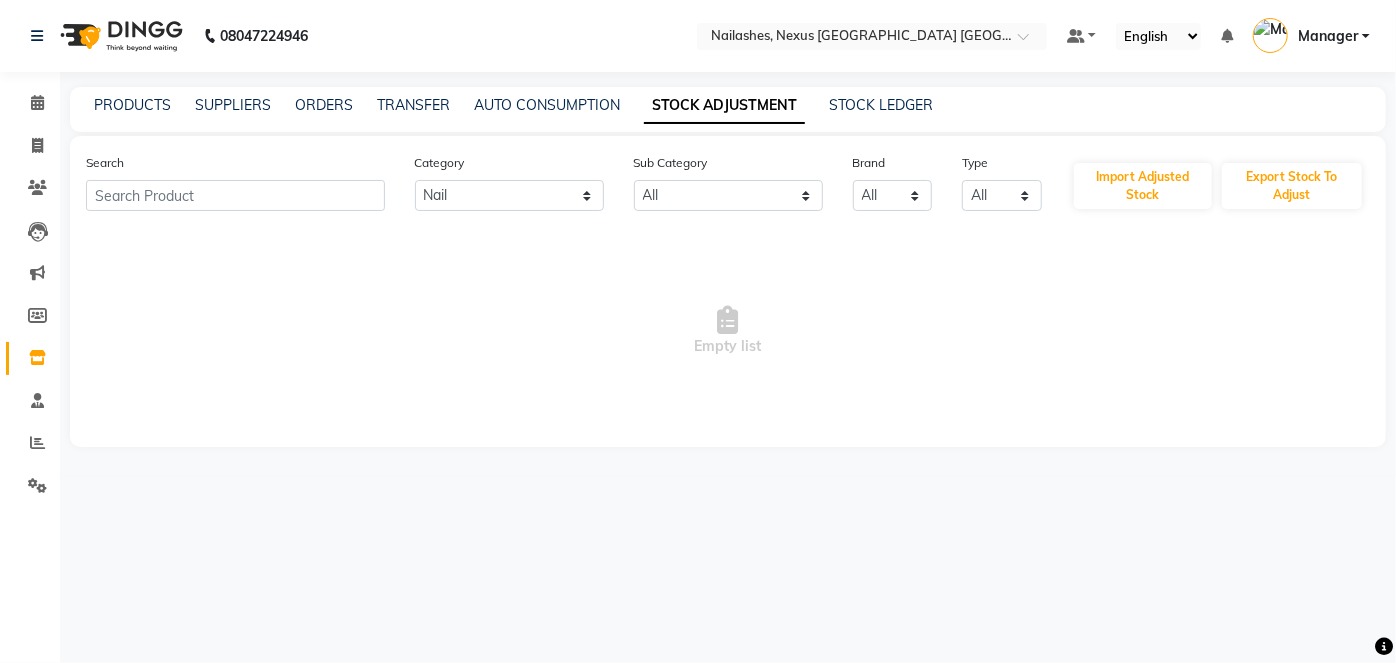 click on "Empty list" at bounding box center (728, 331) 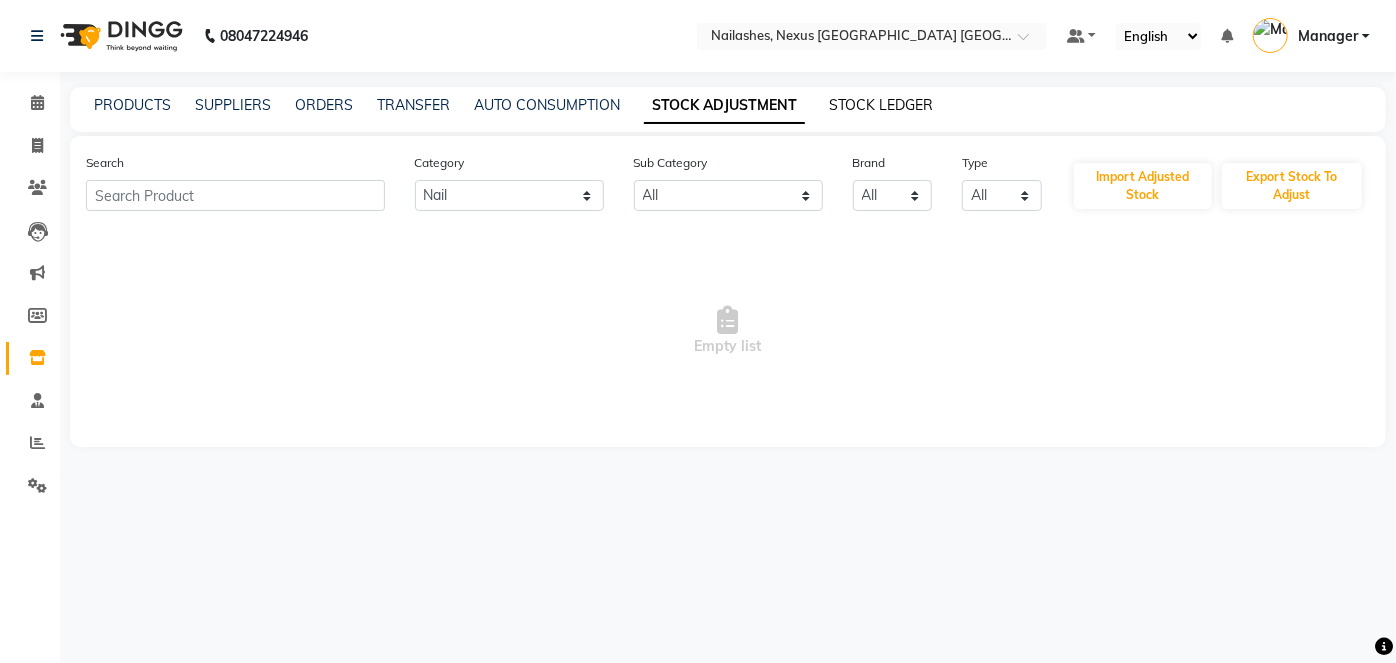 click on "STOCK LEDGER" 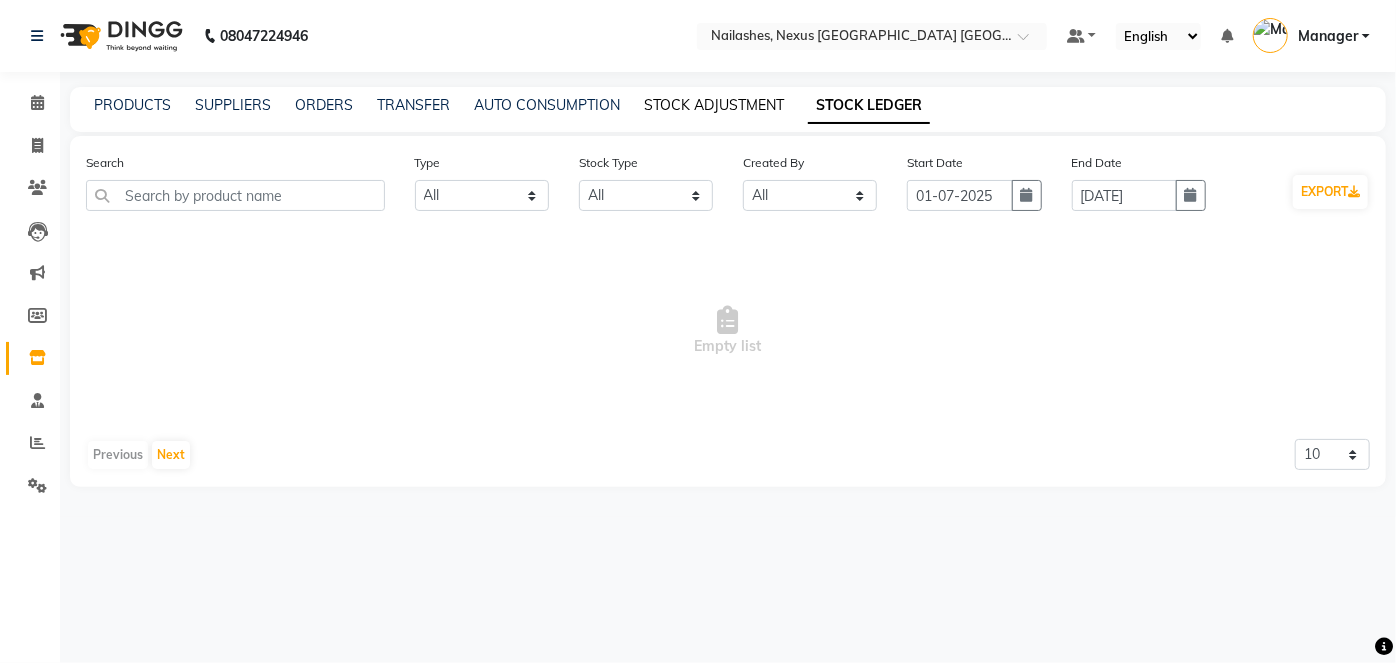 click on "STOCK ADJUSTMENT" 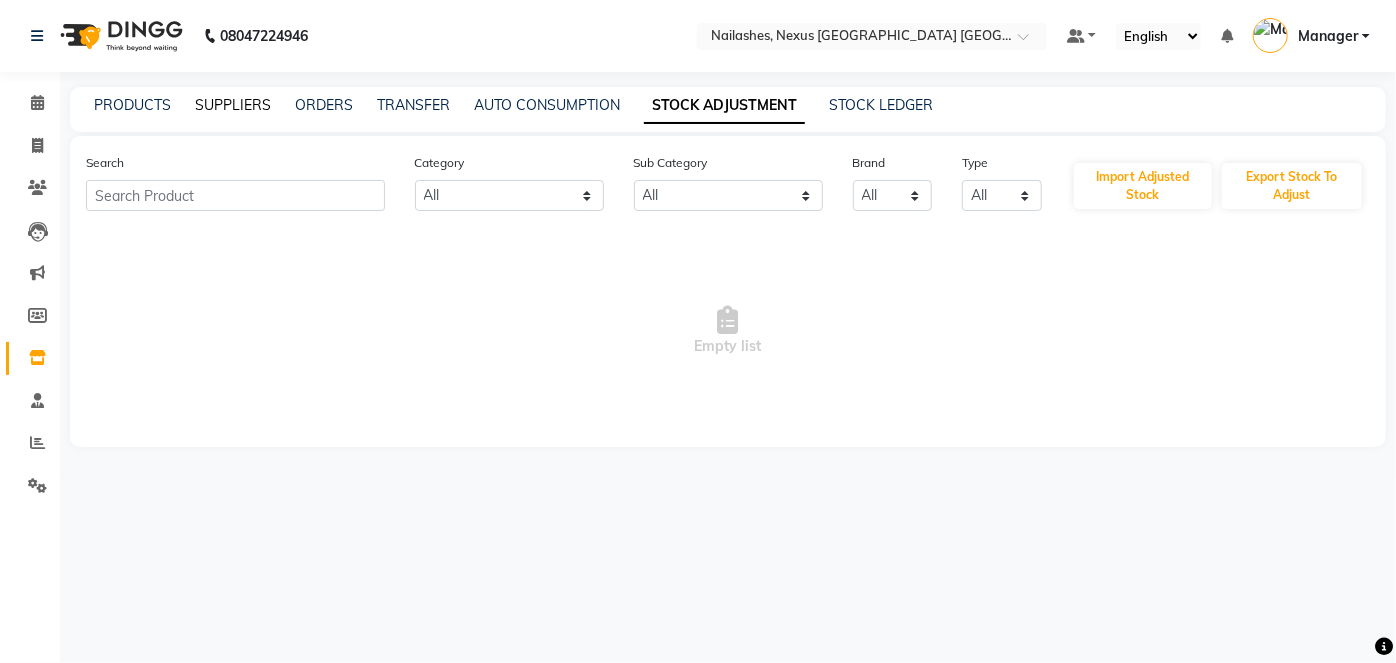click on "SUPPLIERS" 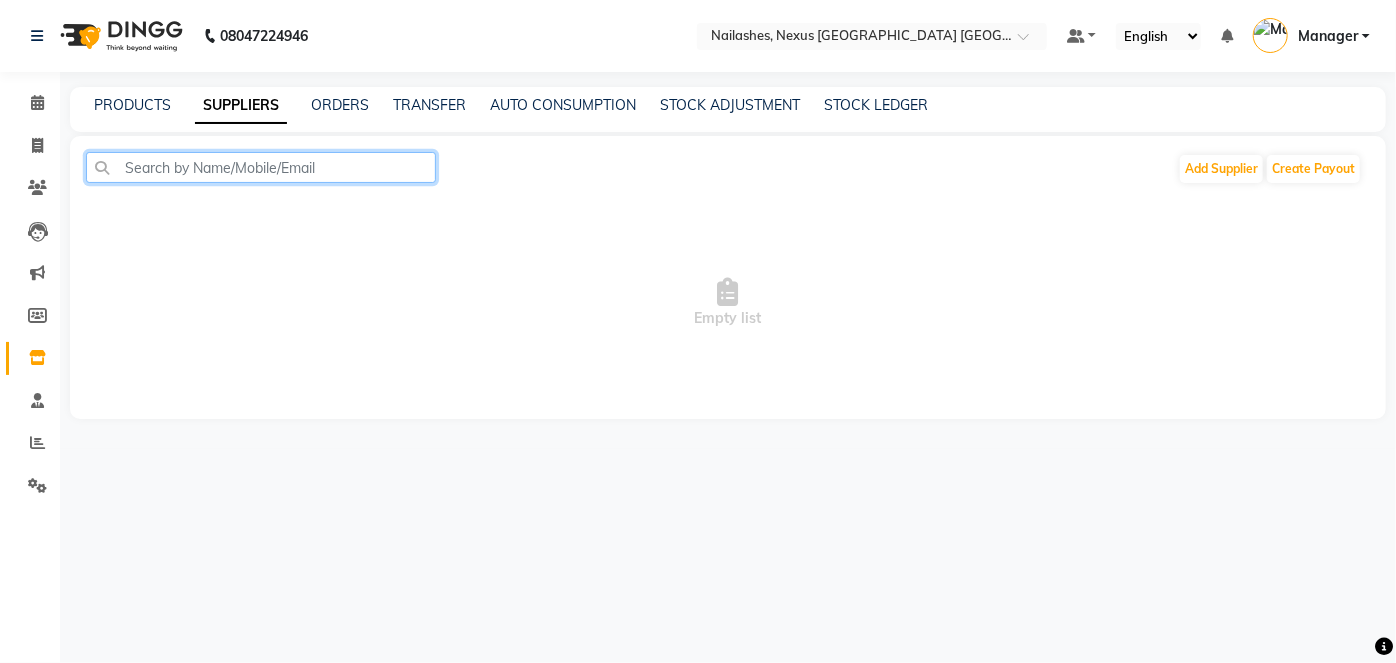 click 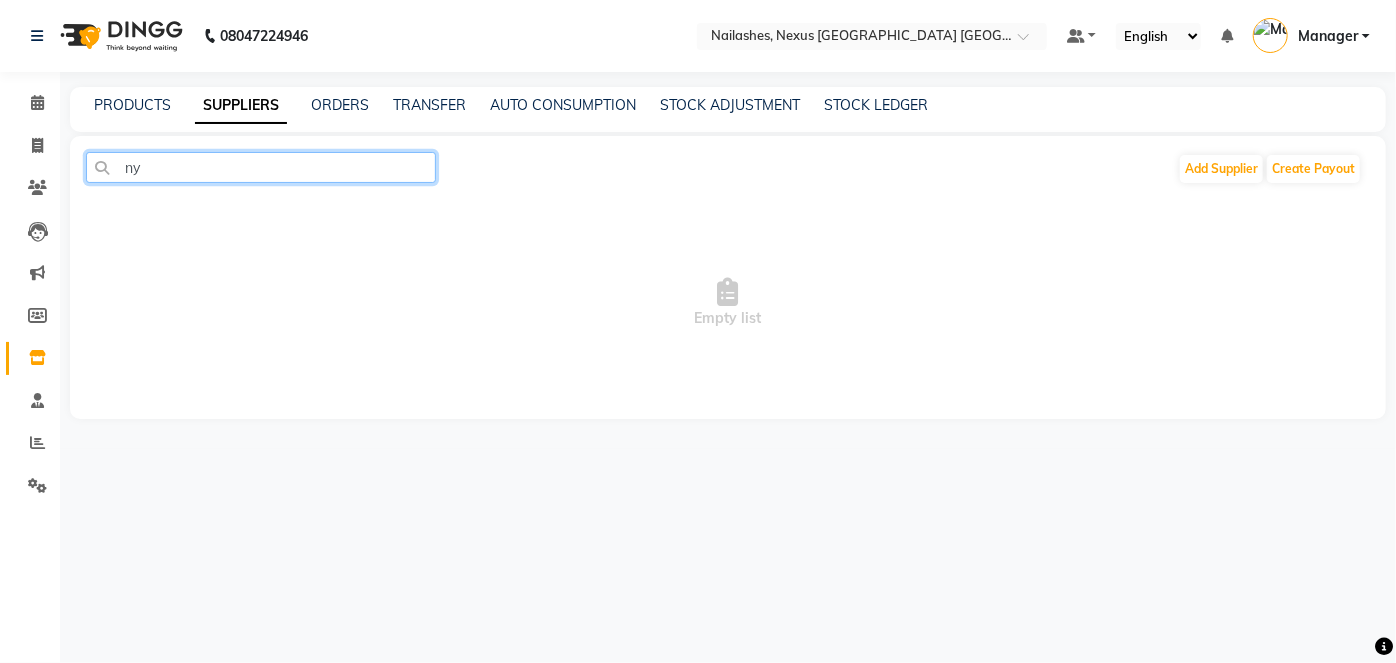 type on "n" 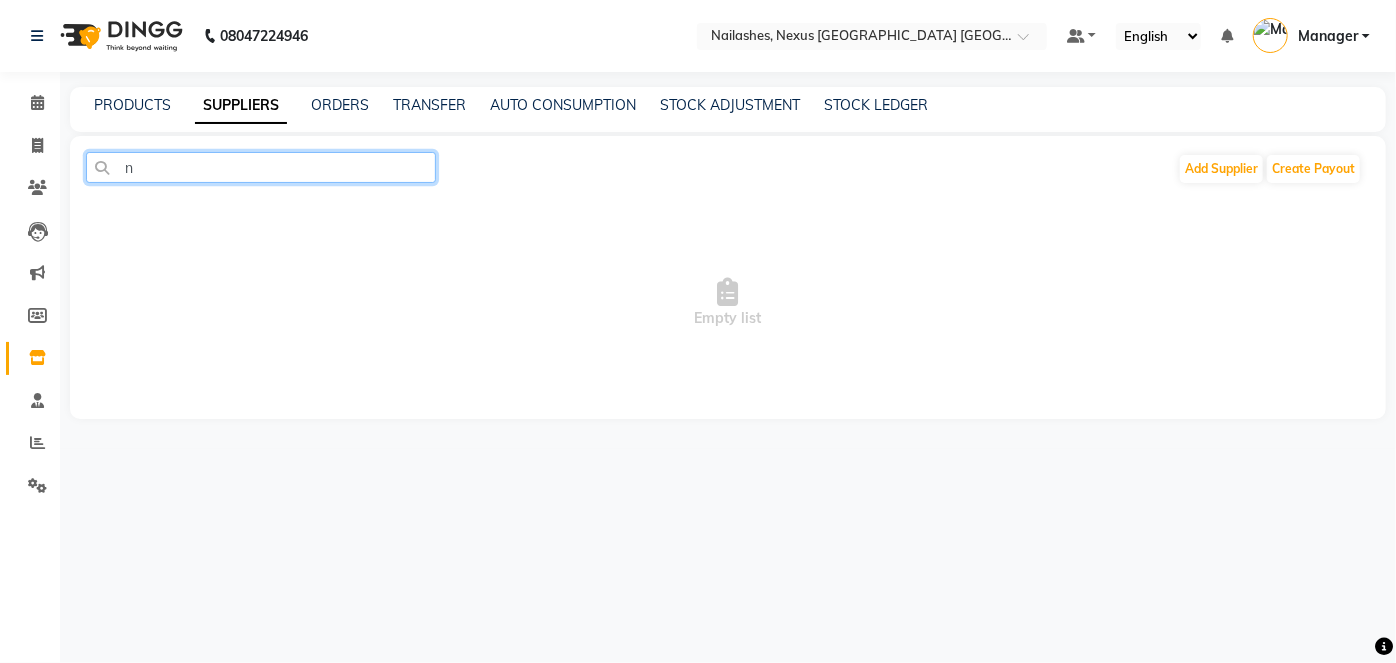type 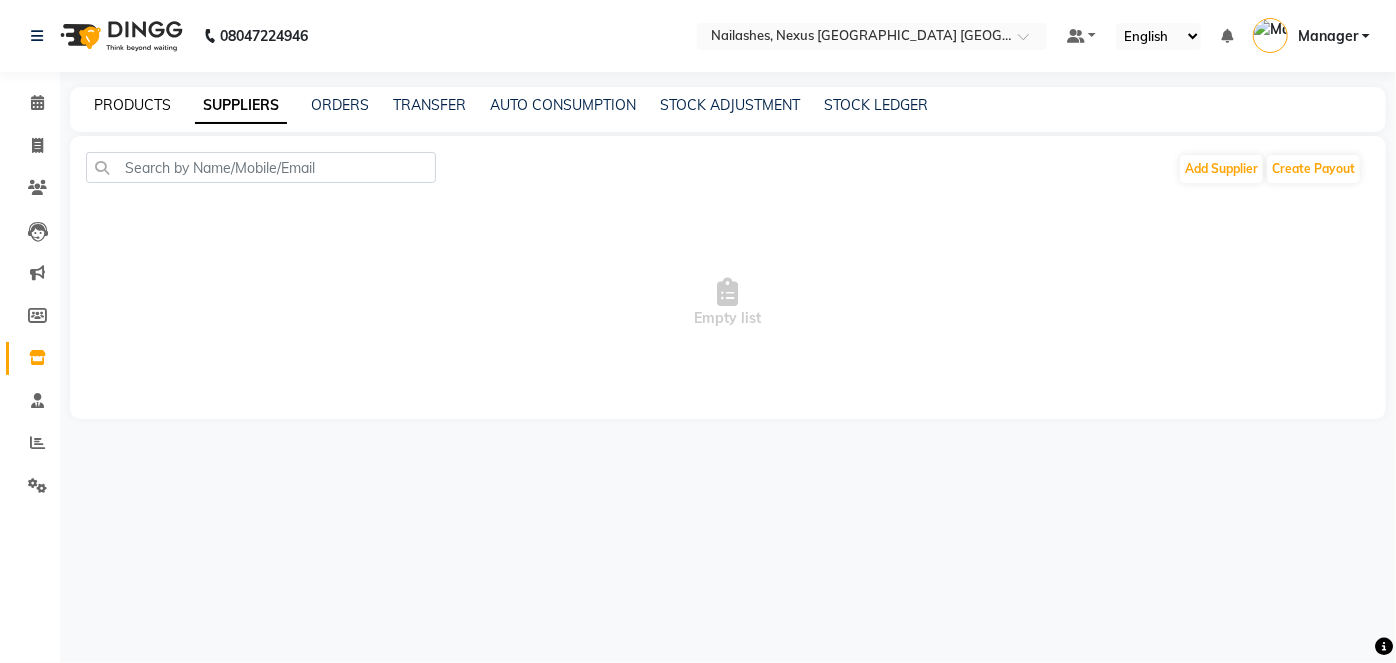 click on "PRODUCTS" 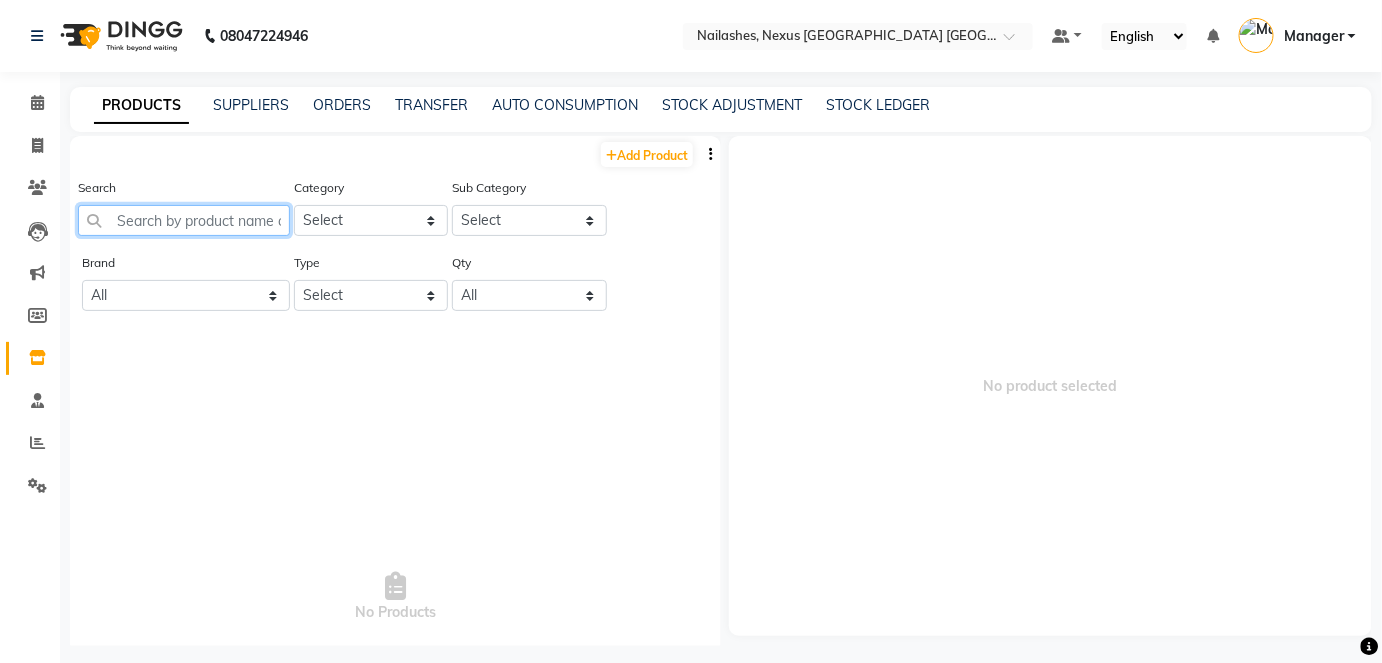 click 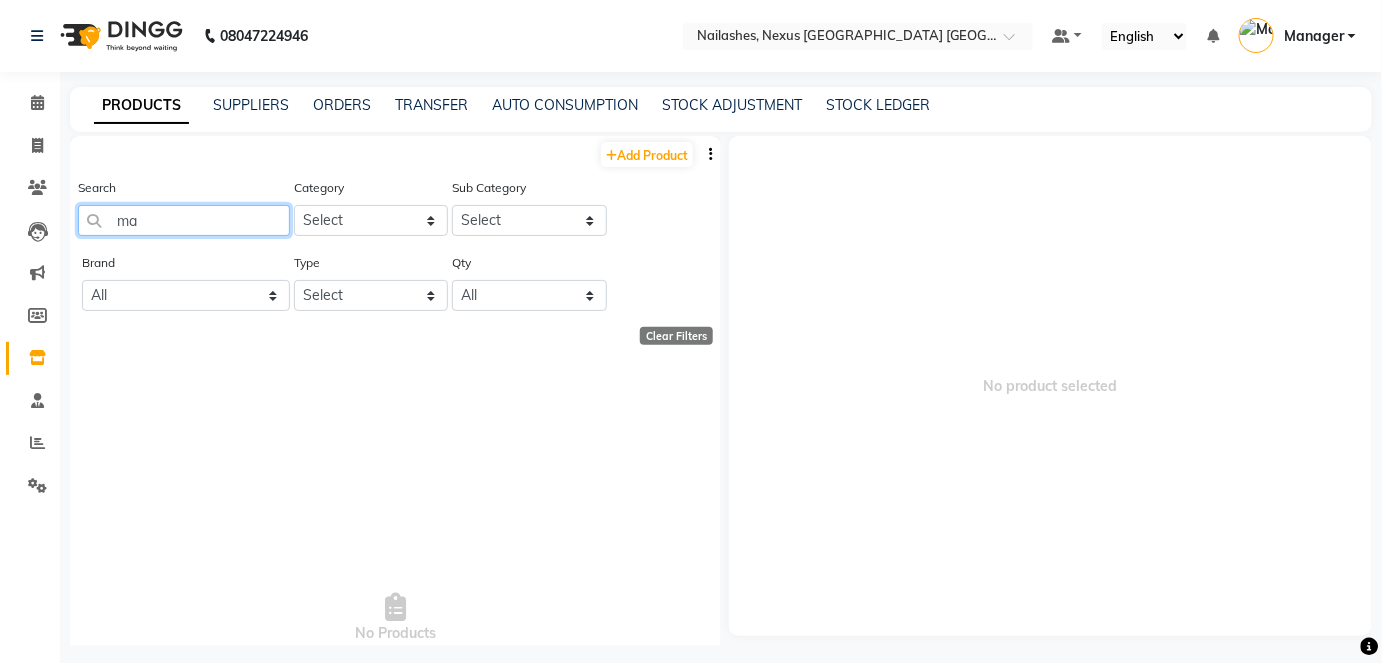 type on "m" 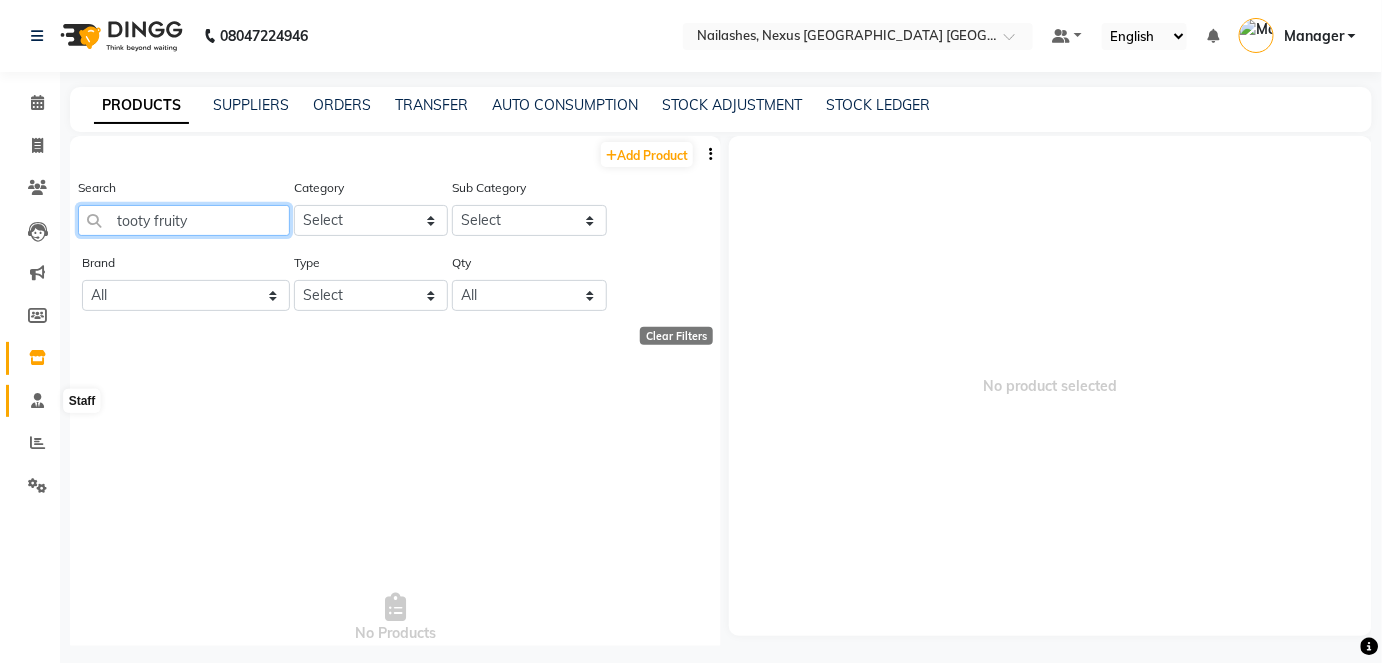 type on "tooty fruity" 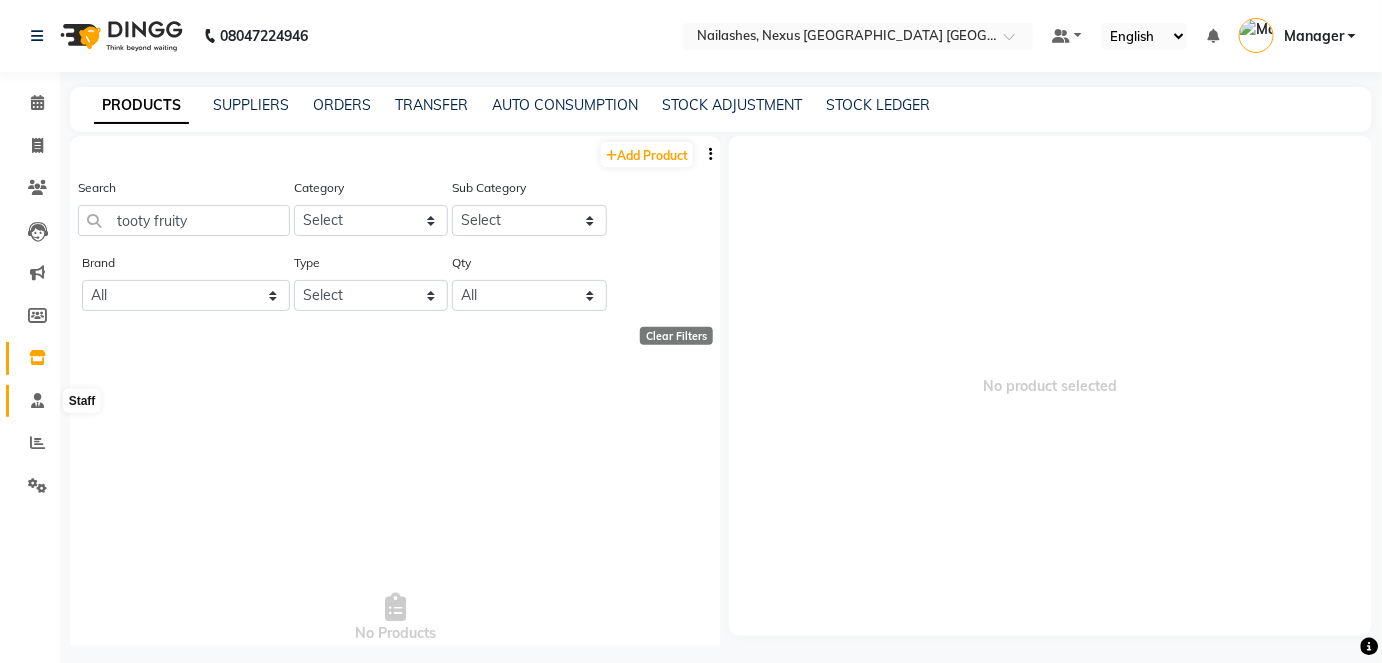 click 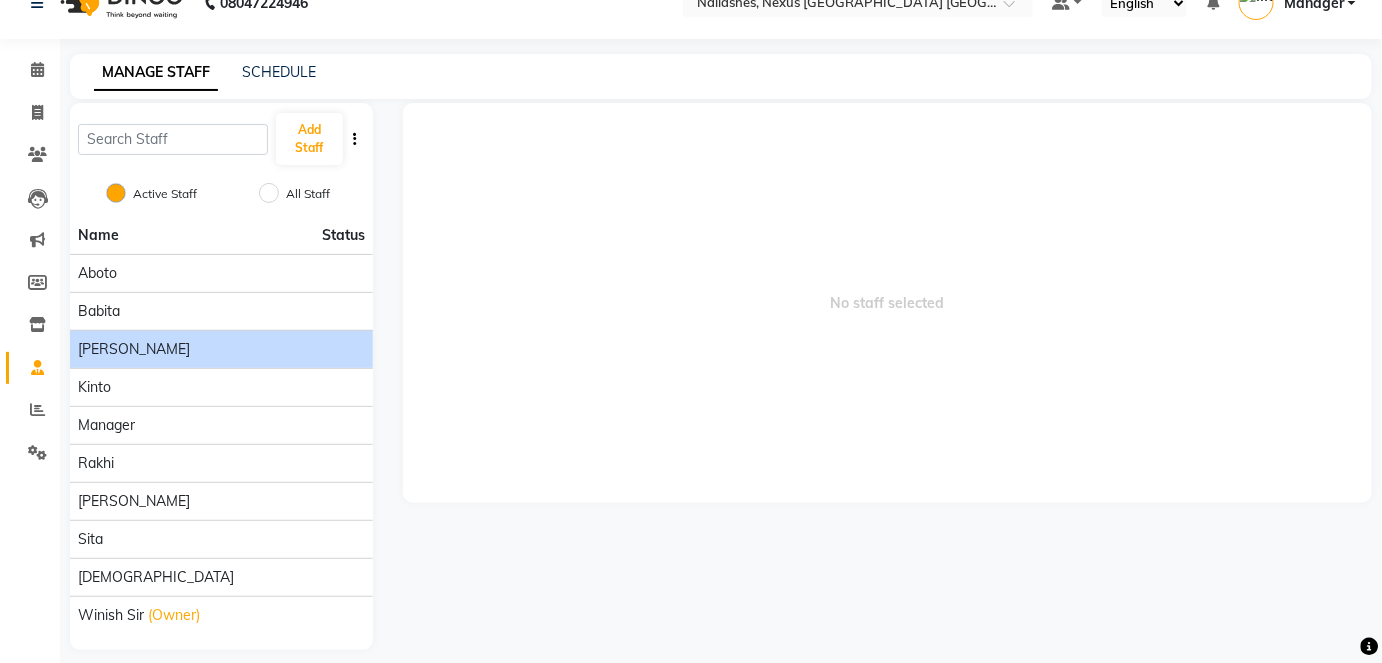 scroll, scrollTop: 47, scrollLeft: 0, axis: vertical 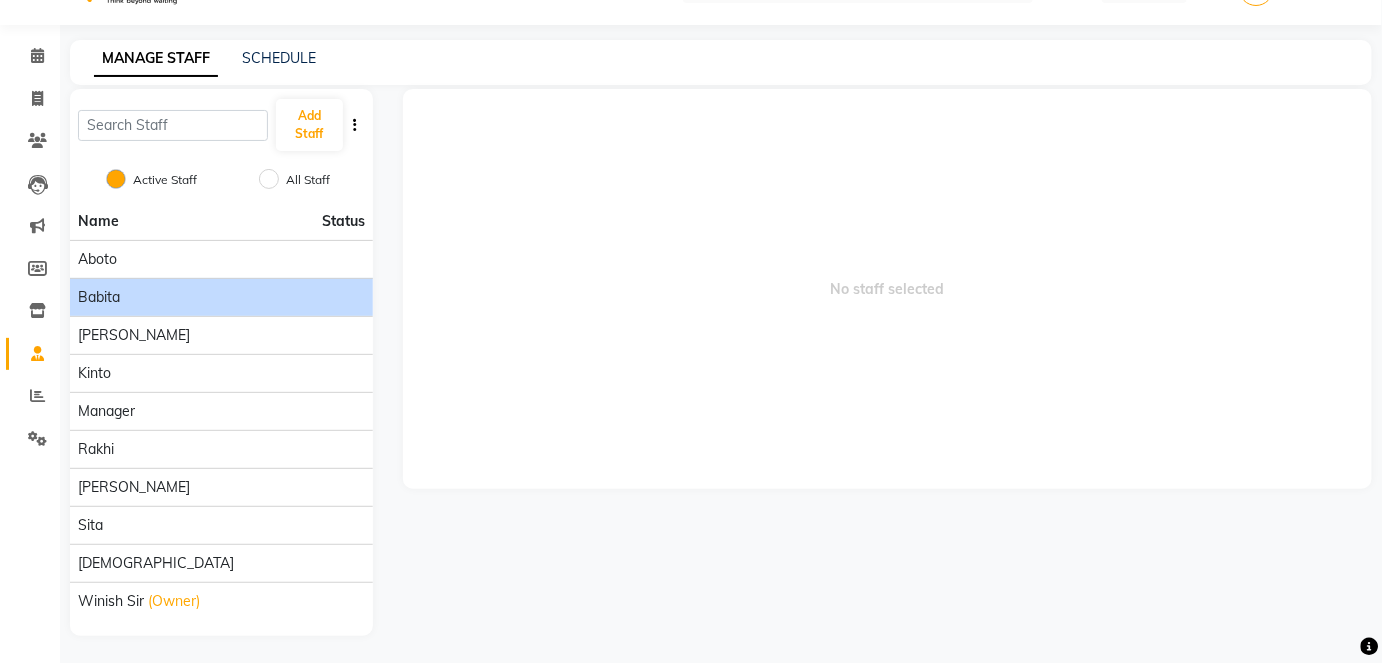 click on "babita" 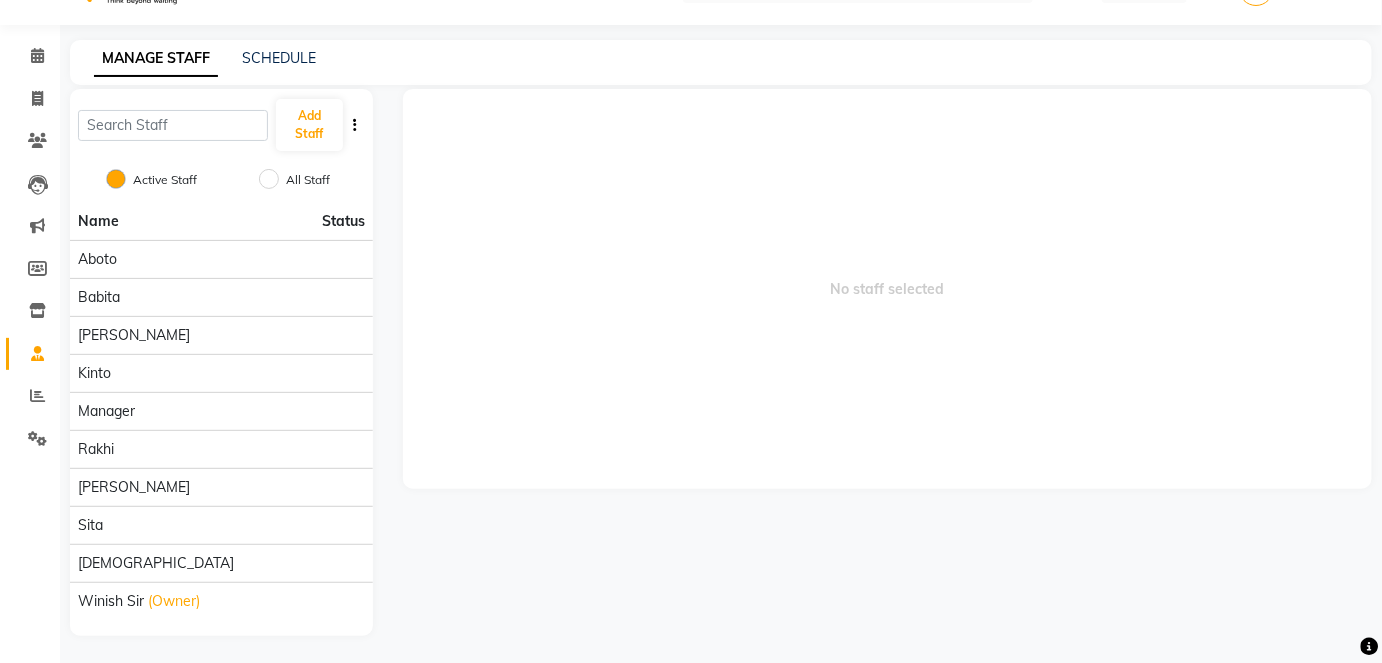click 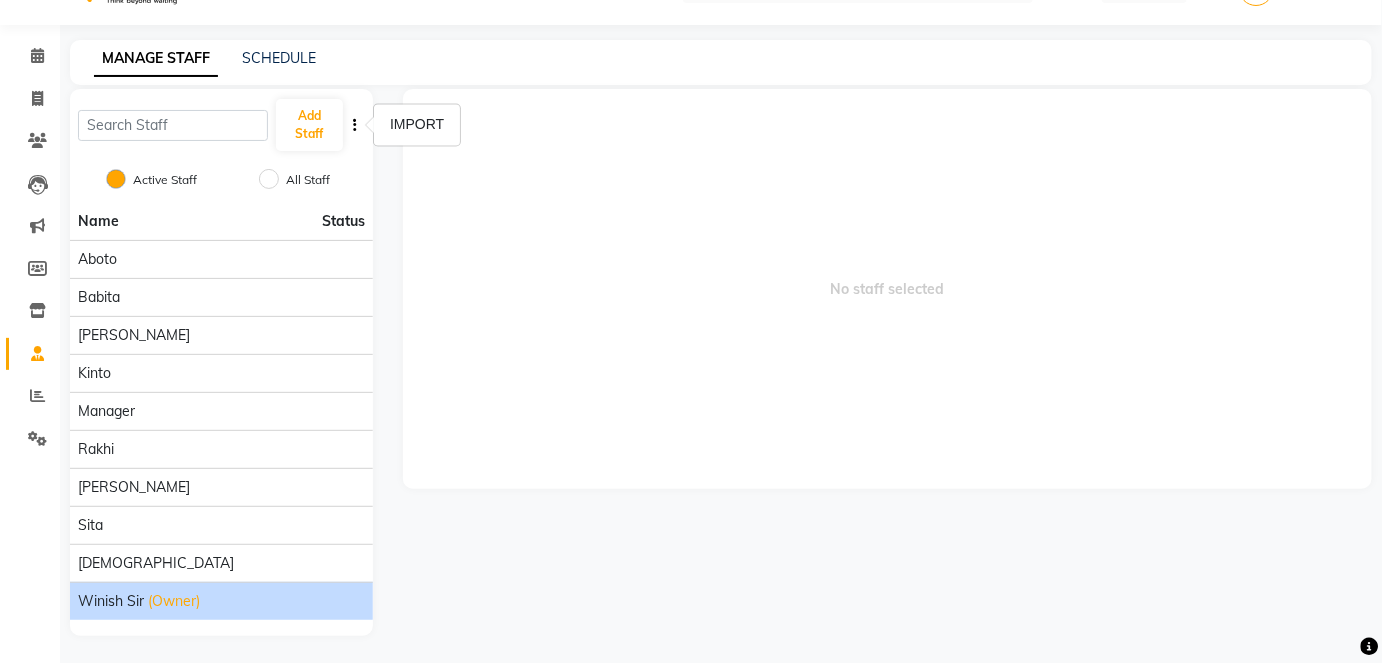 click on "winish Sir (Owner)" 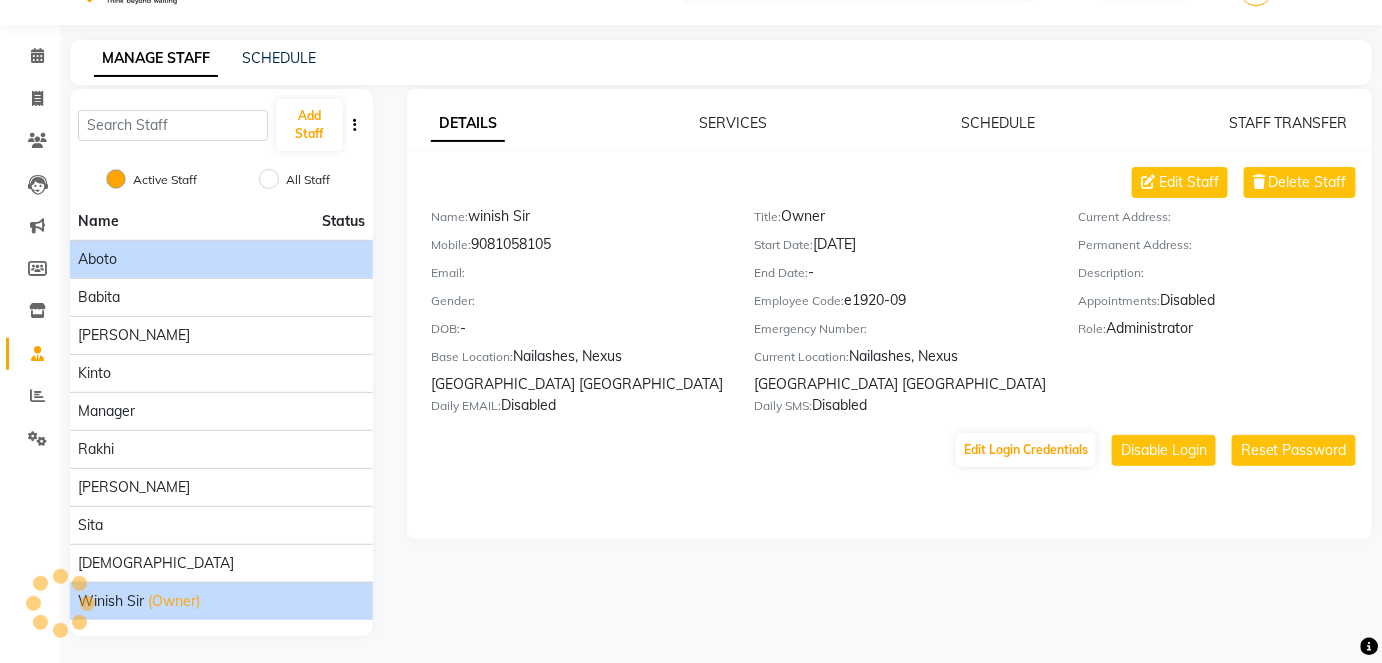 click on "Aboto" 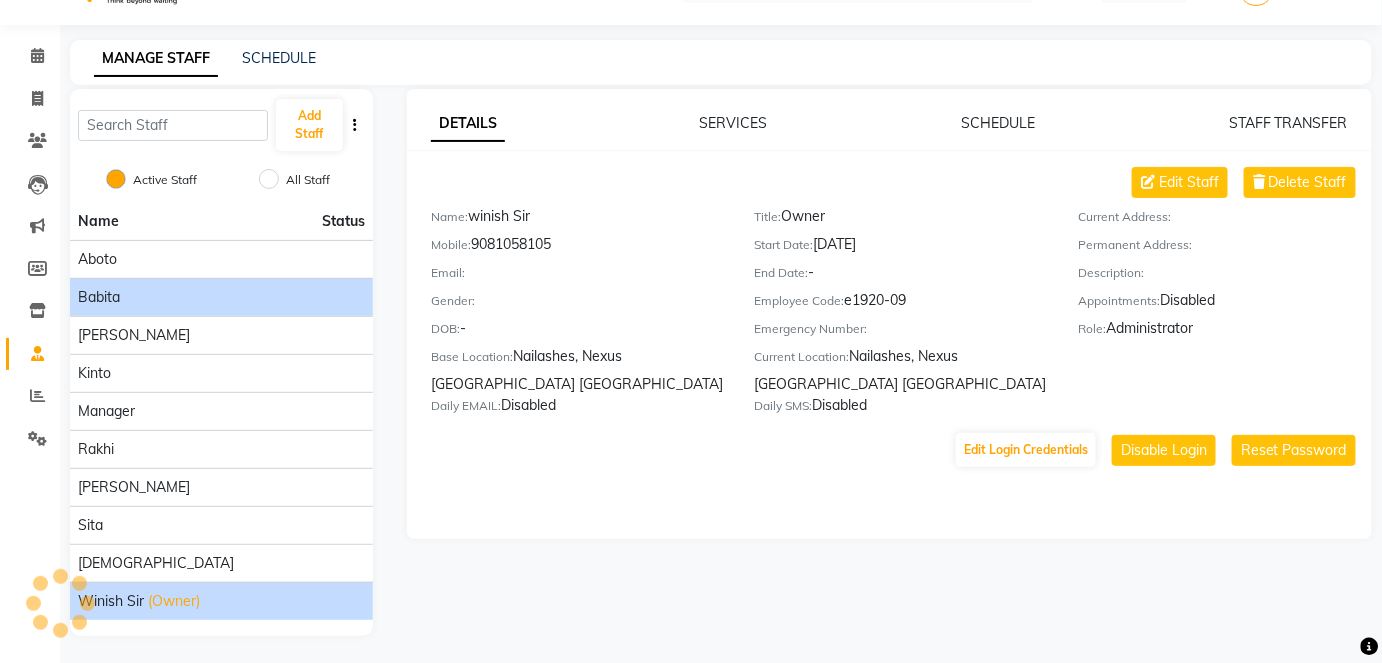 click on "babita" 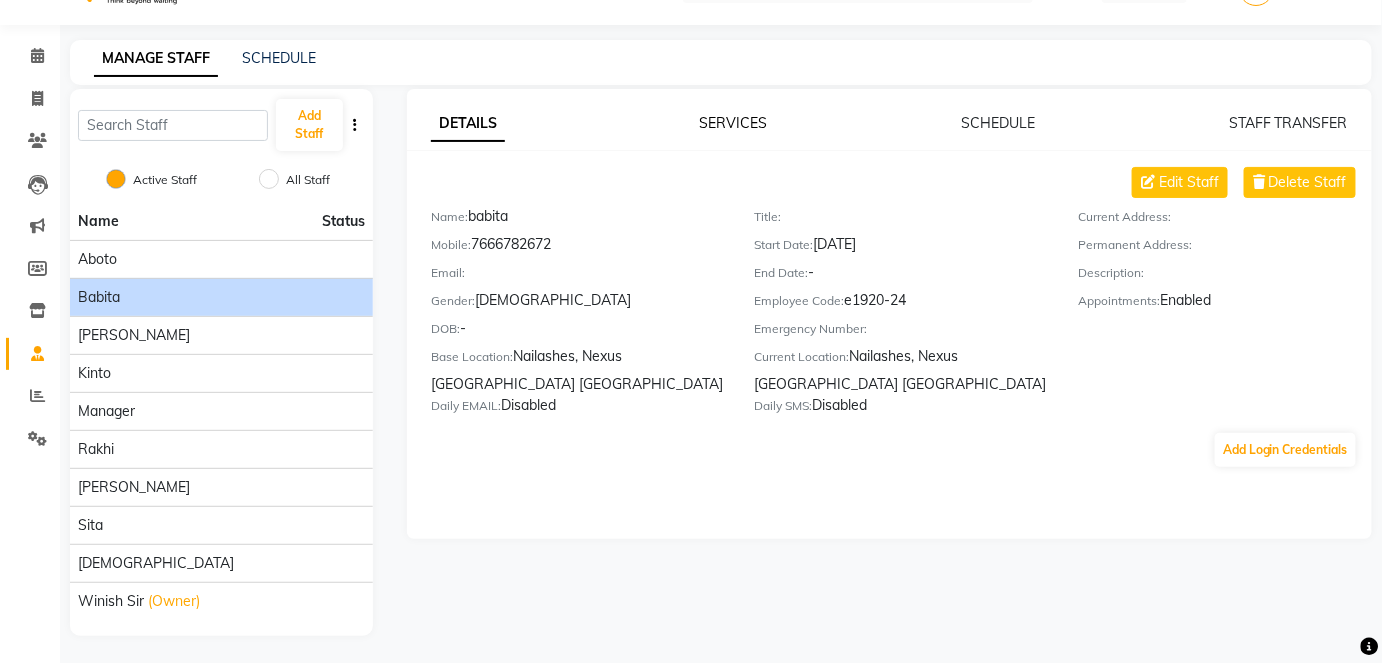 click on "SERVICES" 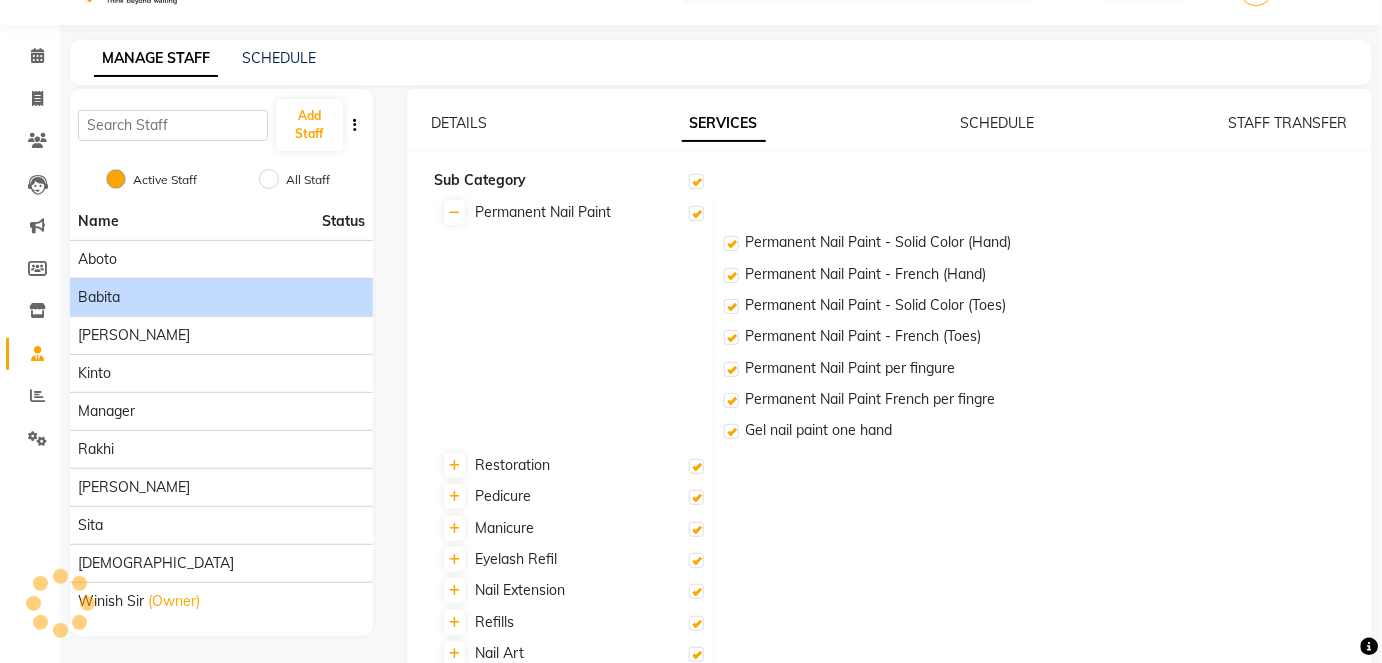 checkbox on "true" 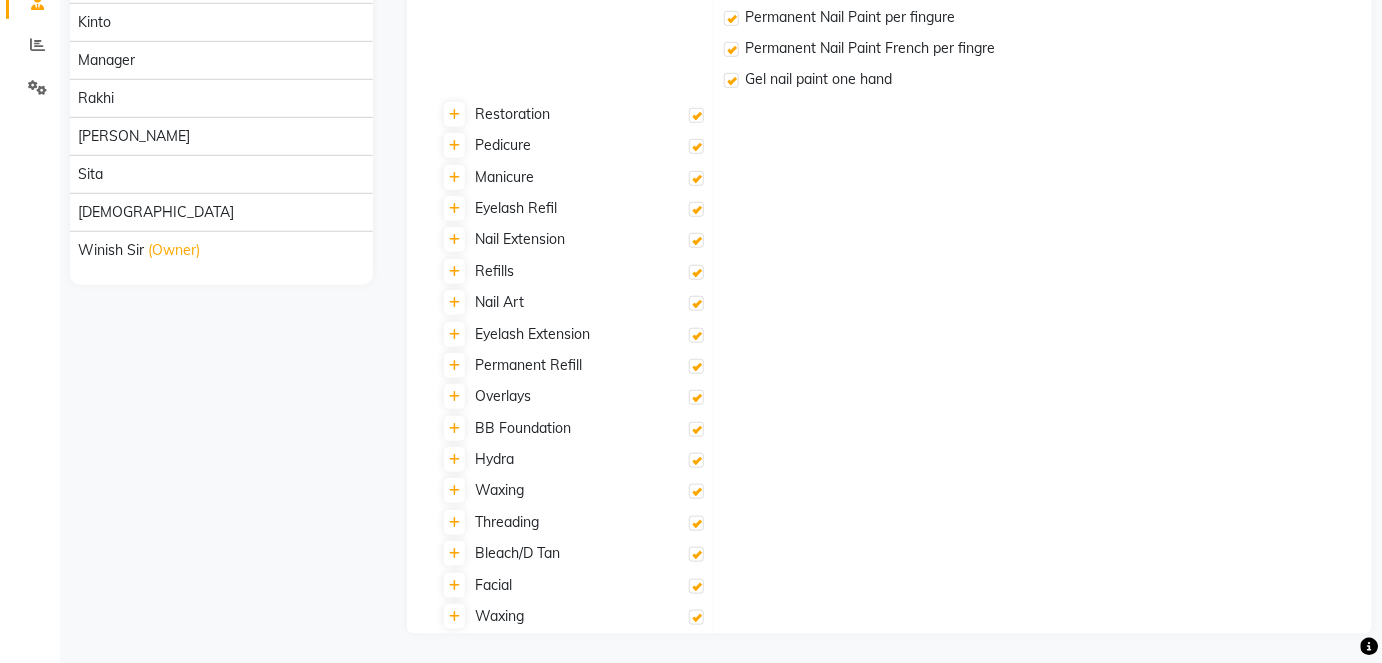 scroll, scrollTop: 0, scrollLeft: 0, axis: both 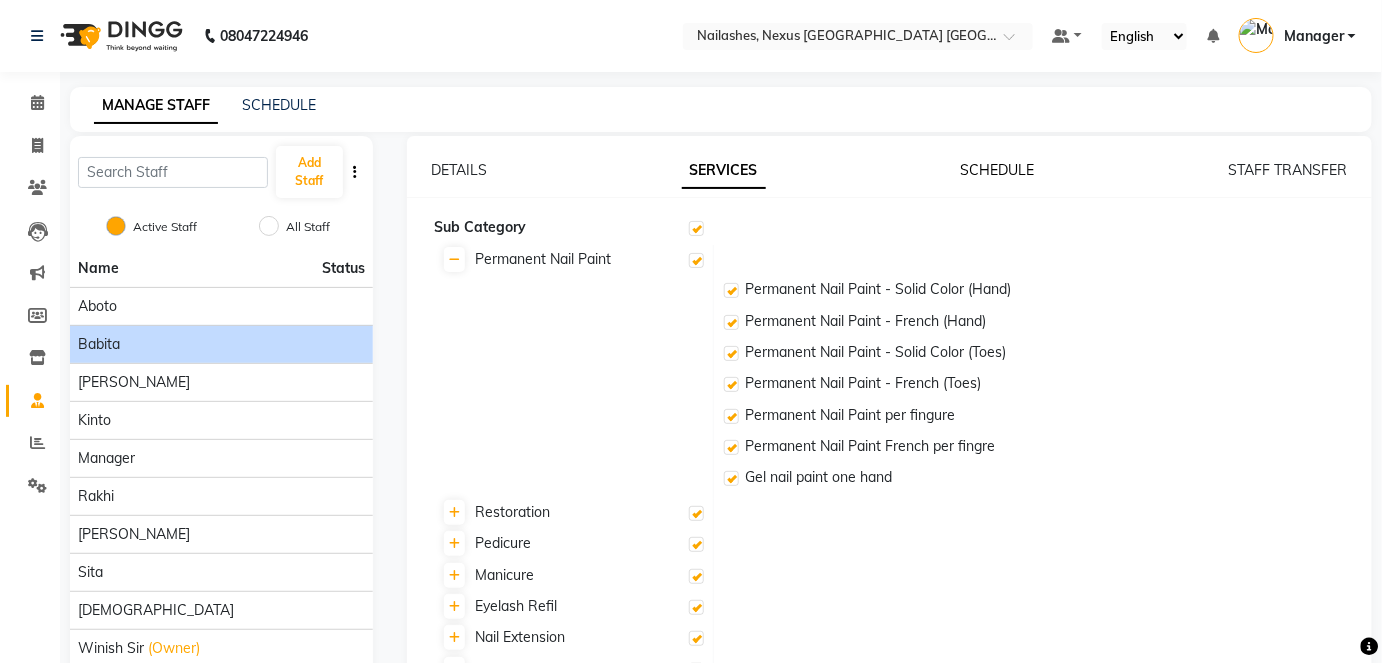 click on "SCHEDULE" 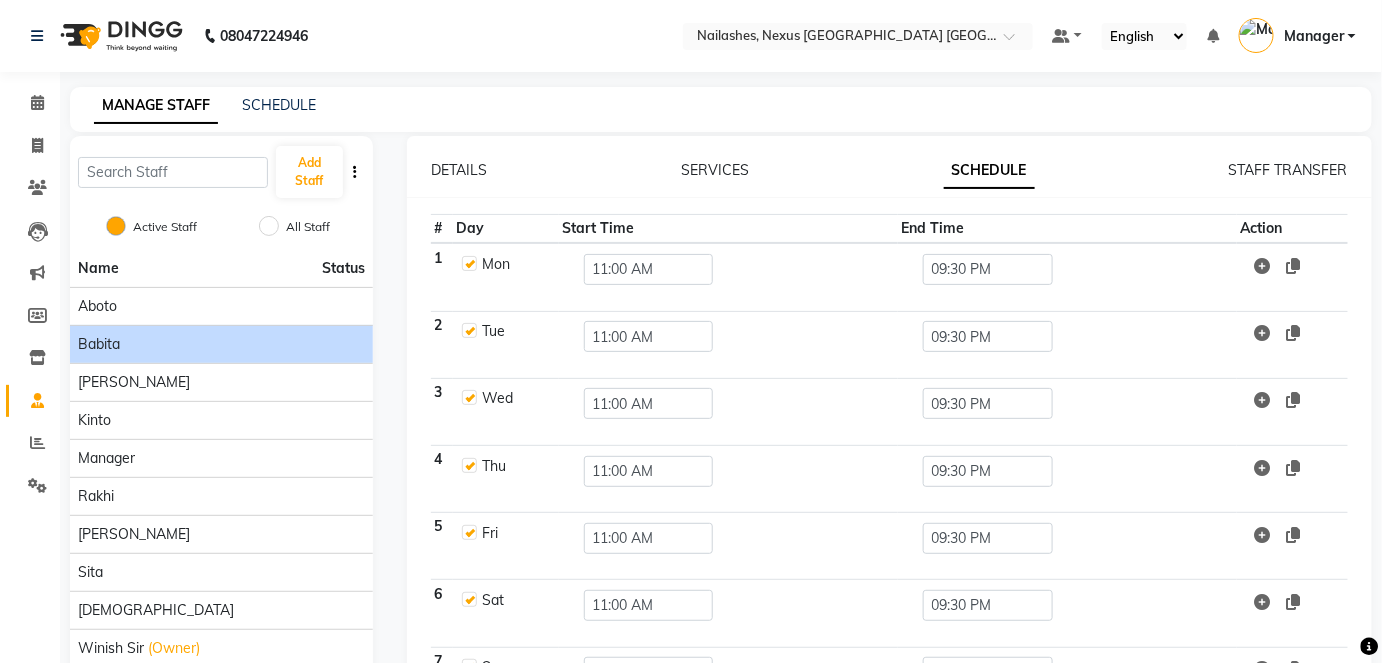 scroll, scrollTop: 131, scrollLeft: 0, axis: vertical 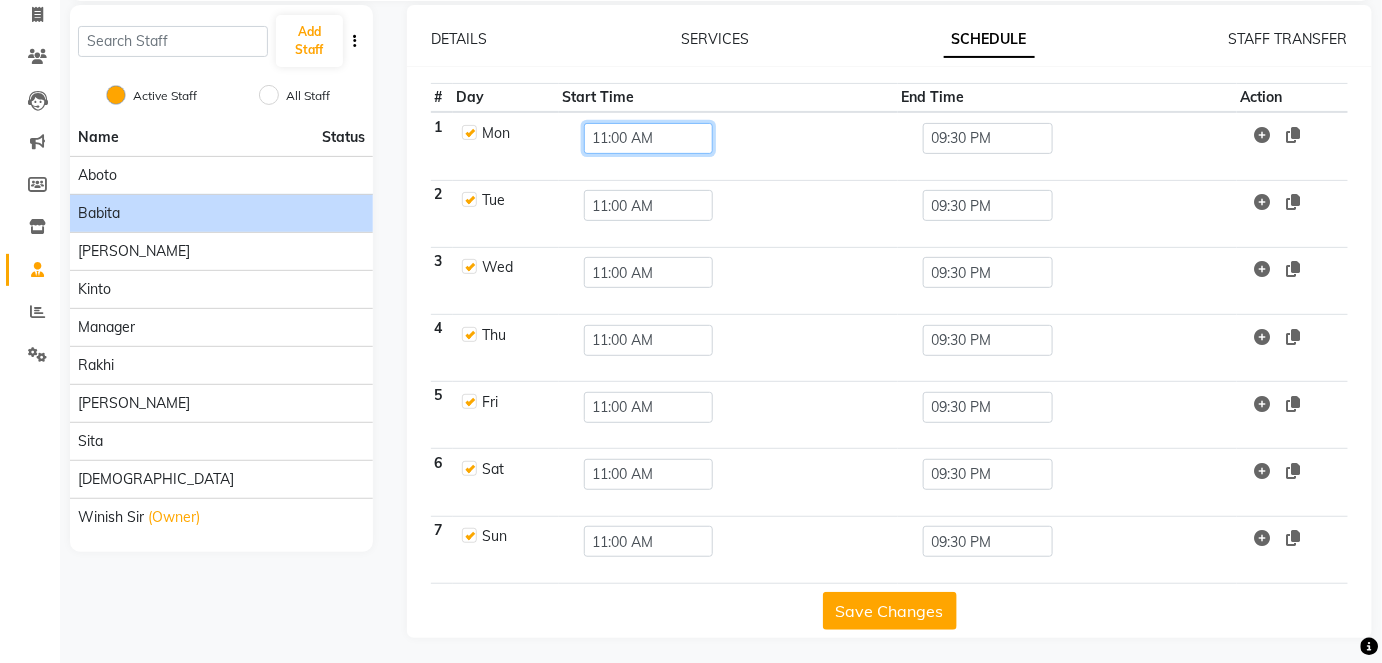 click on "11:00 AM" 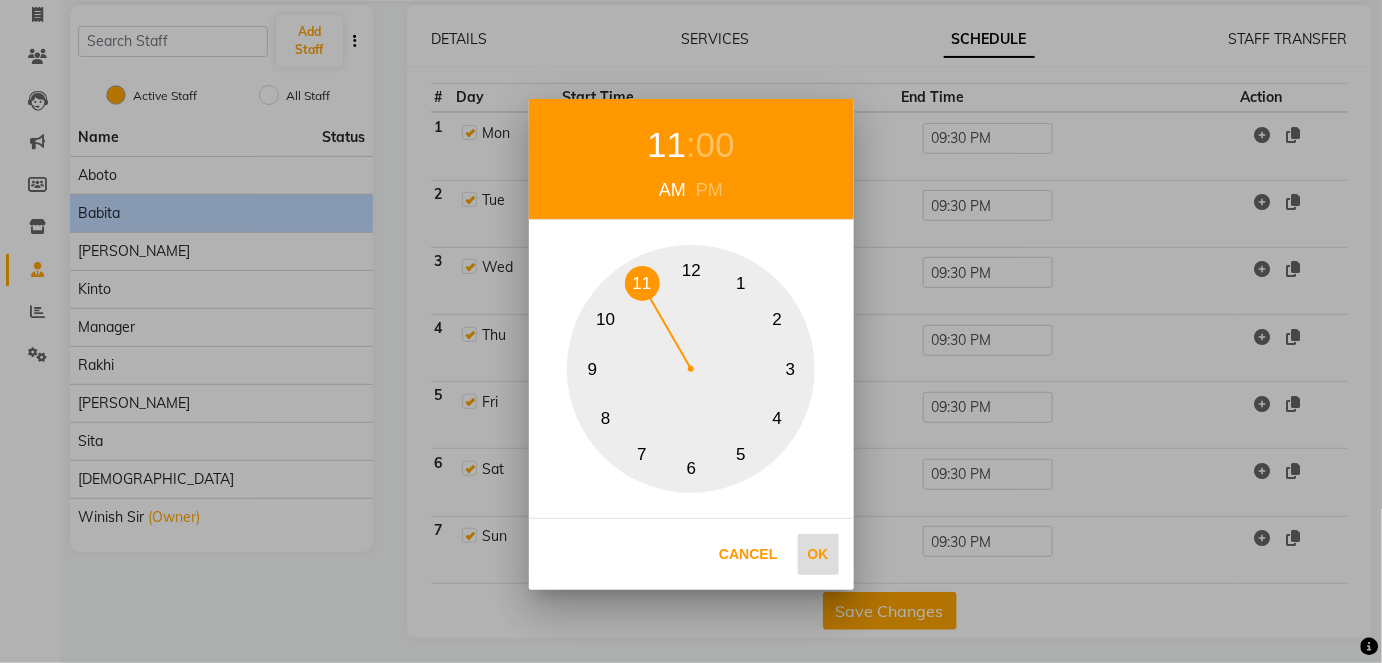 click on "Ok" at bounding box center (818, 554) 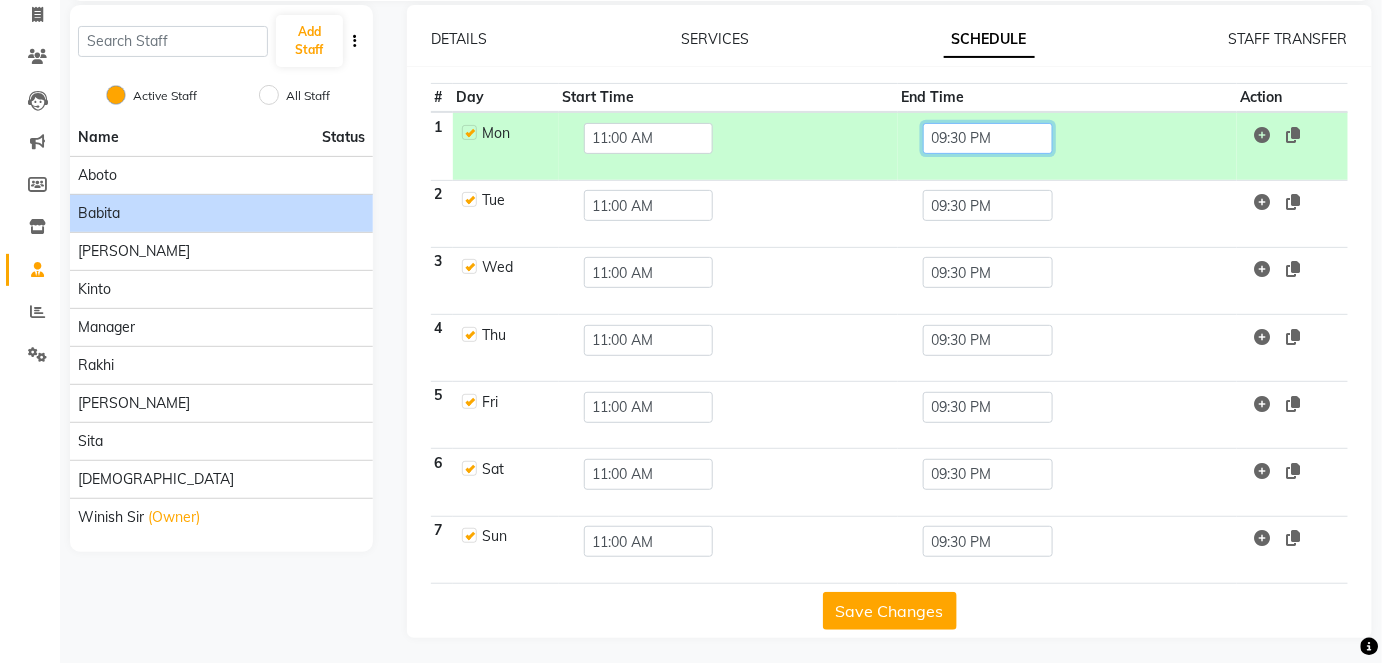 click on "09:30 PM" 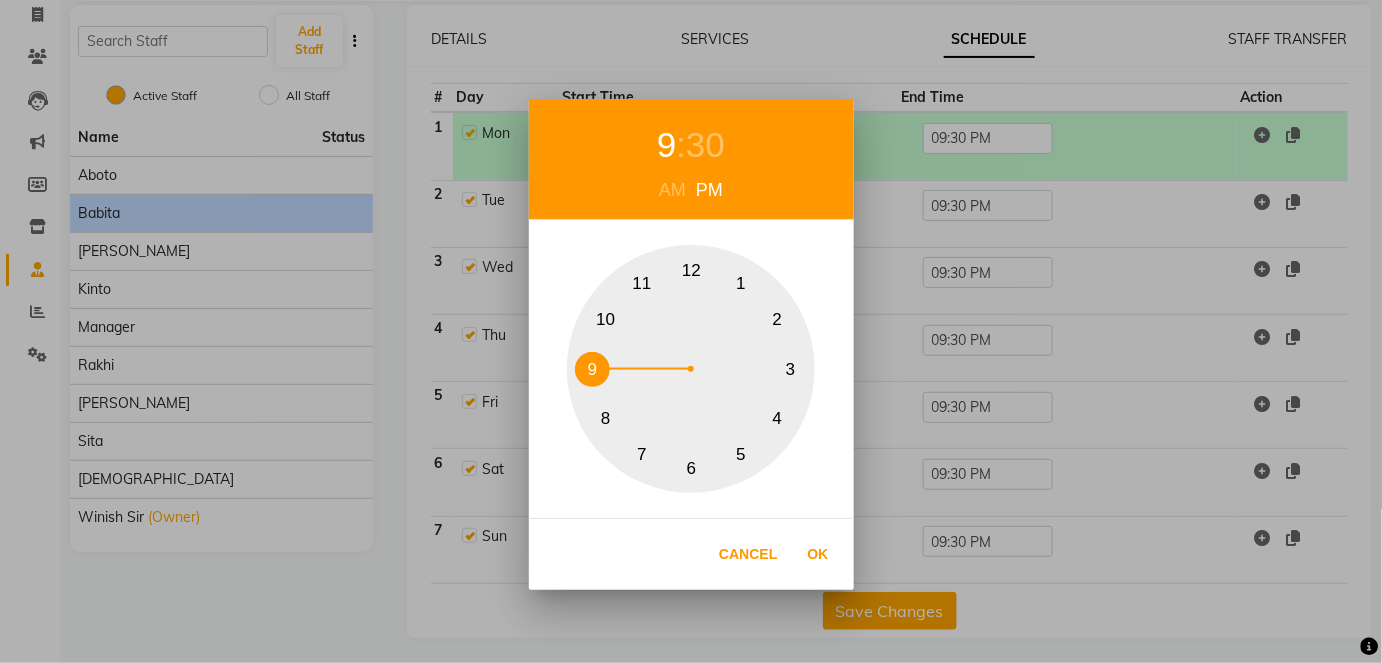 click on "9 : 30 AM PM  1   2   3   4   5   6   7   8   9   10   11   12  Cancel Ok" at bounding box center (691, 331) 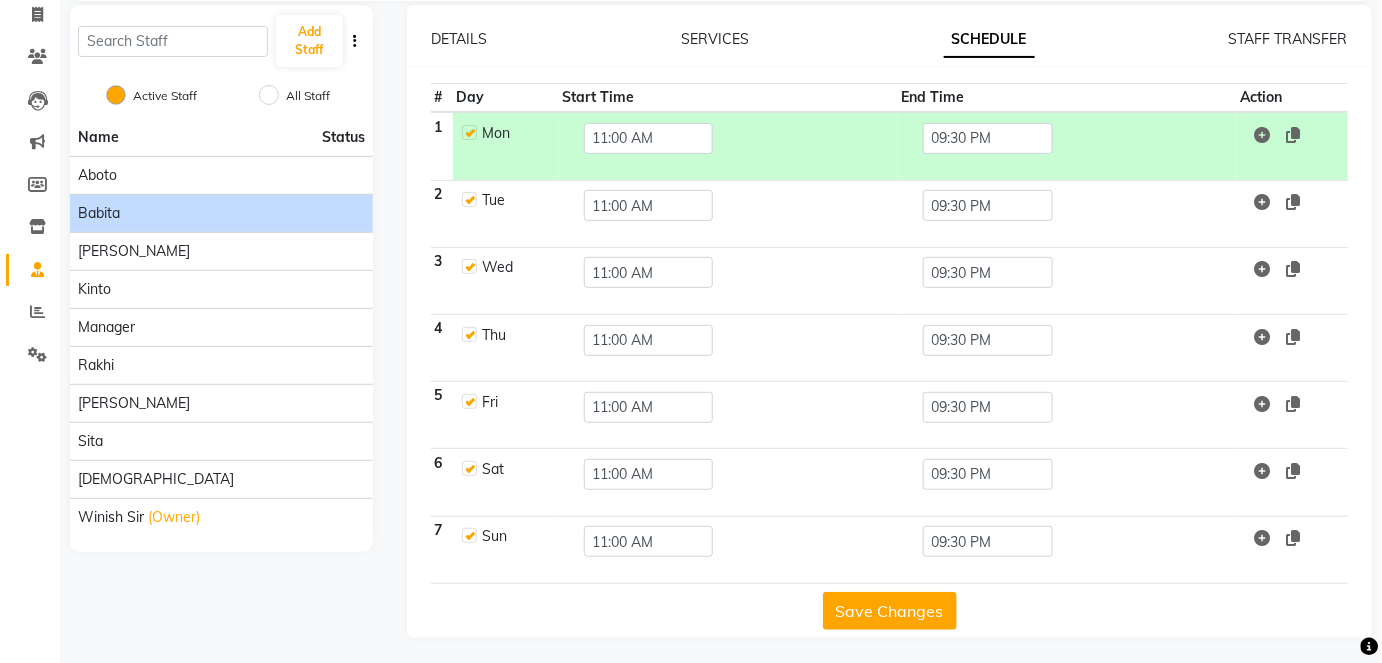 scroll, scrollTop: 0, scrollLeft: 0, axis: both 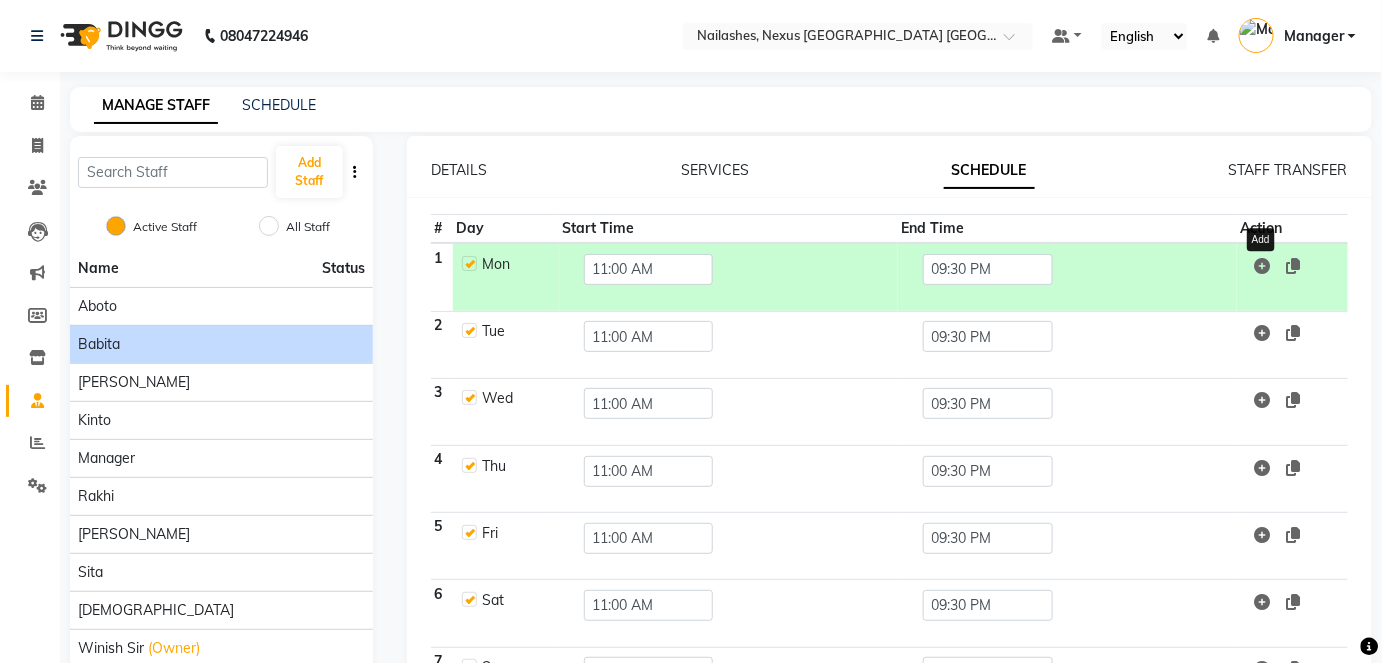 click 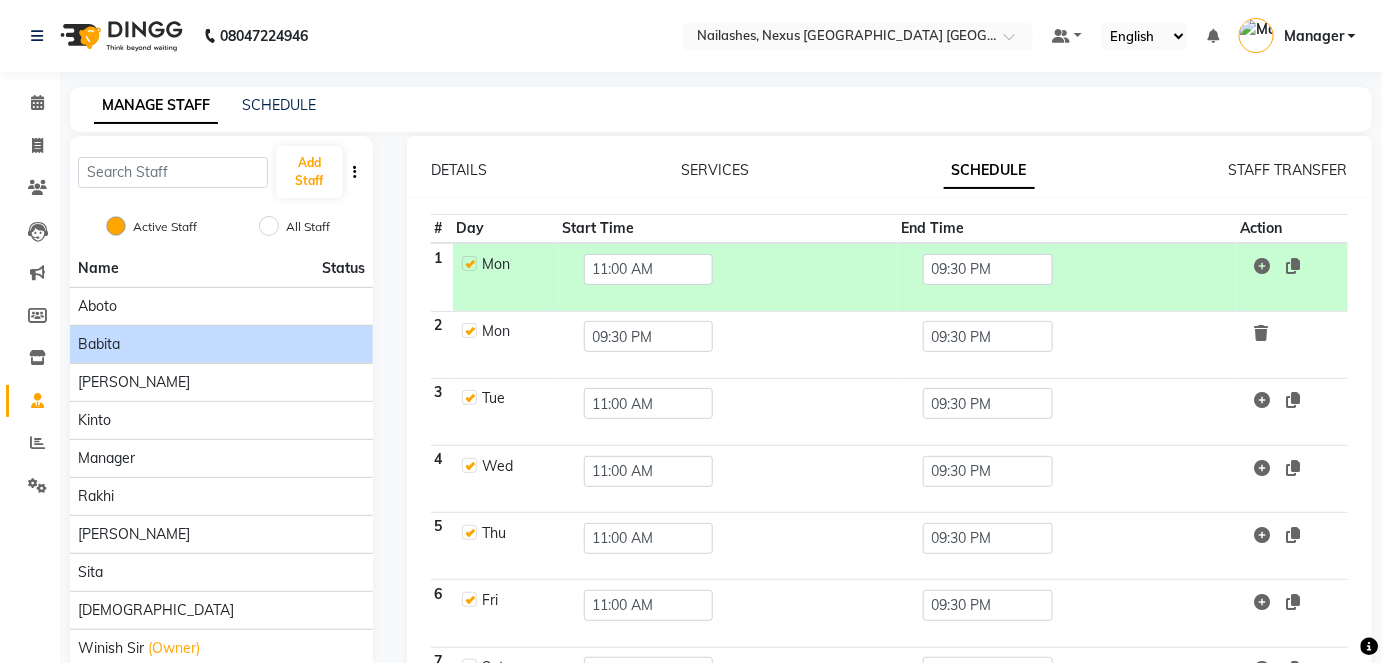 click 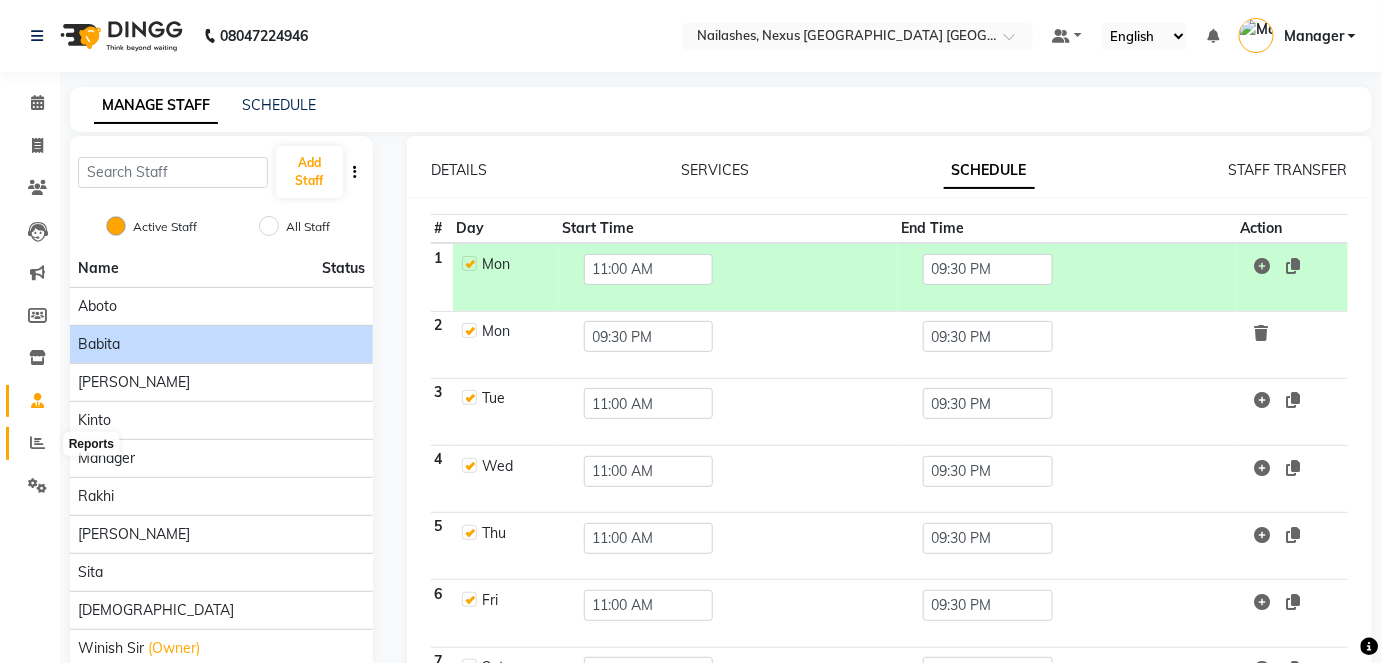 click 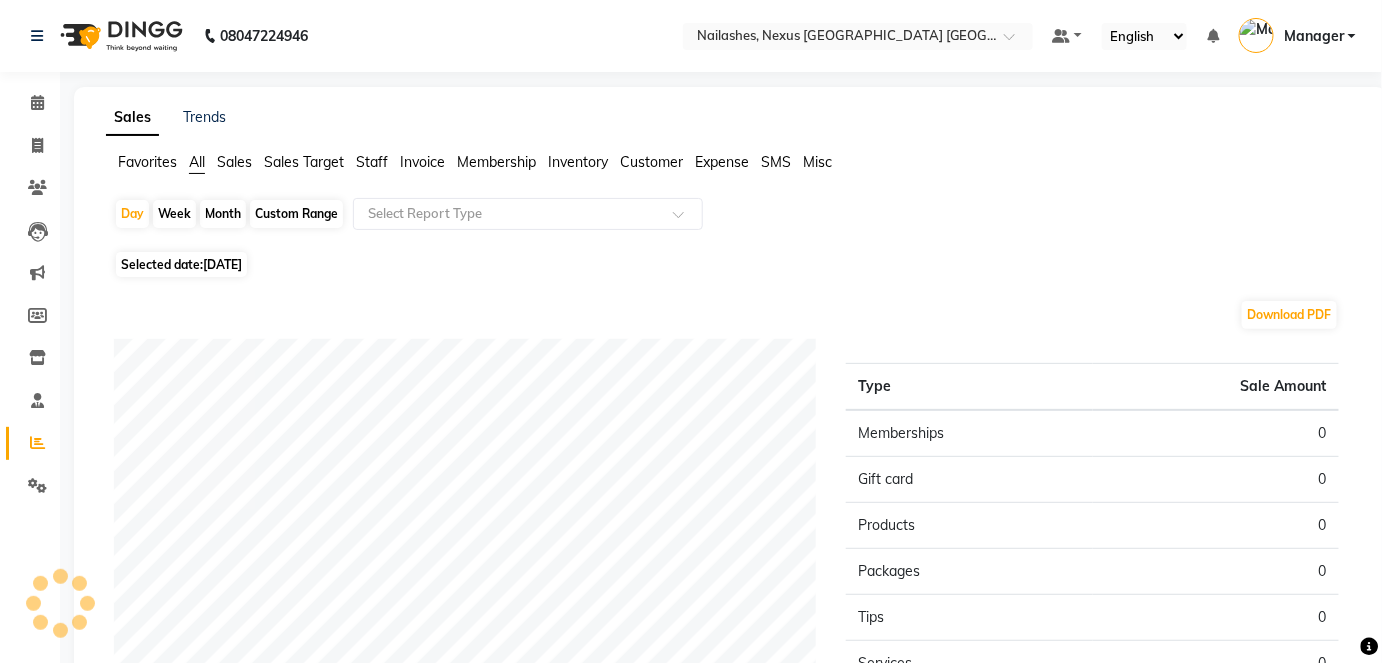 click on "Sales Target" 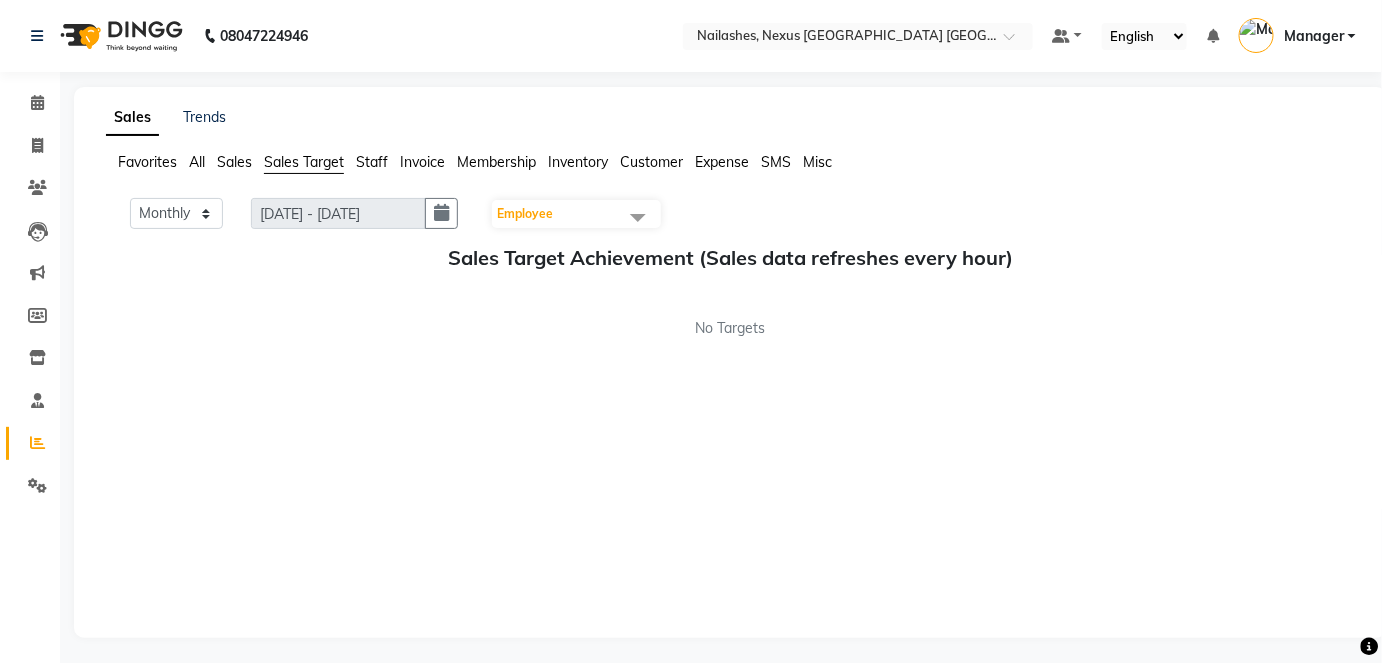 click on "Sales" 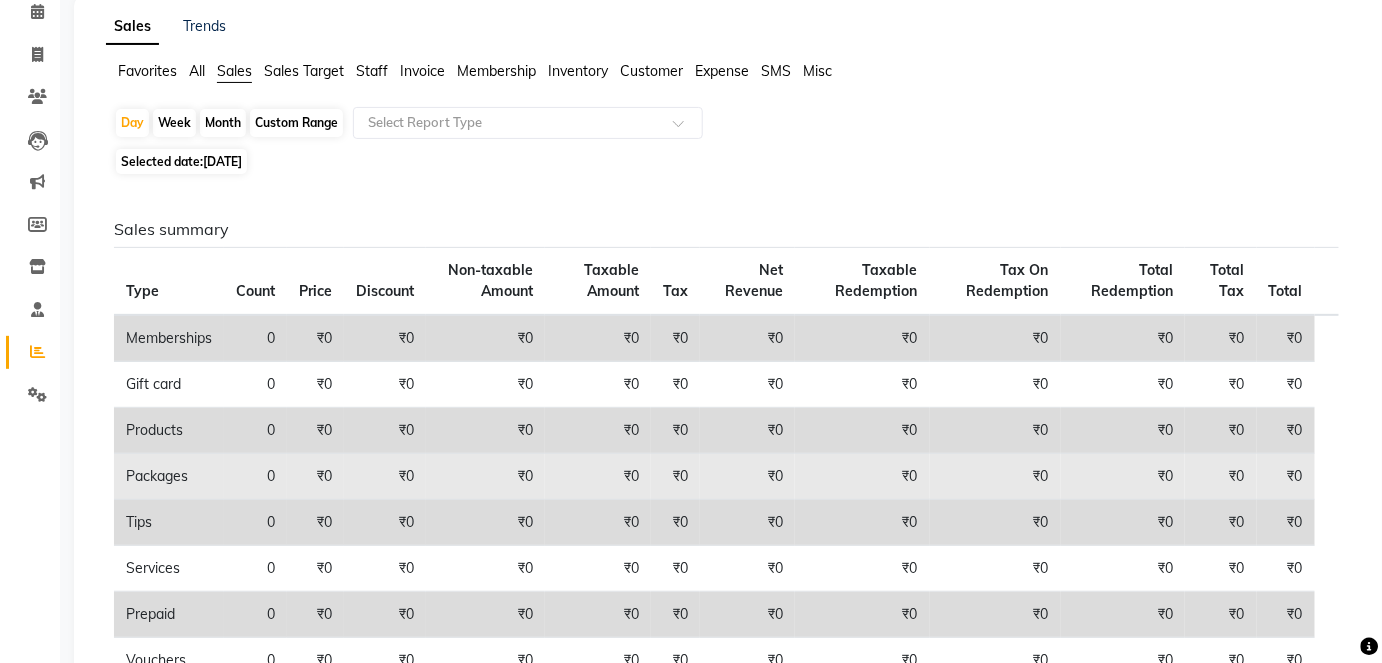scroll, scrollTop: 0, scrollLeft: 0, axis: both 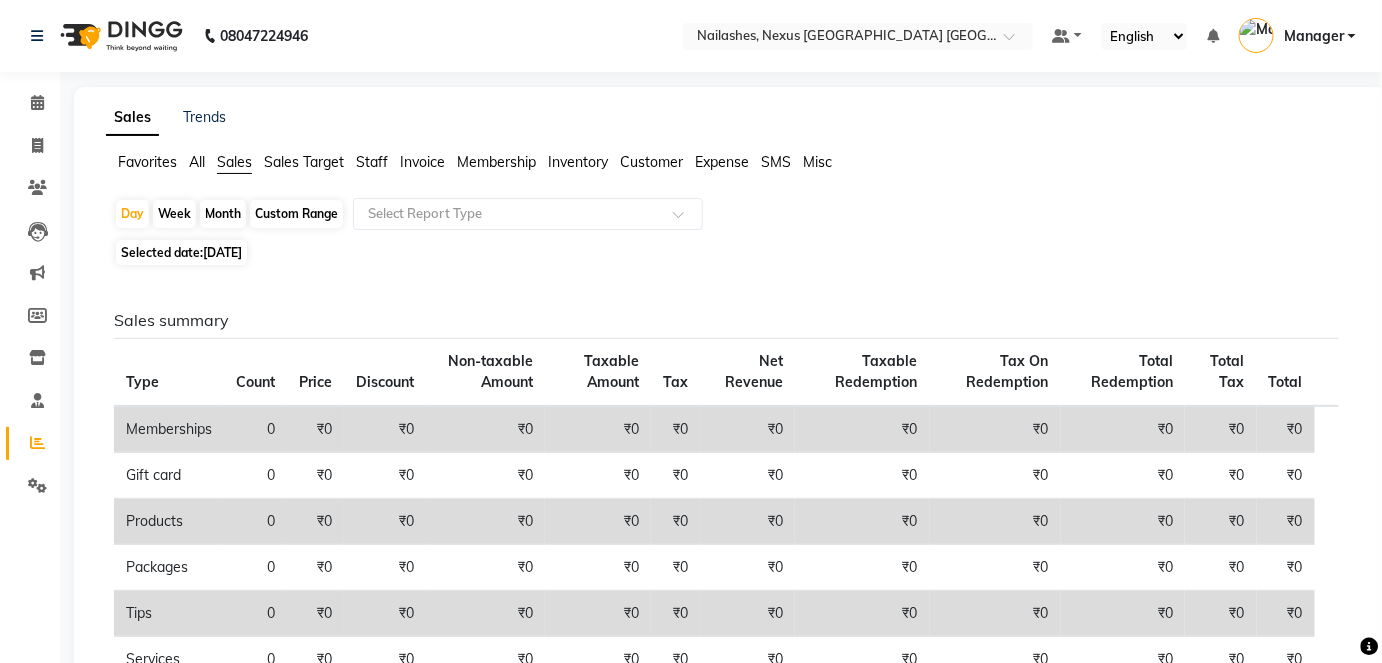 click on "Inventory" 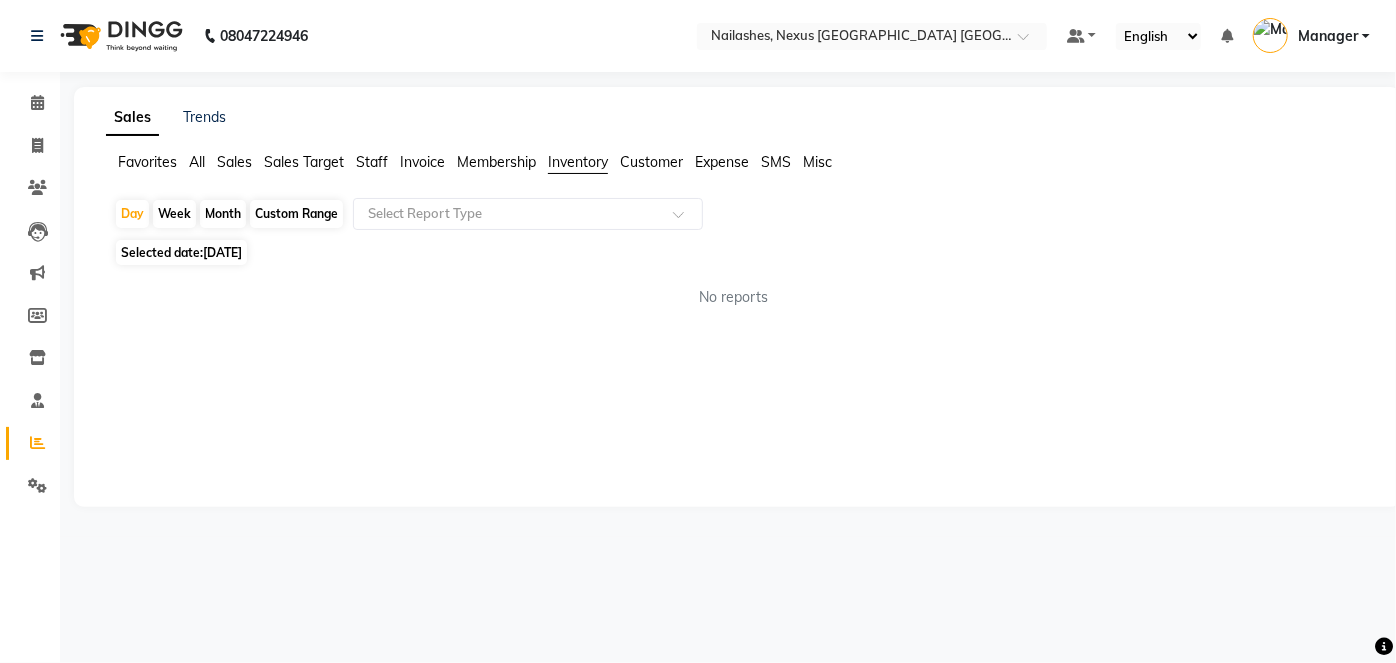 click on "Customer" 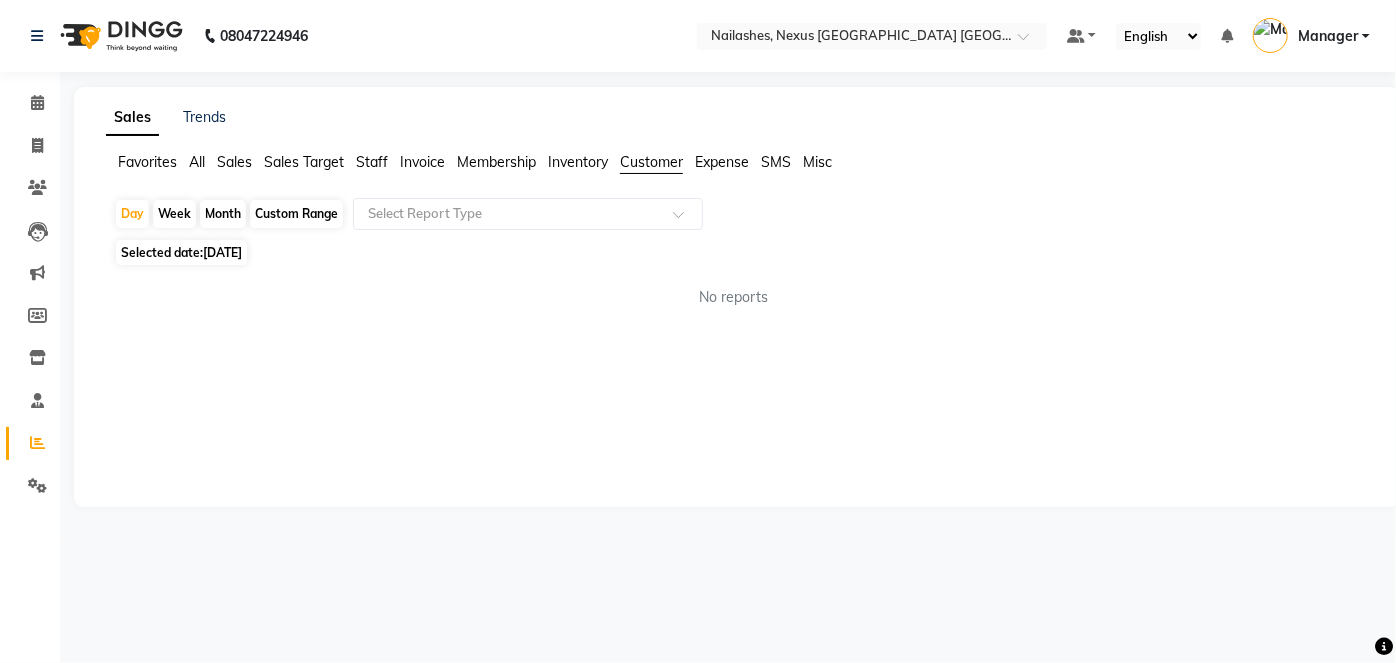 click on "SMS" 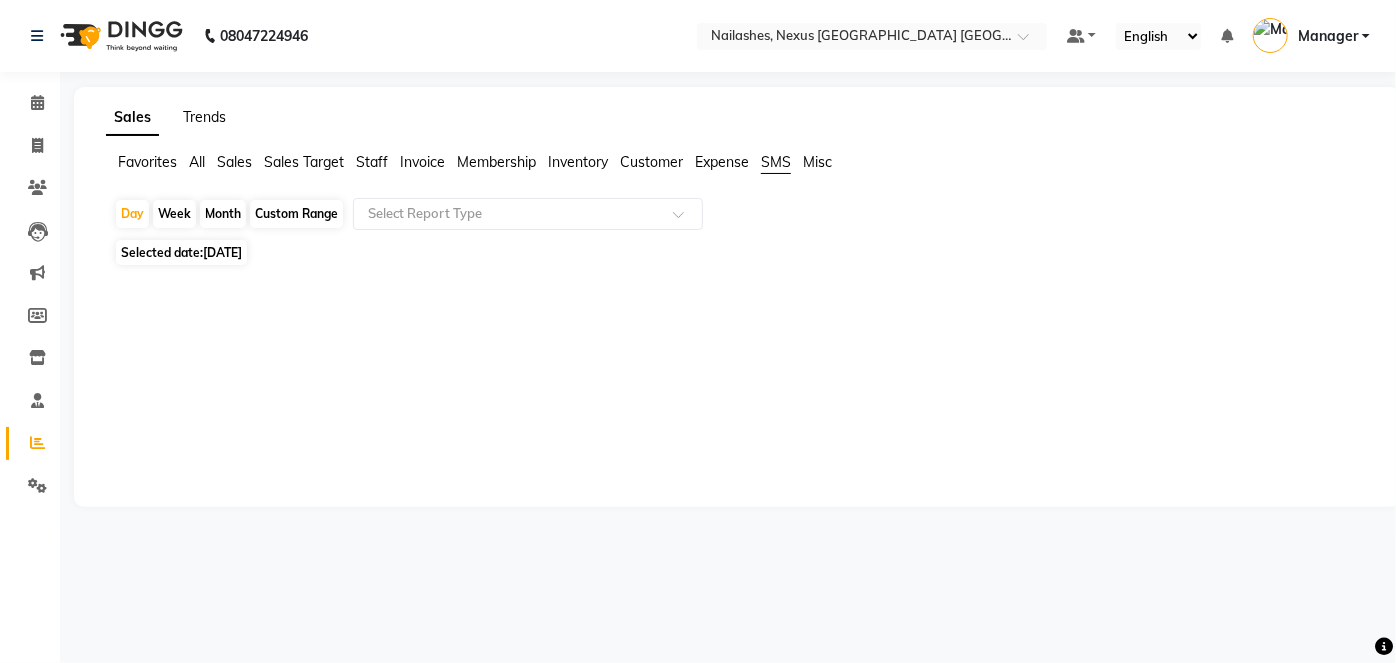 click on "Trends" 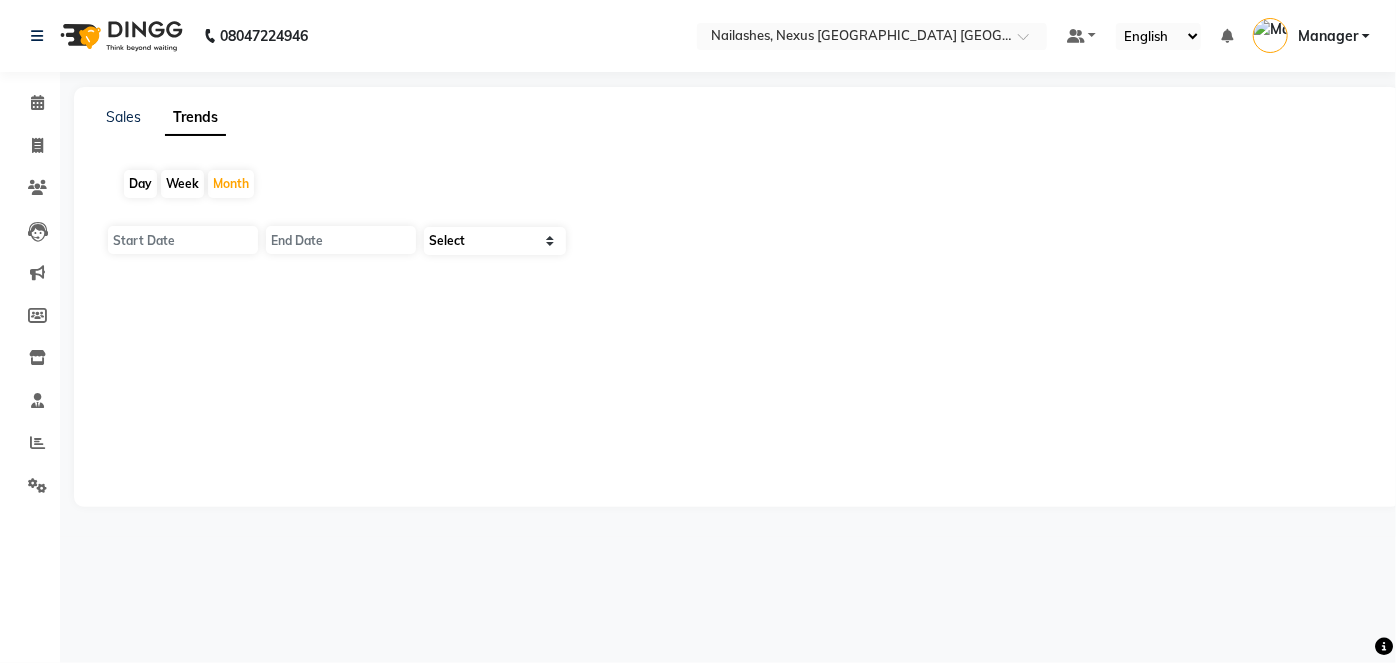 type on "01-07-2025" 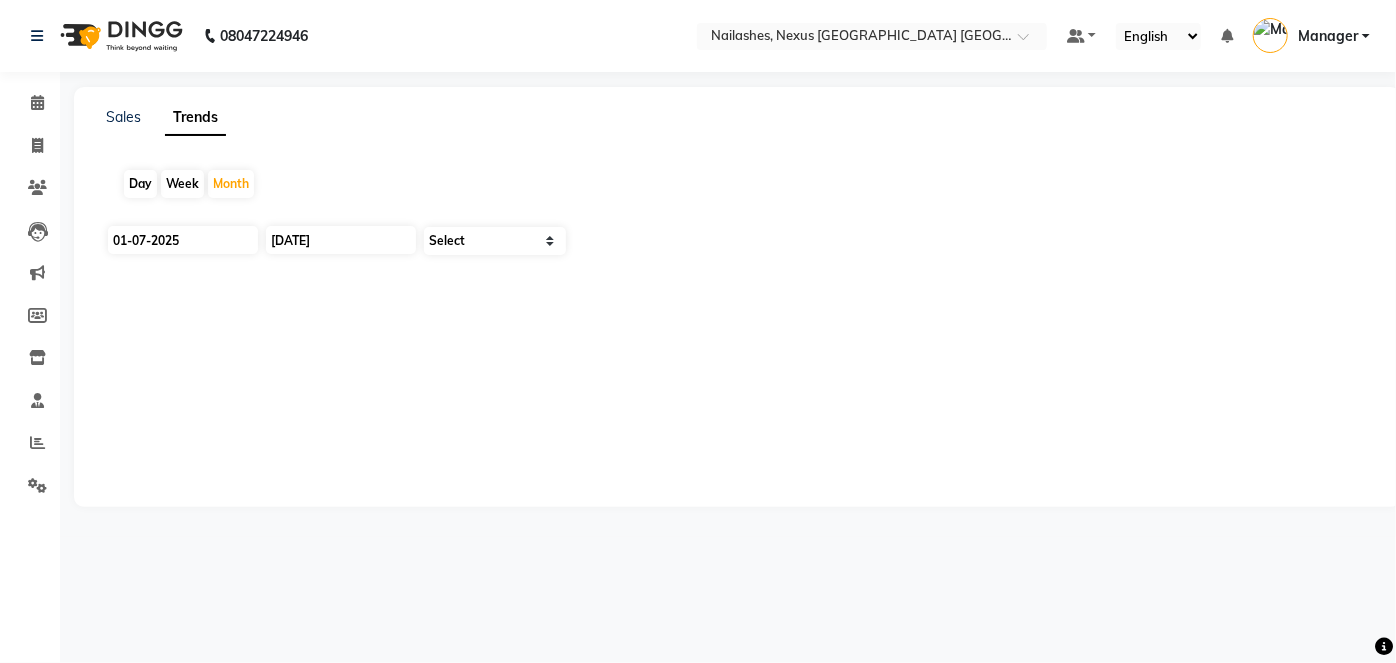 select on "by_client" 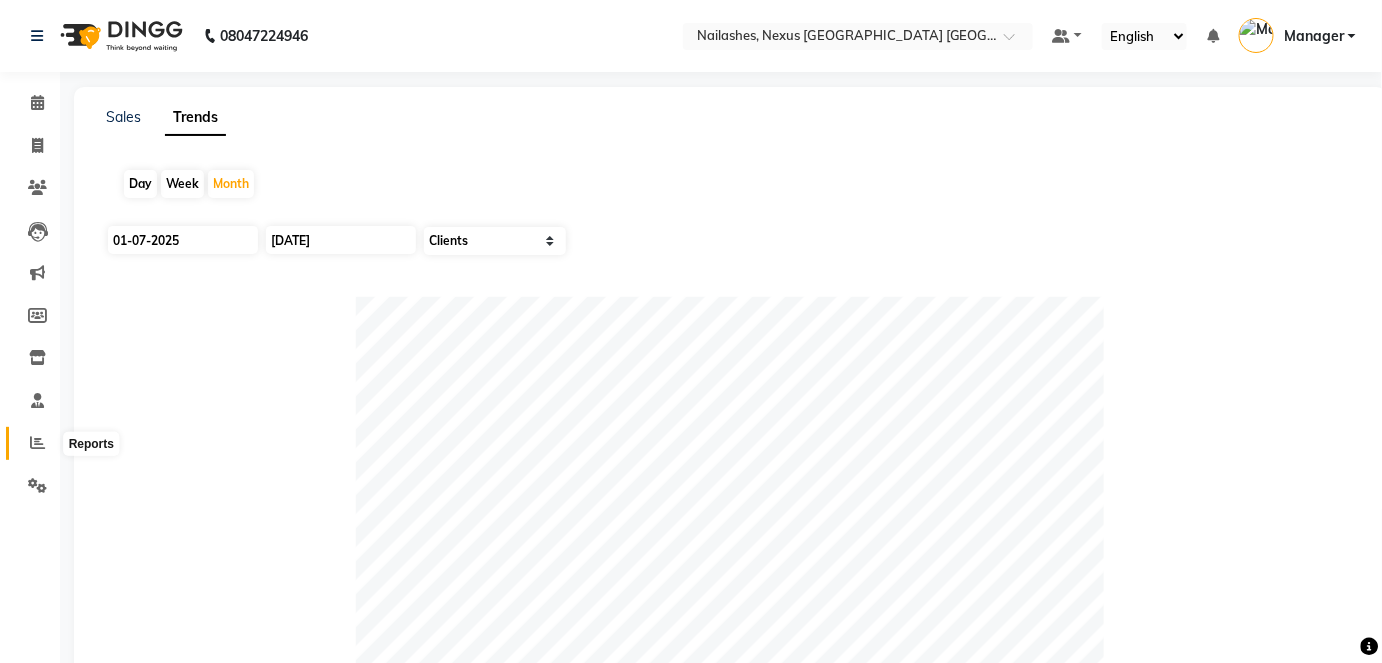 click 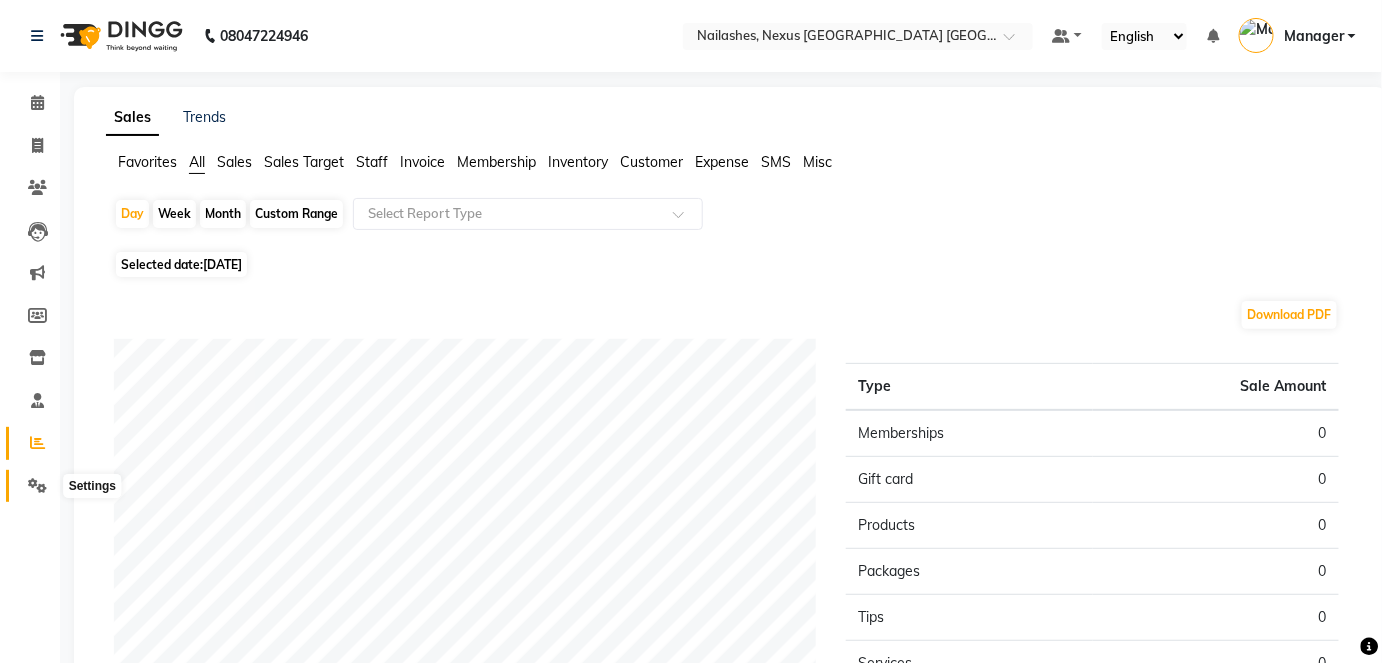 click 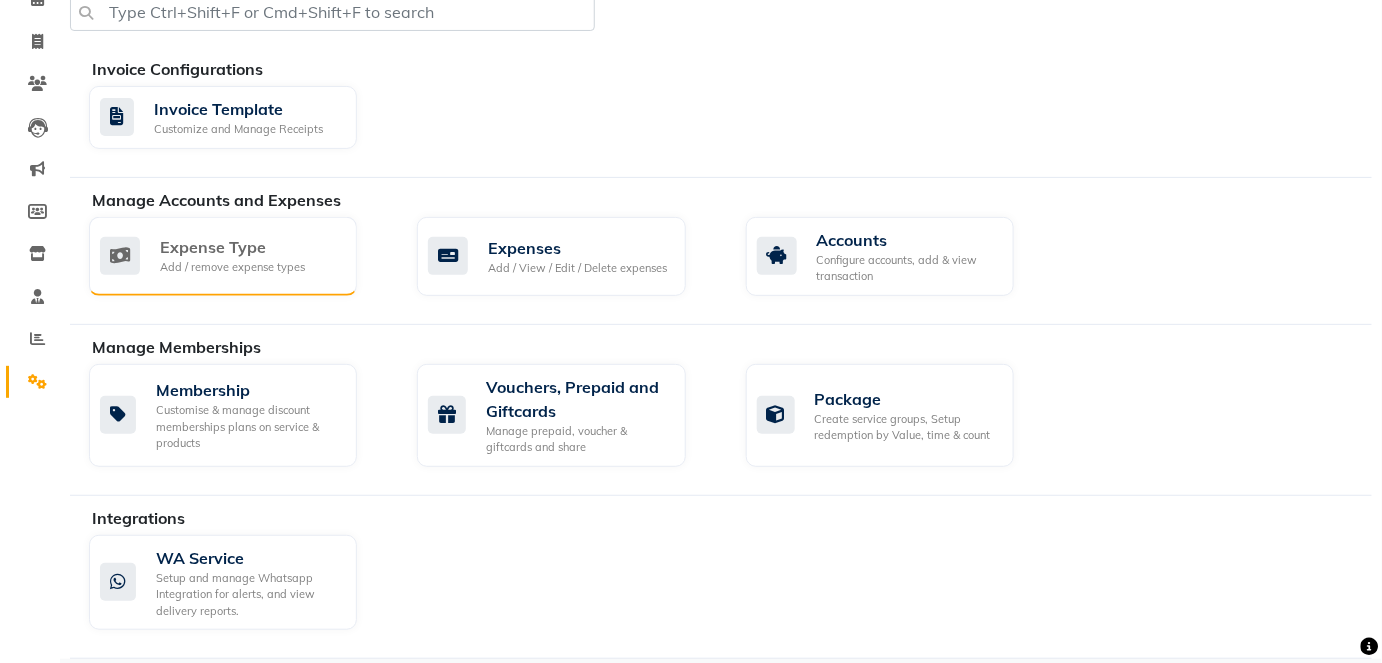 scroll, scrollTop: 0, scrollLeft: 0, axis: both 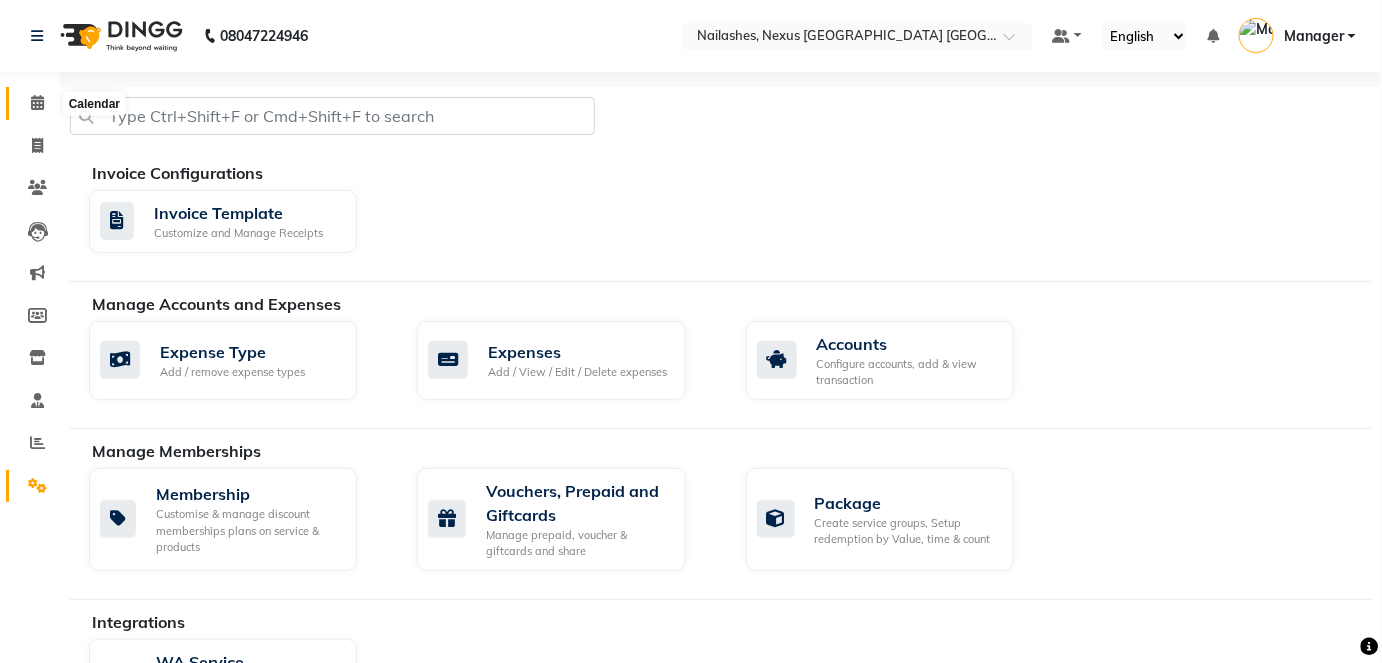 click 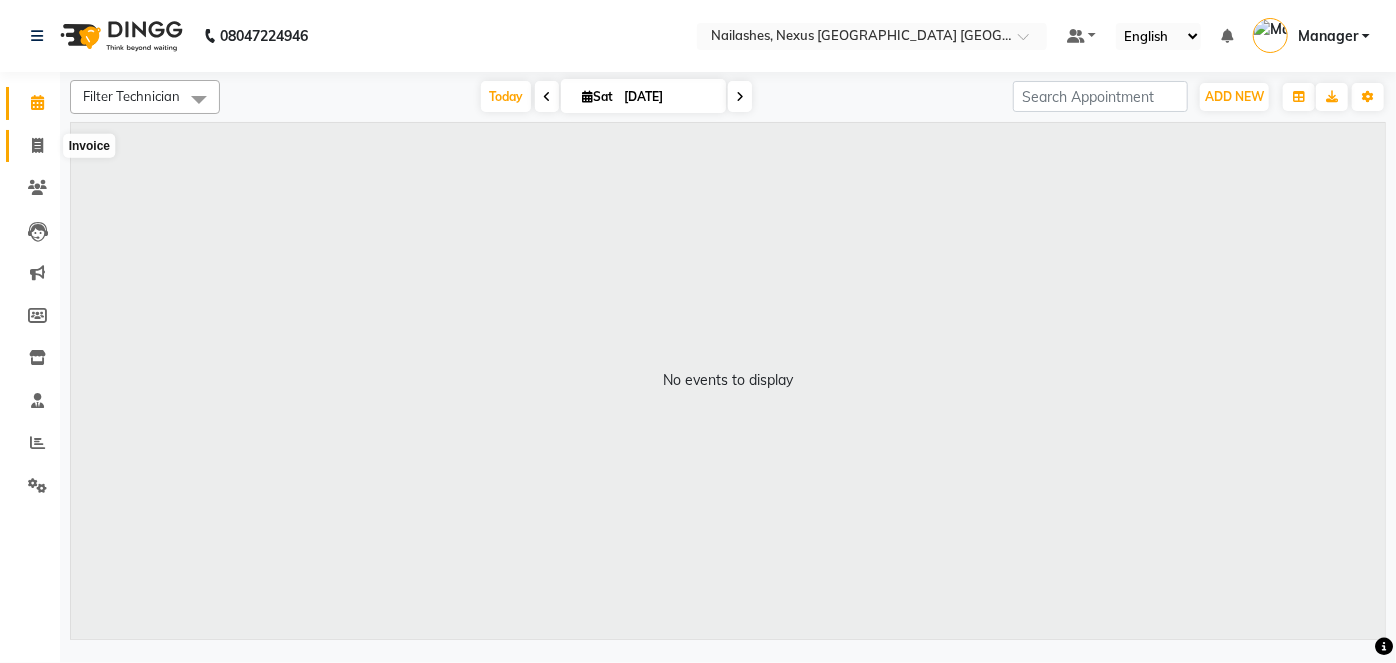 click 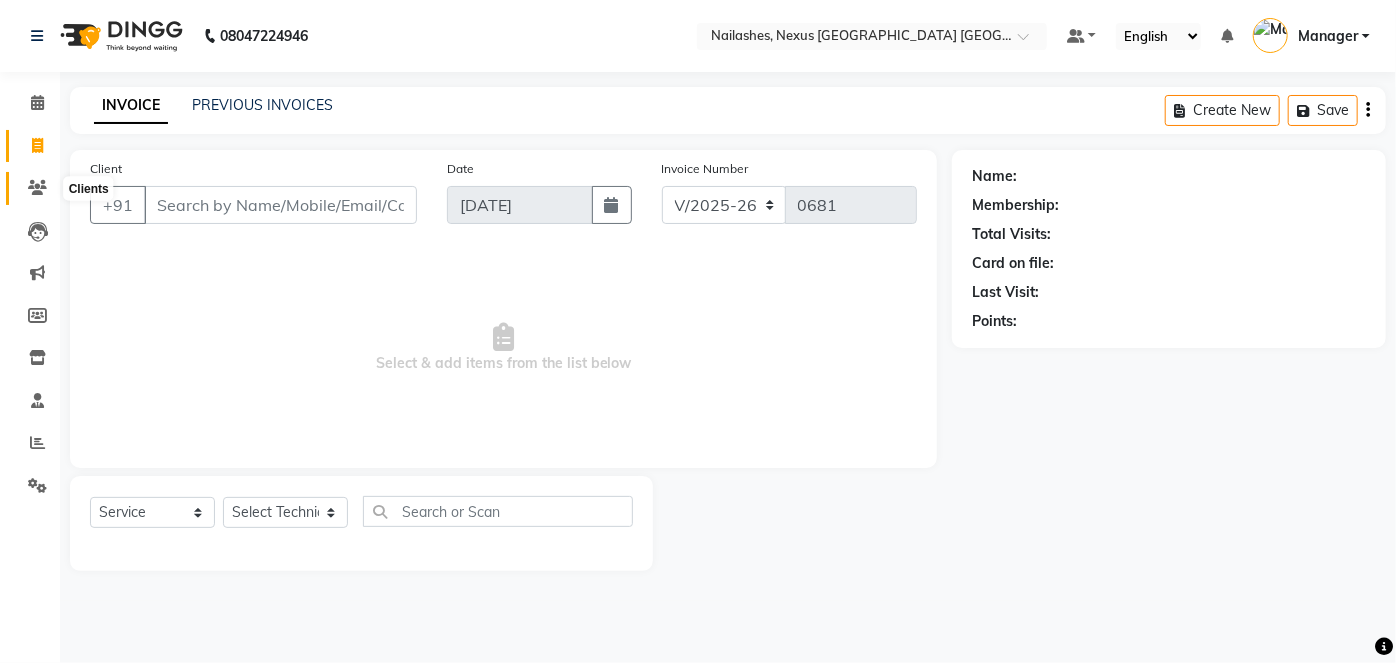 click 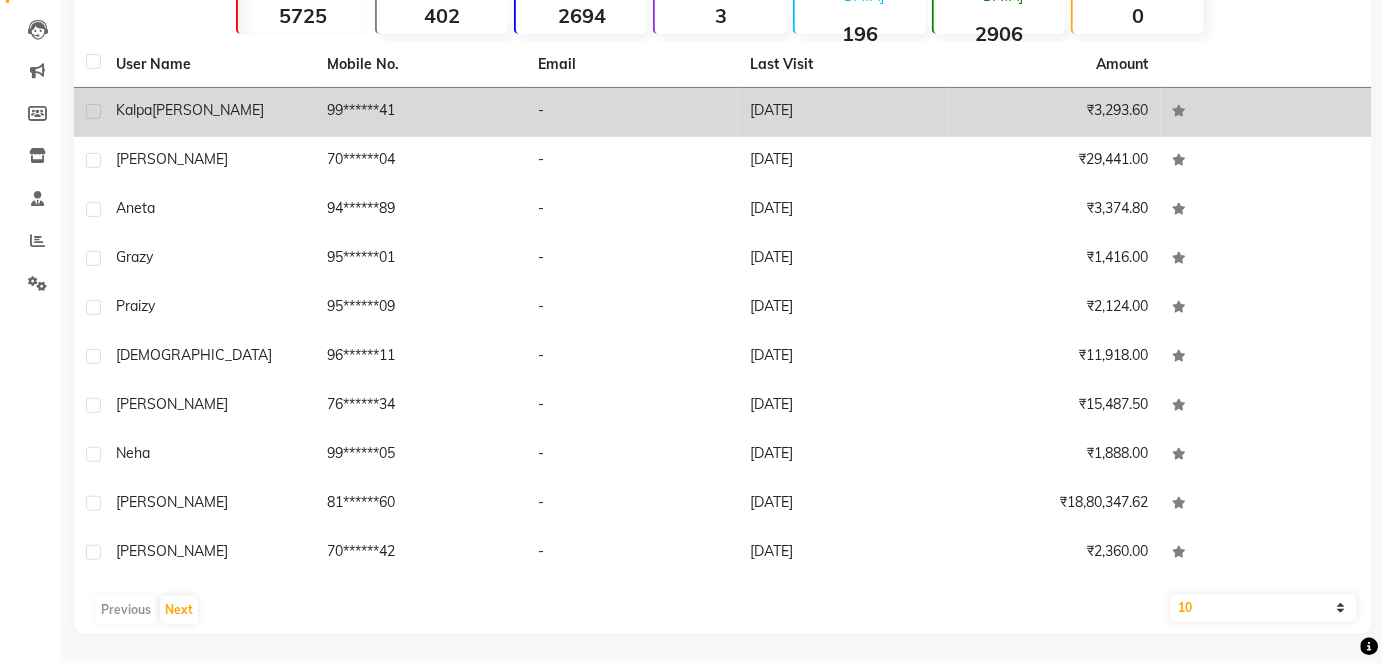 scroll, scrollTop: 0, scrollLeft: 0, axis: both 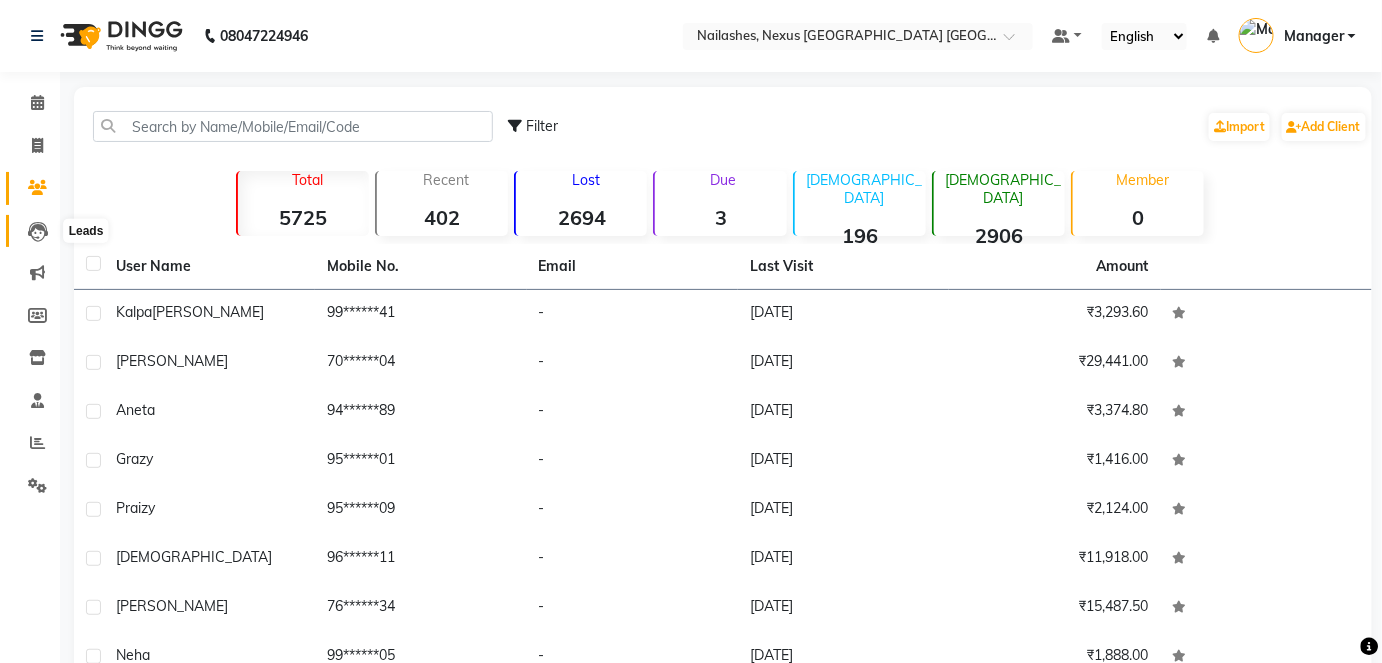 click 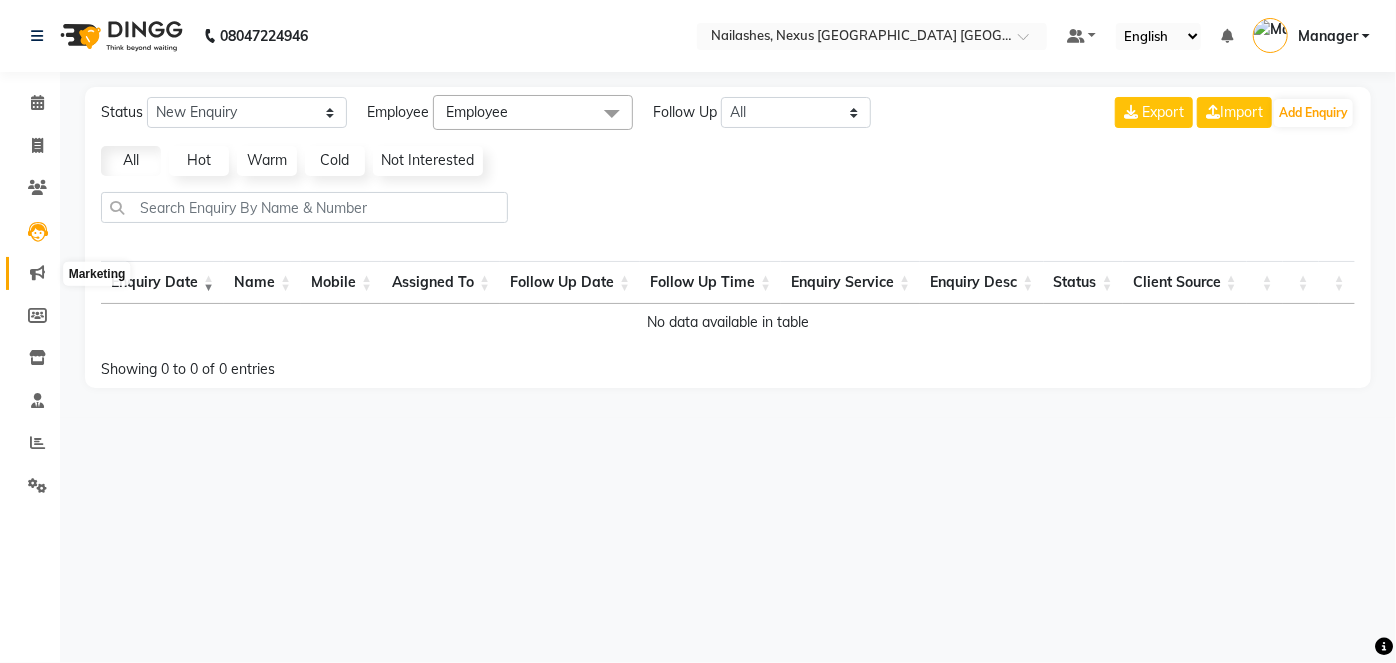 click 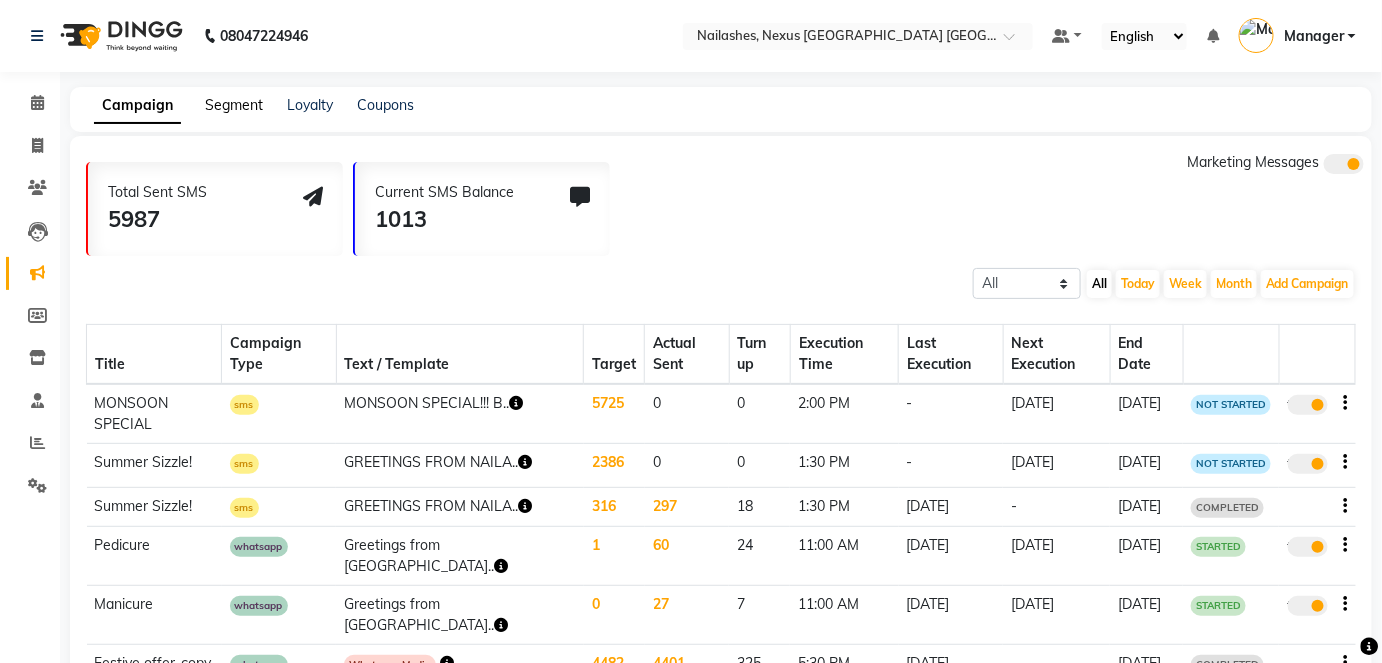 click on "Segment" 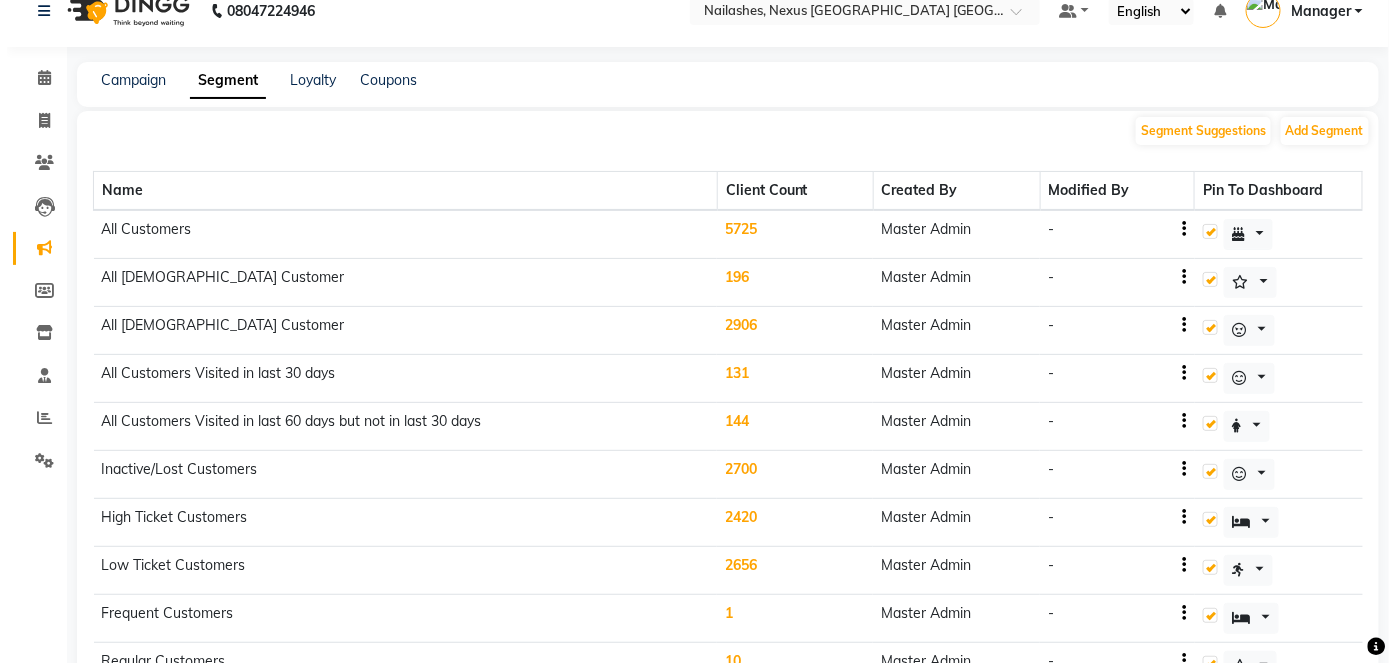 scroll, scrollTop: 0, scrollLeft: 0, axis: both 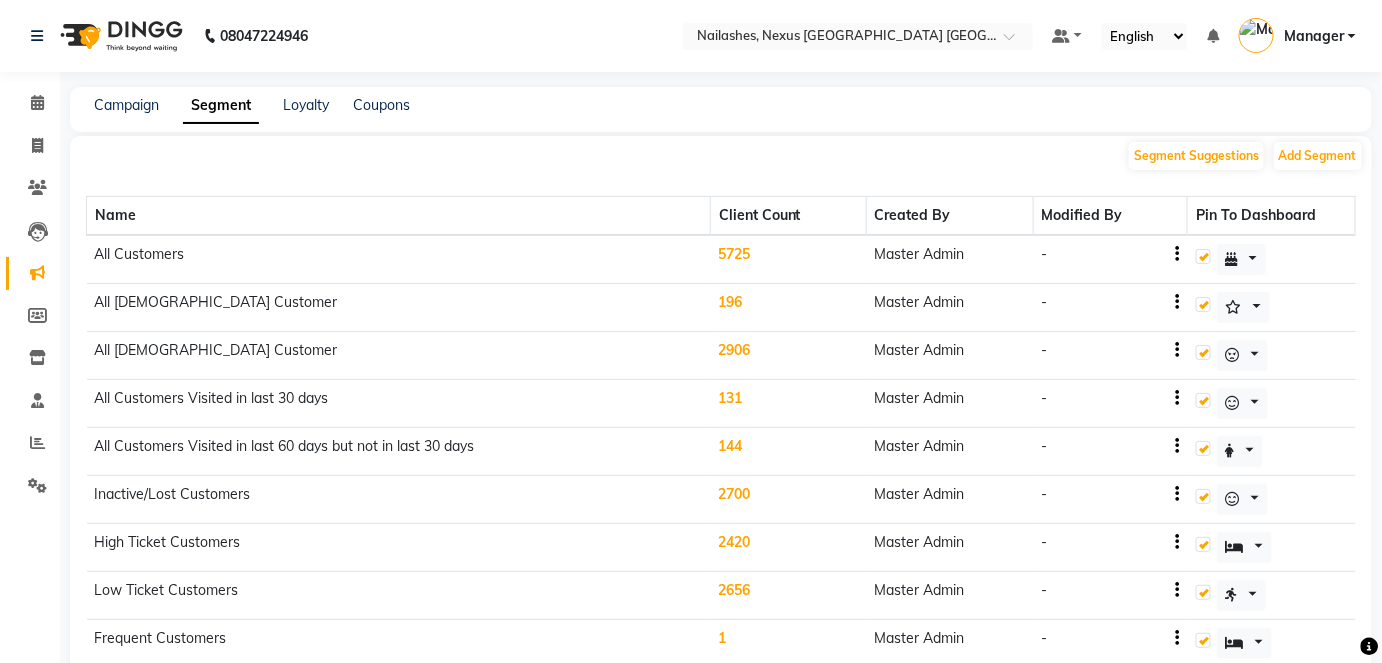 click on "Master Admin" 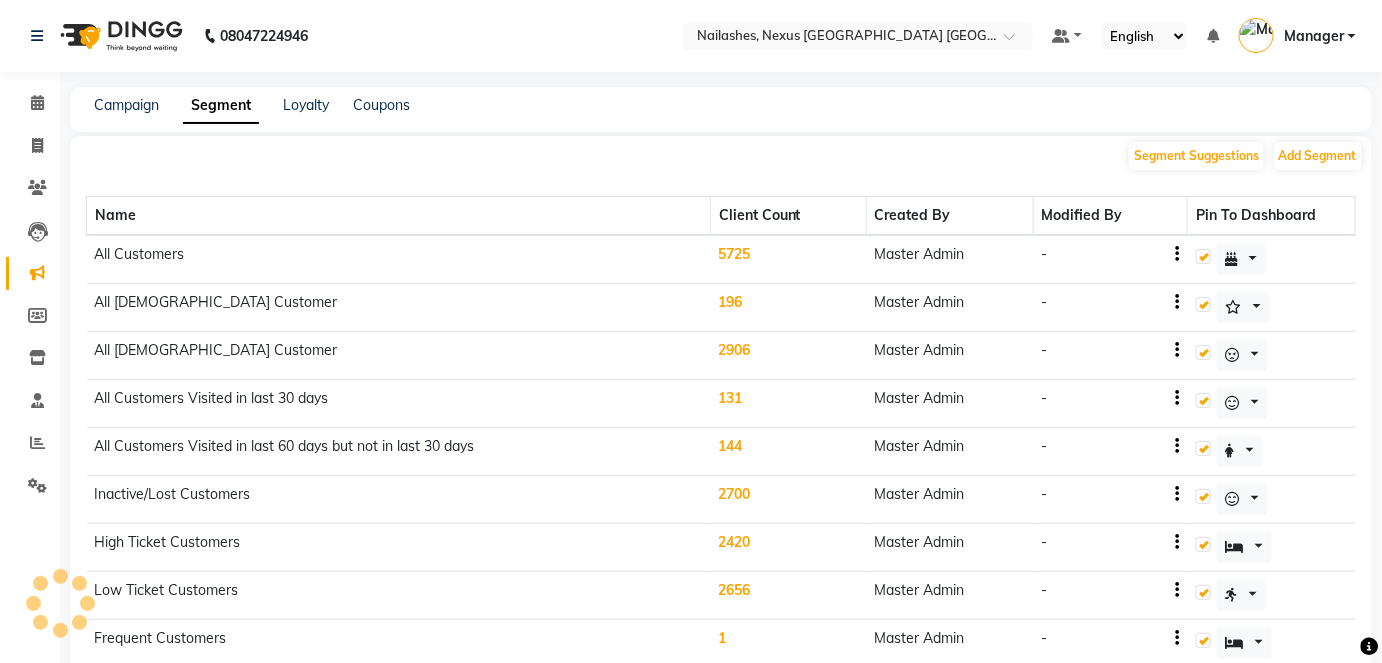 click on "Master Admin" 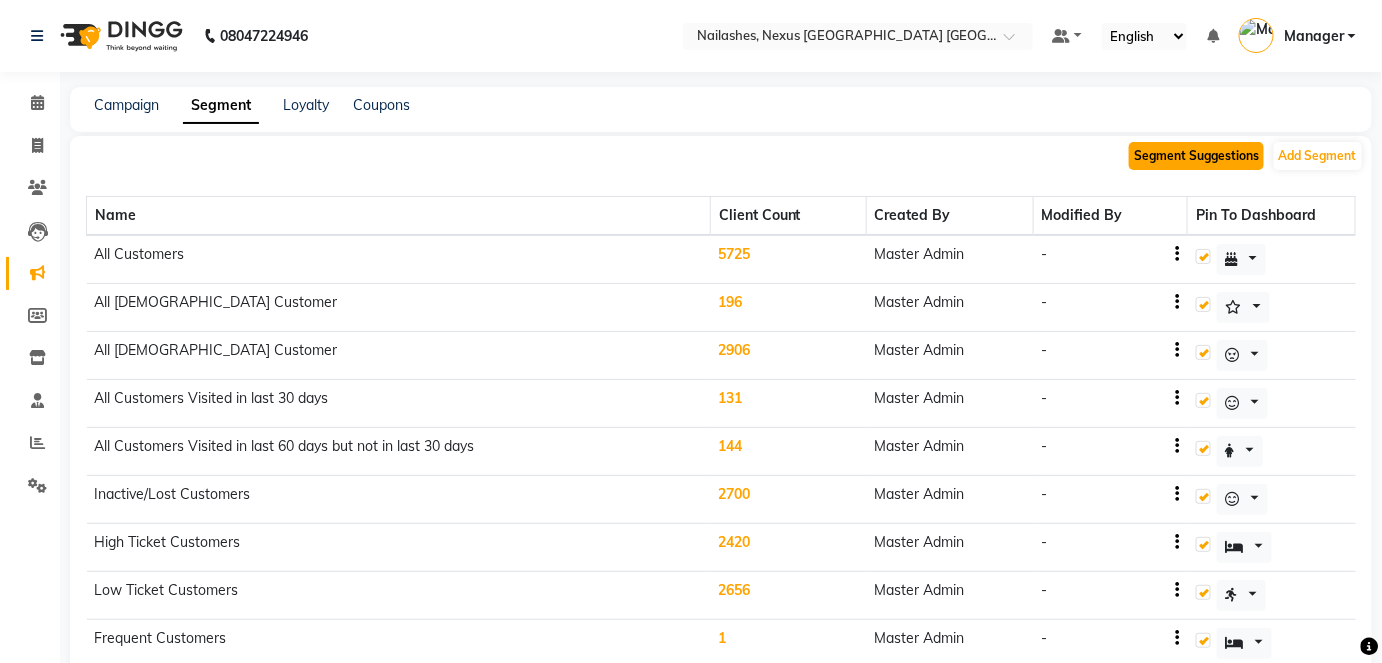 click on "Segment Suggestions" 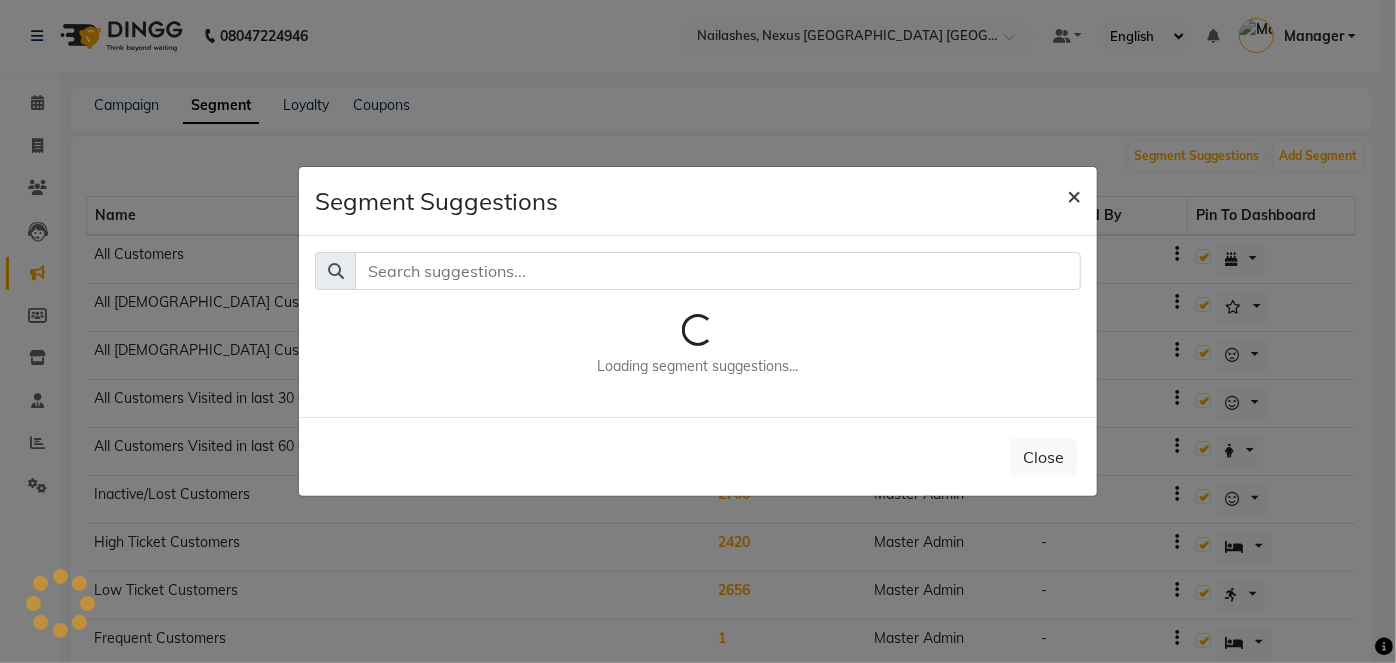 click on "Segment Suggestions × Loading... Loading segment suggestions...  Close" 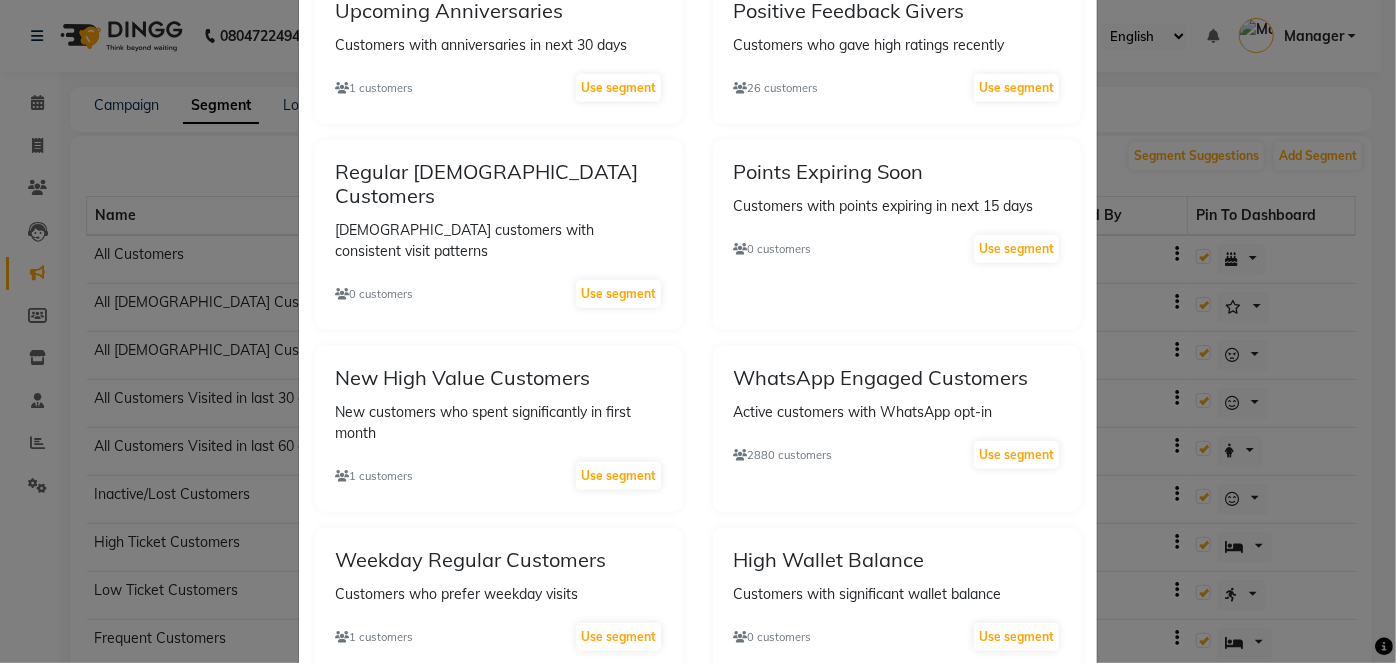 scroll, scrollTop: 737, scrollLeft: 0, axis: vertical 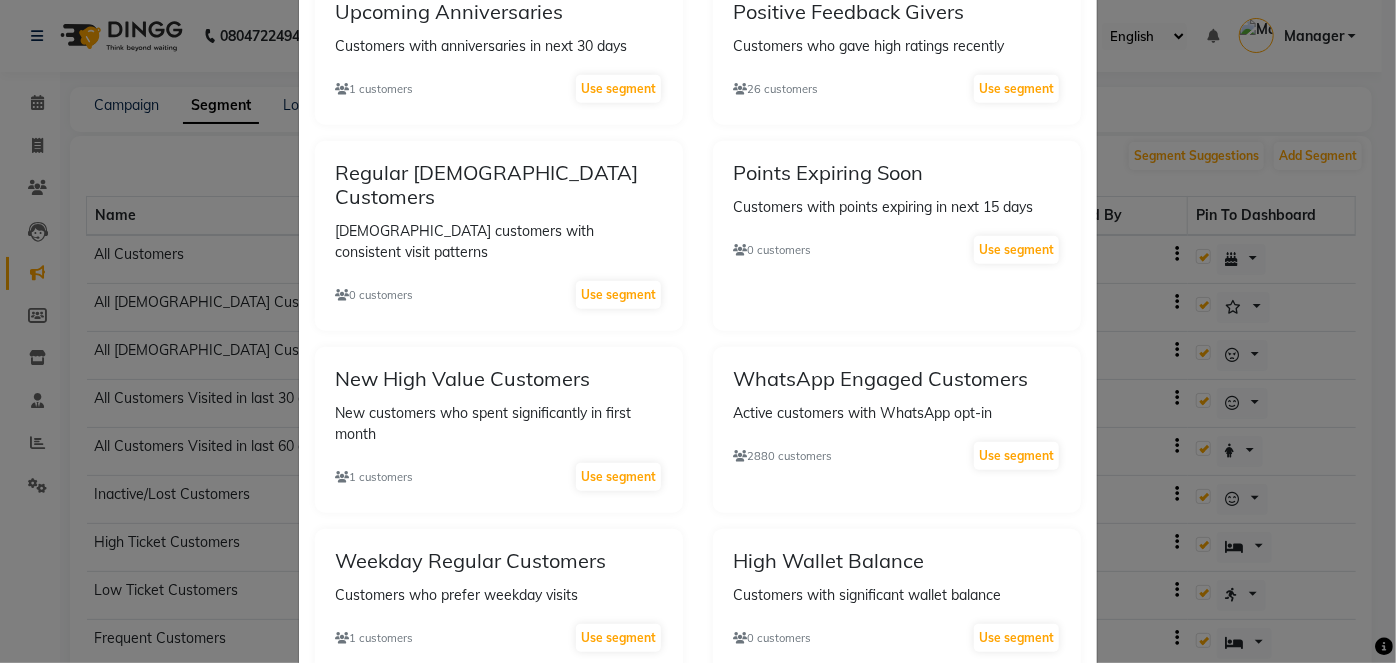 click on "Customers with points expiring in next 15 days" 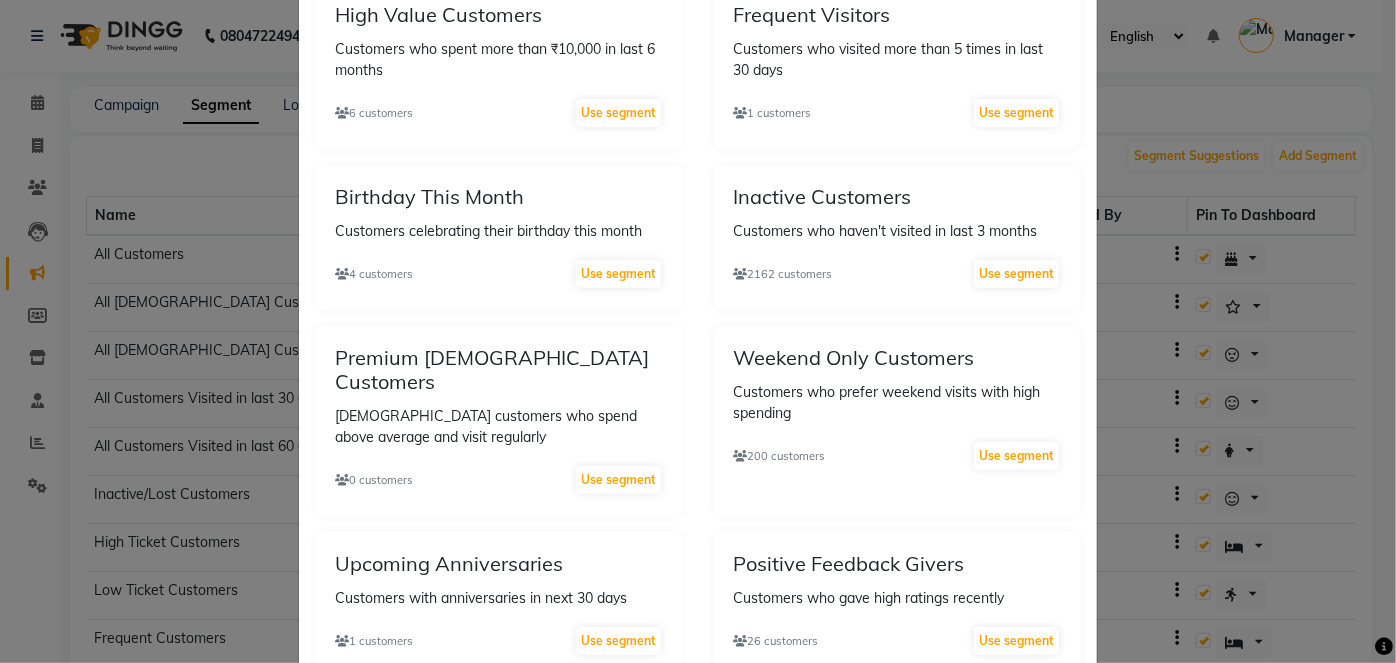 scroll, scrollTop: 0, scrollLeft: 0, axis: both 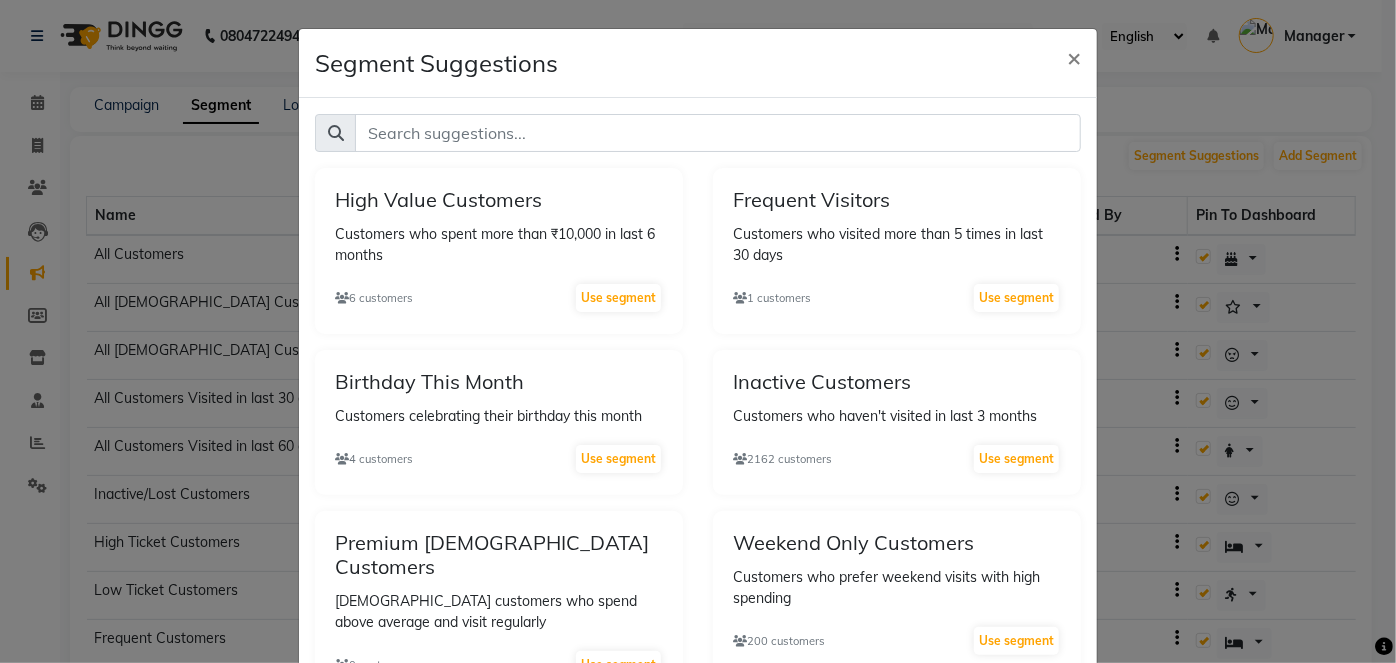 click on "High Value Customers Customers who spent more than ₹10,000 in last 6 months  6 customers   Use segment" 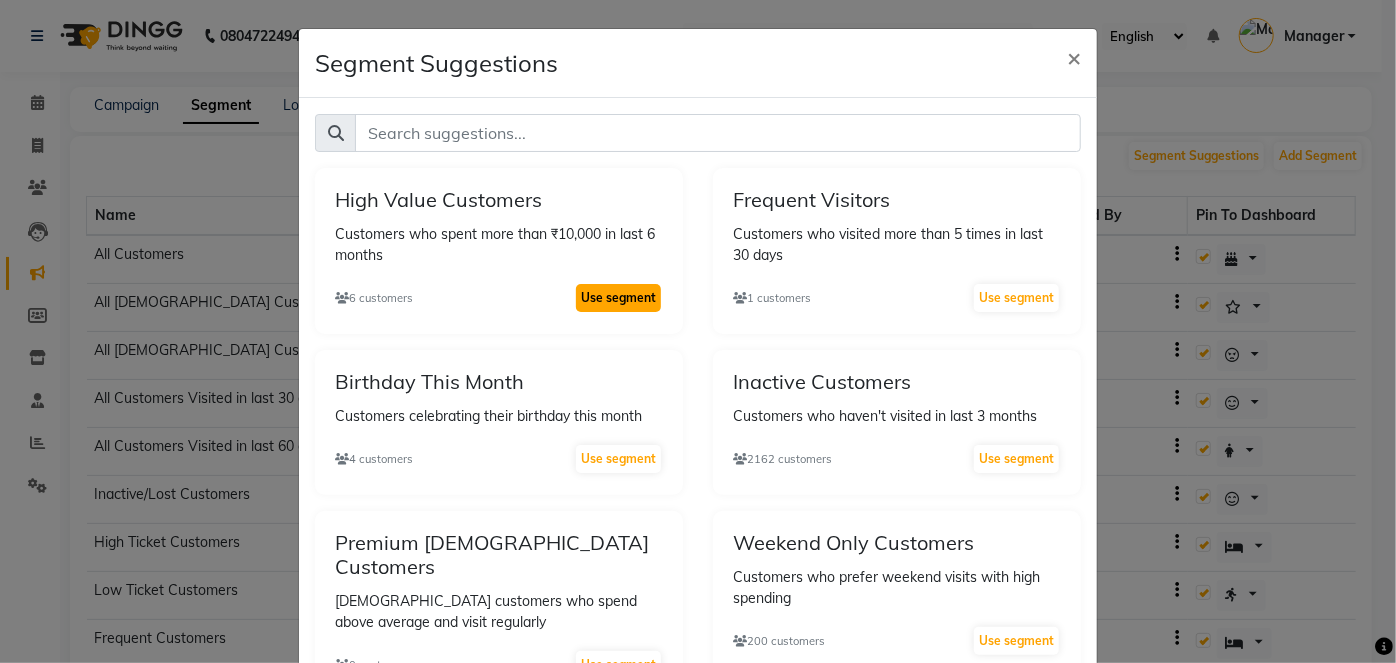 click on "Use segment" 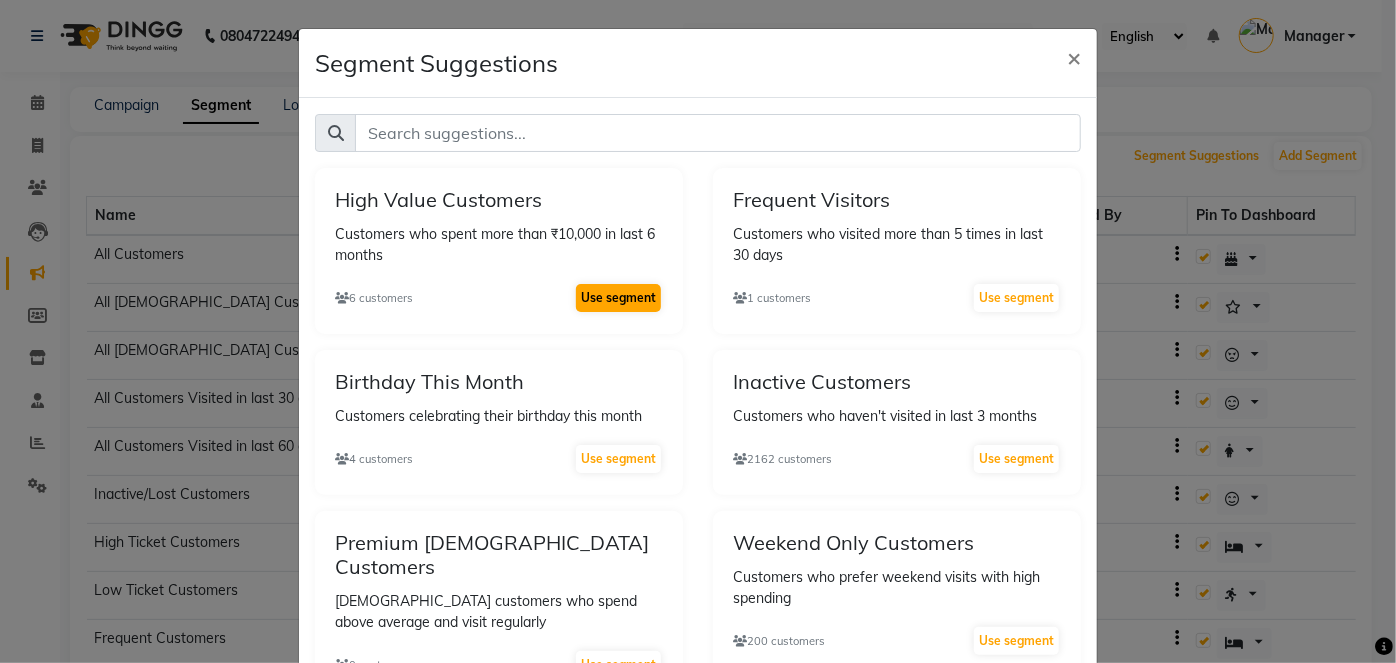 select on ">" 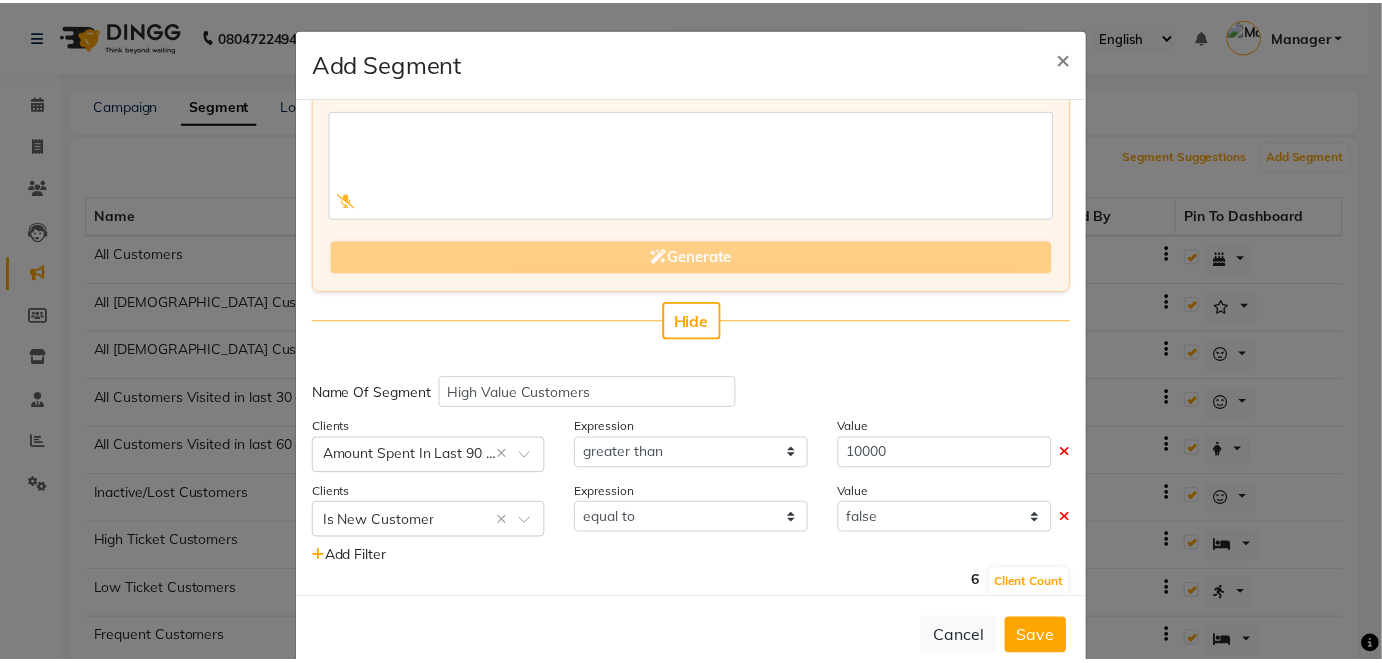 scroll, scrollTop: 94, scrollLeft: 0, axis: vertical 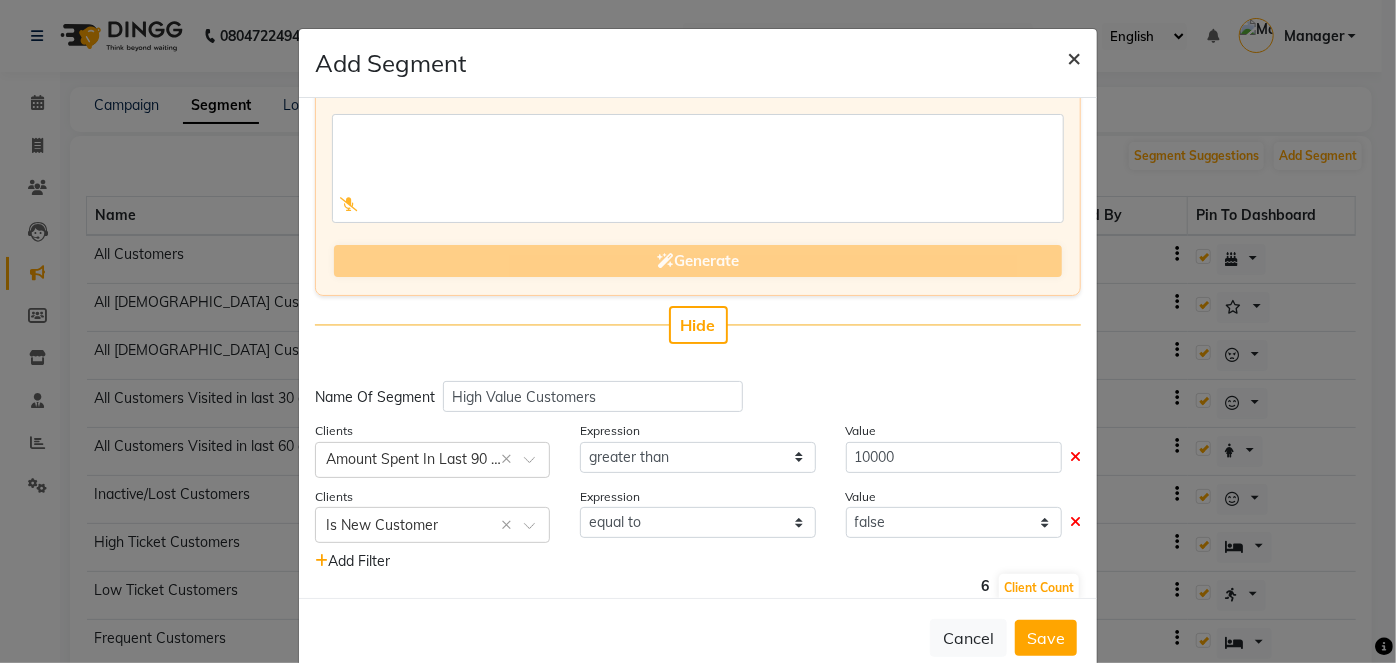 click on "×" 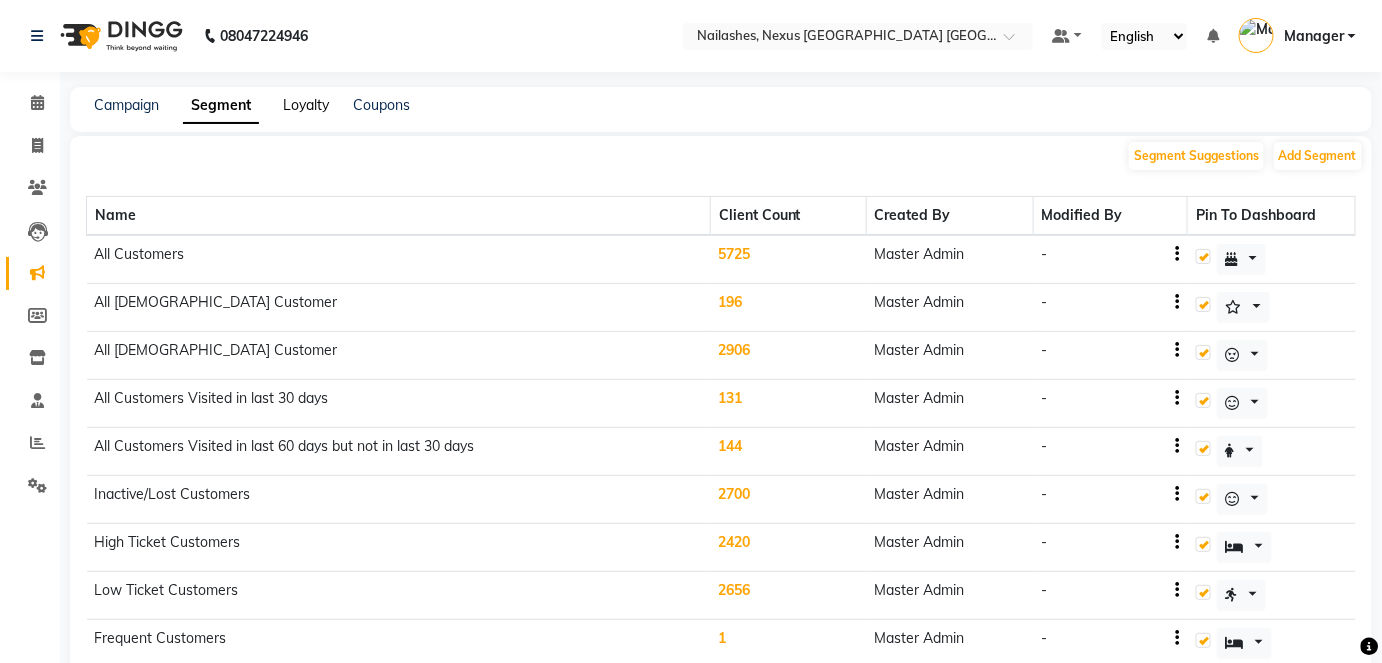 click on "Loyalty" 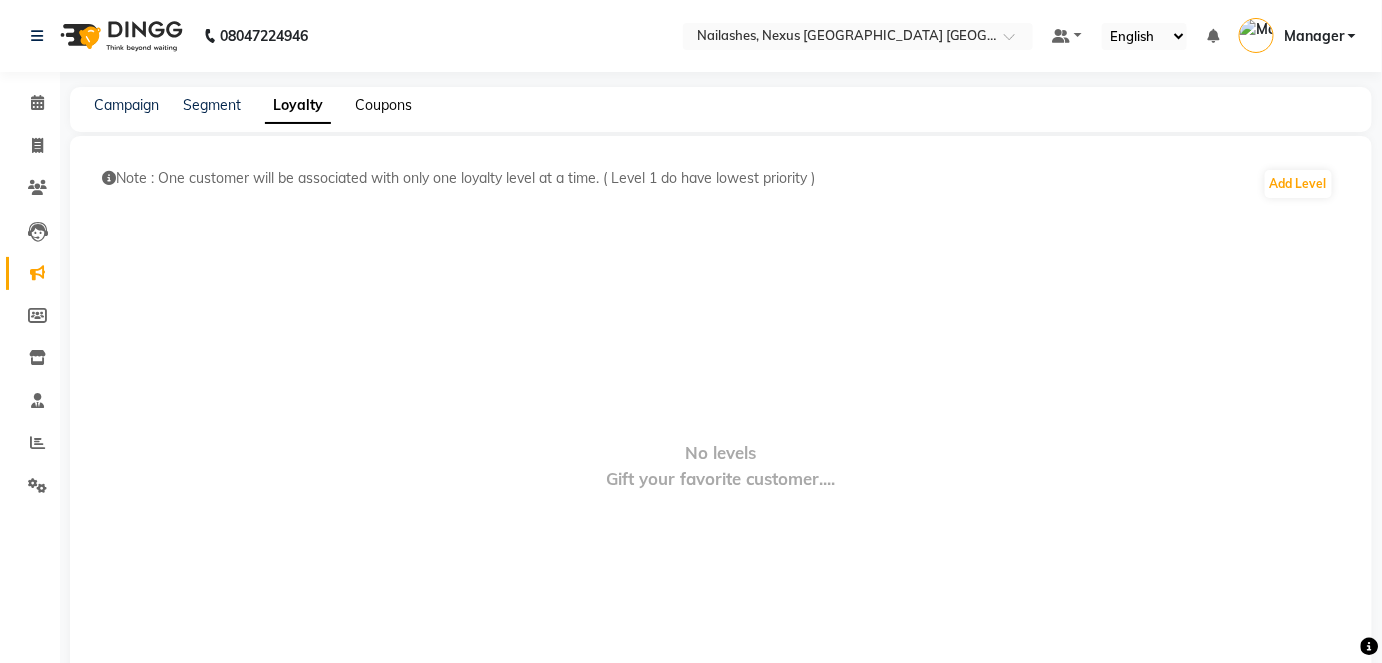 click on "Coupons" 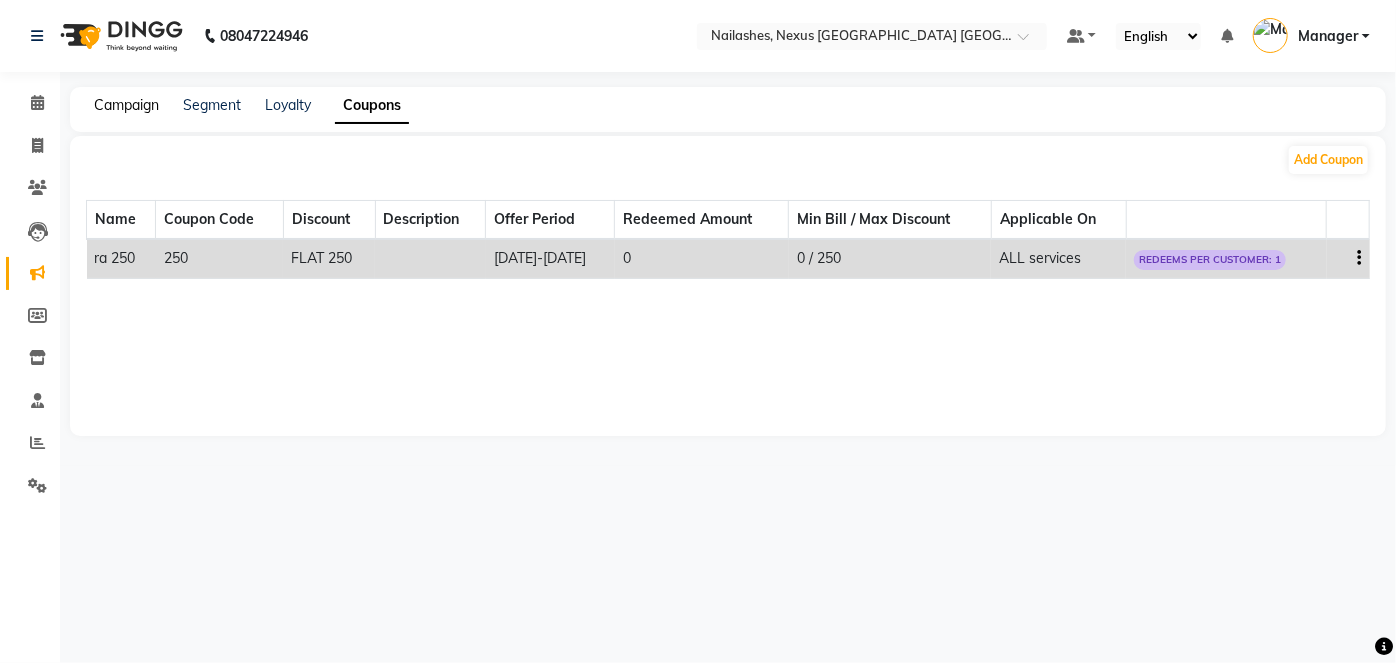 click on "Campaign" 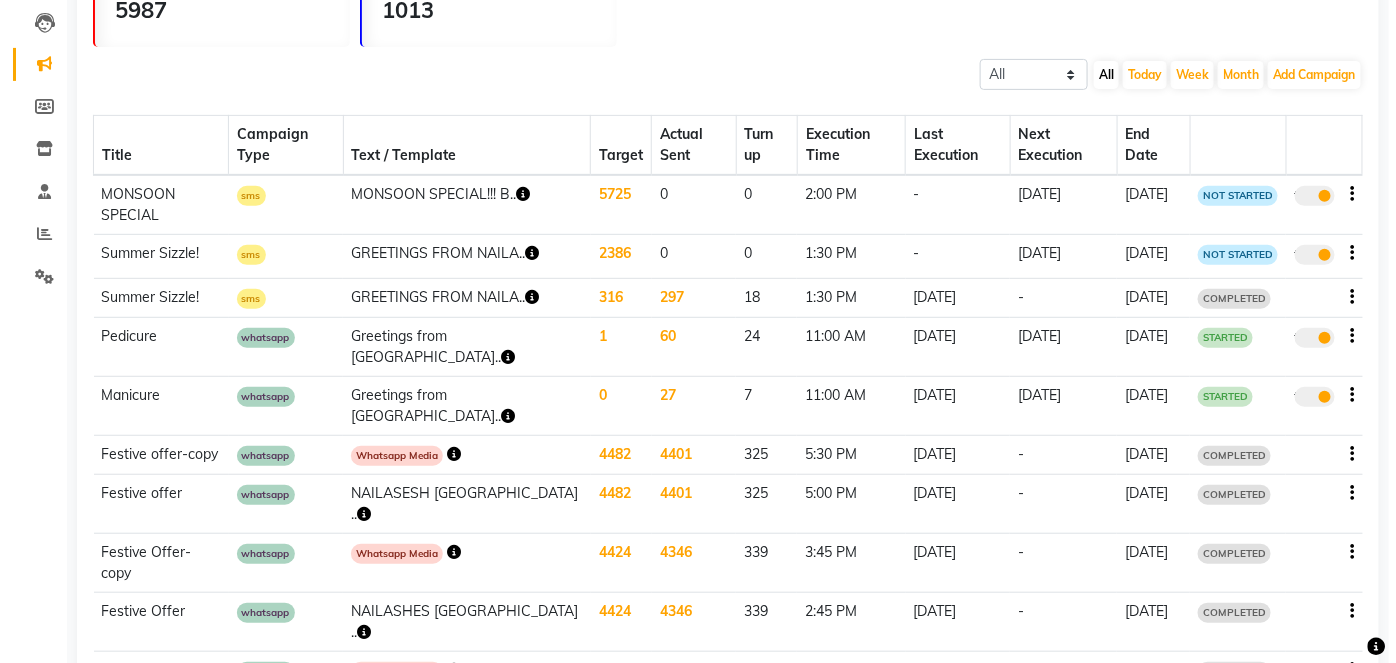 scroll, scrollTop: 0, scrollLeft: 0, axis: both 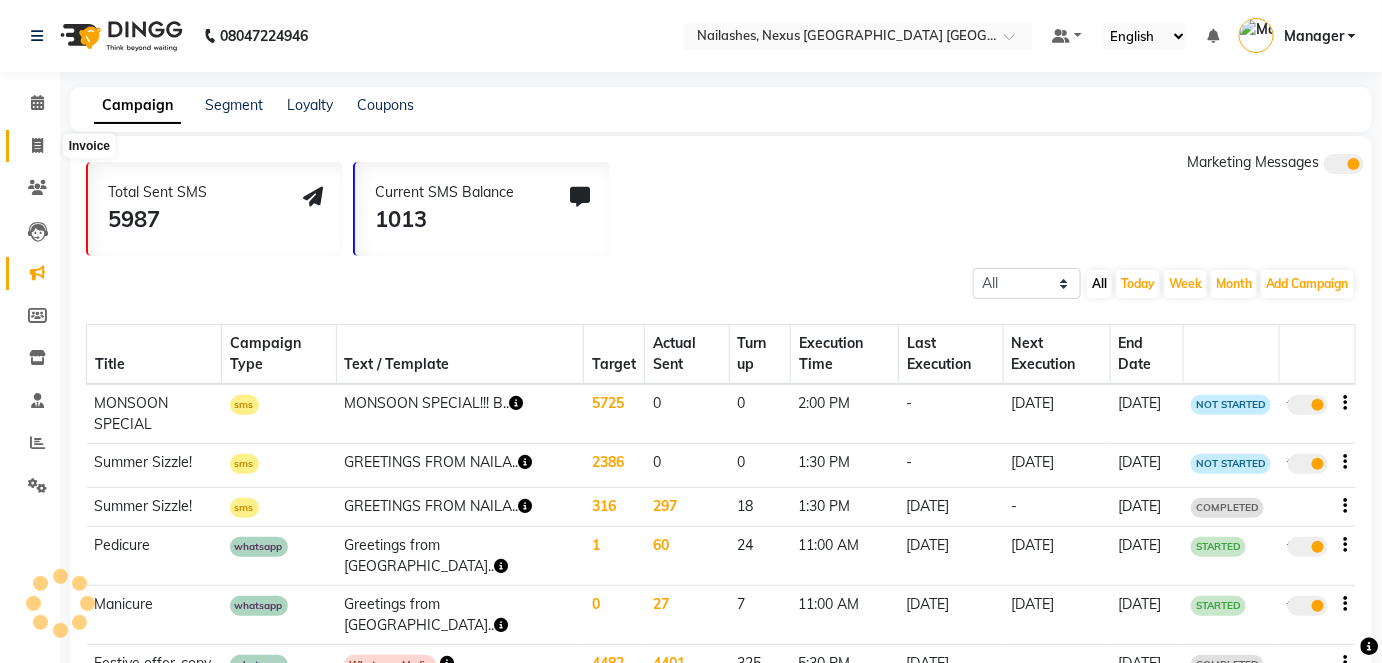 click 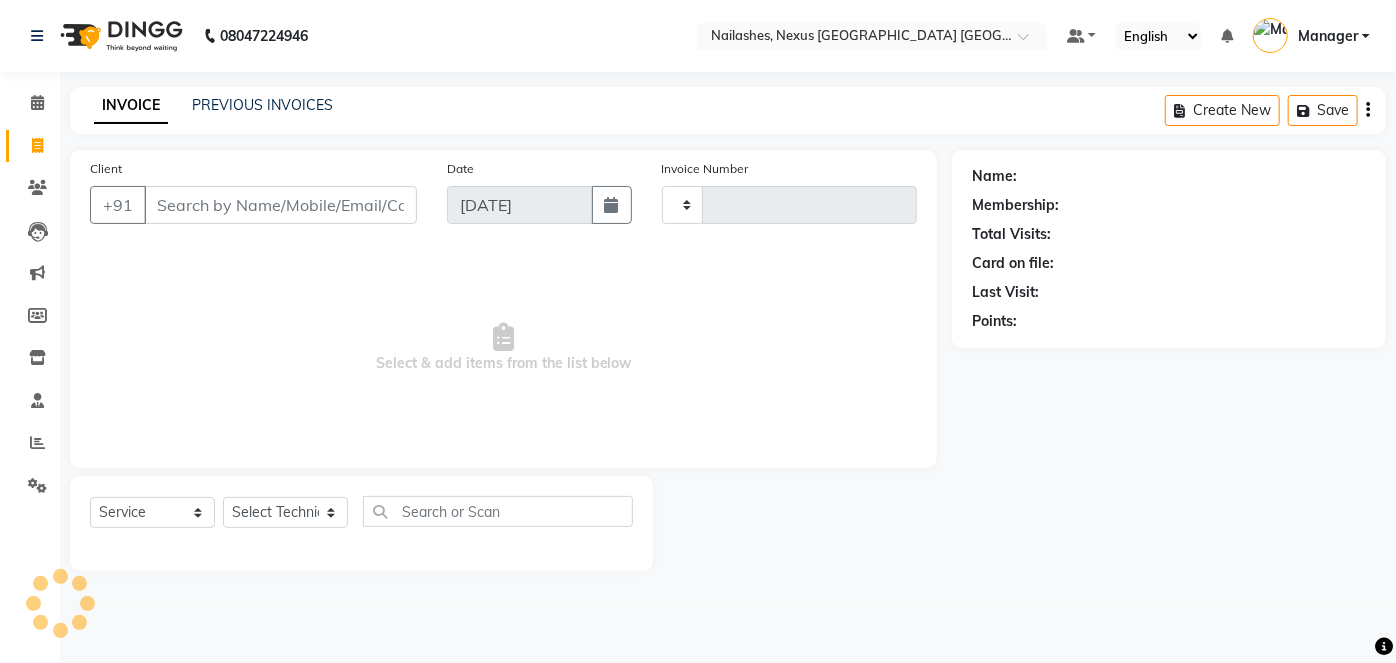 type on "0681" 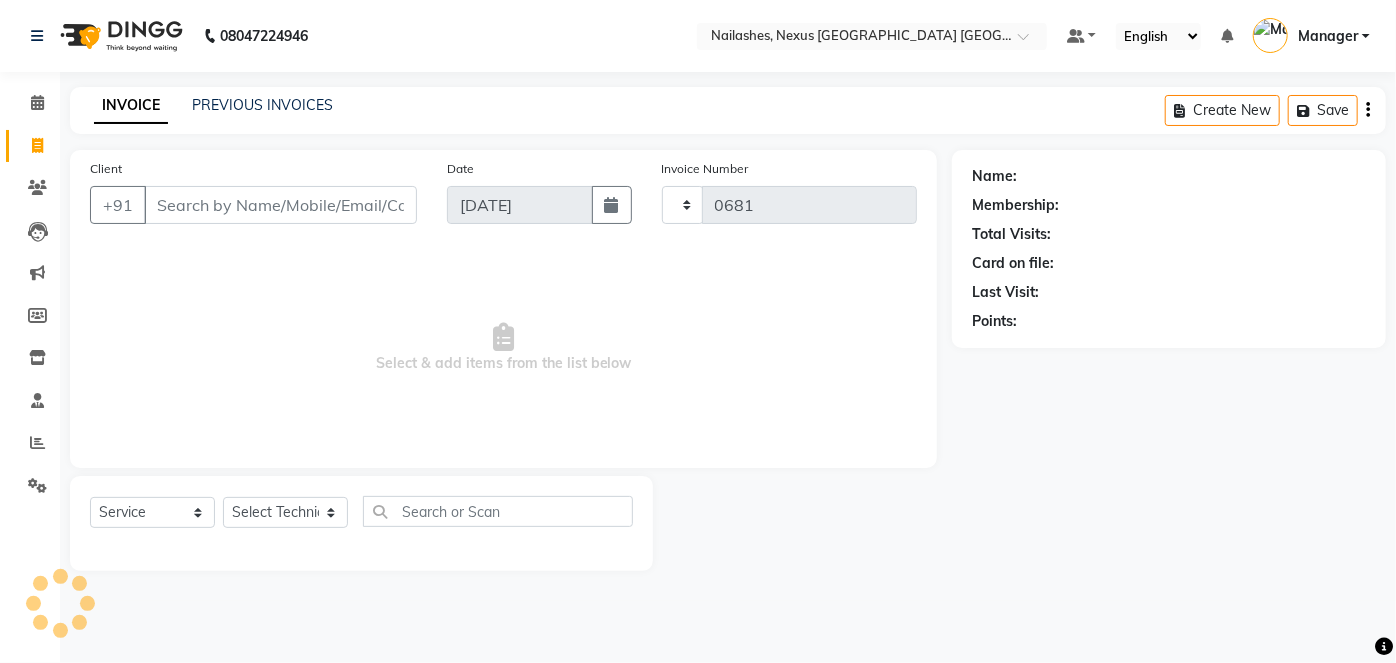 select on "4606" 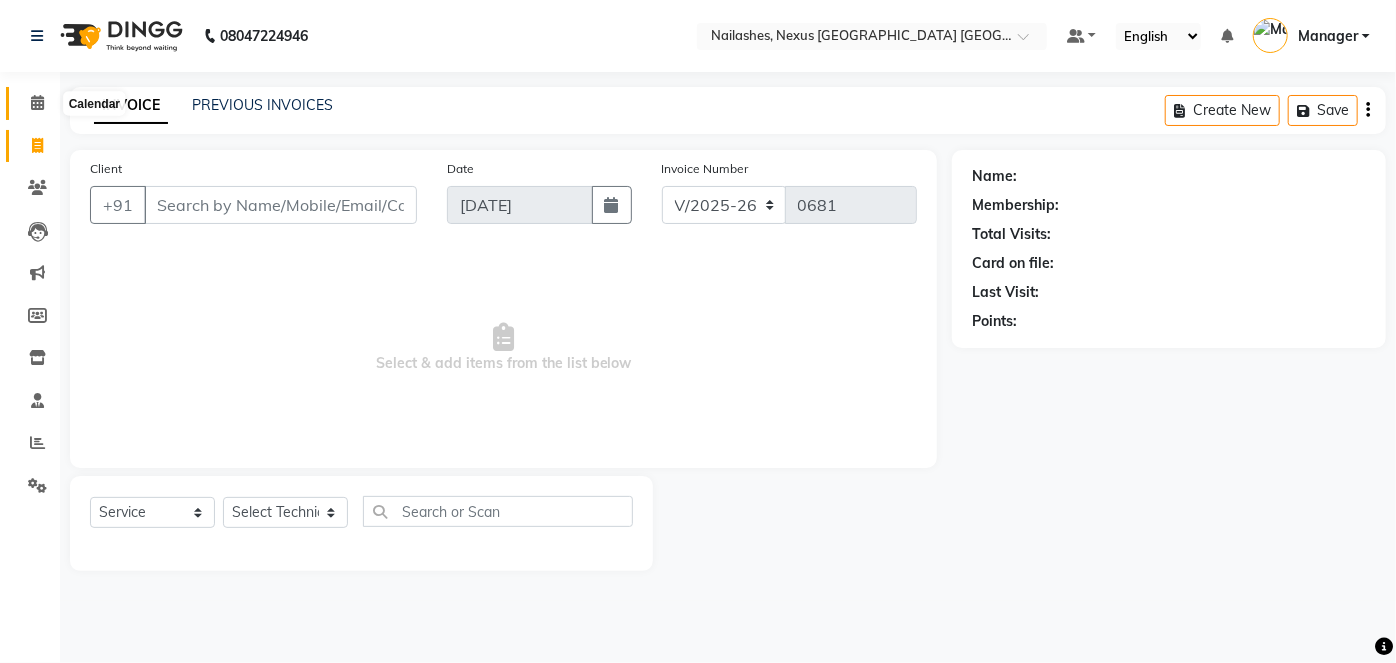 click 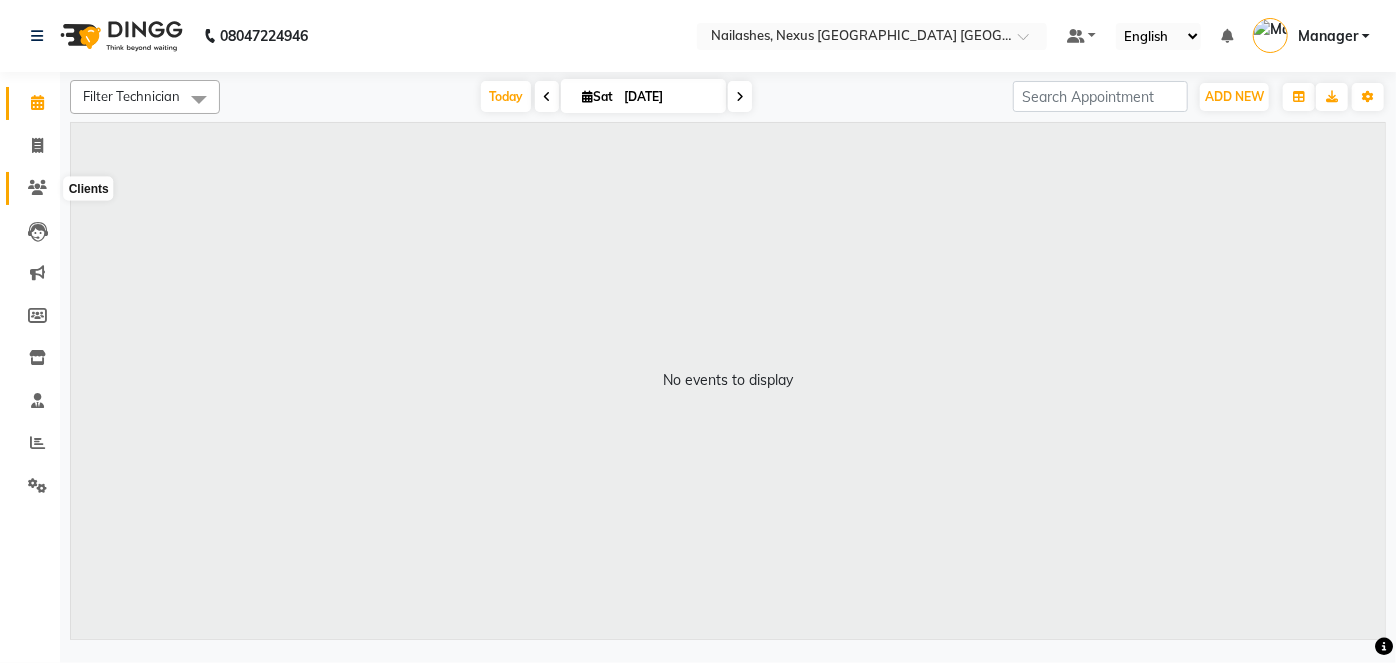 click 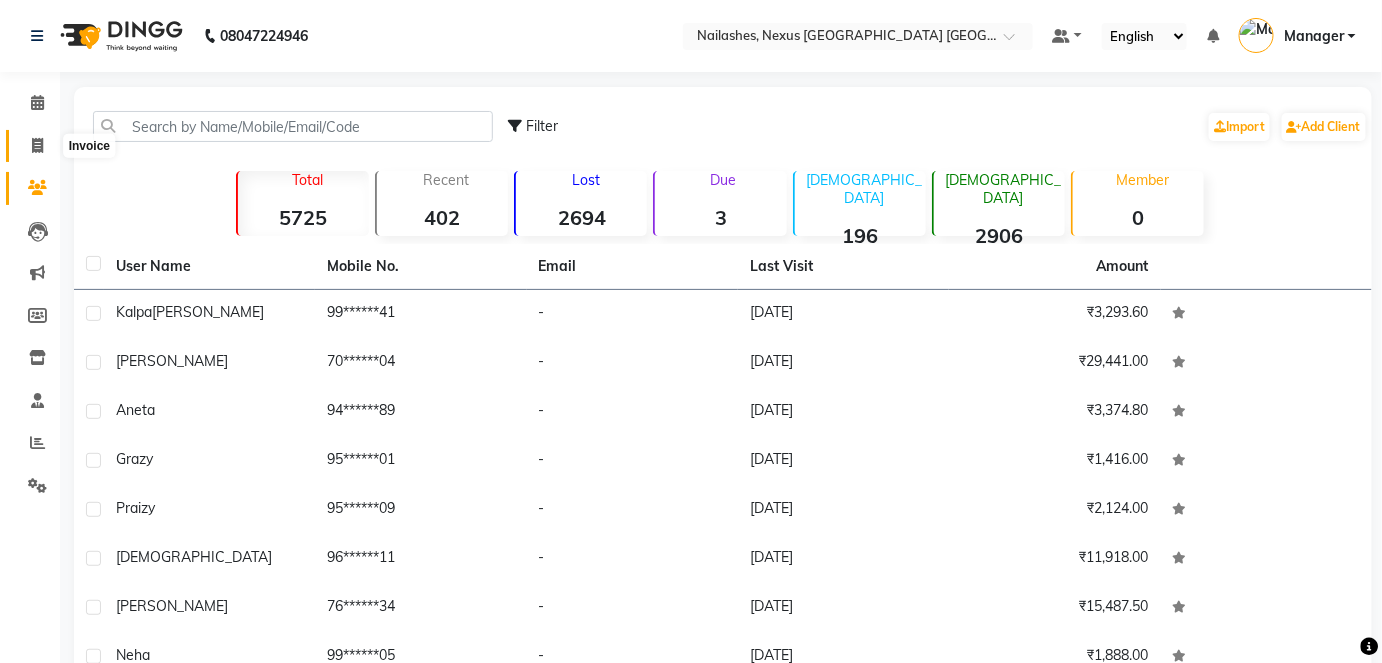 click 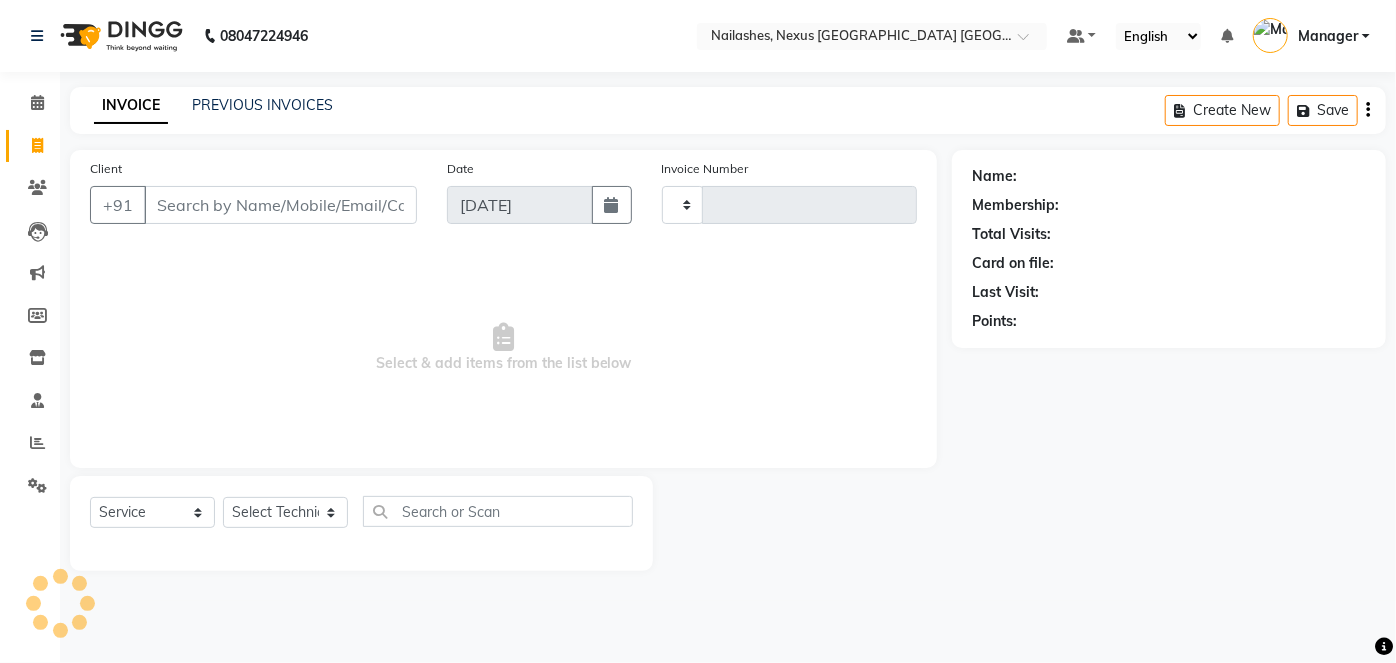 type on "0681" 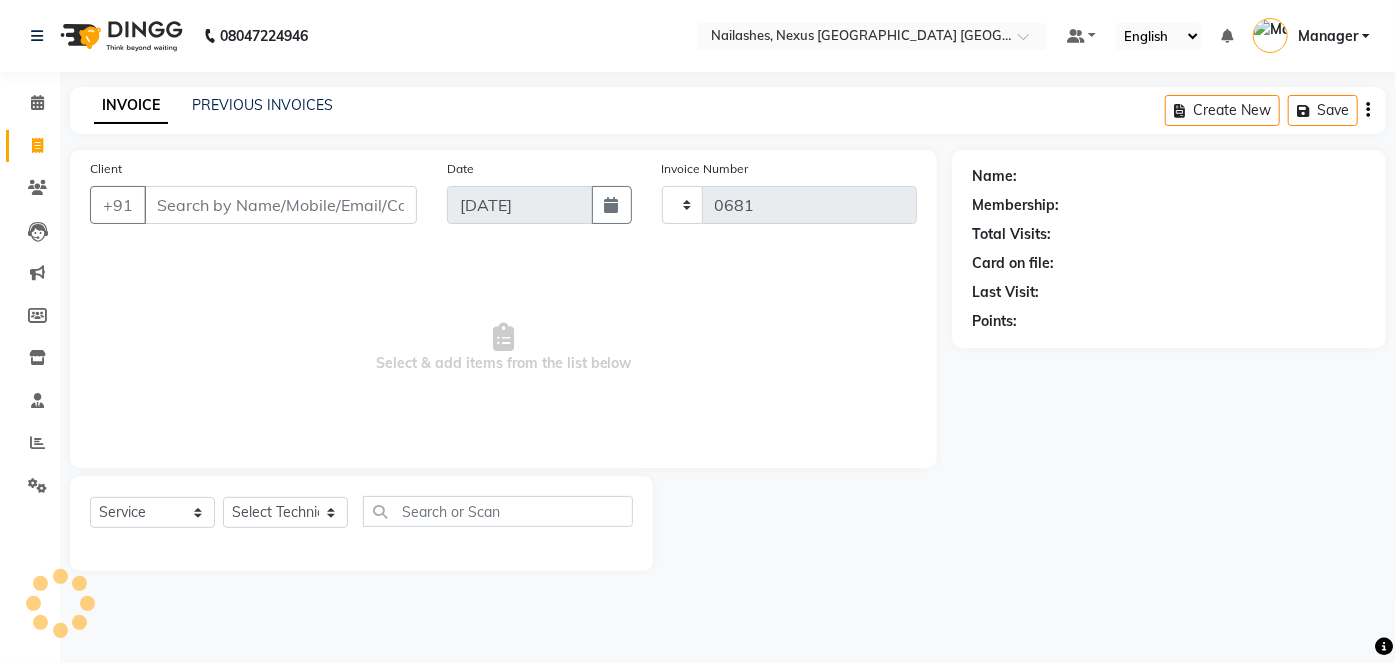 select on "4606" 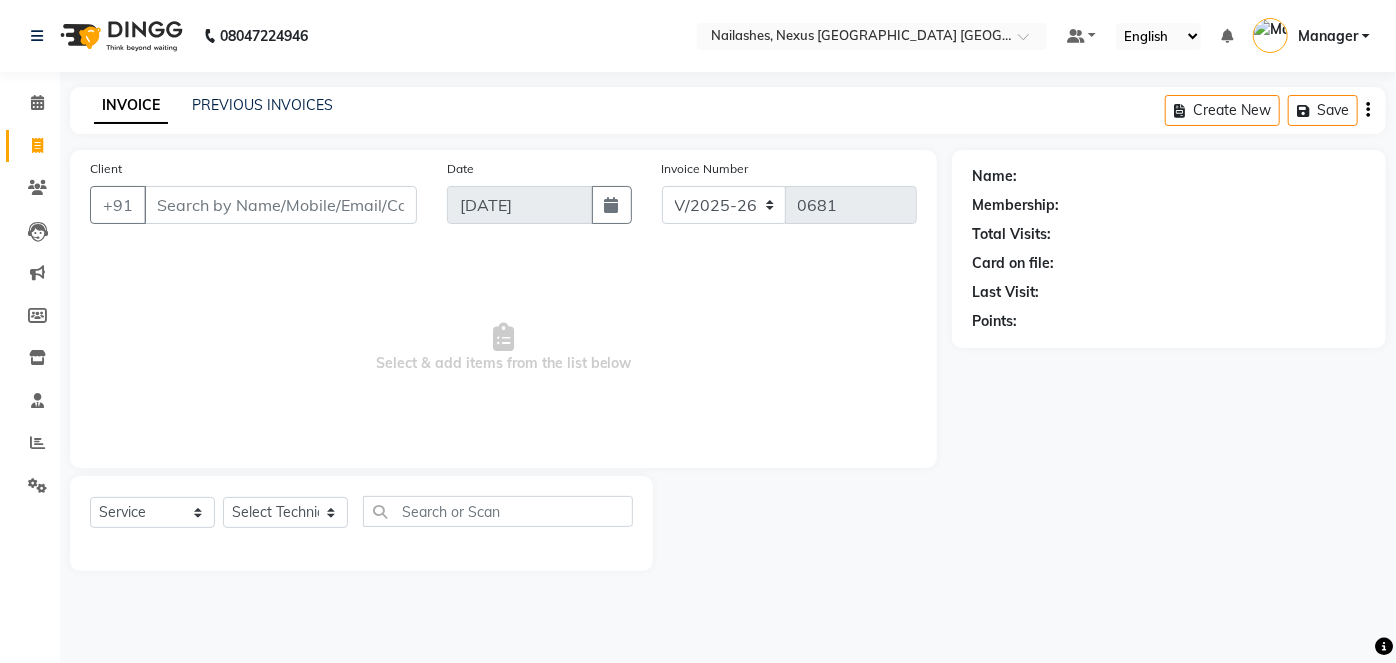 click on "PREVIOUS INVOICES" 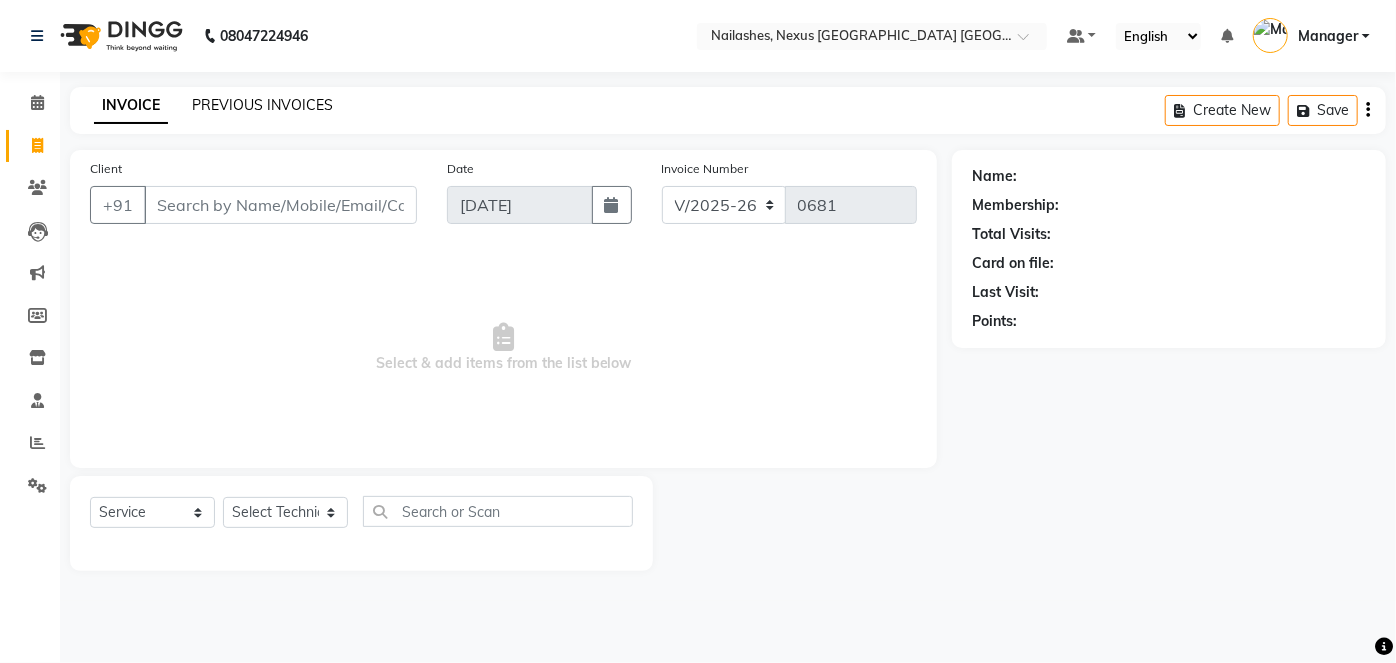 click on "PREVIOUS INVOICES" 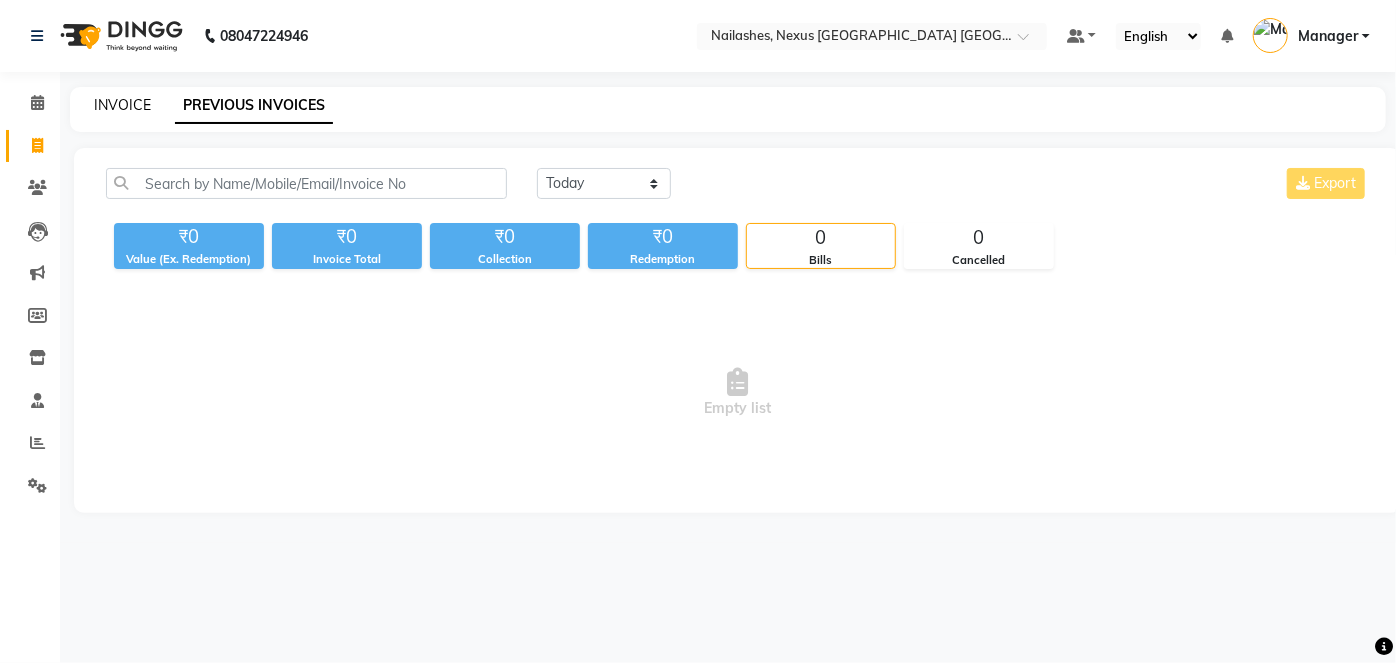 click on "INVOICE" 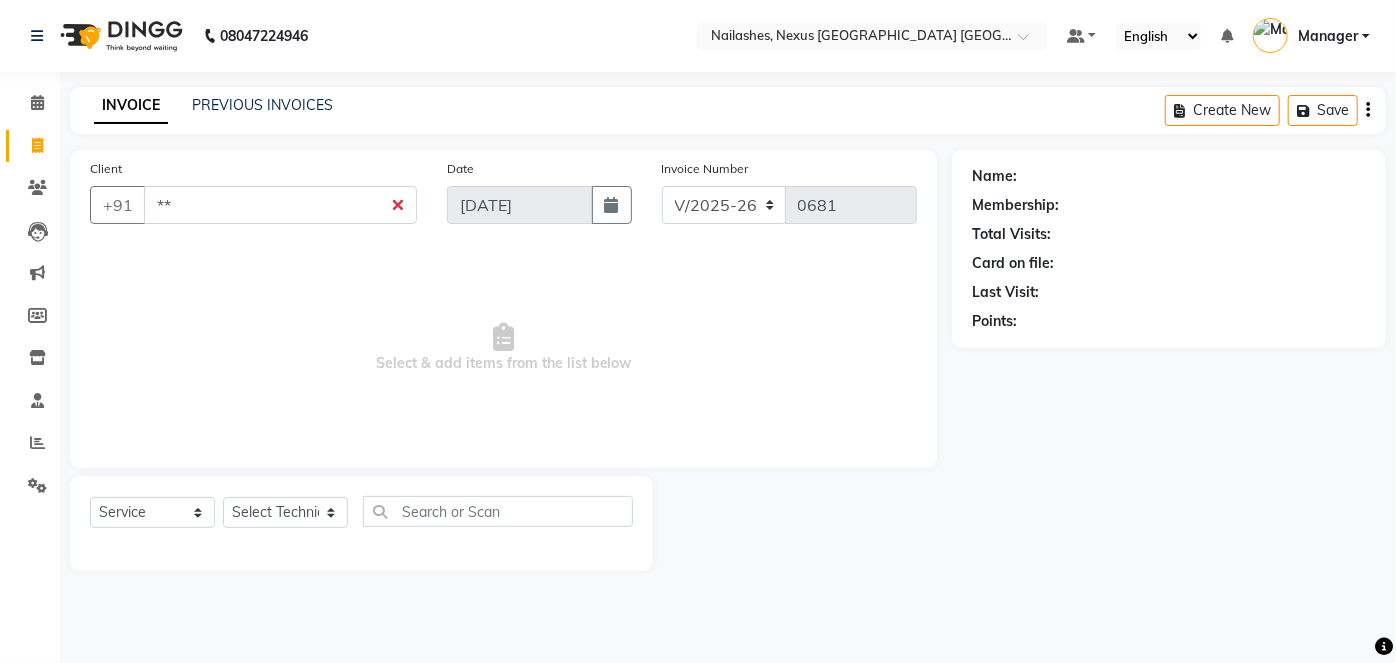 type on "*" 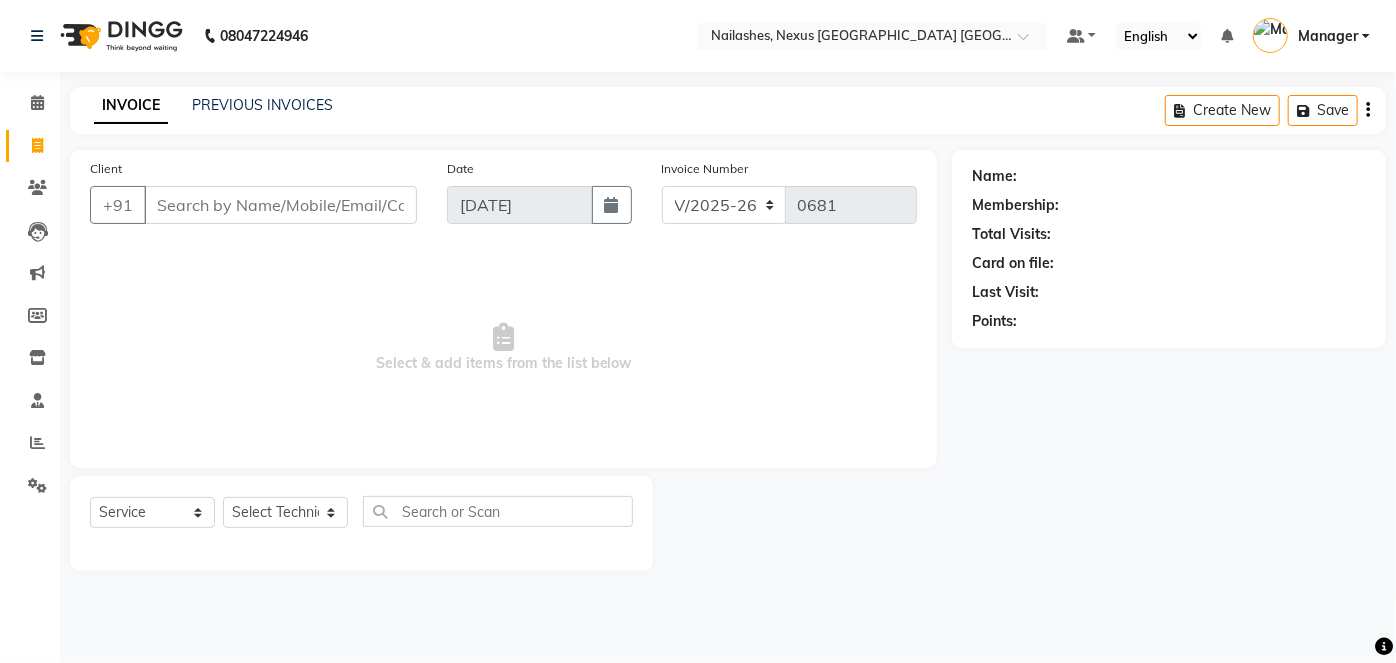 click on "Client" at bounding box center [280, 205] 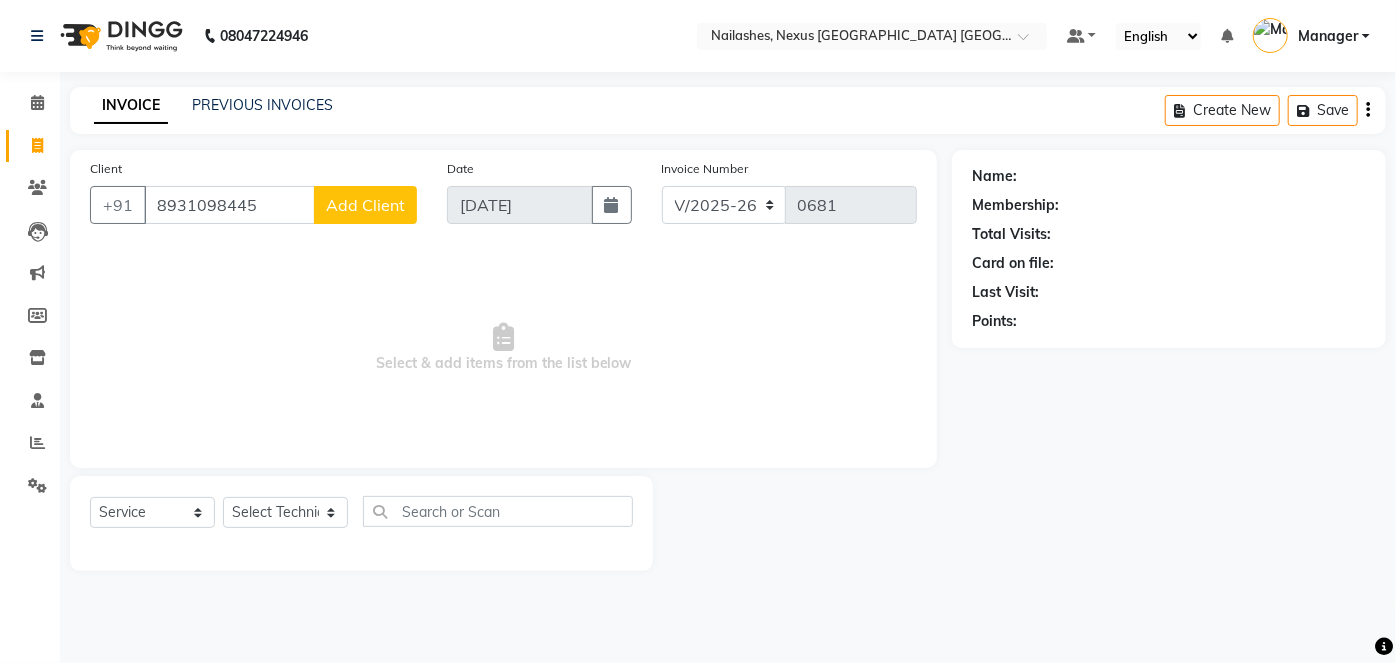 type on "8931098445" 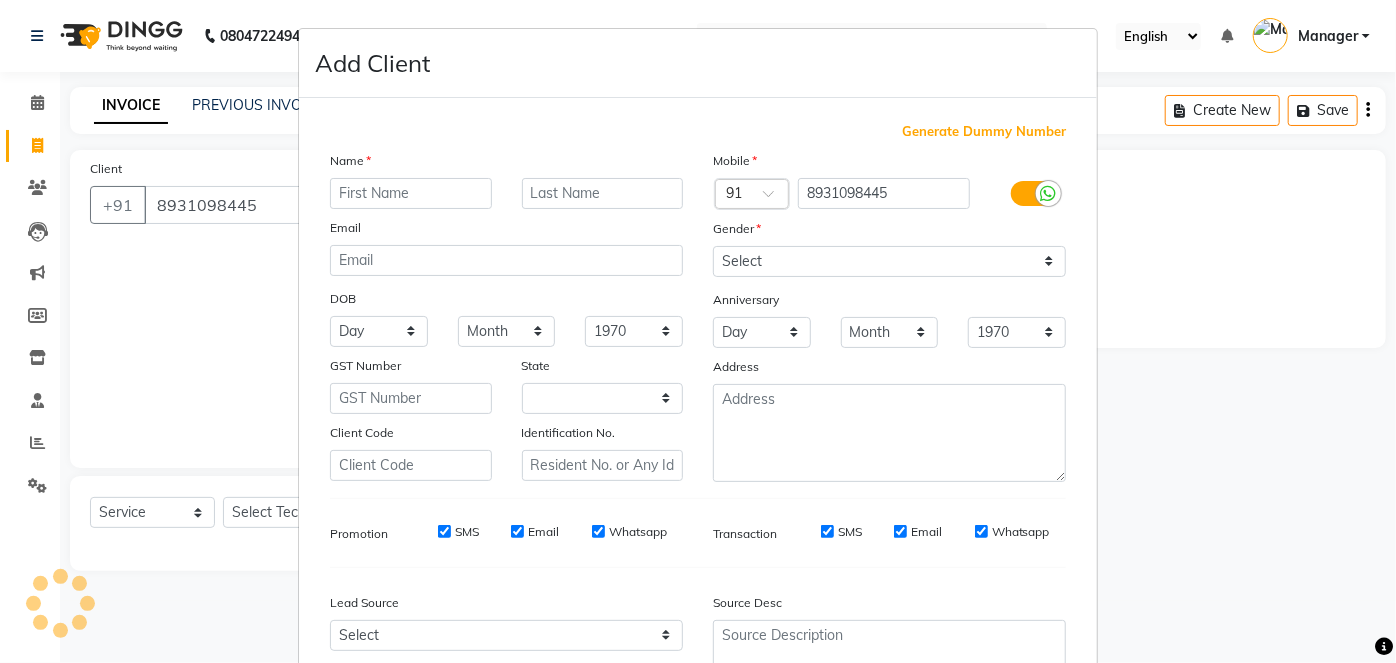 select on "21" 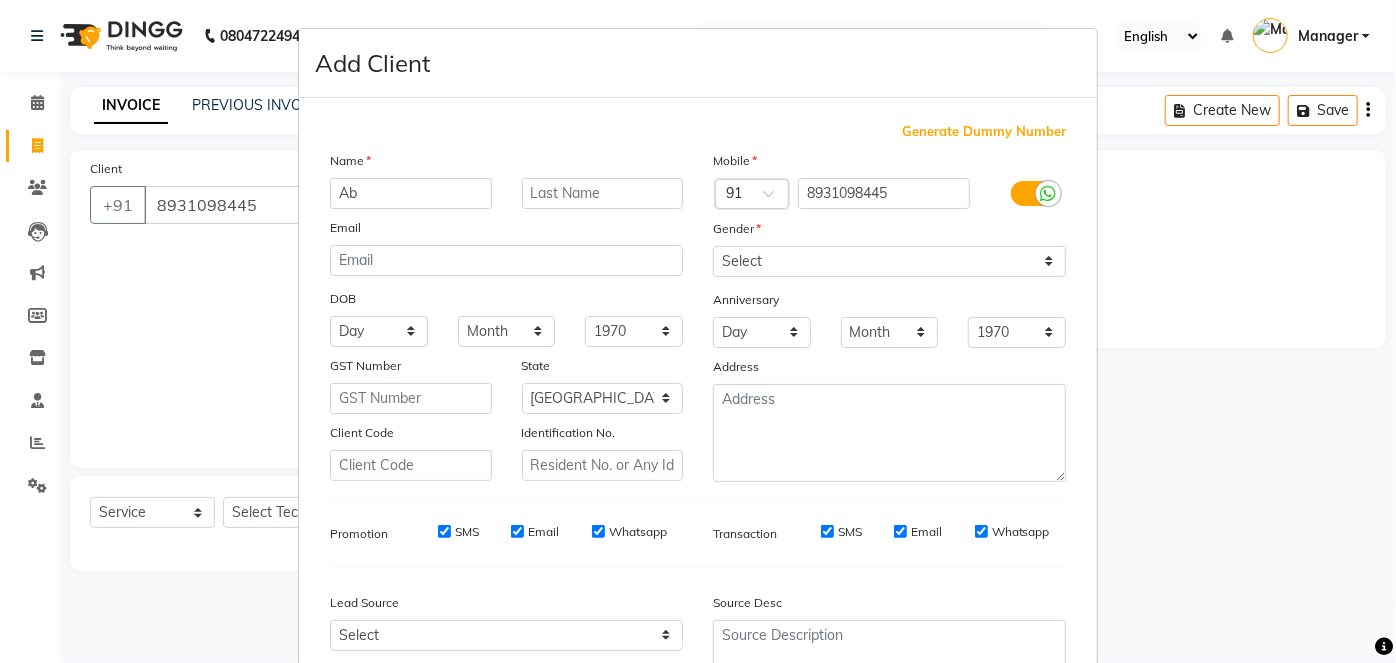 type on "A" 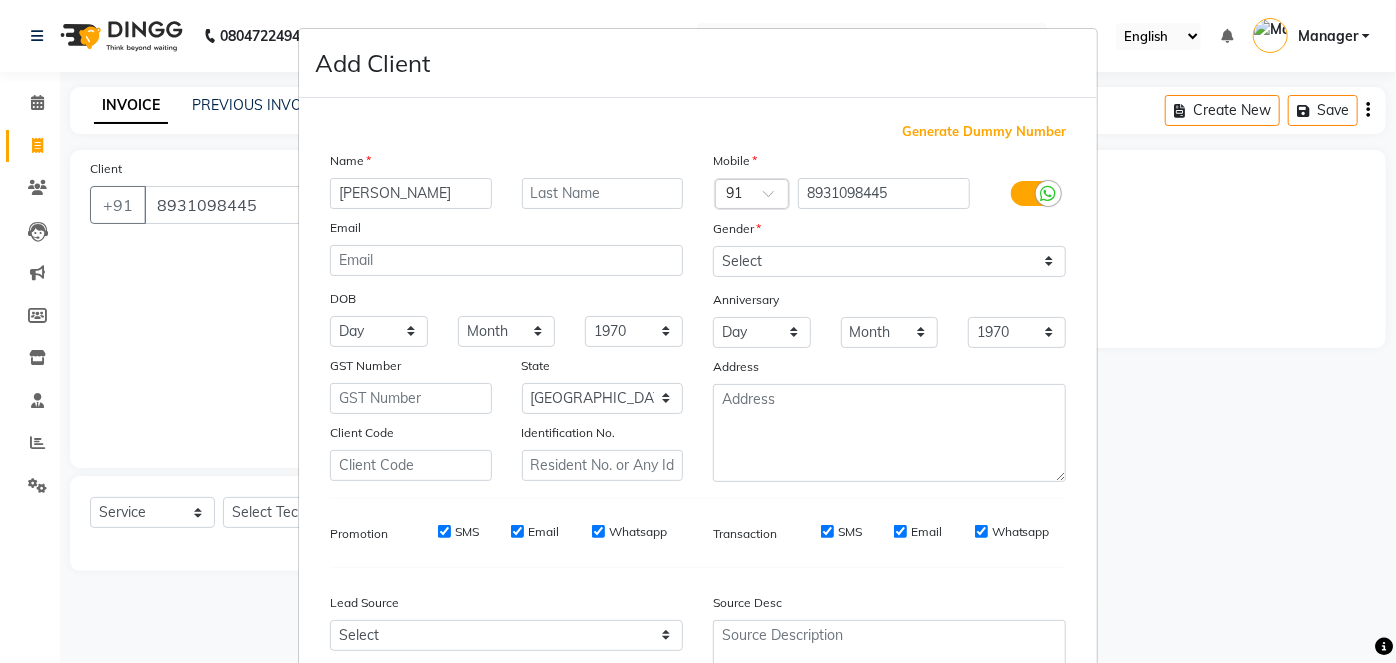 type on "[PERSON_NAME]" 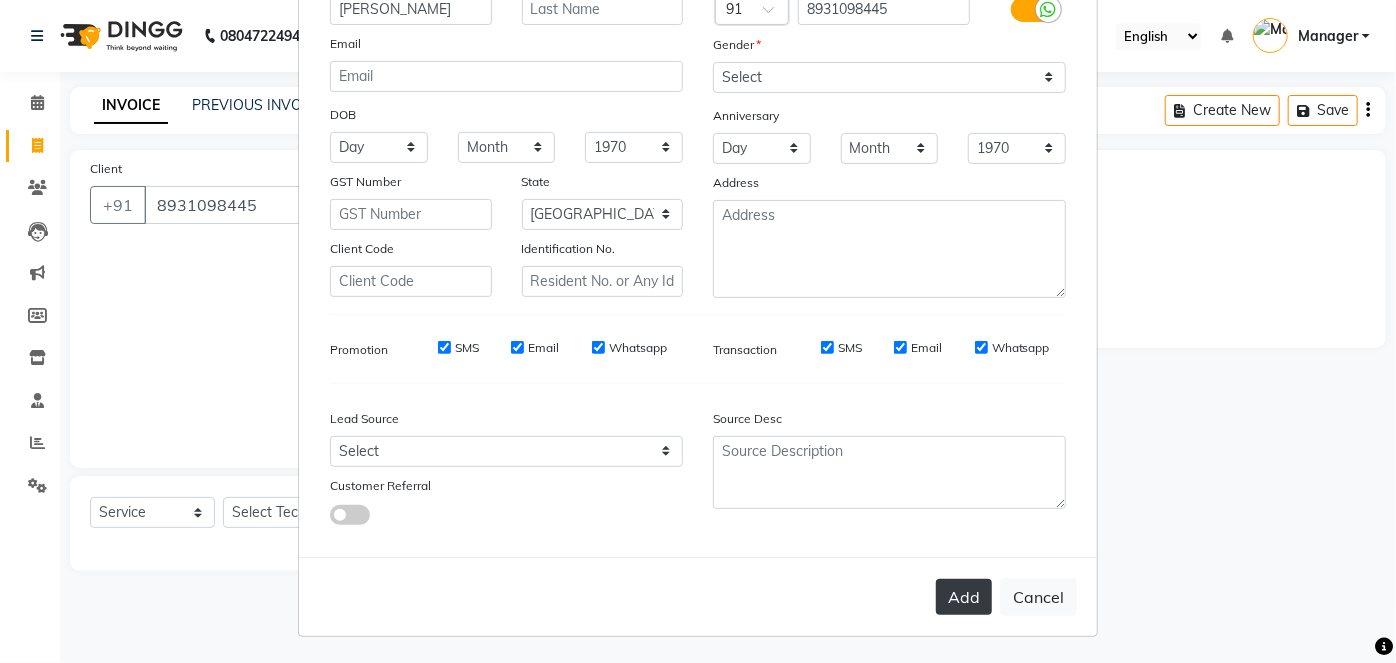 click on "Add" at bounding box center (964, 597) 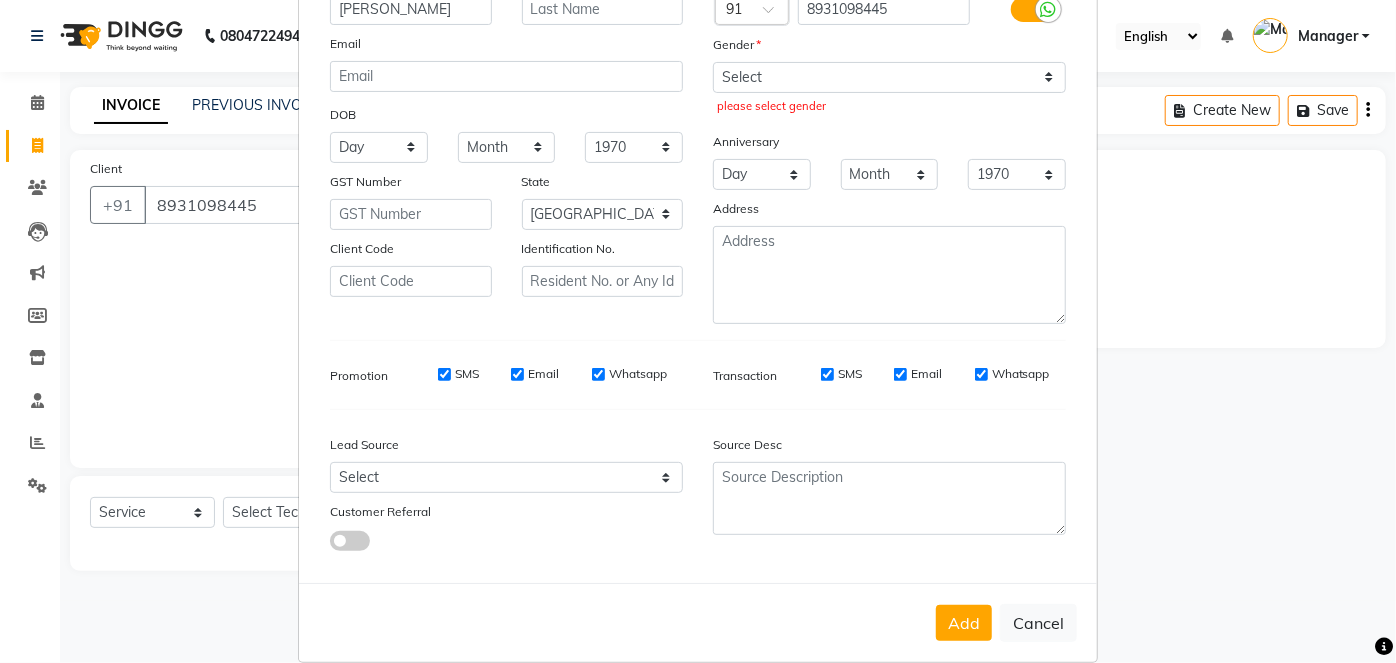 scroll, scrollTop: 0, scrollLeft: 0, axis: both 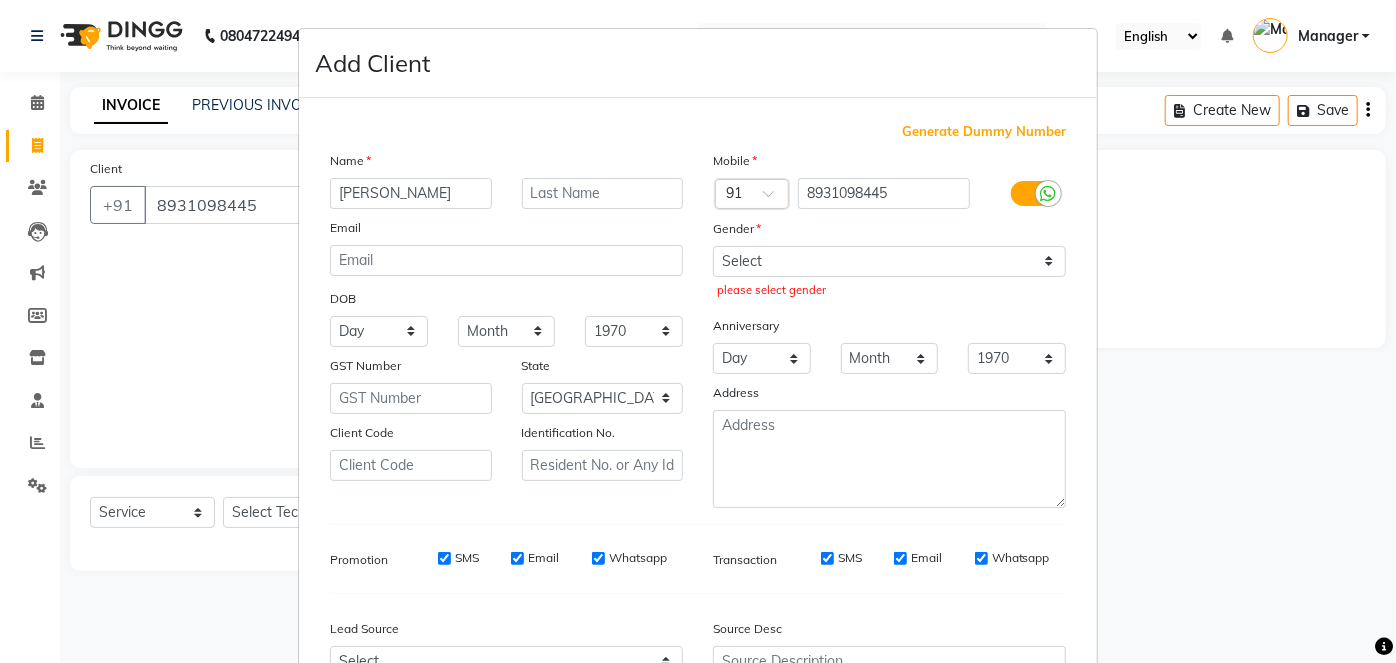 click on "Gender" at bounding box center [889, 232] 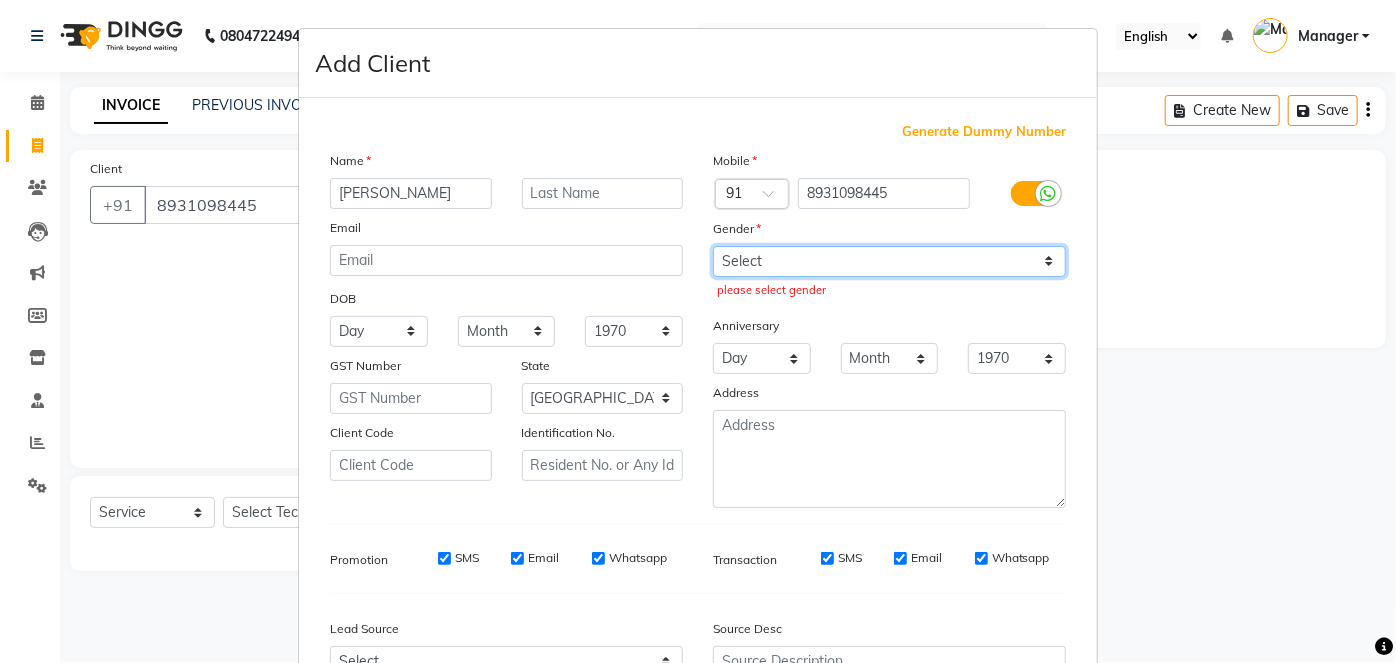 click on "Select [DEMOGRAPHIC_DATA] [DEMOGRAPHIC_DATA] Other Prefer Not To Say" at bounding box center (889, 261) 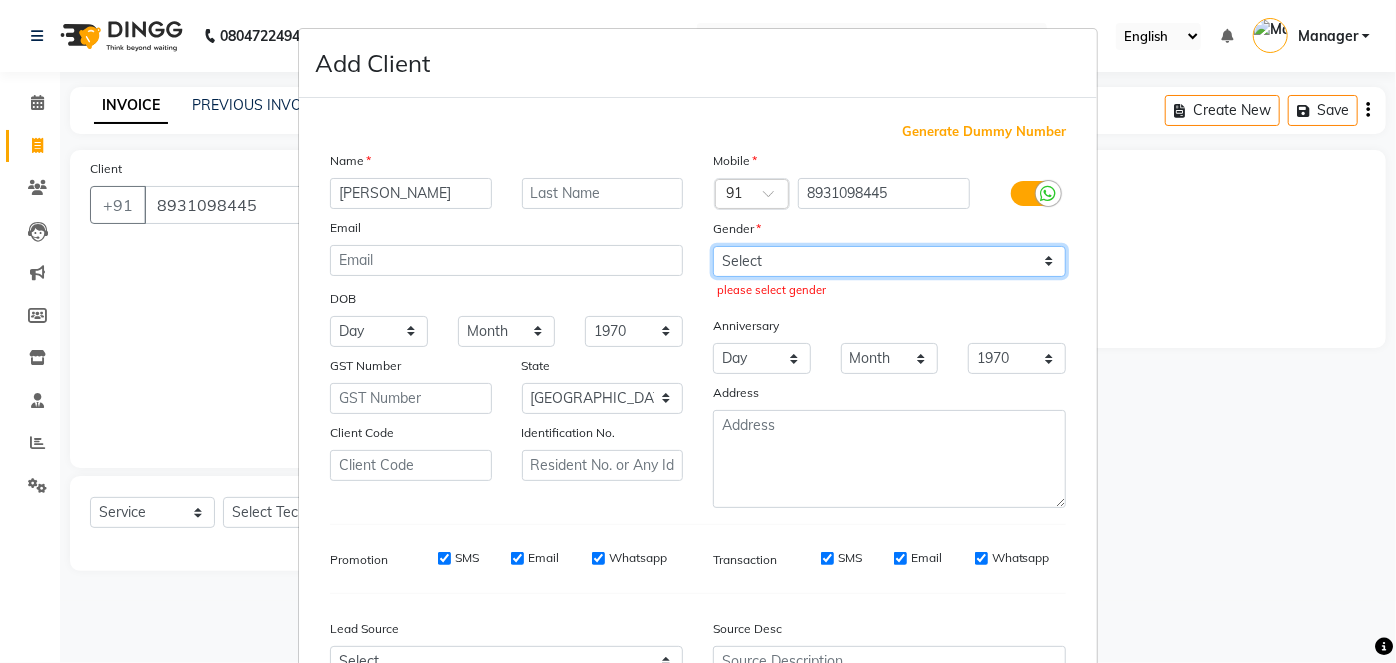 select on "[DEMOGRAPHIC_DATA]" 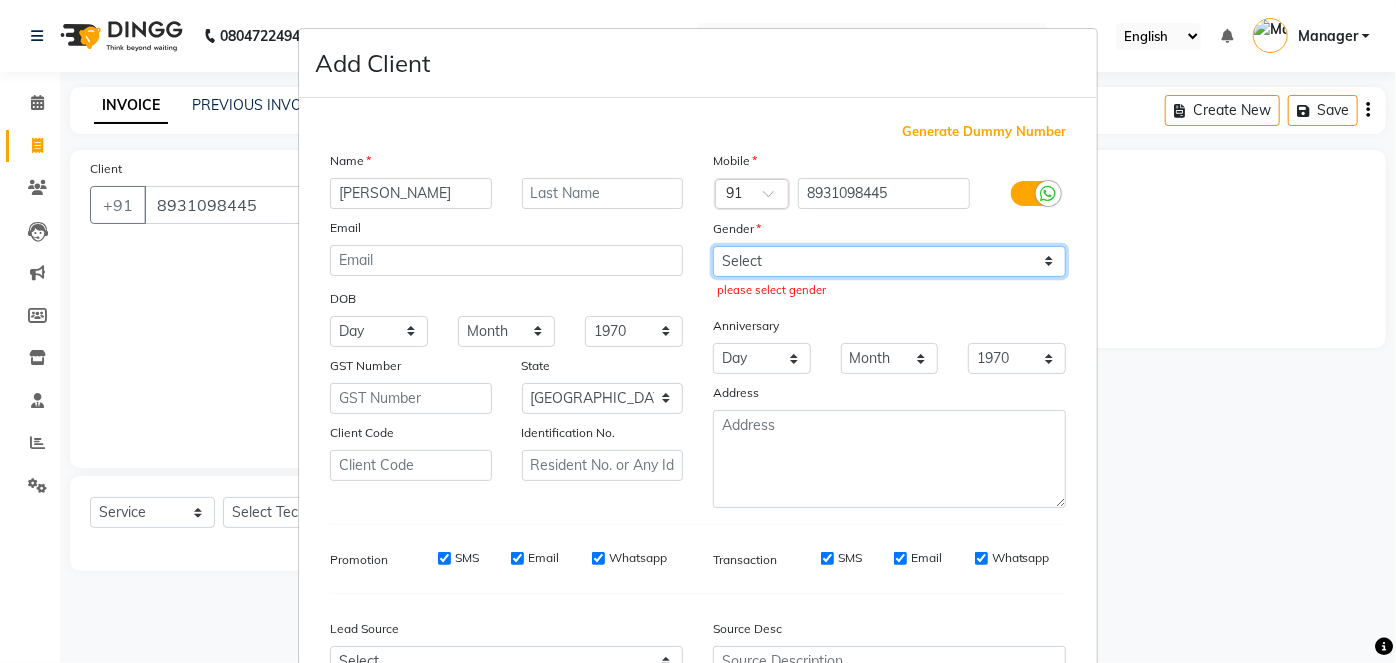 click on "Select [DEMOGRAPHIC_DATA] [DEMOGRAPHIC_DATA] Other Prefer Not To Say" at bounding box center [889, 261] 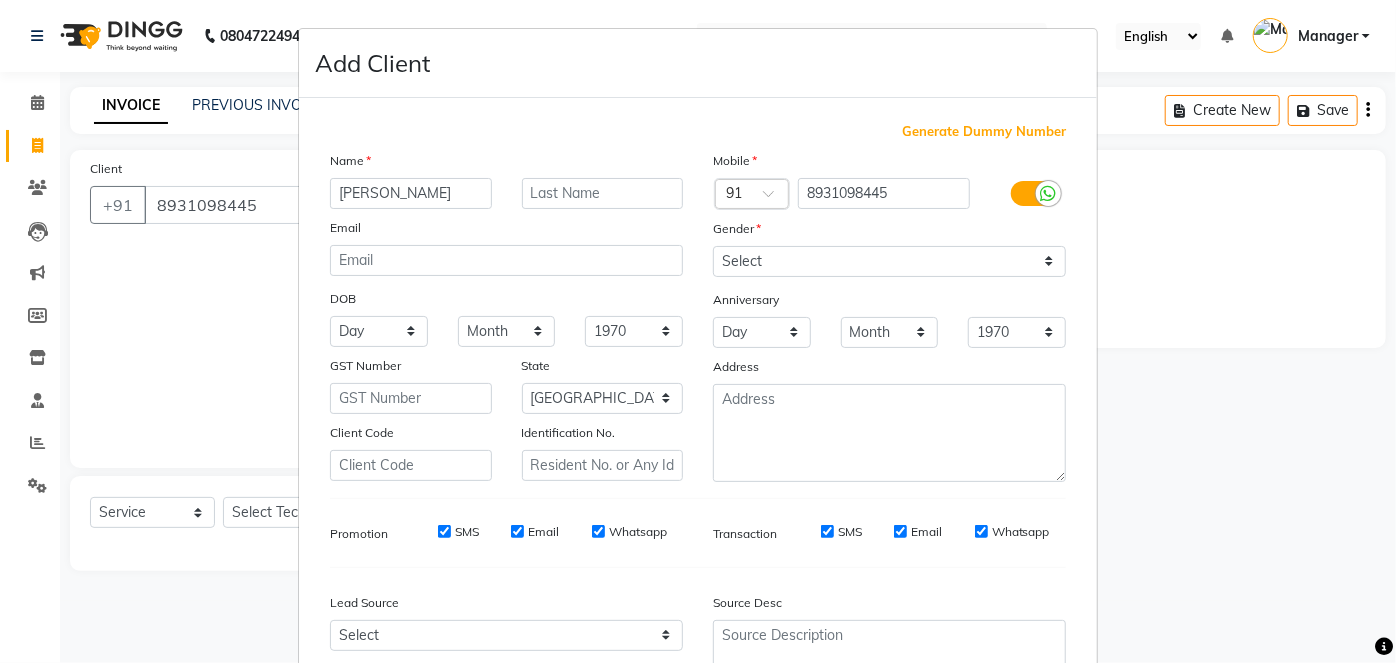 click on "Add Client Generate Dummy Number Name [PERSON_NAME] Email DOB Day 01 02 03 04 05 06 07 08 09 10 11 12 13 14 15 16 17 18 19 20 21 22 23 24 25 26 27 28 29 30 31 Month January February March April May June July August September October November [DATE] 1941 1942 1943 1944 1945 1946 1947 1948 1949 1950 1951 1952 1953 1954 1955 1956 1957 1958 1959 1960 1961 1962 1963 1964 1965 1966 1967 1968 1969 1970 1971 1972 1973 1974 1975 1976 1977 1978 1979 1980 1981 1982 1983 1984 1985 1986 1987 1988 1989 1990 1991 1992 1993 1994 1995 1996 1997 1998 1999 2000 2001 2002 2003 2004 2005 2006 2007 2008 2009 2010 2011 2012 2013 2014 2015 2016 2017 2018 2019 2020 2021 2022 2023 2024 GST Number State Select [GEOGRAPHIC_DATA] [GEOGRAPHIC_DATA] [GEOGRAPHIC_DATA] [GEOGRAPHIC_DATA] [GEOGRAPHIC_DATA] [GEOGRAPHIC_DATA] [GEOGRAPHIC_DATA] [GEOGRAPHIC_DATA] and [GEOGRAPHIC_DATA] [GEOGRAPHIC_DATA] [GEOGRAPHIC_DATA] [GEOGRAPHIC_DATA] [GEOGRAPHIC_DATA] [GEOGRAPHIC_DATA] [GEOGRAPHIC_DATA] [GEOGRAPHIC_DATA] [GEOGRAPHIC_DATA] [GEOGRAPHIC_DATA] [GEOGRAPHIC_DATA] [GEOGRAPHIC_DATA] [GEOGRAPHIC_DATA] [GEOGRAPHIC_DATA] [GEOGRAPHIC_DATA] [GEOGRAPHIC_DATA] [GEOGRAPHIC_DATA] [GEOGRAPHIC_DATA] [GEOGRAPHIC_DATA] [GEOGRAPHIC_DATA] [GEOGRAPHIC_DATA] [GEOGRAPHIC_DATA]" at bounding box center [698, 331] 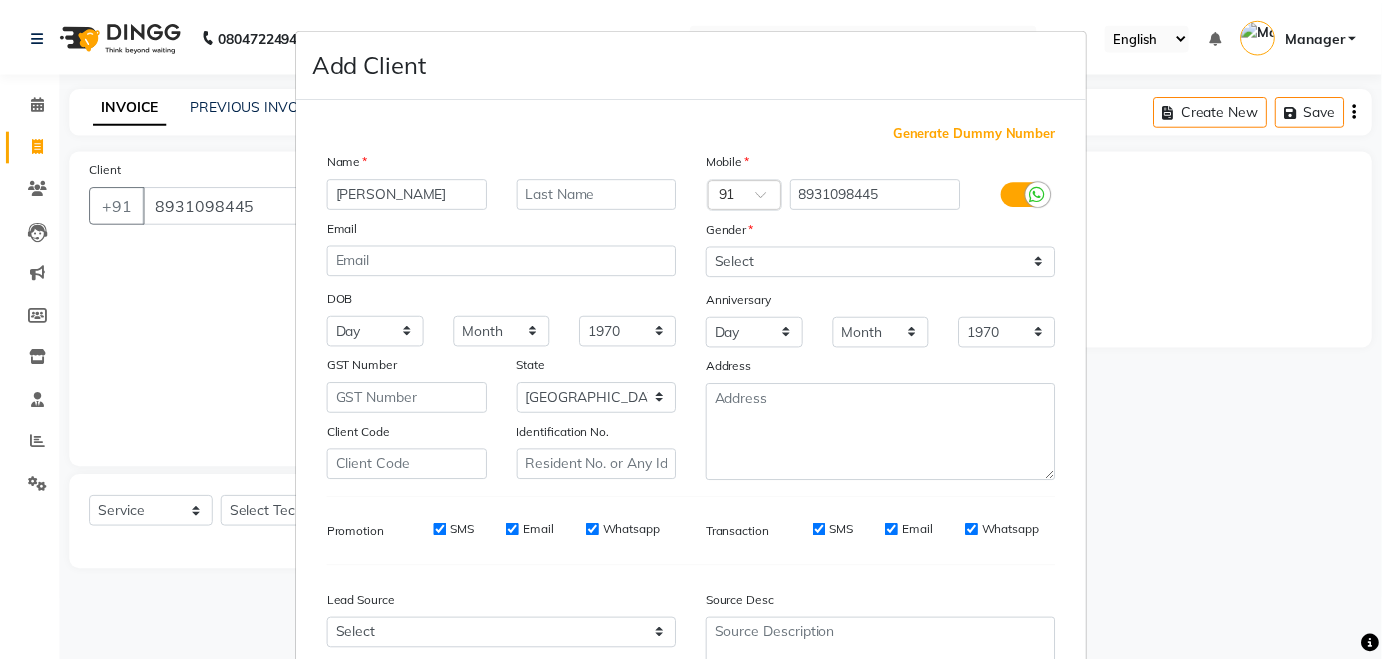 scroll, scrollTop: 184, scrollLeft: 0, axis: vertical 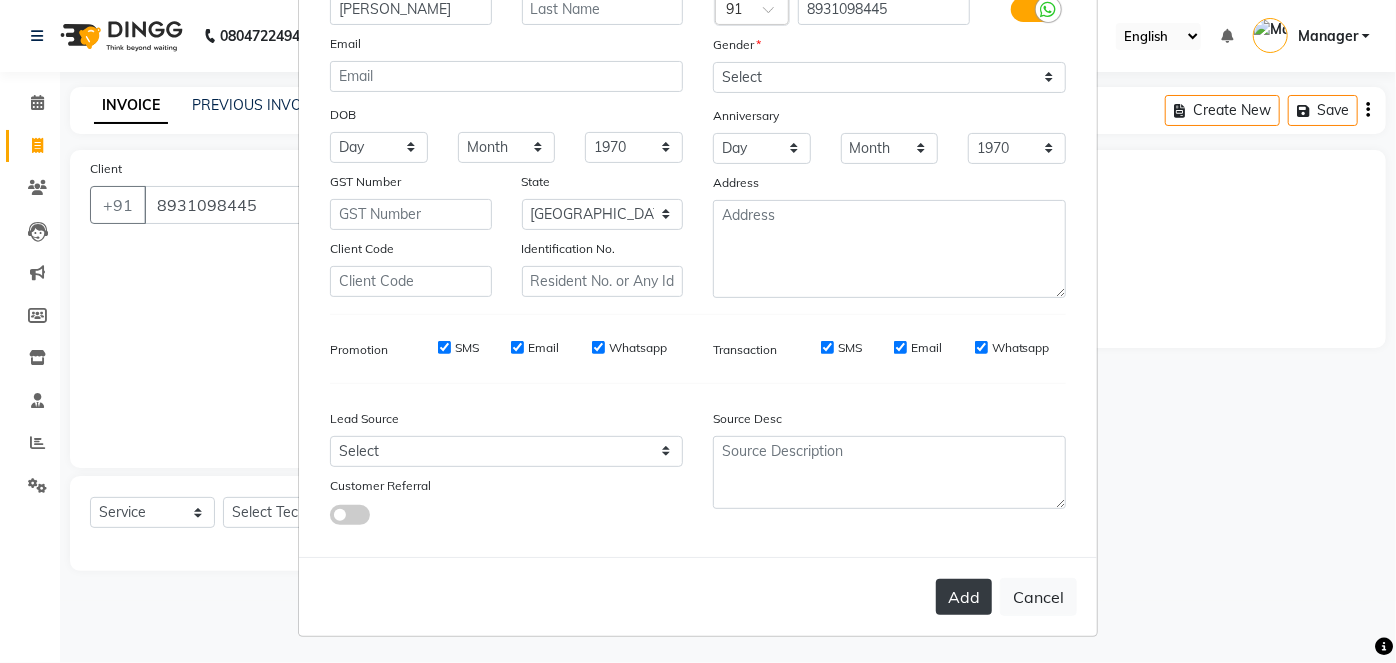 click on "Add" at bounding box center (964, 597) 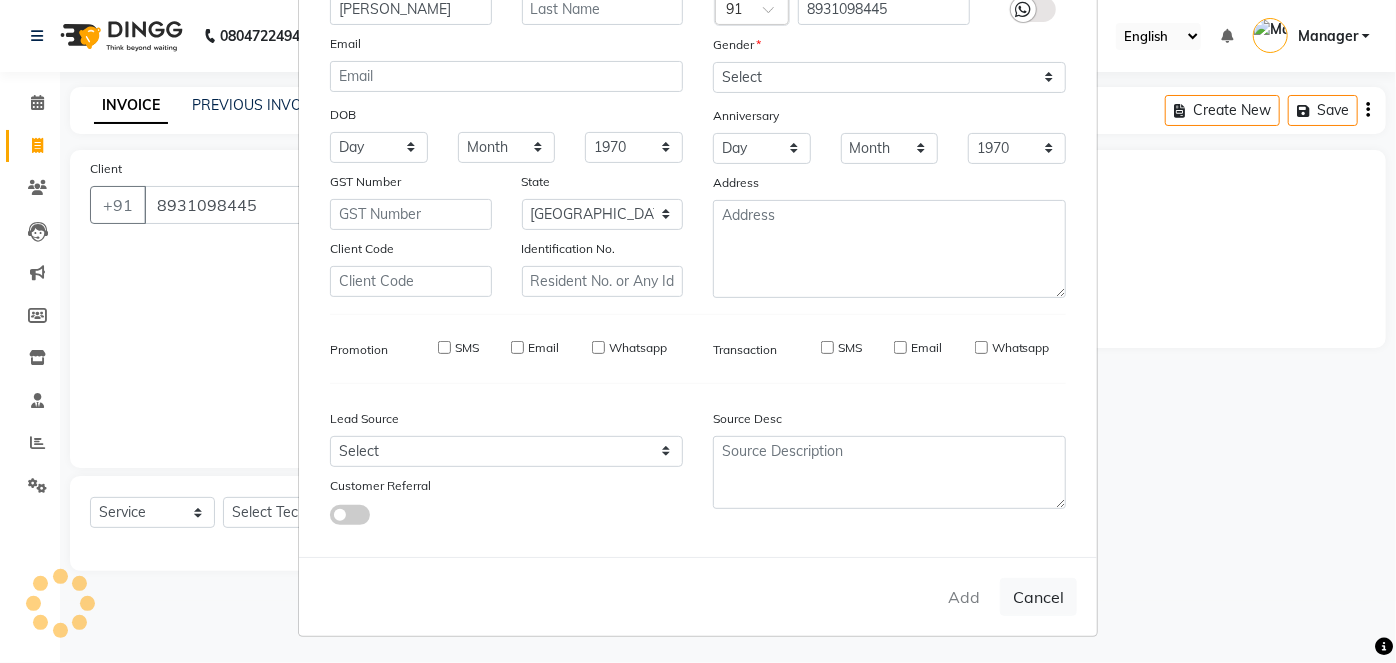 type on "89******45" 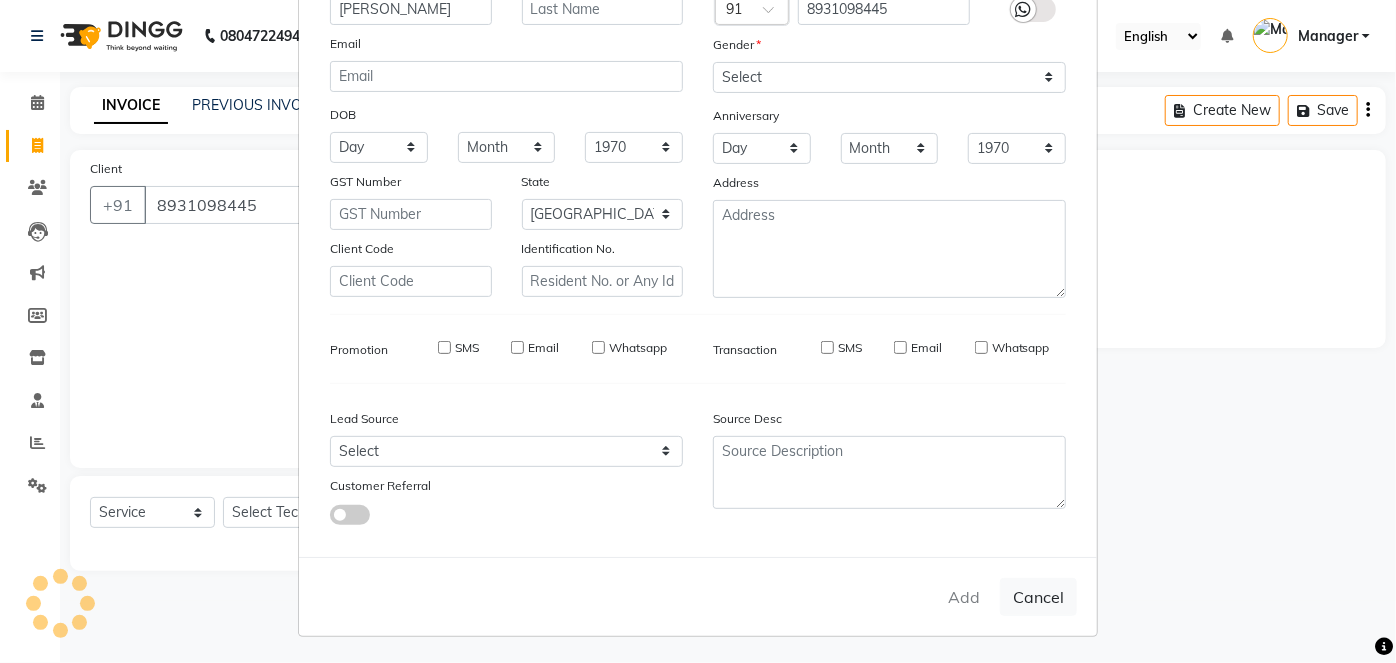 type 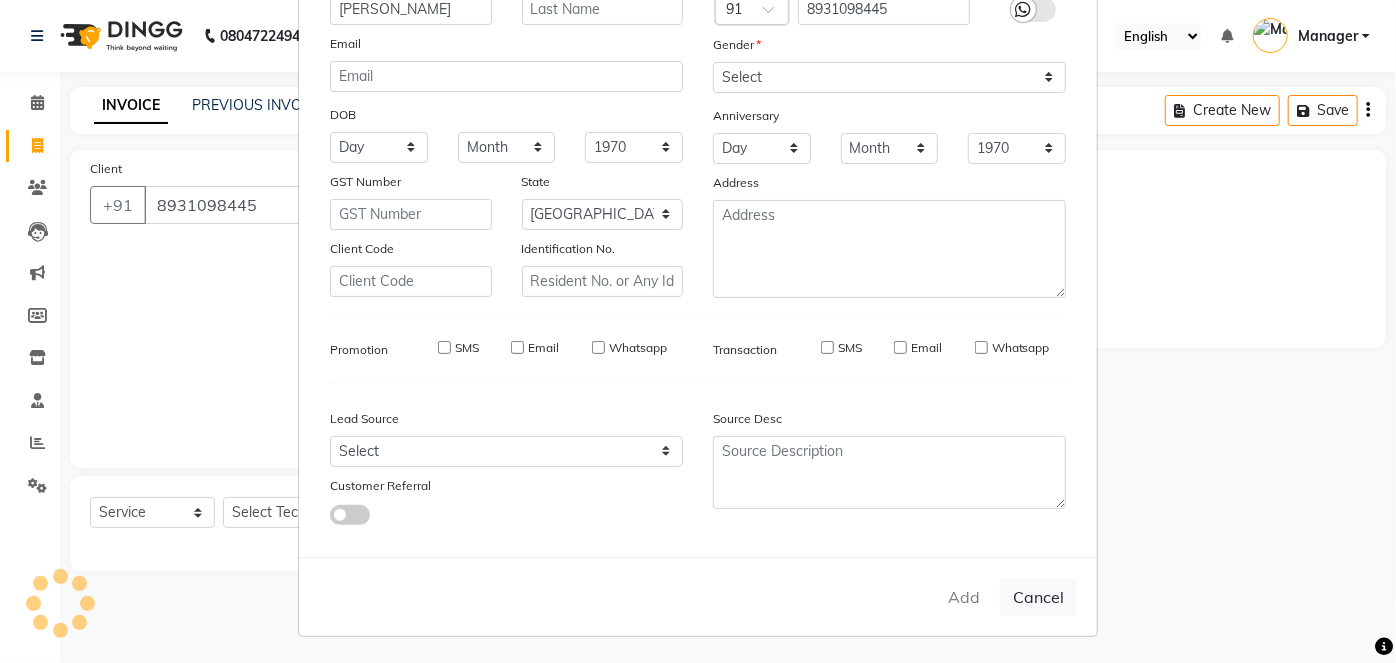 select 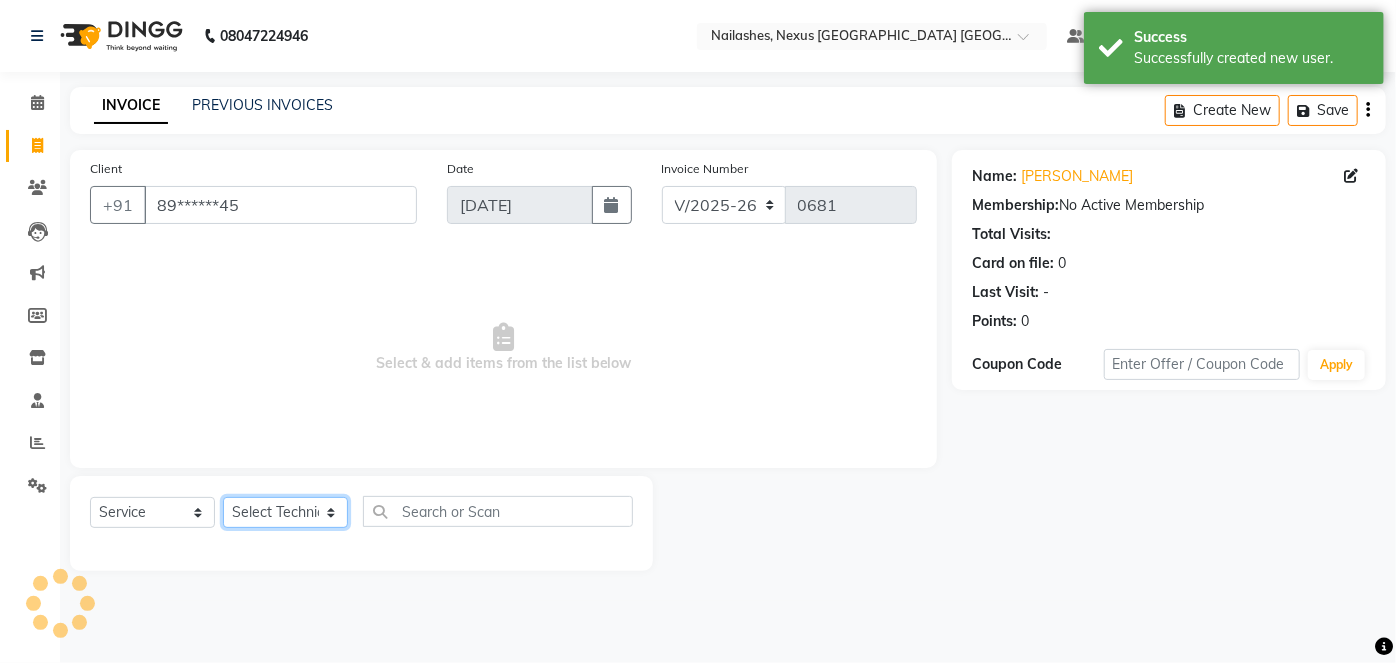 click on "Select Technician Aboto babita [PERSON_NAME] Manager Rakhi [PERSON_NAME] [PERSON_NAME] winish Sir" 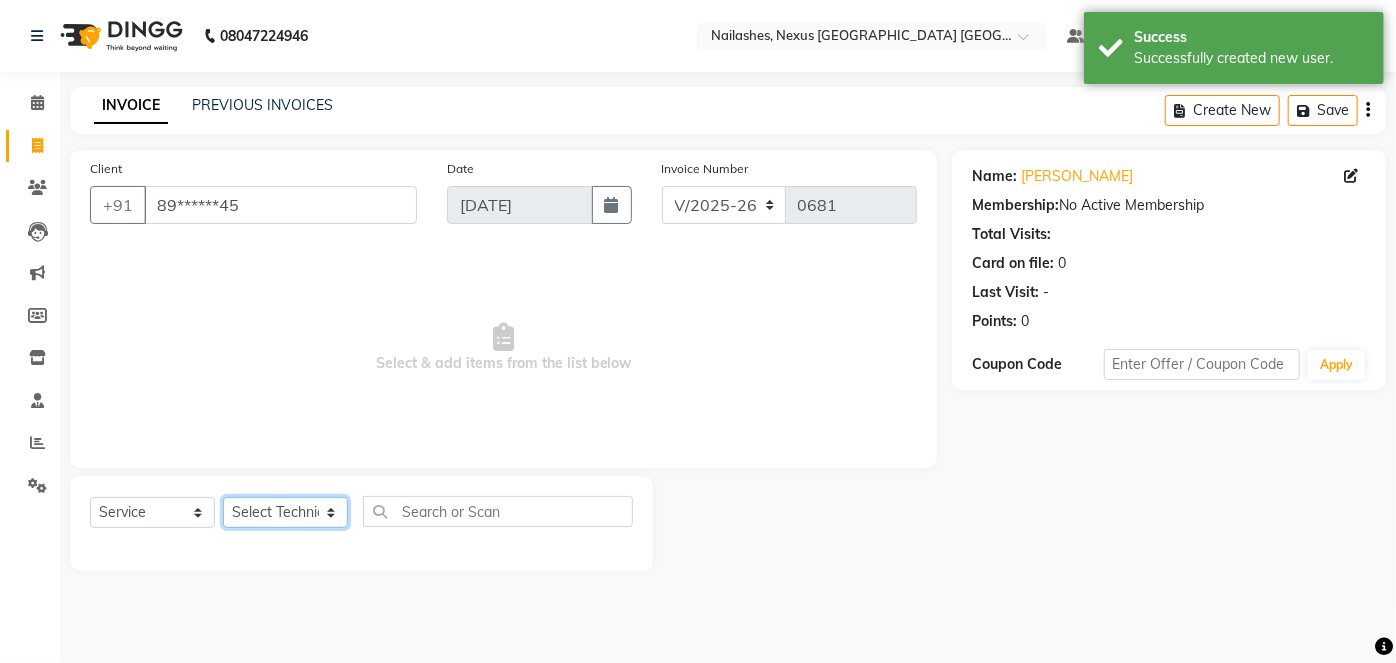 select on "69866" 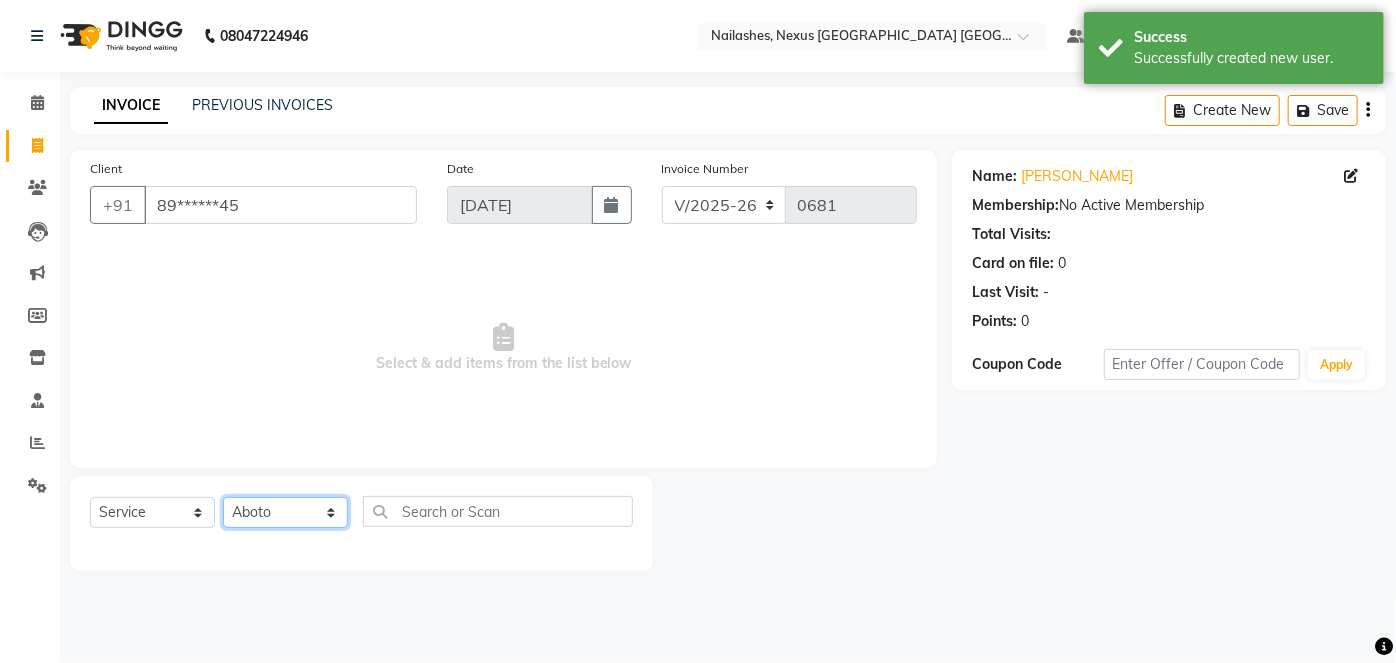 click on "Select Technician Aboto babita [PERSON_NAME] Manager Rakhi [PERSON_NAME] [PERSON_NAME] winish Sir" 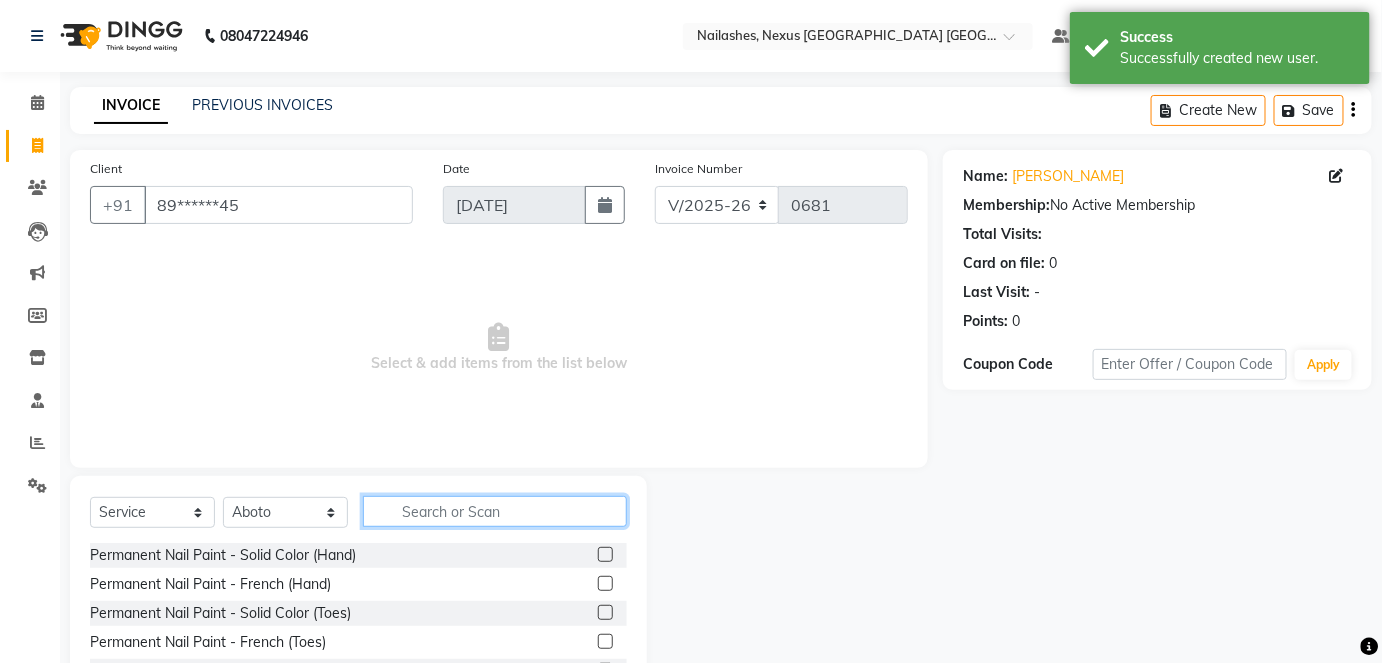 click 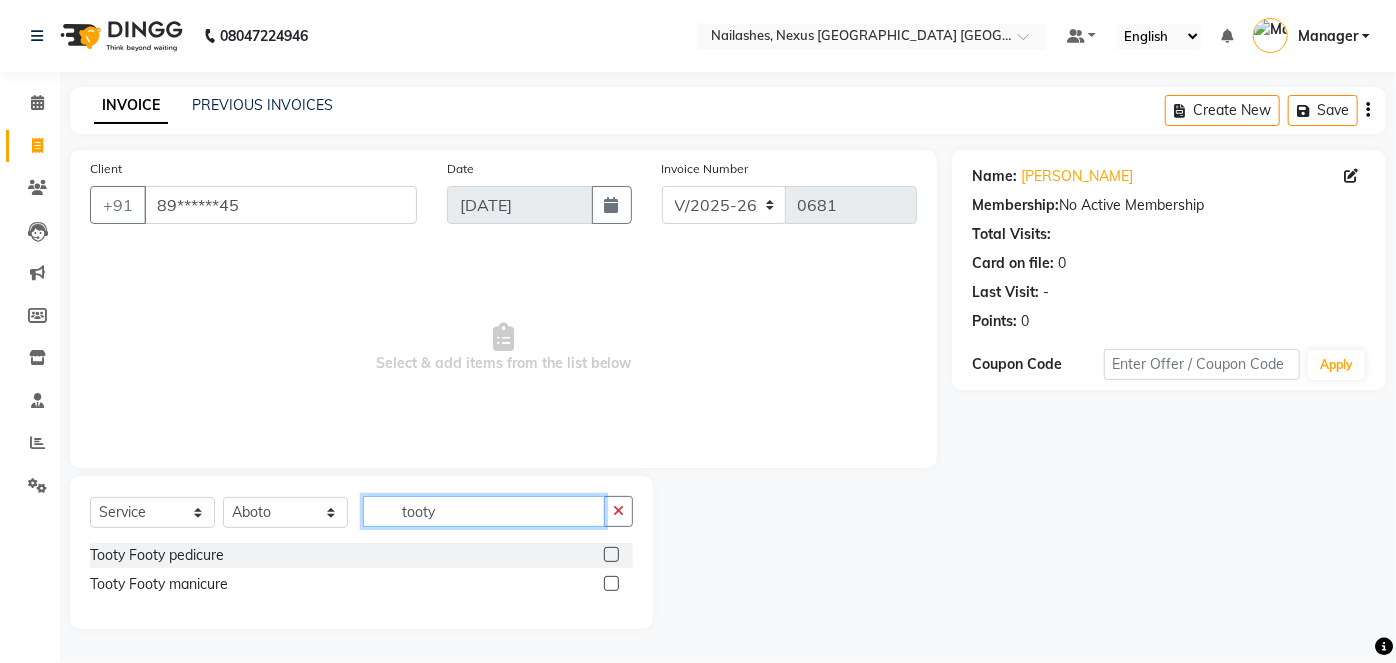 type on "tooty" 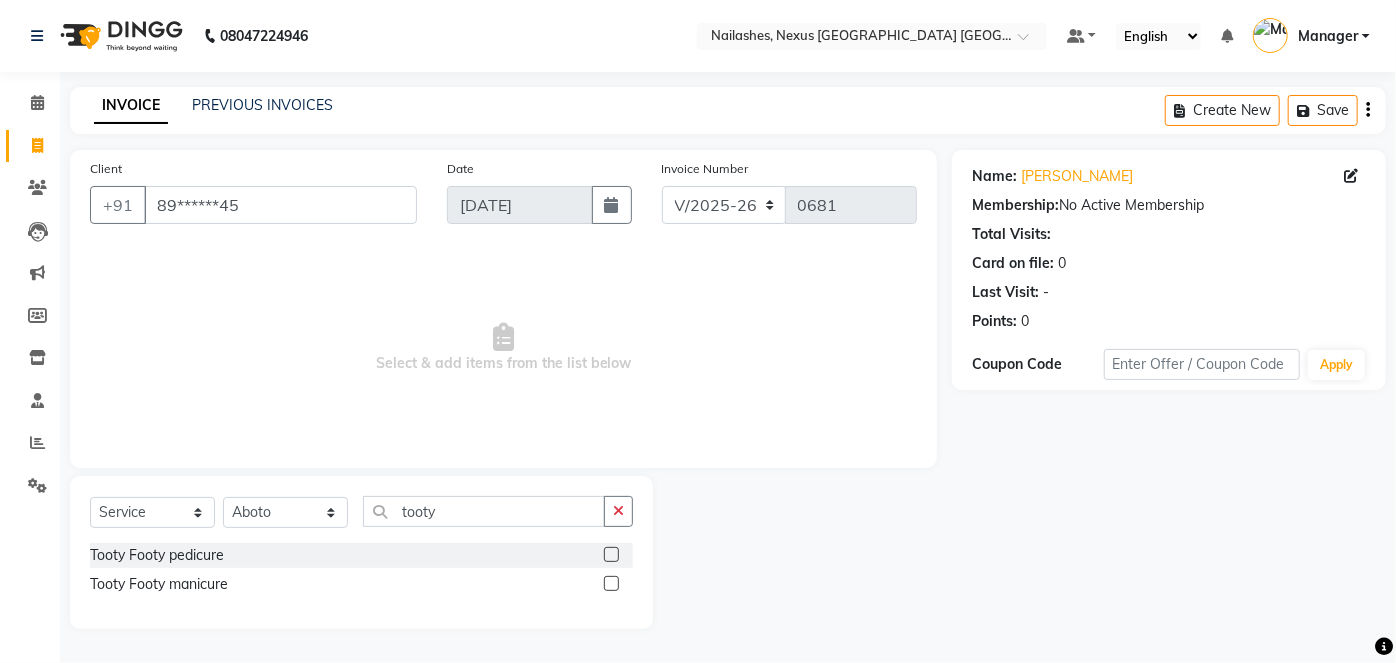 click 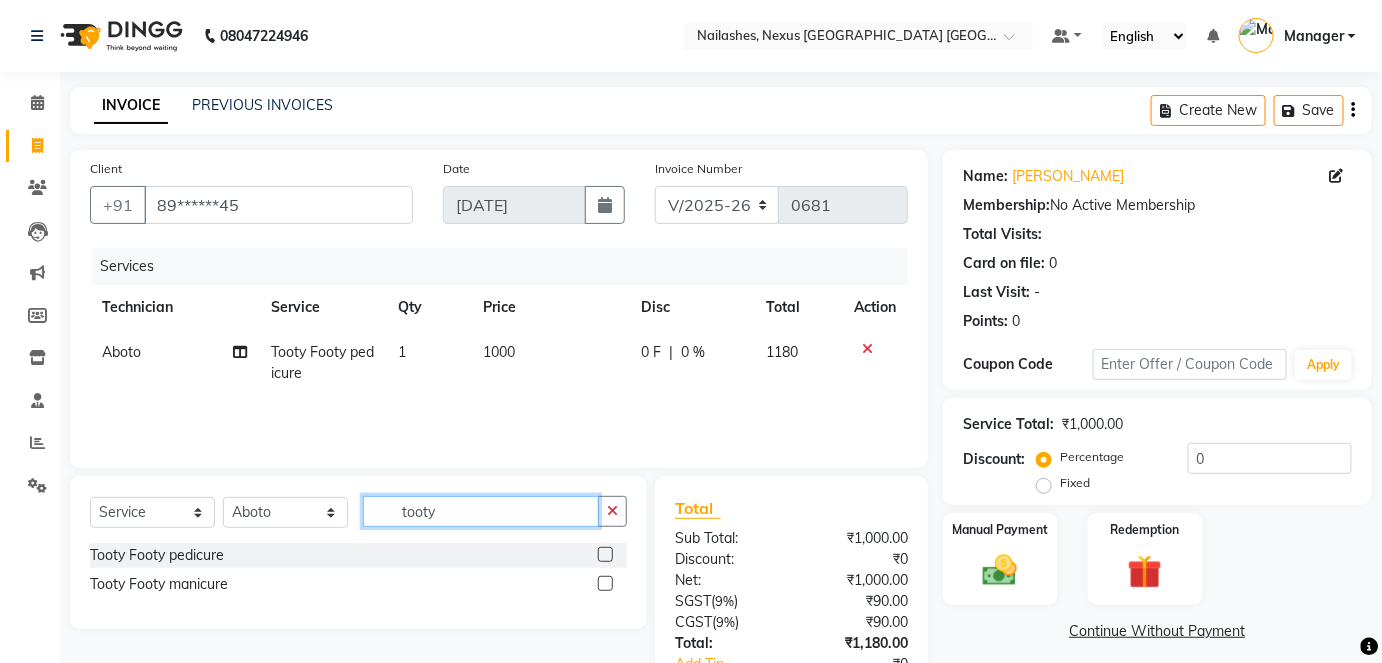 click on "tooty" 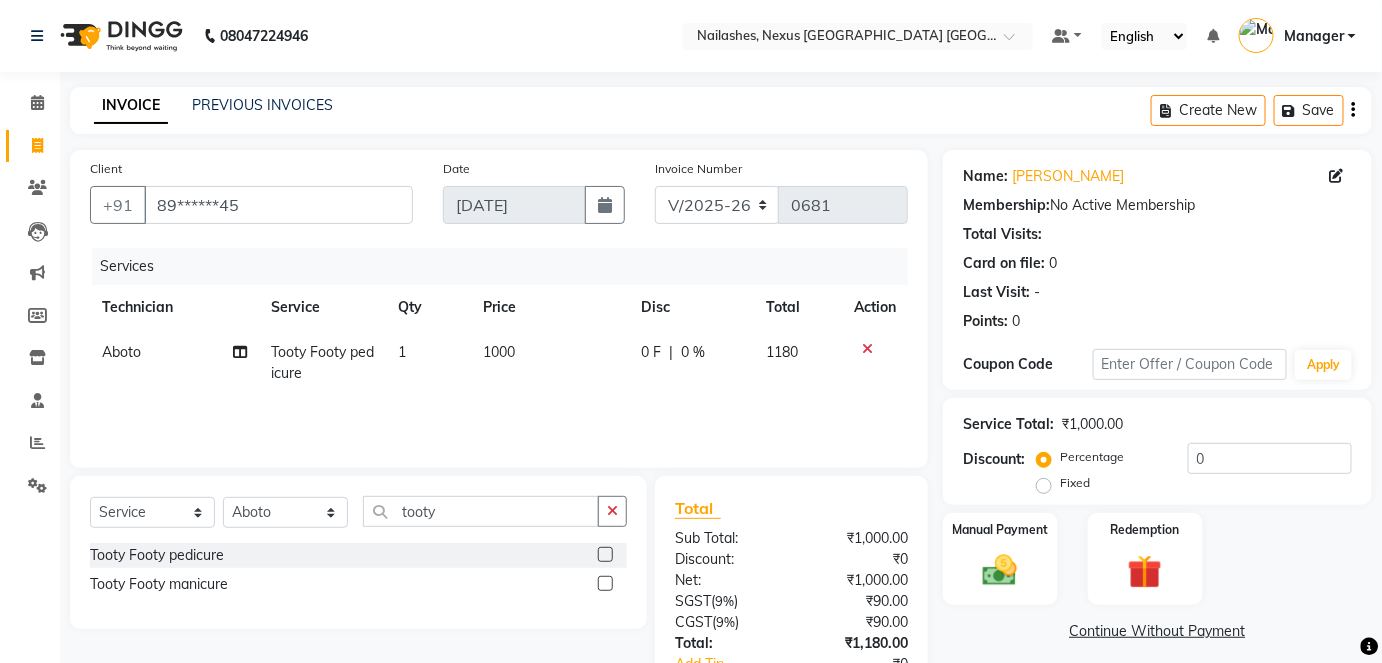 click 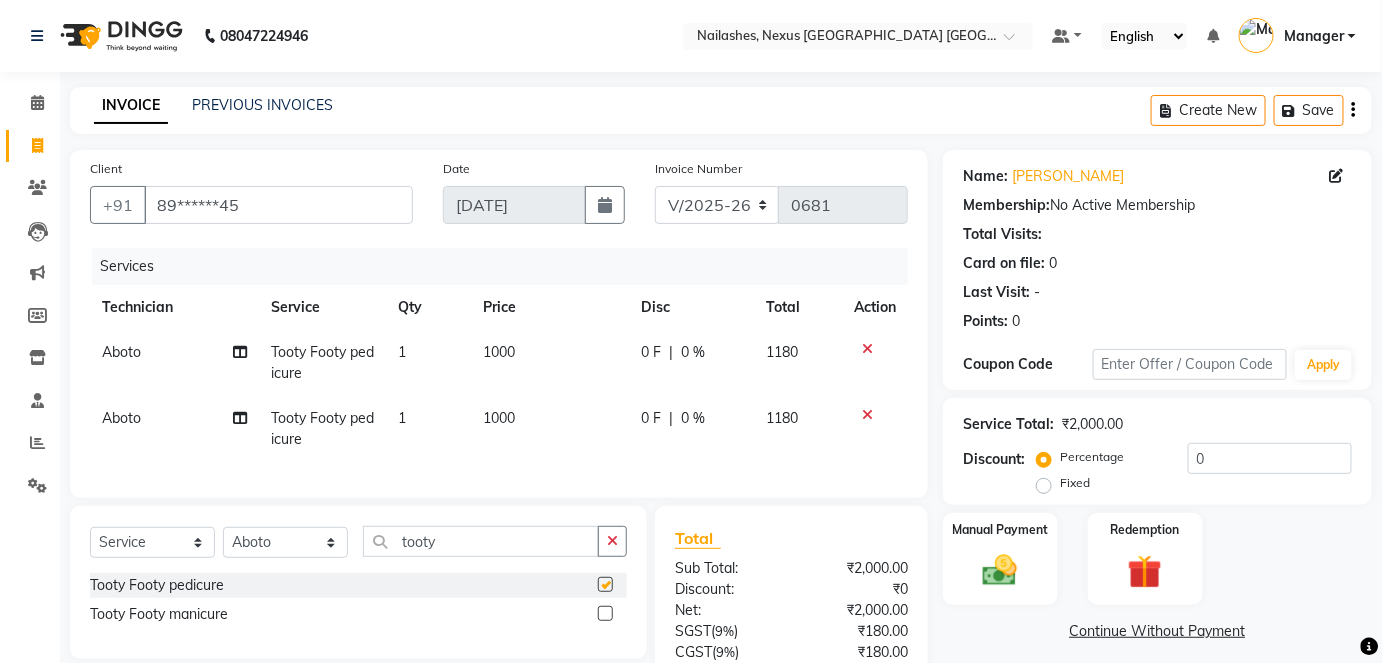 checkbox on "false" 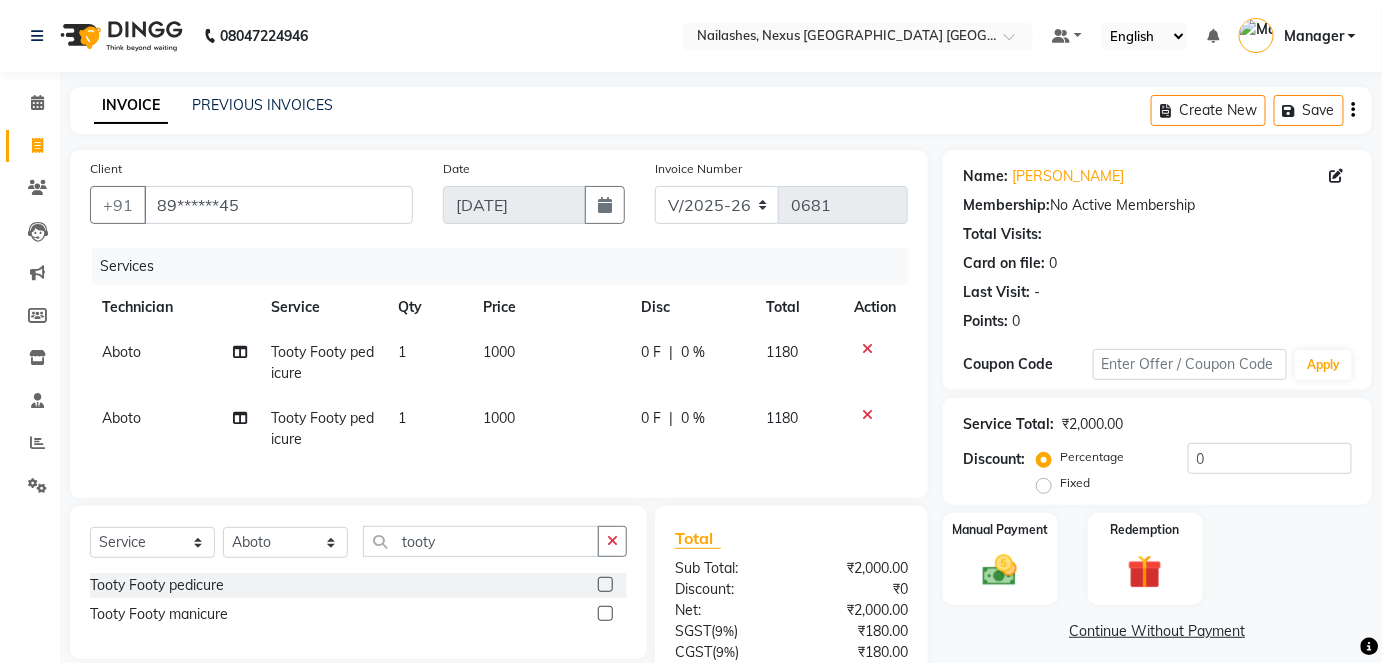 click on "1000" 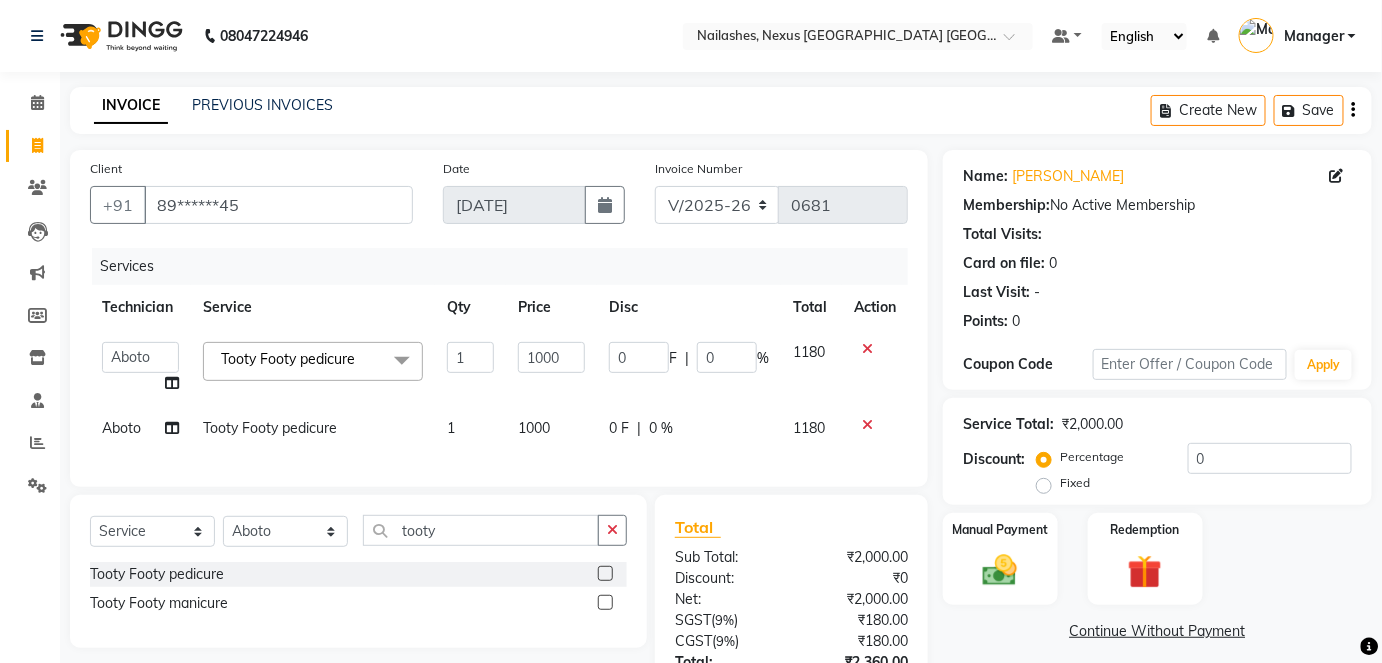 click on "1" 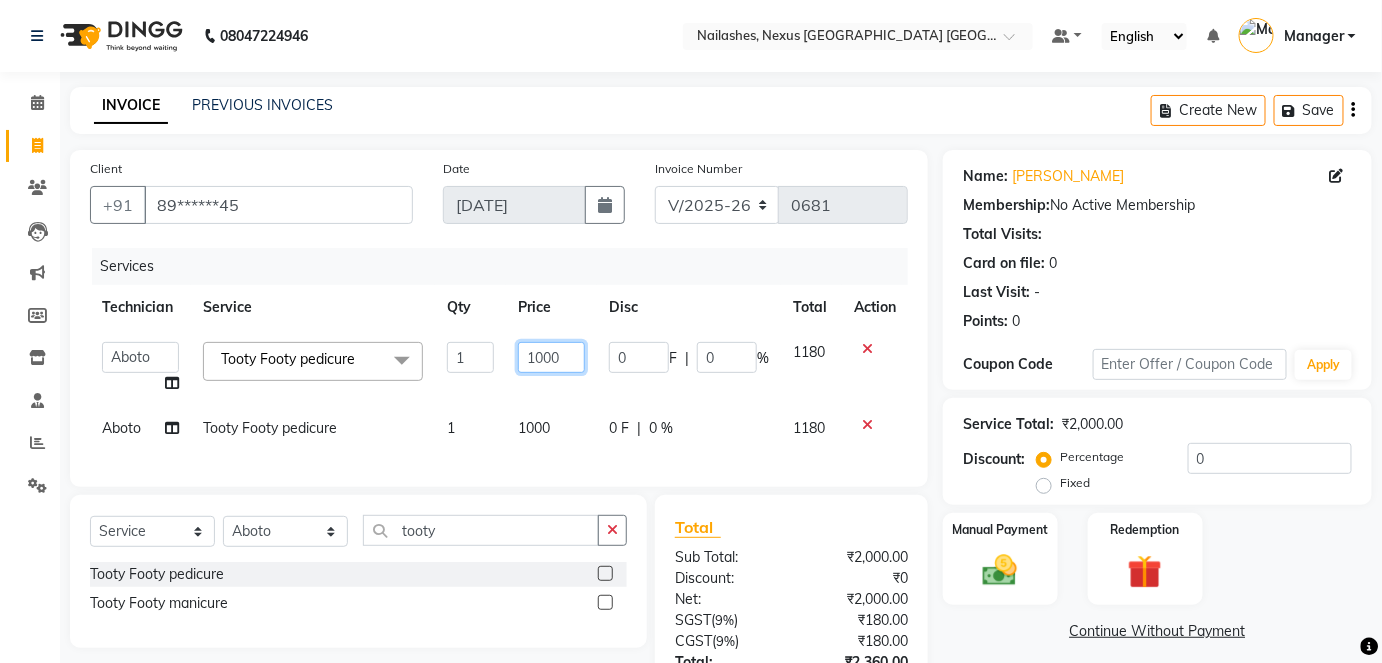 click on "1000" 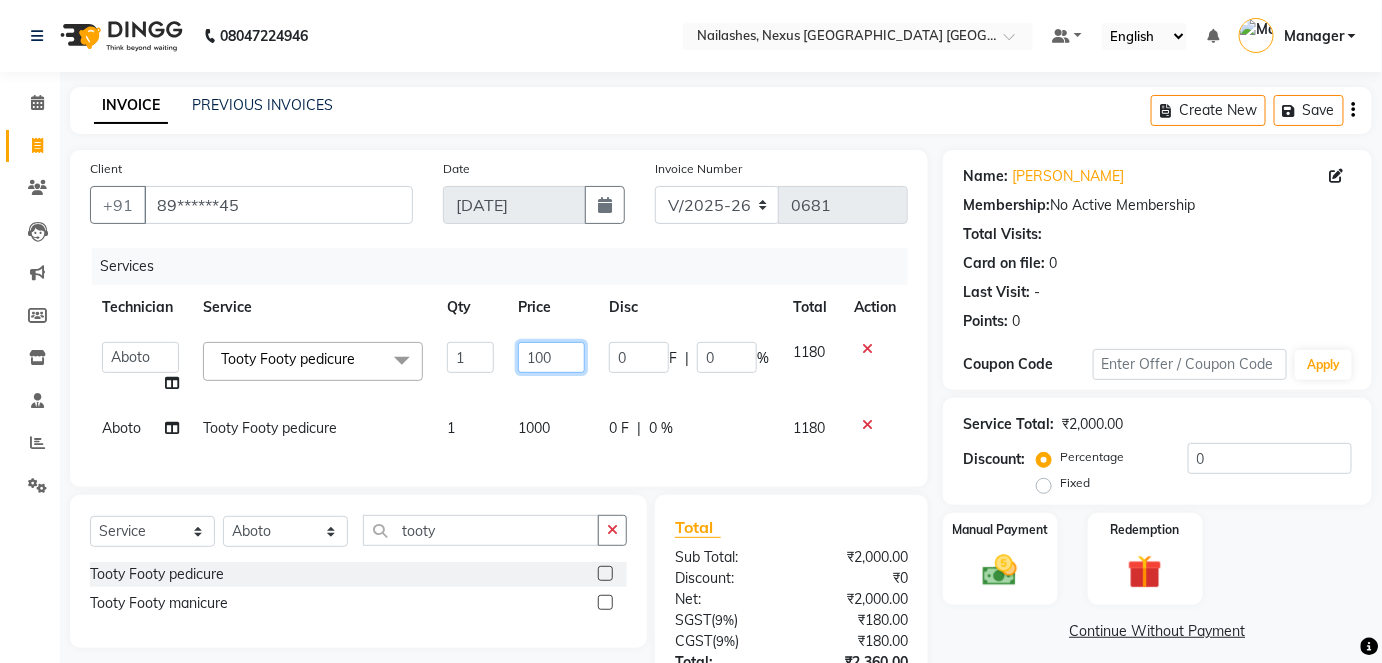 type on "1100" 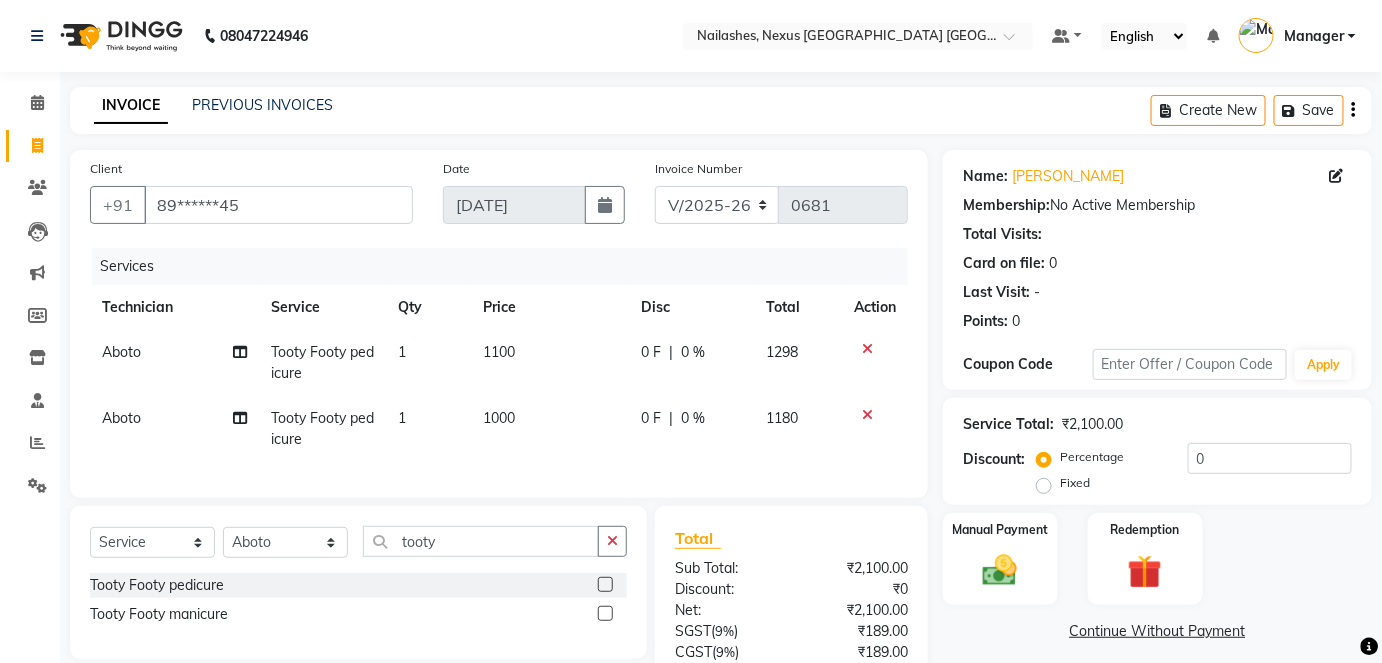click on "1100" 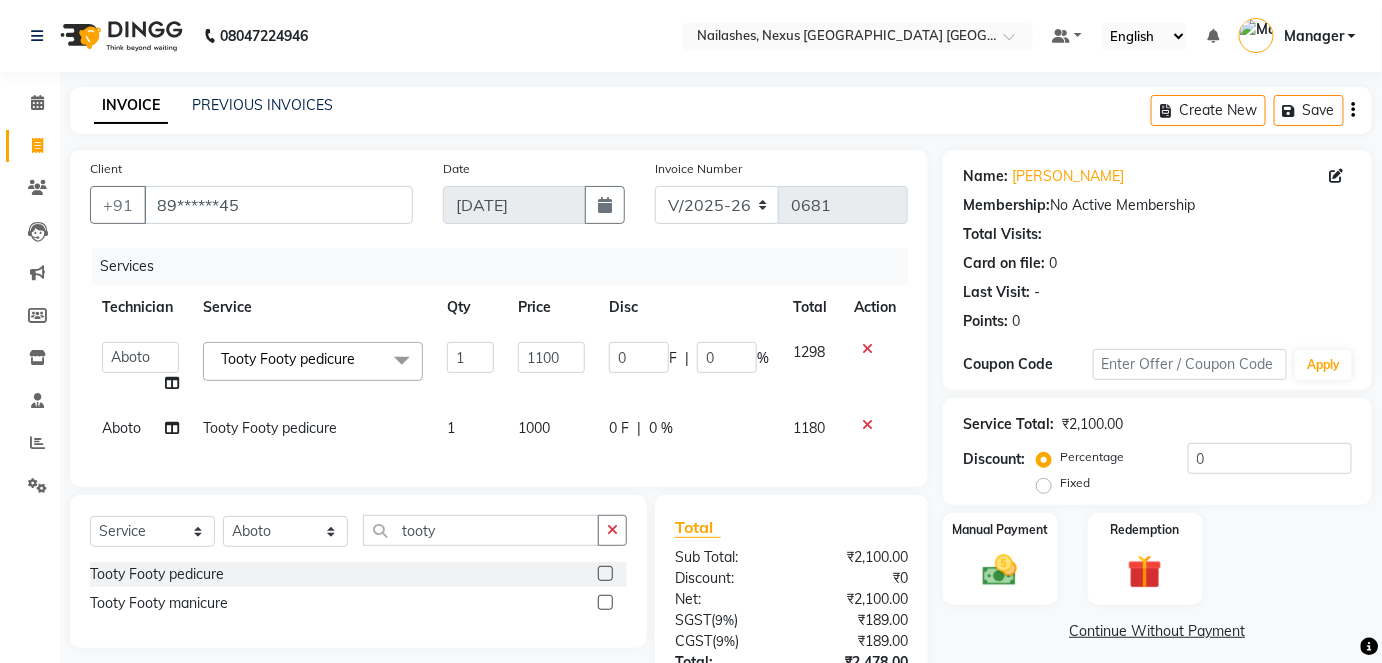 click on "1000" 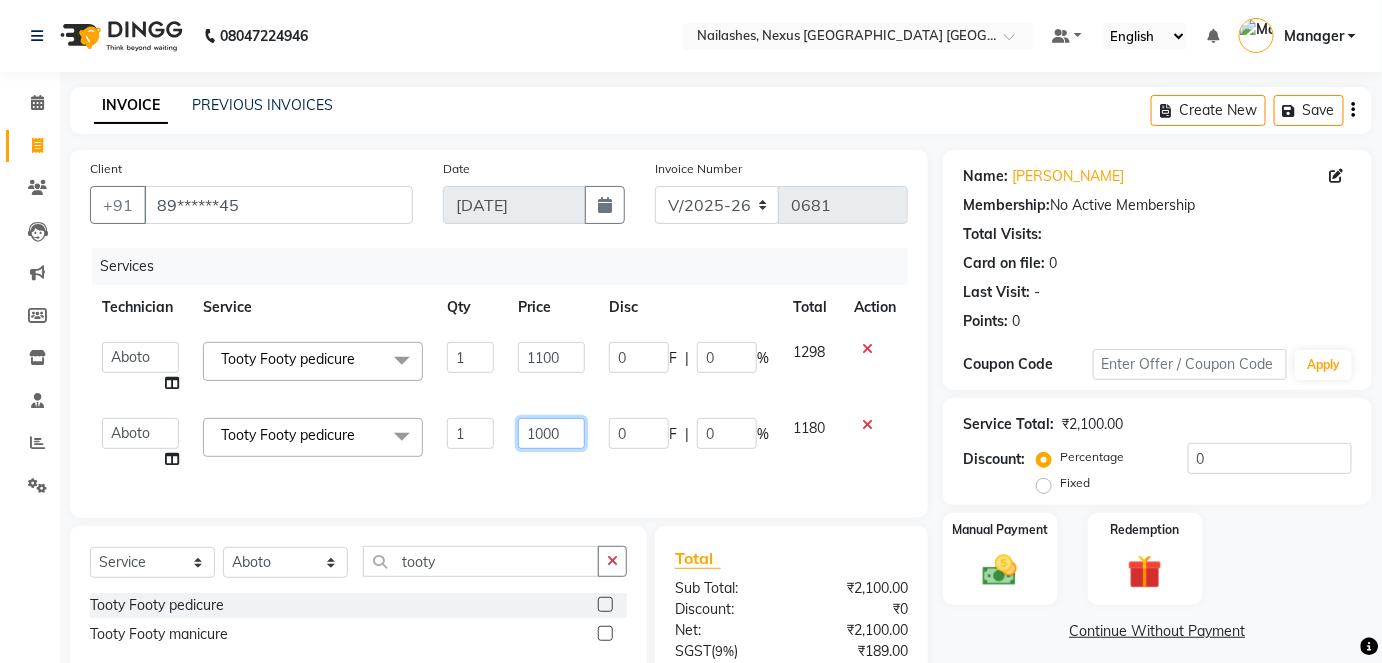 click on "1000" 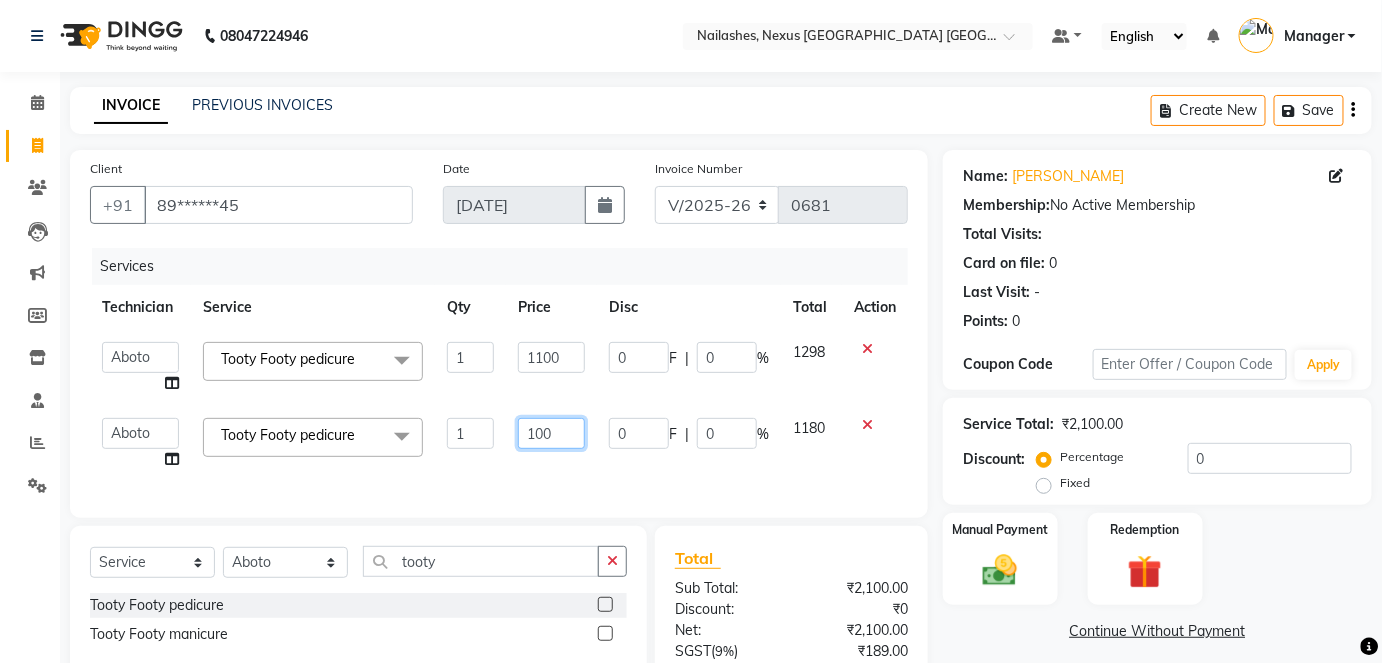 type on "1100" 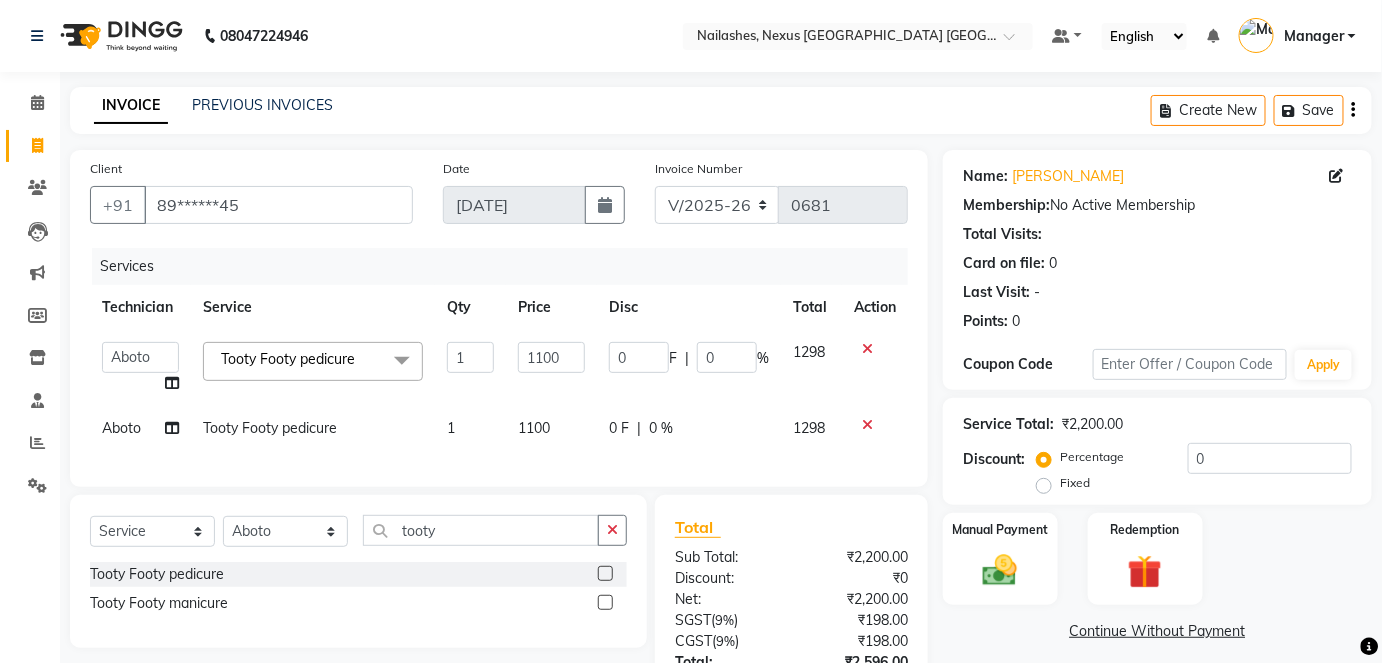 click on "Services Technician Service Qty Price Disc Total Action  Aboto   babita   [PERSON_NAME]   Manager   Rakhi   [PERSON_NAME]   [PERSON_NAME]   winish Sir  Tooty Footy pedicure  x Permanent Nail Paint - Solid Color (Hand) Permanent Nail Paint - French (Hand) Permanent Nail Paint - Solid Color (Toes) Permanent Nail Paint - French (Toes) Permanent Nail Paint per fingure Permanent Nail Paint French per fingre Gel nail paint one hand Restoration - Gel (Hand) Restoration - Tip Replacement (Hand) Restoration - Touch -up (Hand) Restoration - Gel Color Changes (Hand) Restoration - Removal of Extension (Hand) Restoration - Removal of Nail Paint (Hand) Restoration - Gel (Toes) Restoration - Tip Replacement (Toes) Restoration - Touch -up (Toes) Restoration - Gel Color Changes (Toes) Restoration - Removal of Extension (Toes) Restoration - Removal of Nail Paint (Toes) TIK TOK (Hand) TIK TOK (Toes) Regular Nail Paint (Hand) Regular Nail Paint (Toes) Cuticle oil Sweet - 16 pedicure Tooty Footy pedicure Salt of the Earth pedicure 1 0" 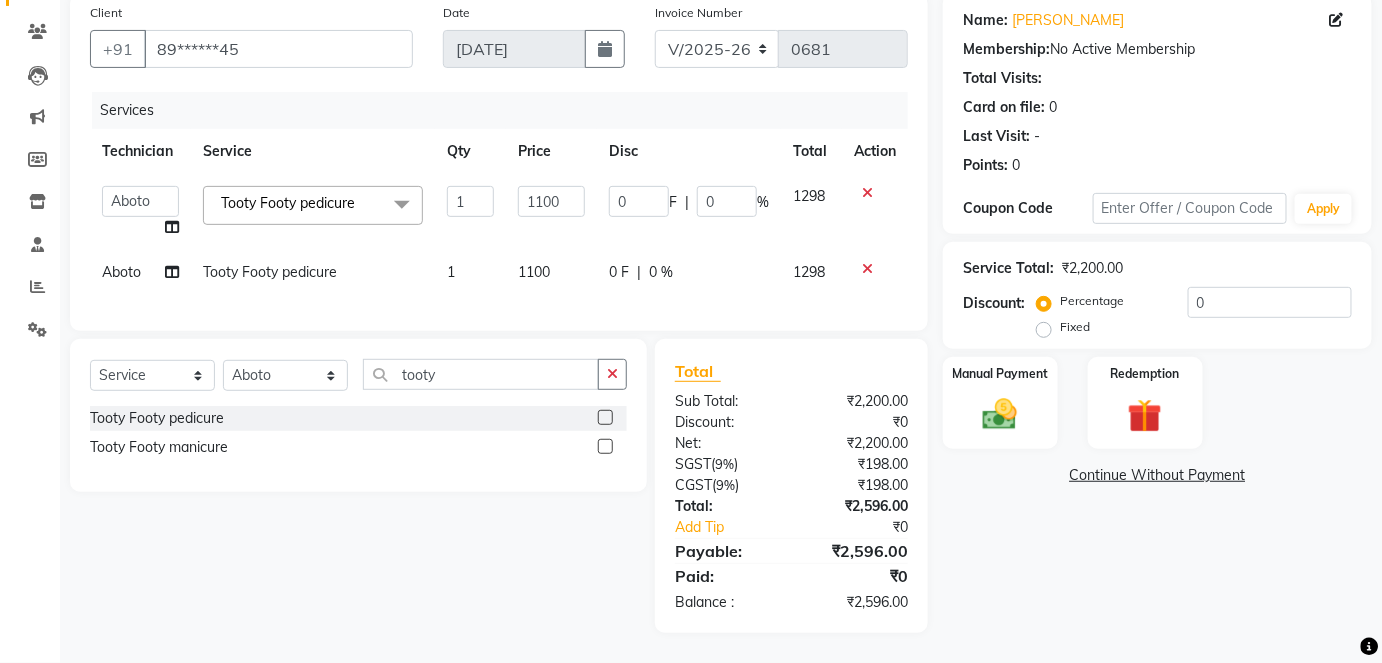 click on "Services Technician Service Qty Price Disc Total Action  Aboto   babita   [PERSON_NAME]   Manager   Rakhi   [PERSON_NAME]   [PERSON_NAME]   winish Sir  Tooty Footy pedicure  x Permanent Nail Paint - Solid Color (Hand) Permanent Nail Paint - French (Hand) Permanent Nail Paint - Solid Color (Toes) Permanent Nail Paint - French (Toes) Permanent Nail Paint per fingure Permanent Nail Paint French per fingre Gel nail paint one hand Restoration - Gel (Hand) Restoration - Tip Replacement (Hand) Restoration - Touch -up (Hand) Restoration - Gel Color Changes (Hand) Restoration - Removal of Extension (Hand) Restoration - Removal of Nail Paint (Hand) Restoration - Gel (Toes) Restoration - Tip Replacement (Toes) Restoration - Touch -up (Toes) Restoration - Gel Color Changes (Toes) Restoration - Removal of Extension (Toes) Restoration - Removal of Nail Paint (Toes) TIK TOK (Hand) TIK TOK (Toes) Regular Nail Paint (Hand) Regular Nail Paint (Toes) Cuticle oil Sweet - 16 pedicure Tooty Footy pedicure Salt of the Earth pedicure 1 0" 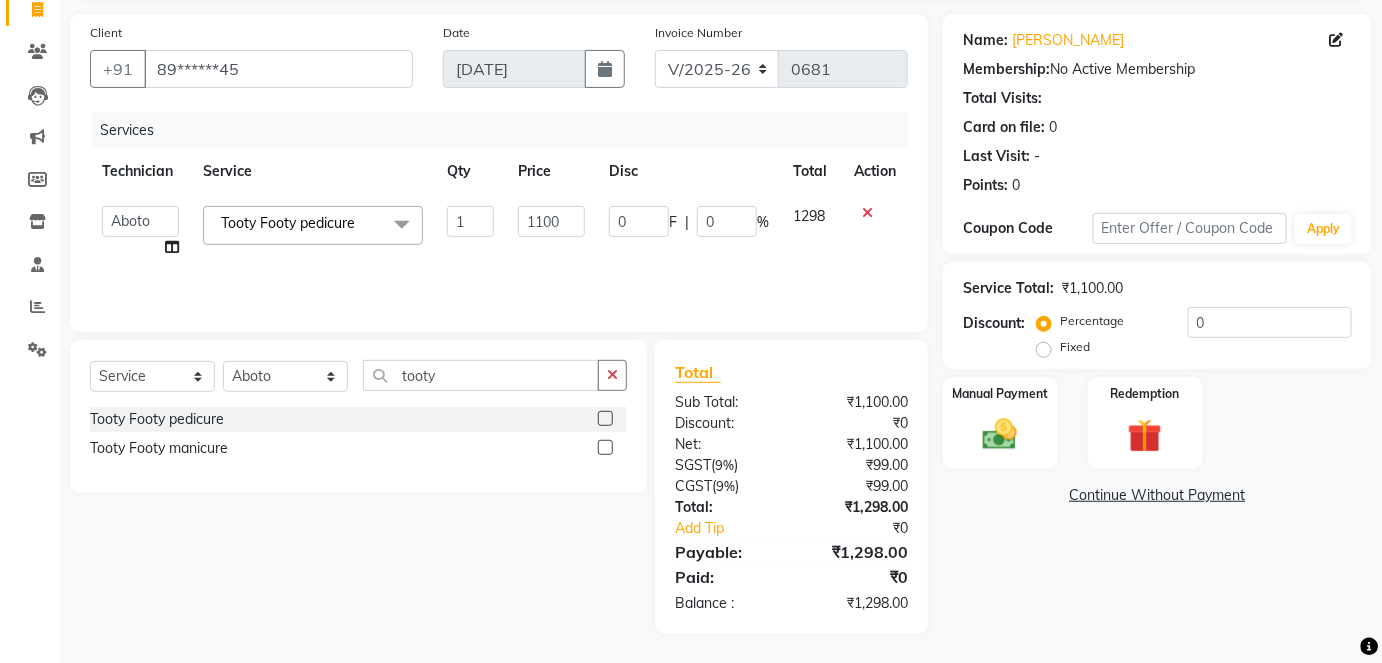 click 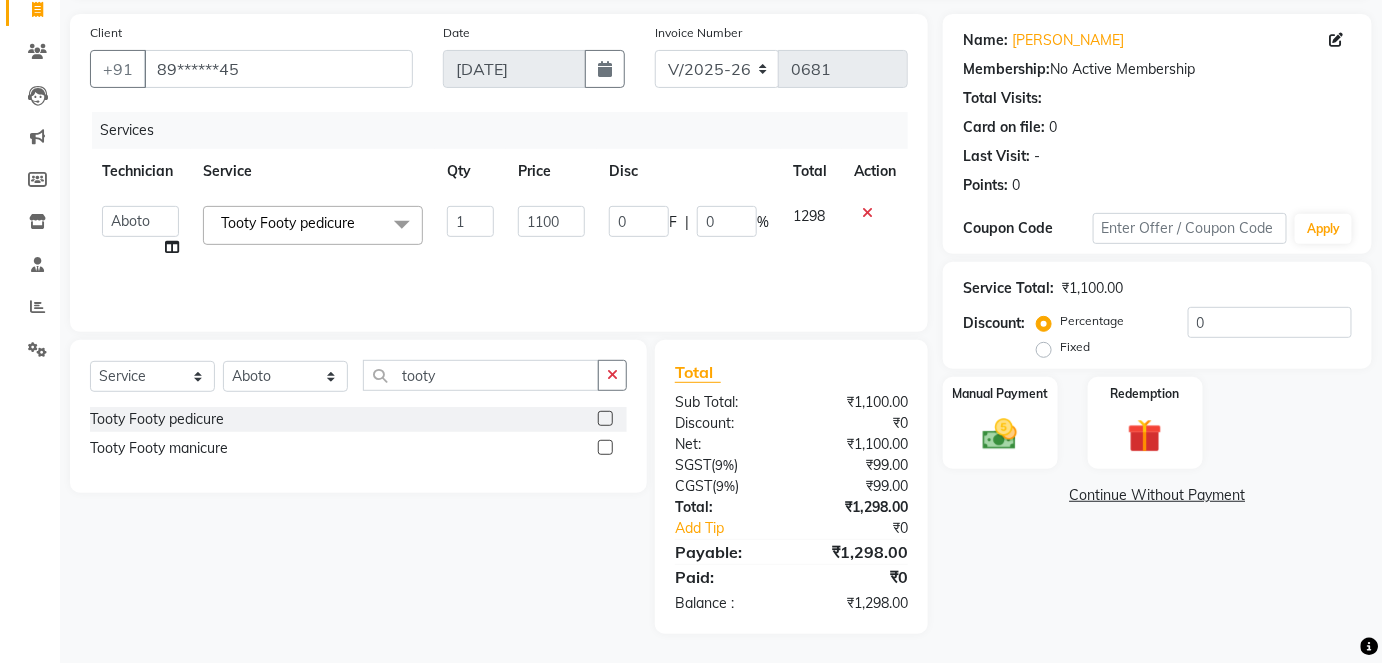click at bounding box center [604, 448] 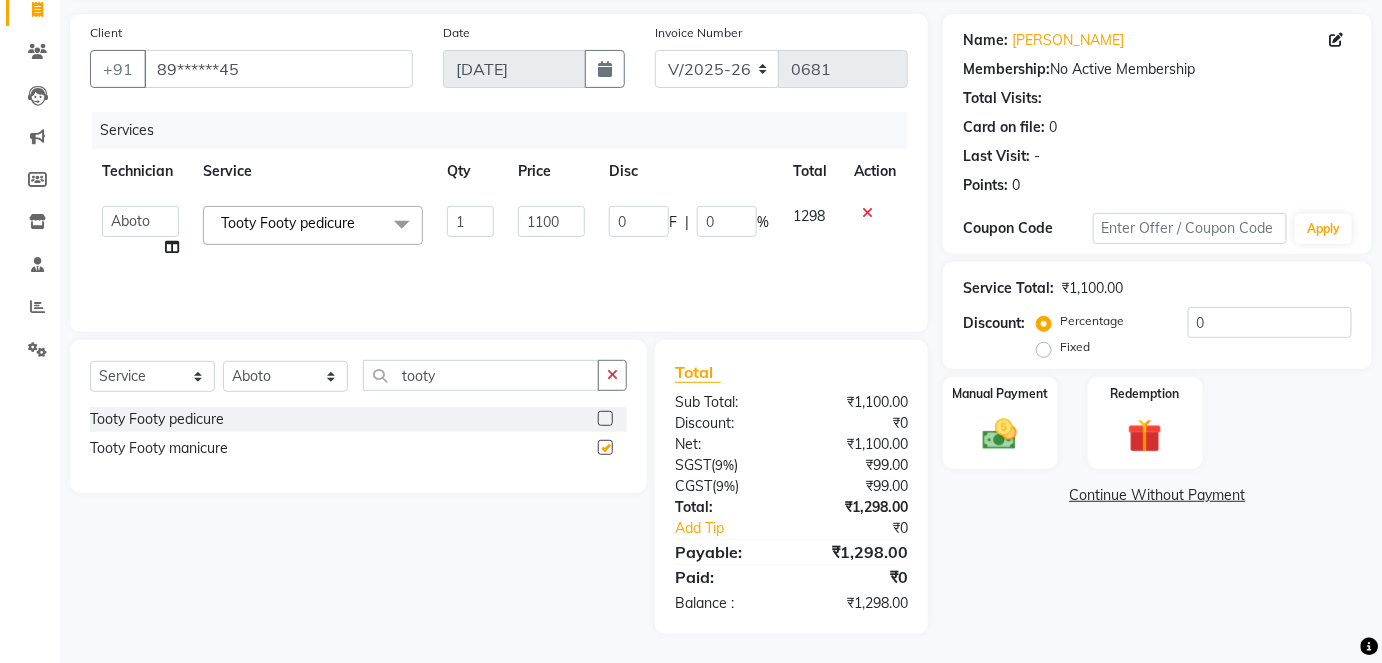 scroll, scrollTop: 168, scrollLeft: 0, axis: vertical 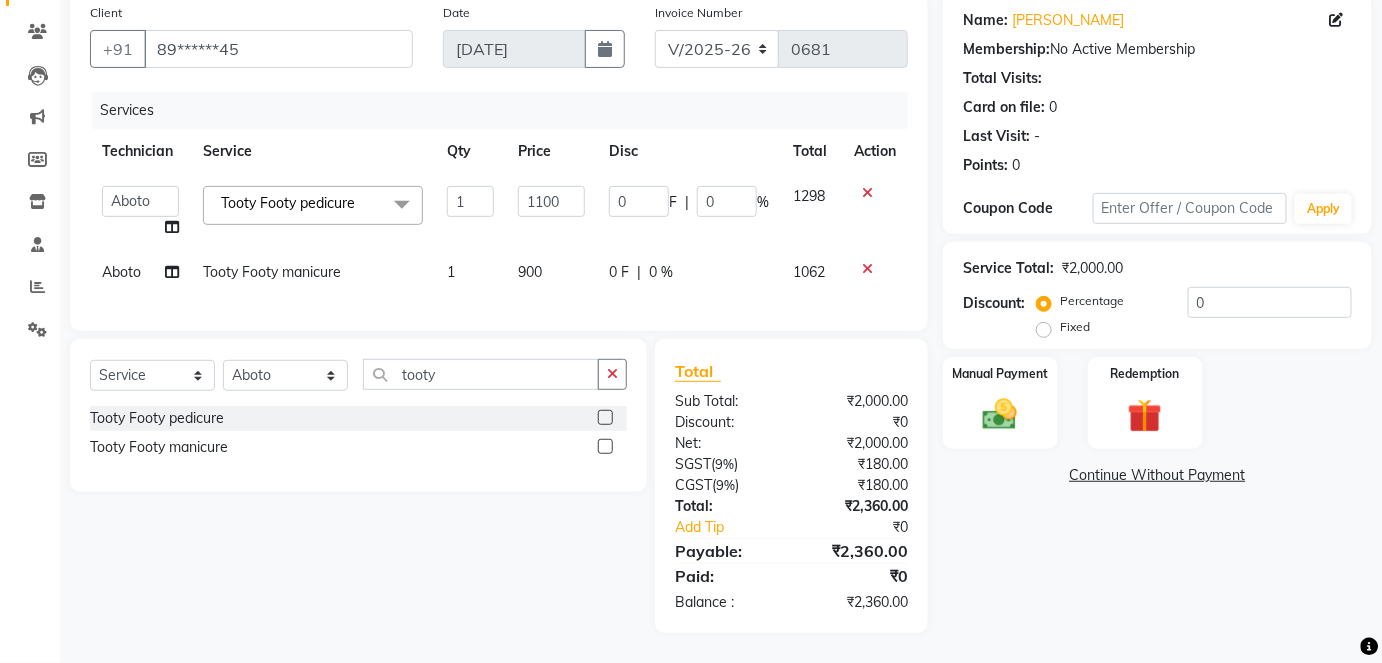 checkbox on "false" 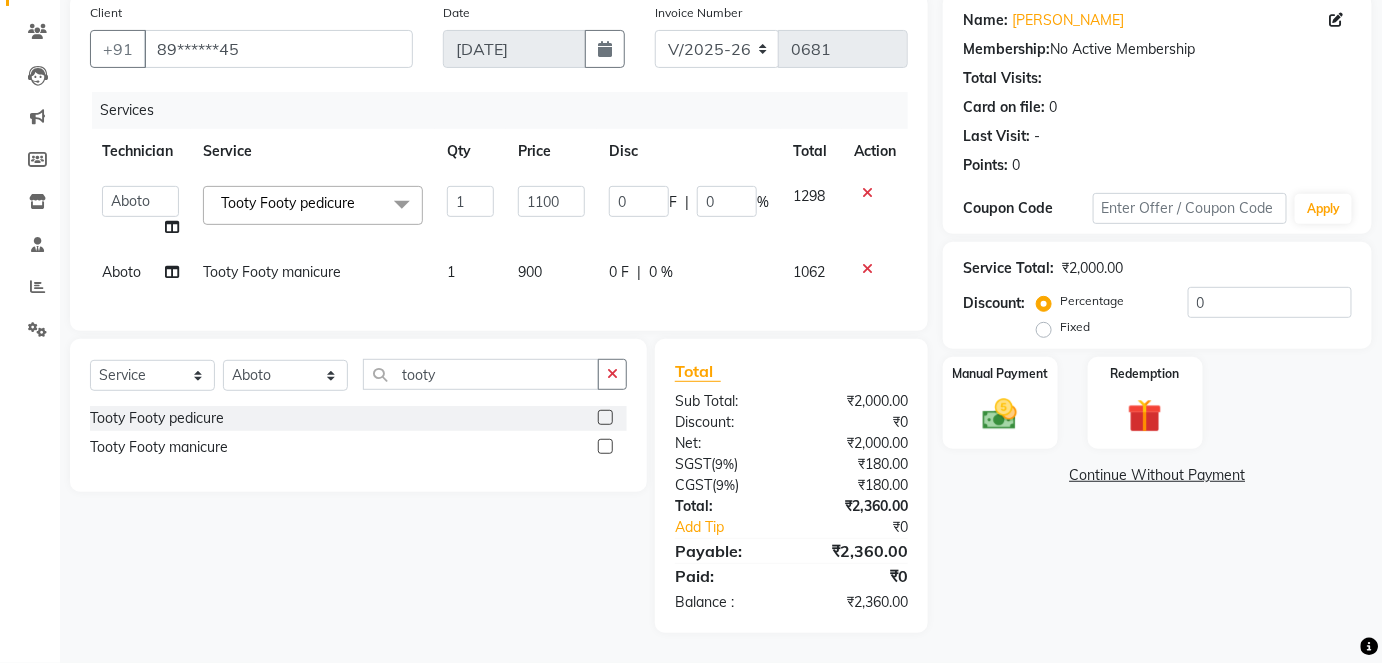 click on "900" 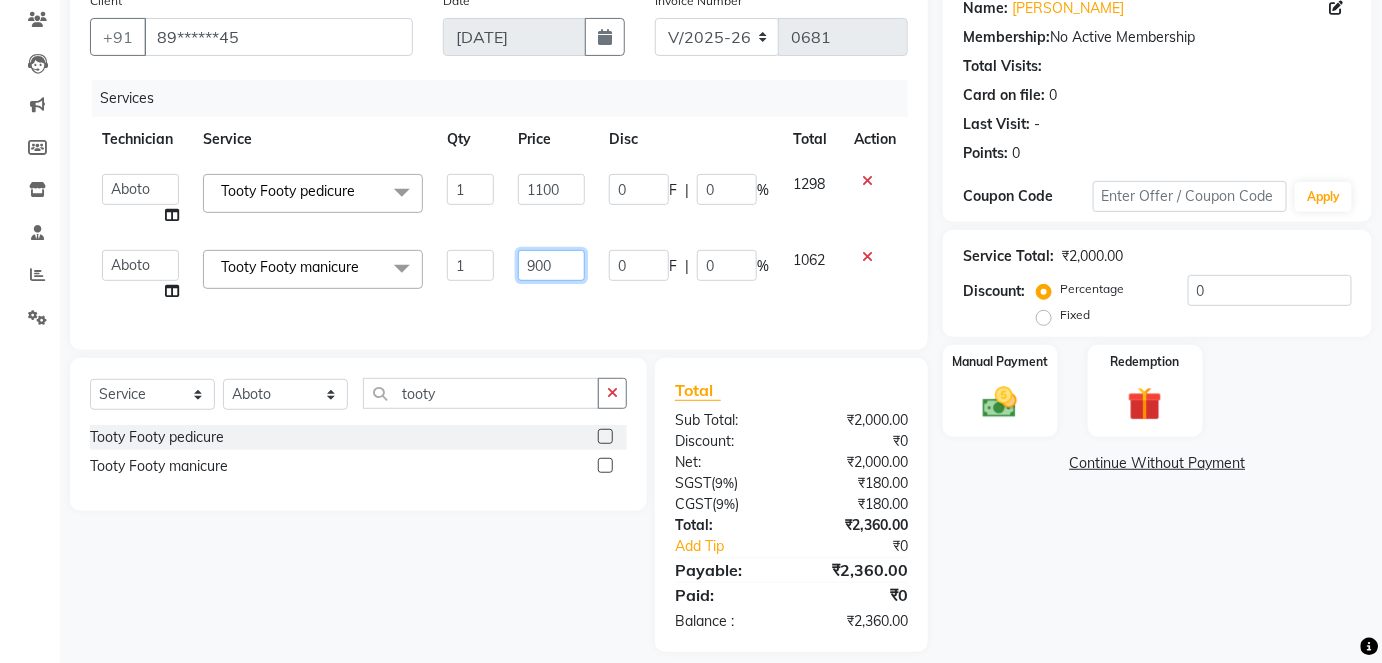 click on "900" 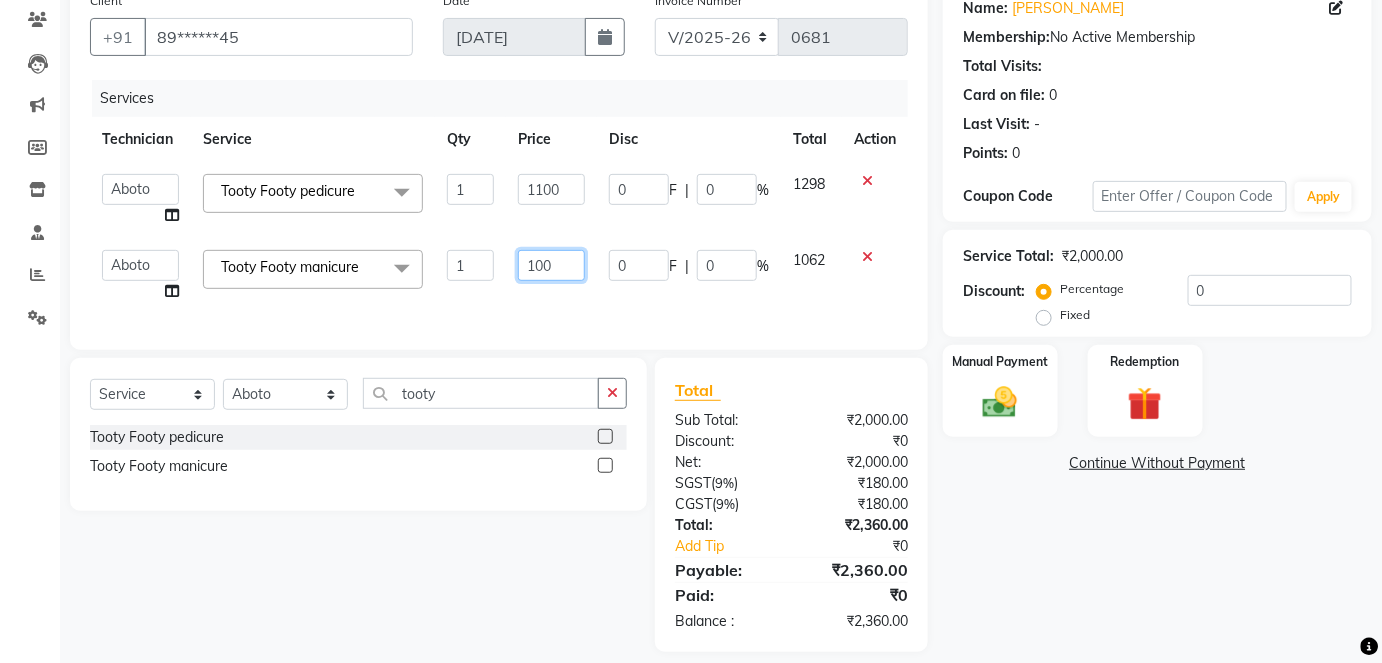 type on "1000" 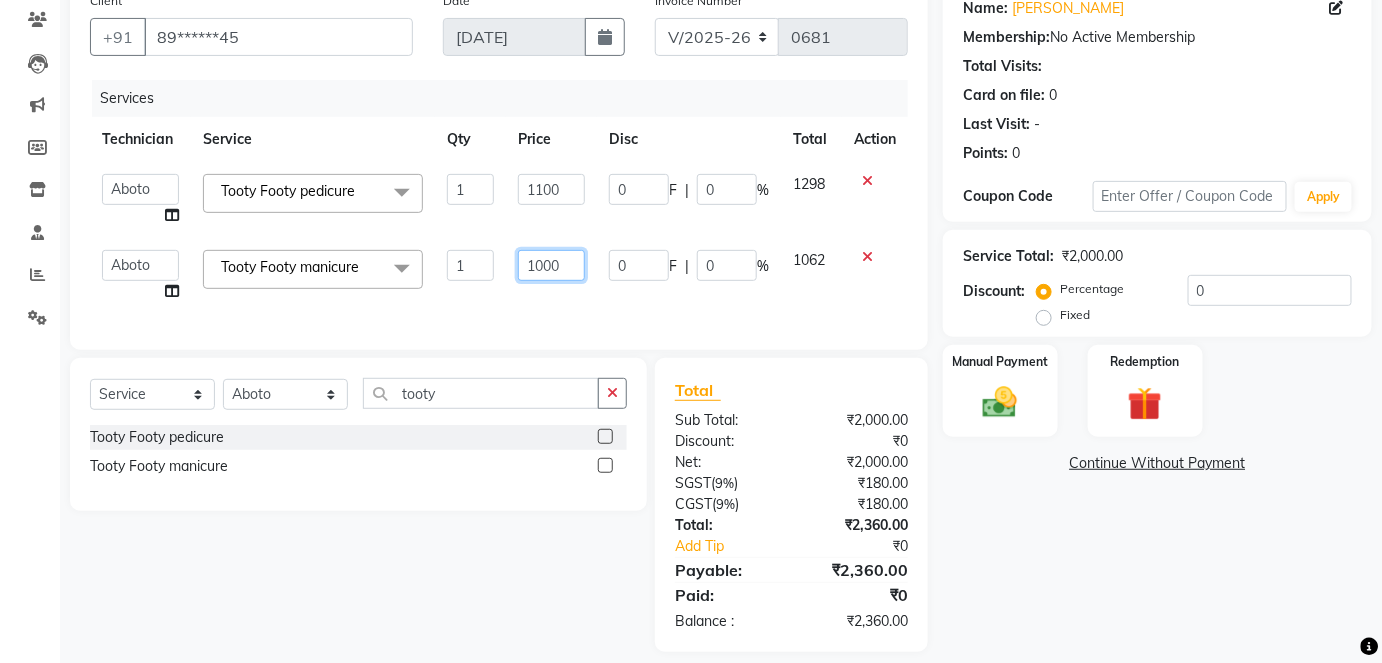scroll, scrollTop: 200, scrollLeft: 0, axis: vertical 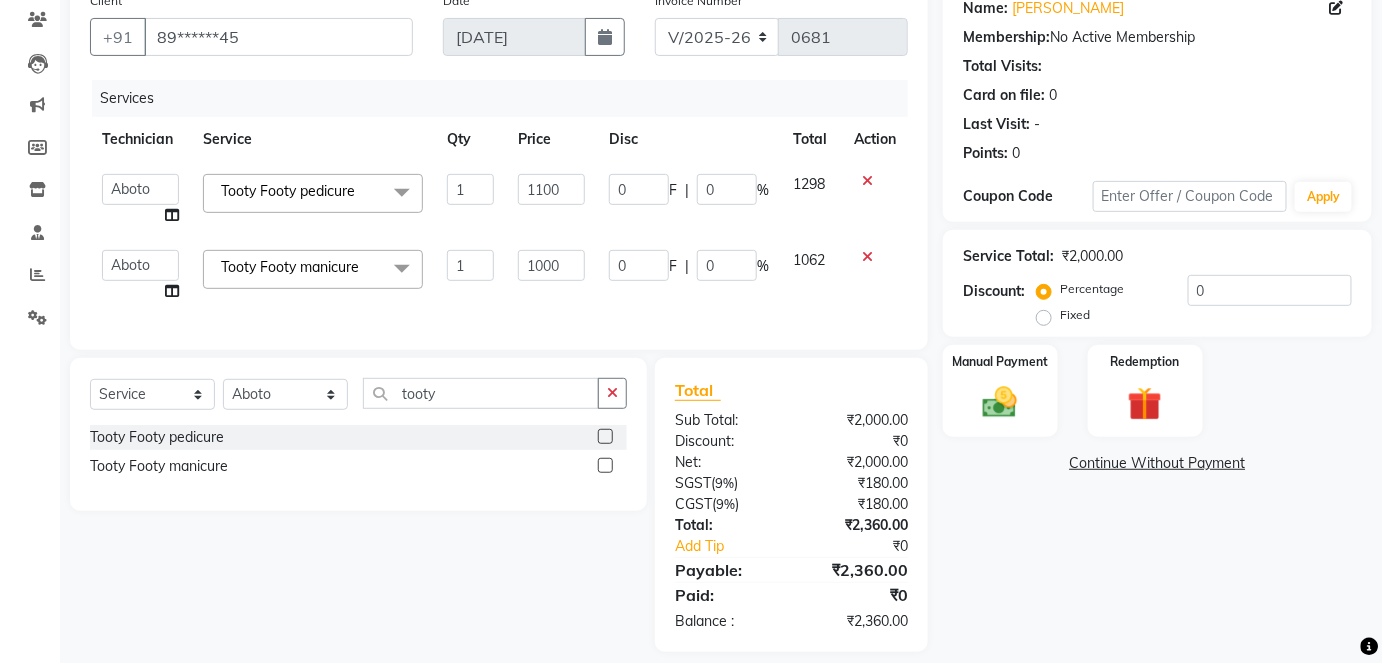 click on "0 F | 0 %" 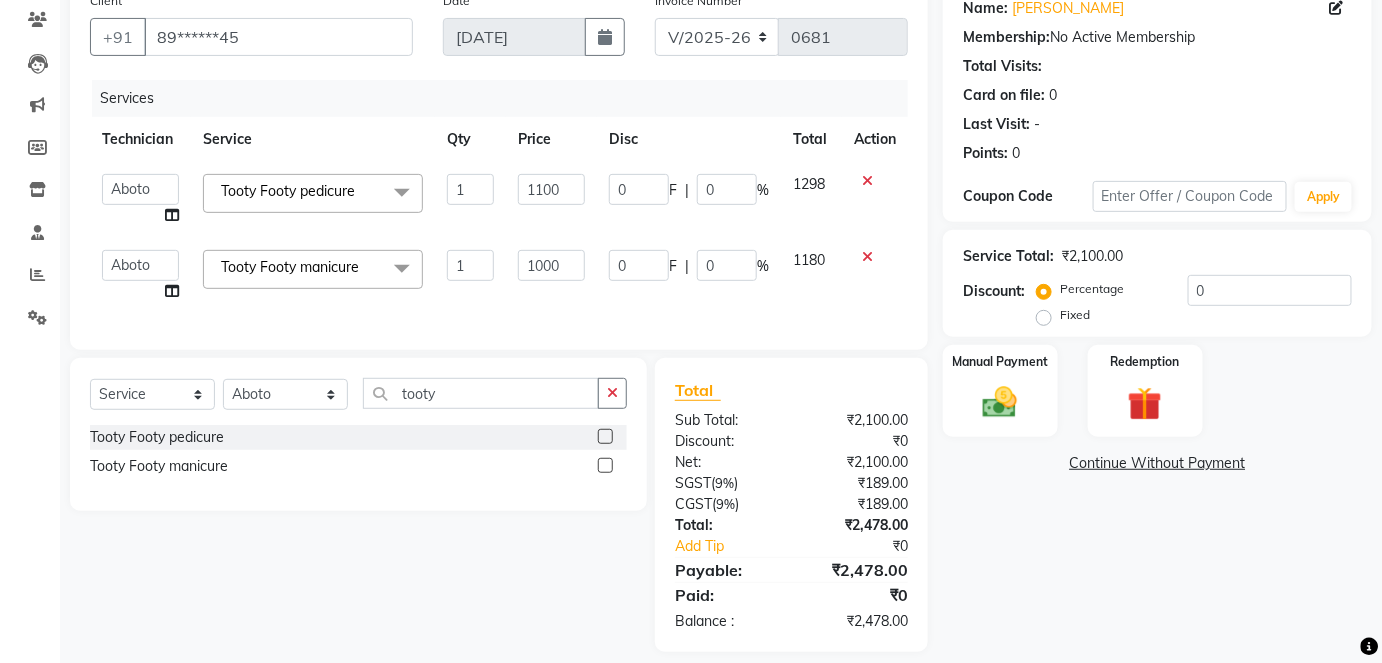 scroll, scrollTop: 200, scrollLeft: 0, axis: vertical 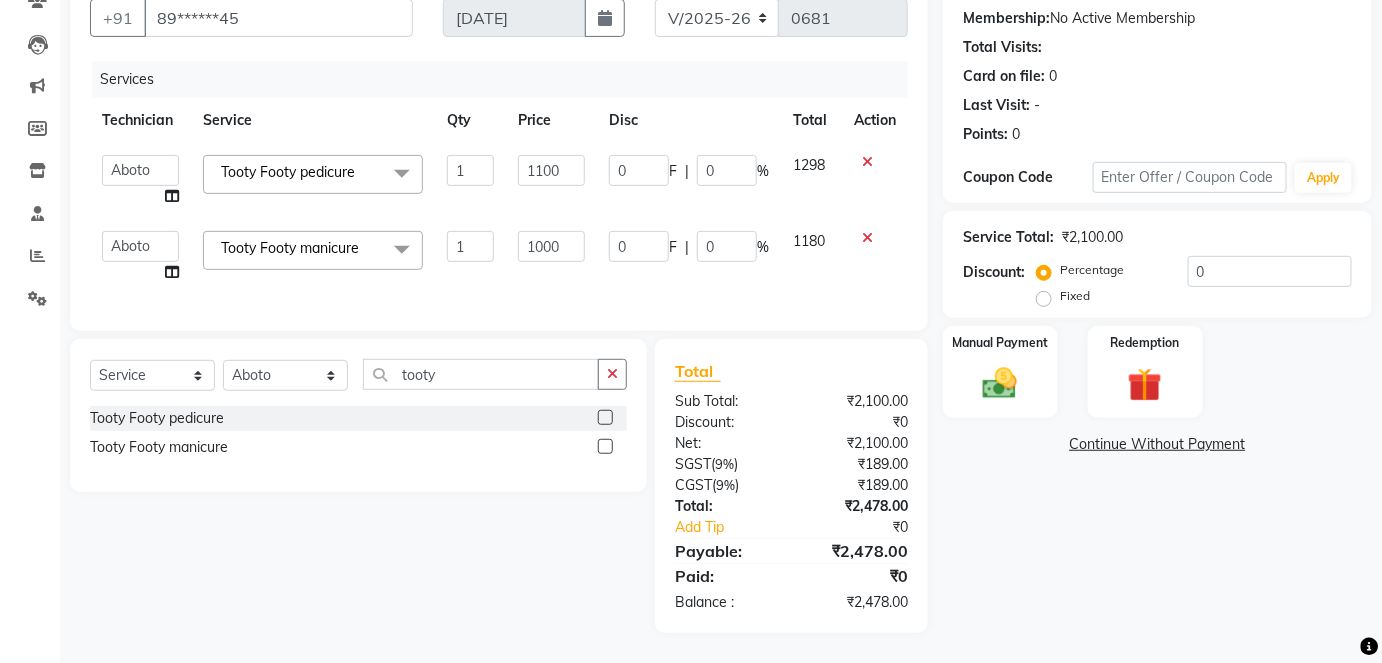 click on "Manual Payment Redemption" 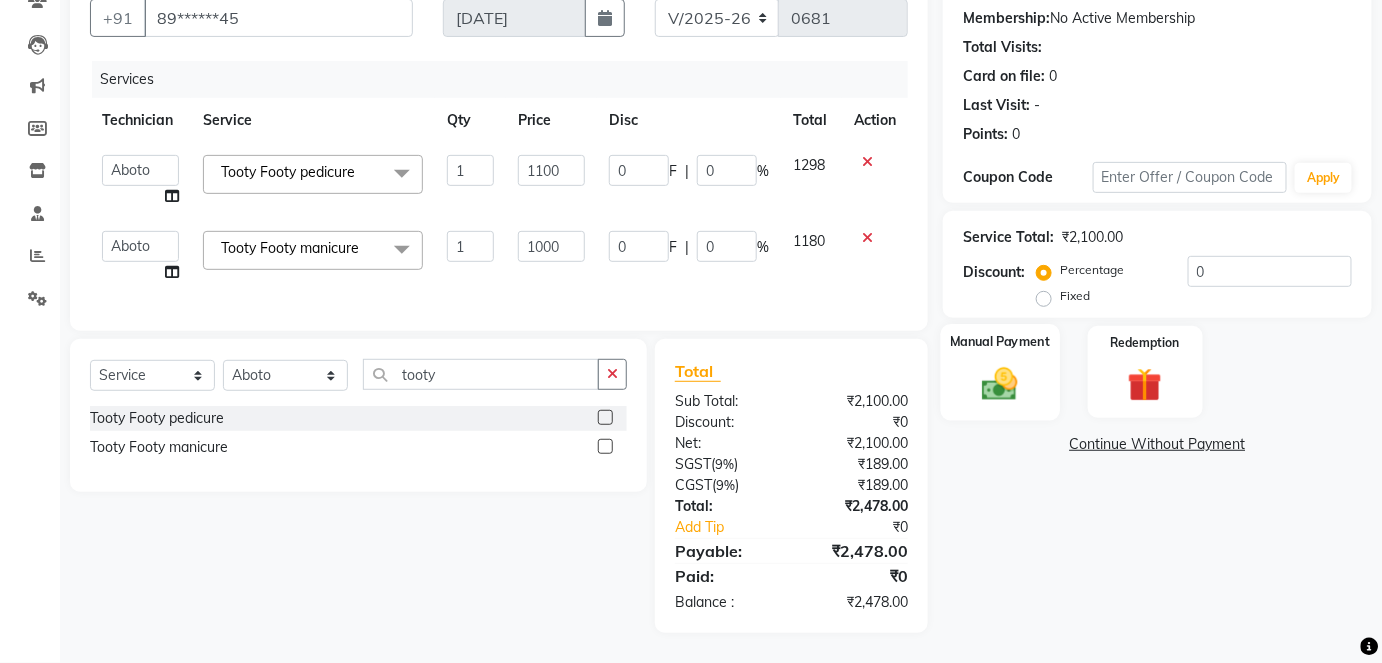 click 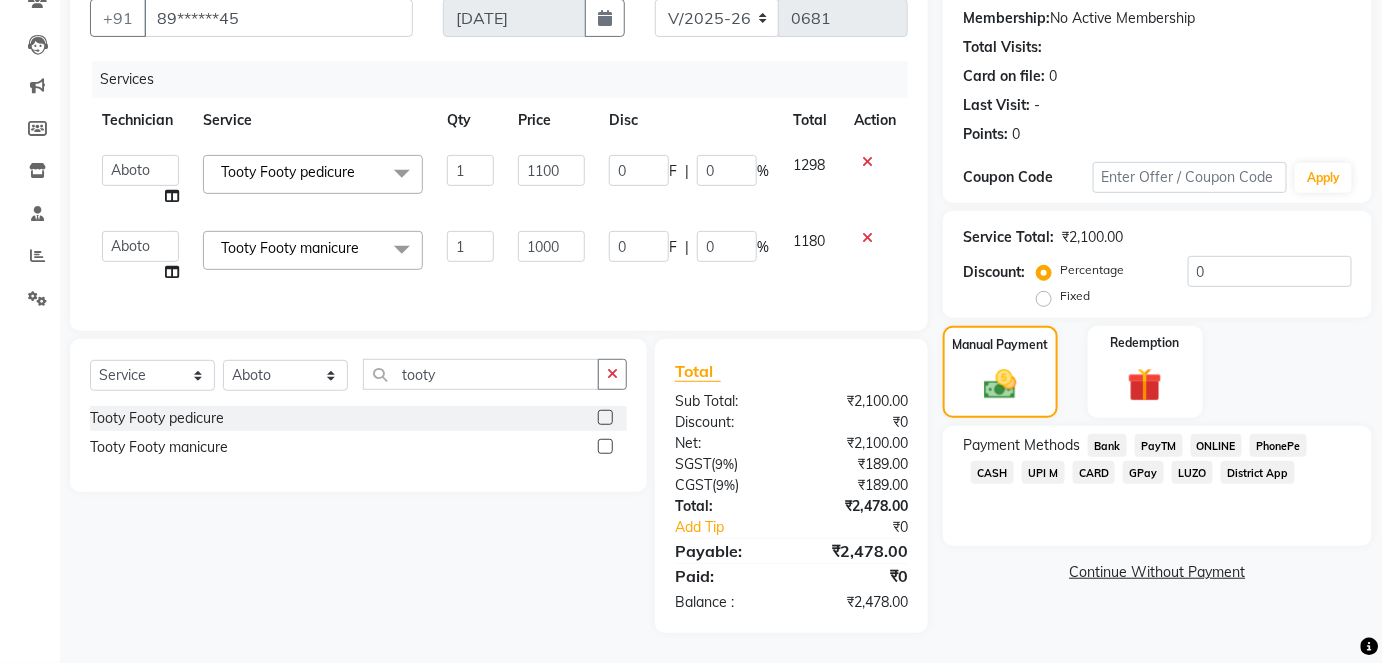 click on "ONLINE" 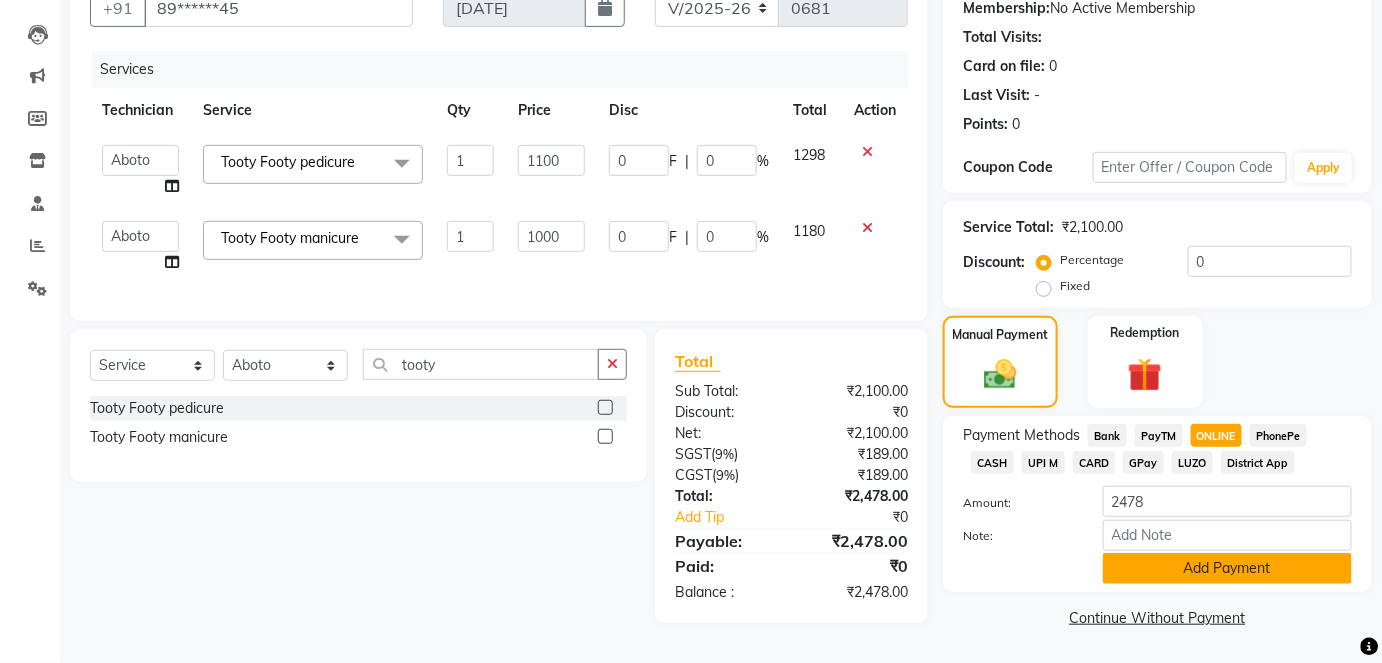 click on "Add Payment" 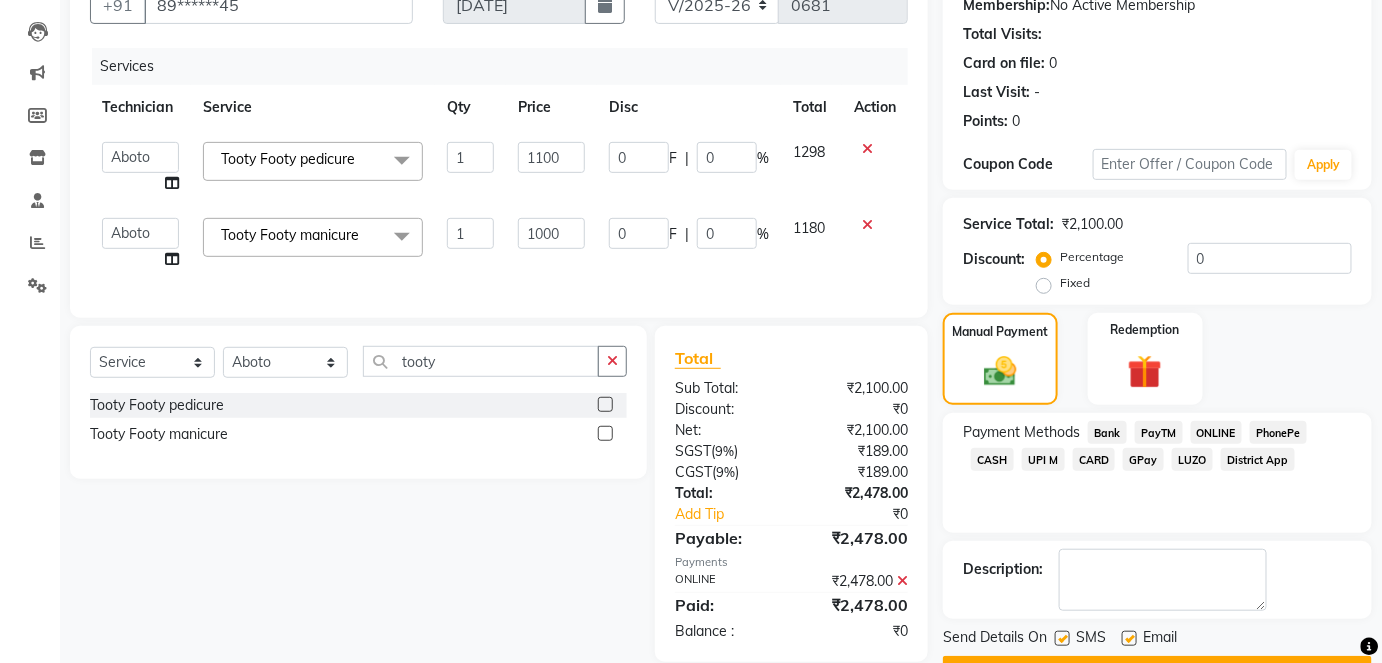 scroll, scrollTop: 252, scrollLeft: 0, axis: vertical 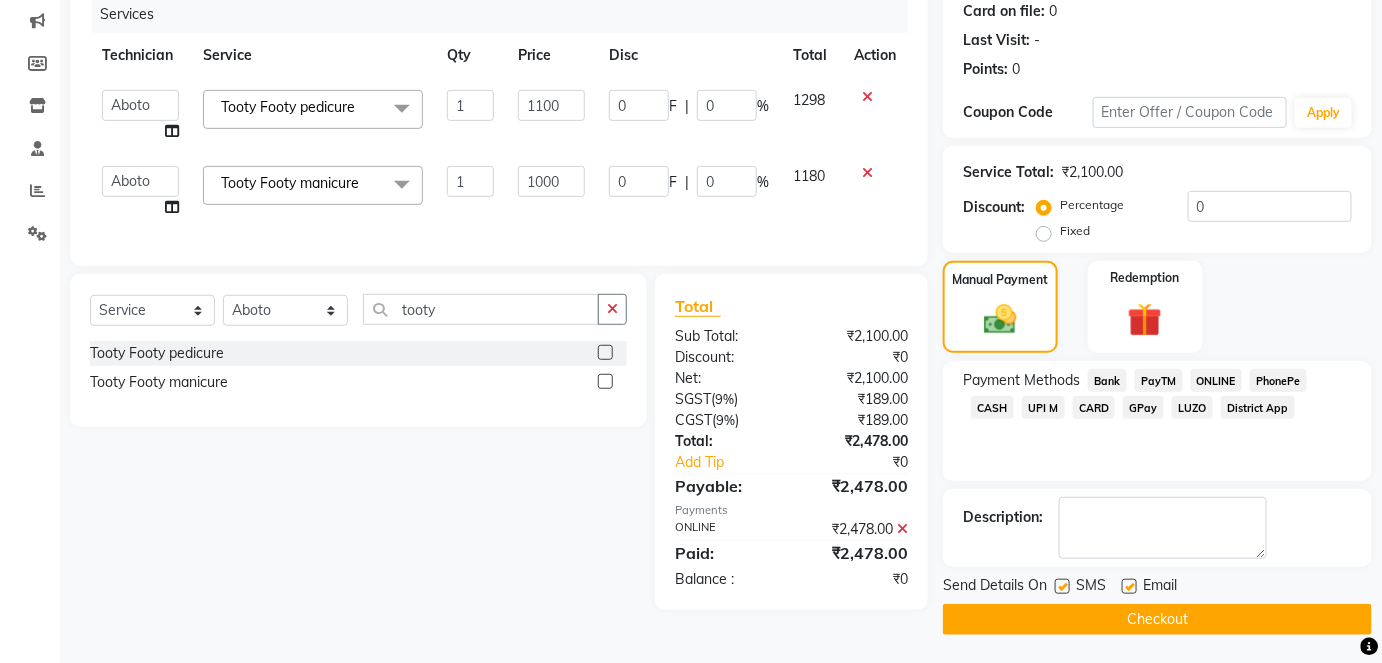 click on "Checkout" 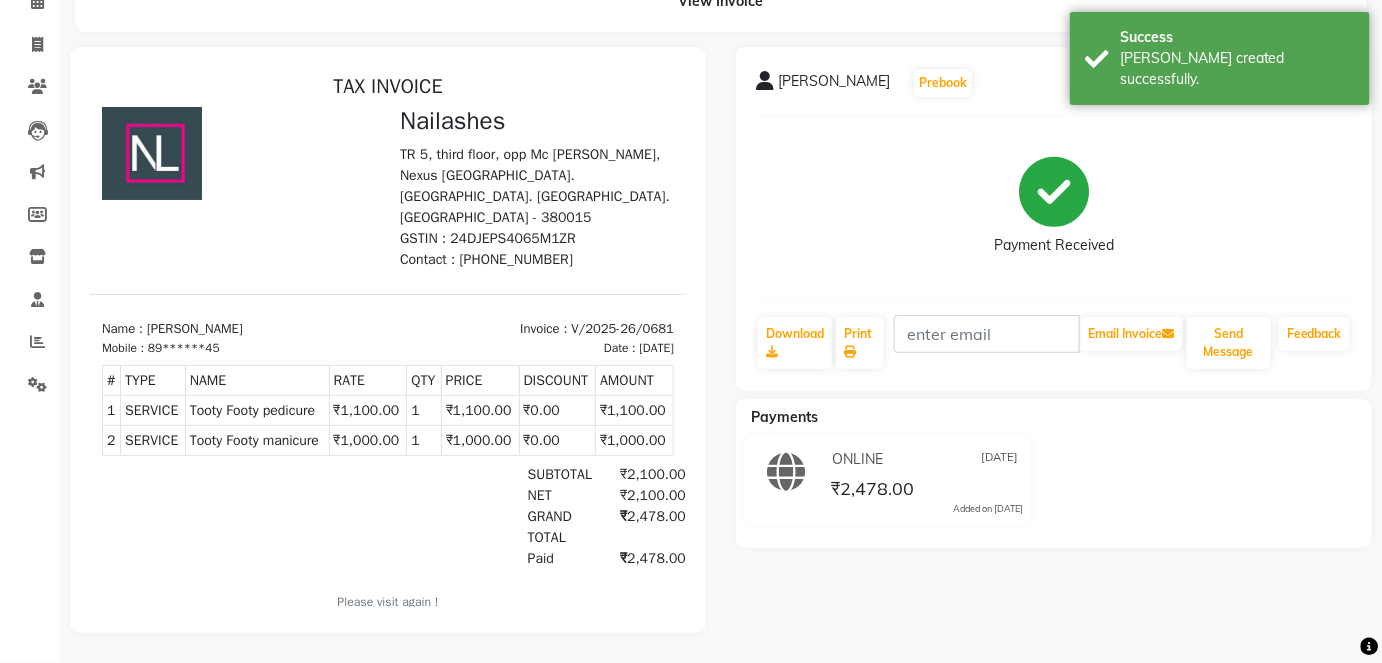 scroll, scrollTop: 0, scrollLeft: 0, axis: both 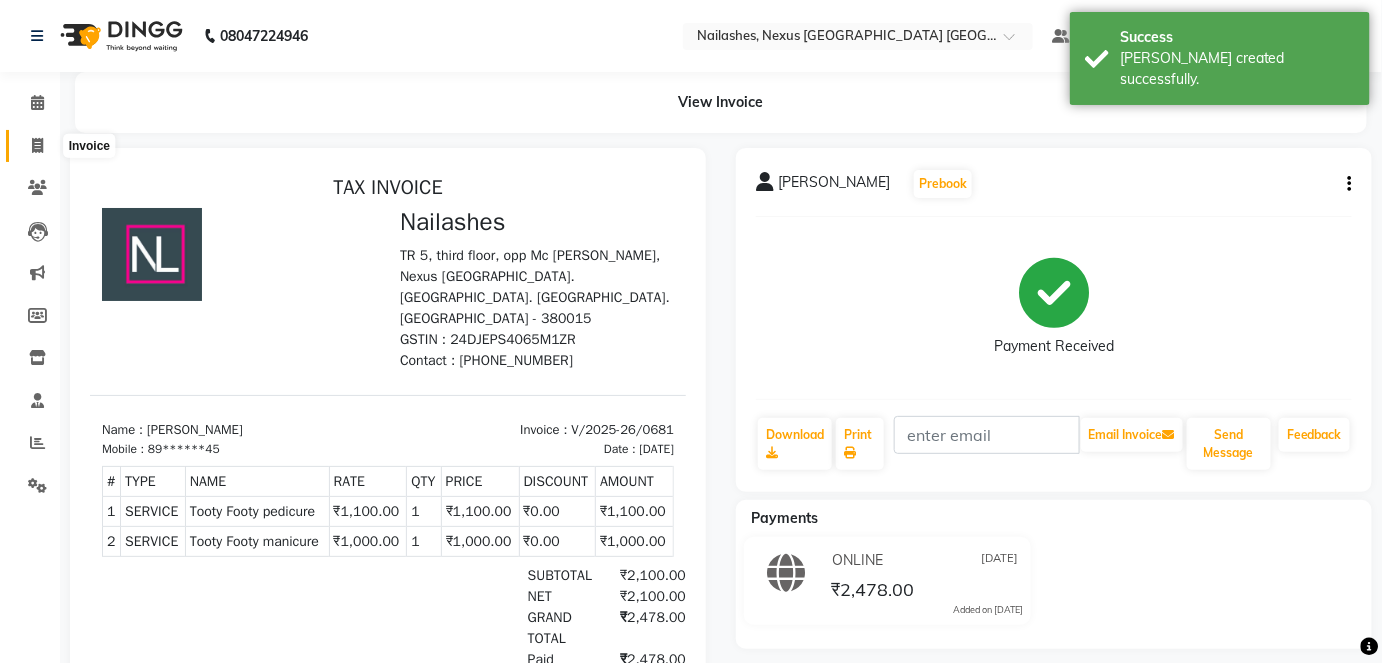 click 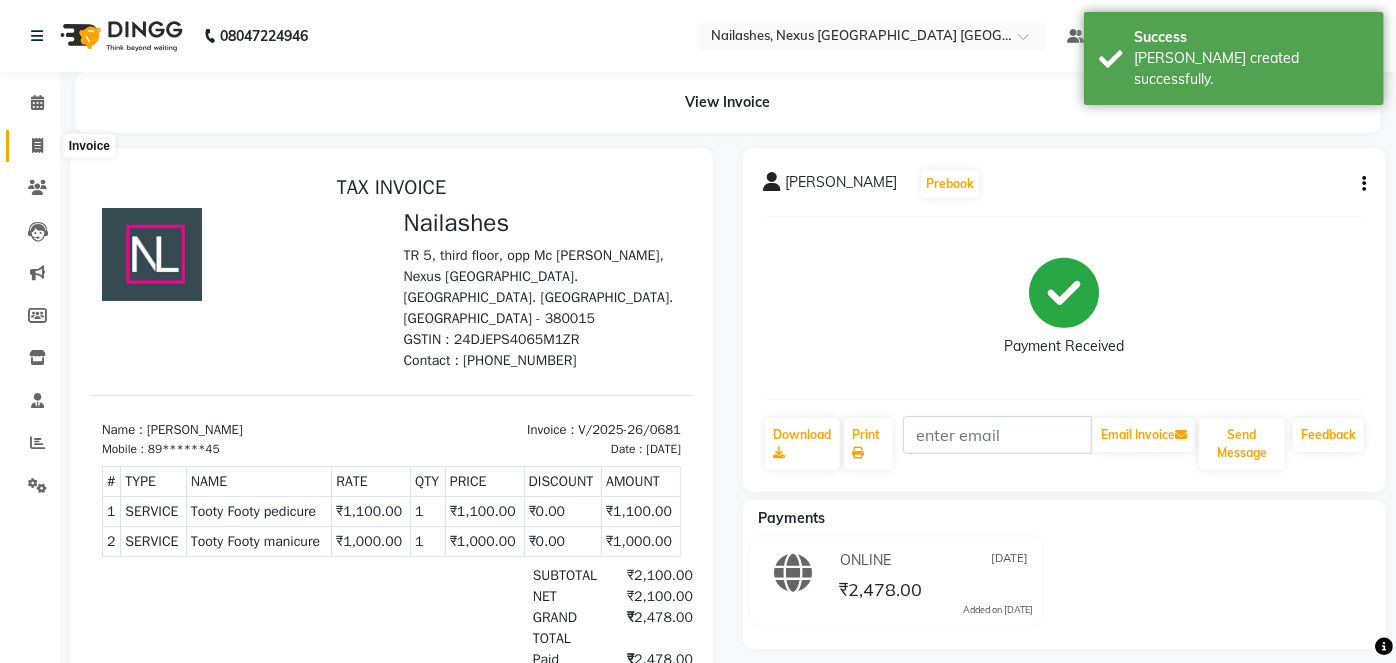 select on "4606" 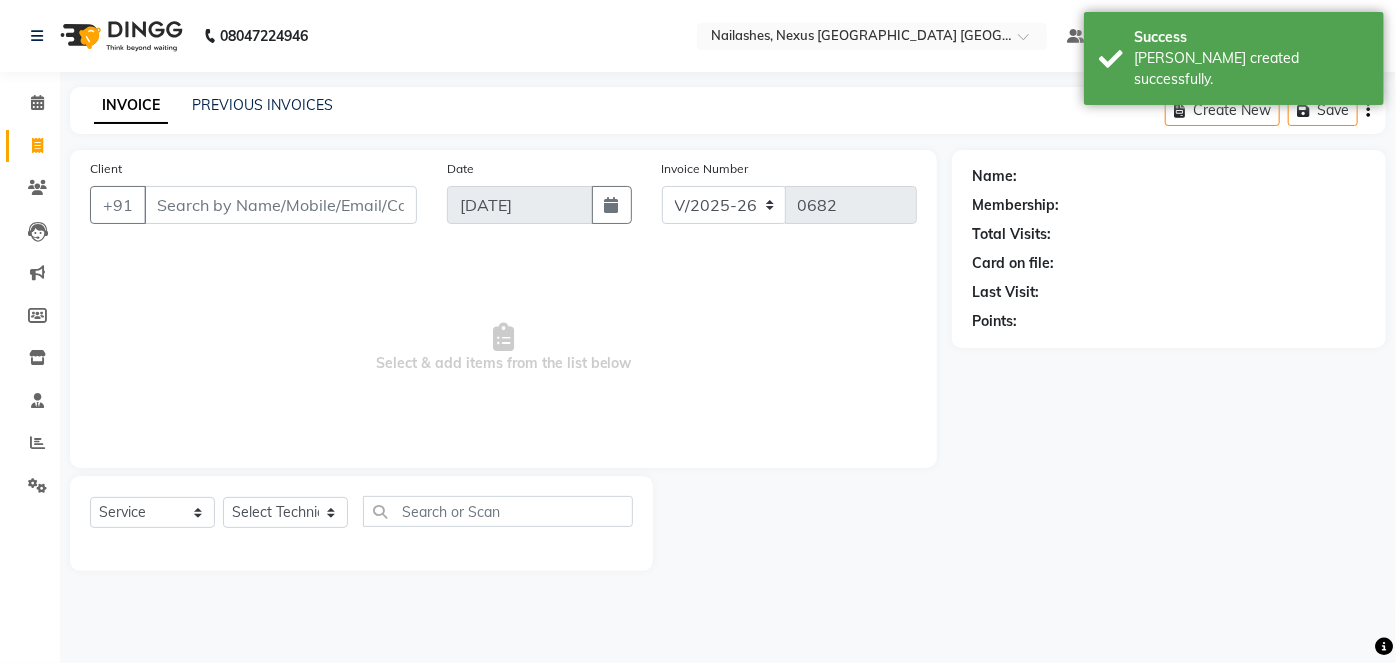 click on "Client" at bounding box center (280, 205) 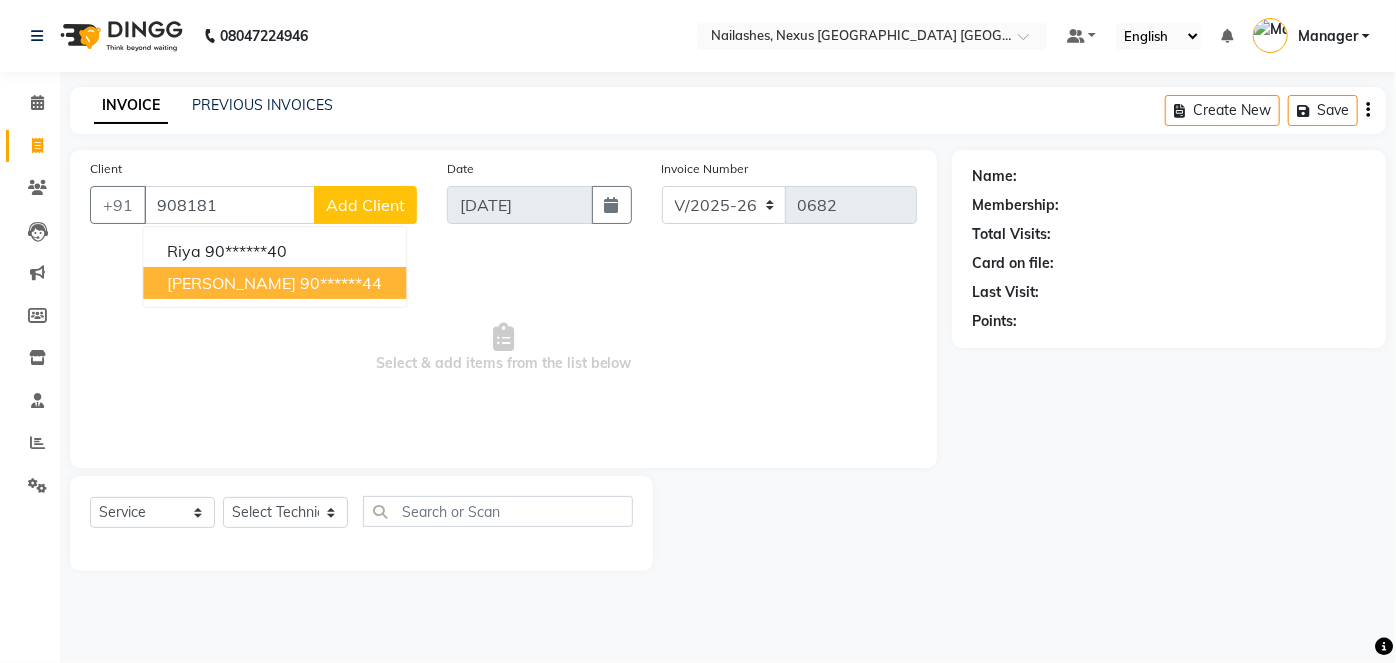 click on "90******44" at bounding box center [341, 283] 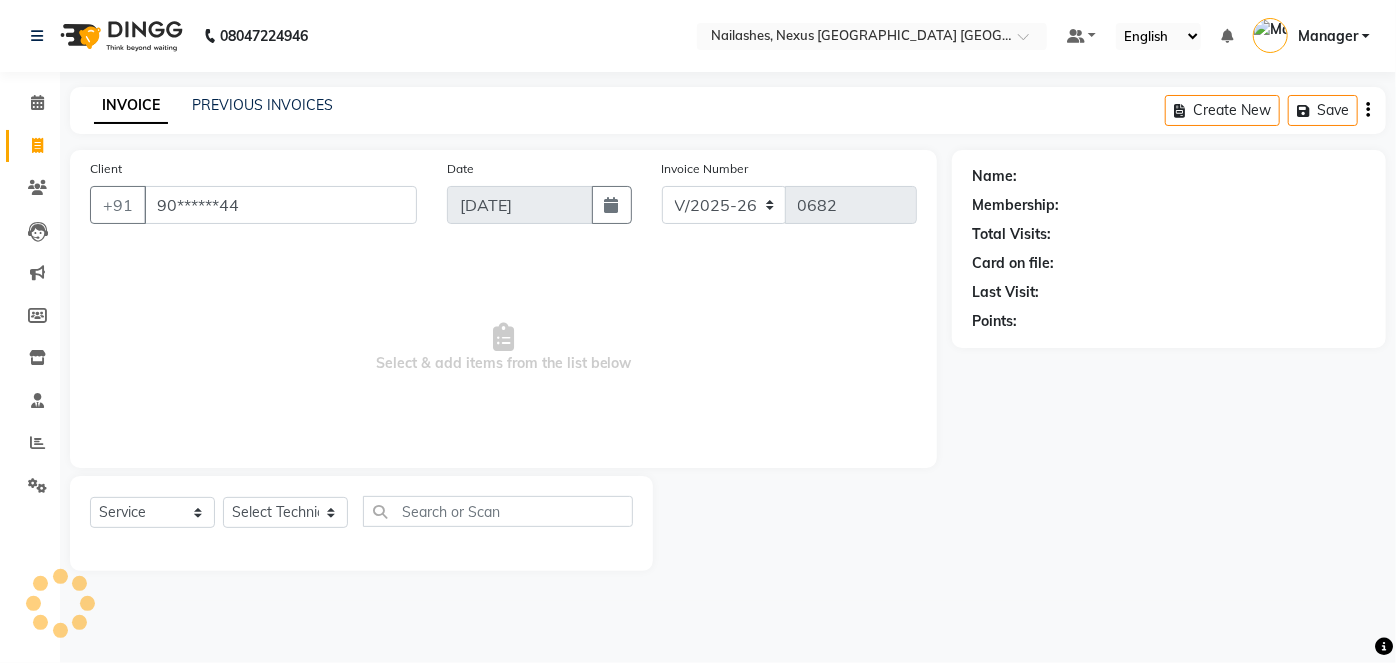 type on "90******44" 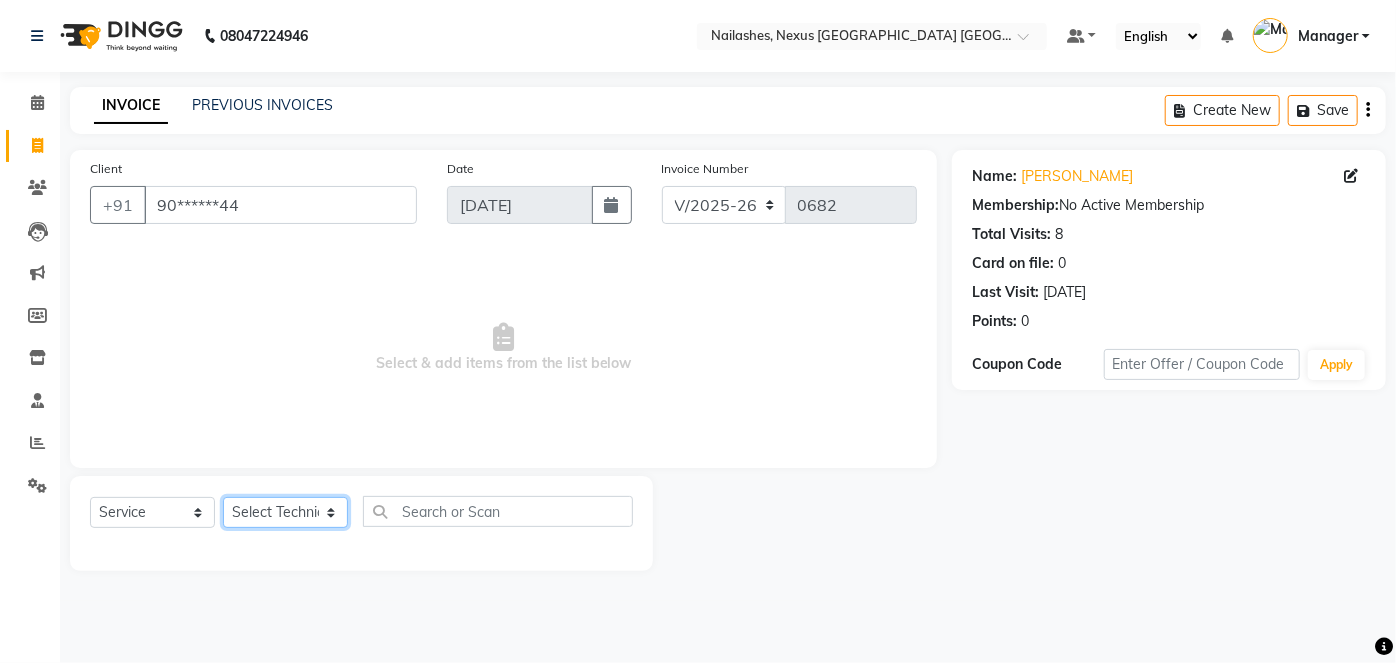 click on "Select Technician Aboto babita [PERSON_NAME] Manager Rakhi [PERSON_NAME] [PERSON_NAME] winish Sir" 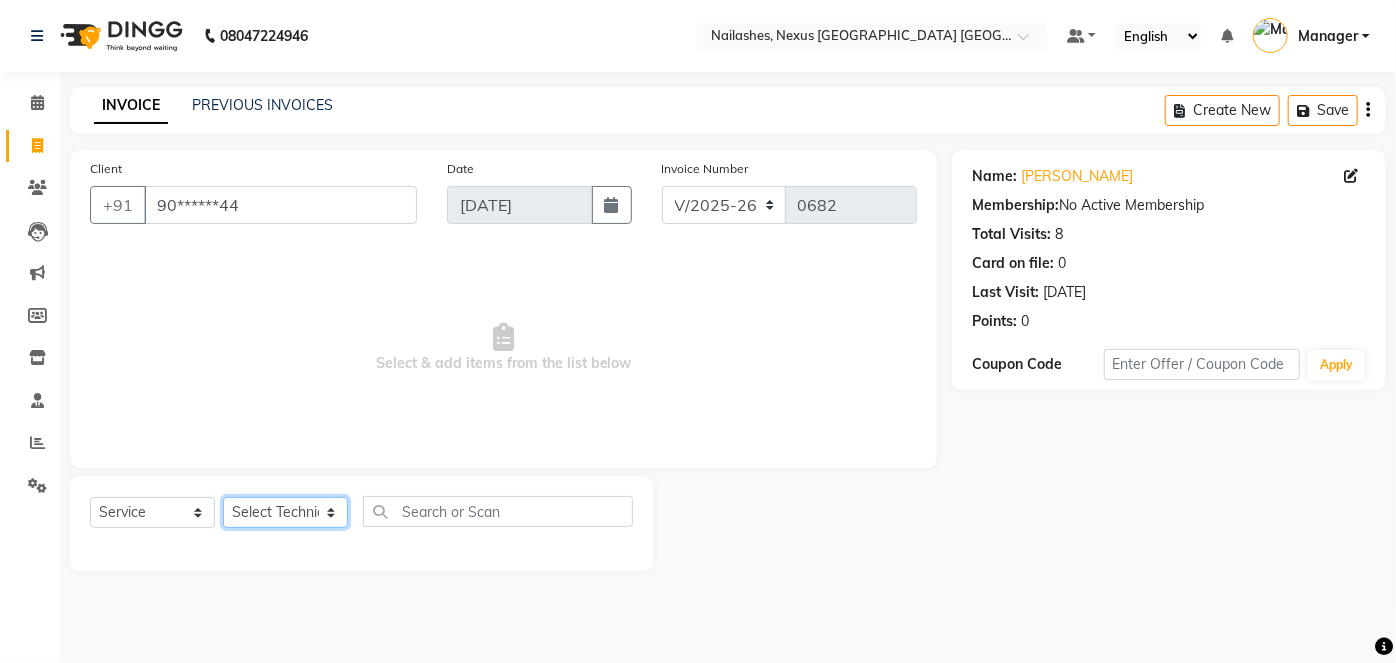 select on "77658" 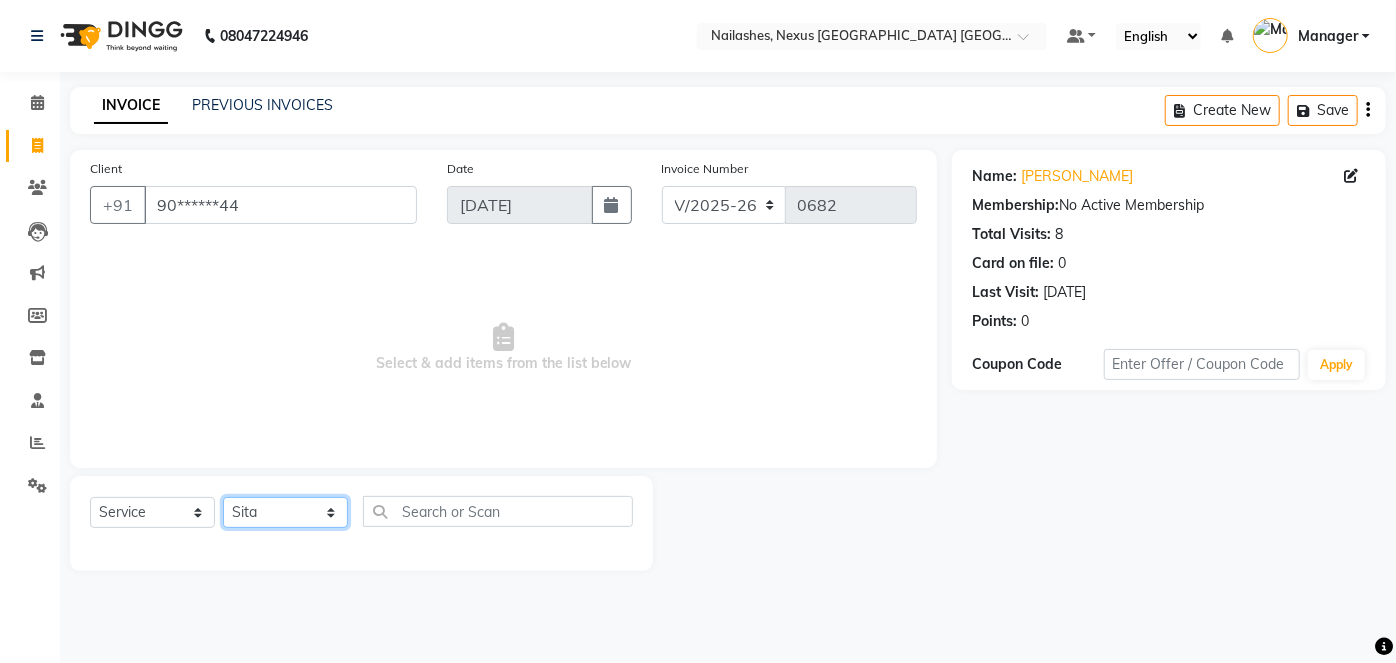 click on "Select Technician Aboto babita [PERSON_NAME] Manager Rakhi [PERSON_NAME] [PERSON_NAME] winish Sir" 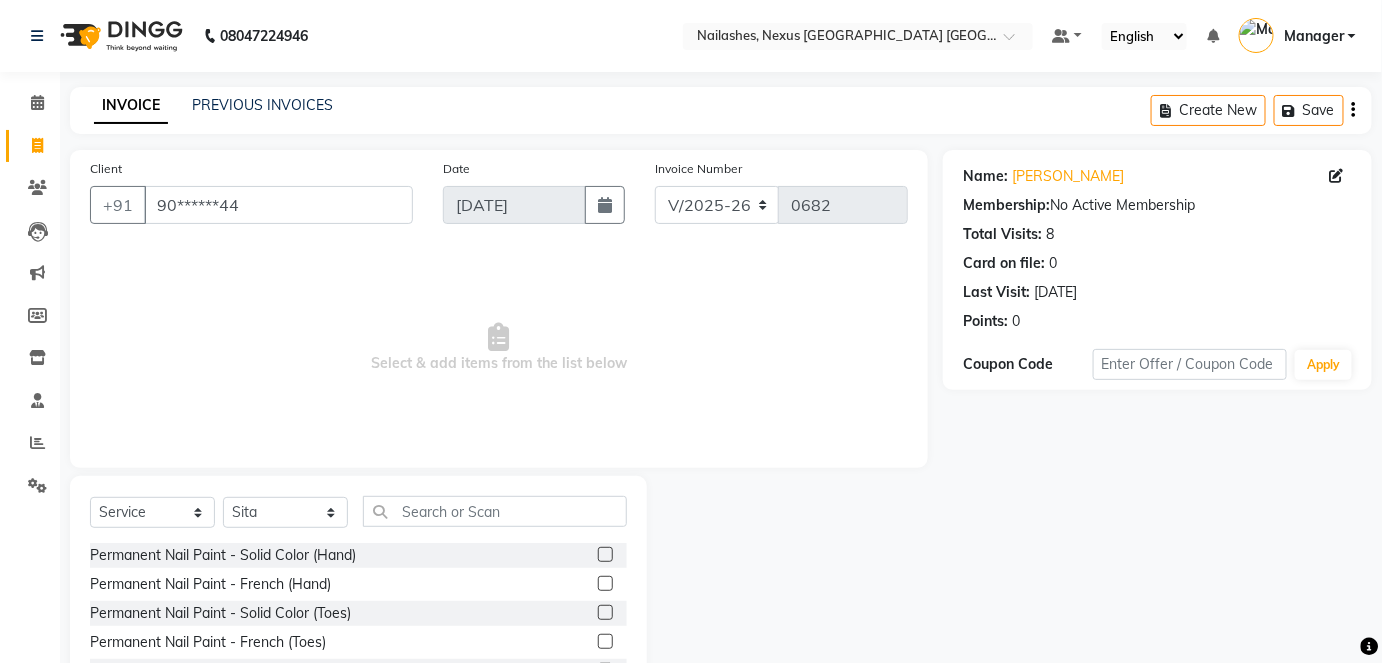 click on "Select  Service  Product  Membership  Package Voucher Prepaid Gift Card  Select Technician Aboto babita [PERSON_NAME] Manager Rakhi [PERSON_NAME] [PERSON_NAME] winish Sir" 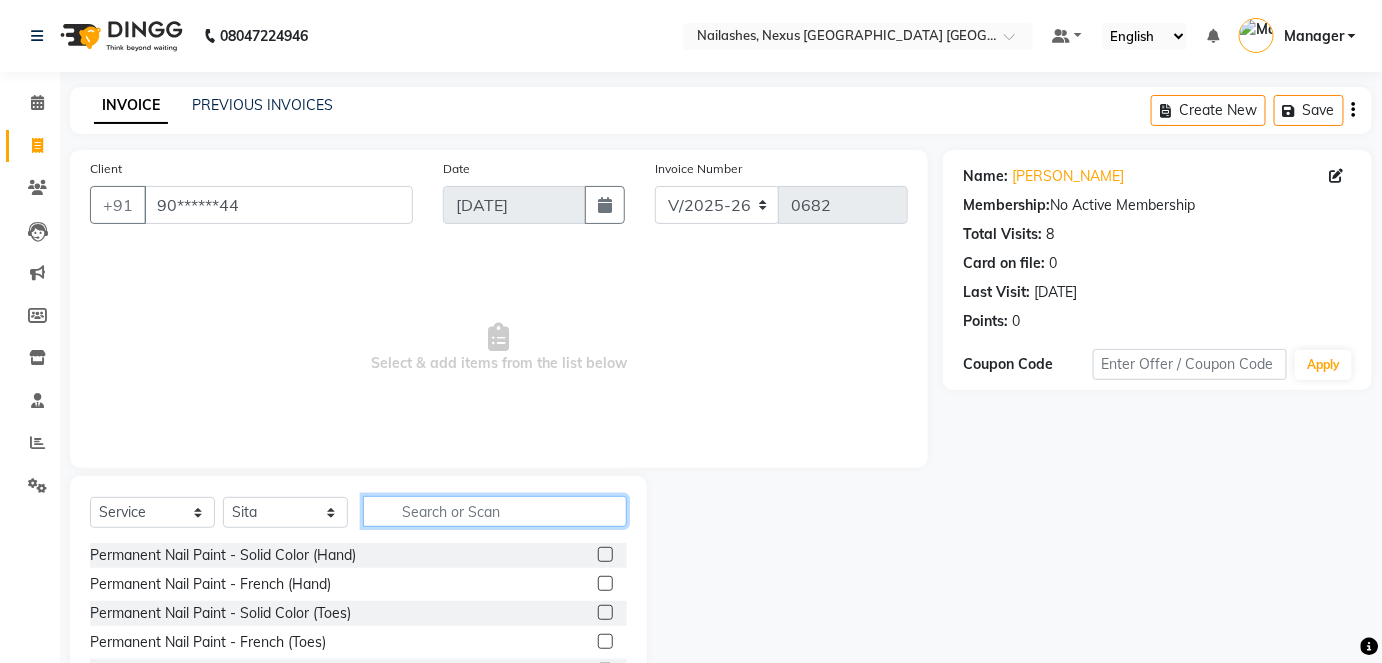 click 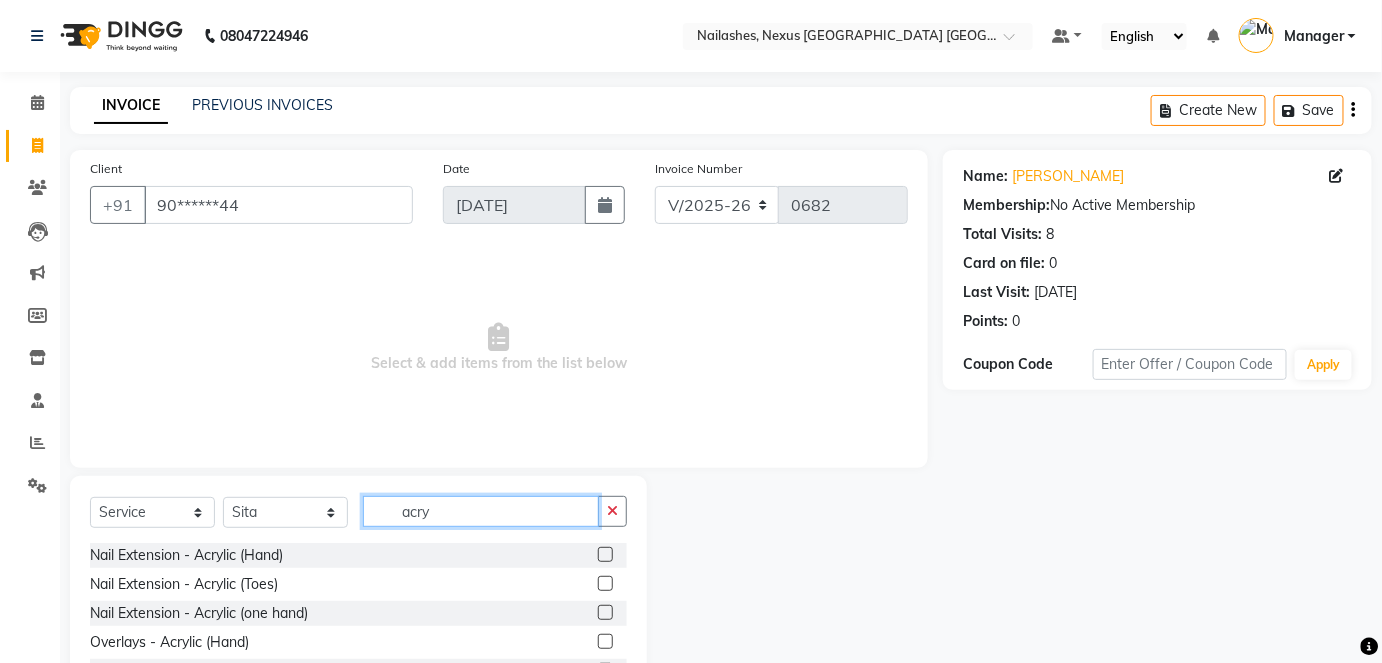 type on "acry" 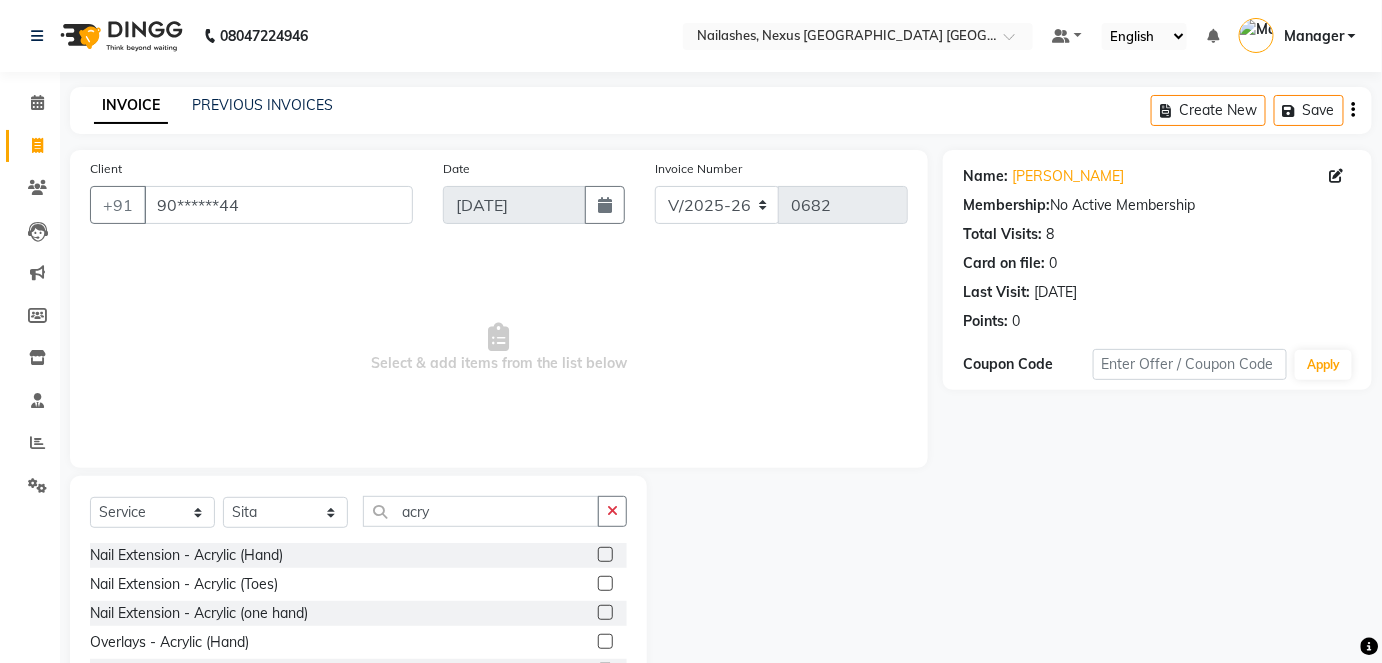 click 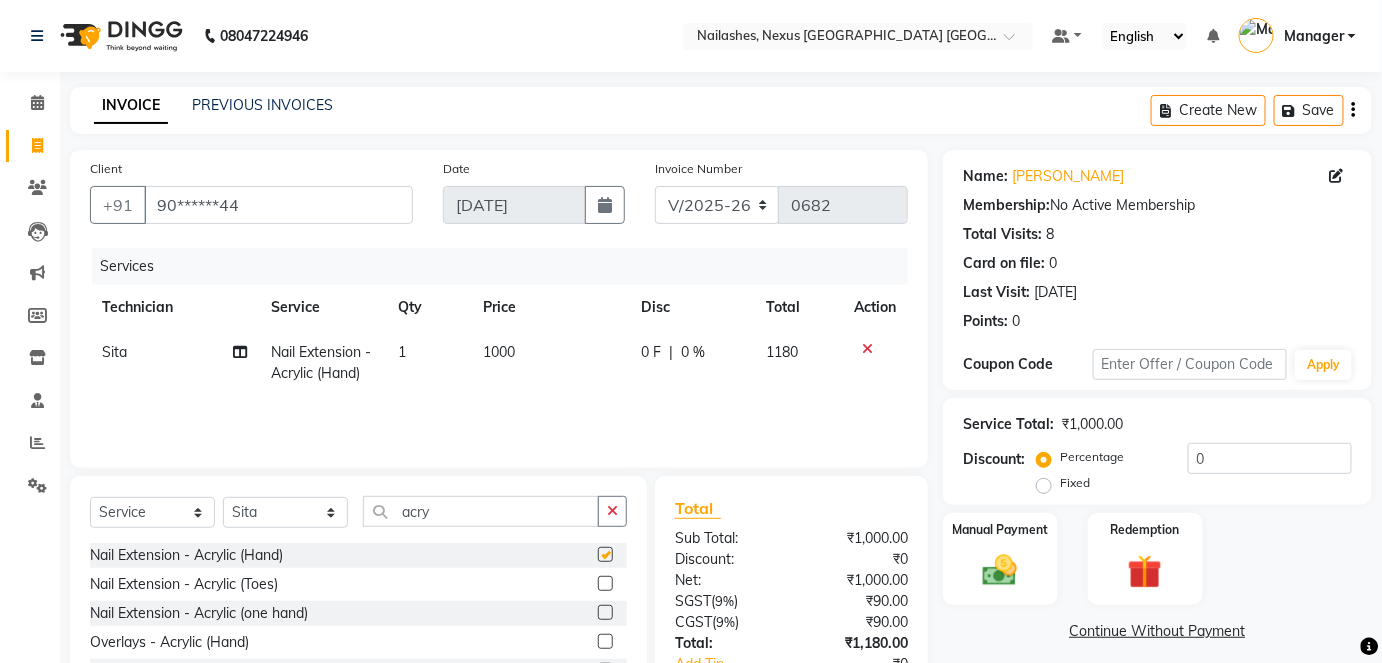 checkbox on "false" 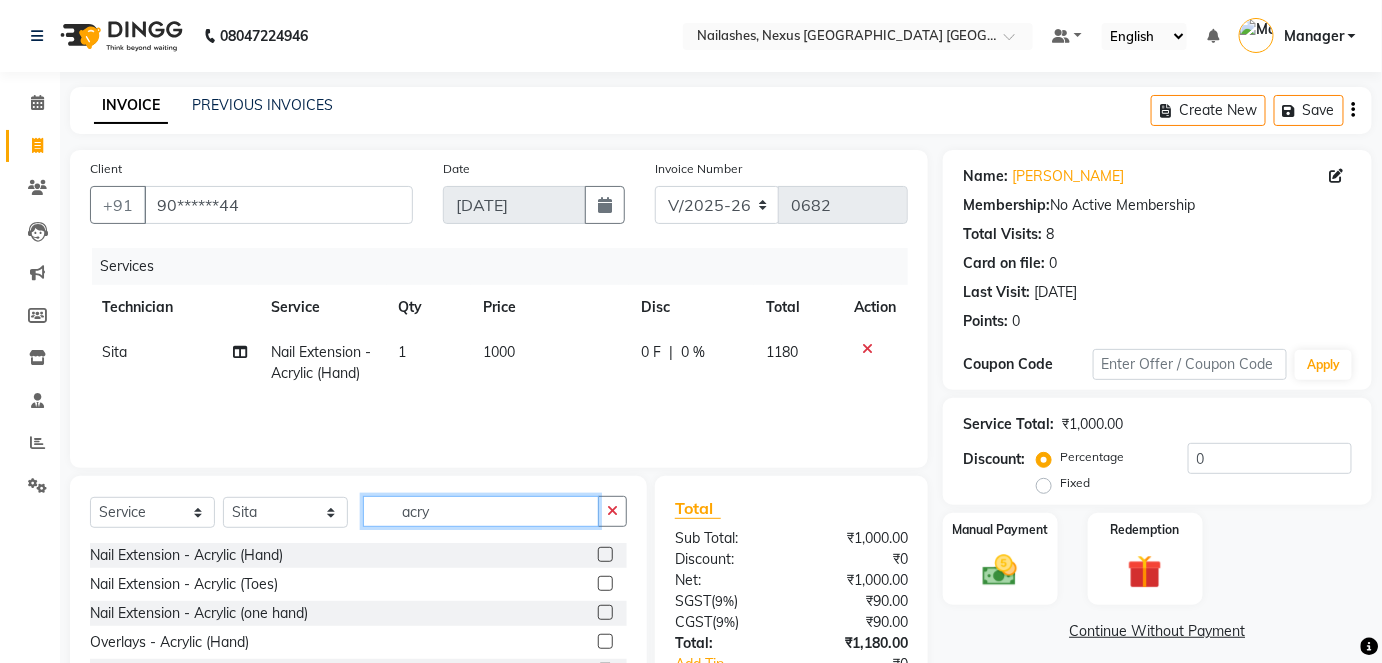 click on "acry" 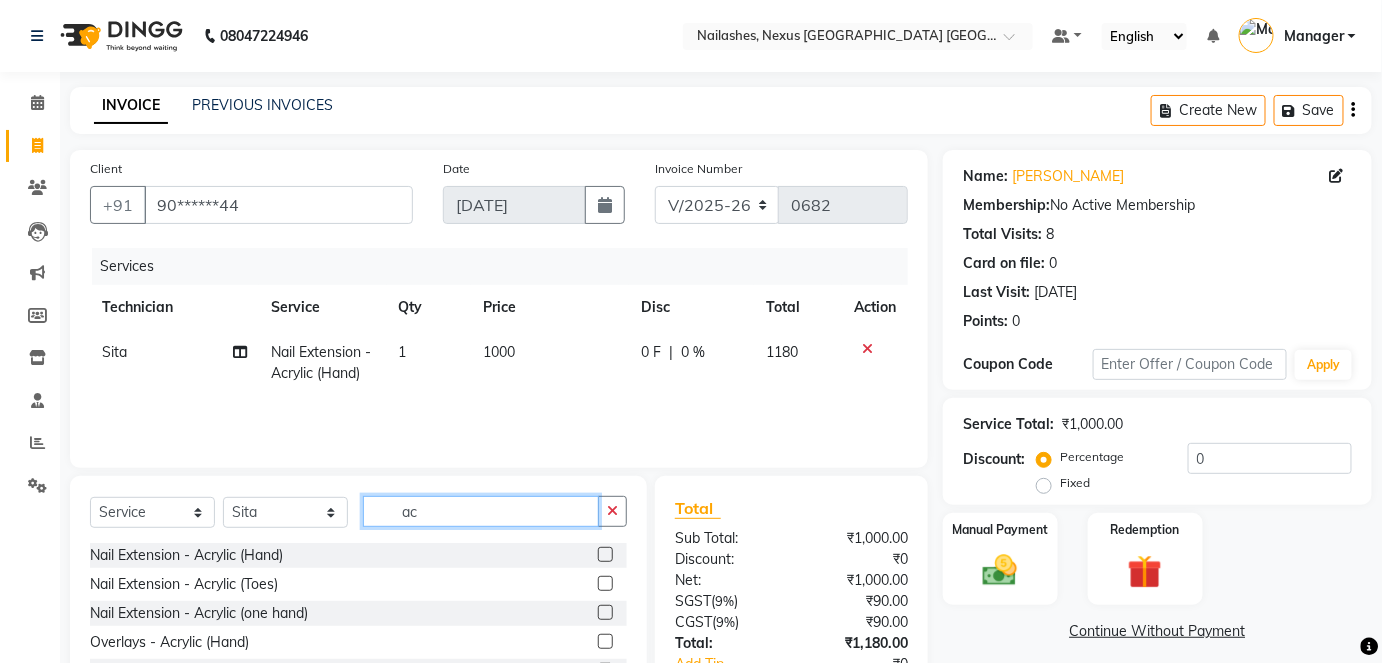 type on "a" 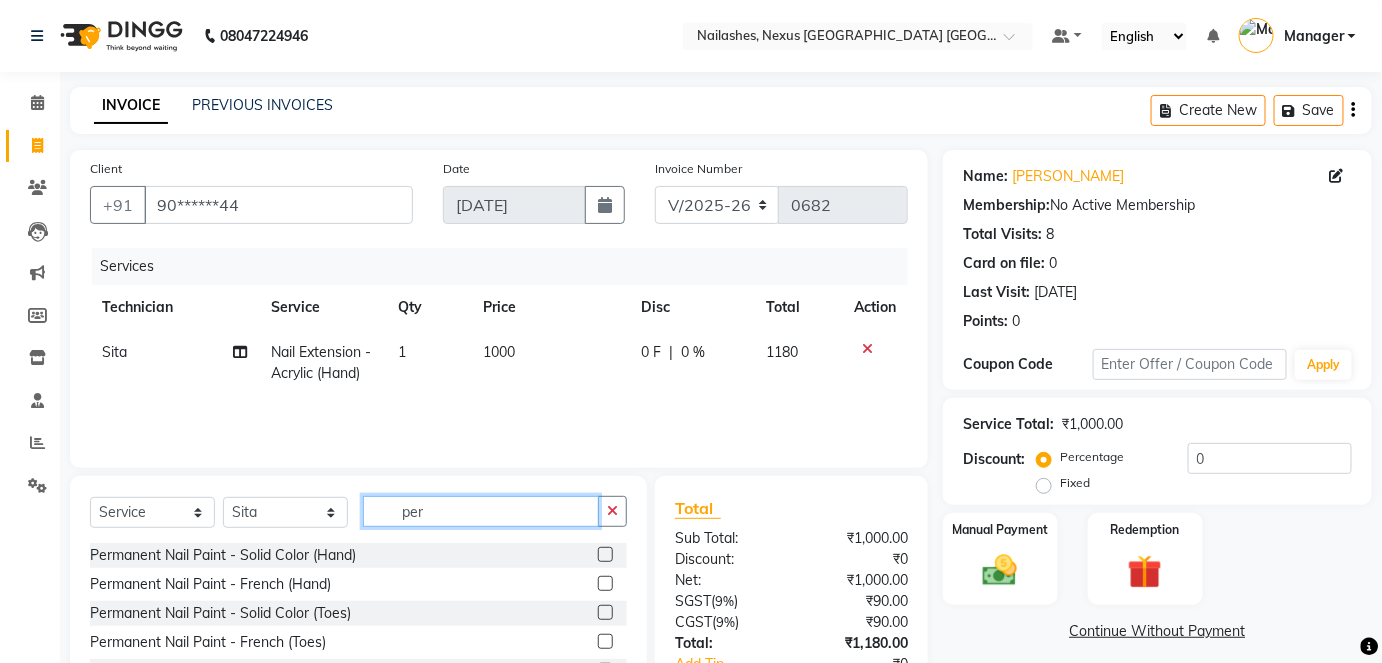 type on "per" 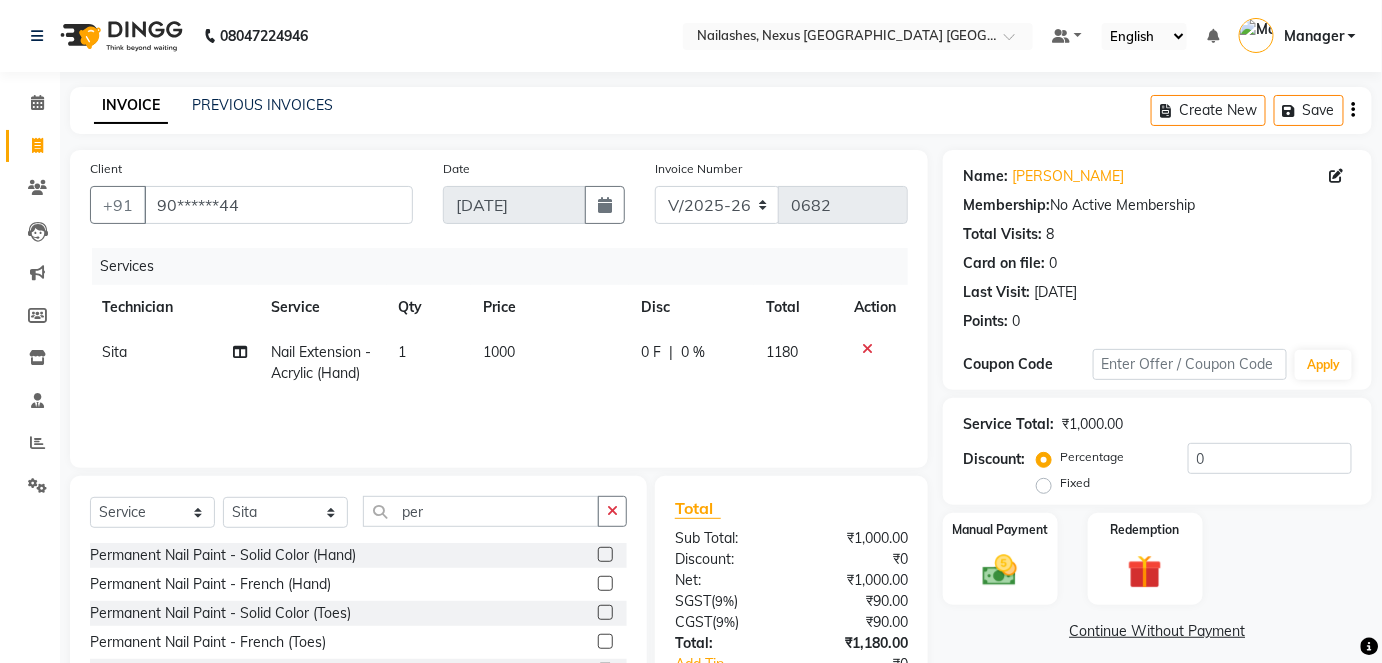 click 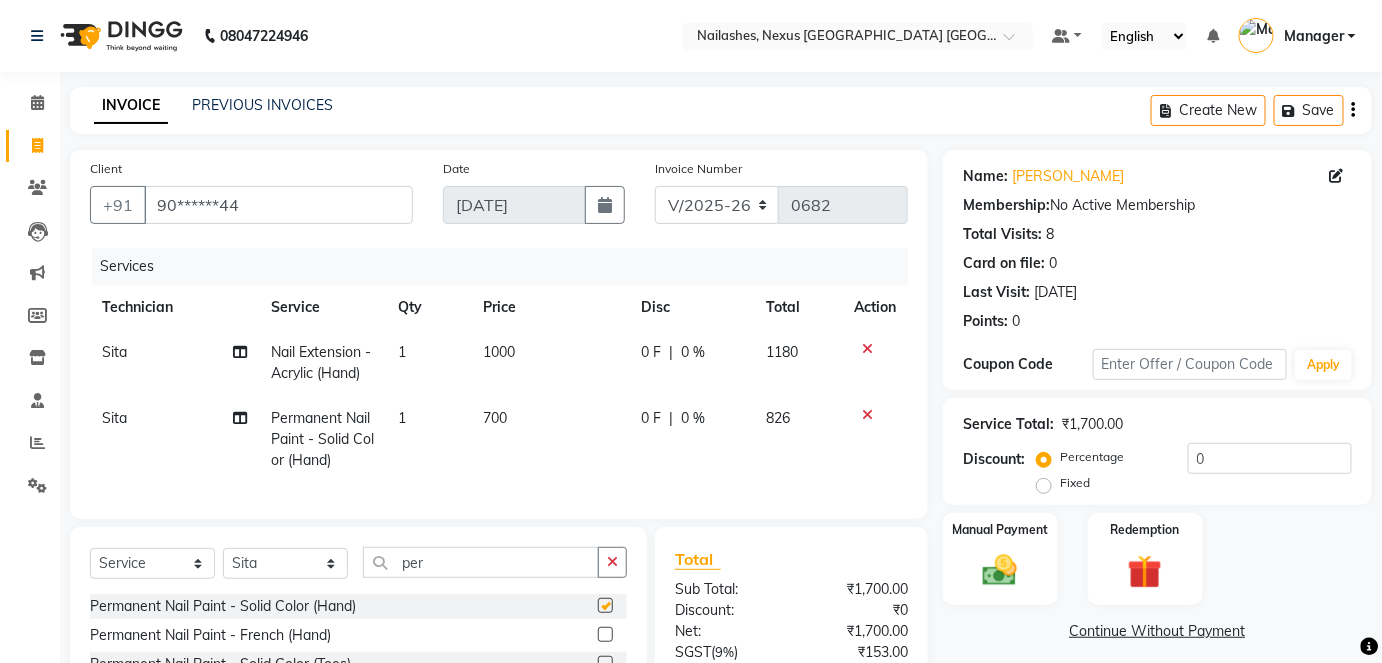 checkbox on "false" 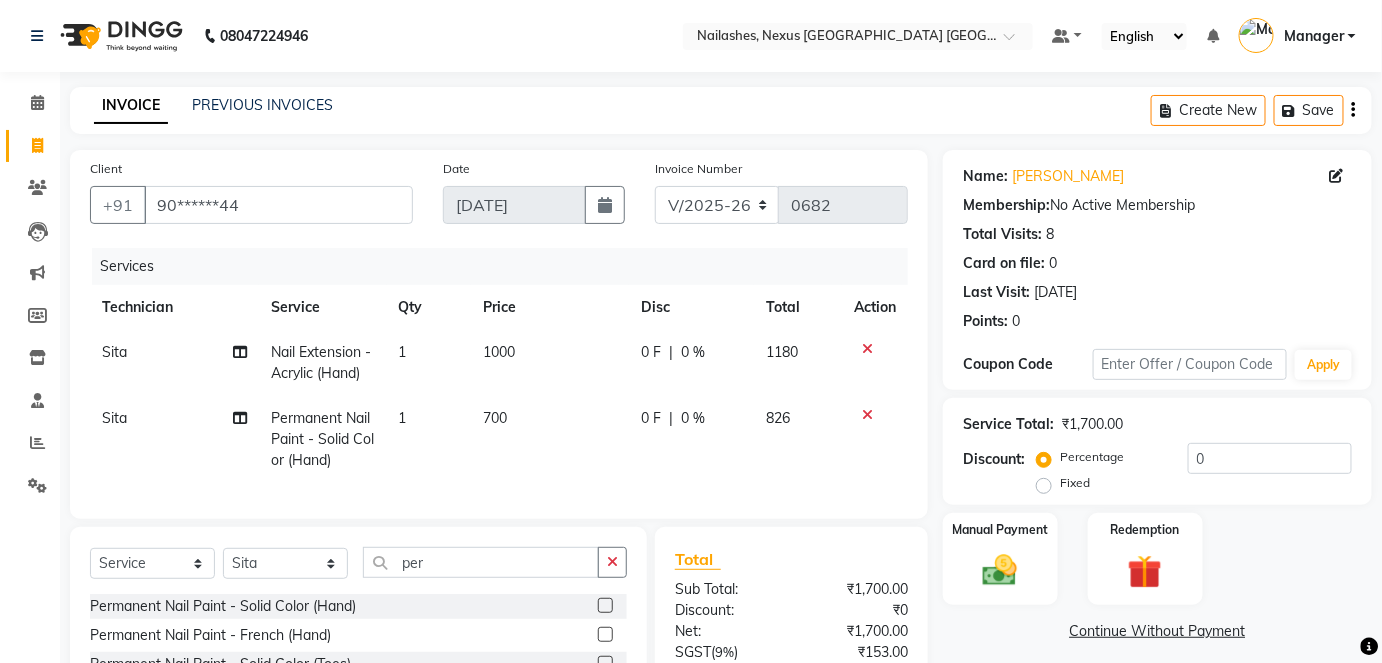 scroll, scrollTop: 202, scrollLeft: 0, axis: vertical 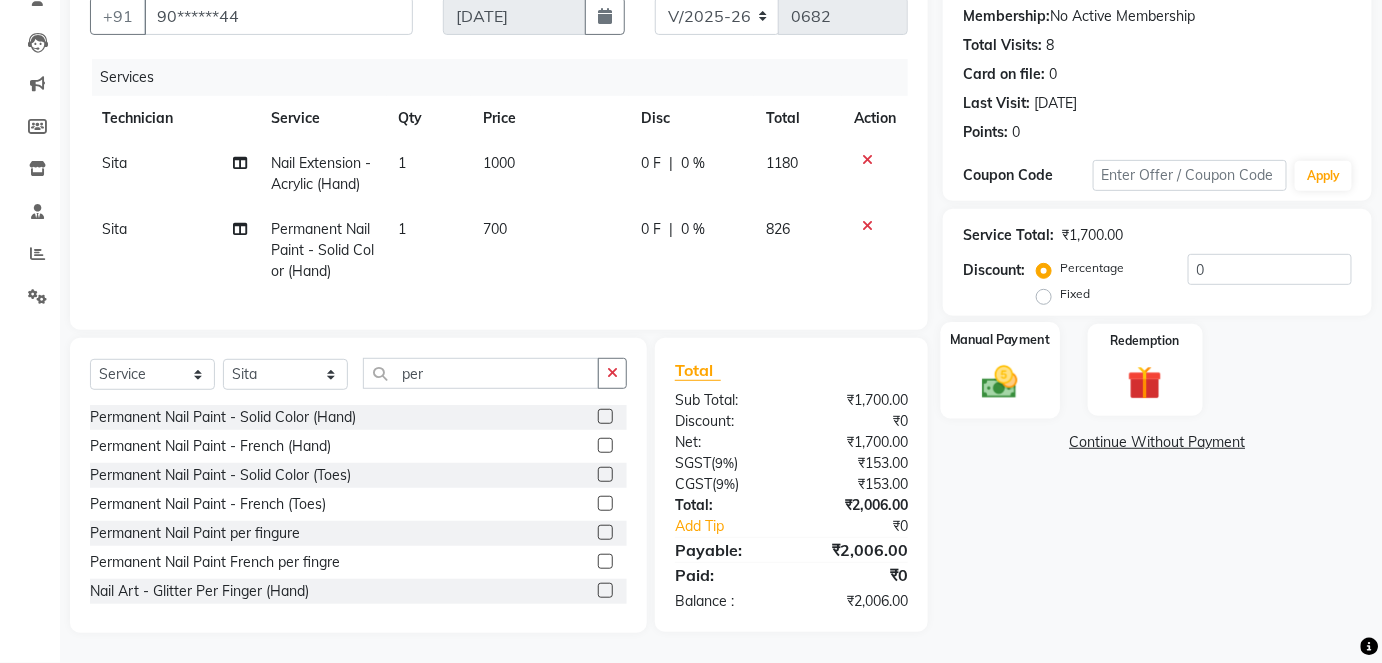 click 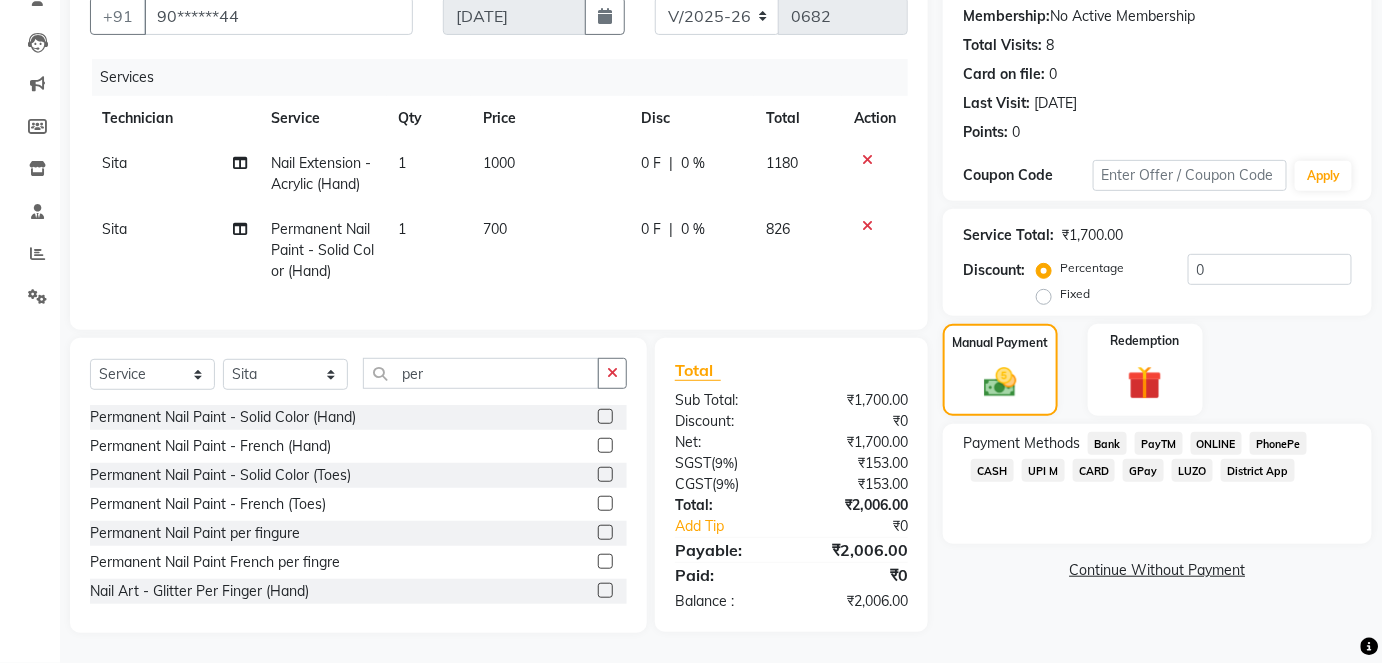 click on "CARD" 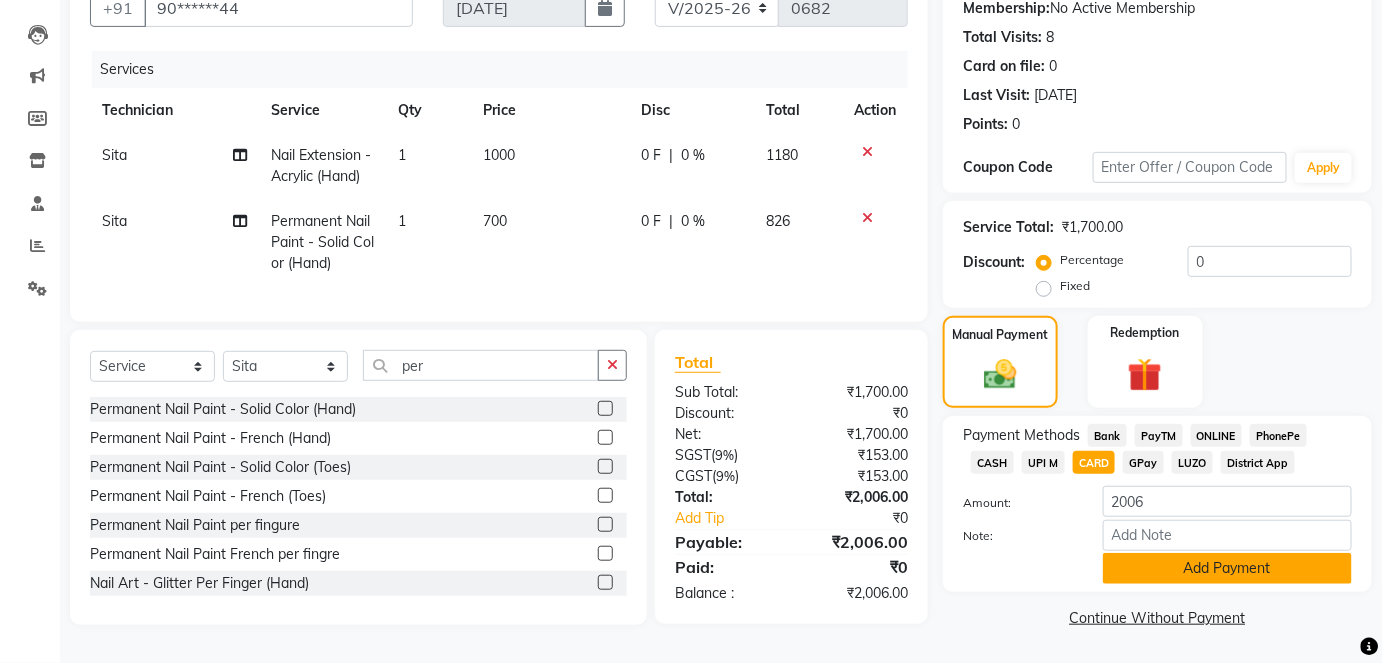 click on "Add Payment" 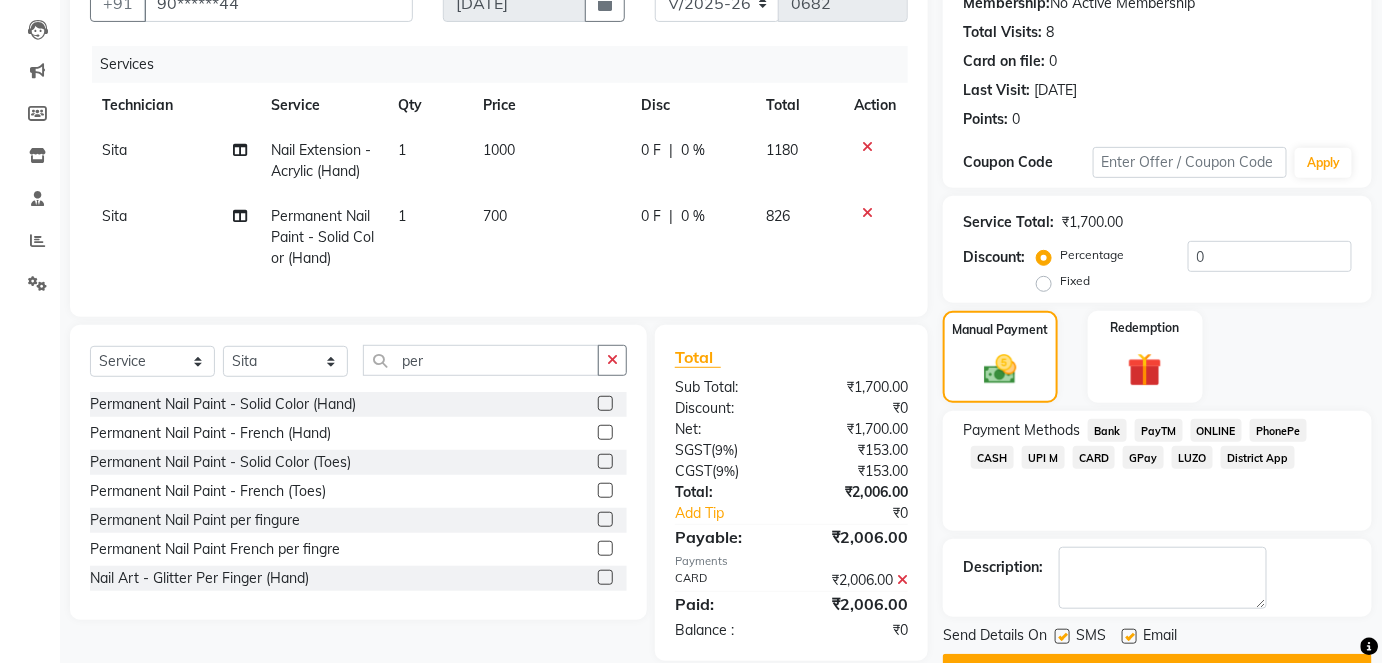scroll, scrollTop: 252, scrollLeft: 0, axis: vertical 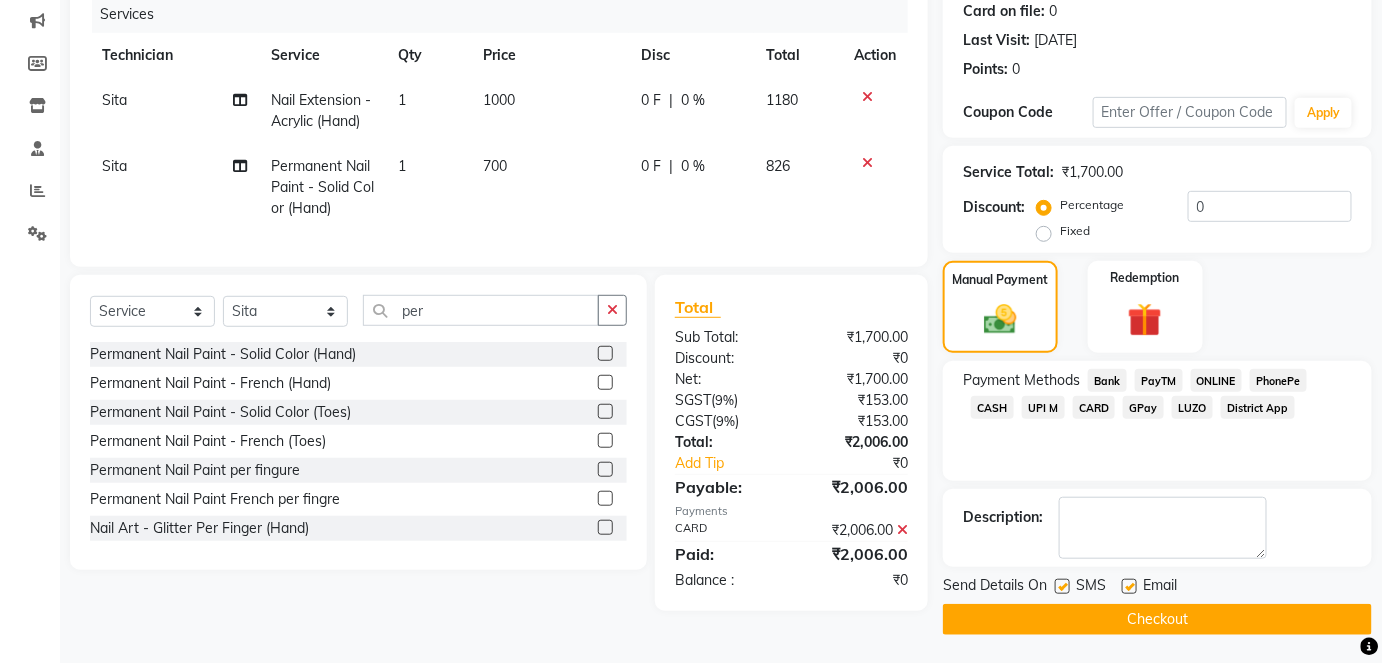 click on "Checkout" 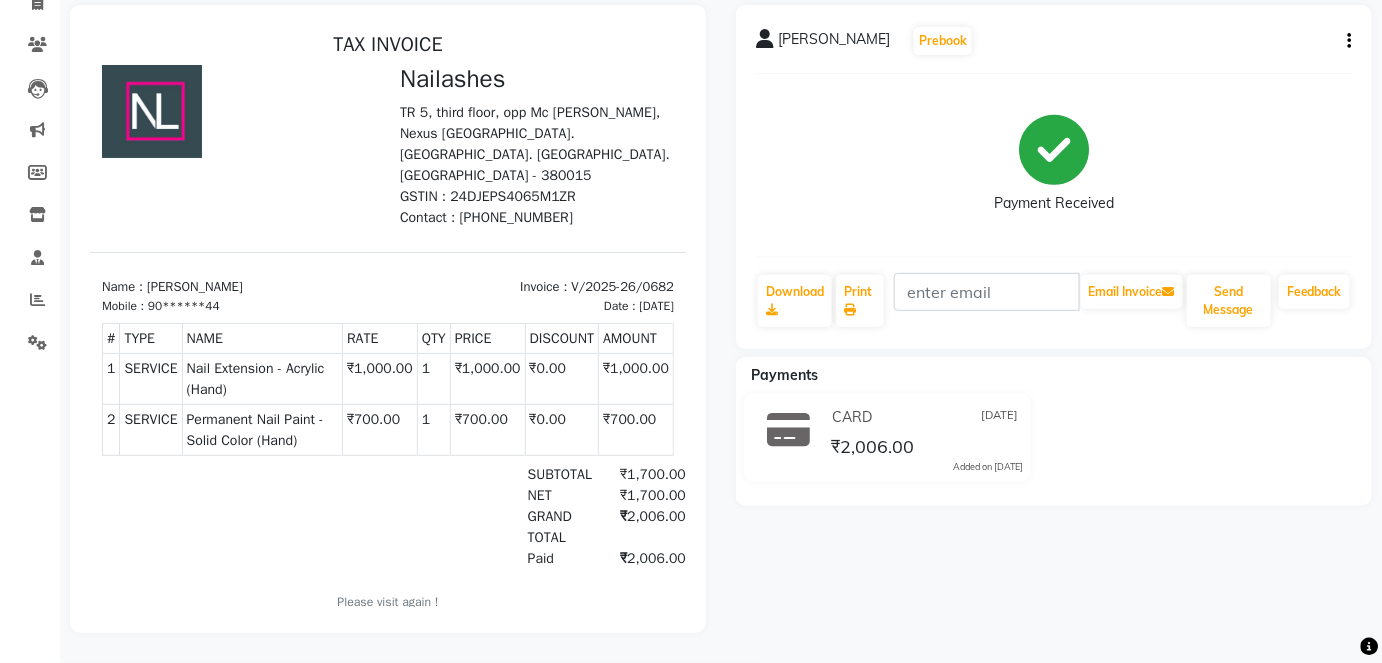 scroll, scrollTop: 0, scrollLeft: 0, axis: both 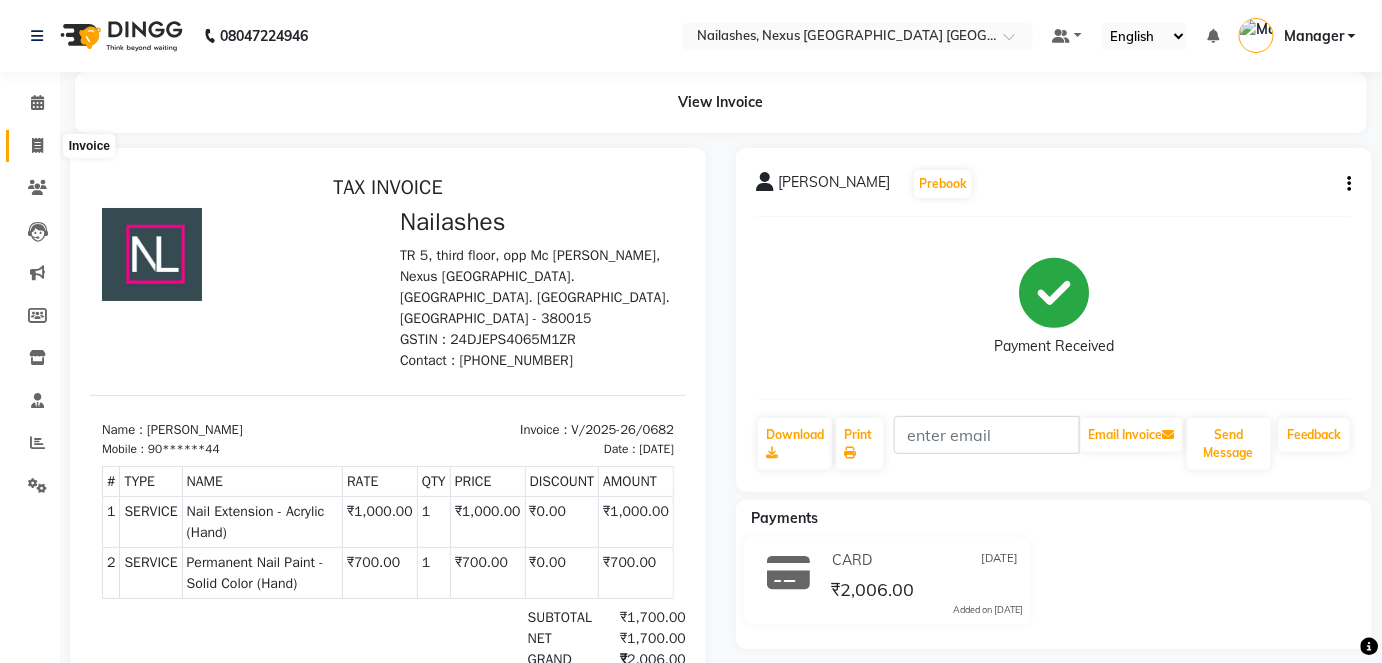 click 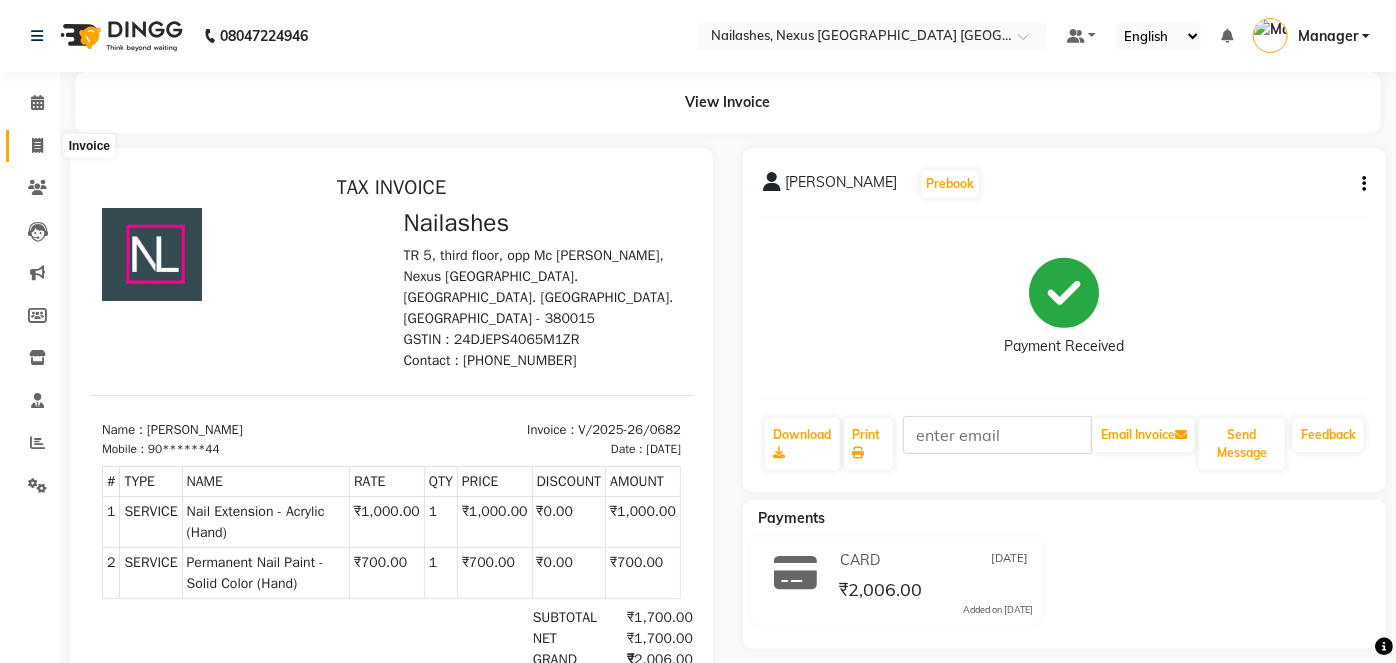select on "4606" 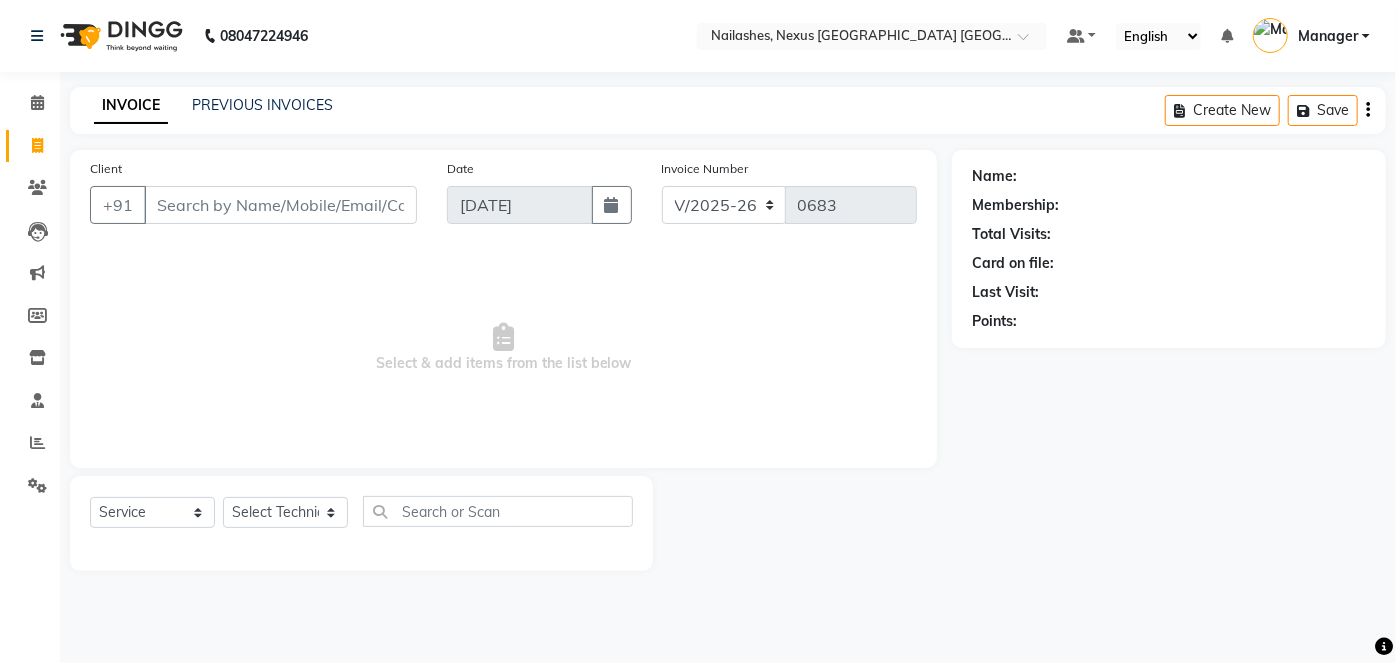 click on "Client" at bounding box center (280, 205) 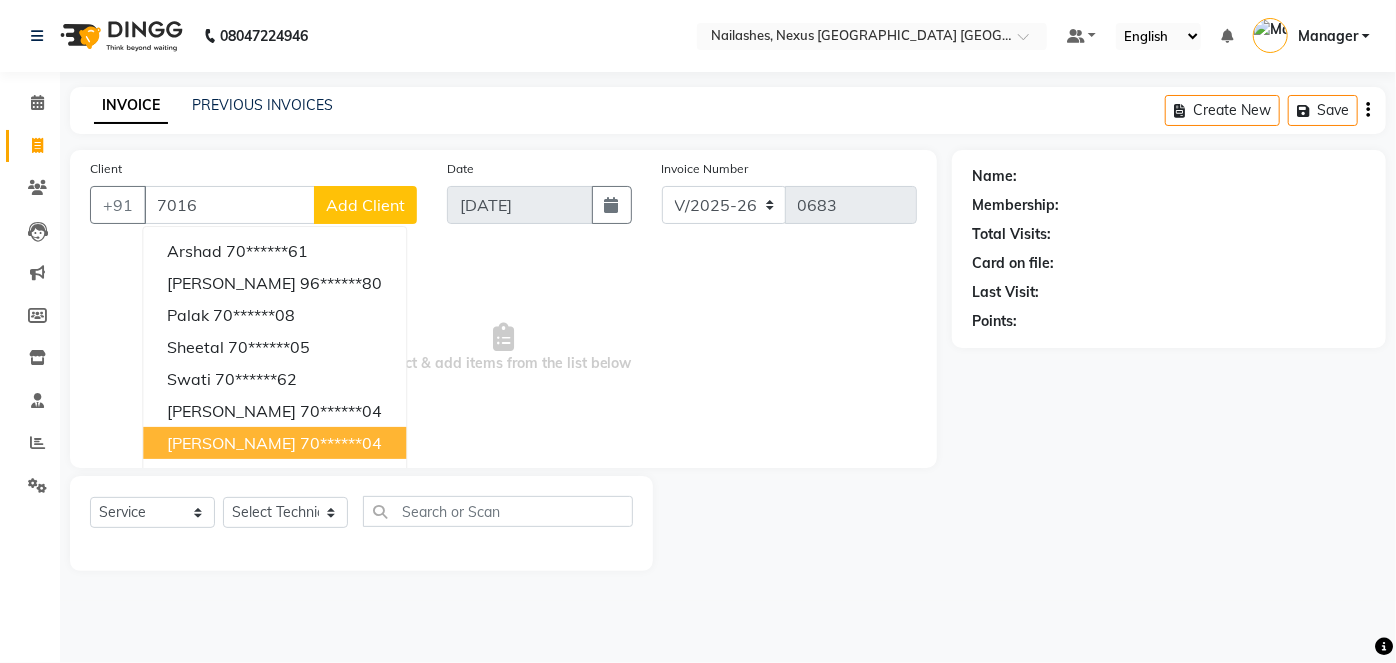 click on "[PERSON_NAME]" at bounding box center [231, 443] 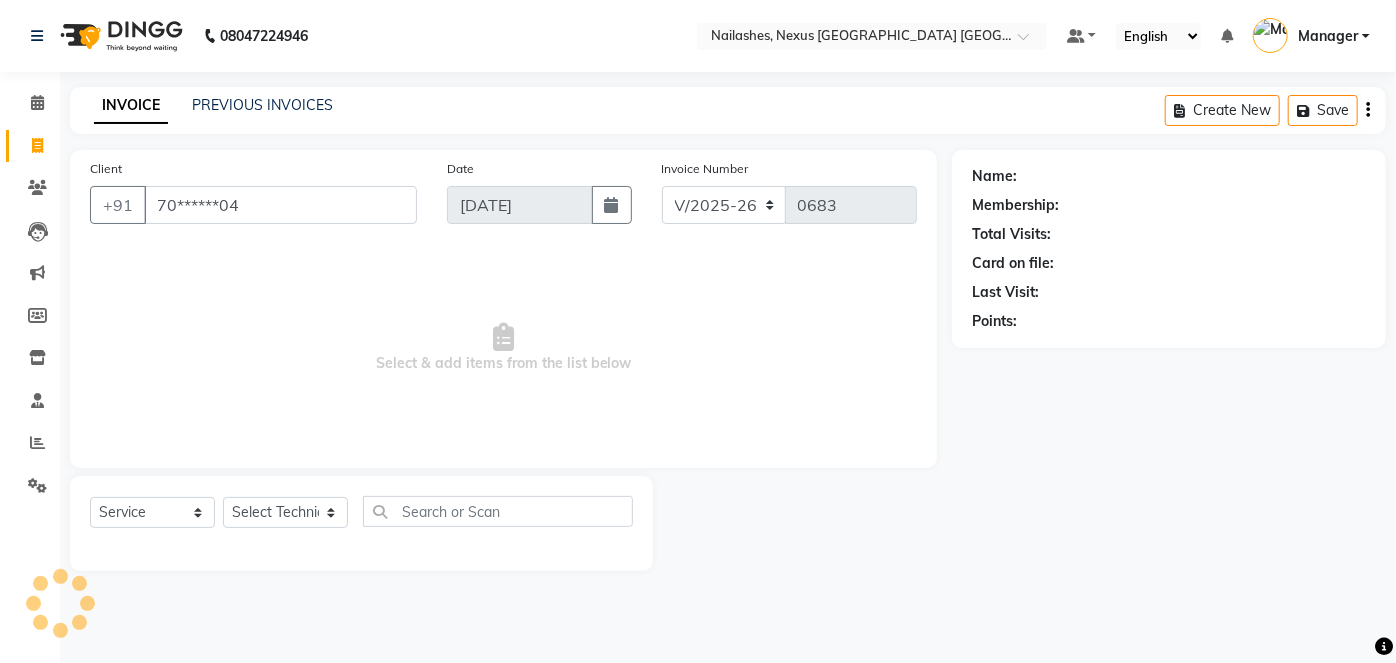 type on "70******04" 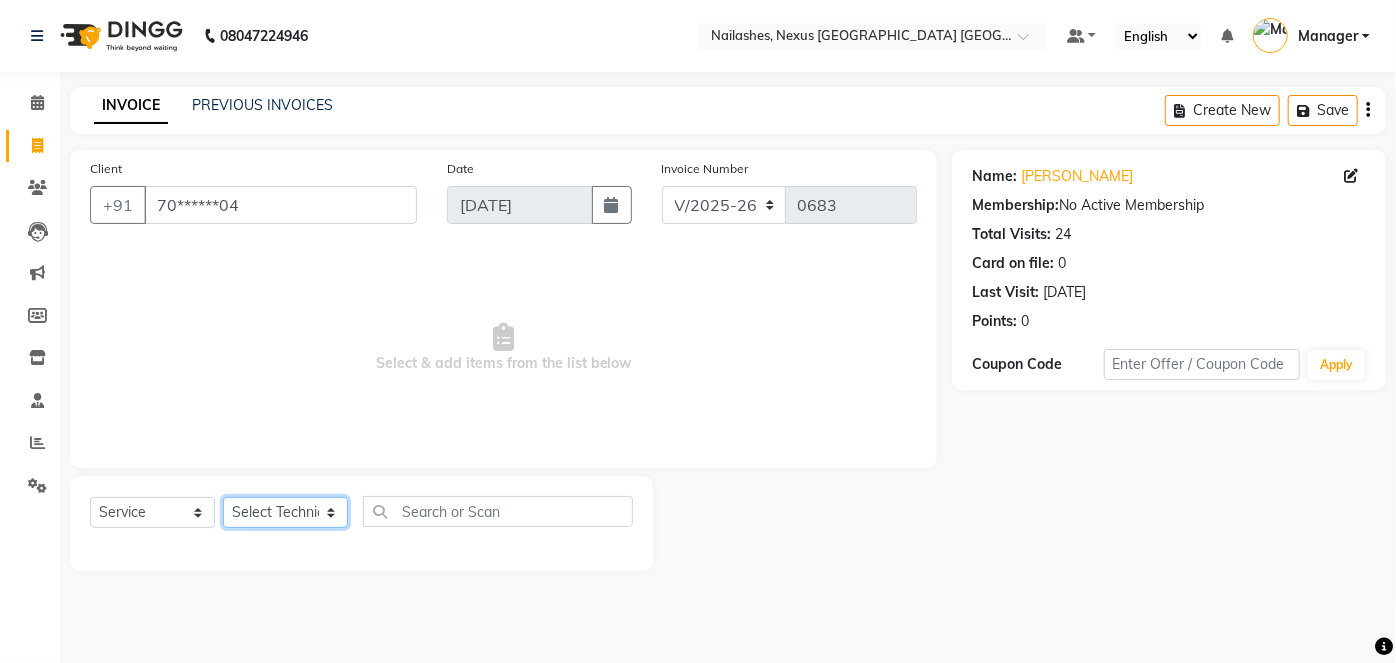 click on "Select Technician Aboto babita [PERSON_NAME] Manager Rakhi [PERSON_NAME] [PERSON_NAME] winish Sir" 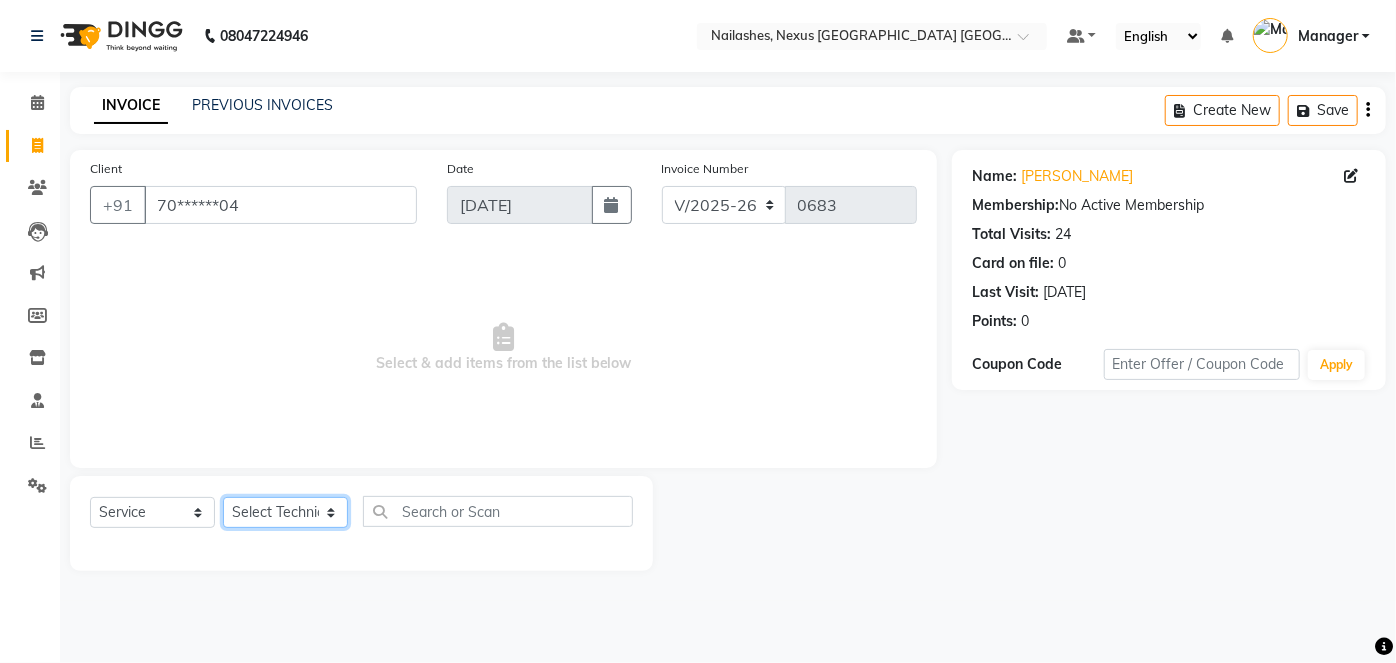 select on "26682" 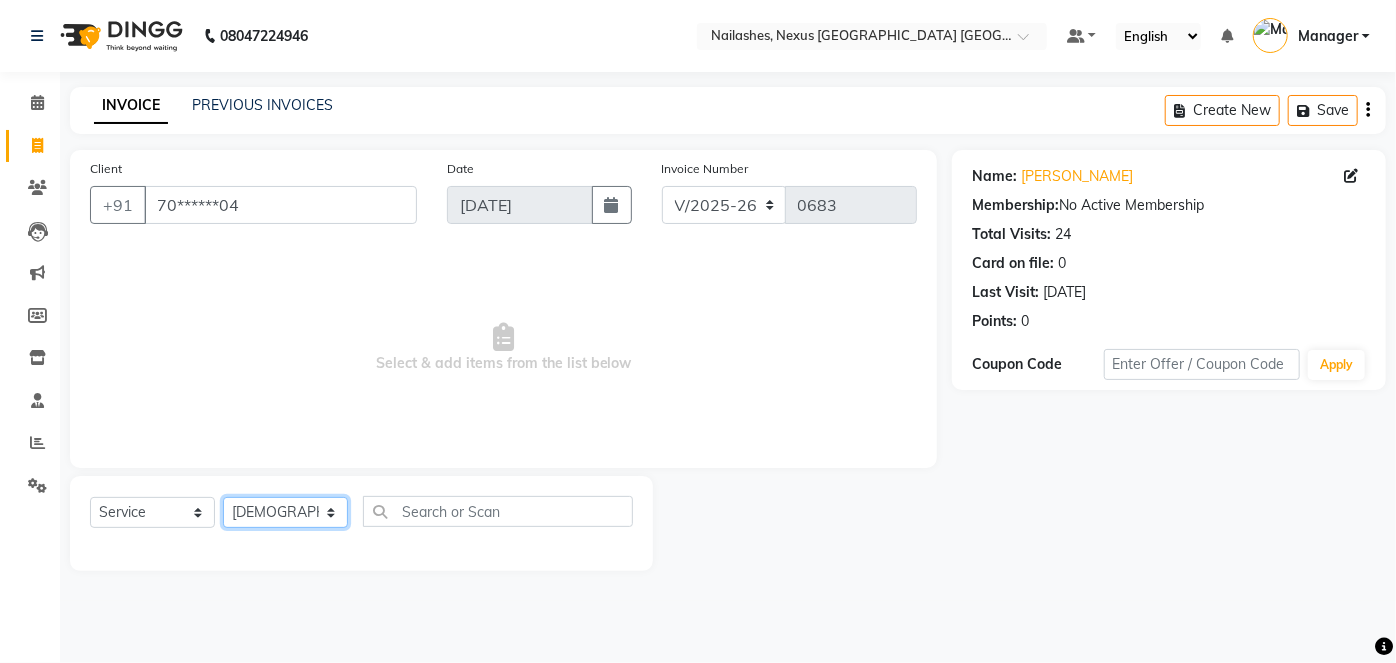 click on "Select Technician Aboto babita [PERSON_NAME] Manager Rakhi [PERSON_NAME] [PERSON_NAME] winish Sir" 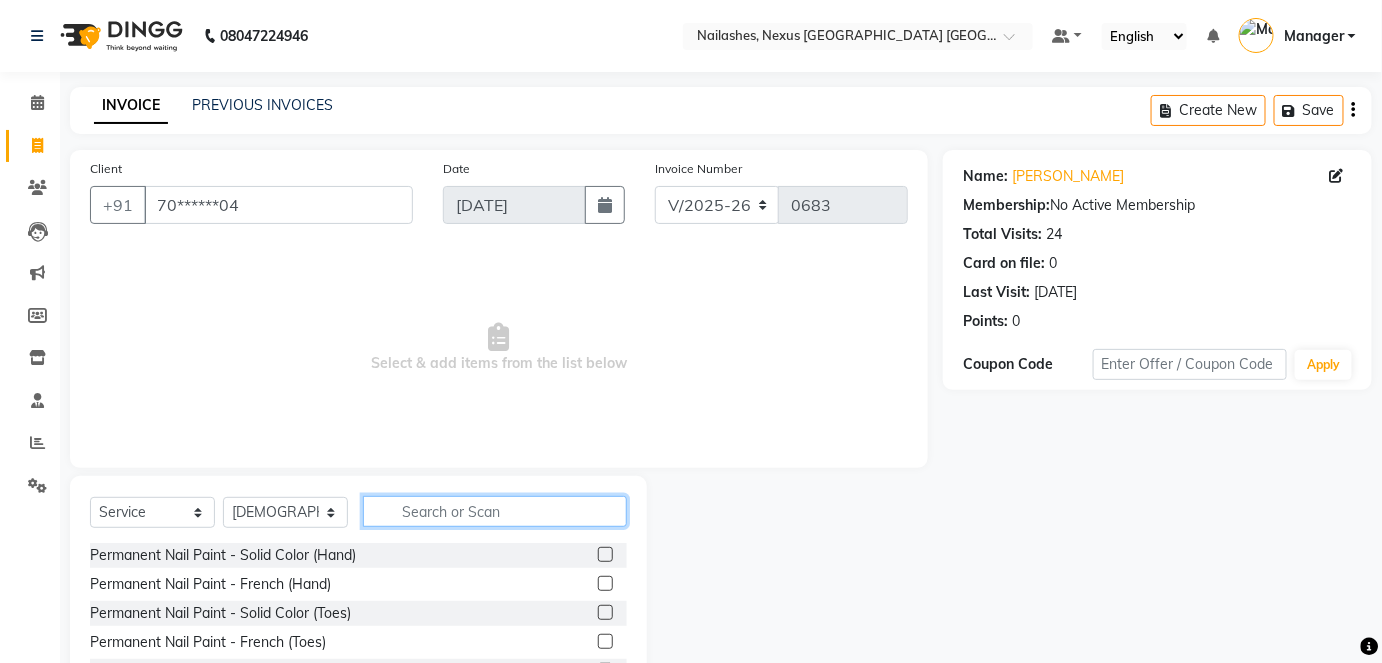 click 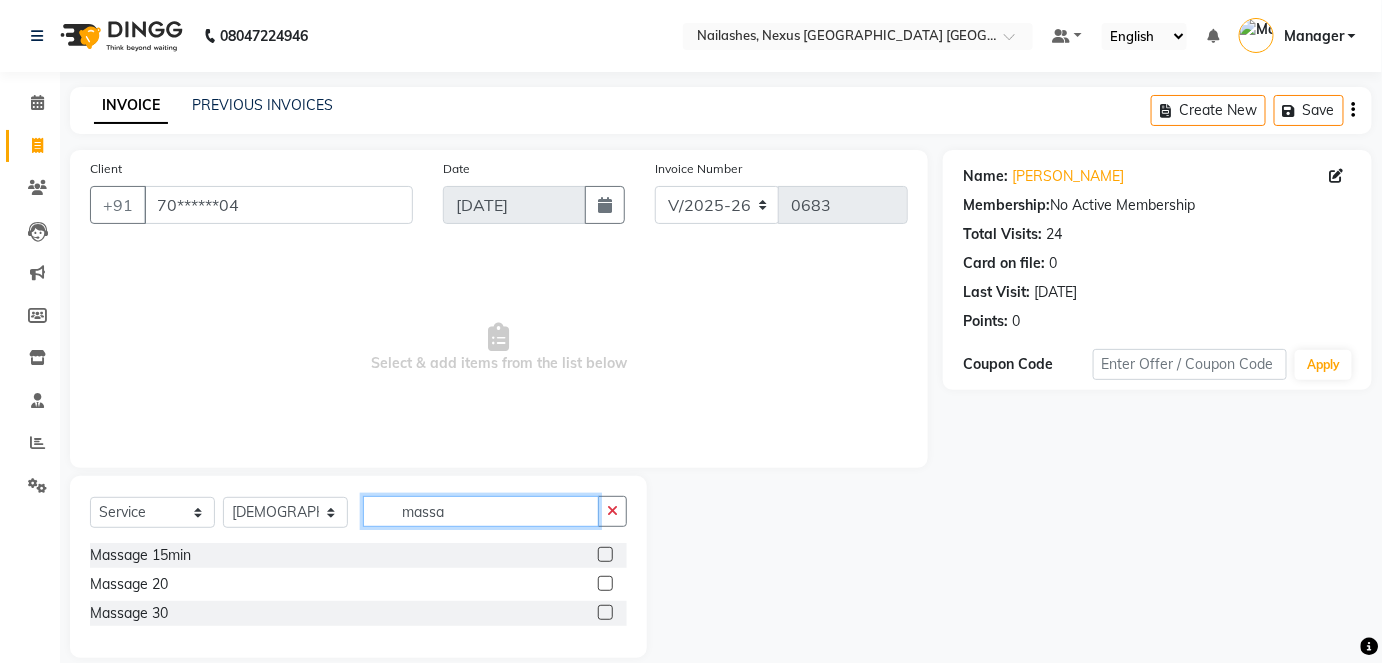 type on "massa" 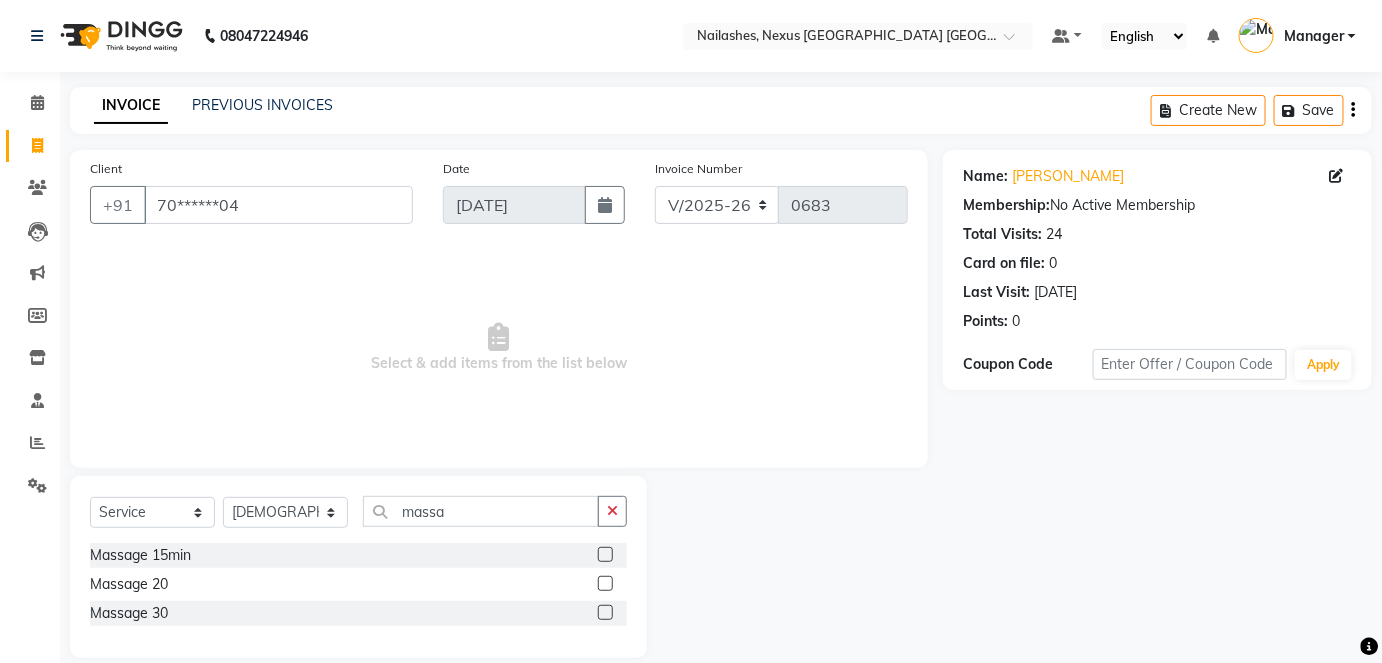 click 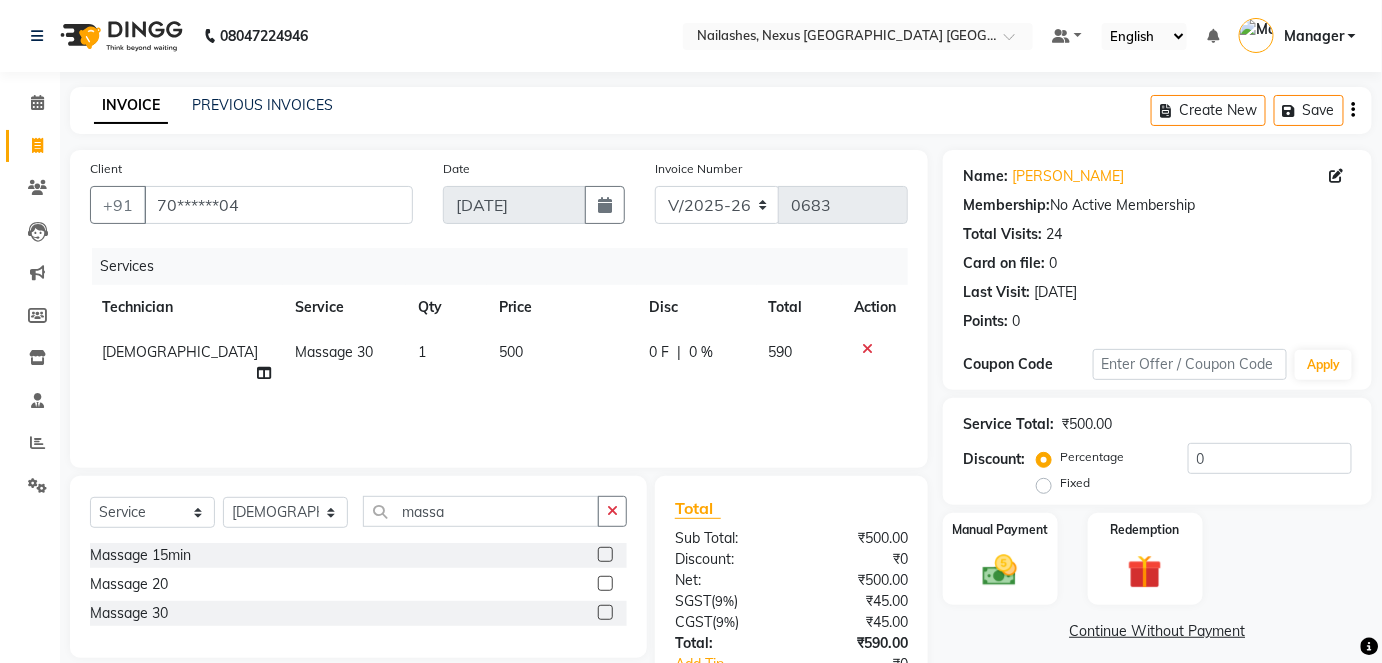click 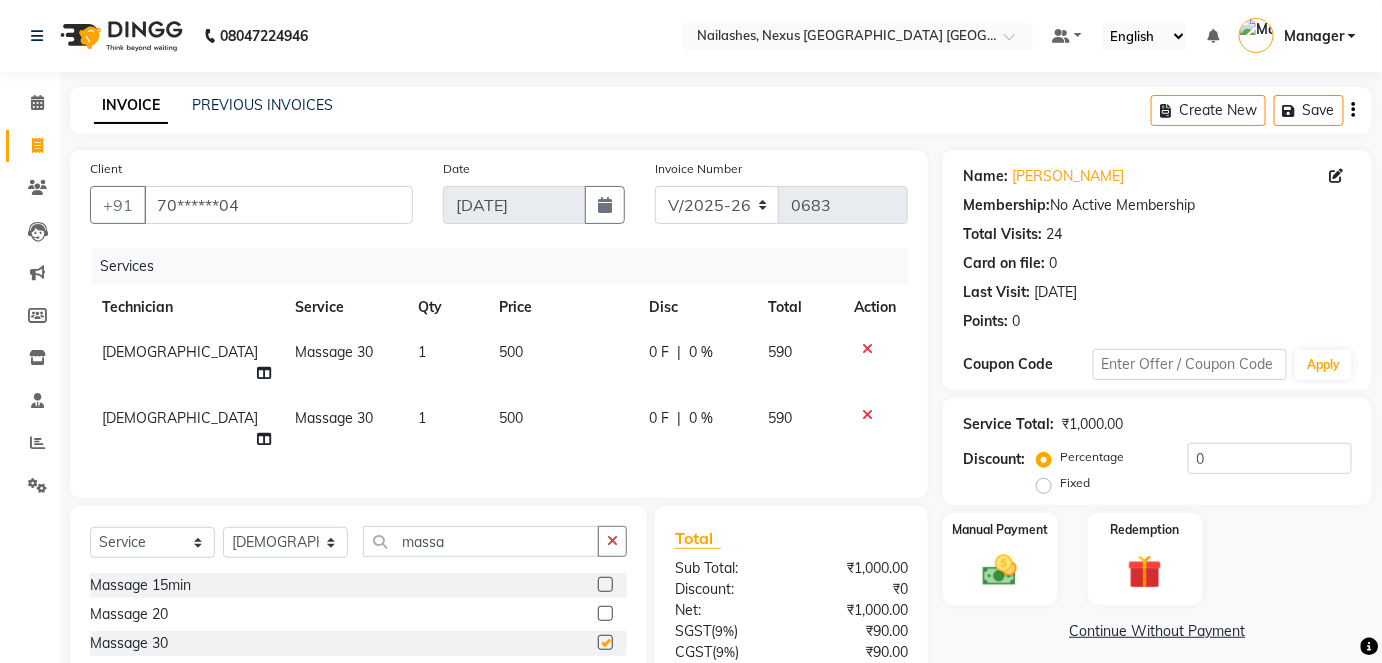 checkbox on "false" 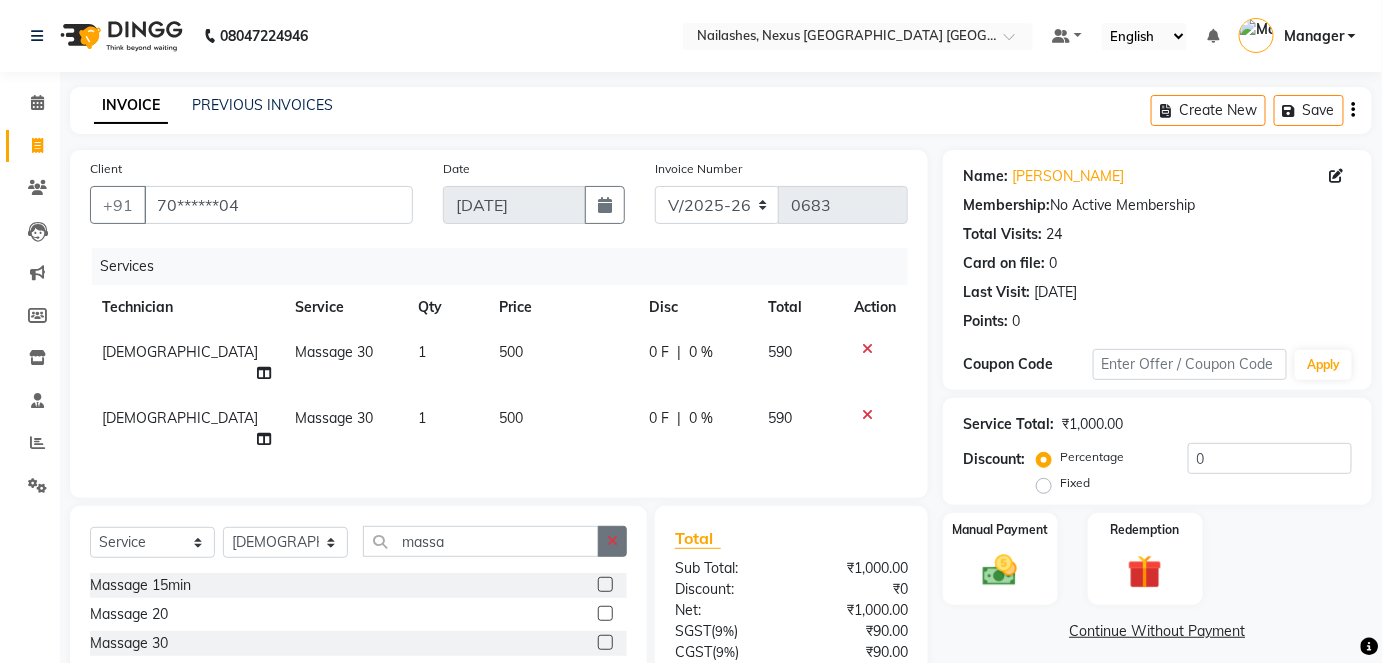 click 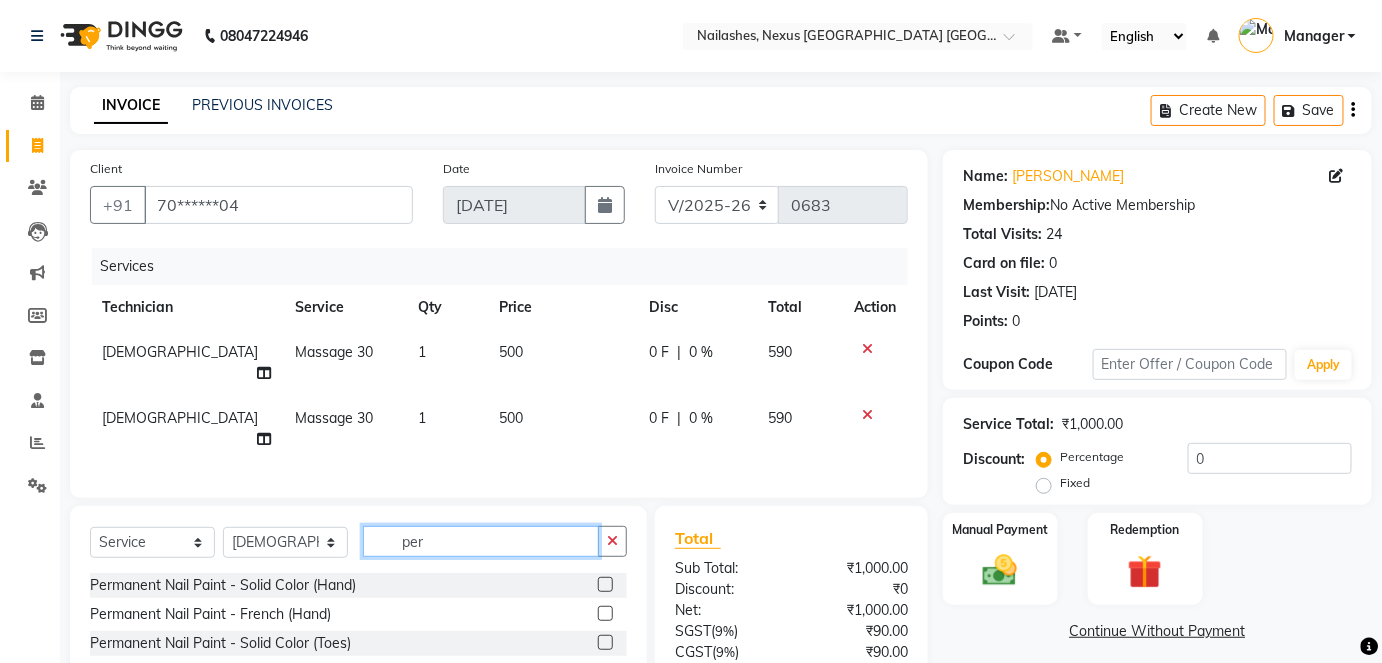 type on "per" 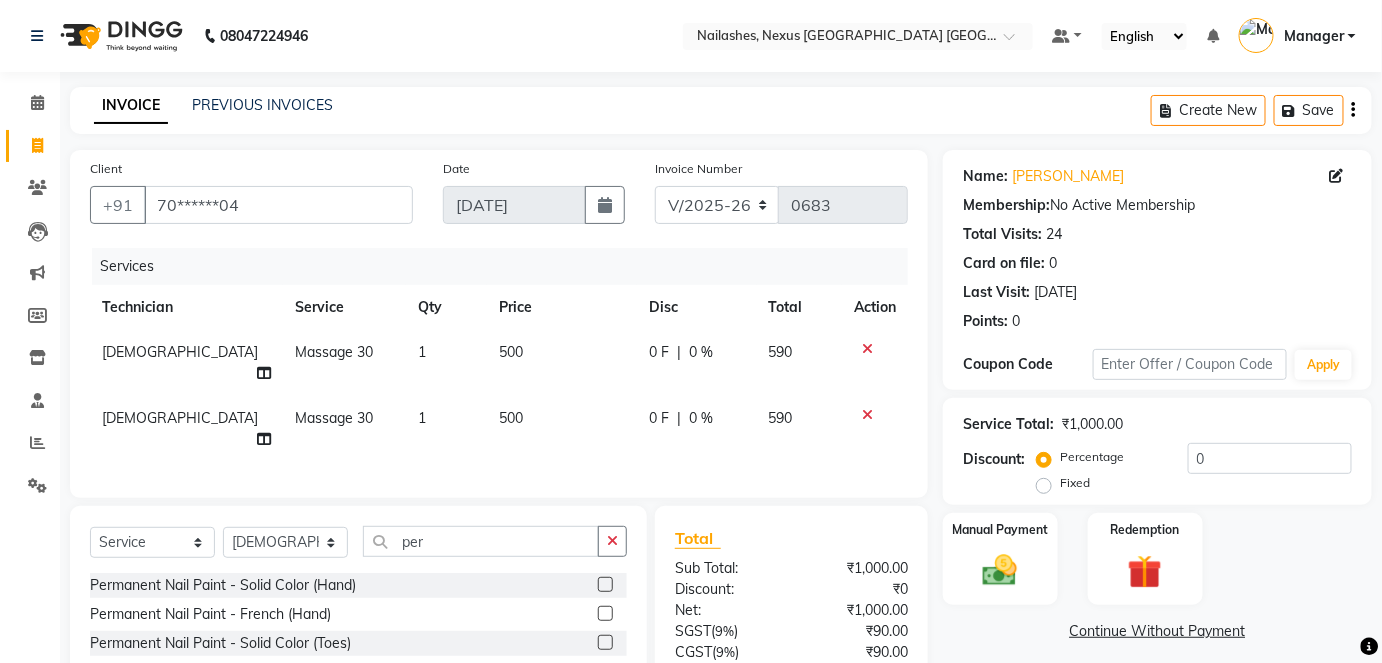 click 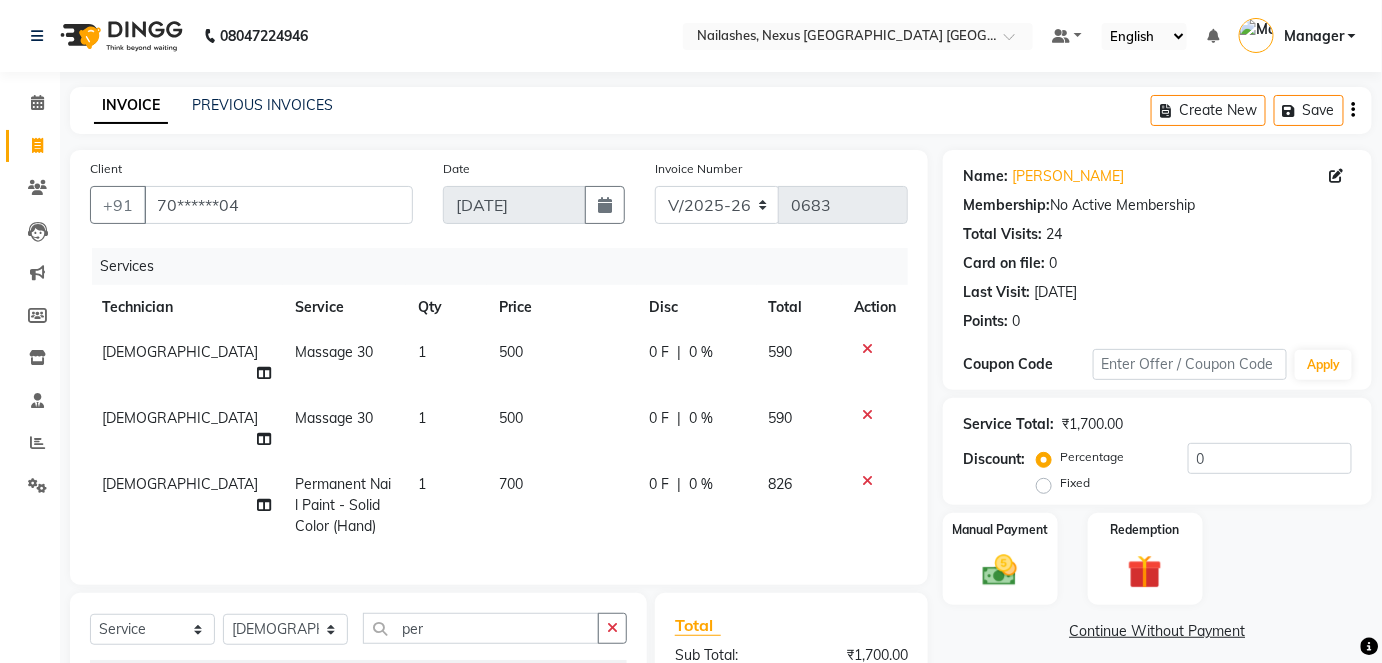 checkbox on "false" 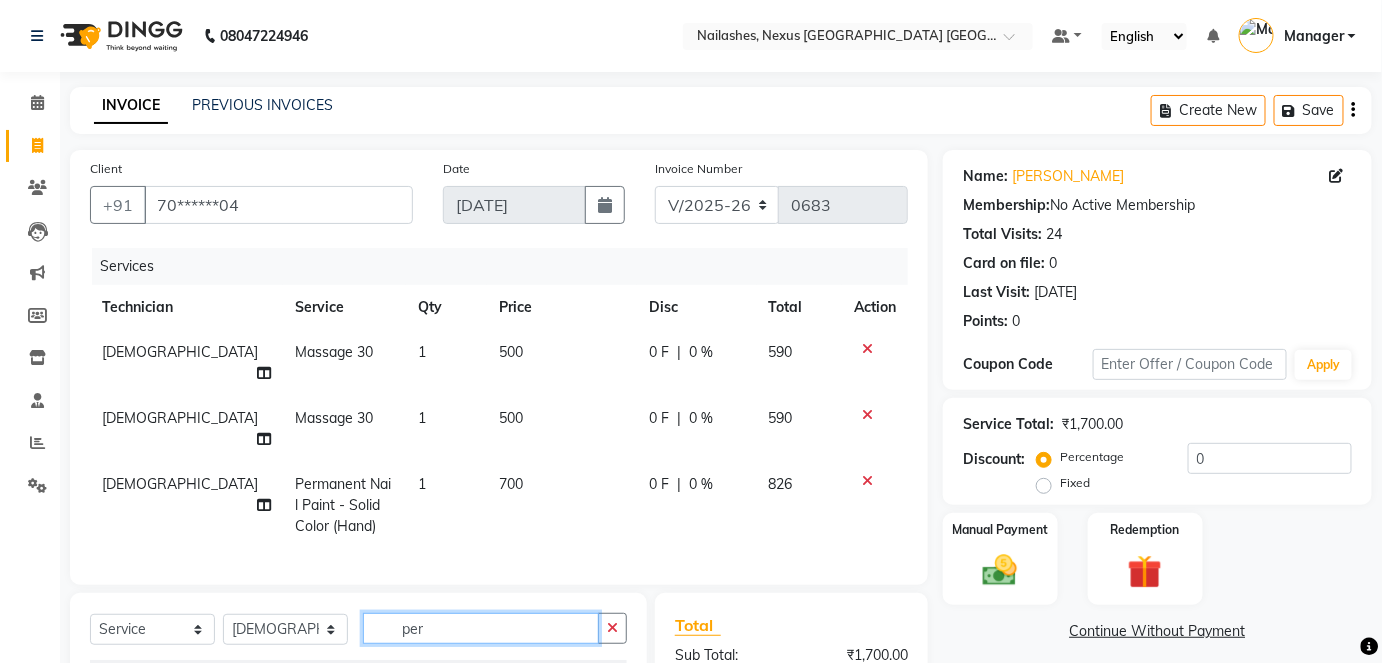 click on "per" 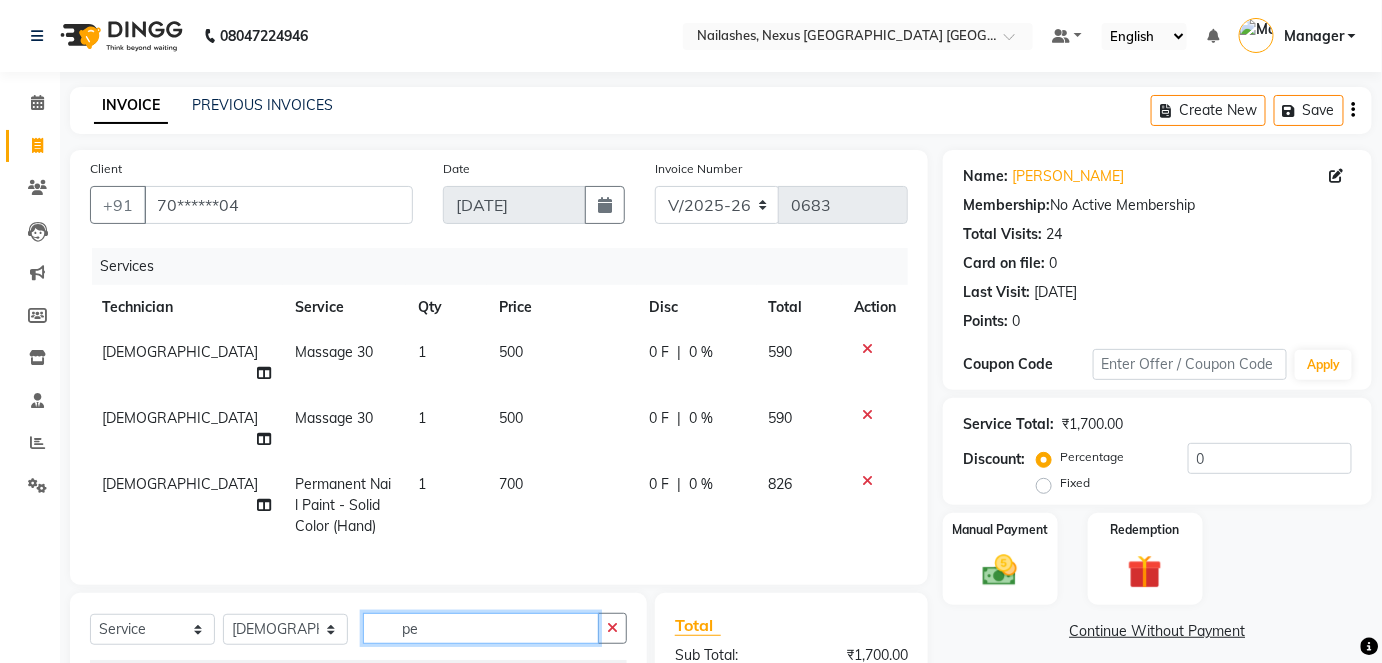 type on "p" 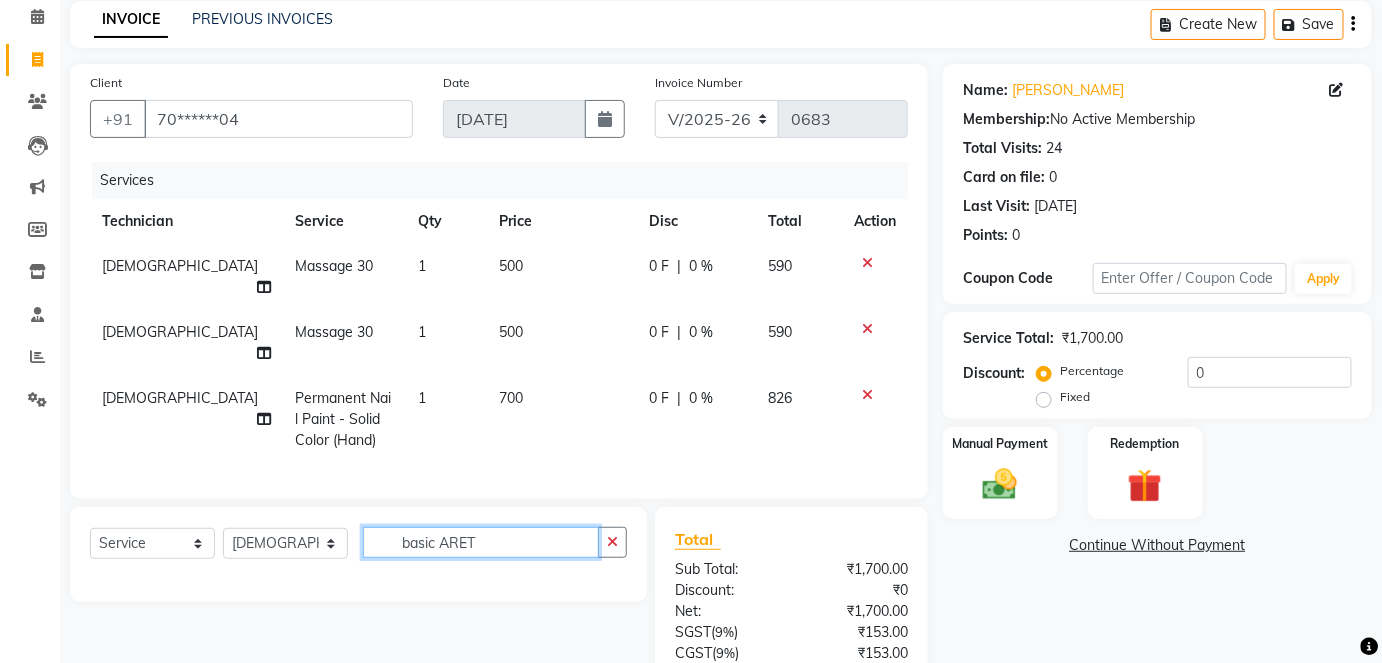 scroll, scrollTop: 87, scrollLeft: 0, axis: vertical 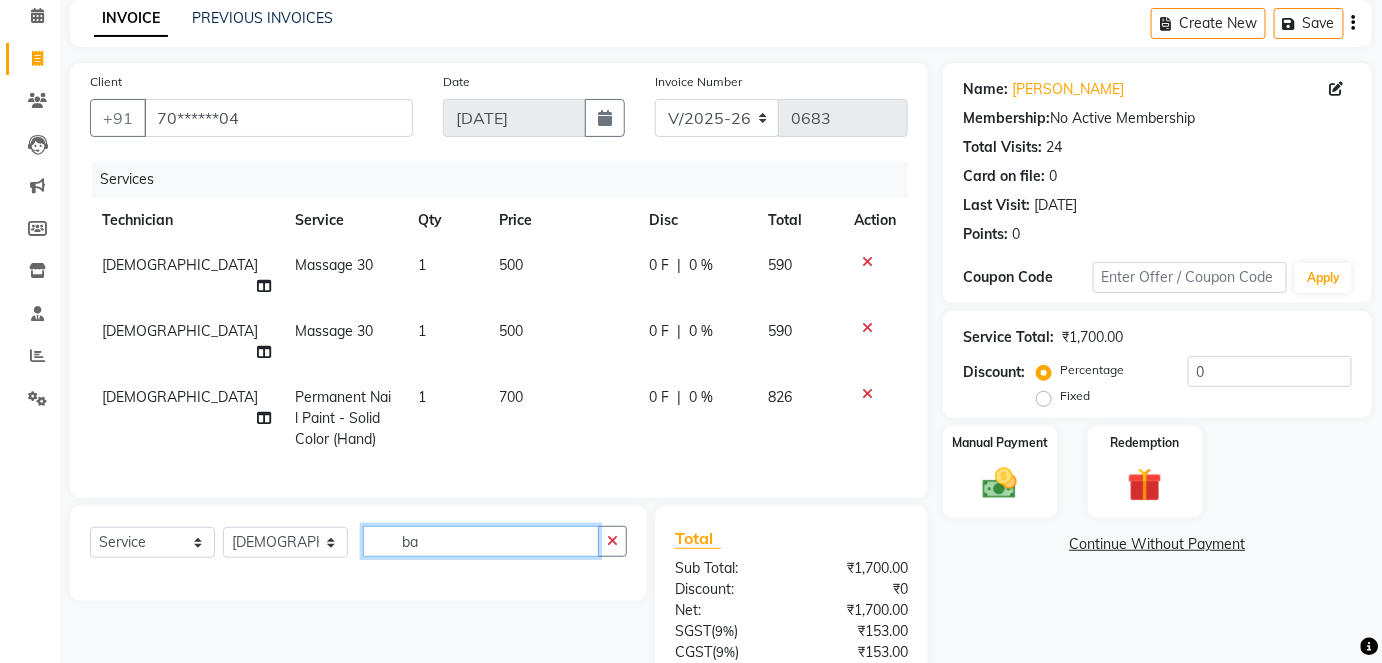 type on "b" 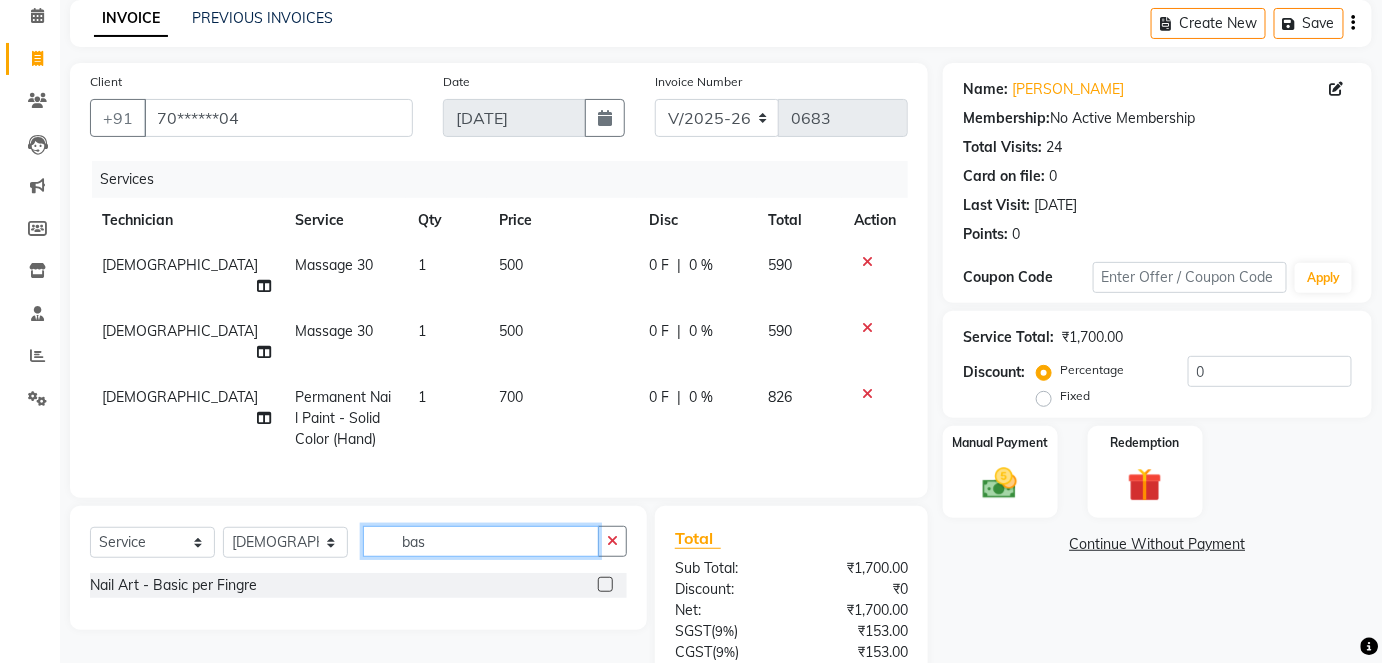 type on "bas" 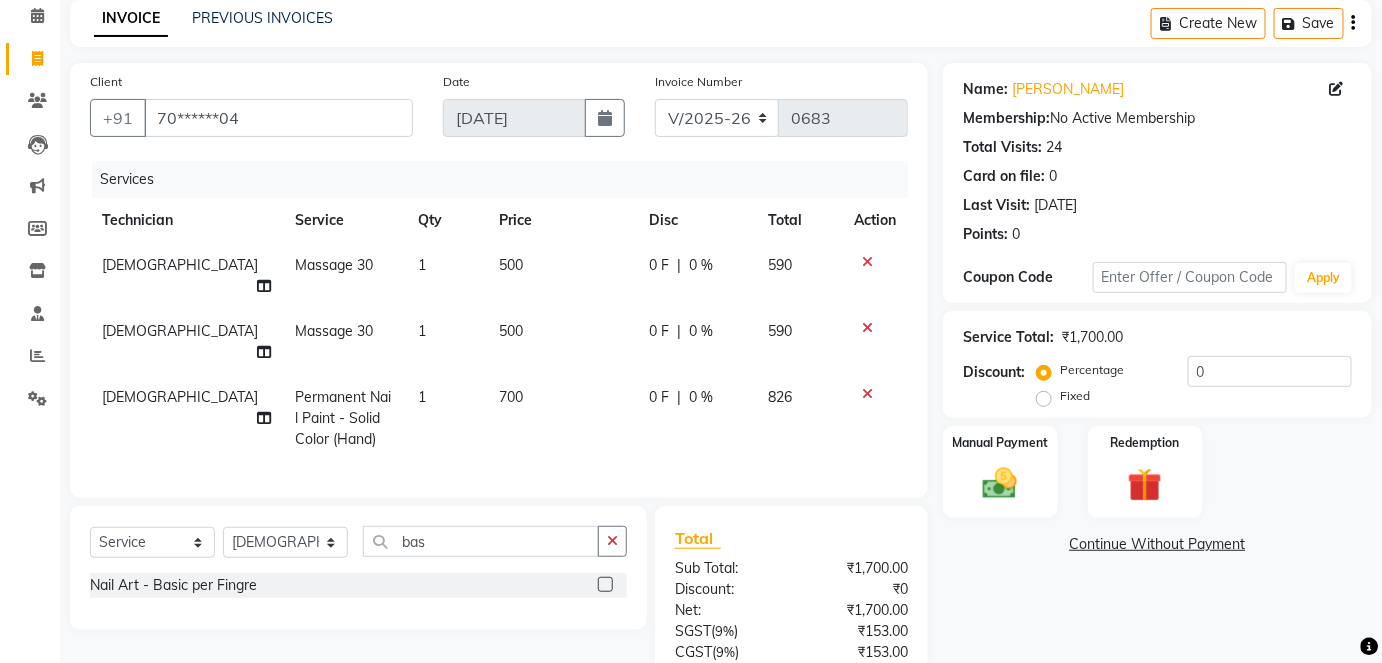 click 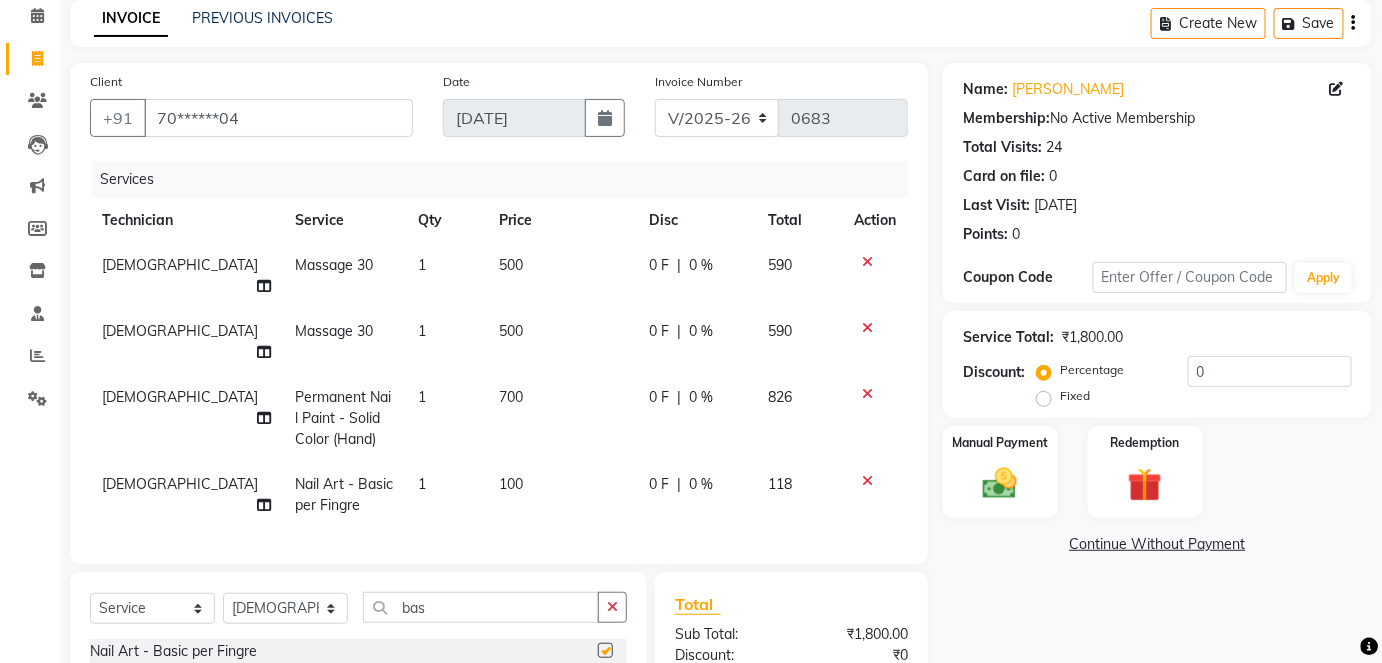 checkbox on "false" 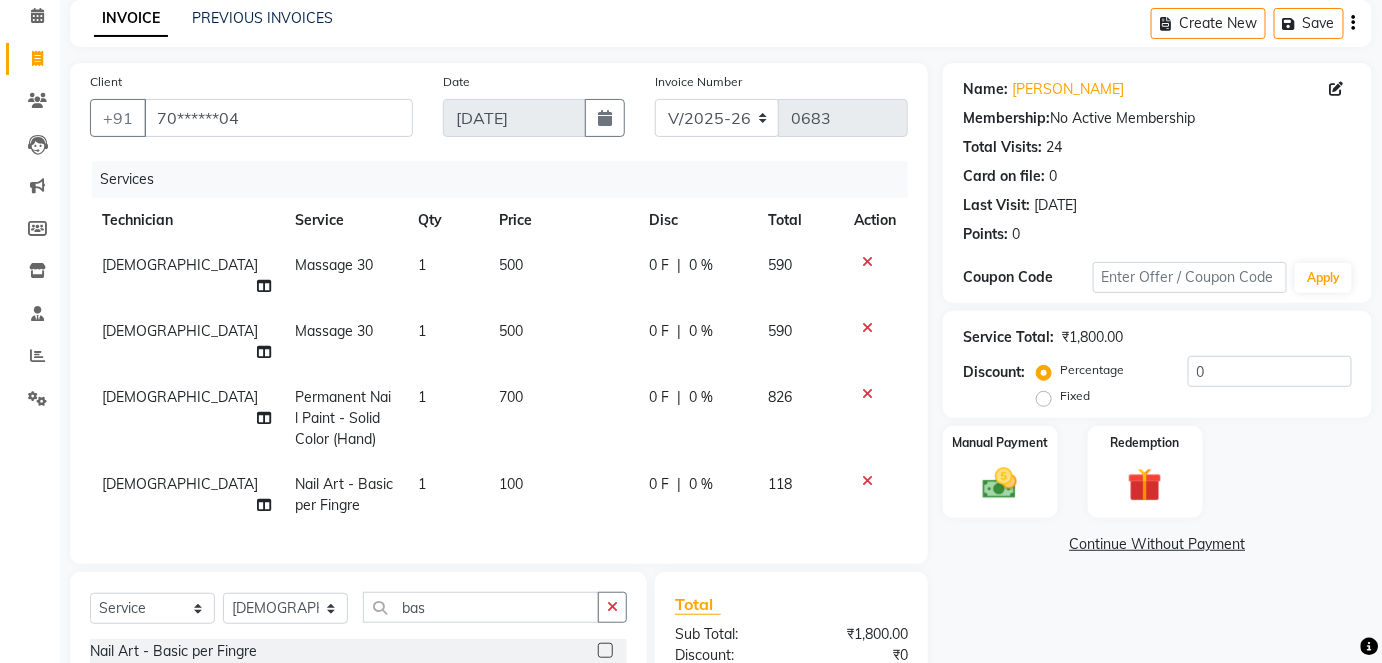 click on "100" 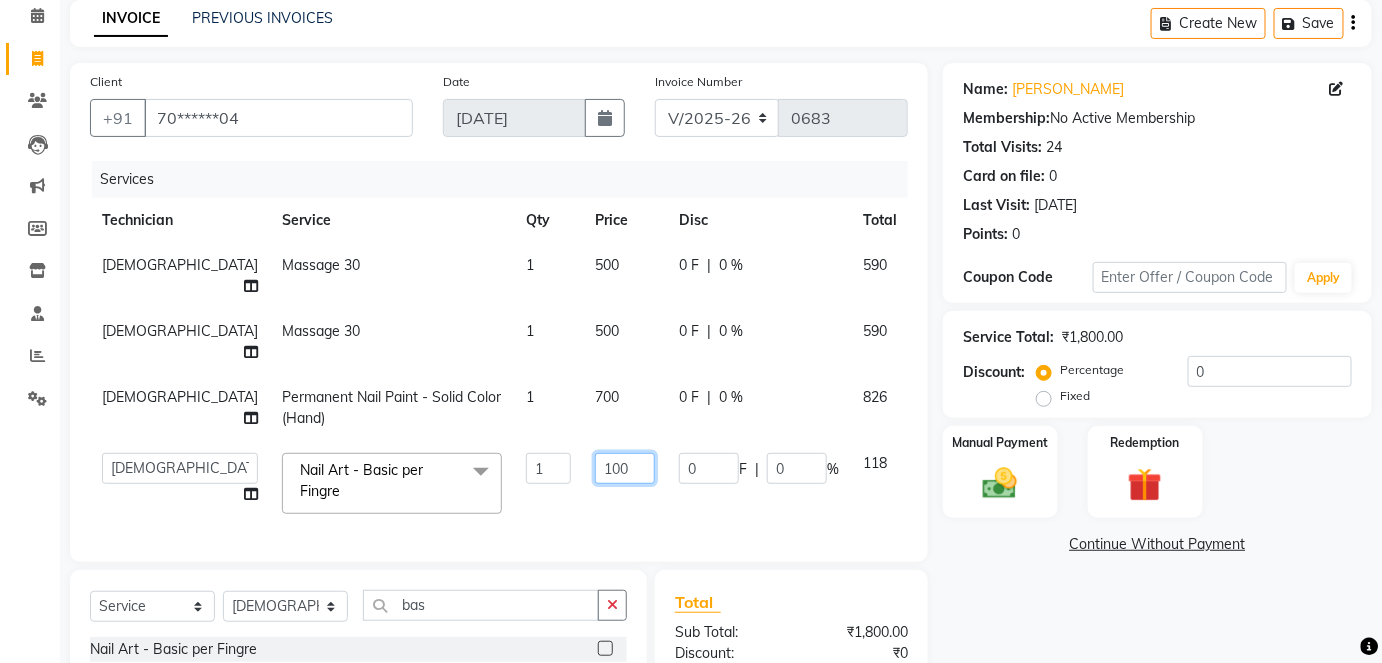 click on "100" 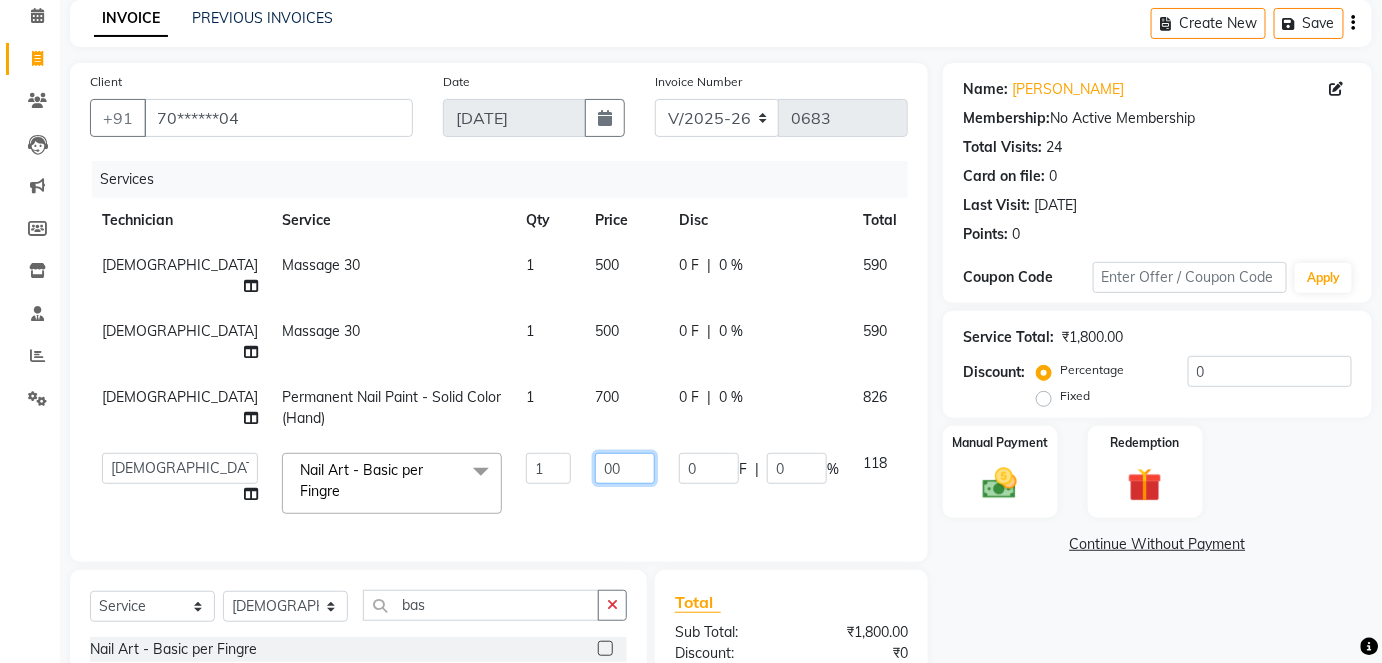type on "200" 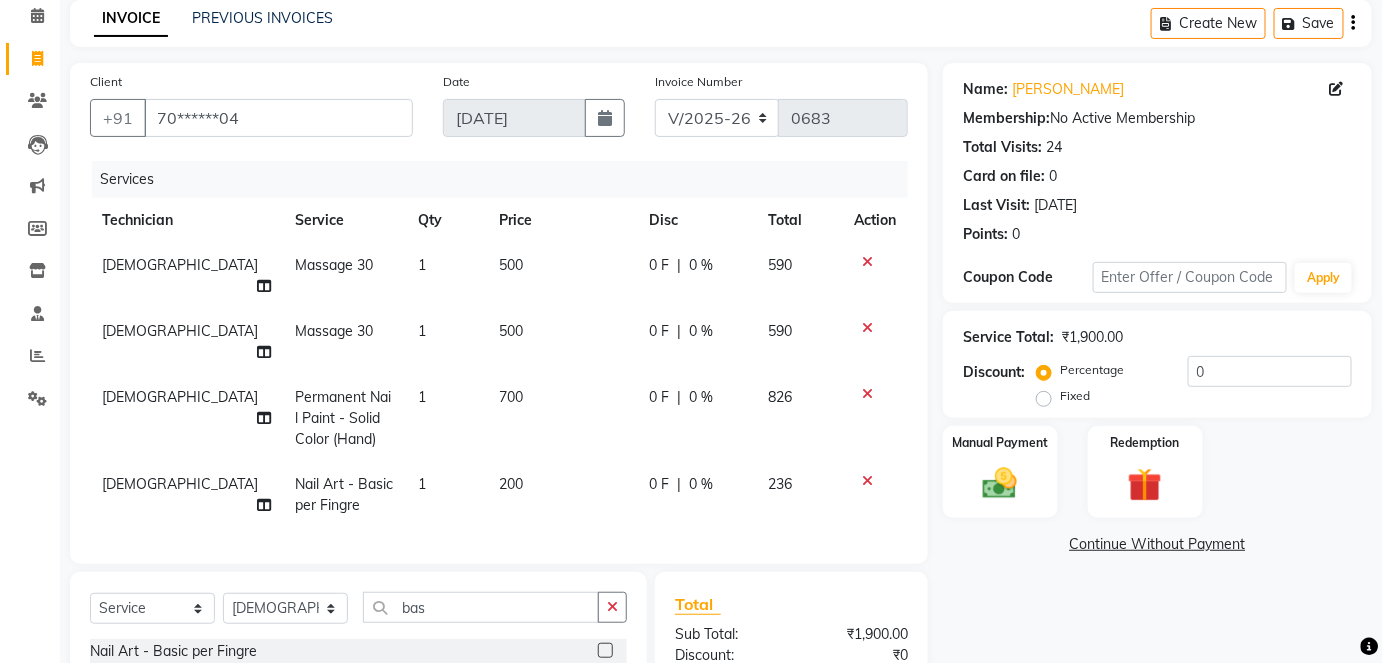 click on "200" 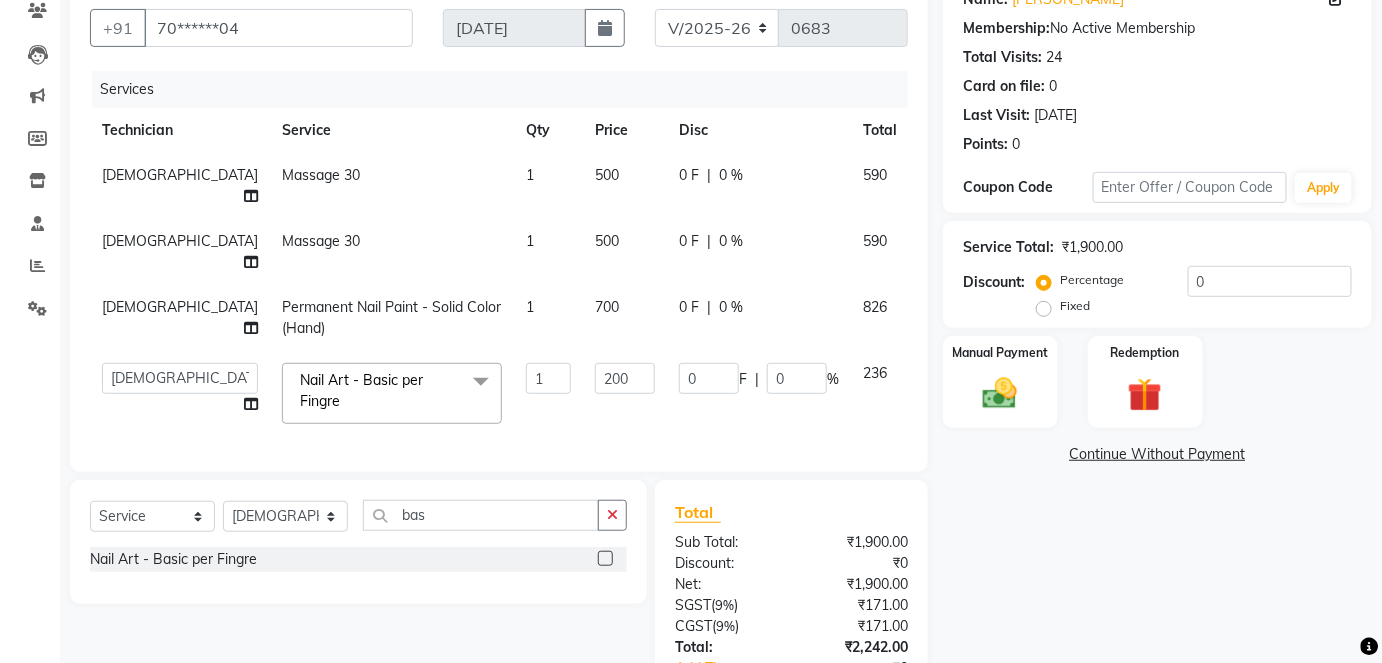 scroll, scrollTop: 176, scrollLeft: 0, axis: vertical 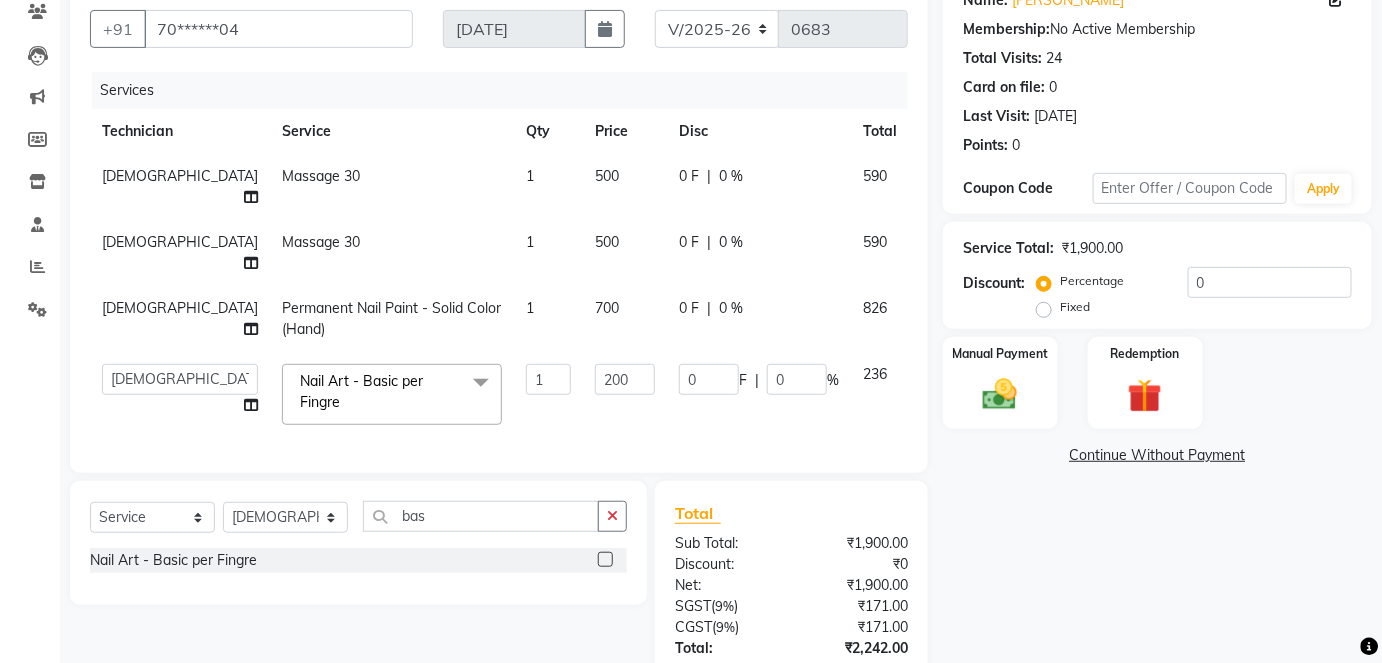 click 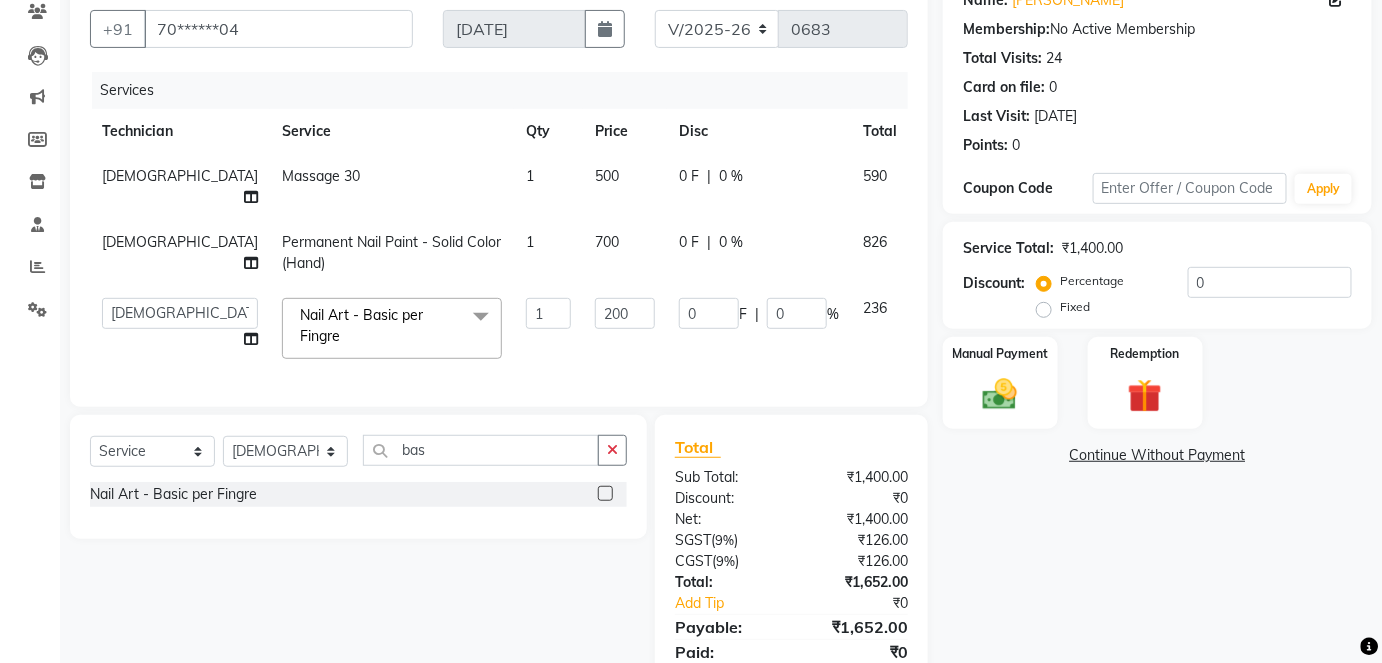 click on "500" 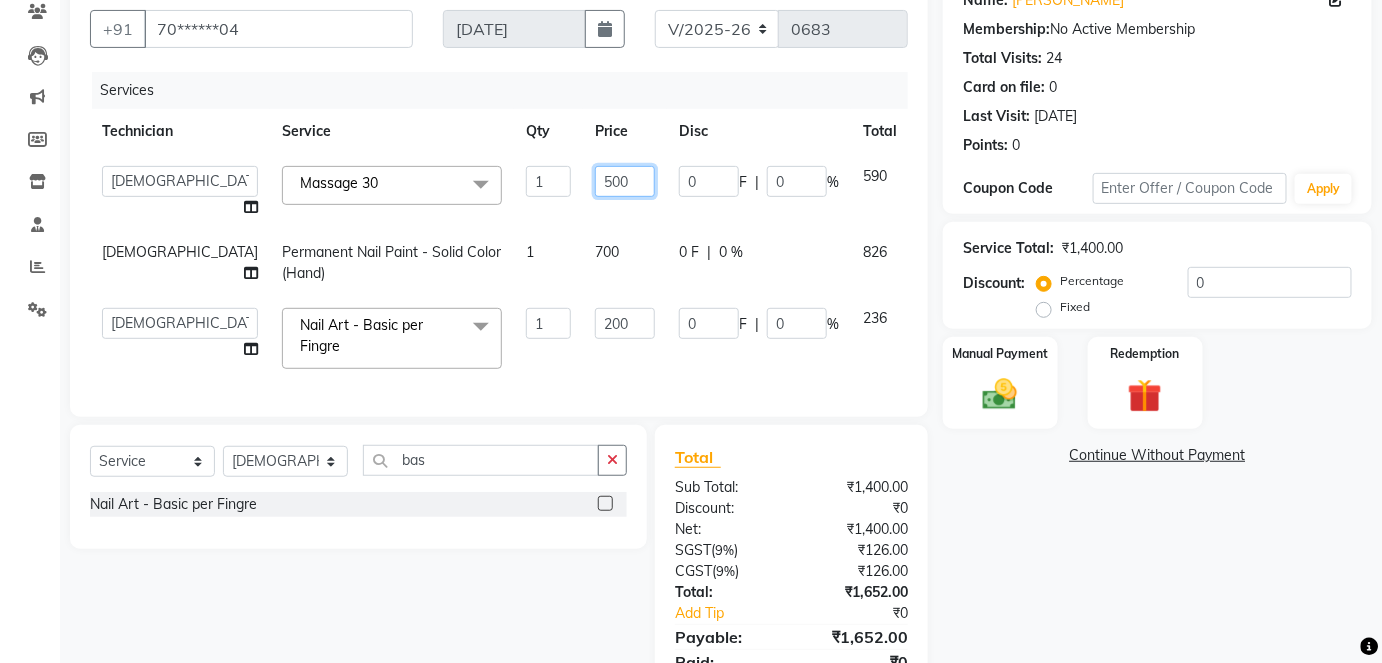 click on "500" 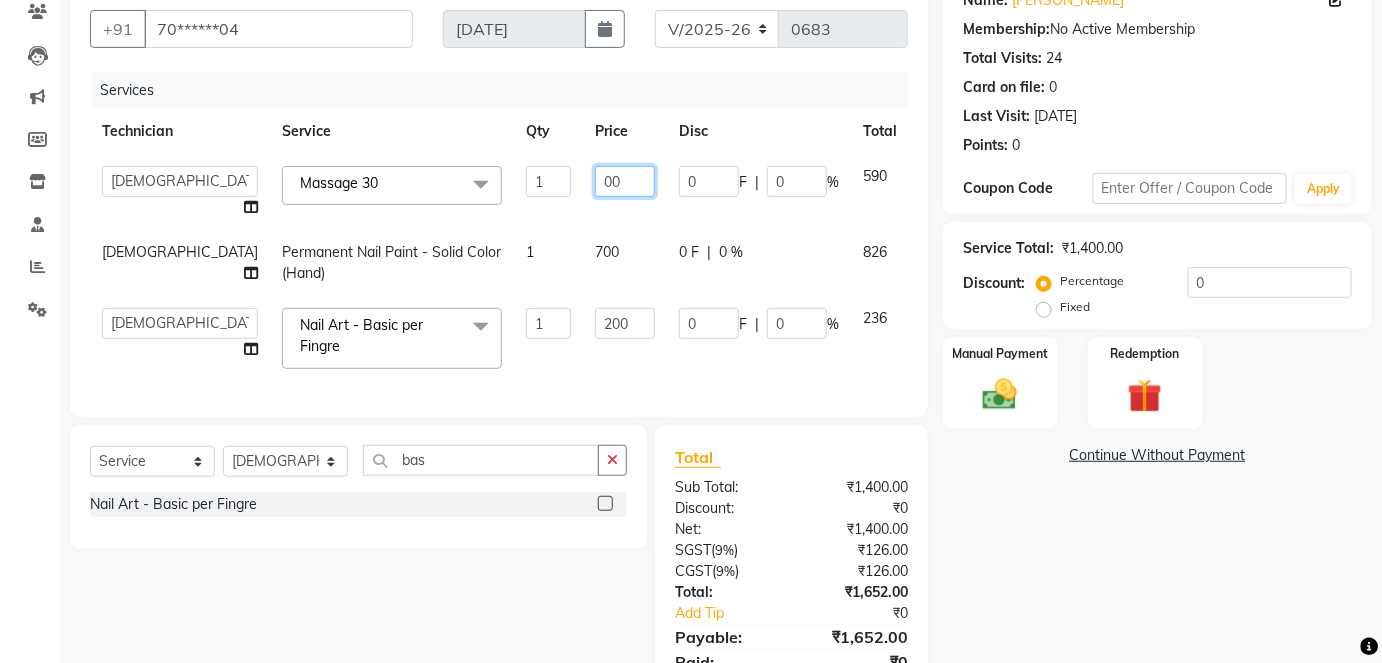 type on "600" 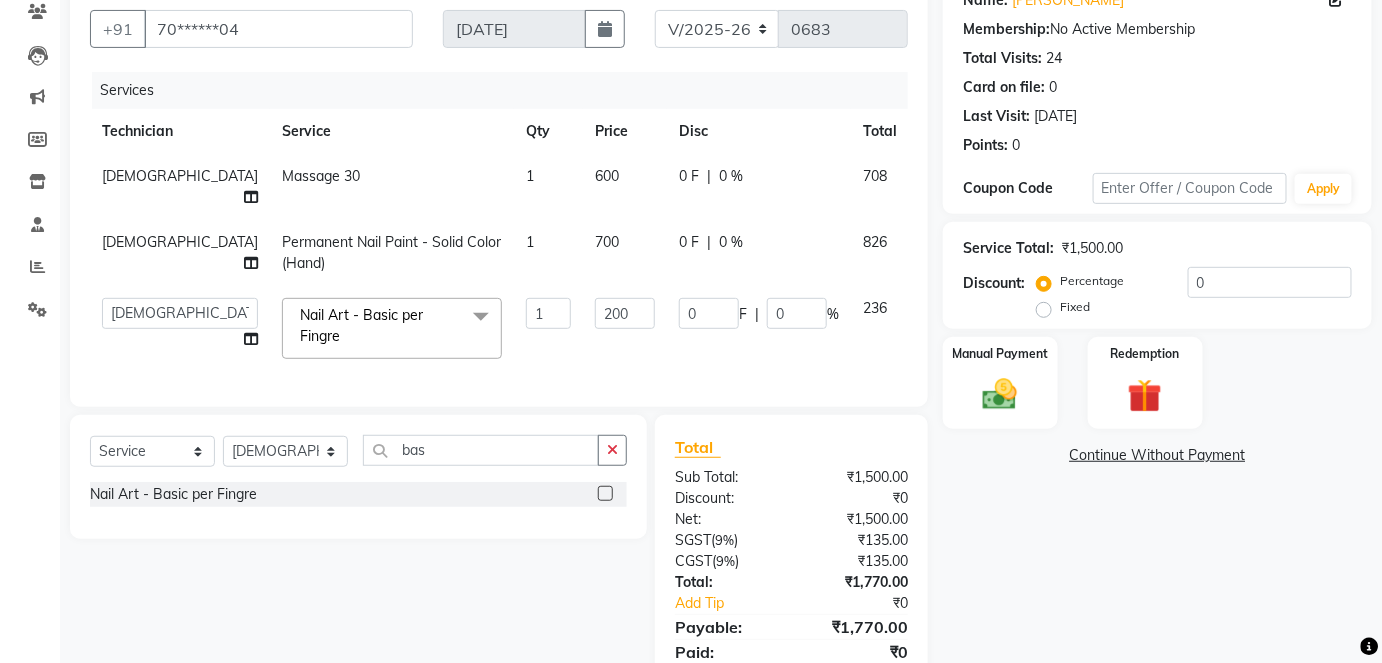 click on "[PERSON_NAME] Massage 30 1 600 0 F | 0 % 708 [PERSON_NAME] Permanent Nail Paint - Solid Color (Hand) 1 700 0 F | 0 % 826  Aboto   babita   [PERSON_NAME]   Manager   [PERSON_NAME]   [PERSON_NAME]   winish Sir  Nail Art - Basic per Fingre  x Permanent Nail Paint - Solid Color (Hand) Permanent Nail Paint - French (Hand) Permanent Nail Paint - Solid Color (Toes) Permanent Nail Paint - French (Toes) Permanent Nail Paint per fingure Permanent Nail Paint French per fingre Gel nail paint one hand Restoration - Gel (Hand) Restoration - Tip Replacement (Hand) Restoration - Touch -up (Hand) Restoration - Gel Color Changes (Hand) Restoration - Removal of Extension (Hand) Restoration - Removal of Nail Paint (Hand) Restoration - Gel (Toes) Restoration - Tip Replacement (Toes) Restoration - Touch -up (Toes) Restoration - Gel Color Changes (Toes) Restoration - Removal of Extension (Toes) Restoration - Removal of Nail Paint (Toes) TIK TOK (Hand) TIK TOK (Toes) Regular Nail Paint (Hand) Regular Nail Paint (Toes) Cuticle oil Chin Wax" 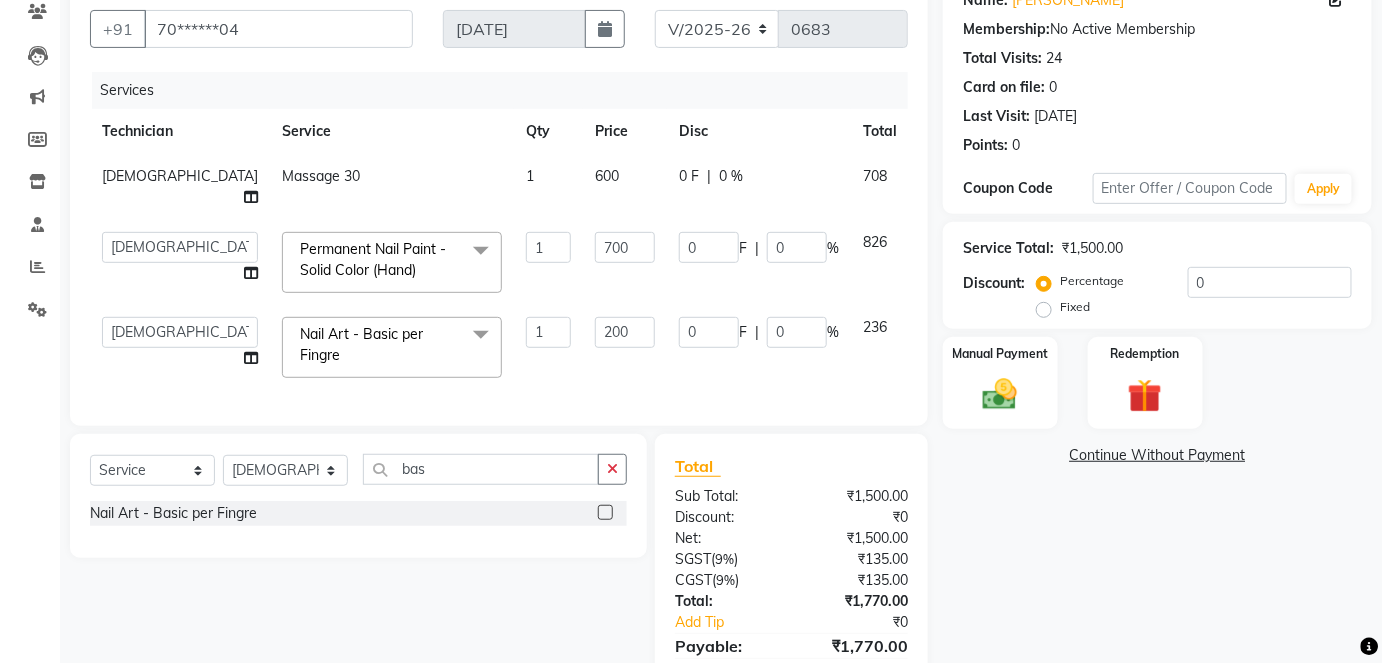 click on "Services Technician Service Qty Price Disc Total Action [PERSON_NAME] Massage 30 1 600 0 F | 0 % 708  Aboto   babita   [PERSON_NAME]   Manager   Rakhi   [PERSON_NAME]   [PERSON_NAME]   winish Sir  Permanent Nail Paint - Solid Color (Hand)  x Permanent Nail Paint - Solid Color (Hand) Permanent Nail Paint - French (Hand) Permanent Nail Paint - Solid Color (Toes) Permanent Nail Paint - French (Toes) Permanent Nail Paint per fingure Permanent Nail Paint French per fingre Gel nail paint one hand Restoration - Gel (Hand) Restoration - Tip Replacement (Hand) Restoration - Touch -up (Hand) Restoration - Gel Color Changes (Hand) Restoration - Removal of Extension (Hand) Restoration - Removal of Nail Paint (Hand) Restoration - Gel (Toes) Restoration - Tip Replacement (Toes) Restoration - Touch -up (Toes) Restoration - Gel Color Changes (Toes) Restoration - Removal of Extension (Toes) Restoration - Removal of Nail Paint (Toes) TIK TOK (Hand) TIK TOK (Toes) Regular Nail Paint (Hand) Regular Nail Paint (Toes) Cuticle oil Massage 20" 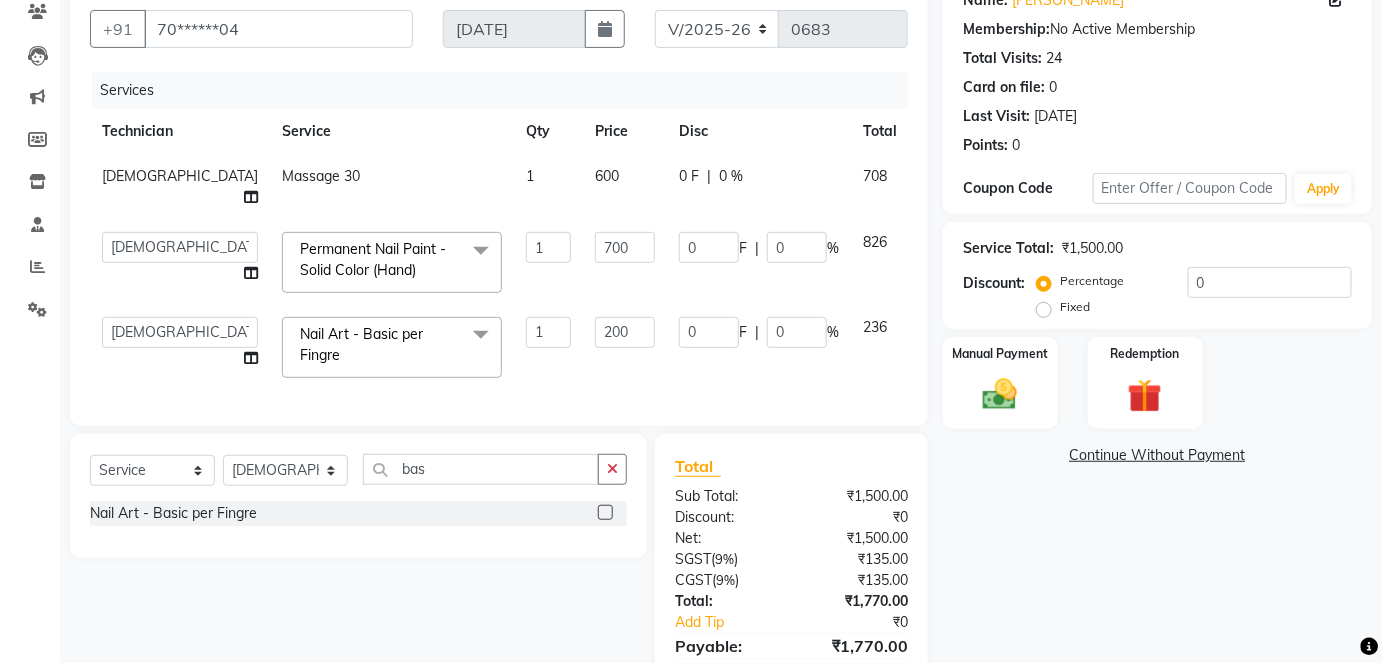 click on "200" 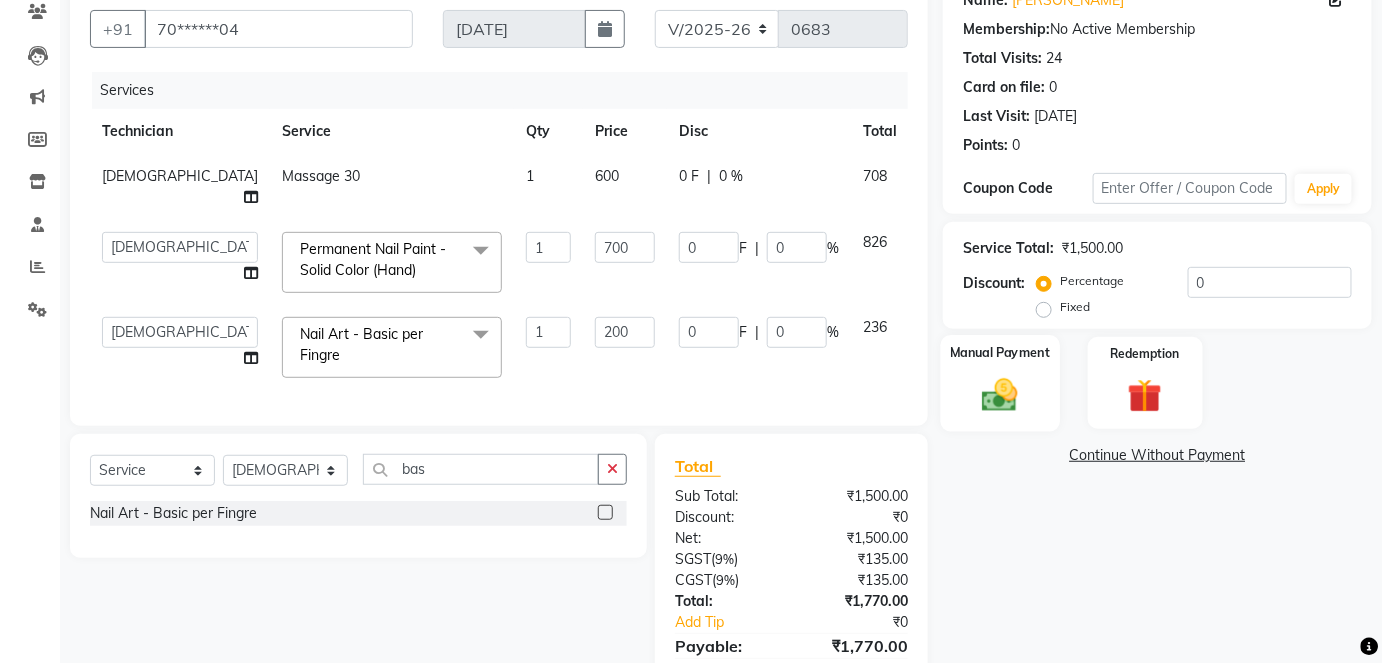 click 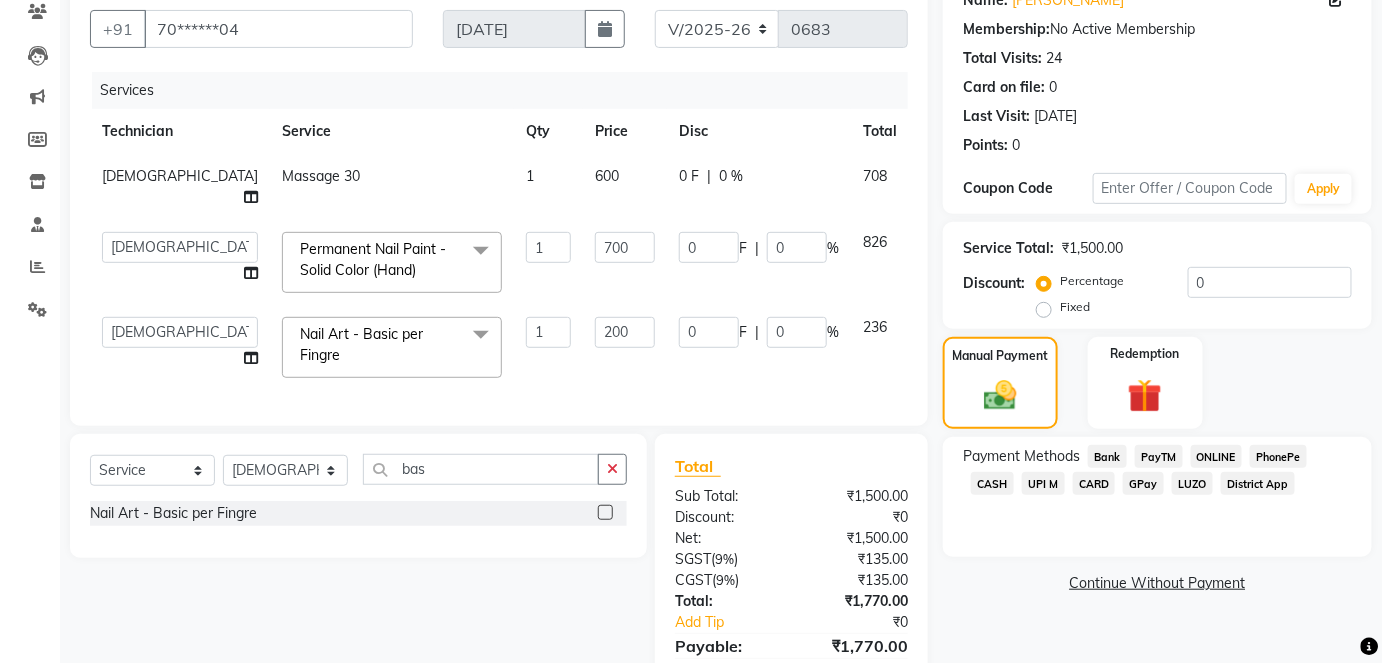 click on "ONLINE" 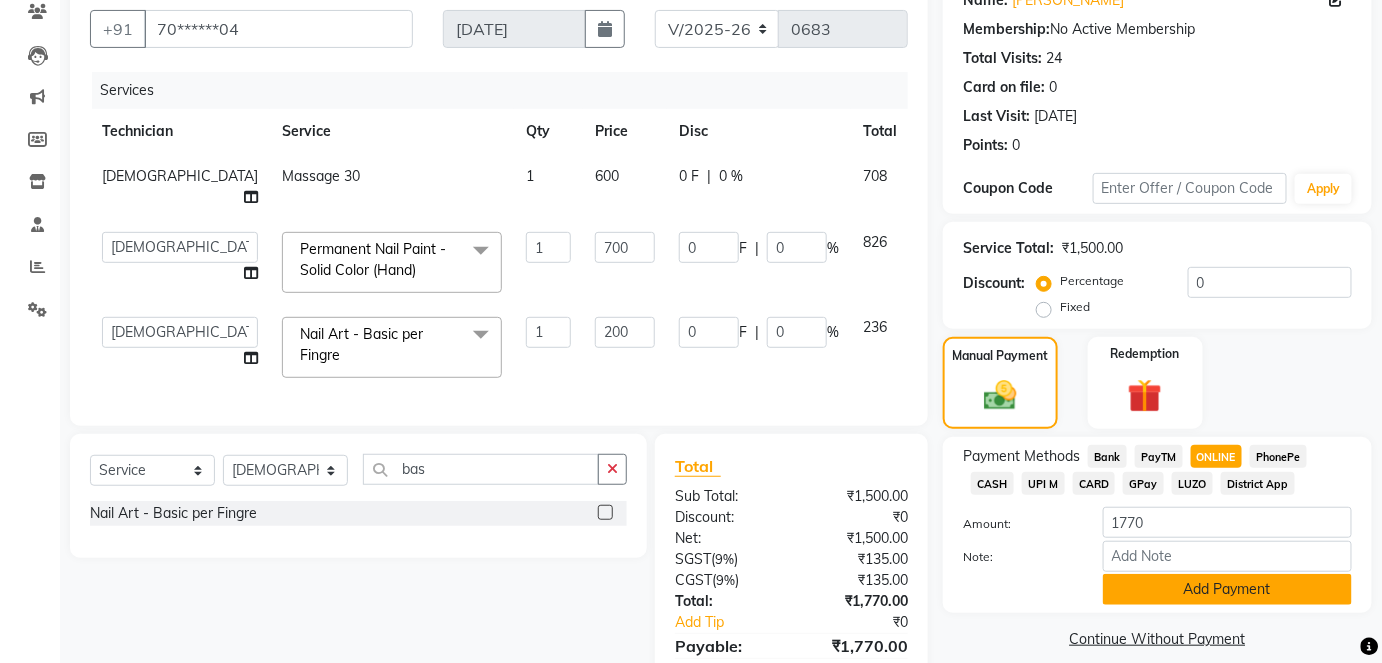 click on "Add Payment" 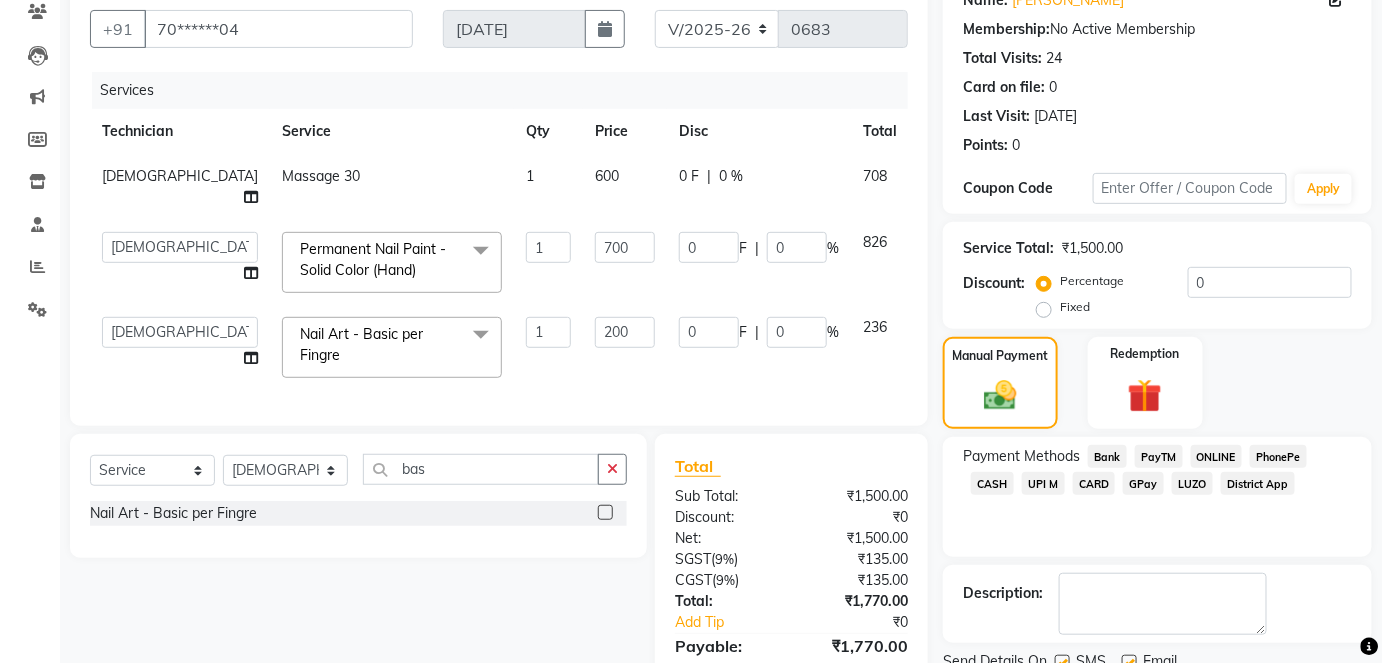 scroll, scrollTop: 303, scrollLeft: 0, axis: vertical 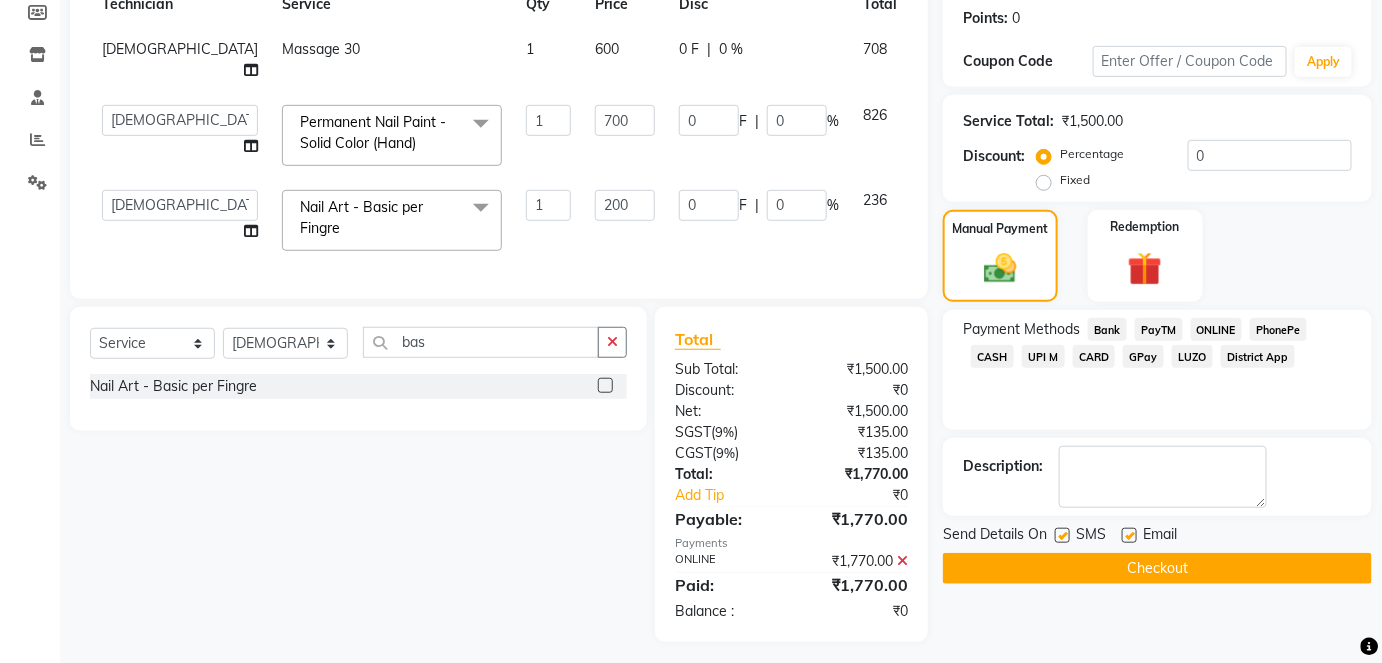 click on "Checkout" 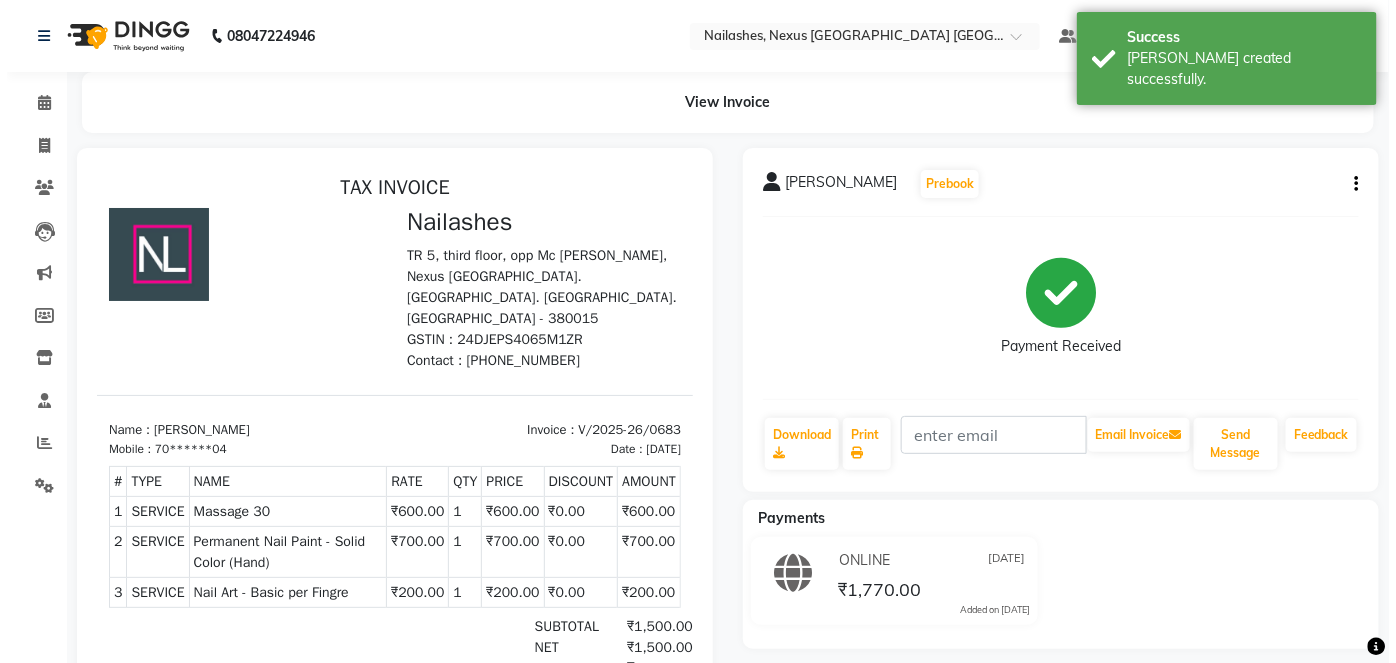 scroll, scrollTop: 0, scrollLeft: 0, axis: both 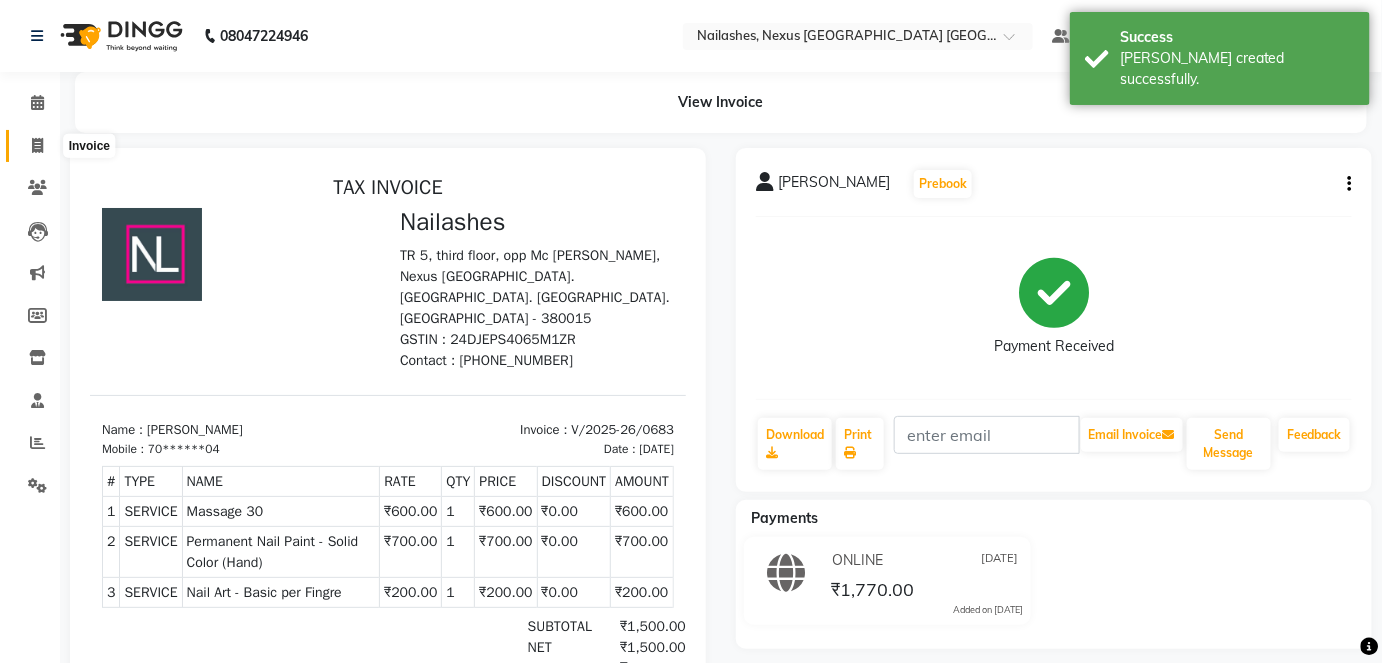 click 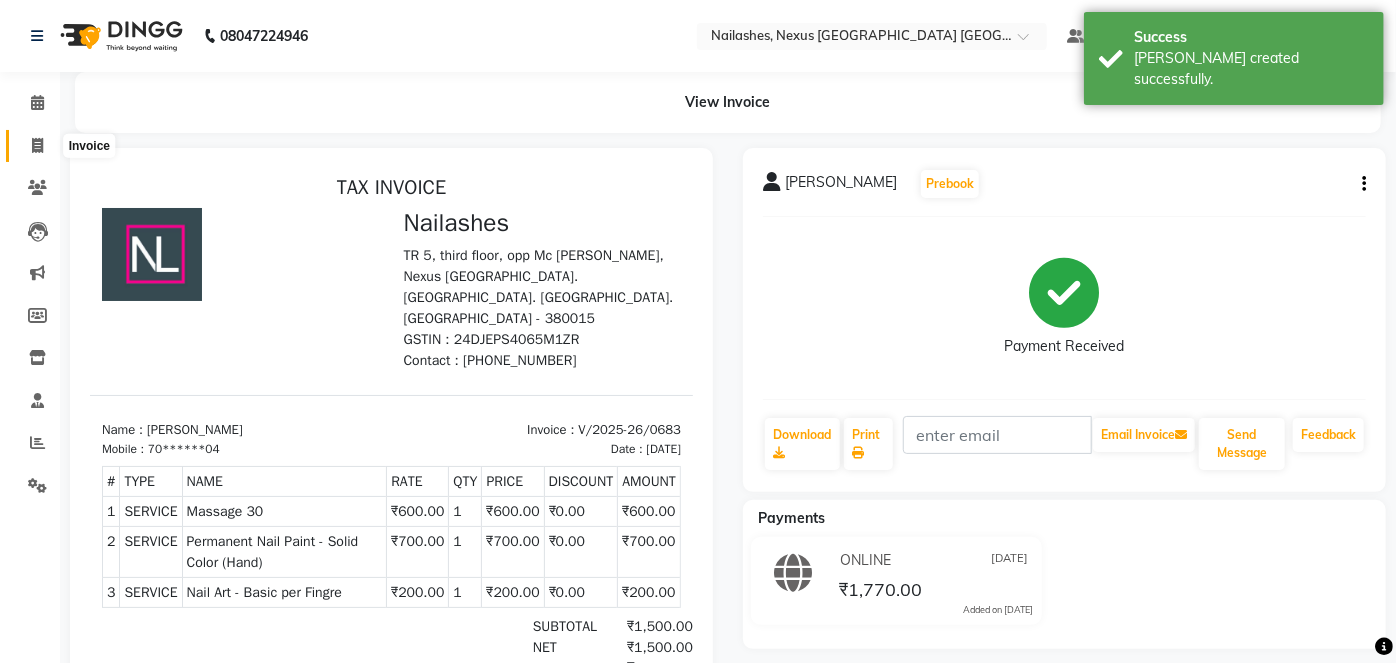 select on "service" 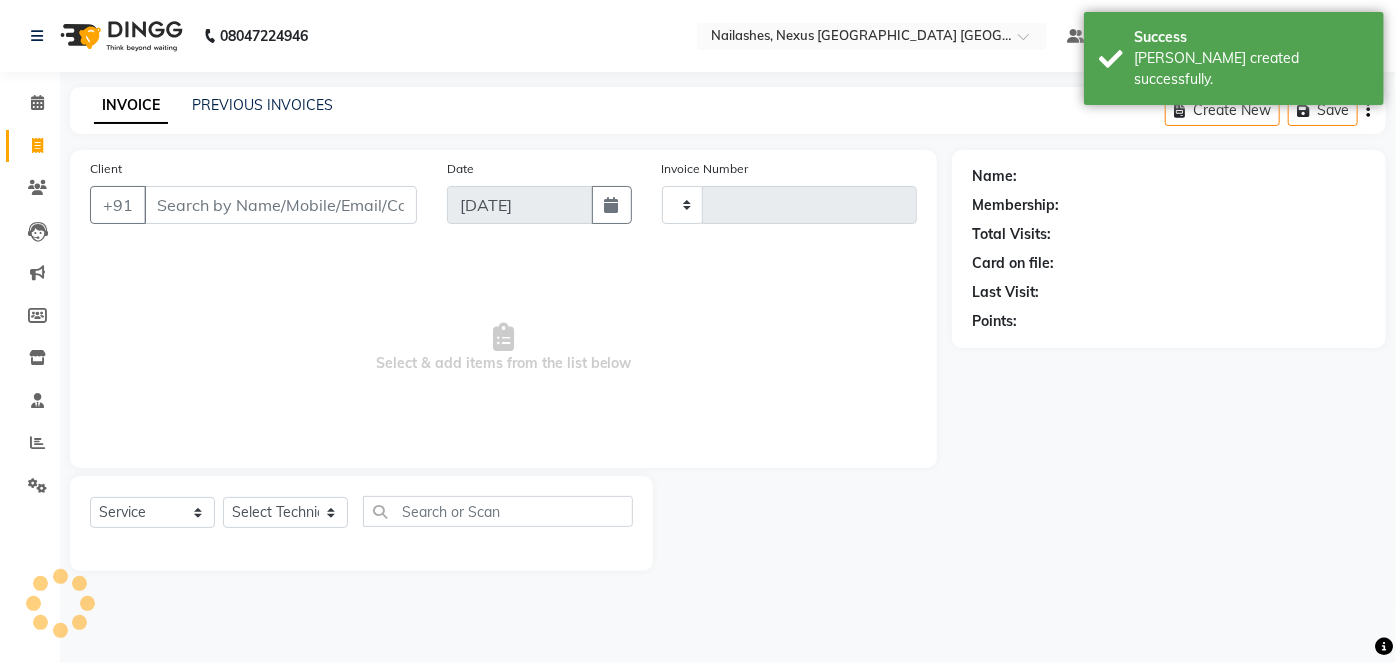 type on "0684" 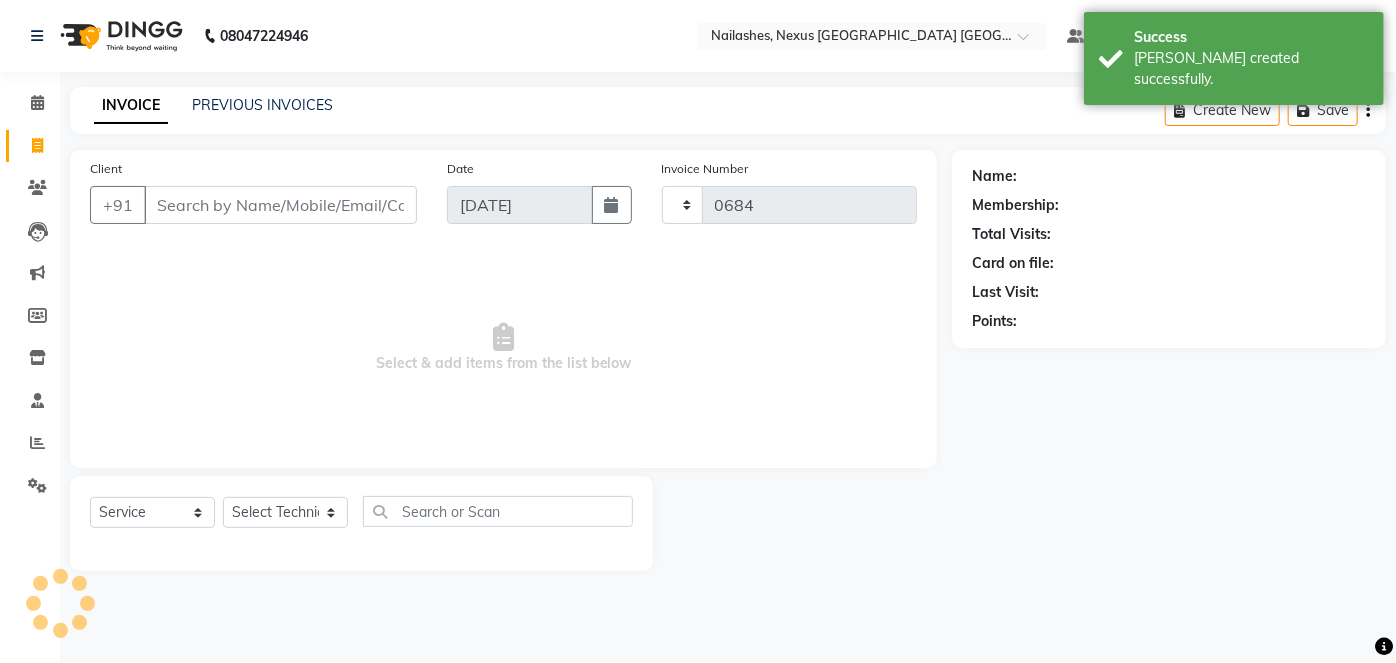 select on "4606" 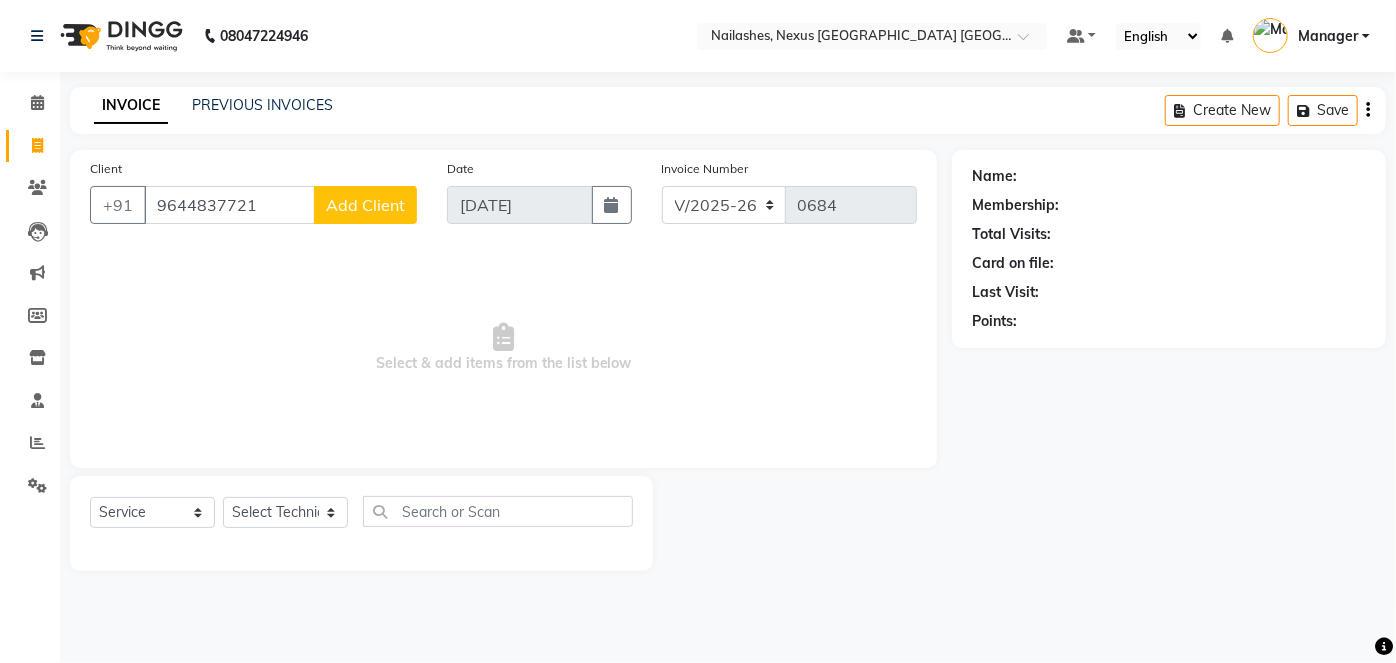 type on "9644837721" 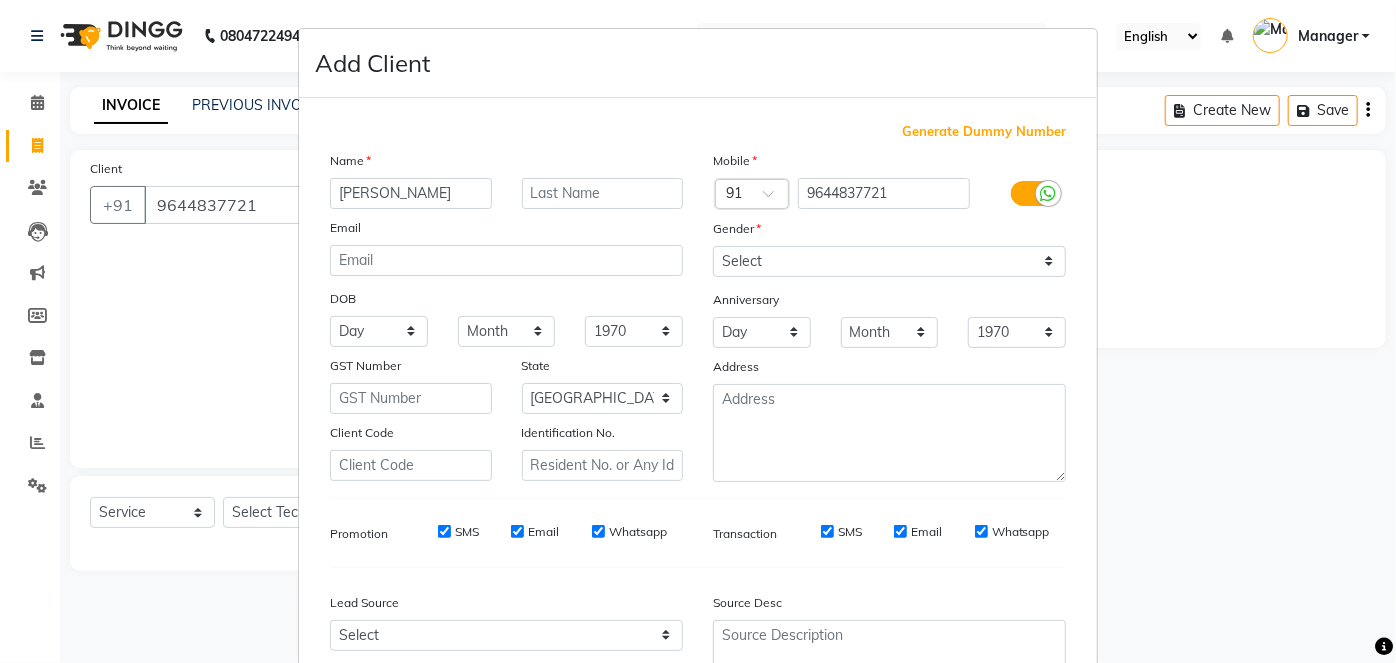 type on "[PERSON_NAME]" 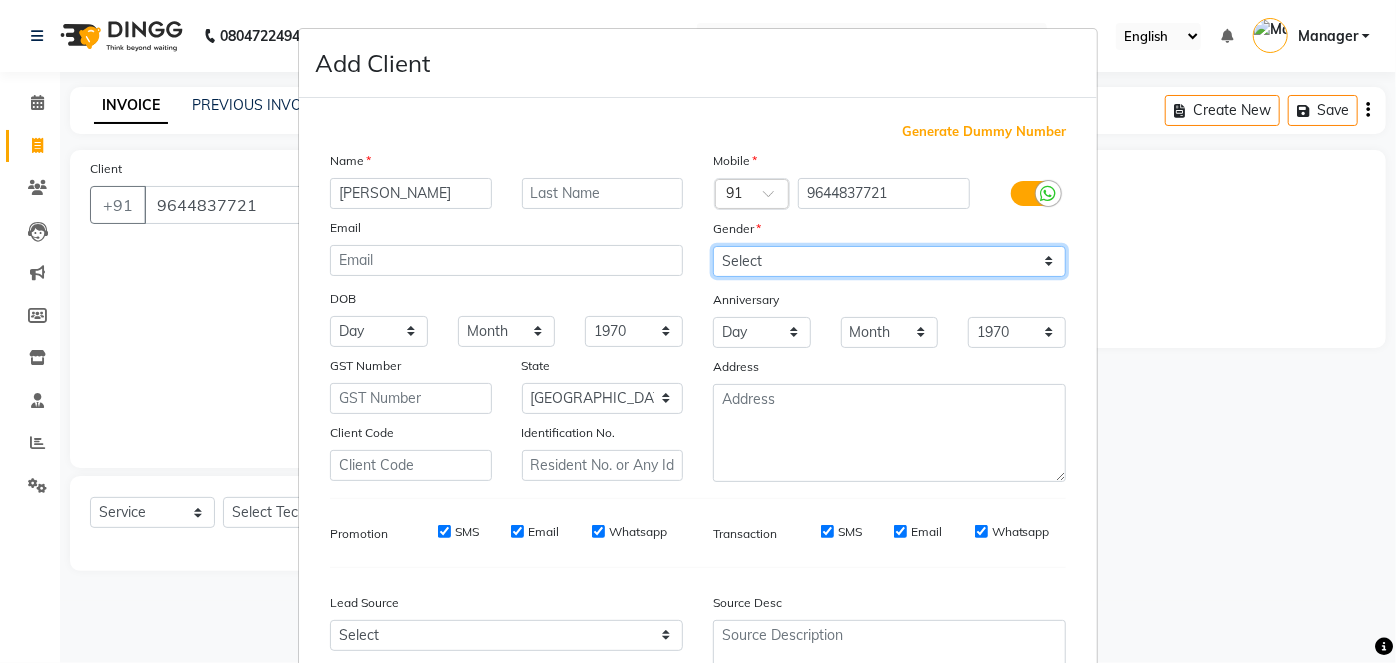 click on "Select [DEMOGRAPHIC_DATA] [DEMOGRAPHIC_DATA] Other Prefer Not To Say" at bounding box center (889, 261) 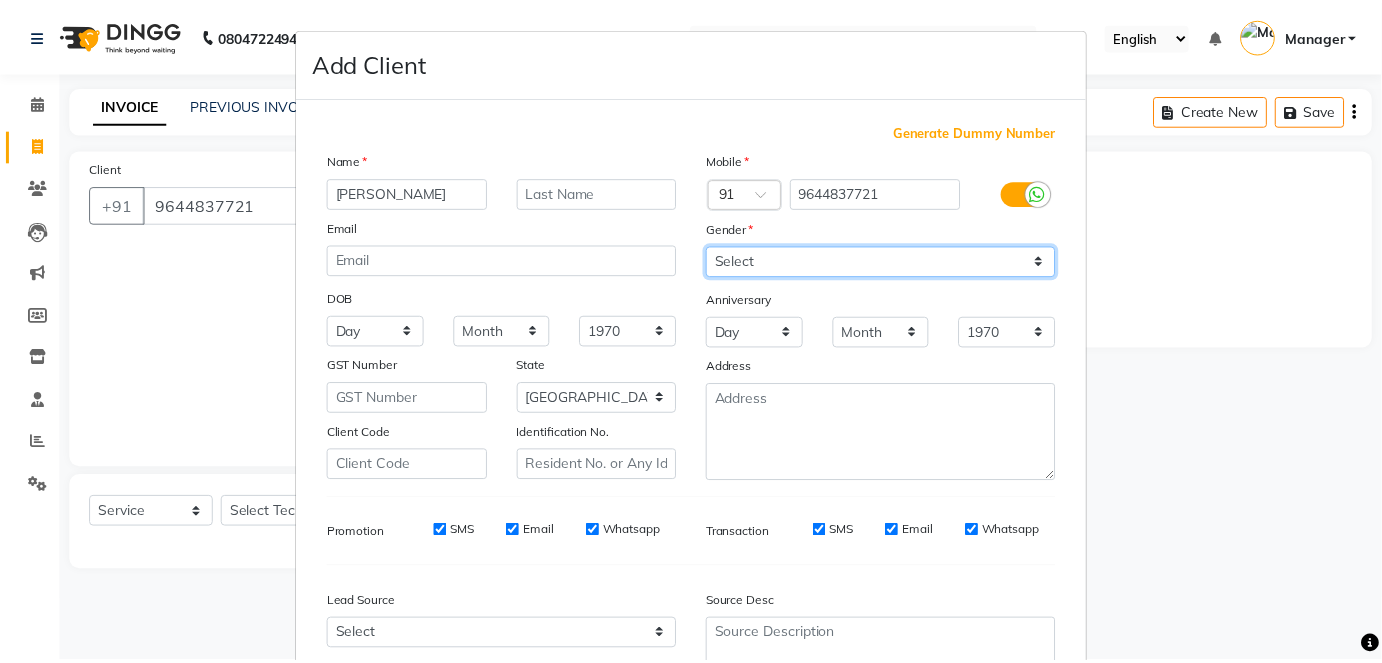 scroll, scrollTop: 184, scrollLeft: 0, axis: vertical 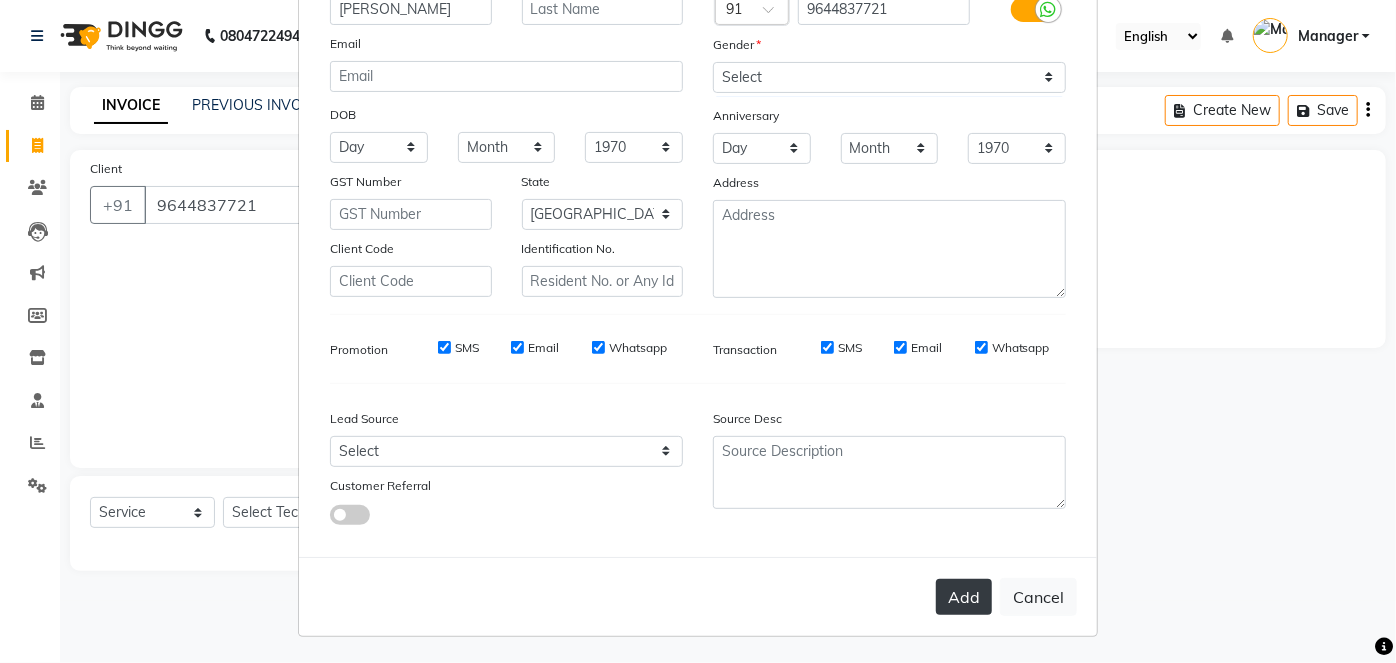 click on "Add" at bounding box center (964, 597) 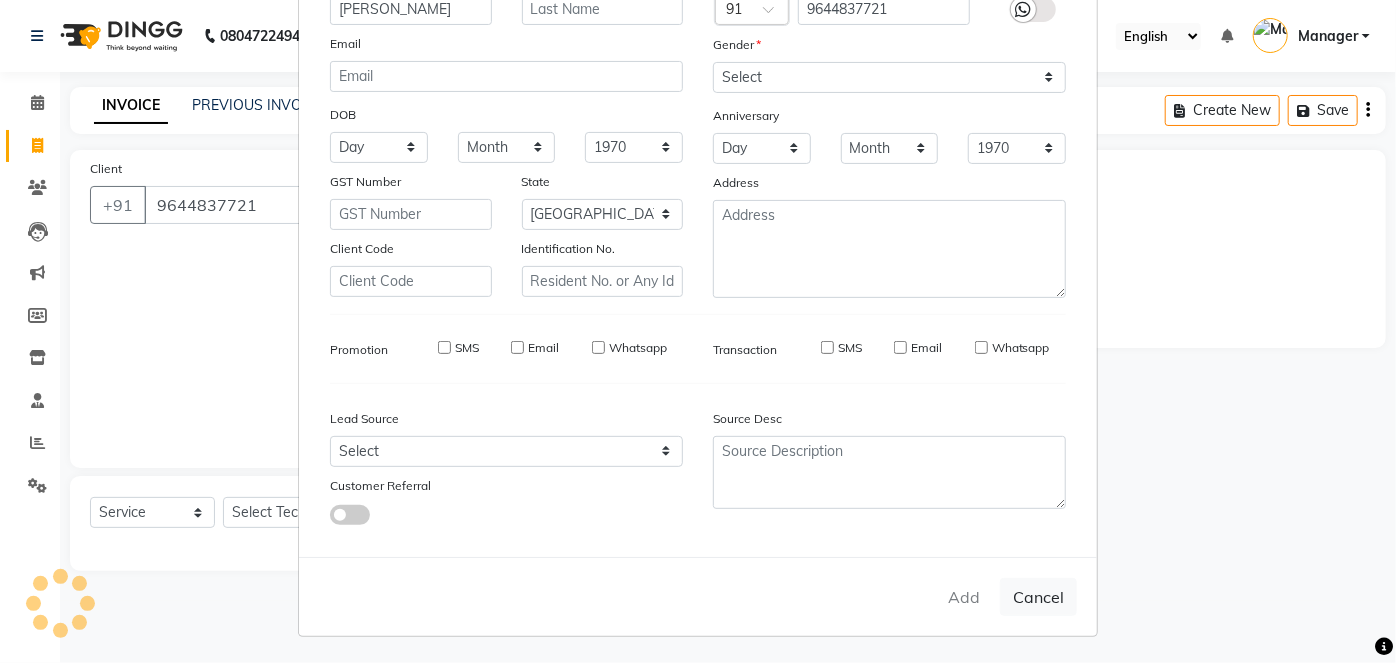 type on "96******21" 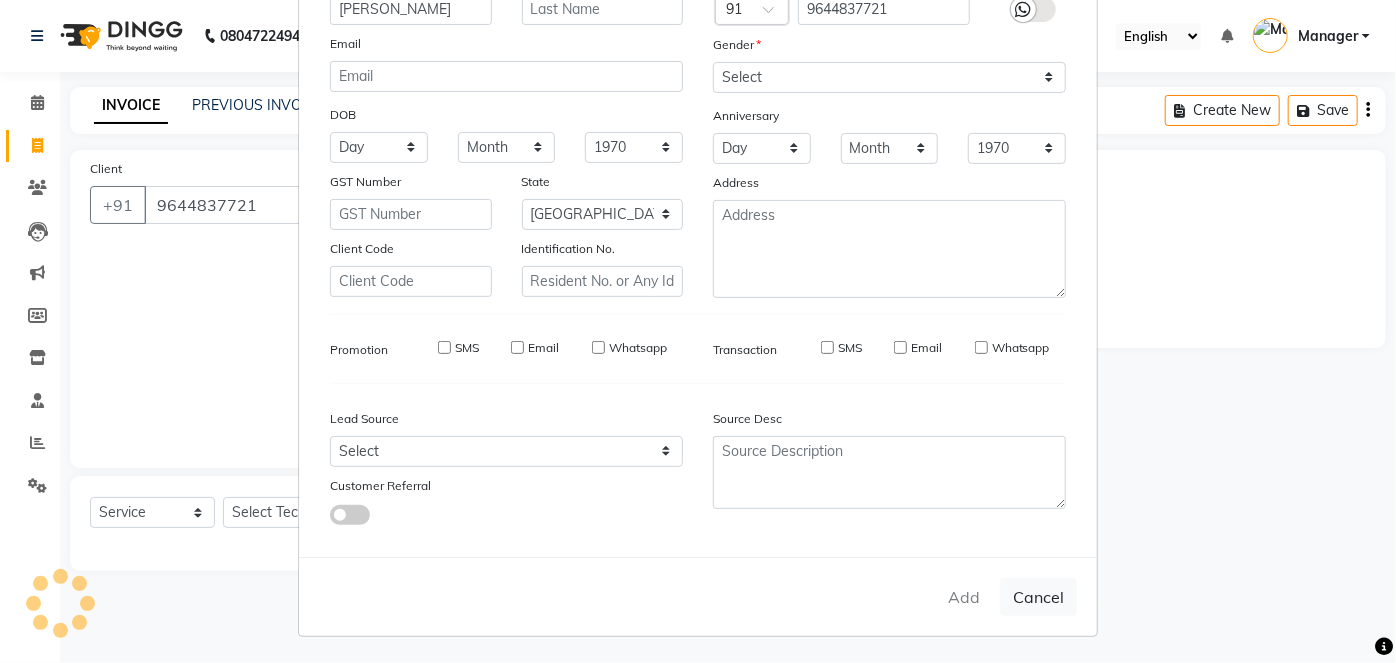 type 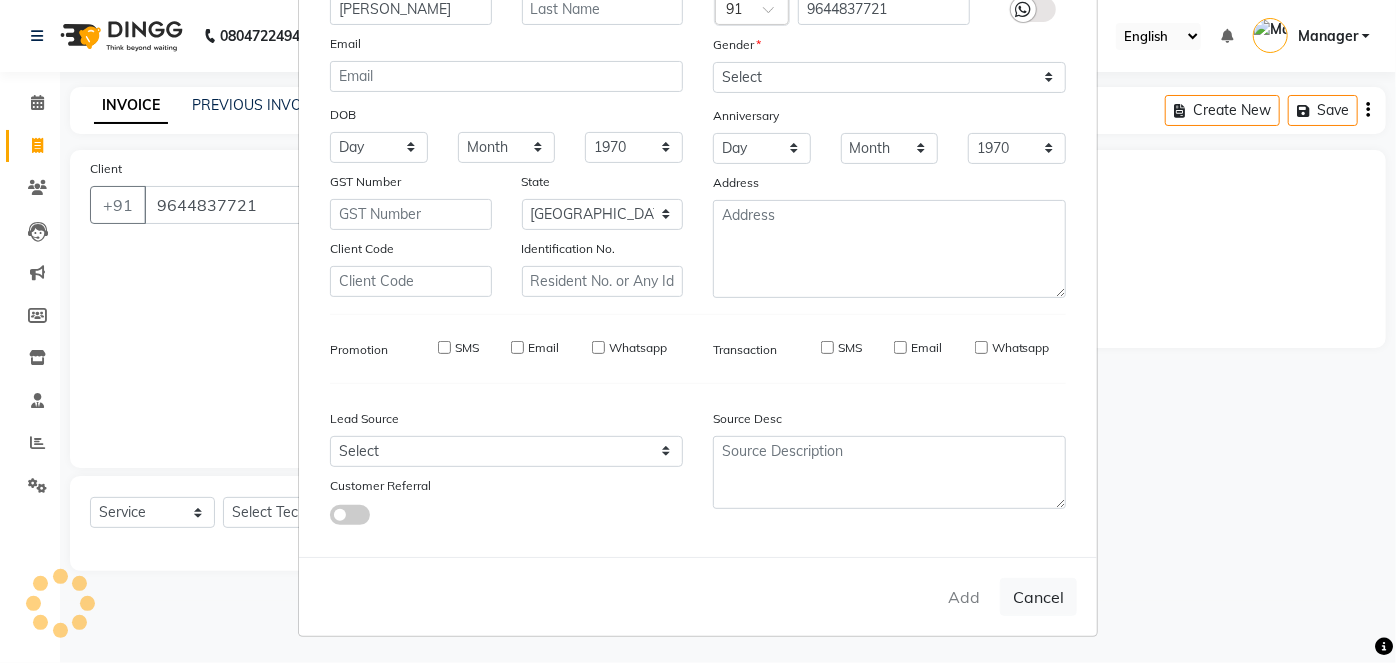 select 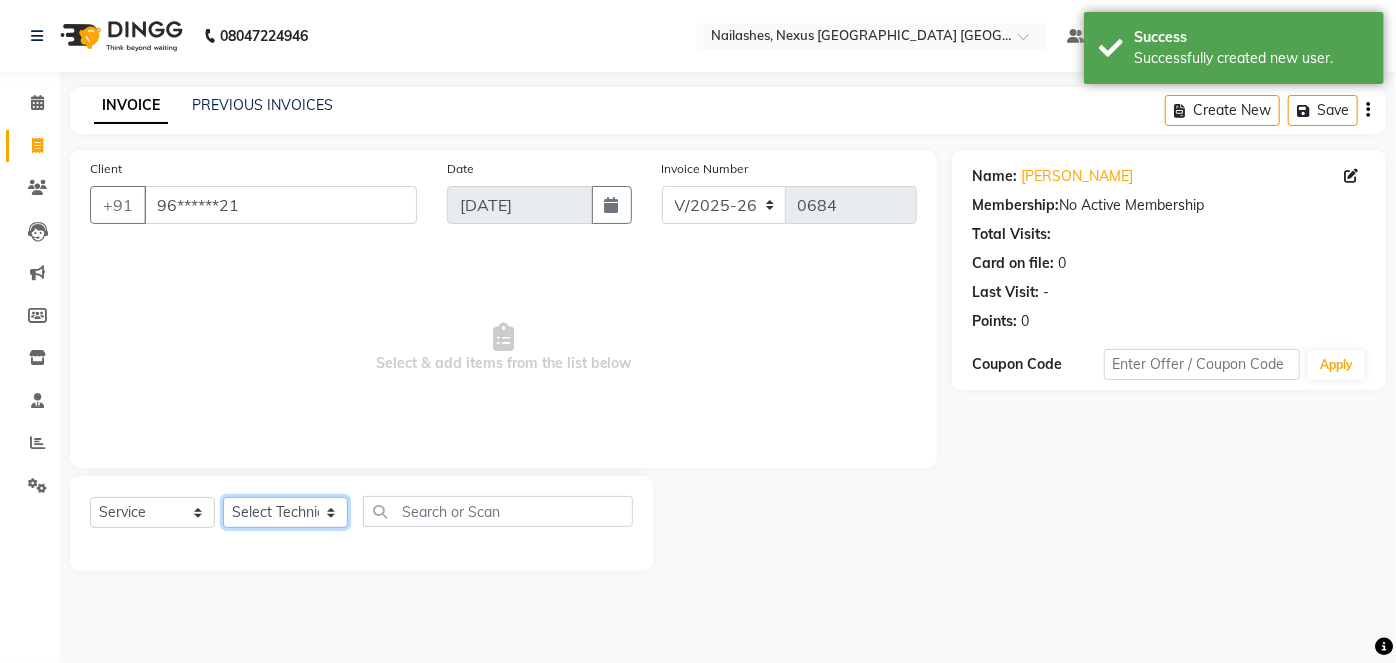 click on "Select Technician Aboto babita [PERSON_NAME] Manager Rakhi [PERSON_NAME] [PERSON_NAME] winish Sir" 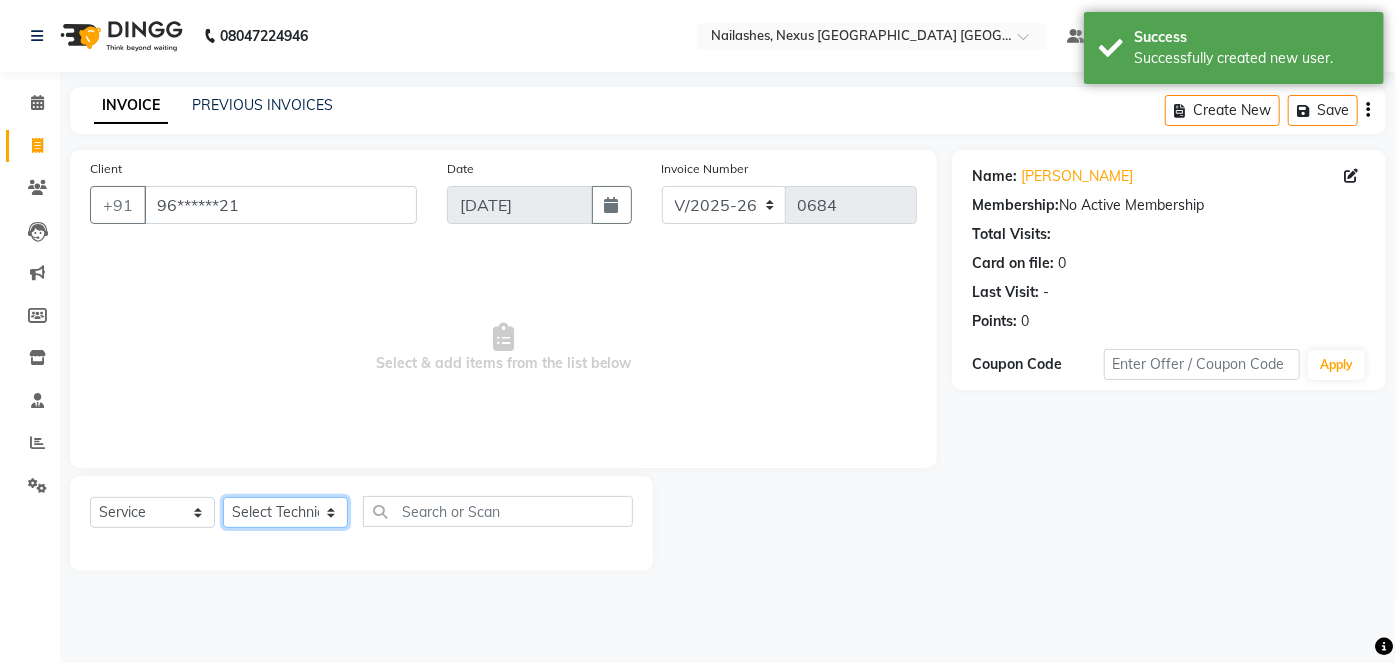 select on "26683" 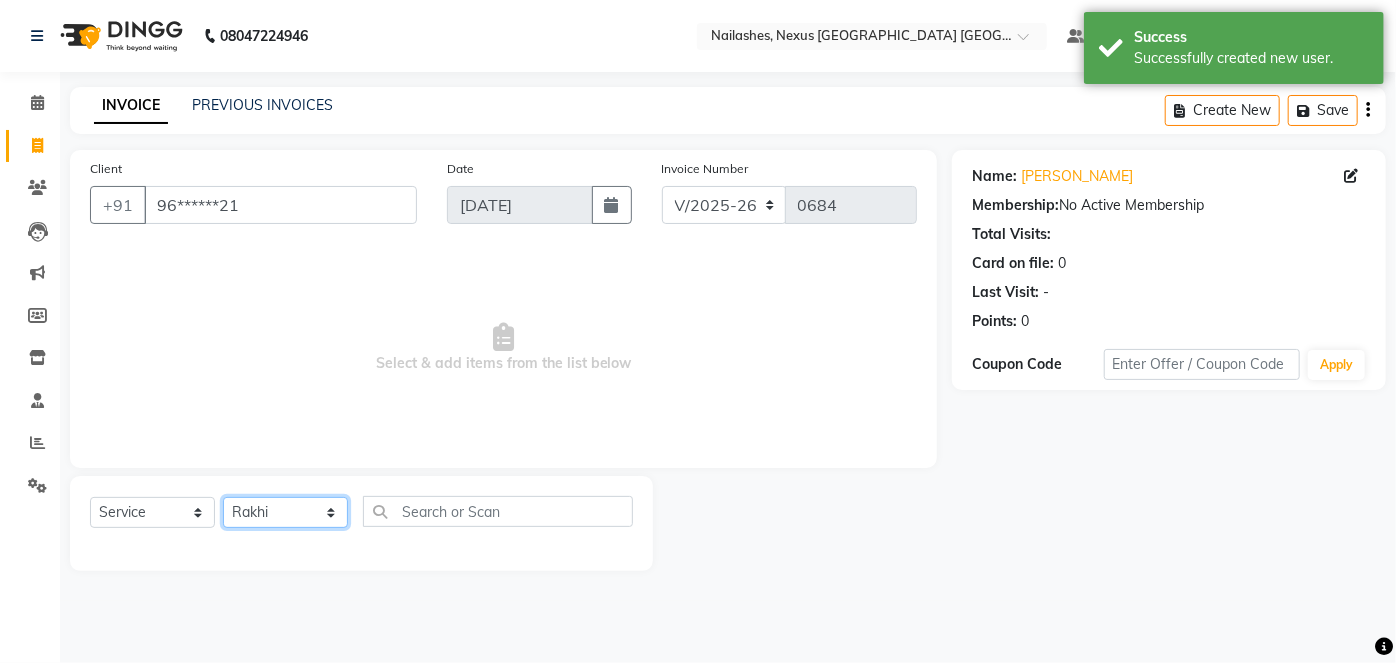 click on "Select Technician Aboto babita [PERSON_NAME] Manager Rakhi [PERSON_NAME] [PERSON_NAME] winish Sir" 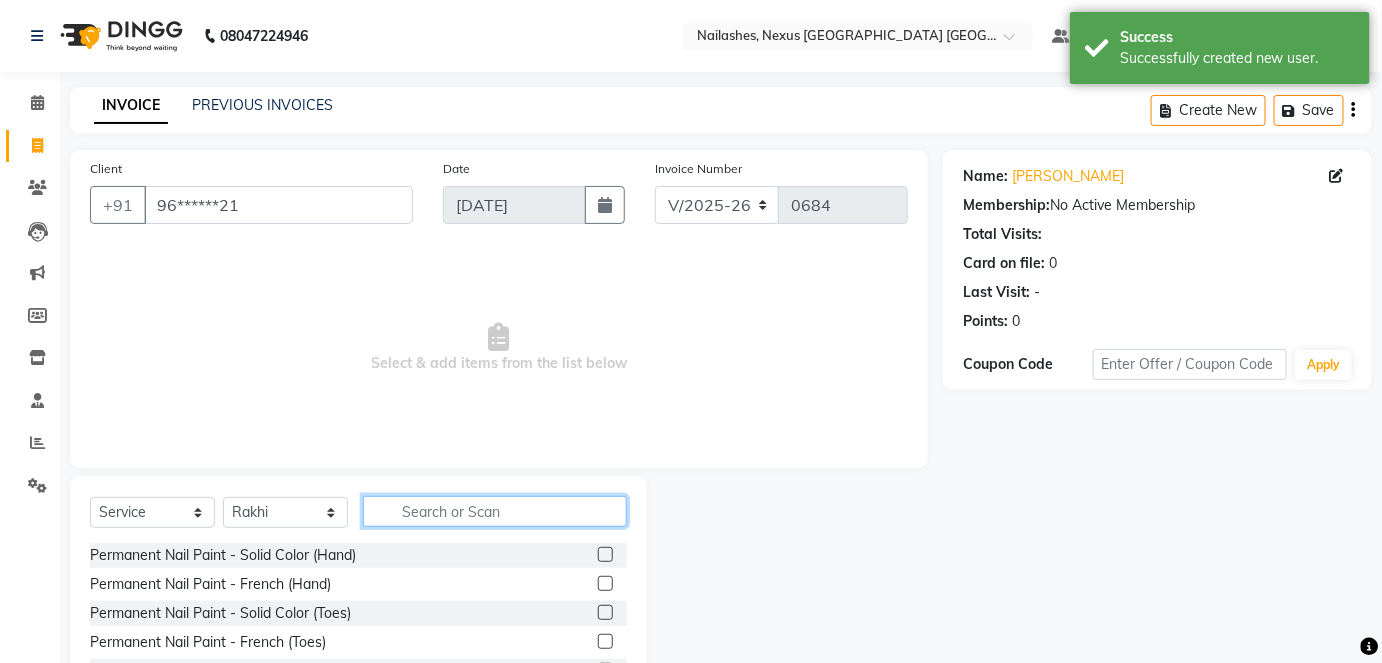 click 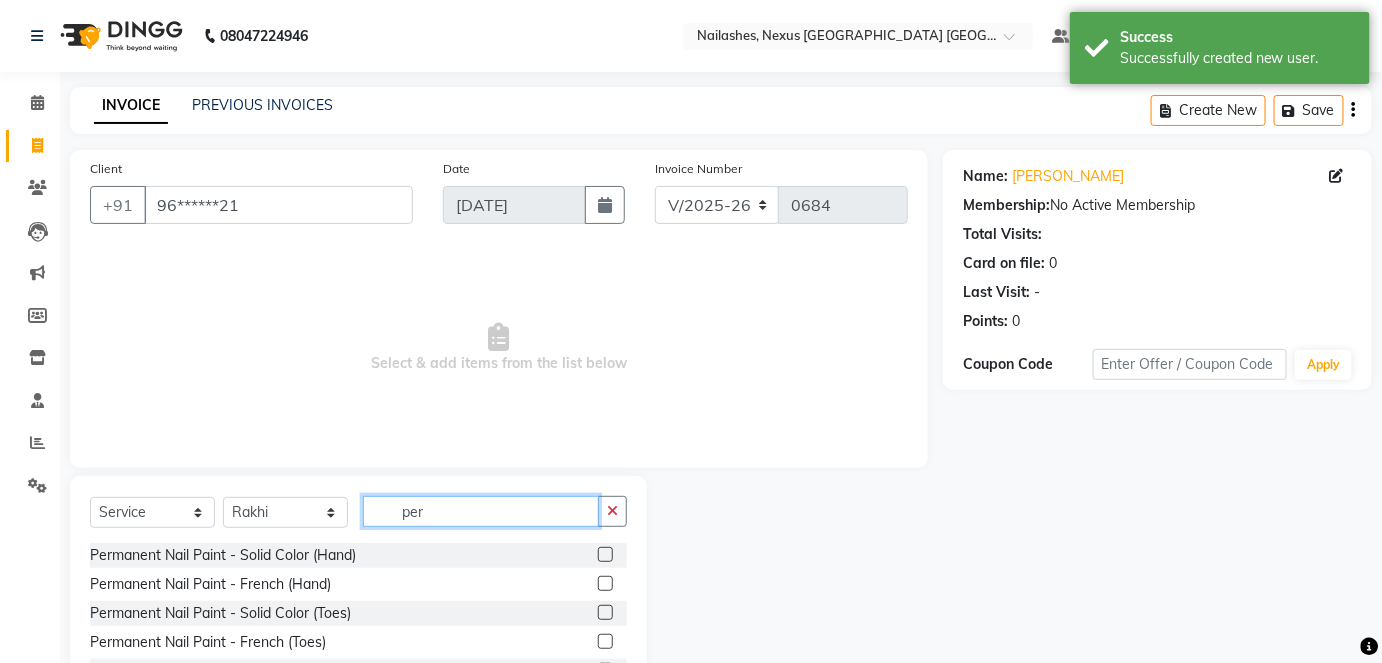 type on "per" 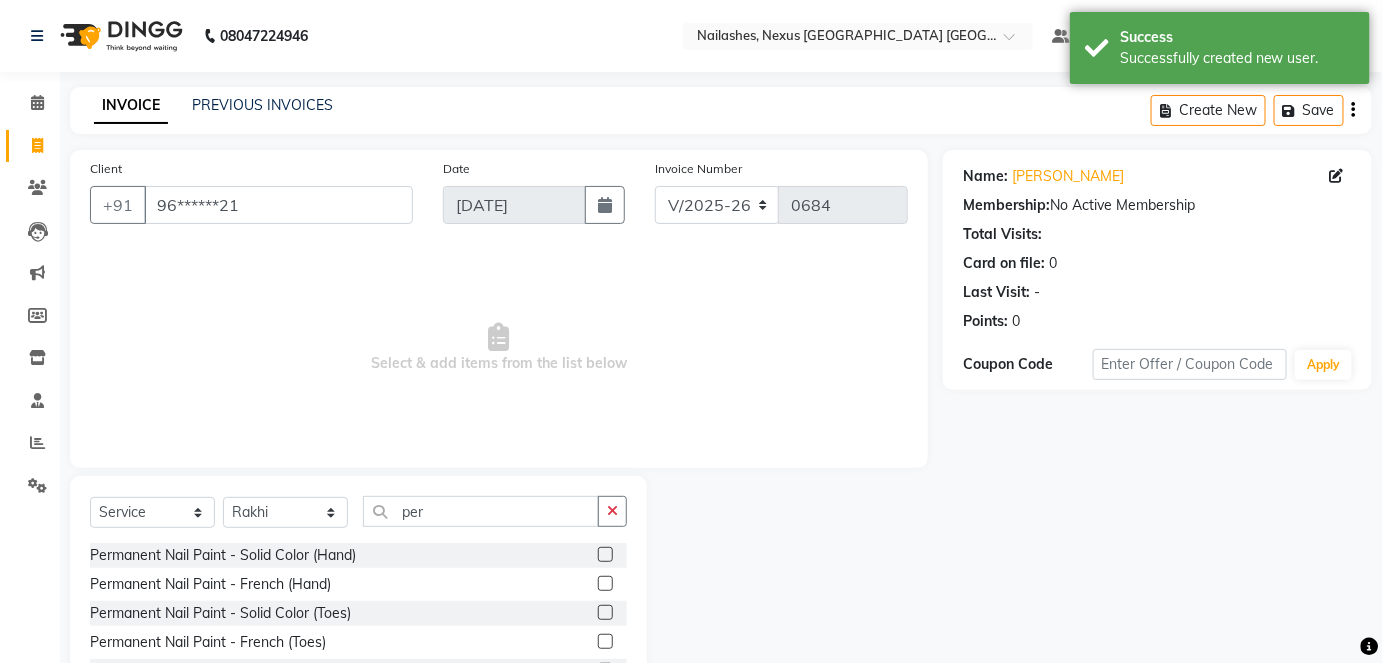 click 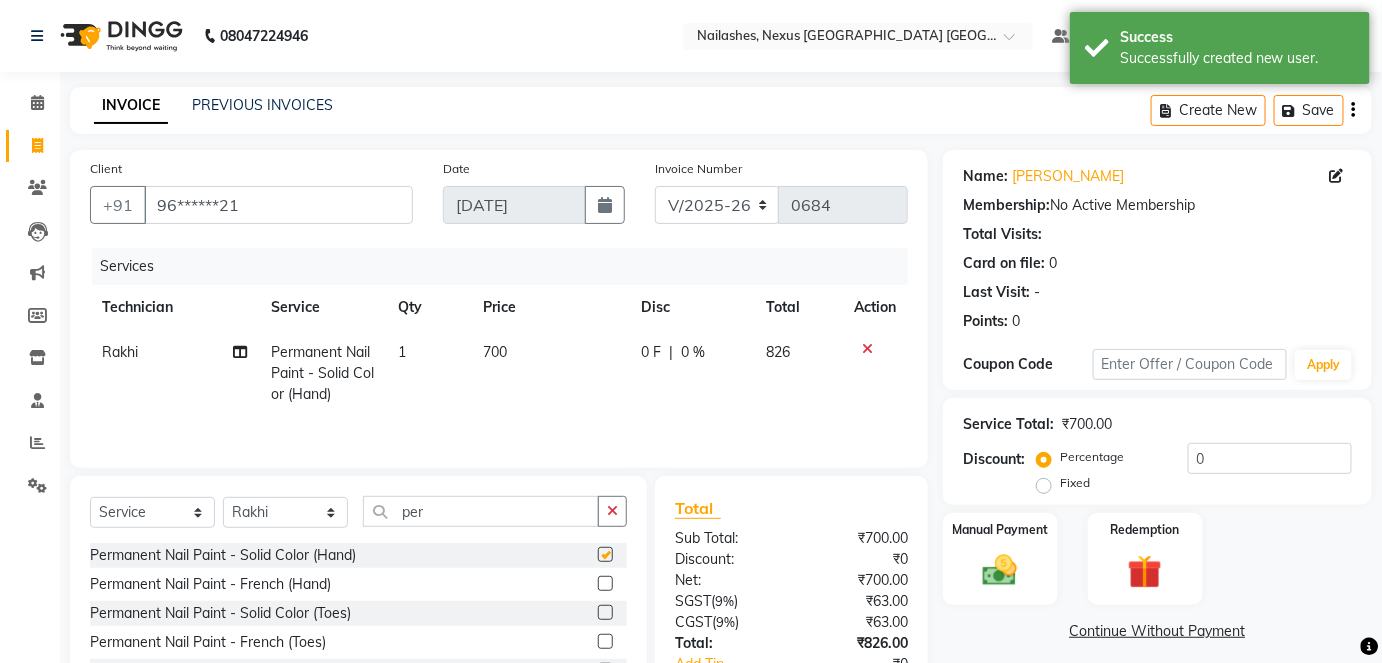 checkbox on "false" 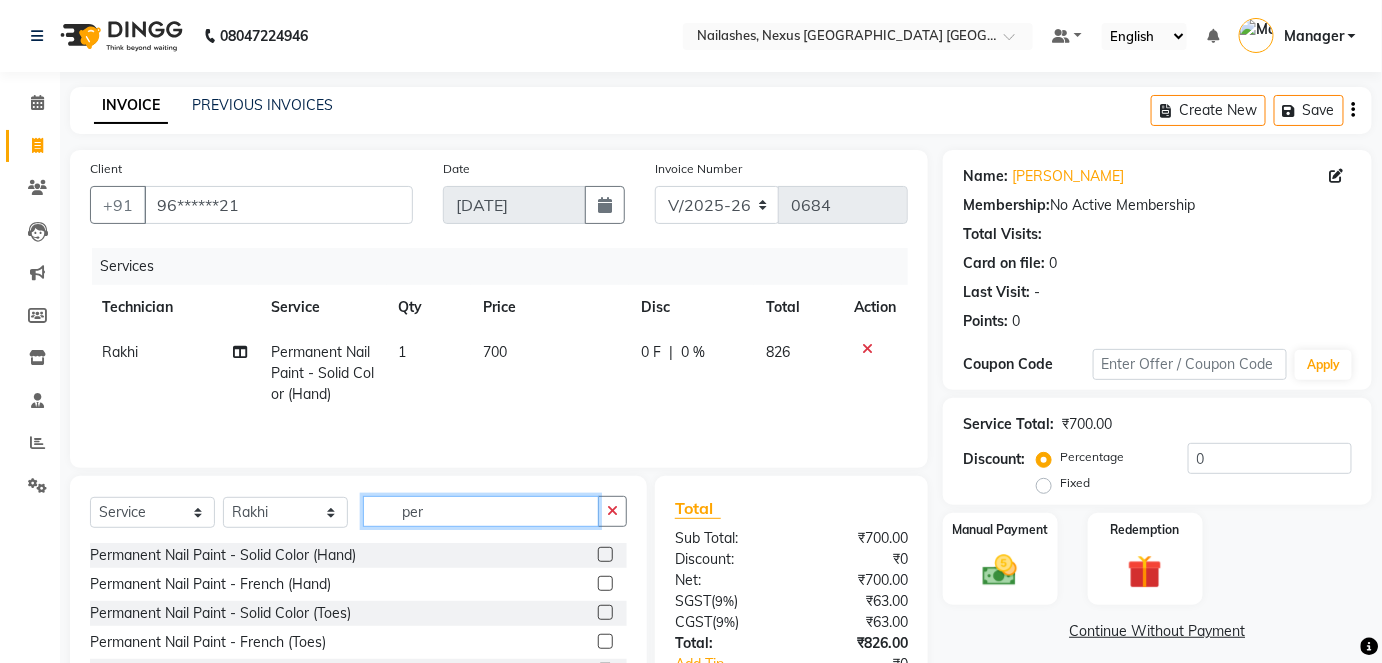 click on "per" 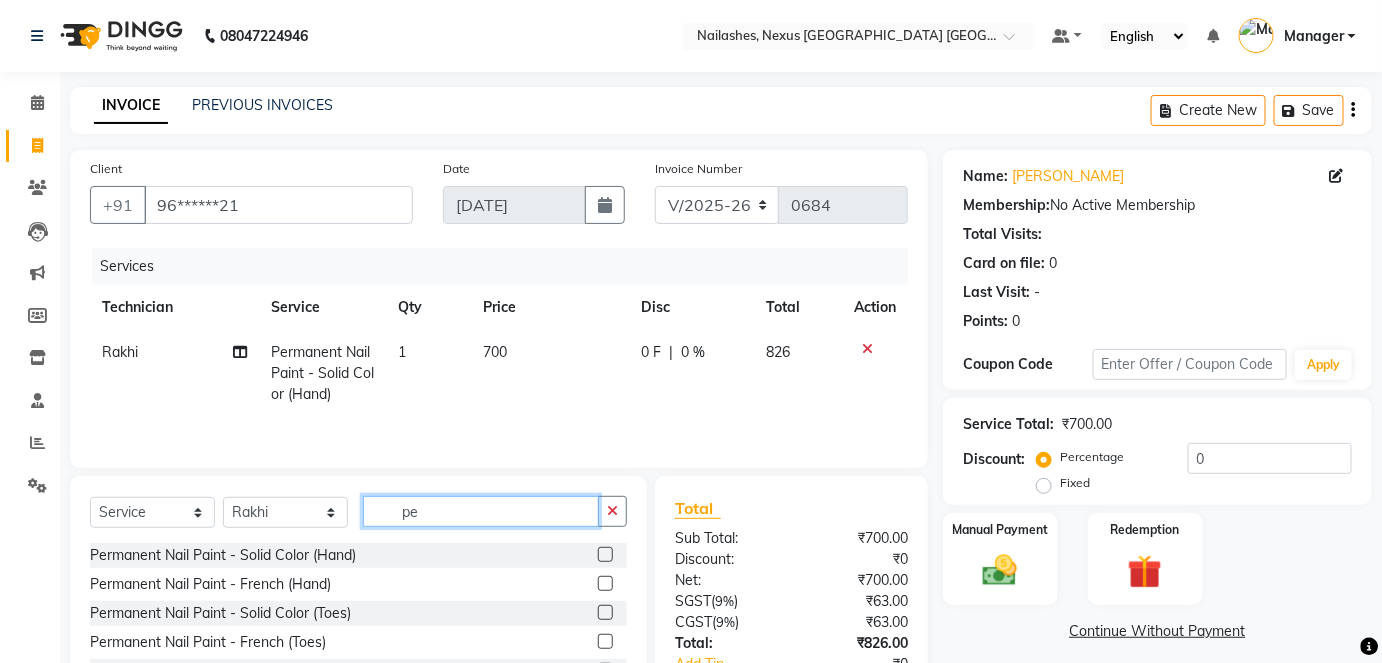 type on "p" 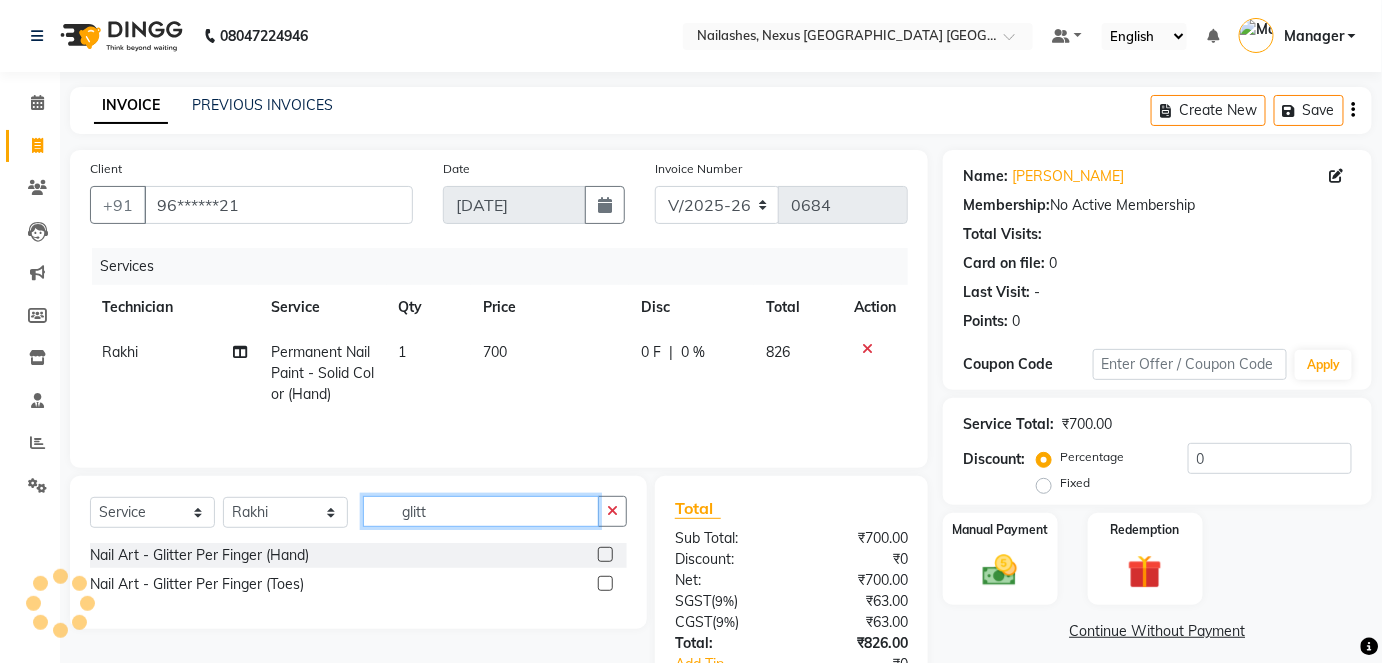 type on "glitt" 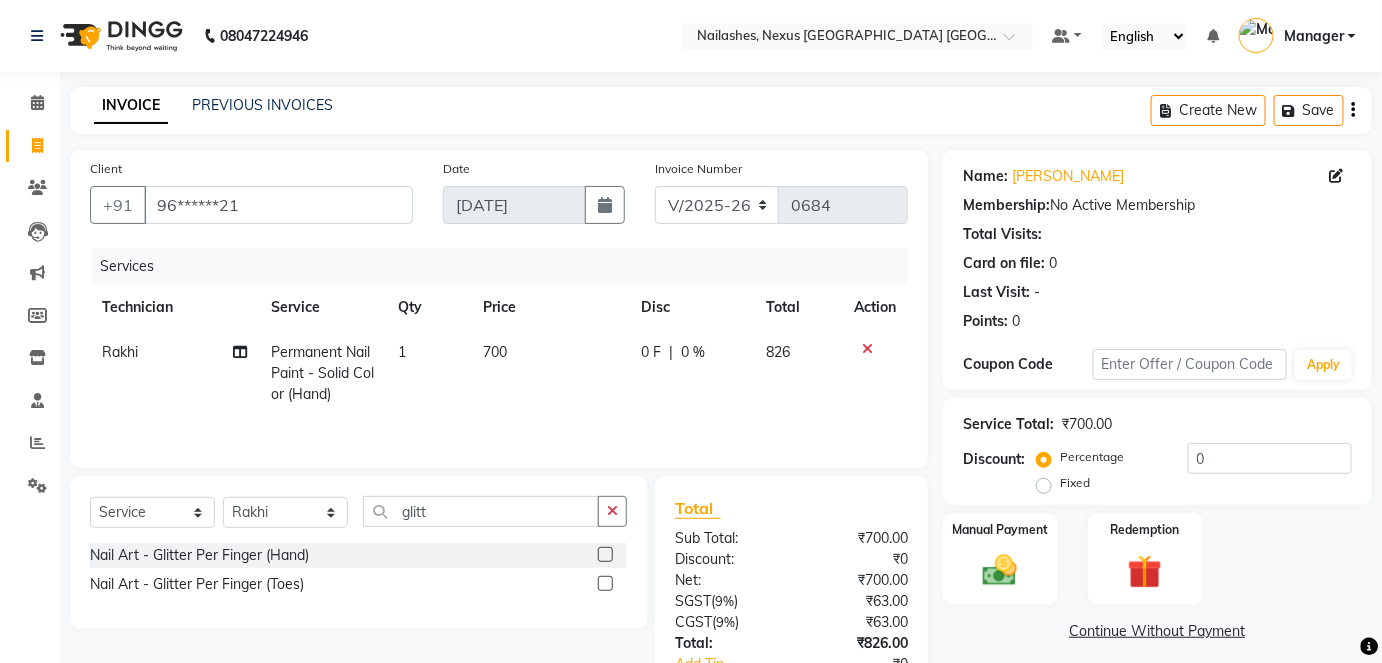 click 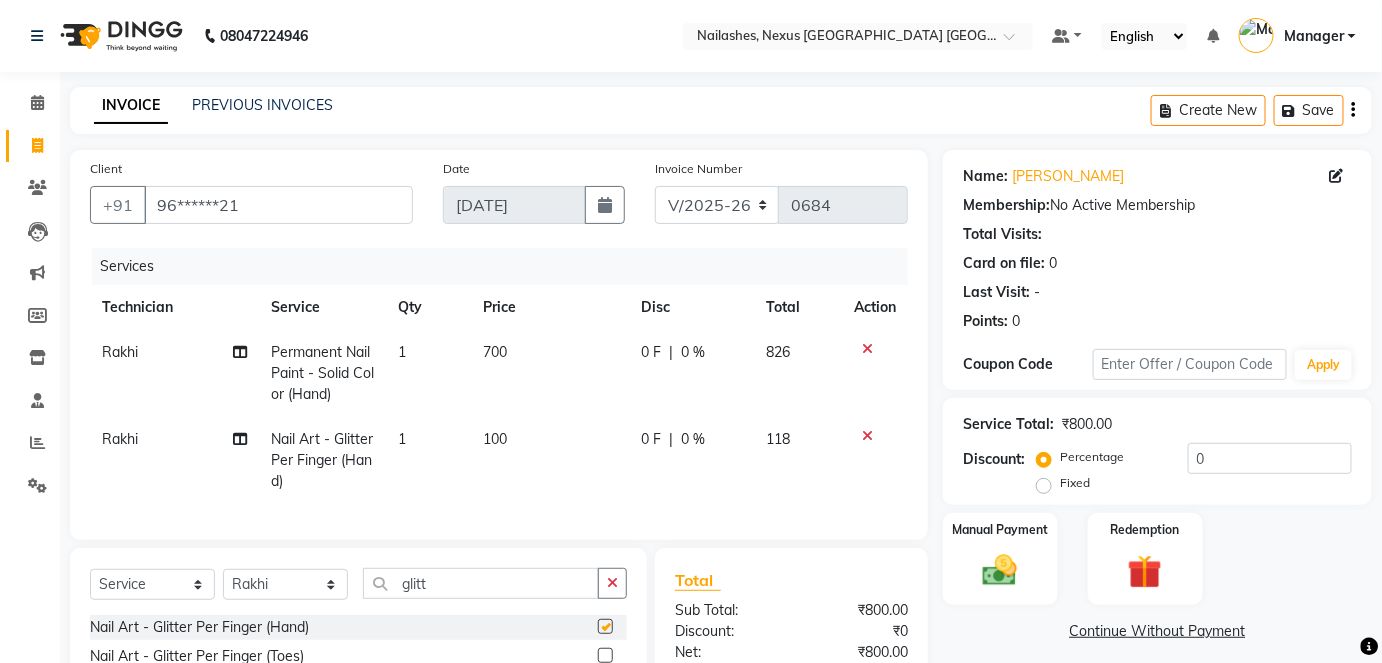 checkbox on "false" 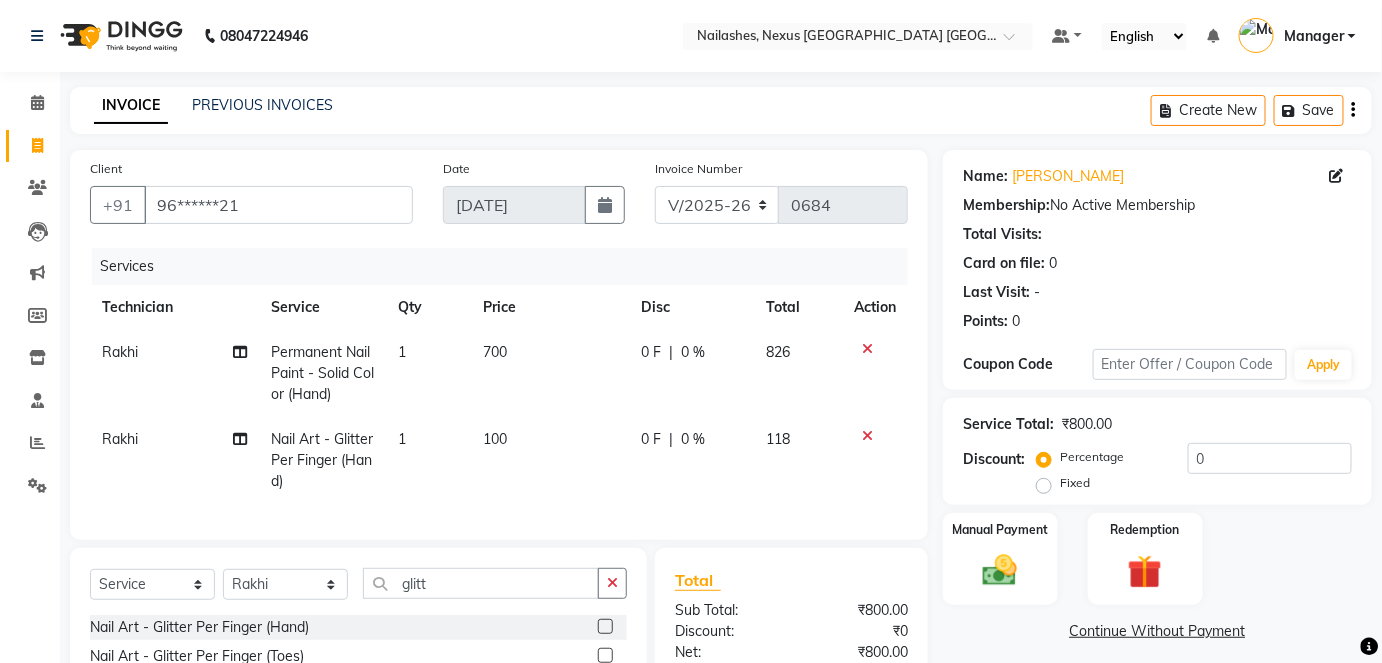 click on "1" 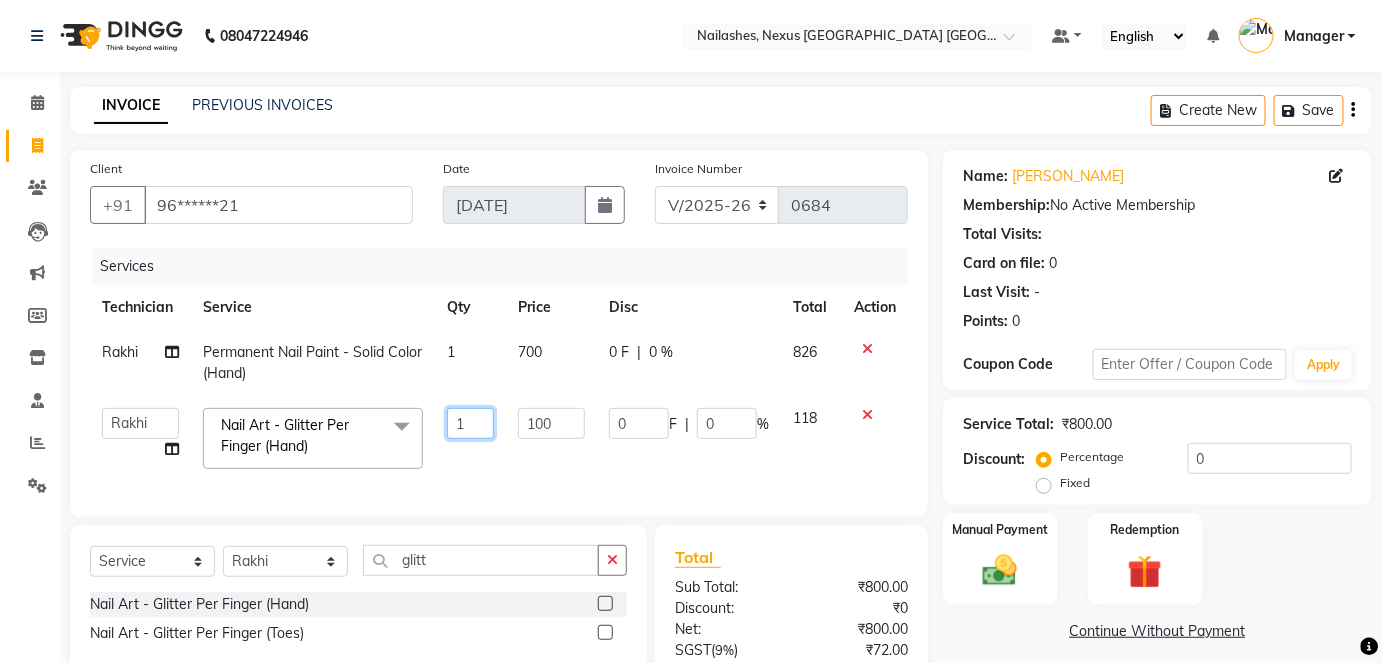 click on "1" 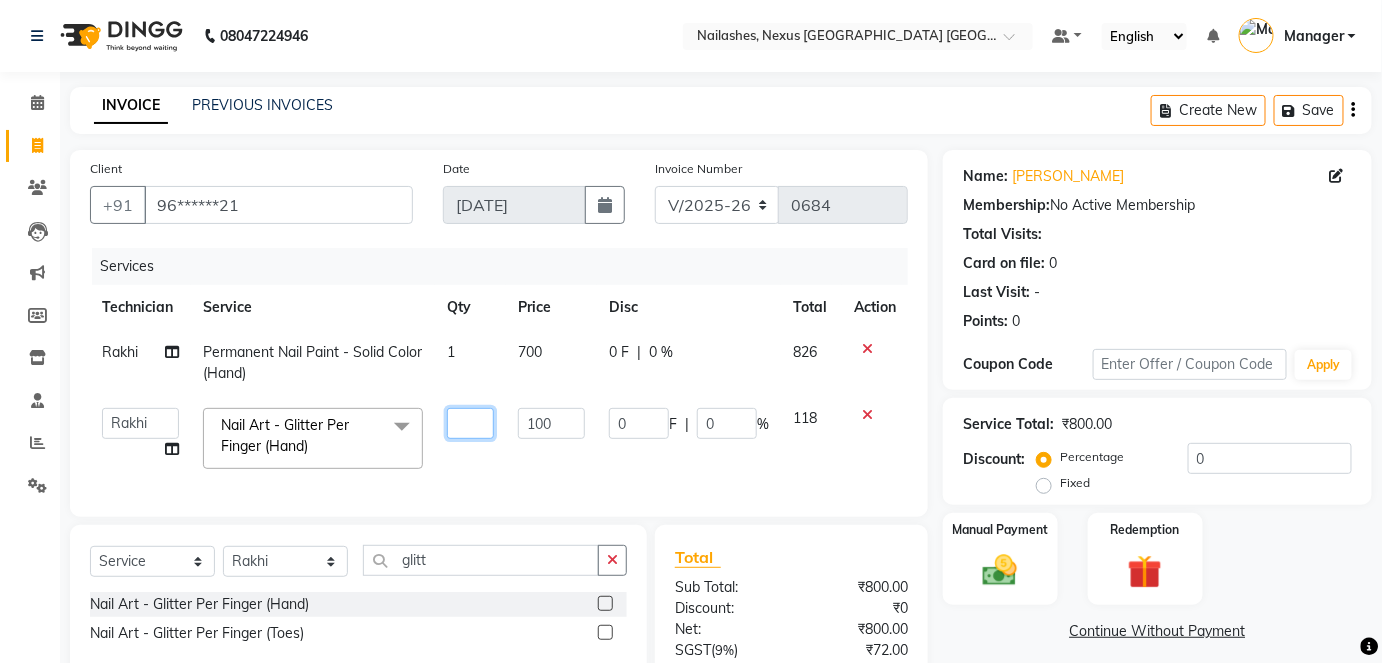type on "2" 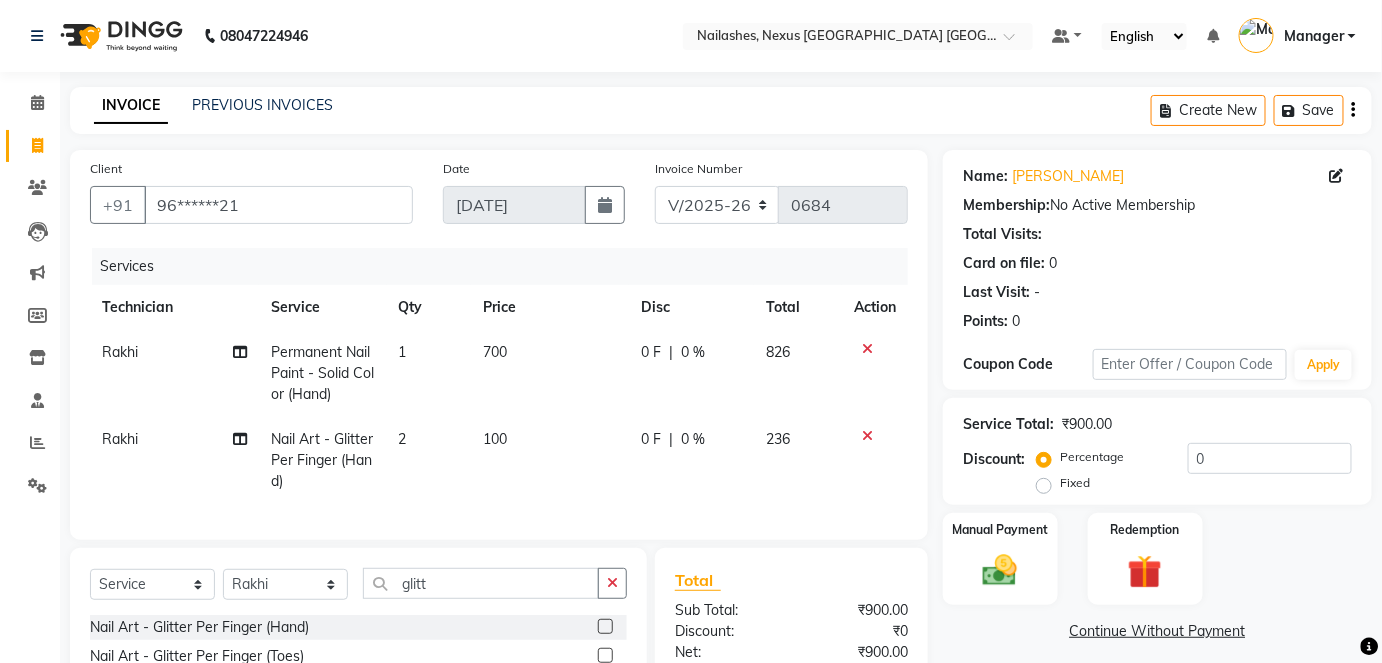 click on "Rakhi Nail Art - Glitter Per Finger (Hand) 2 100 0 F | 0 % 236" 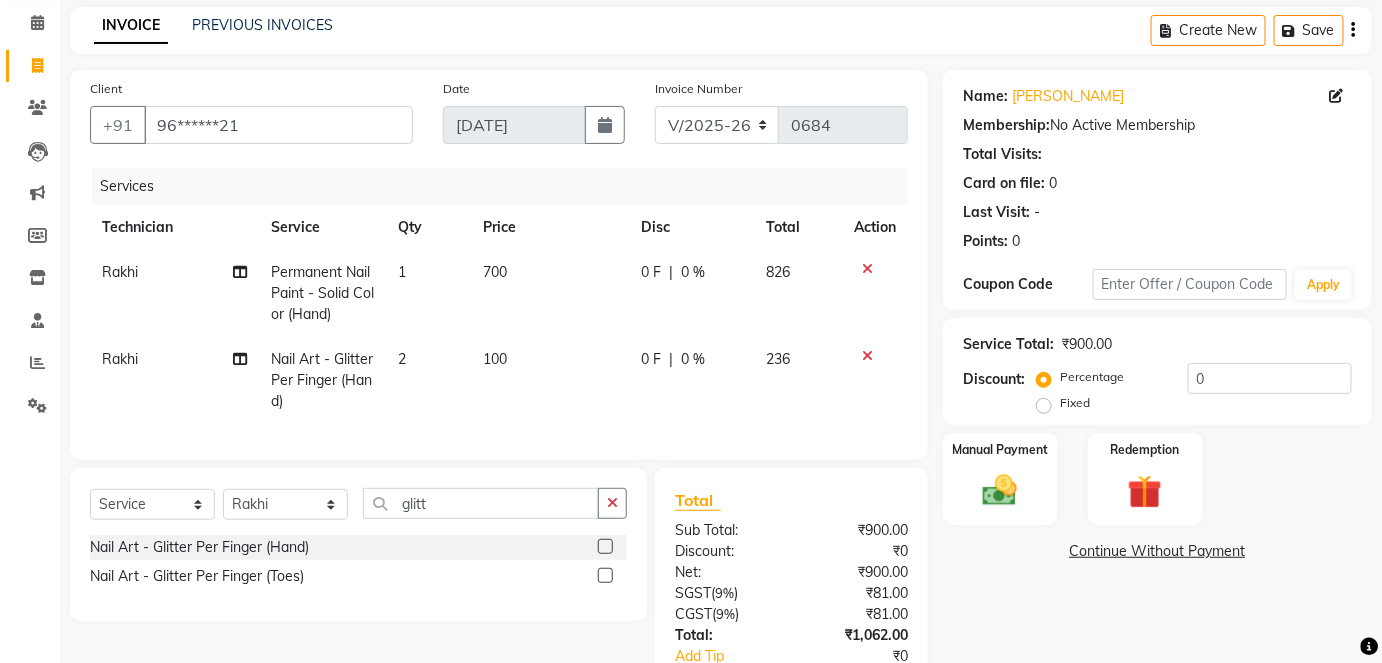 scroll, scrollTop: 221, scrollLeft: 0, axis: vertical 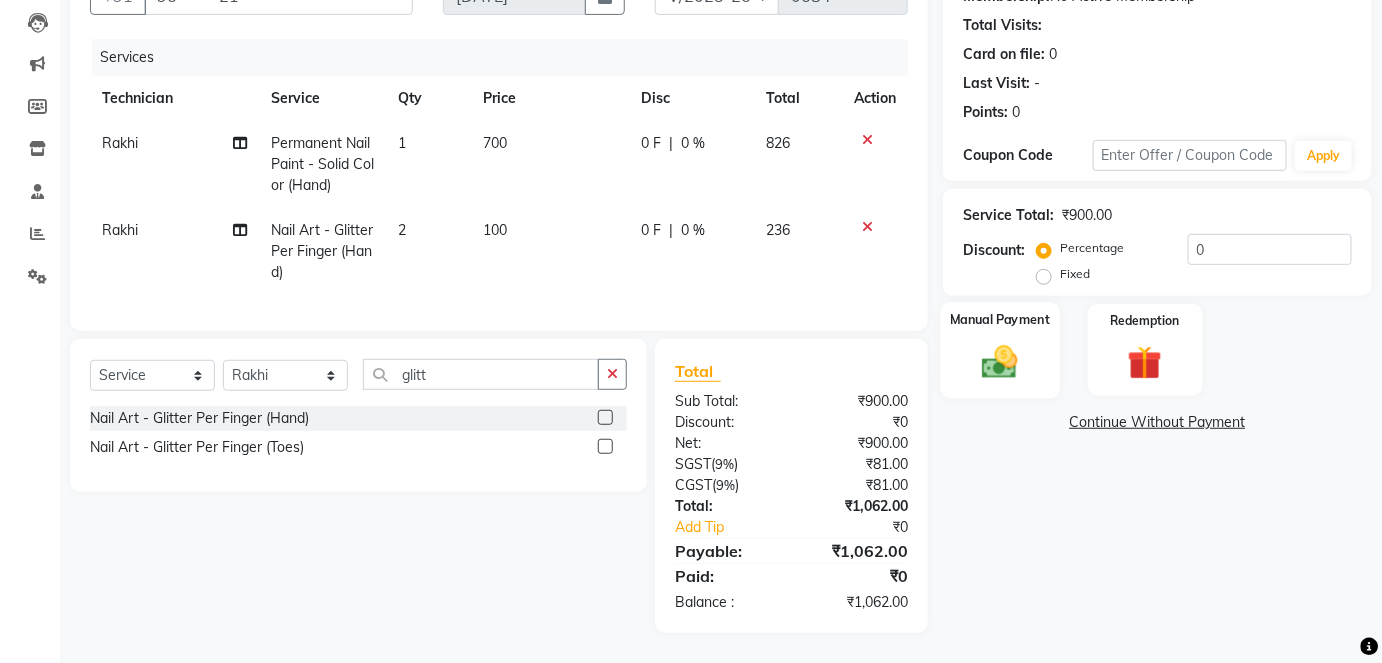 click on "Manual Payment" 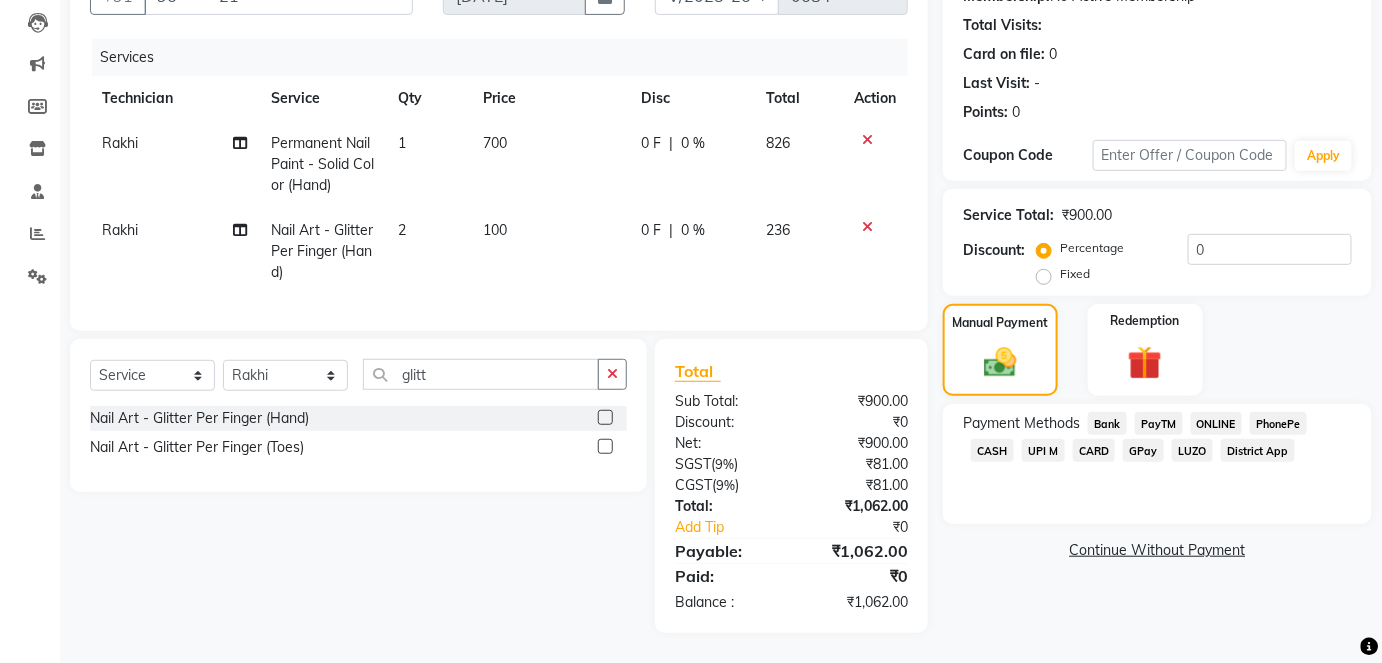 click on "ONLINE" 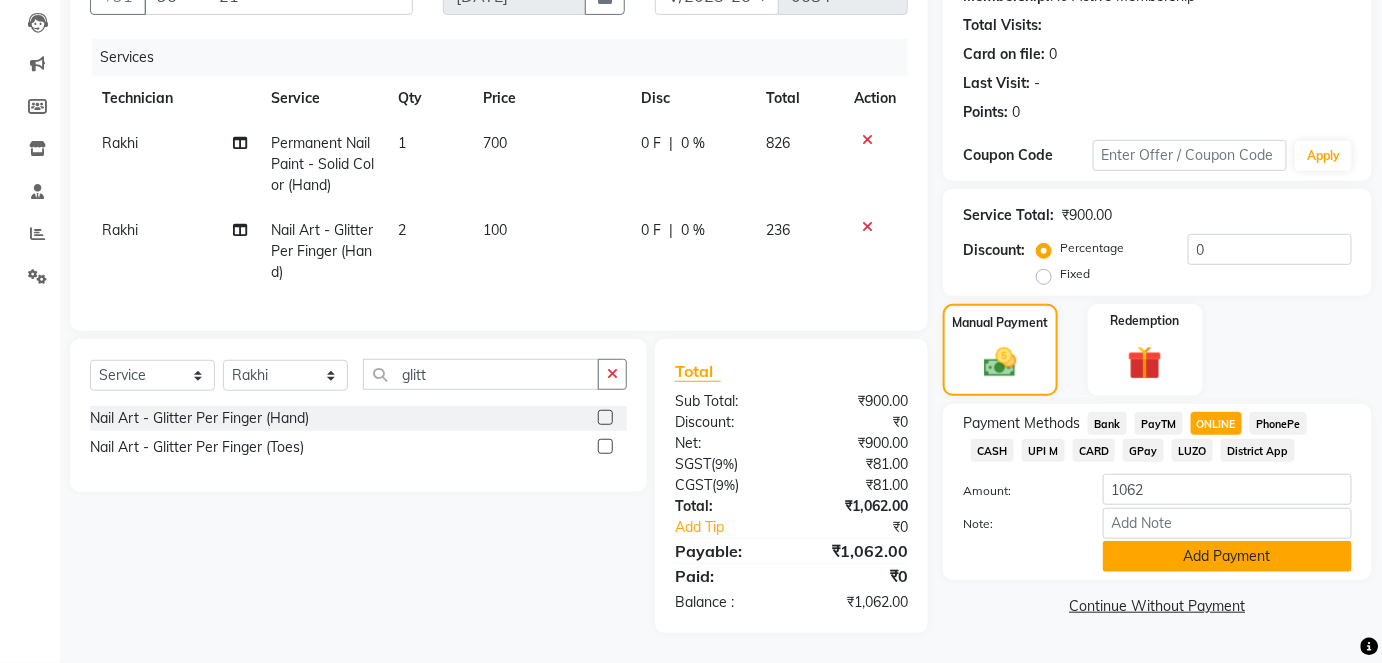 click on "Add Payment" 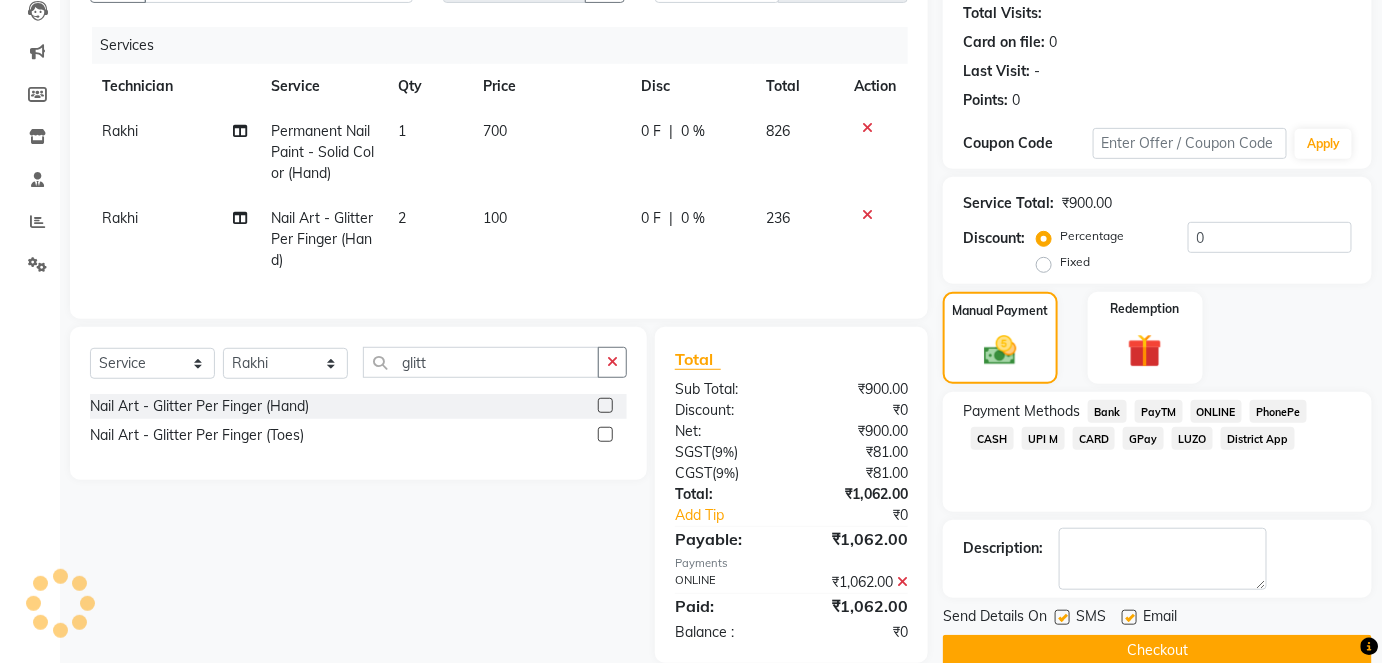 scroll, scrollTop: 263, scrollLeft: 0, axis: vertical 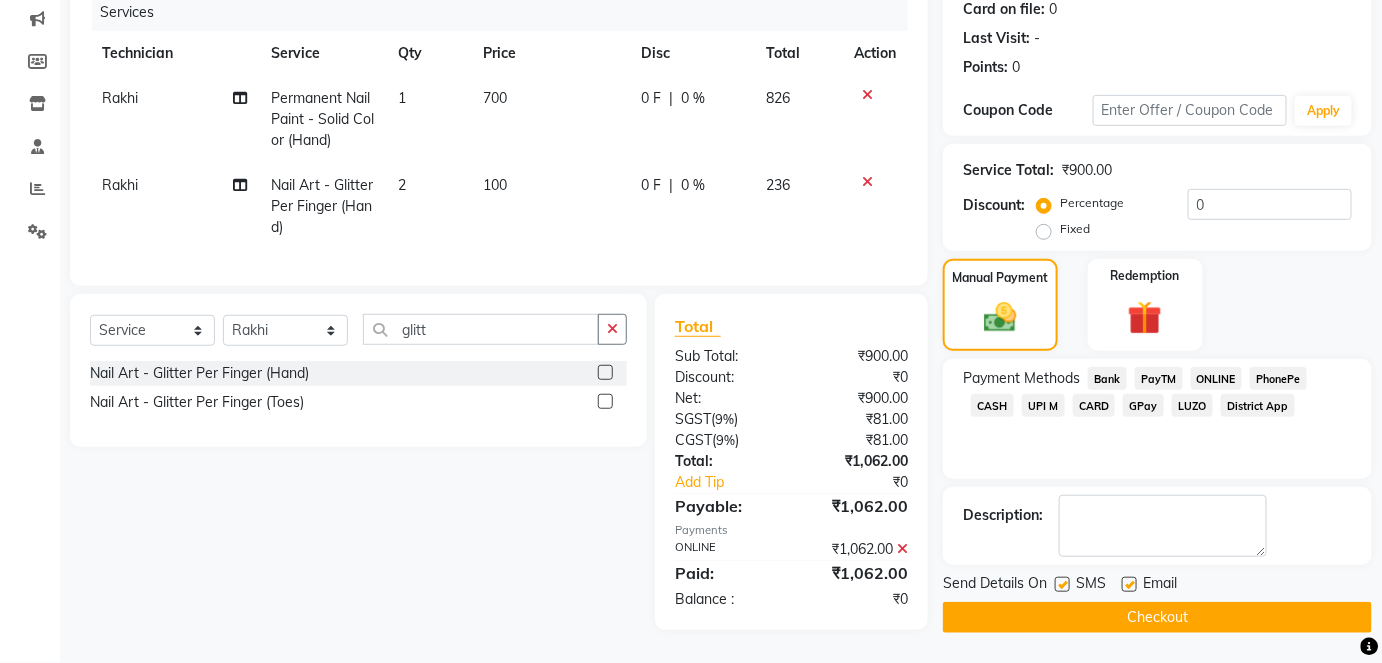 click on "Checkout" 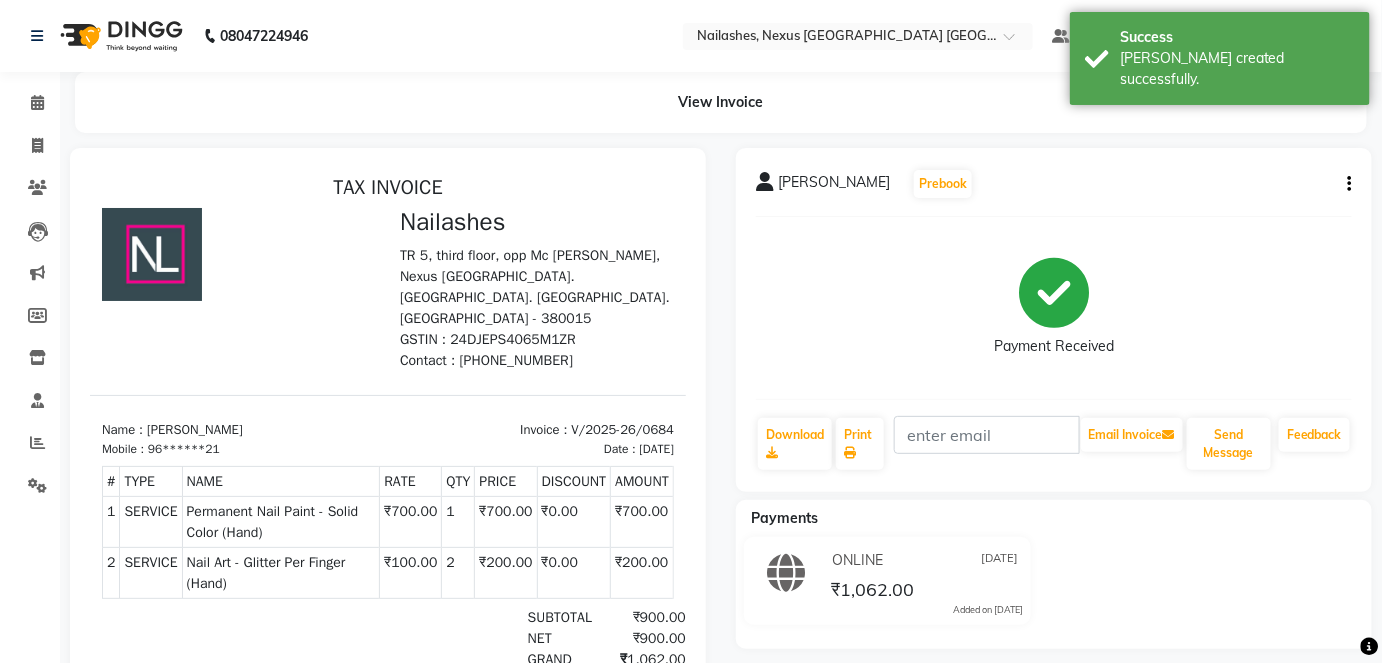 scroll, scrollTop: 0, scrollLeft: 0, axis: both 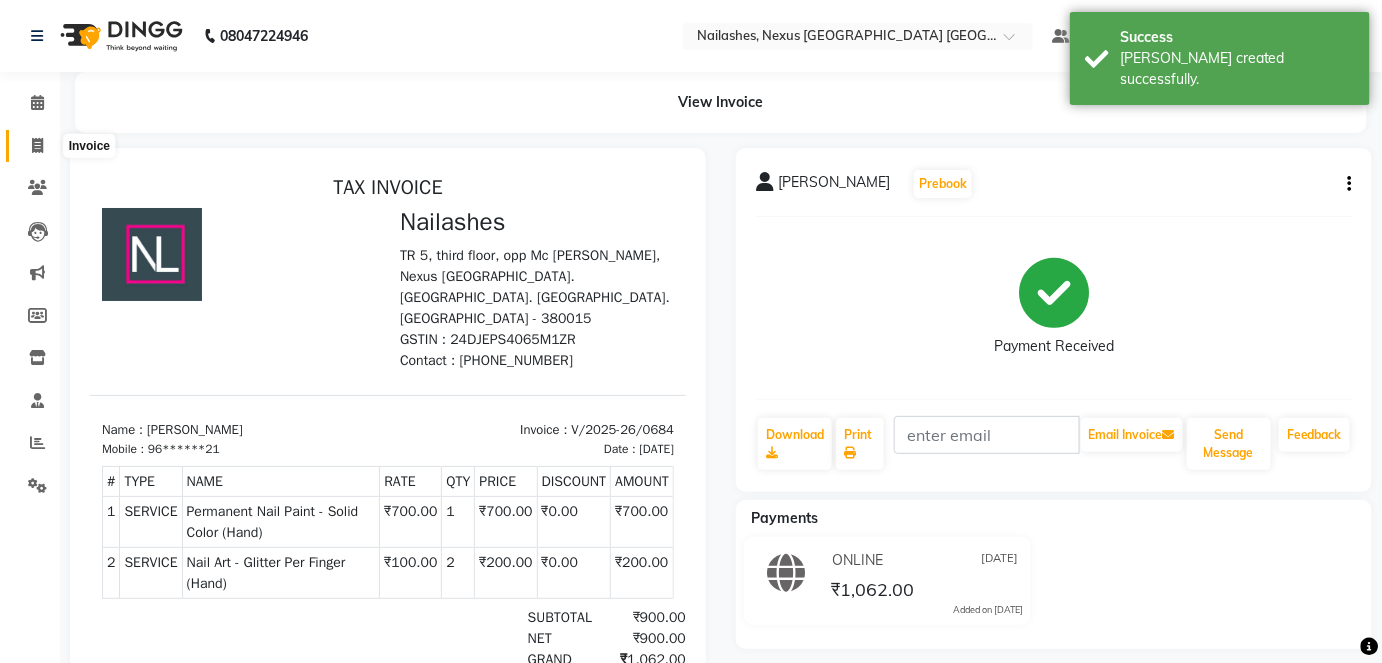 click 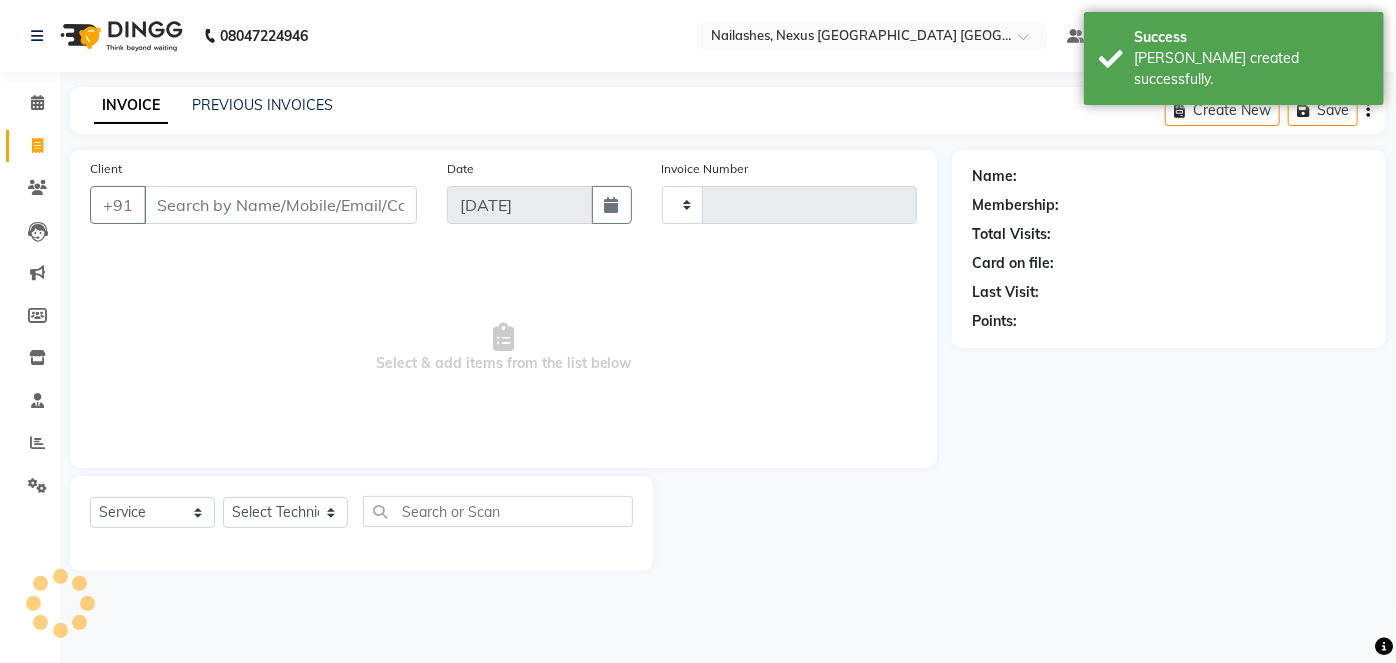 type on "0685" 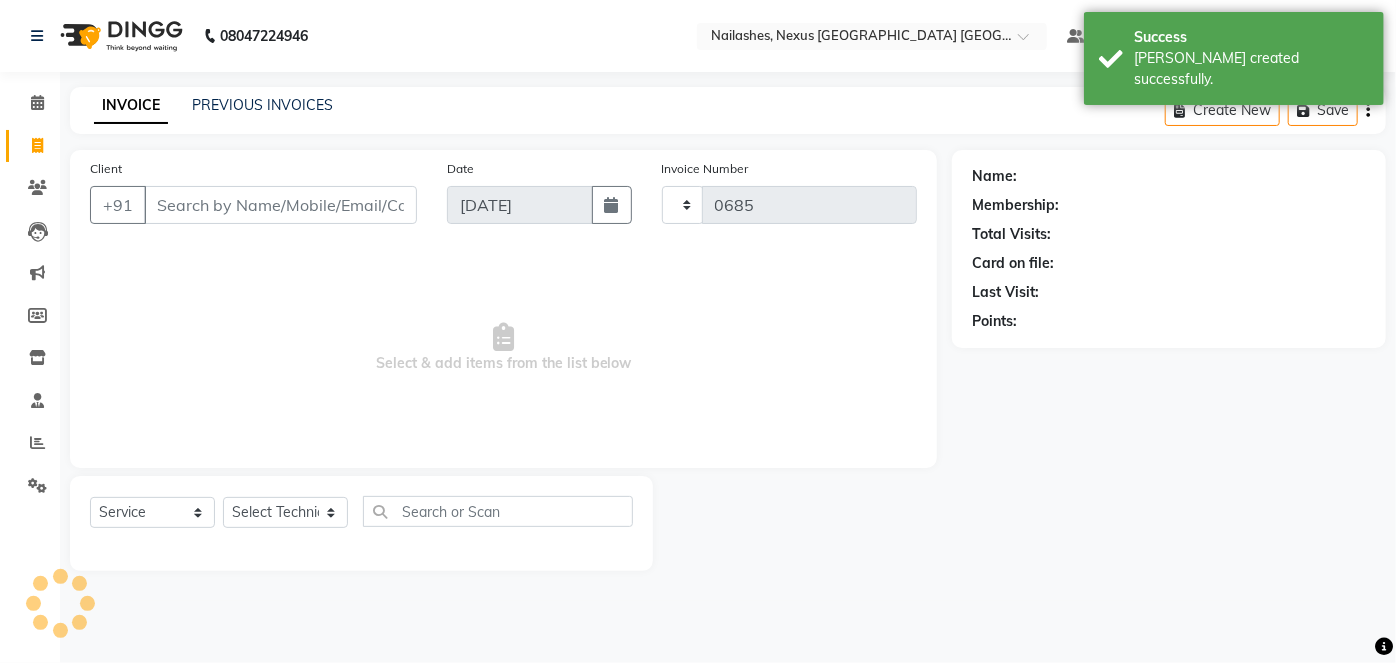 select on "4606" 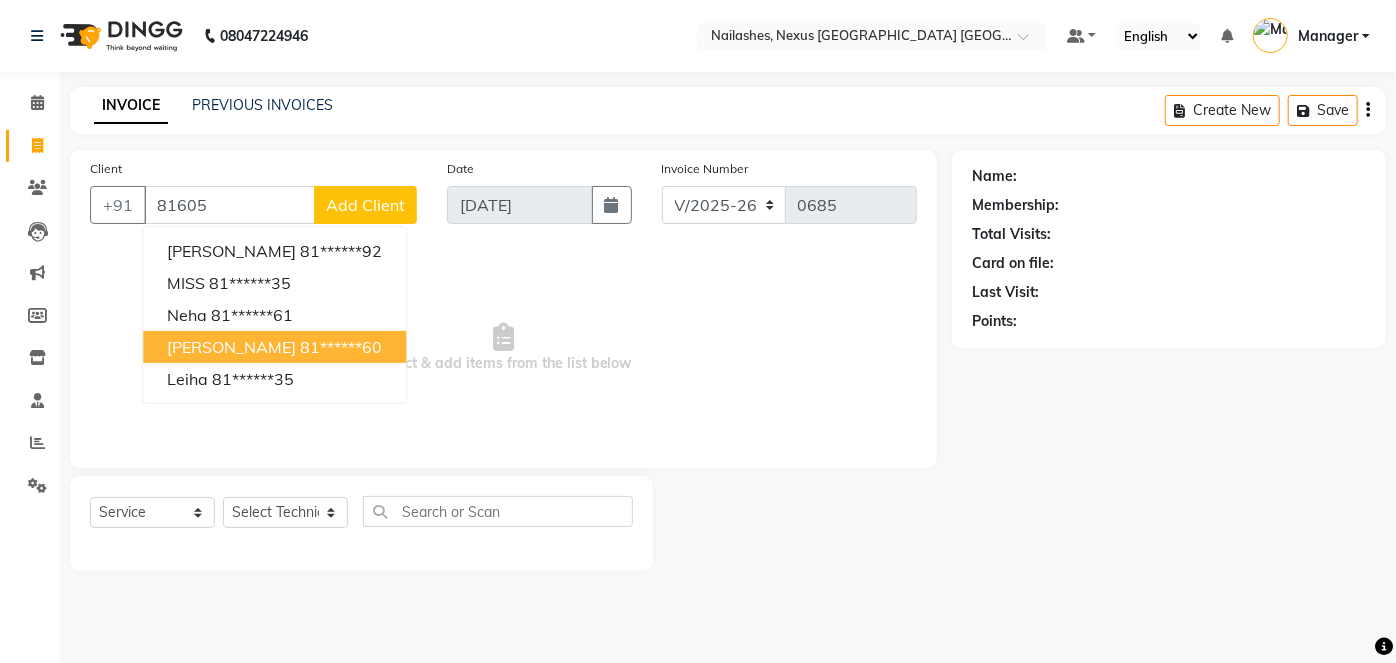 click on "[PERSON_NAME]  81******60" at bounding box center (274, 347) 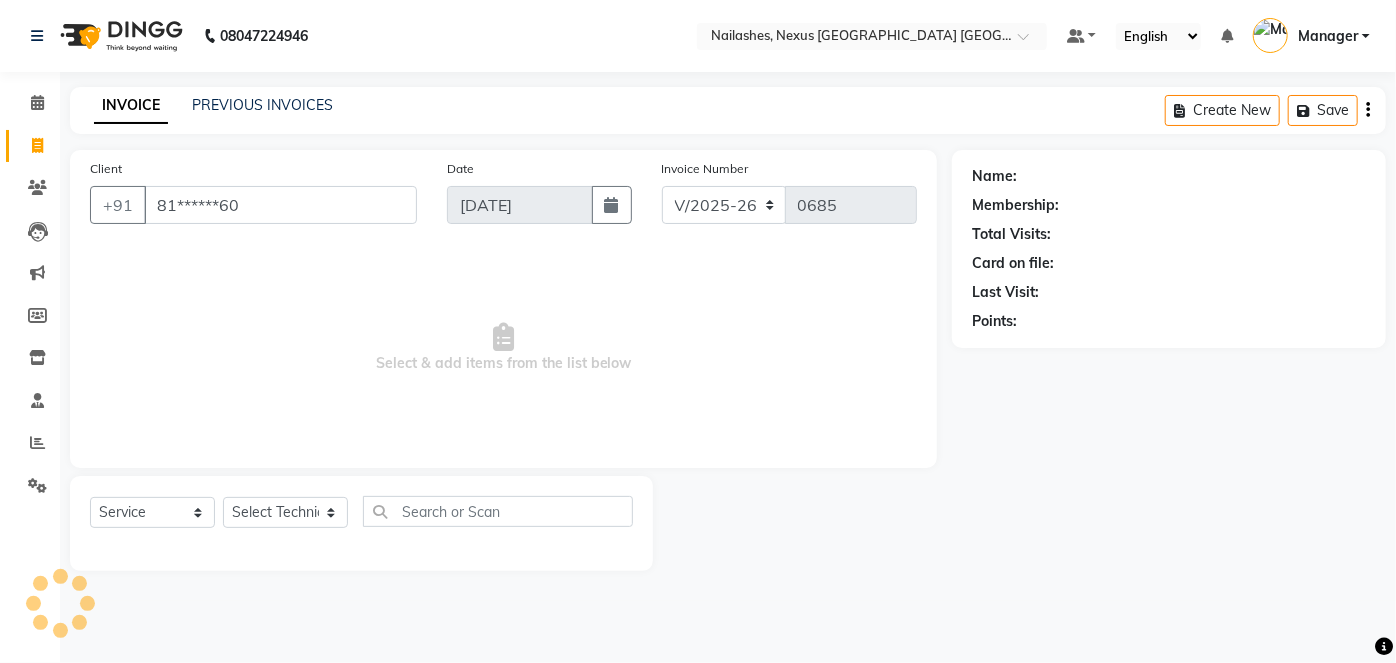 type on "81******60" 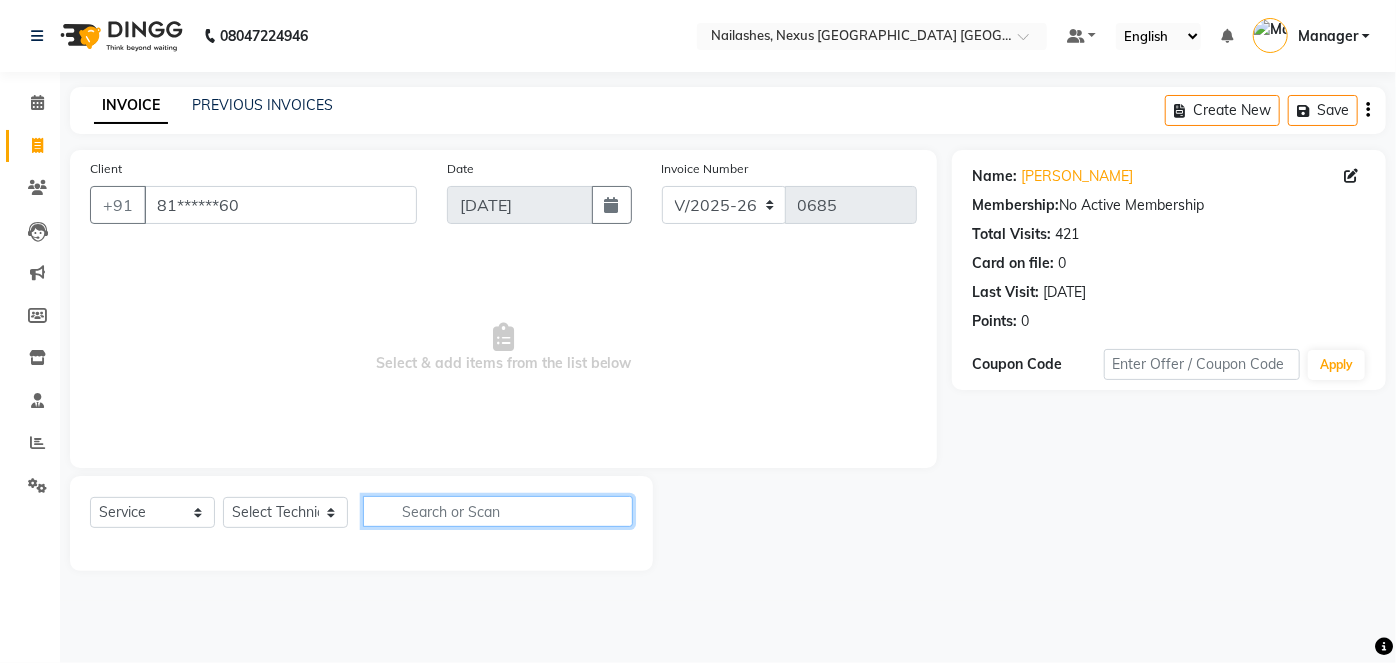 click 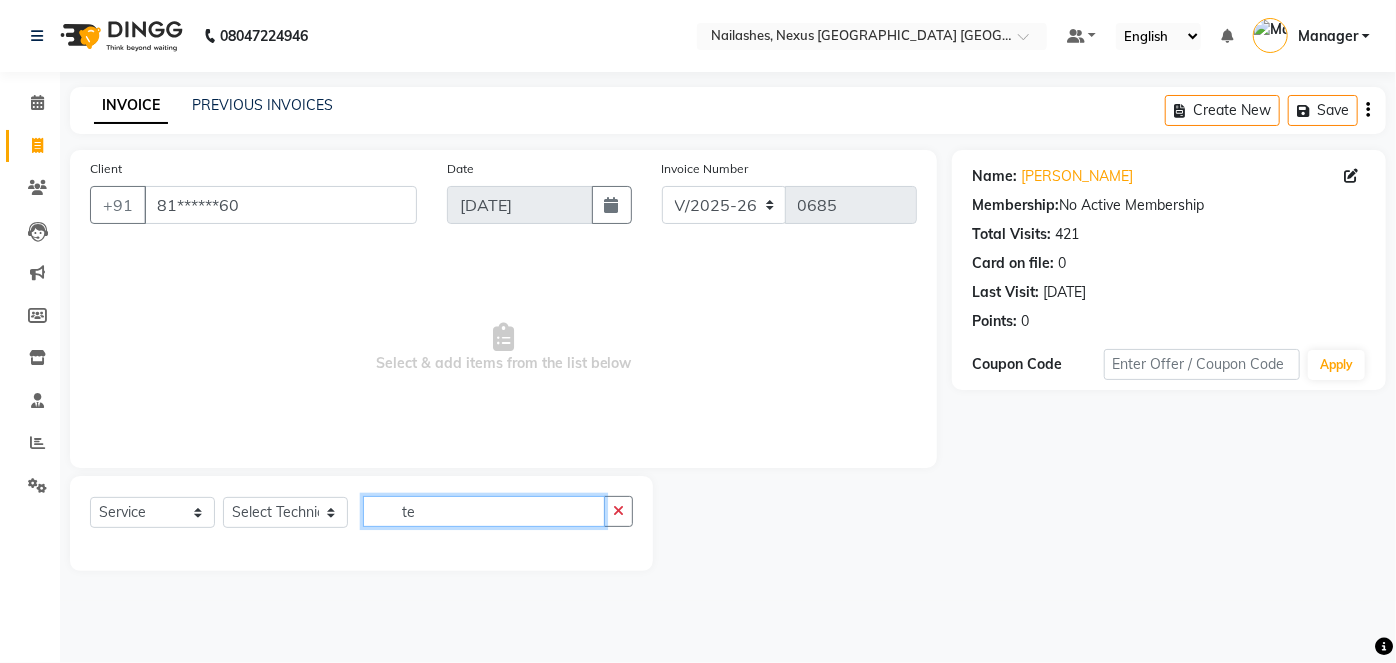 type on "t" 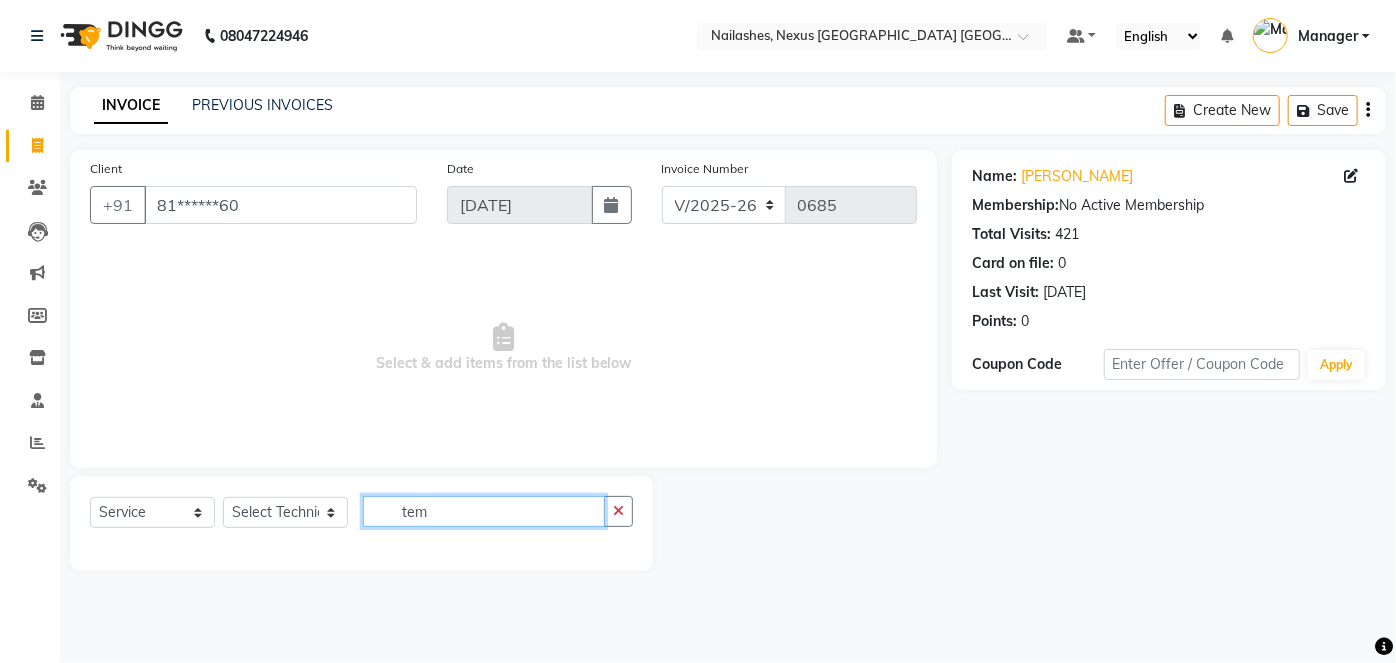 click on "tem" 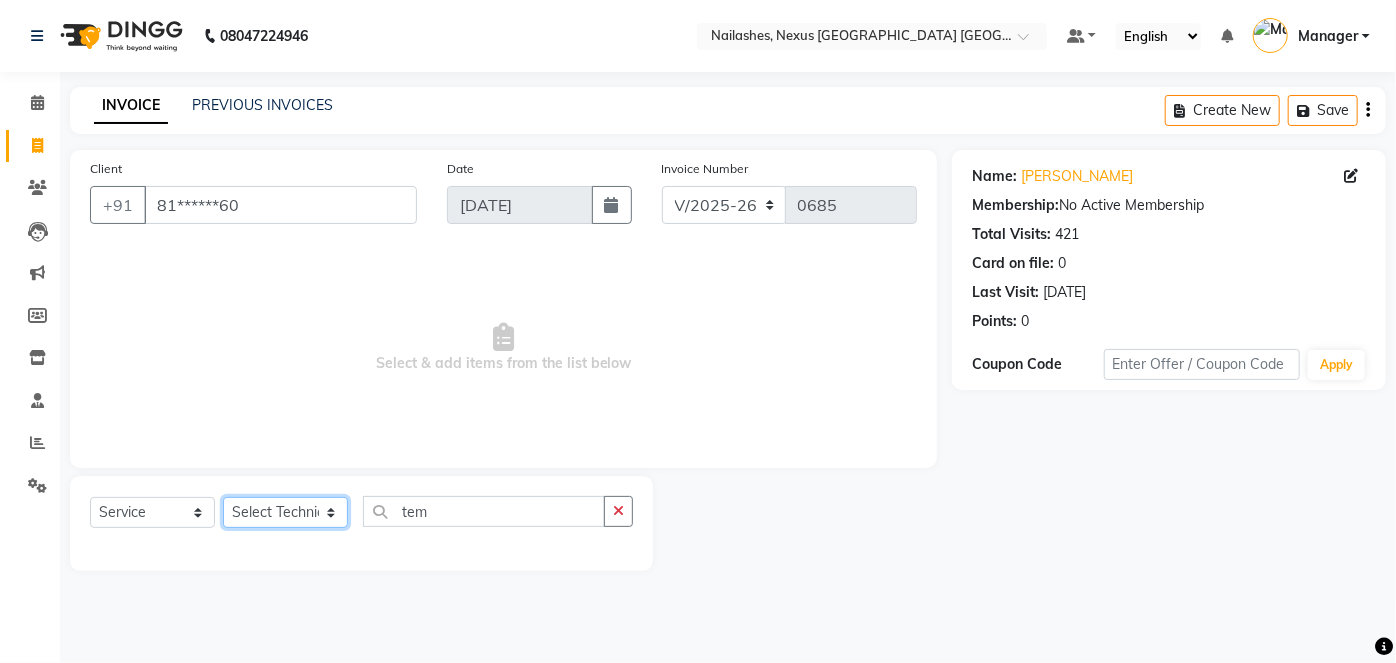 click on "Select Technician Aboto babita [PERSON_NAME] Manager Rakhi [PERSON_NAME] [PERSON_NAME] winish Sir" 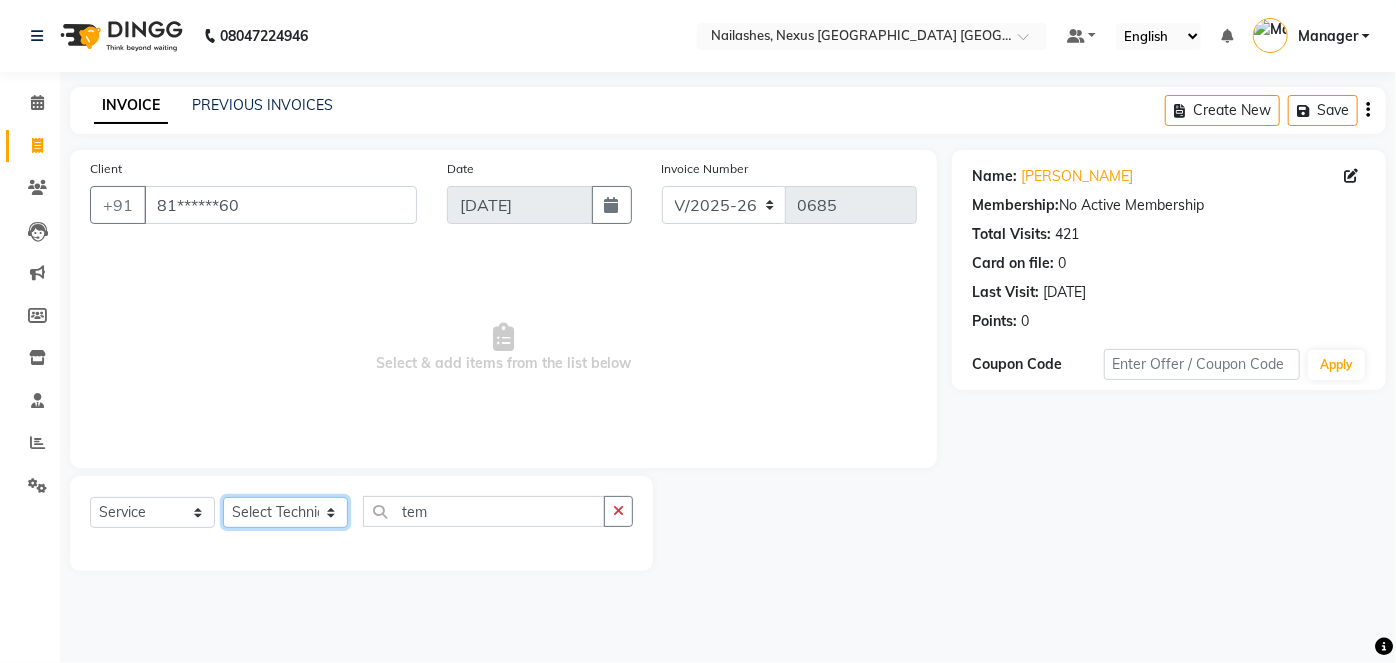 select on "26683" 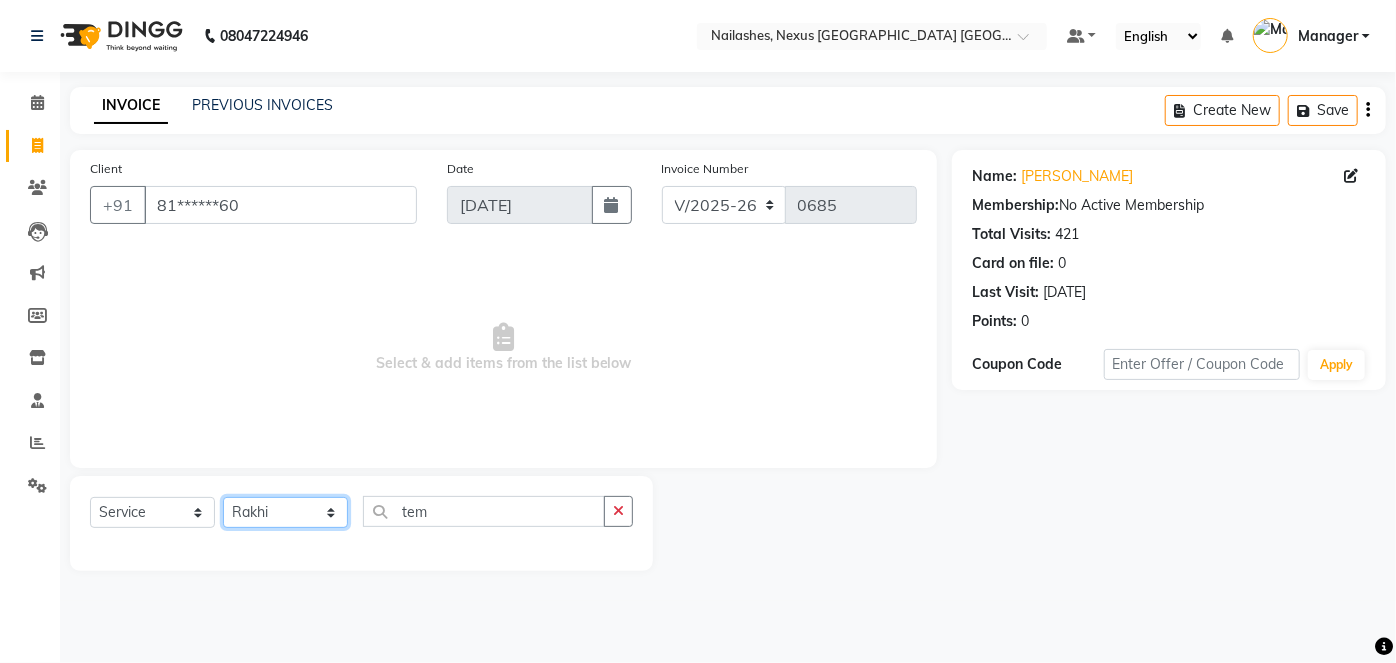 click on "Select Technician Aboto babita [PERSON_NAME] Manager Rakhi [PERSON_NAME] [PERSON_NAME] winish Sir" 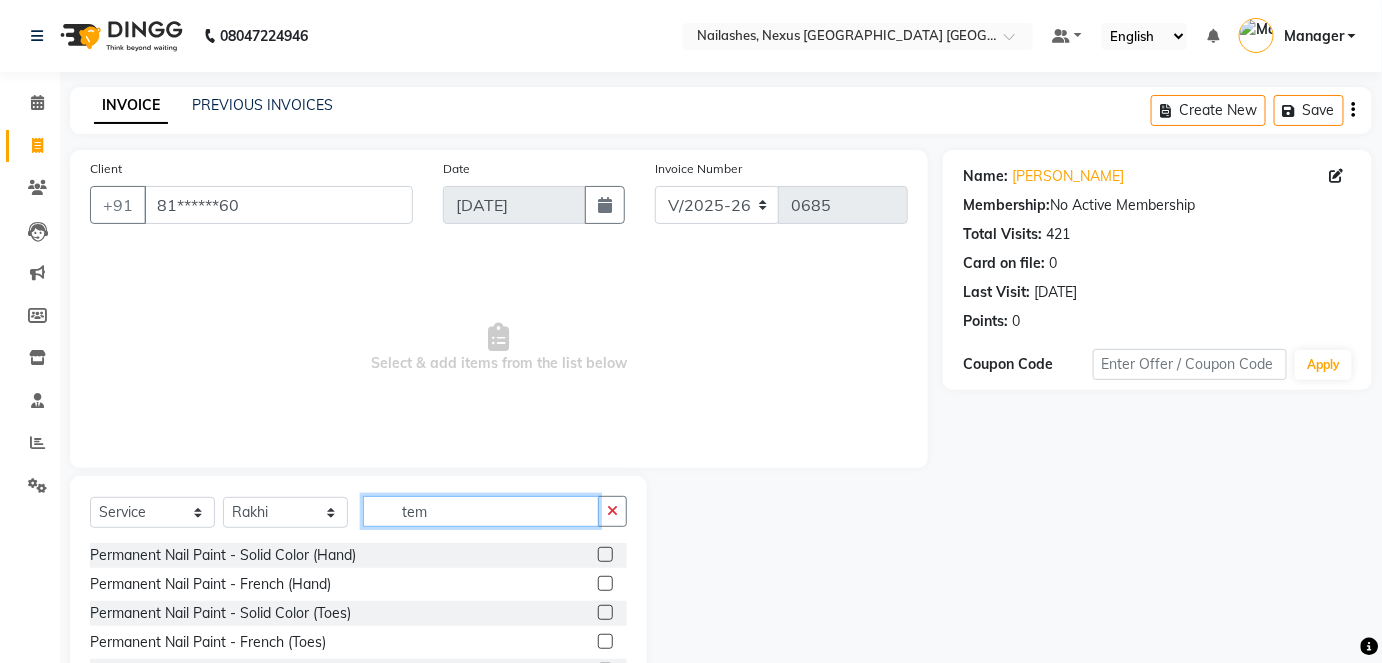 click on "tem" 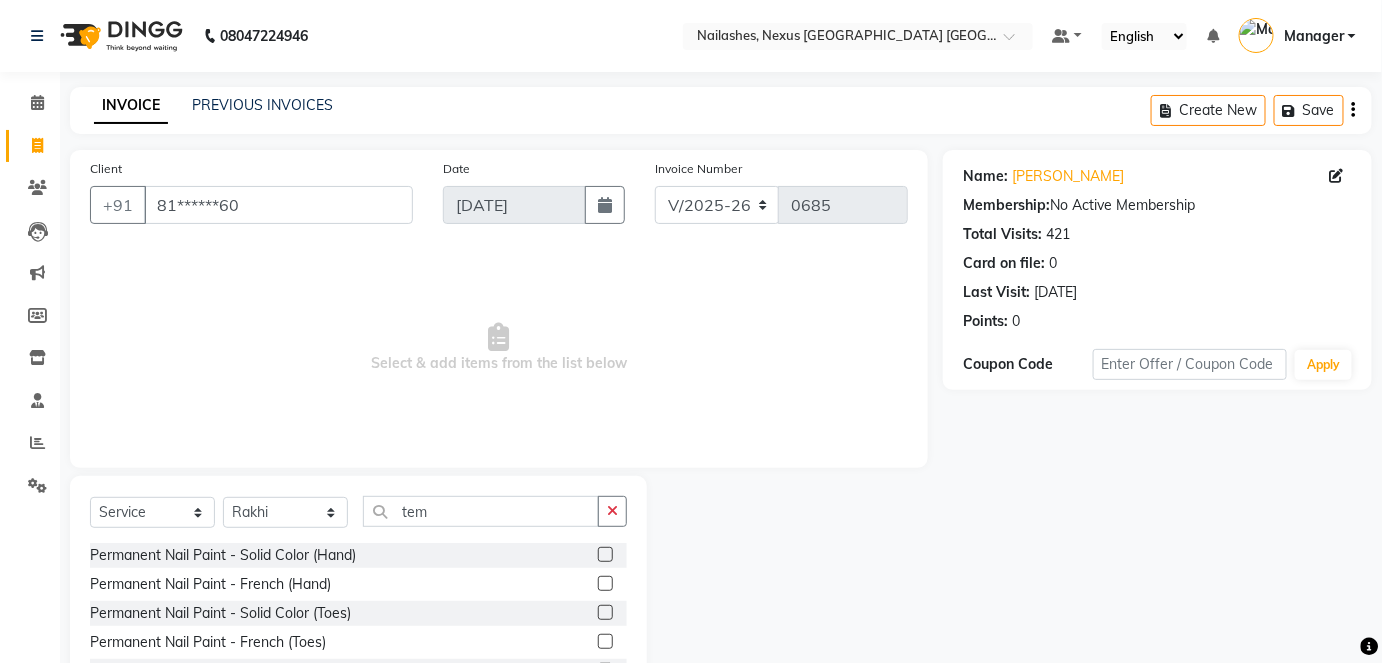 click on "Select  Service  Product  Membership  Package Voucher Prepaid Gift Card  Select Technician Aboto babita [PERSON_NAME] Manager Rakhi [PERSON_NAME] [PERSON_NAME] winish Sir tem" 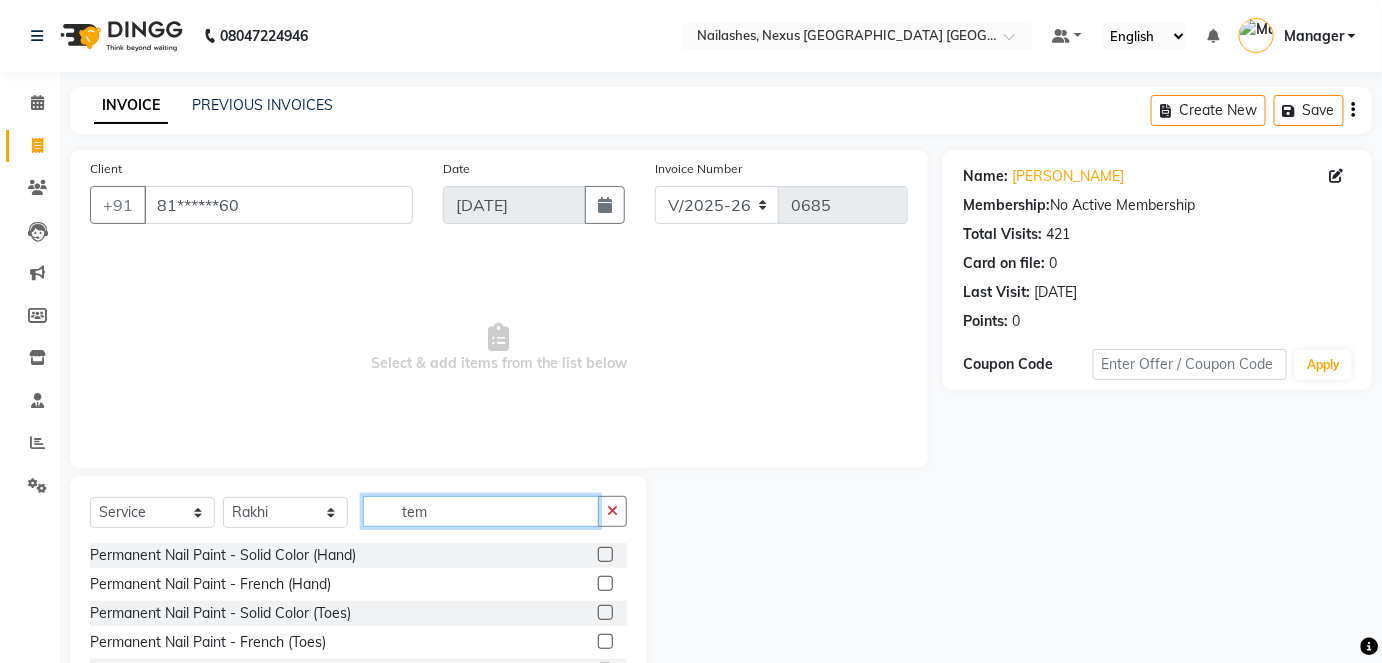 click on "tem" 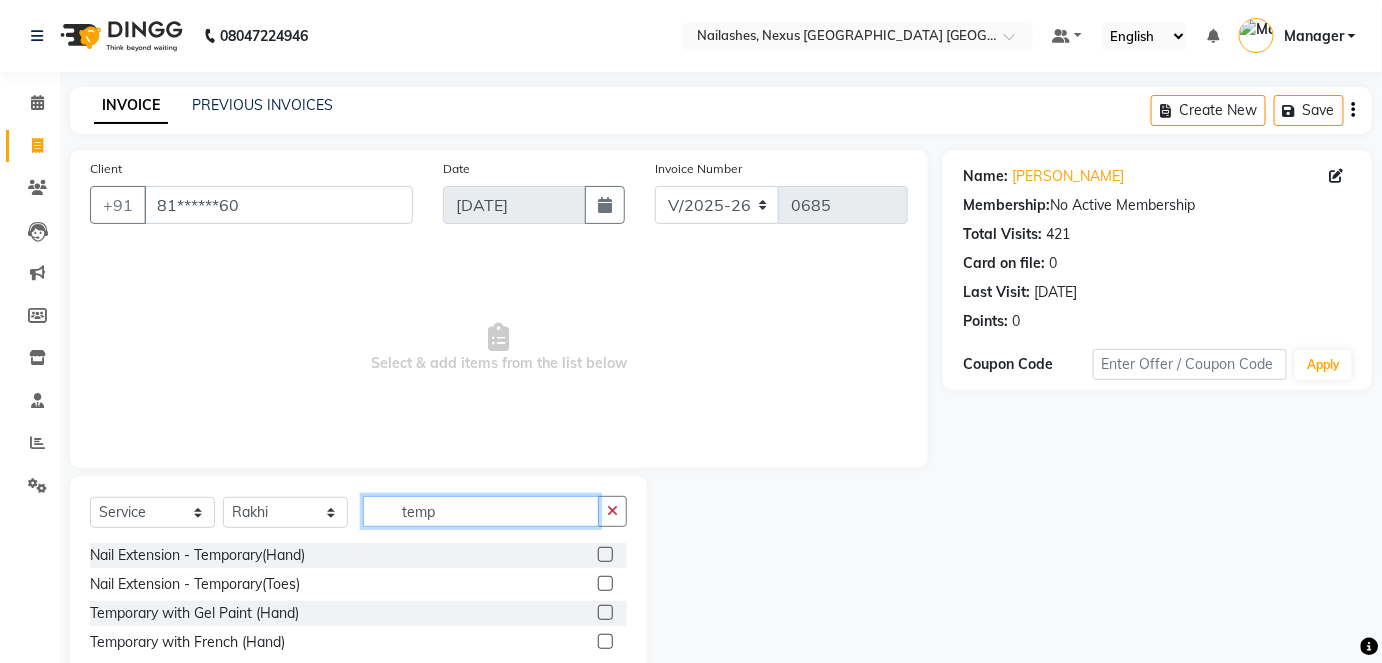 type on "temp" 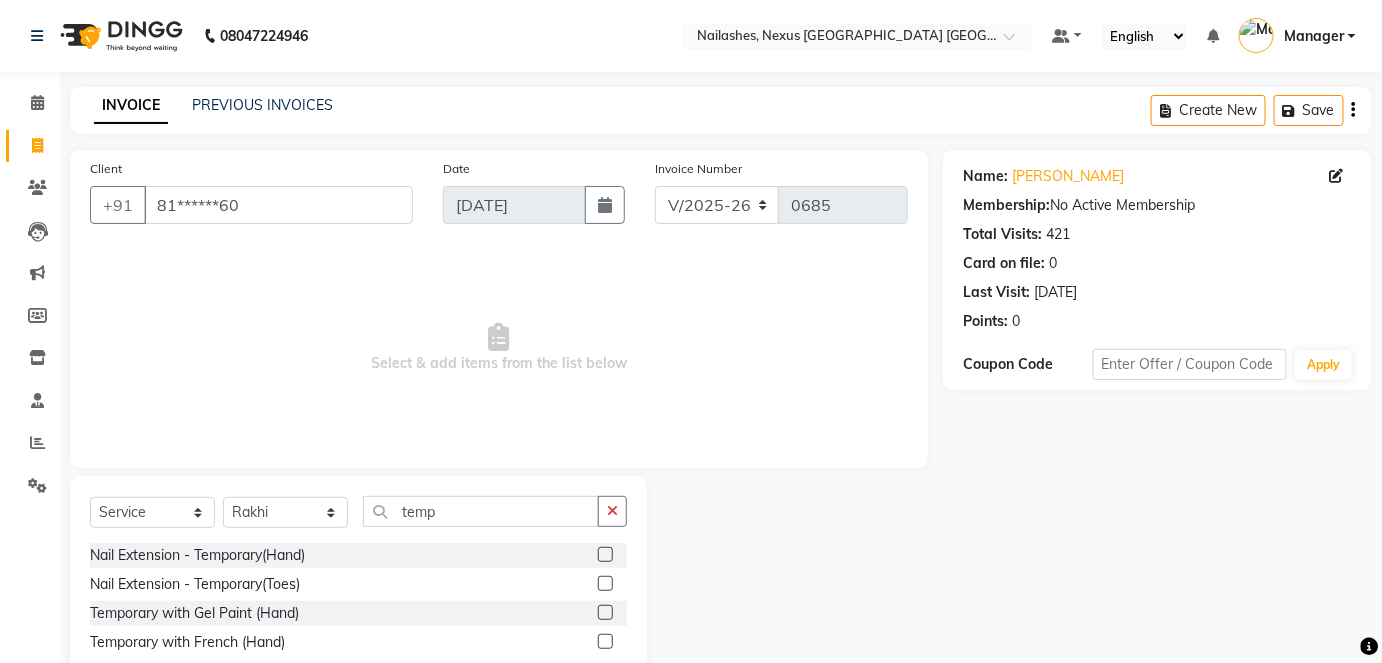 click 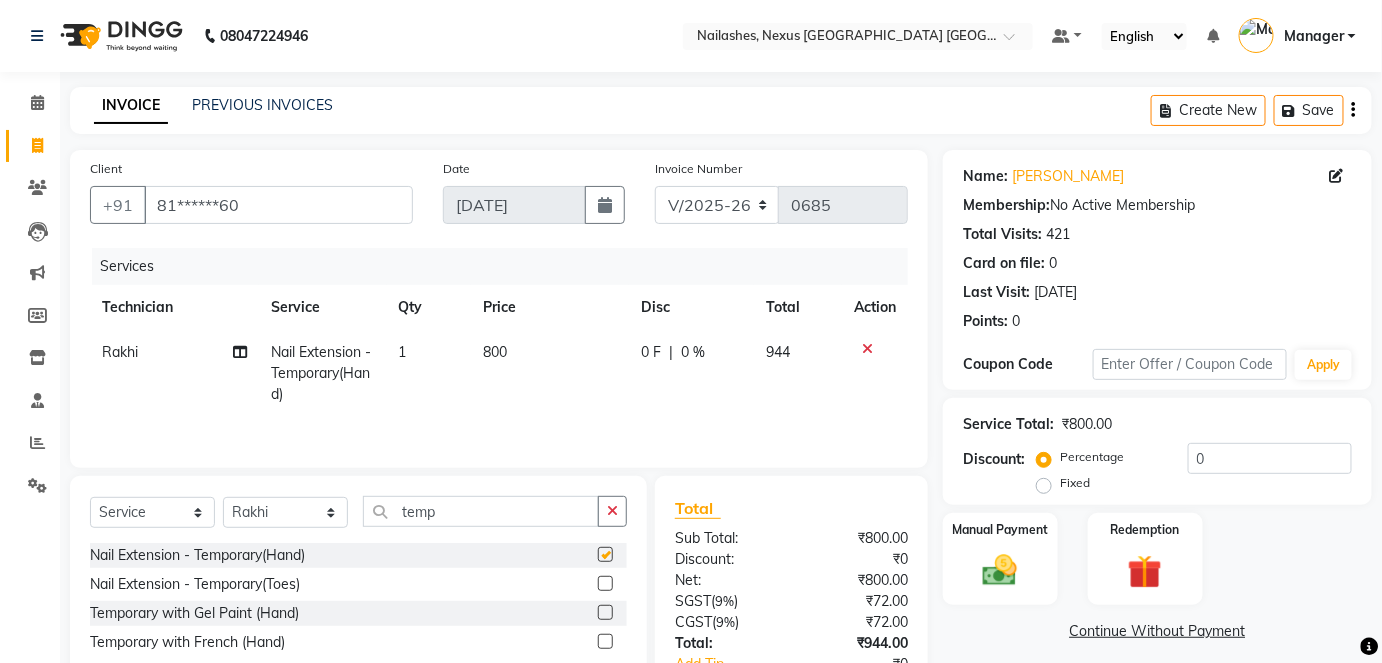 checkbox on "false" 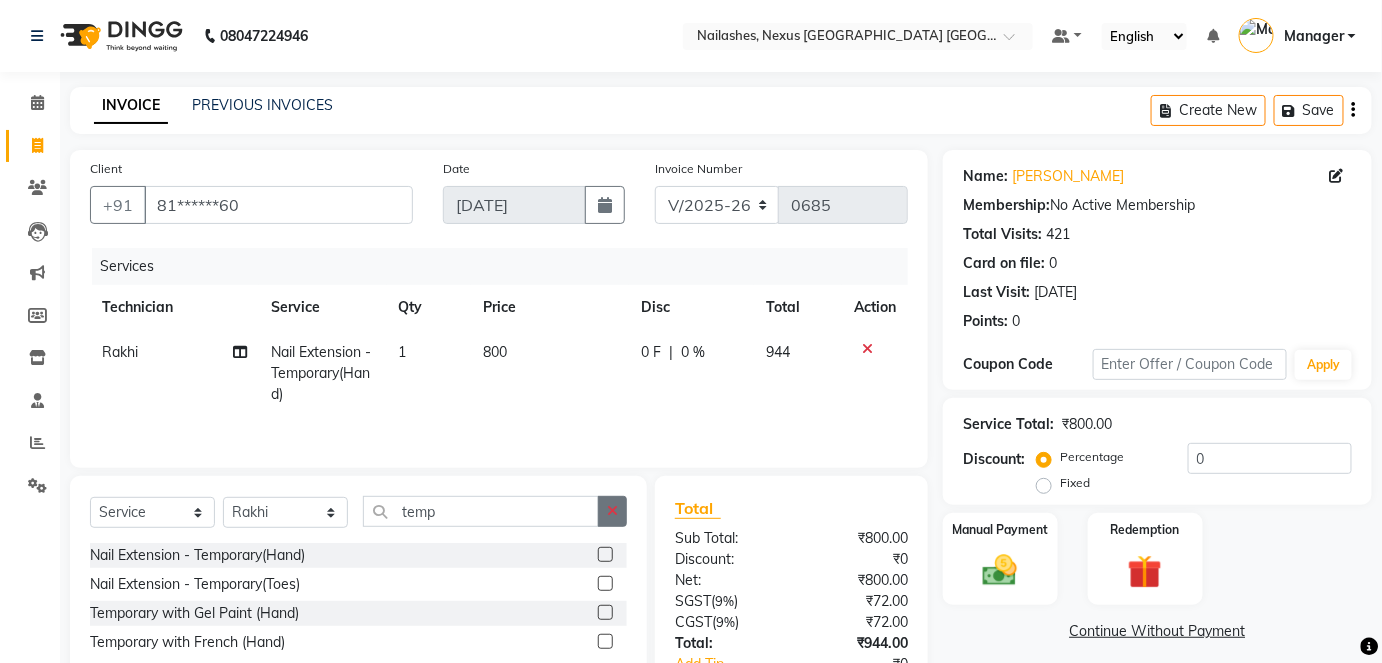 click 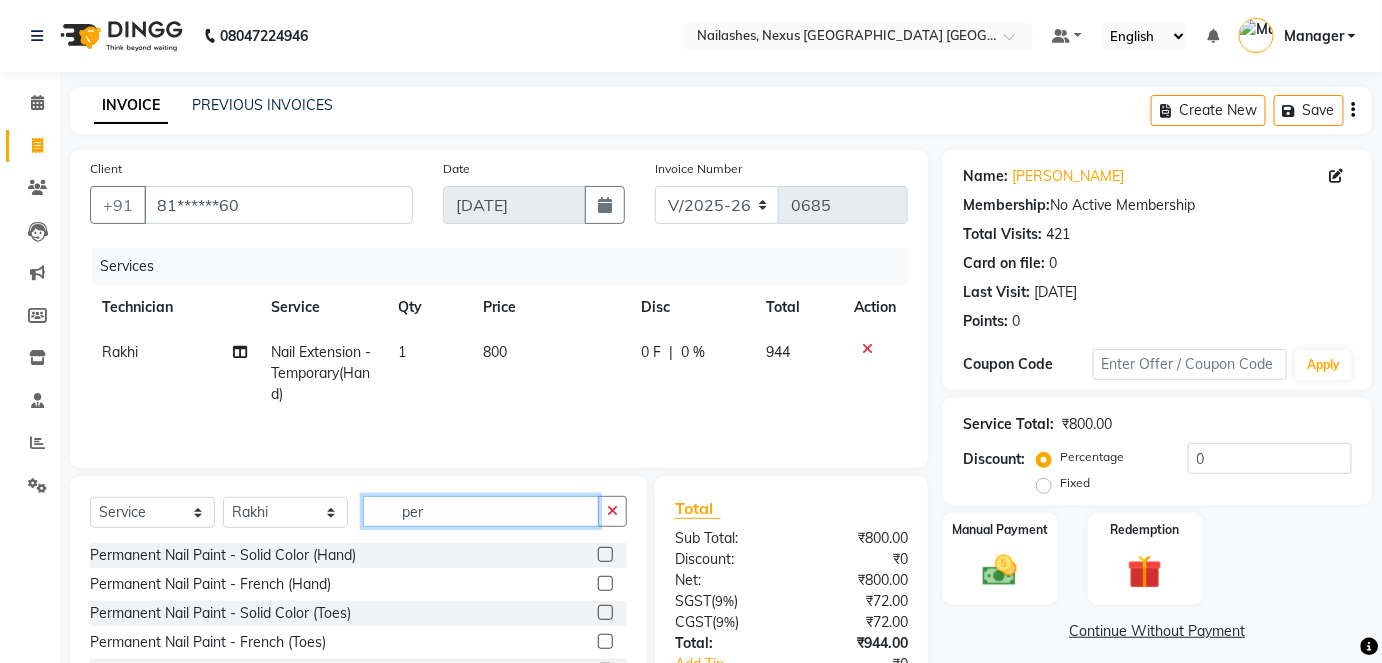 type on "per" 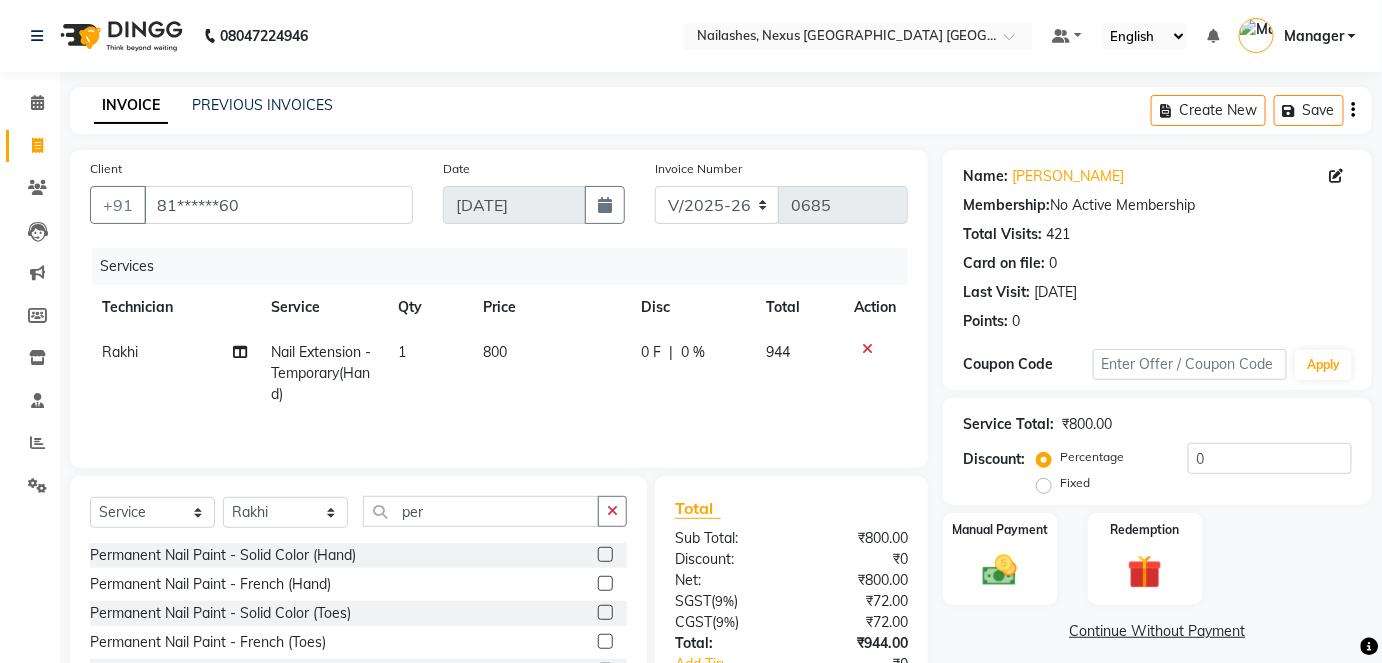 click 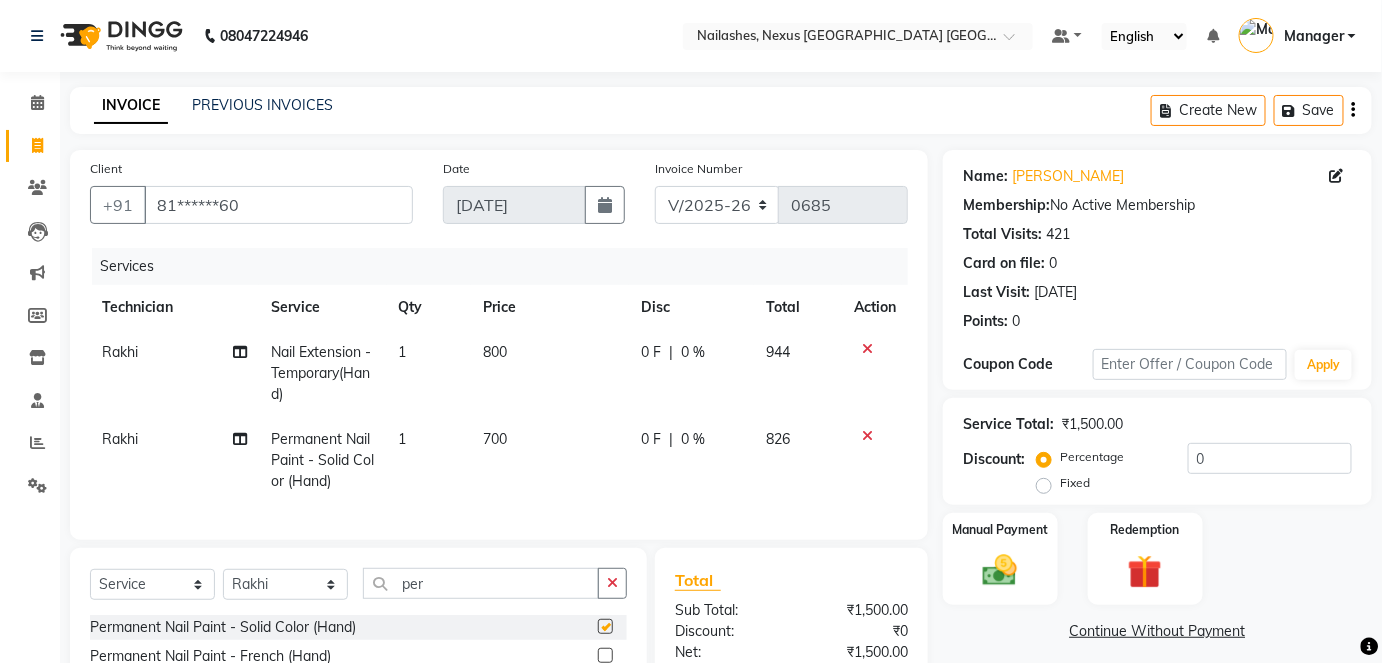 checkbox on "false" 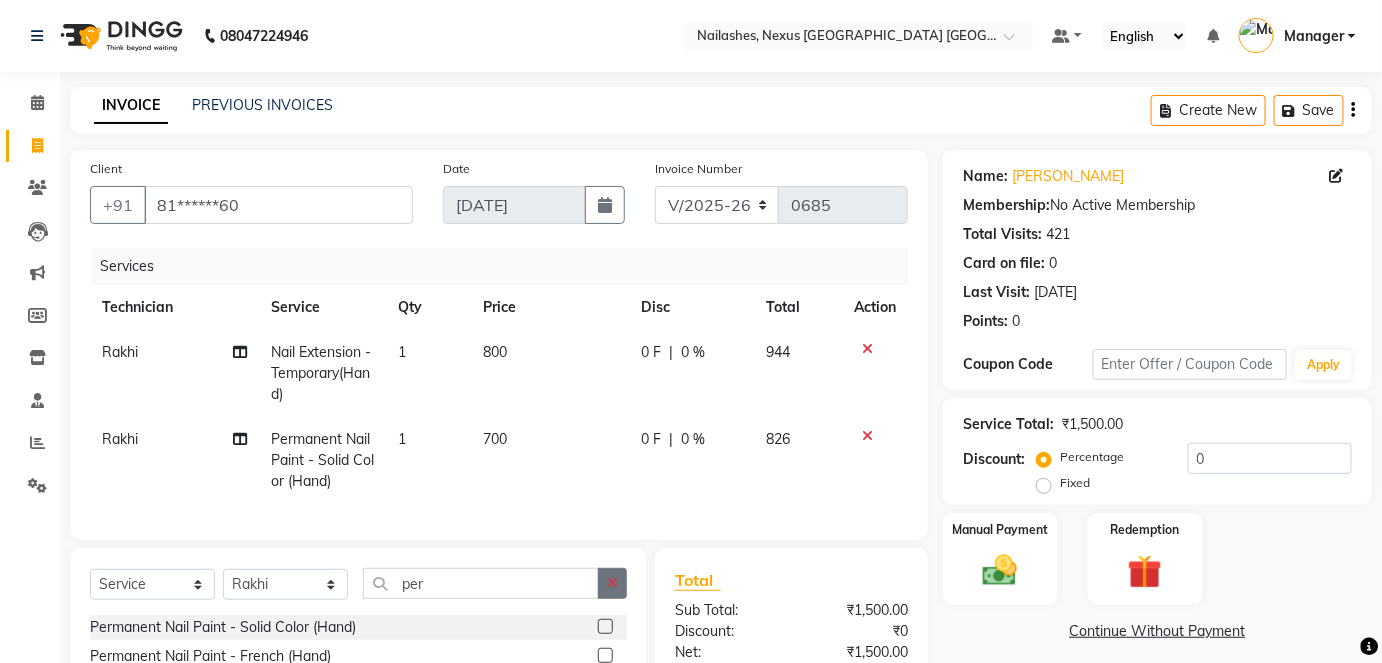 click 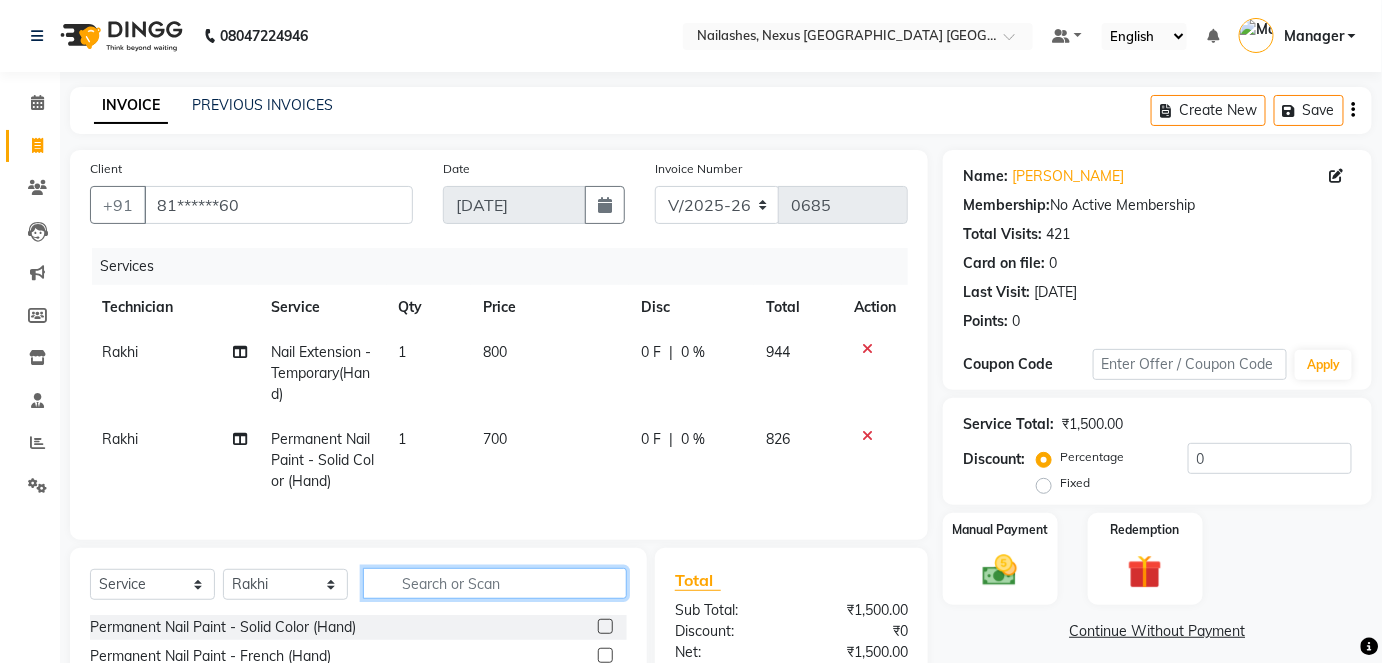 click 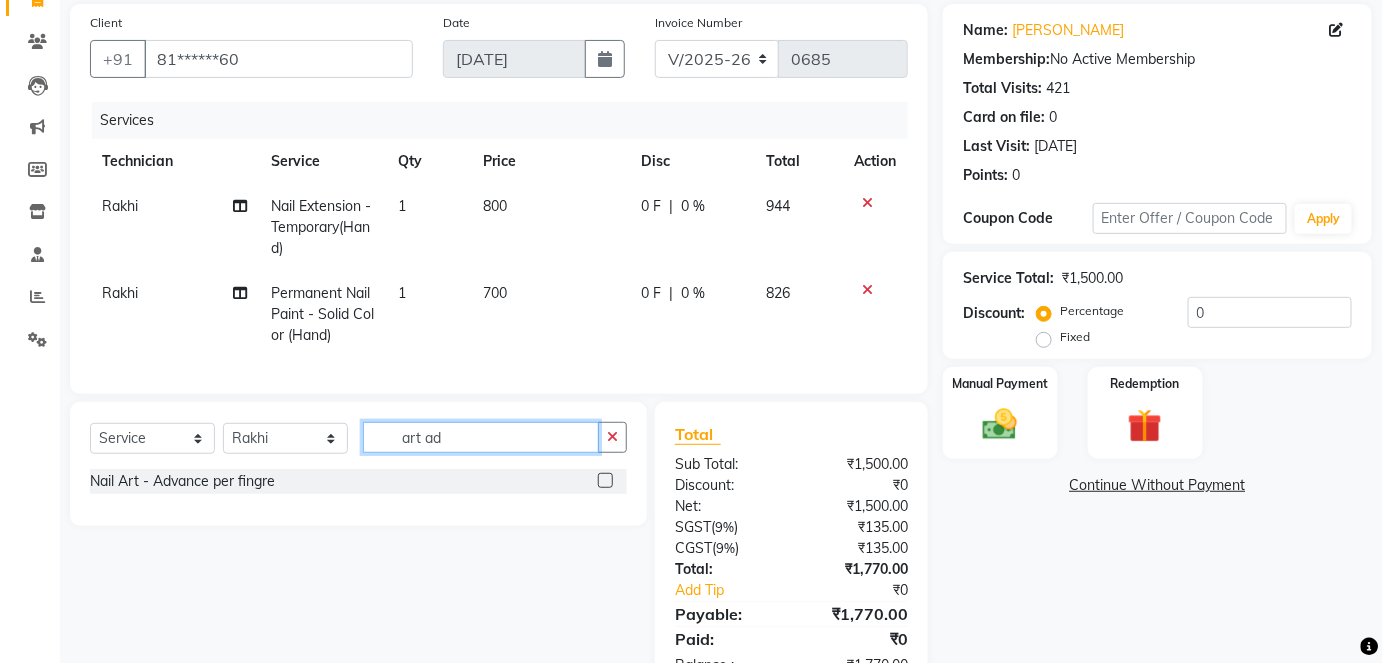 scroll, scrollTop: 145, scrollLeft: 0, axis: vertical 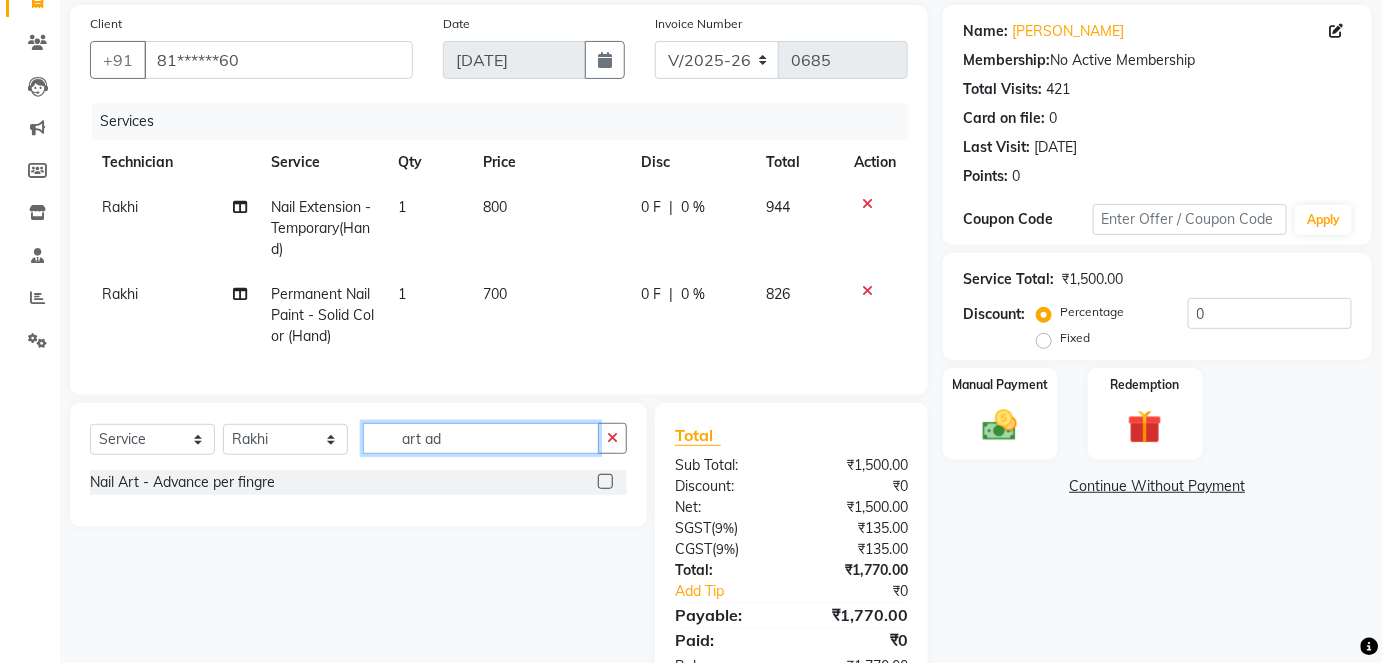type on "art ad" 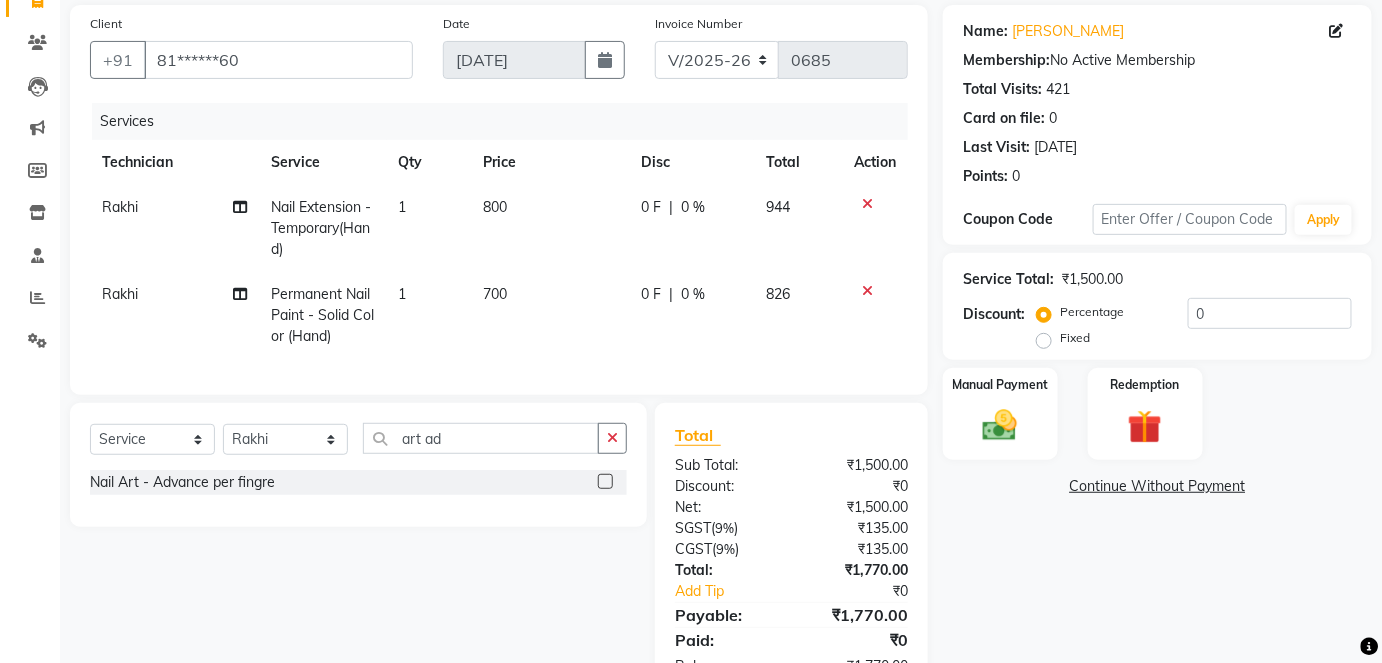 click 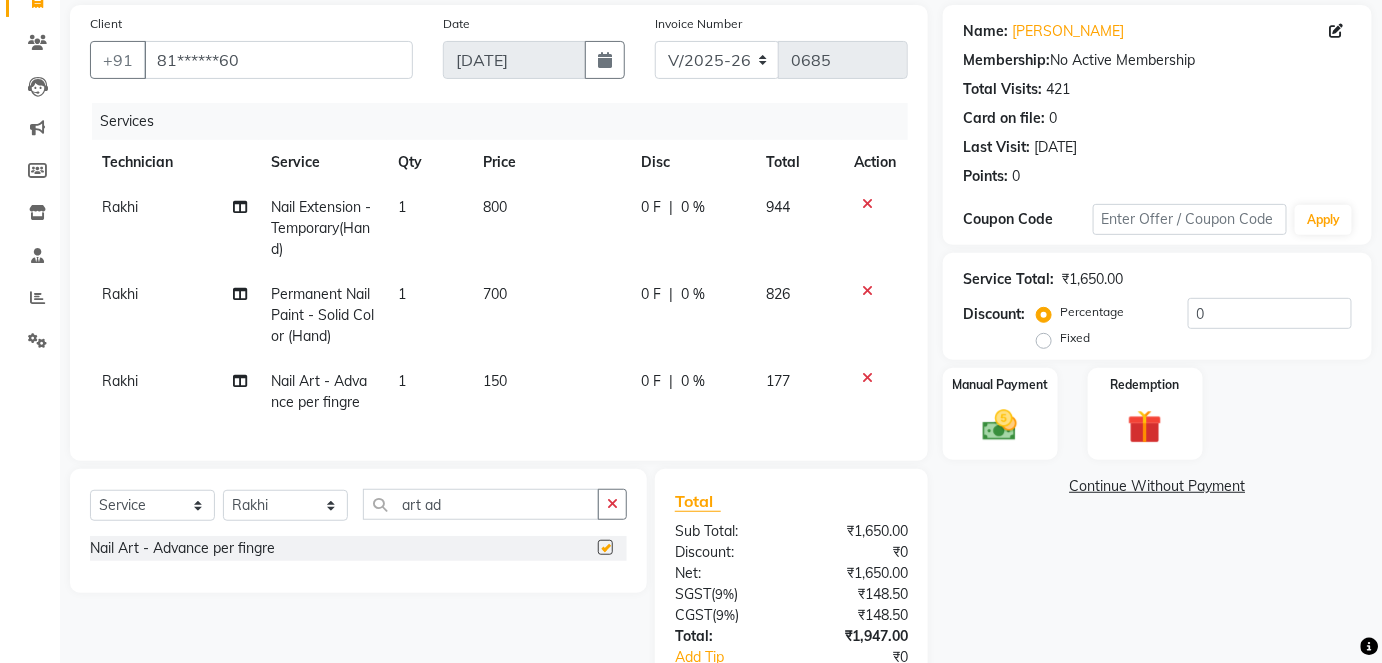 type 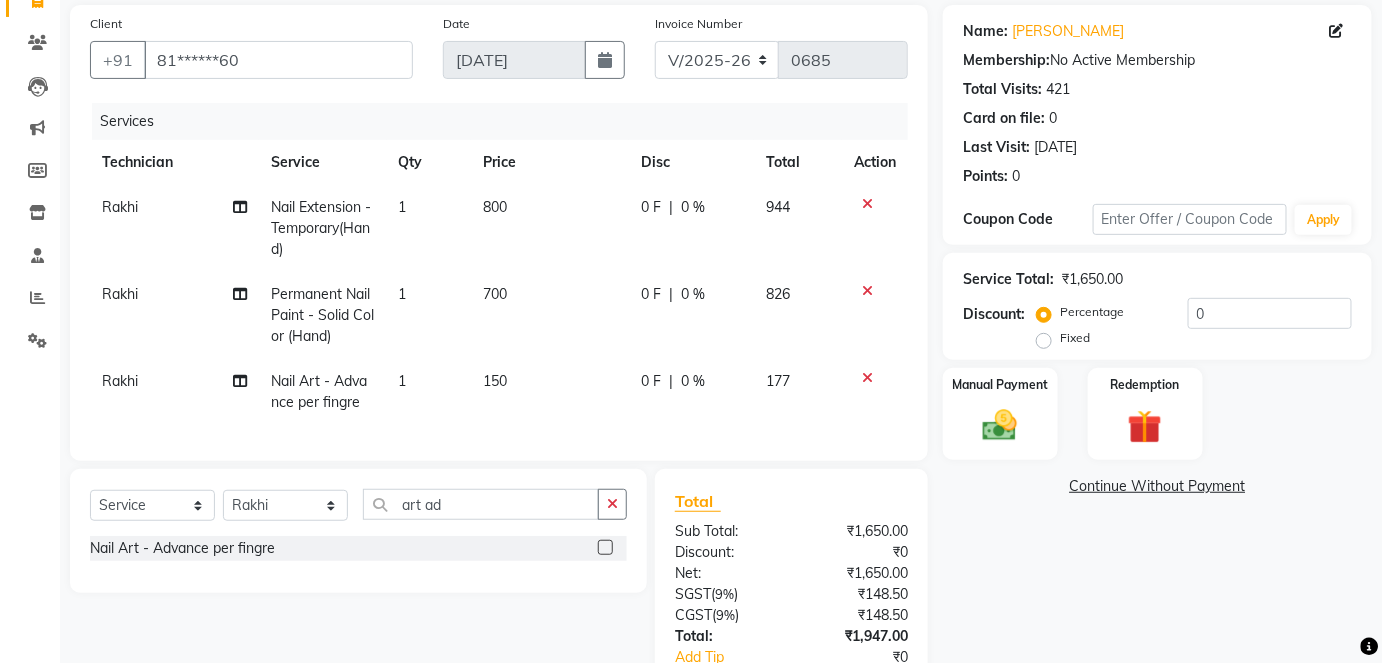 click on "1" 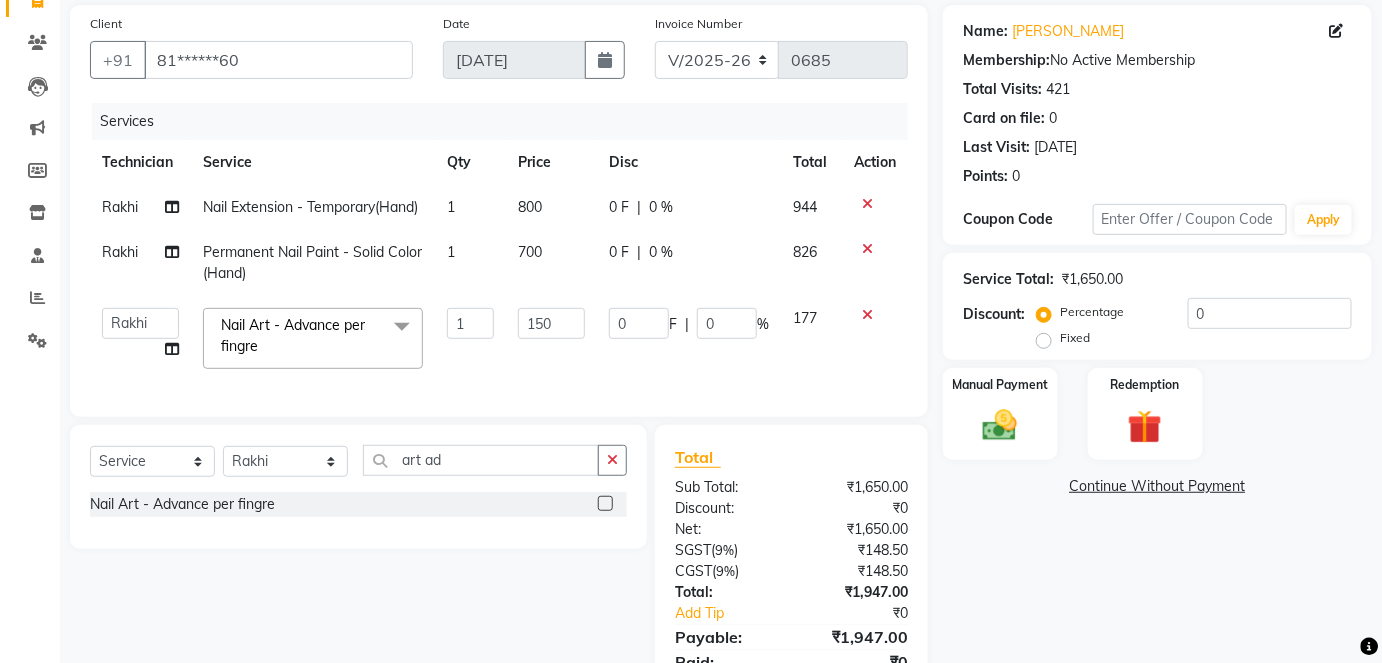 click on "Nail Art - Advance per fingre  x Permanent Nail Paint - Solid Color (Hand) Permanent Nail Paint - French (Hand) Permanent Nail Paint - Solid Color (Toes) Permanent Nail Paint - French (Toes) Permanent Nail Paint per fingure Permanent Nail Paint French per fingre Gel nail paint one hand Restoration - Gel (Hand) Restoration - Tip Replacement (Hand) Restoration - Touch -up (Hand) Restoration - Gel Color Changes (Hand) Restoration - Removal of Extension (Hand) Restoration - Removal of Nail Paint (Hand) Restoration - Gel (Toes) Restoration - Tip Replacement (Toes) Restoration - Touch -up (Toes) Restoration - Gel Color Changes (Toes) Restoration - Removal of Extension (Toes) Restoration - Removal of Nail Paint (Toes) TIK TOK (Hand) TIK TOK (Toes) Regular Nail Paint (Hand) Regular Nail Paint (Toes) Cuticle oil Sweet - 16 pedicure Tooty Footy pedicure Organic Marine Sea Algae pedicure Salt of the Earth pedicure Massage 15min Massage 20 Massage 30 Sweet - 16 manicure Tooty Footy manicure Salt of the Earth manicure" 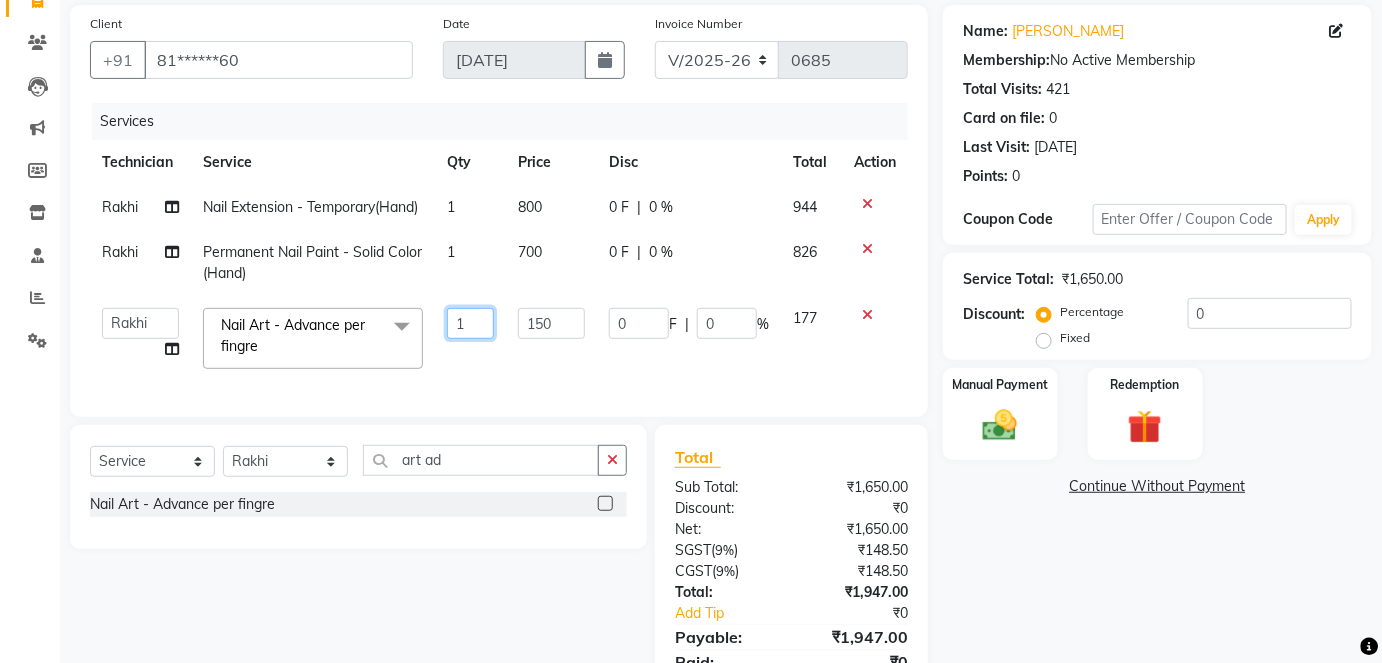 click on "1" 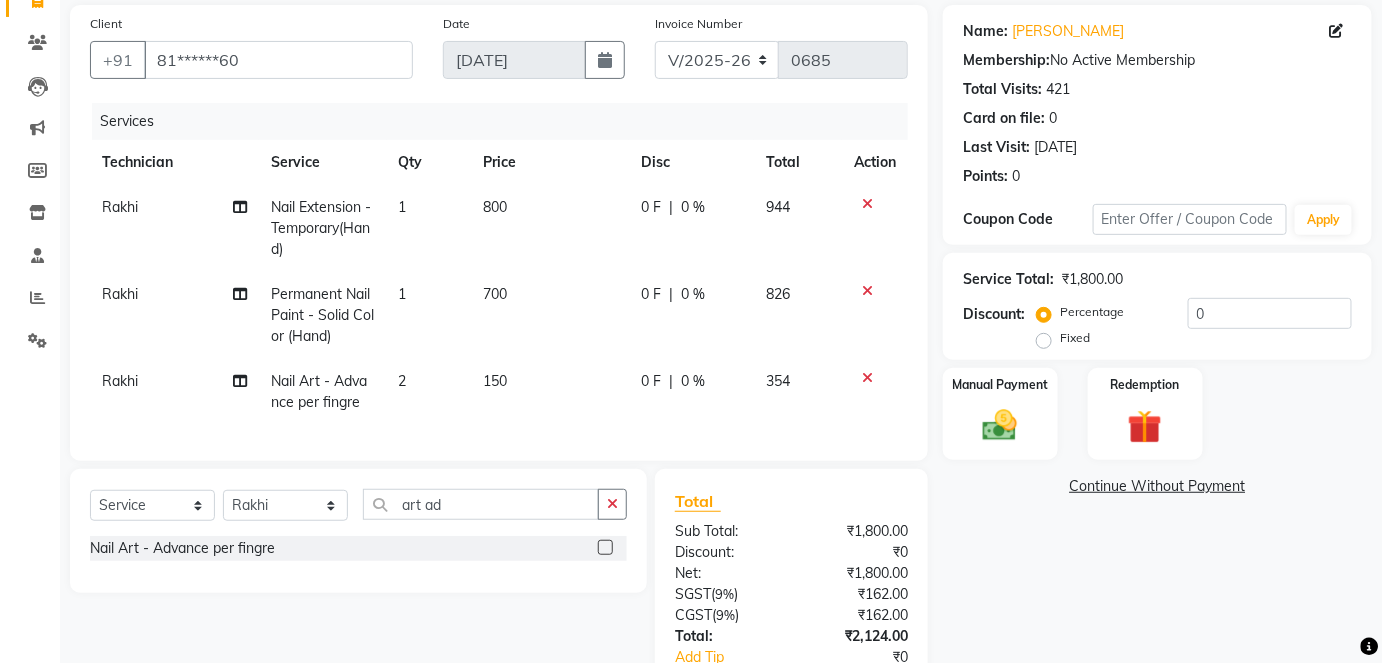 click on "700" 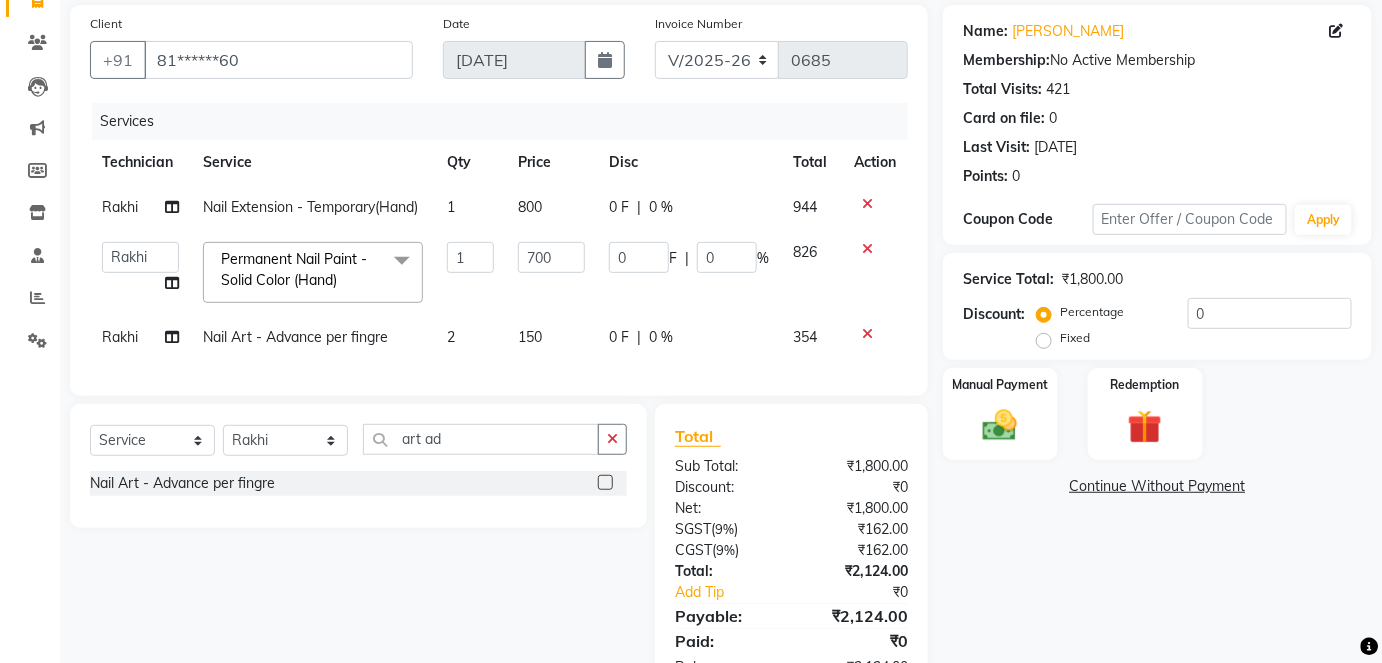 click on "150" 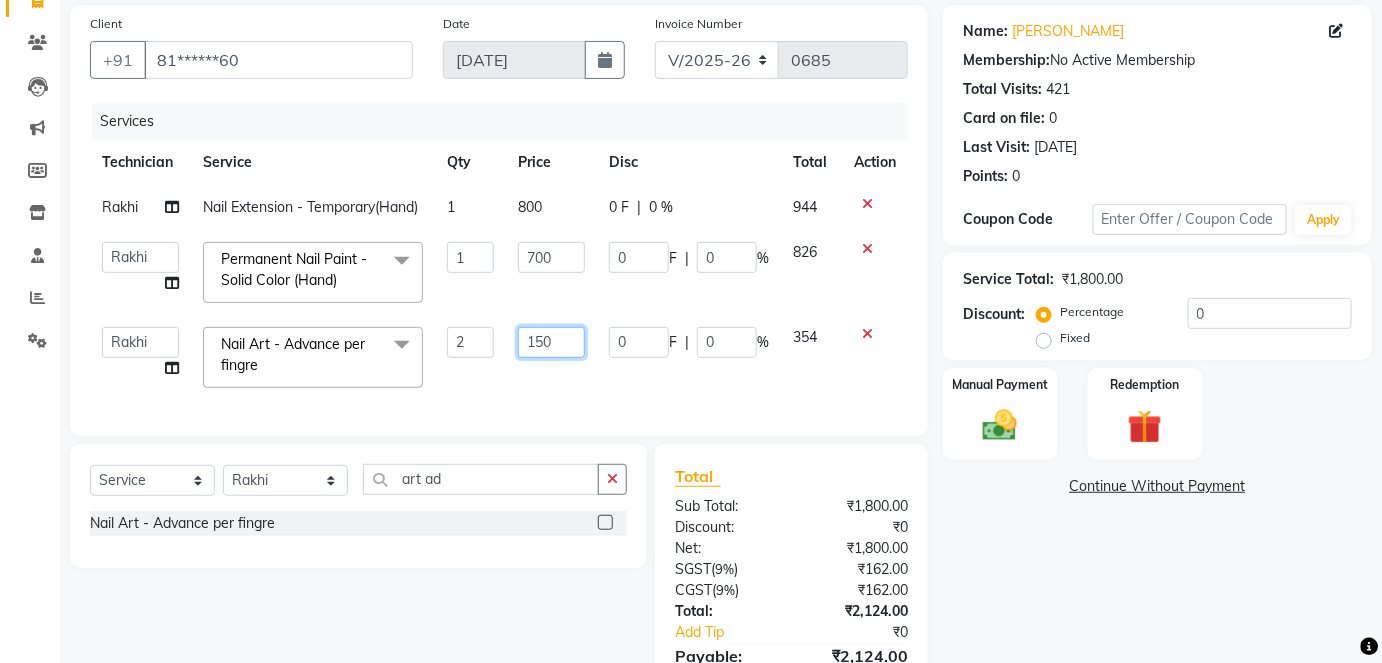 click on "150" 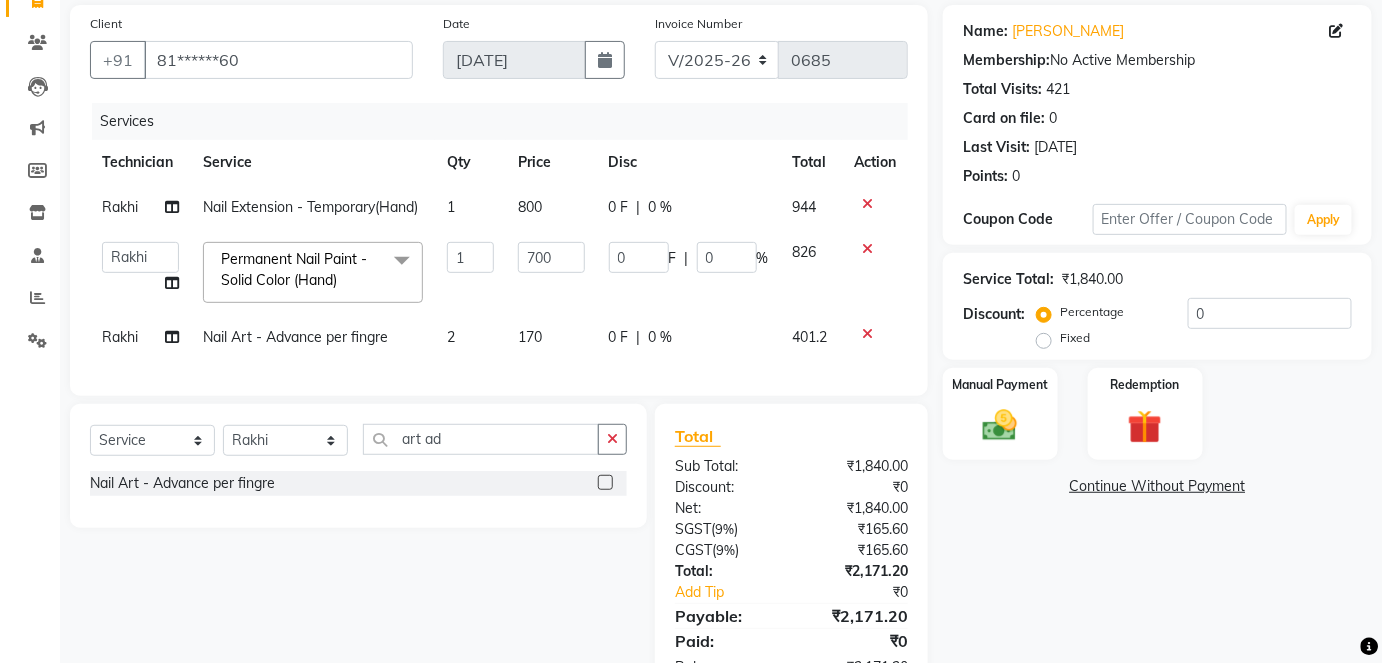click on "Services Technician Service Qty Price Disc Total Action Rakhi Nail Extension - Temporary(Hand) 1 800 0 F | 0 % 944  Aboto   babita   [PERSON_NAME]   Manager   Rakhi   [PERSON_NAME]   [PERSON_NAME]   winish Sir  Permanent Nail Paint - Solid Color (Hand)  x Permanent Nail Paint - Solid Color (Hand) Permanent Nail Paint - French (Hand) Permanent Nail Paint - Solid Color (Toes) Permanent Nail Paint - French (Toes) Permanent Nail Paint per fingure Permanent Nail Paint French per fingre Gel nail paint one hand Restoration - Gel (Hand) Restoration - Tip Replacement (Hand) Restoration - Touch -up (Hand) Restoration - Gel Color Changes (Hand) Restoration - Removal of Extension (Hand) Restoration - Removal of Nail Paint (Hand) Restoration - Gel (Toes) Restoration - Tip Replacement (Toes) Restoration - Touch -up (Toes) Restoration - Gel Color Changes (Toes) Restoration - Removal of Extension (Toes) Restoration - Removal of Nail Paint (Toes) TIK TOK (Hand) TIK TOK (Toes) Regular Nail Paint (Hand) Regular Nail Paint (Toes) 1 0" 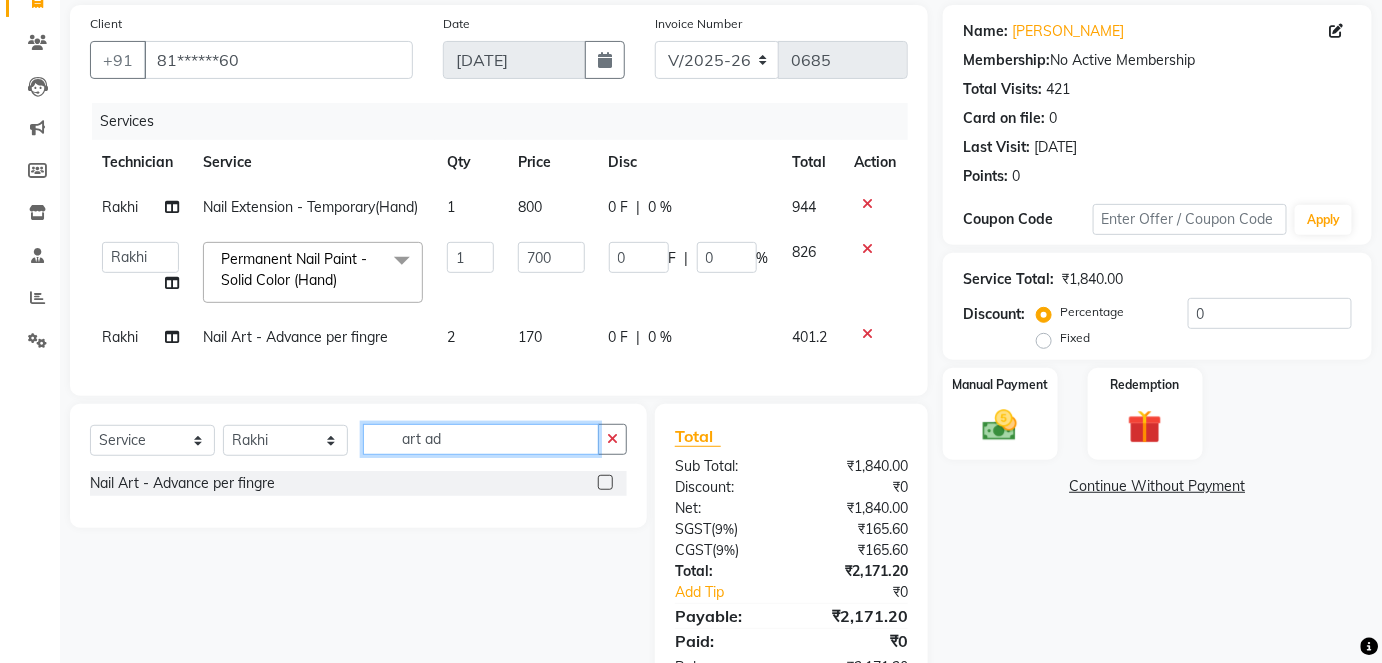 click on "art ad" 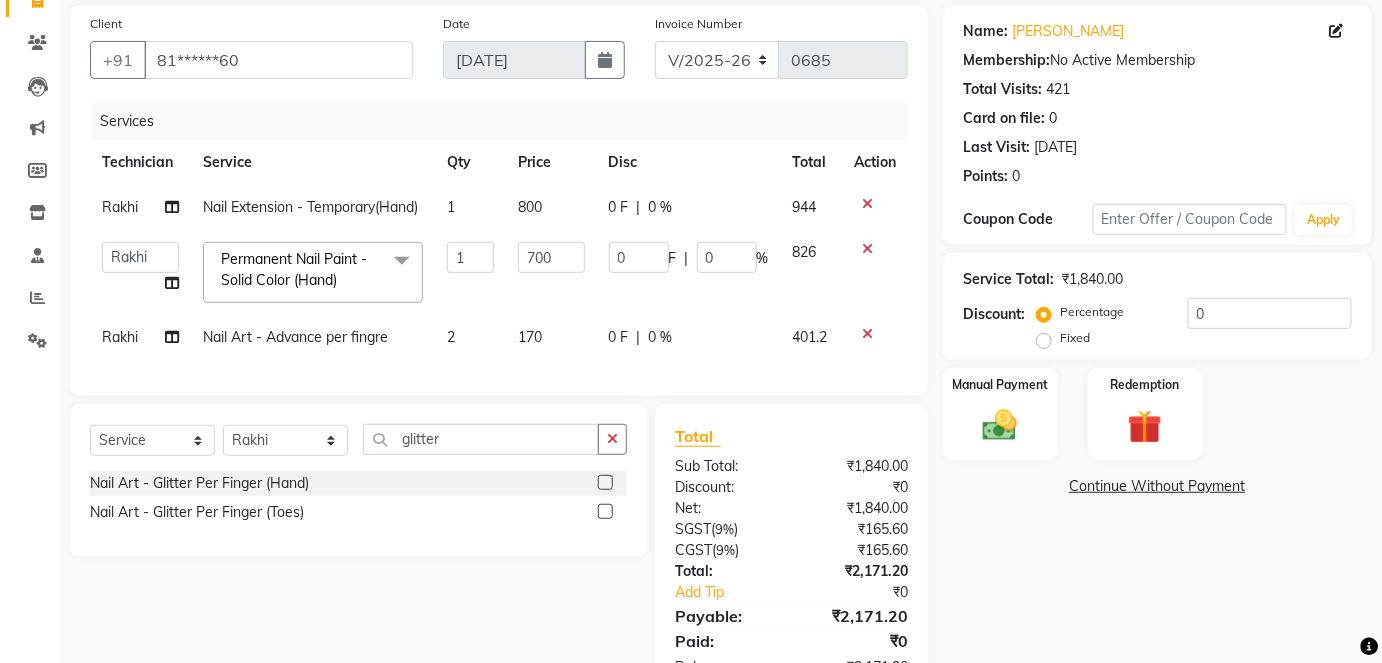 click 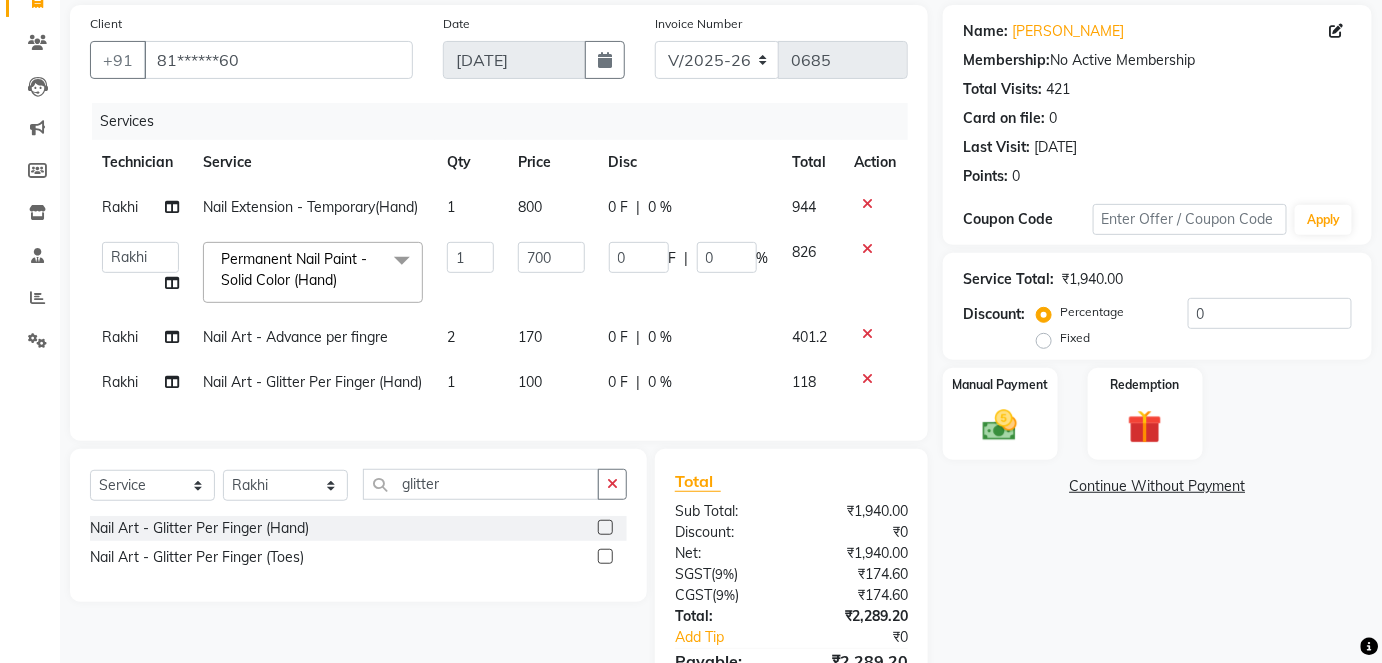 click on "1" 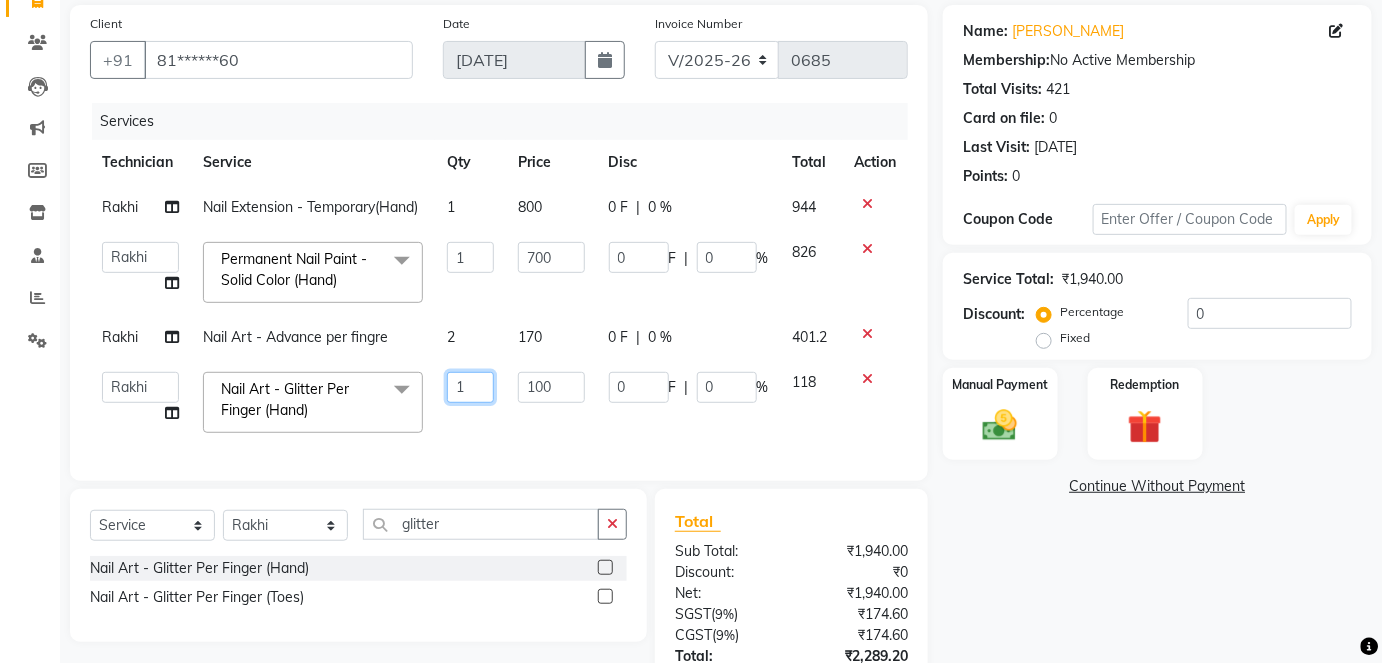 click on "1" 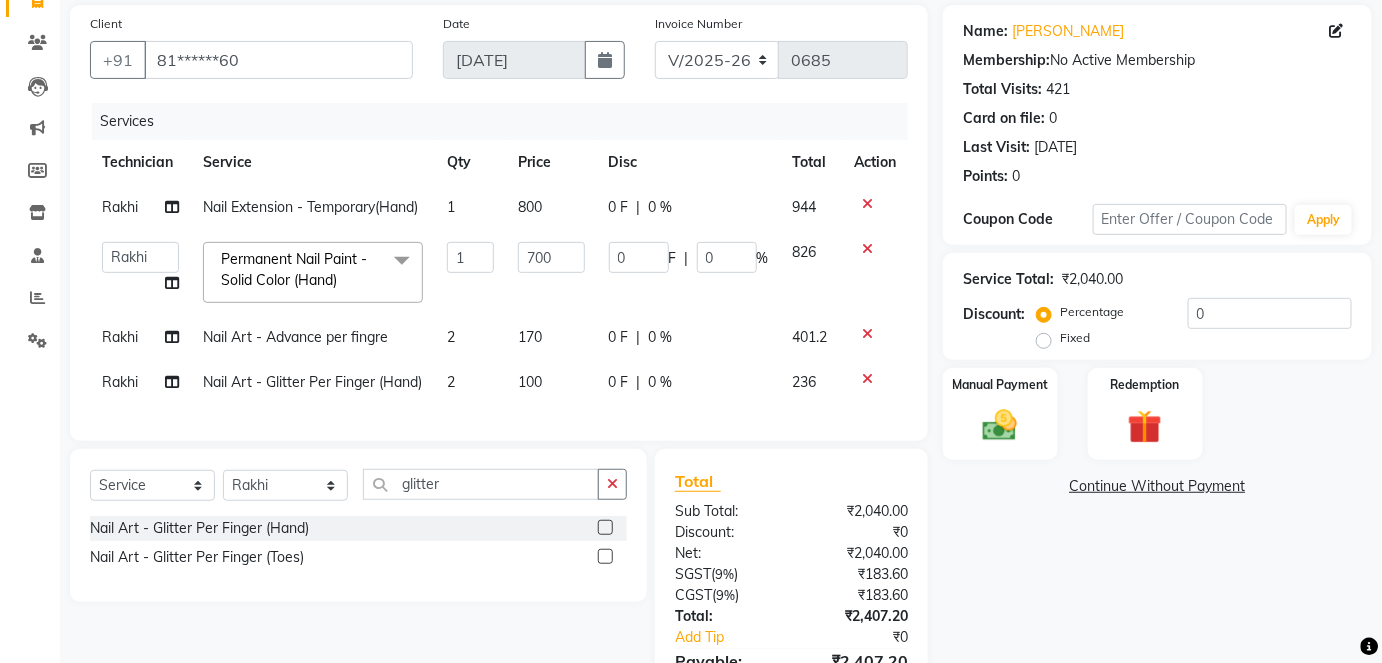 click on "Services Technician Service Qty Price Disc Total Action Rakhi Nail Extension - Temporary(Hand) 1 800 0 F | 0 % 944  Aboto   babita   [PERSON_NAME]   Manager   Rakhi   [PERSON_NAME]   [PERSON_NAME]   winish Sir  Permanent Nail Paint - Solid Color (Hand)  x Permanent Nail Paint - Solid Color (Hand) Permanent Nail Paint - French (Hand) Permanent Nail Paint - Solid Color (Toes) Permanent Nail Paint - French (Toes) Permanent Nail Paint per fingure Permanent Nail Paint French per fingre Gel nail paint one hand Restoration - Gel (Hand) Restoration - Tip Replacement (Hand) Restoration - Touch -up (Hand) Restoration - Gel Color Changes (Hand) Restoration - Removal of Extension (Hand) Restoration - Removal of Nail Paint (Hand) Restoration - Gel (Toes) Restoration - Tip Replacement (Toes) Restoration - Touch -up (Toes) Restoration - Gel Color Changes (Toes) Restoration - Removal of Extension (Toes) Restoration - Removal of Nail Paint (Toes) TIK TOK (Hand) TIK TOK (Toes) Regular Nail Paint (Hand) Regular Nail Paint (Toes) 1 0" 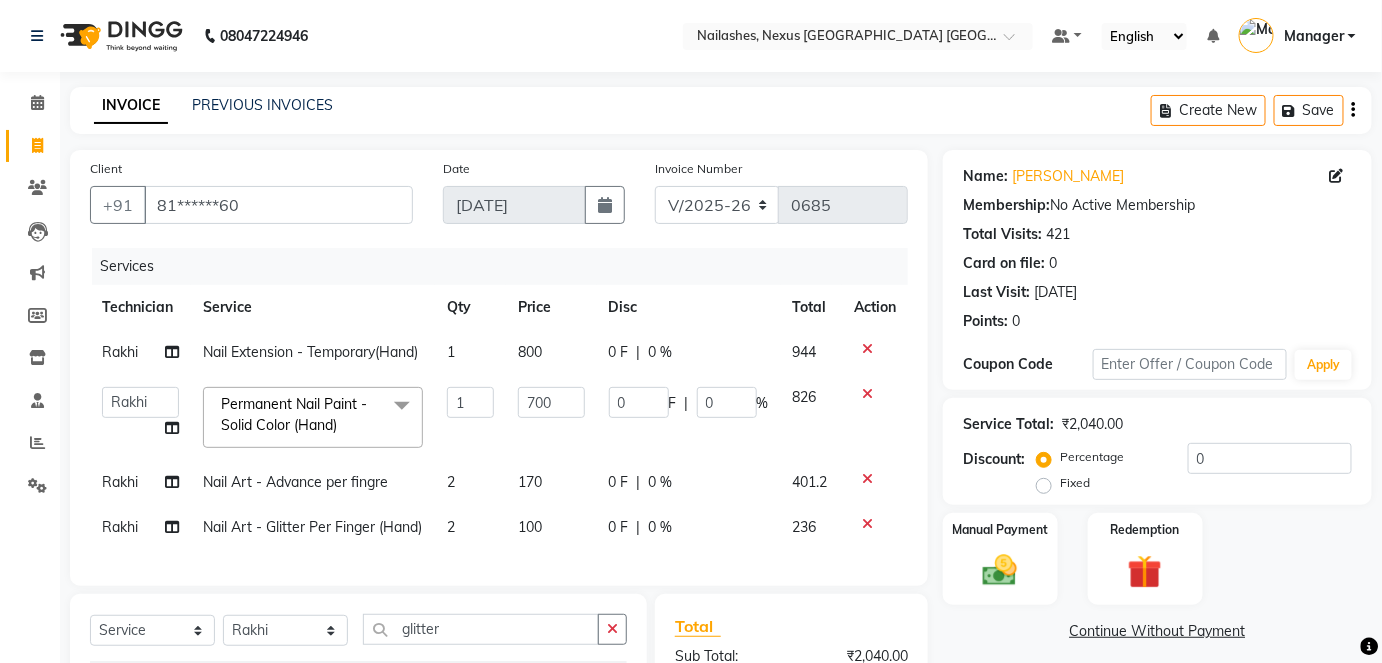 scroll, scrollTop: 288, scrollLeft: 0, axis: vertical 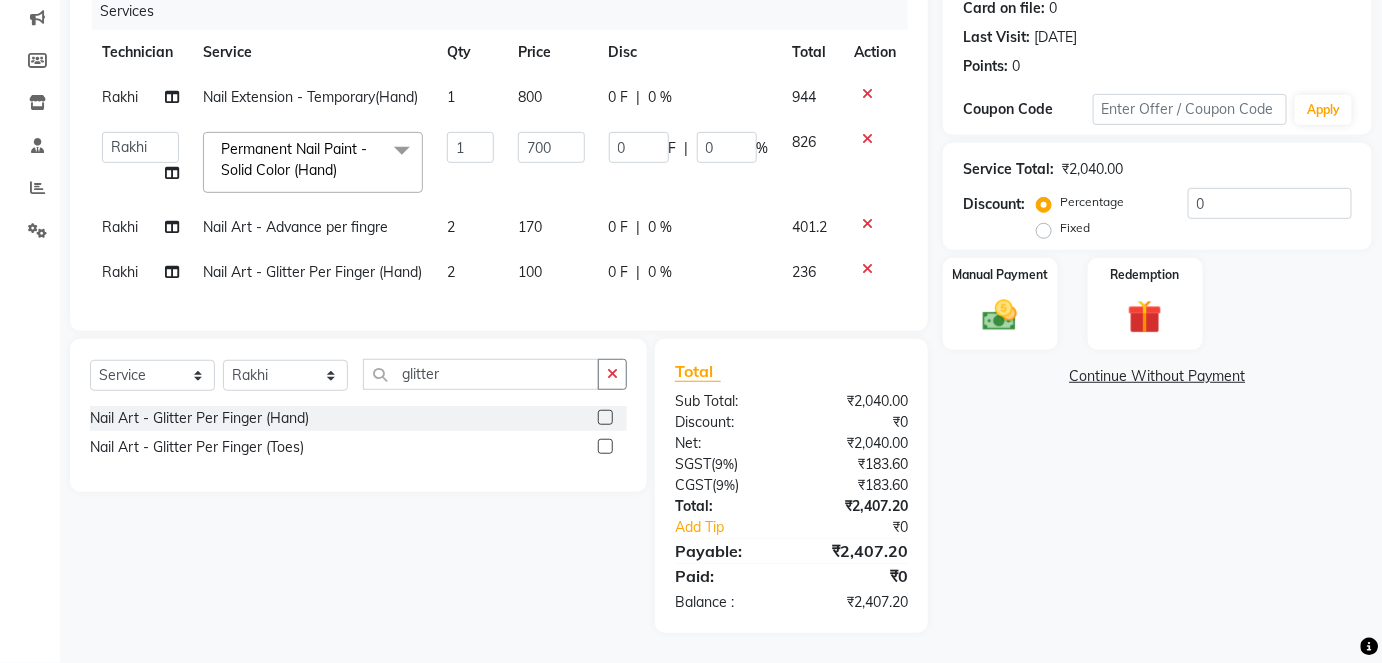 click on "2" 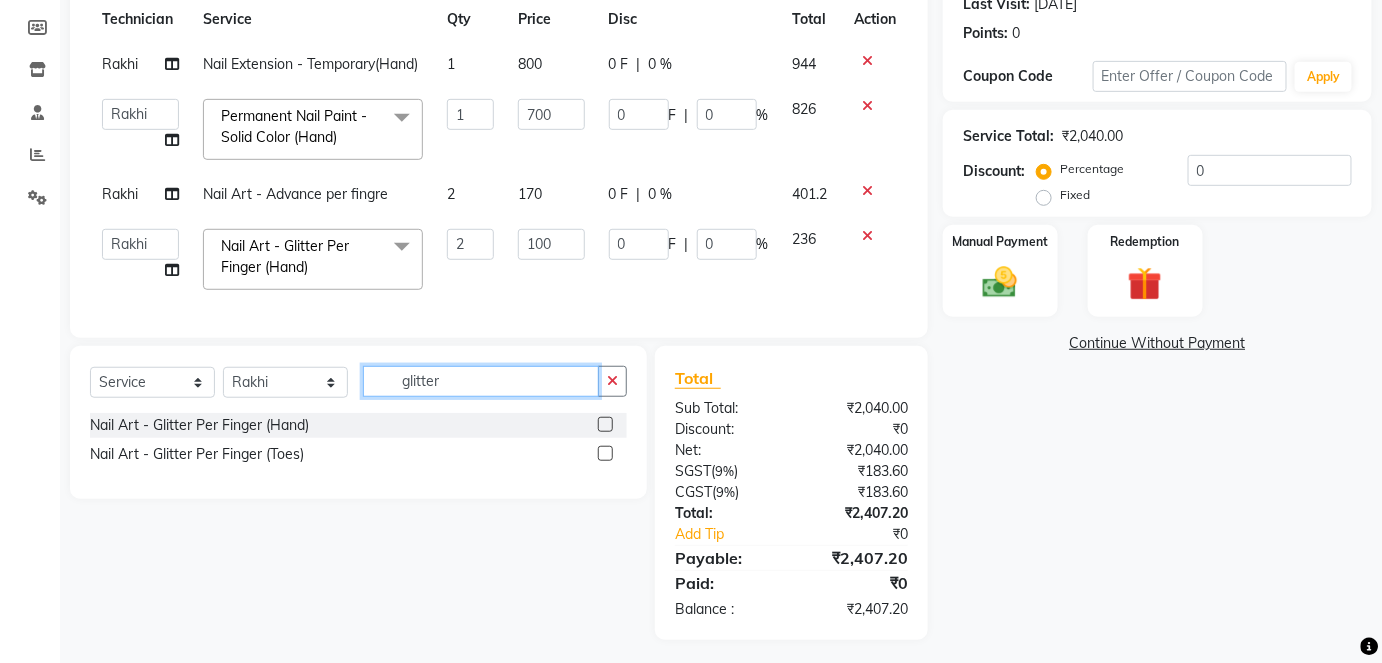 click on "glitter" 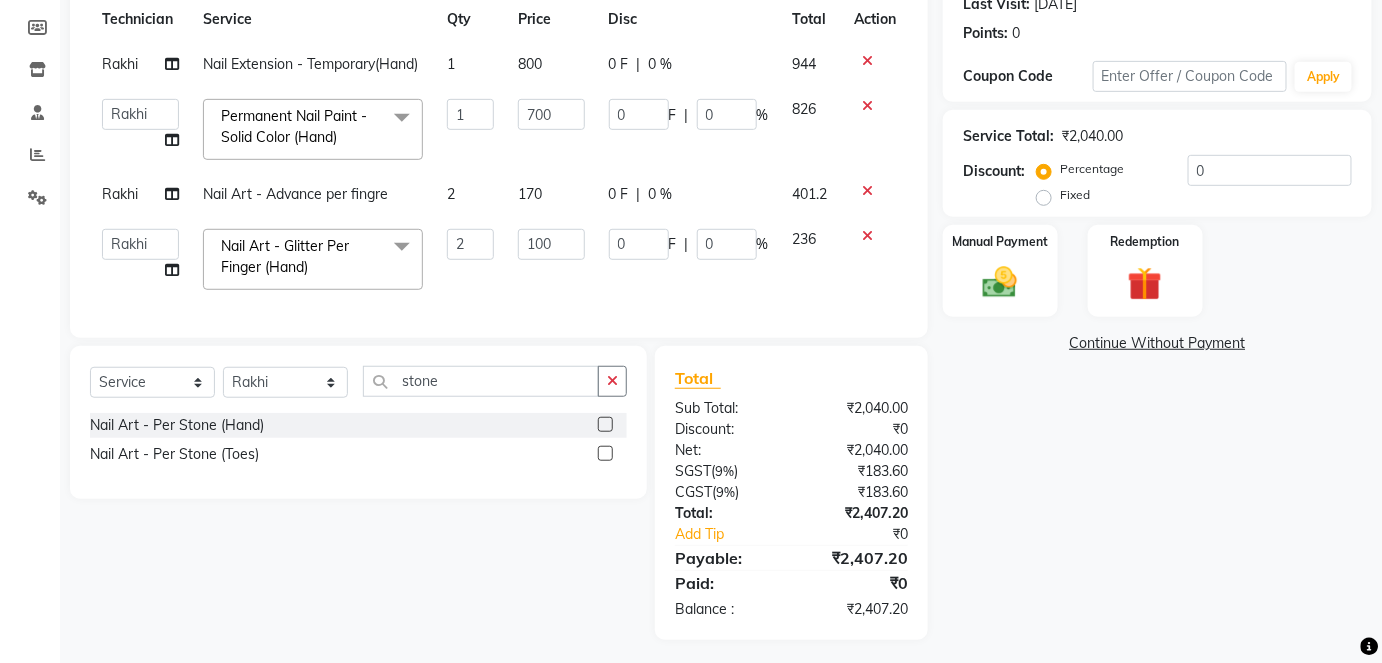 click 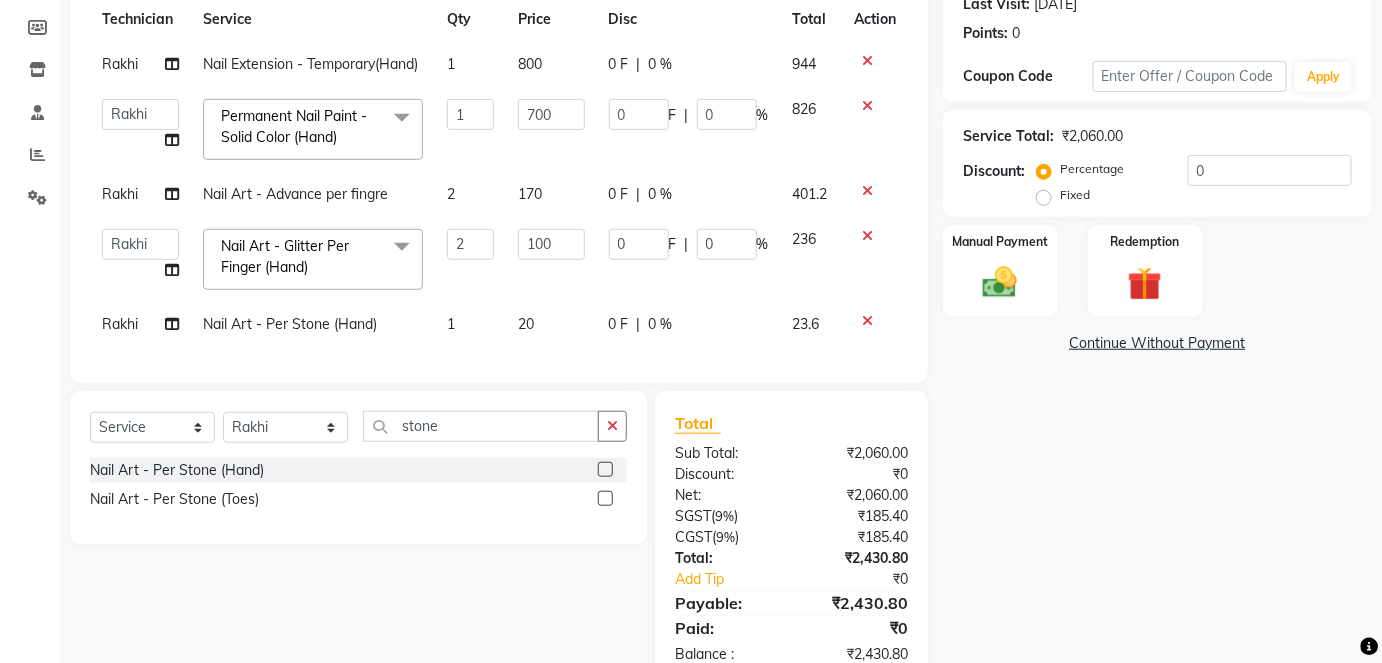click on "20" 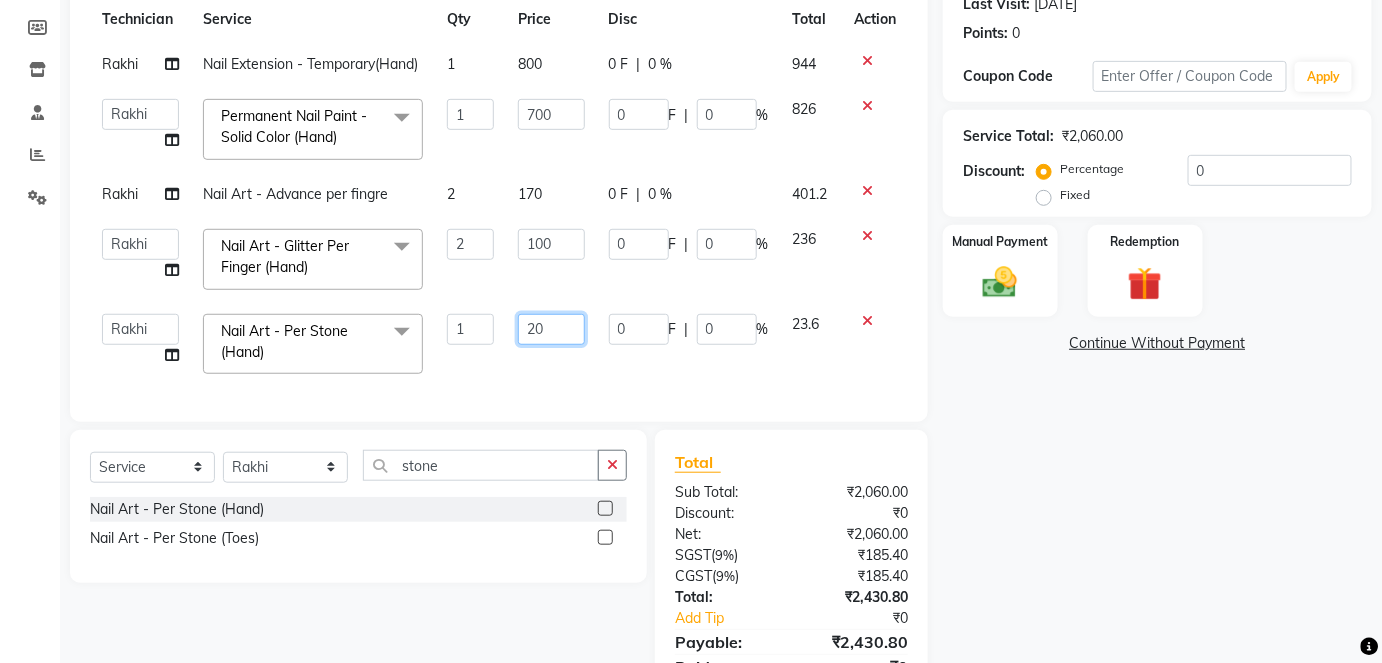 click on "20" 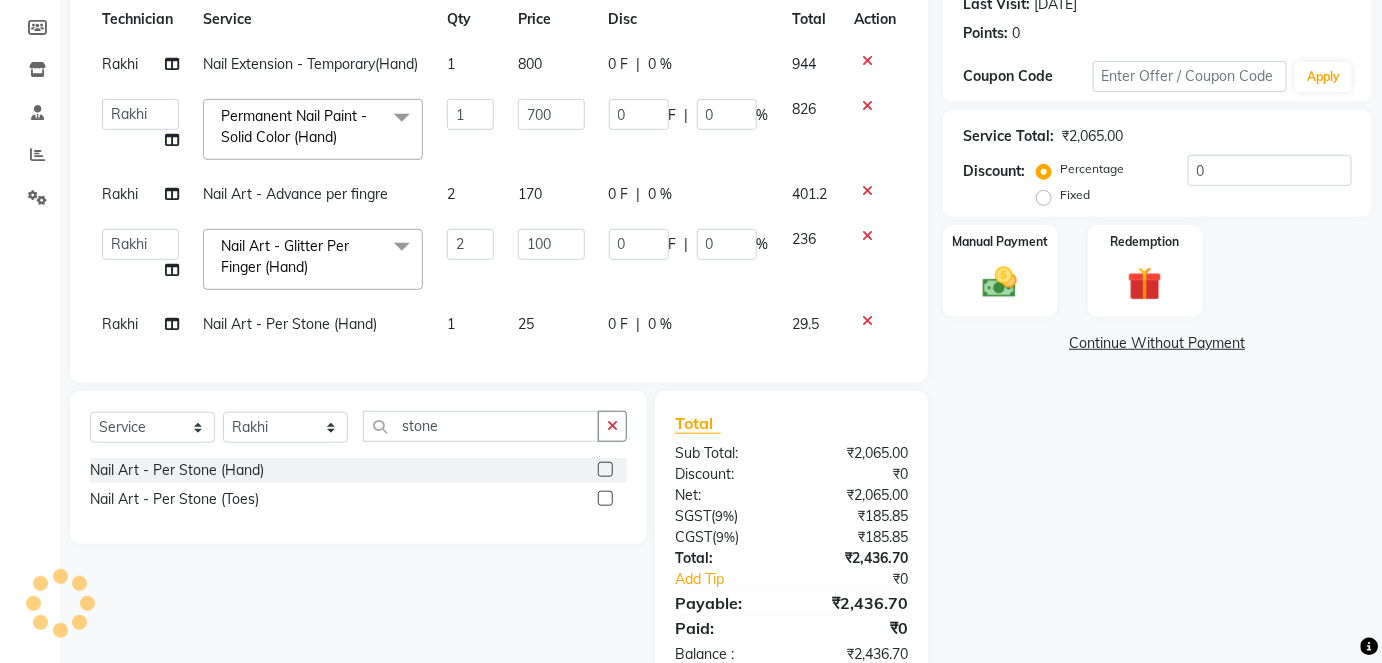 click on "1" 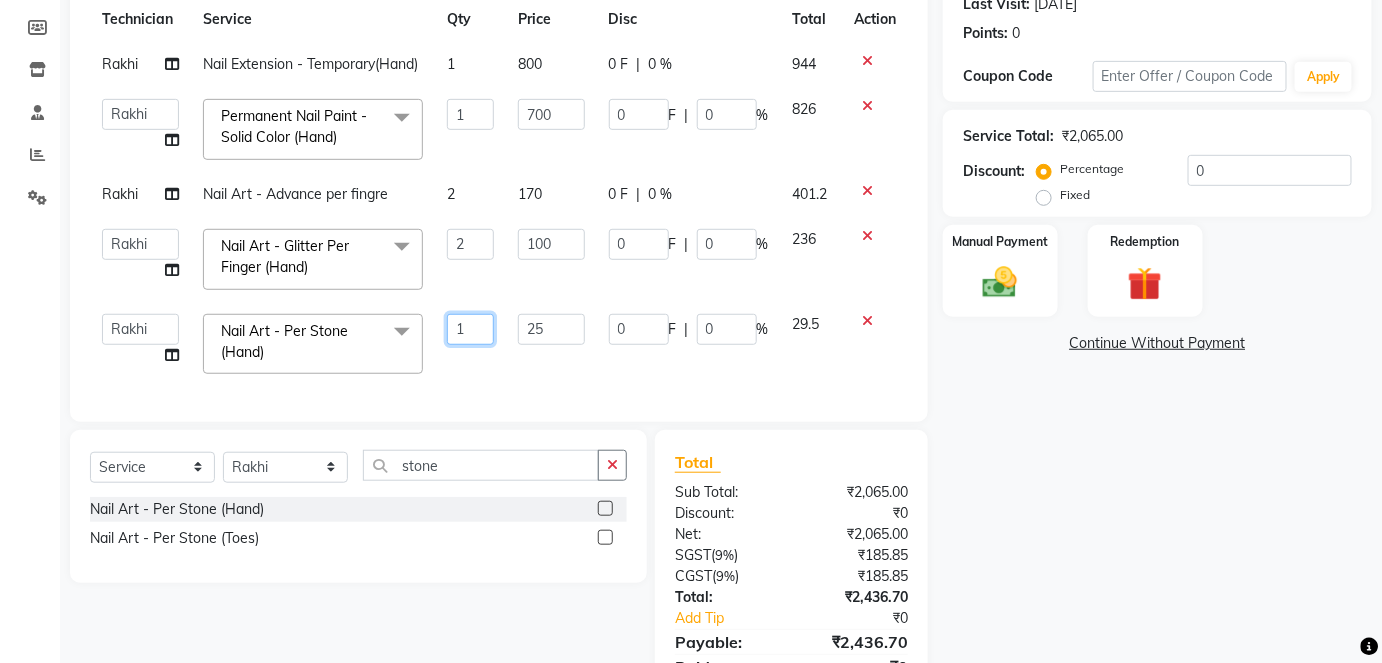 click on "1" 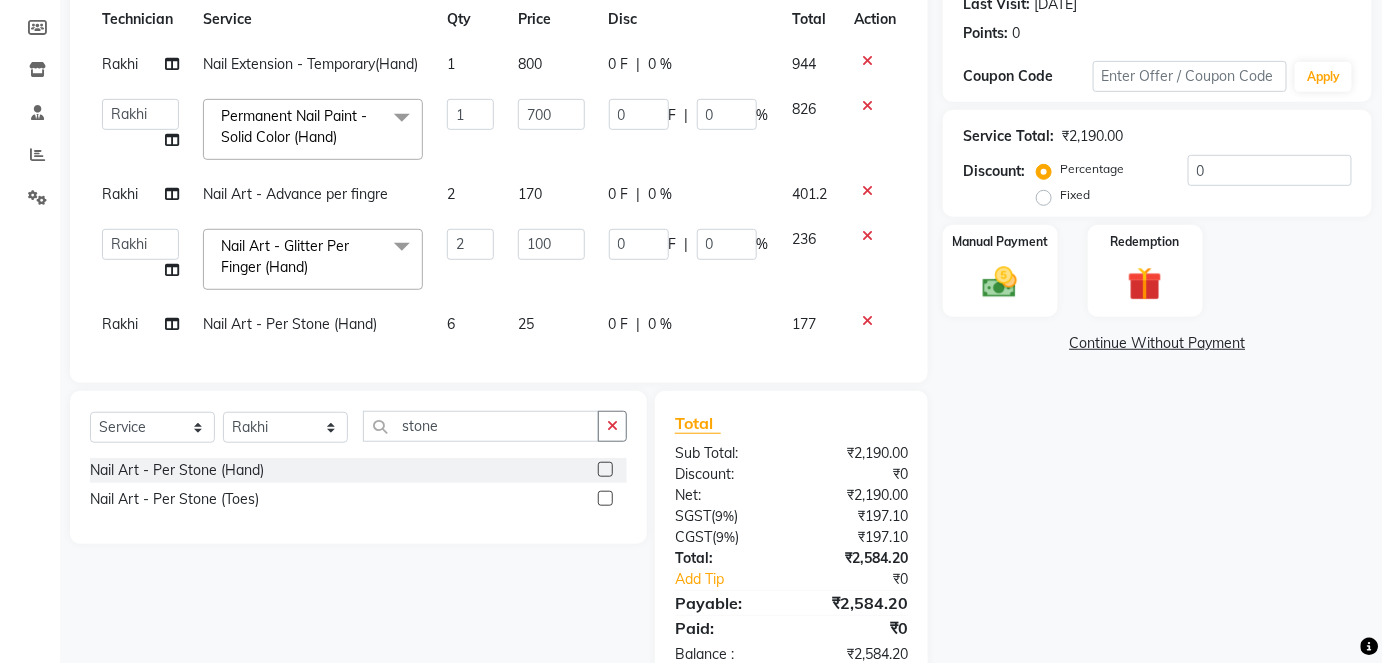 click on "Services Technician Service Qty Price Disc Total Action Rakhi Nail Extension - Temporary(Hand) 1 800 0 F | 0 % 944  Aboto   babita   [PERSON_NAME]   Manager   Rakhi   [PERSON_NAME]   [PERSON_NAME]   winish Sir  Permanent Nail Paint - Solid Color (Hand)  x Permanent Nail Paint - Solid Color (Hand) Permanent Nail Paint - French (Hand) Permanent Nail Paint - Solid Color (Toes) Permanent Nail Paint - French (Toes) Permanent Nail Paint per fingure Permanent Nail Paint French per fingre Gel nail paint one hand Restoration - Gel (Hand) Restoration - Tip Replacement (Hand) Restoration - Touch -up (Hand) Restoration - Gel Color Changes (Hand) Restoration - Removal of Extension (Hand) Restoration - Removal of Nail Paint (Hand) Restoration - Gel (Toes) Restoration - Tip Replacement (Toes) Restoration - Touch -up (Toes) Restoration - Gel Color Changes (Toes) Restoration - Removal of Extension (Toes) Restoration - Removal of Nail Paint (Toes) TIK TOK (Hand) TIK TOK (Toes) Regular Nail Paint (Hand) Regular Nail Paint (Toes) 1 0" 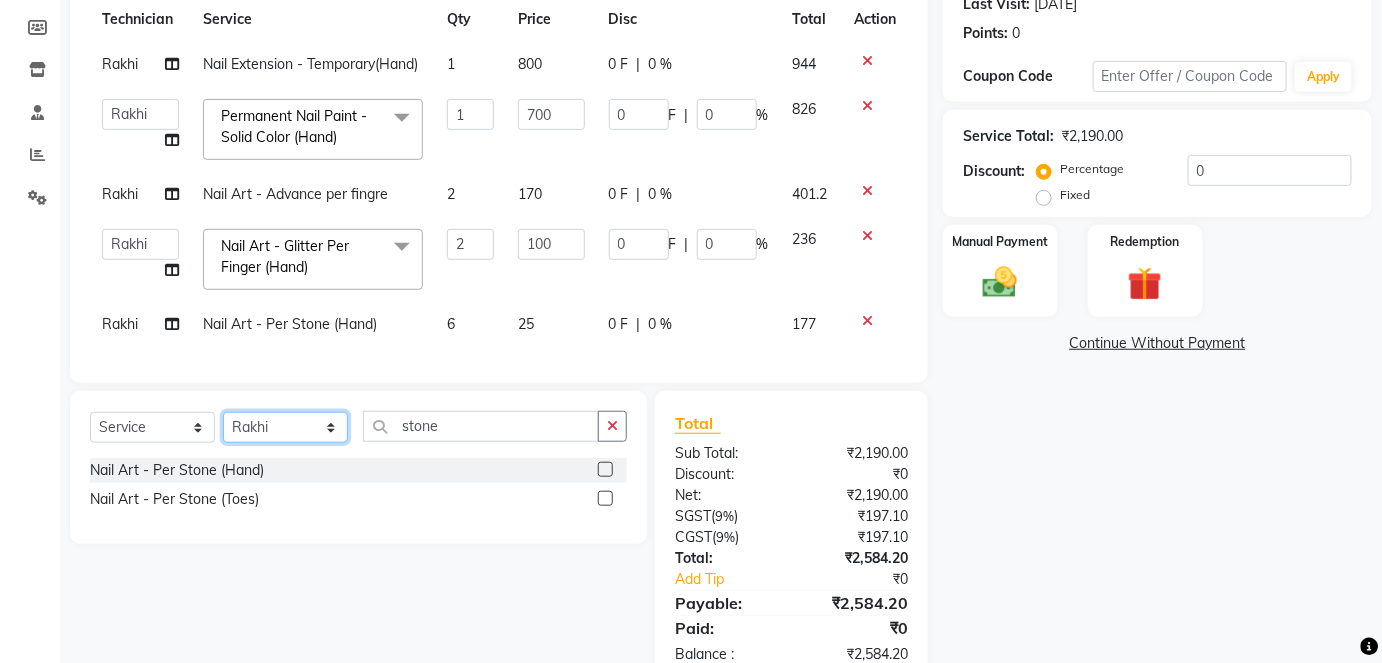 click on "Select Technician Aboto babita [PERSON_NAME] Manager Rakhi [PERSON_NAME] [PERSON_NAME] winish Sir" 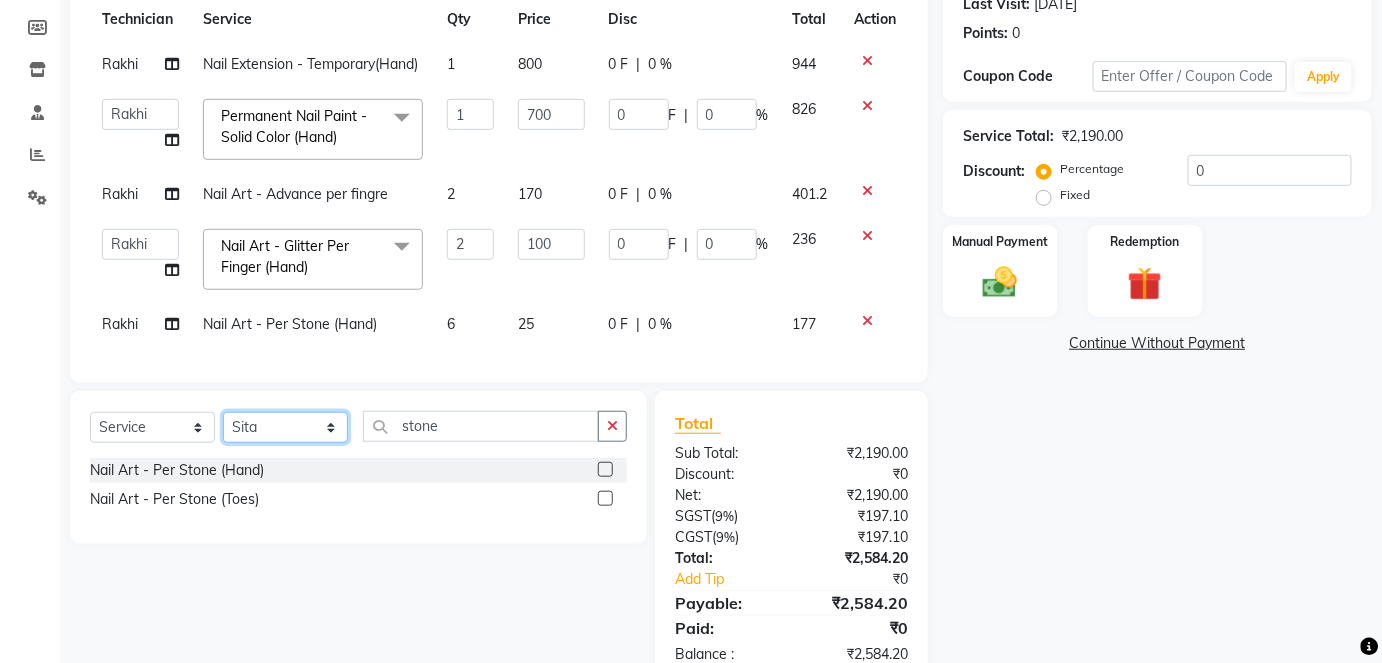 click on "Select Technician Aboto babita [PERSON_NAME] Manager Rakhi [PERSON_NAME] [PERSON_NAME] winish Sir" 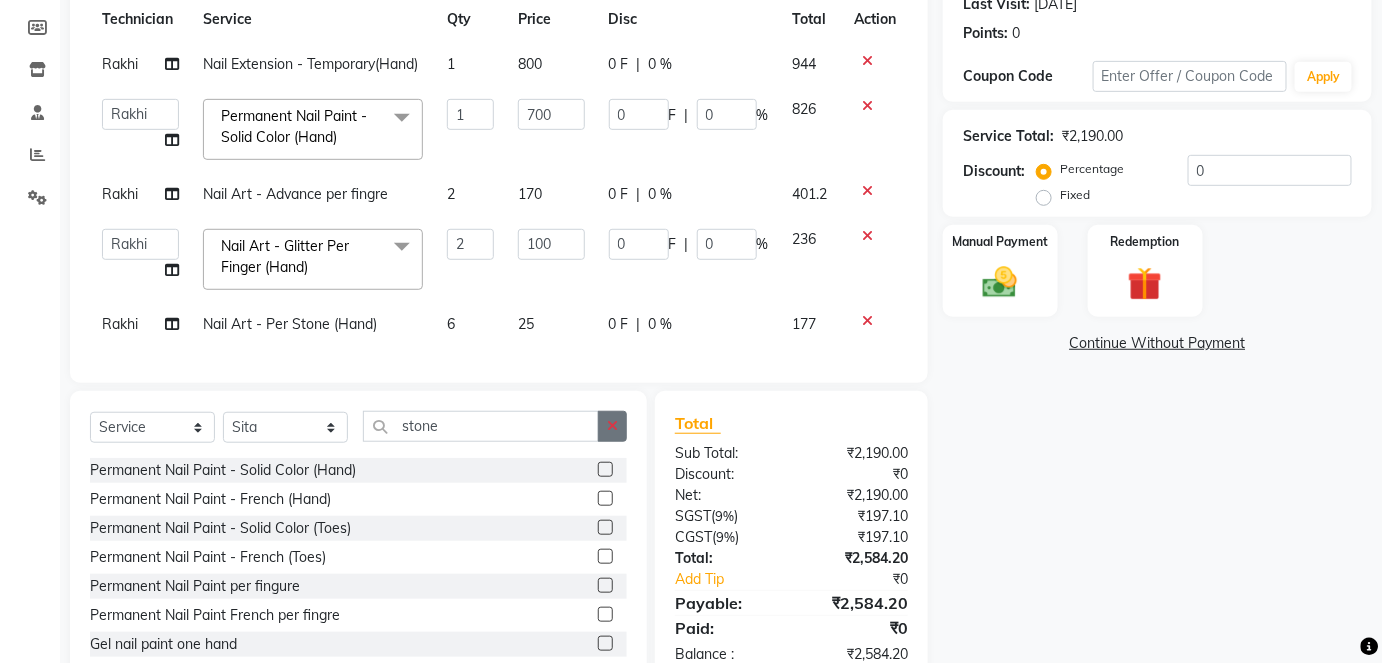 click 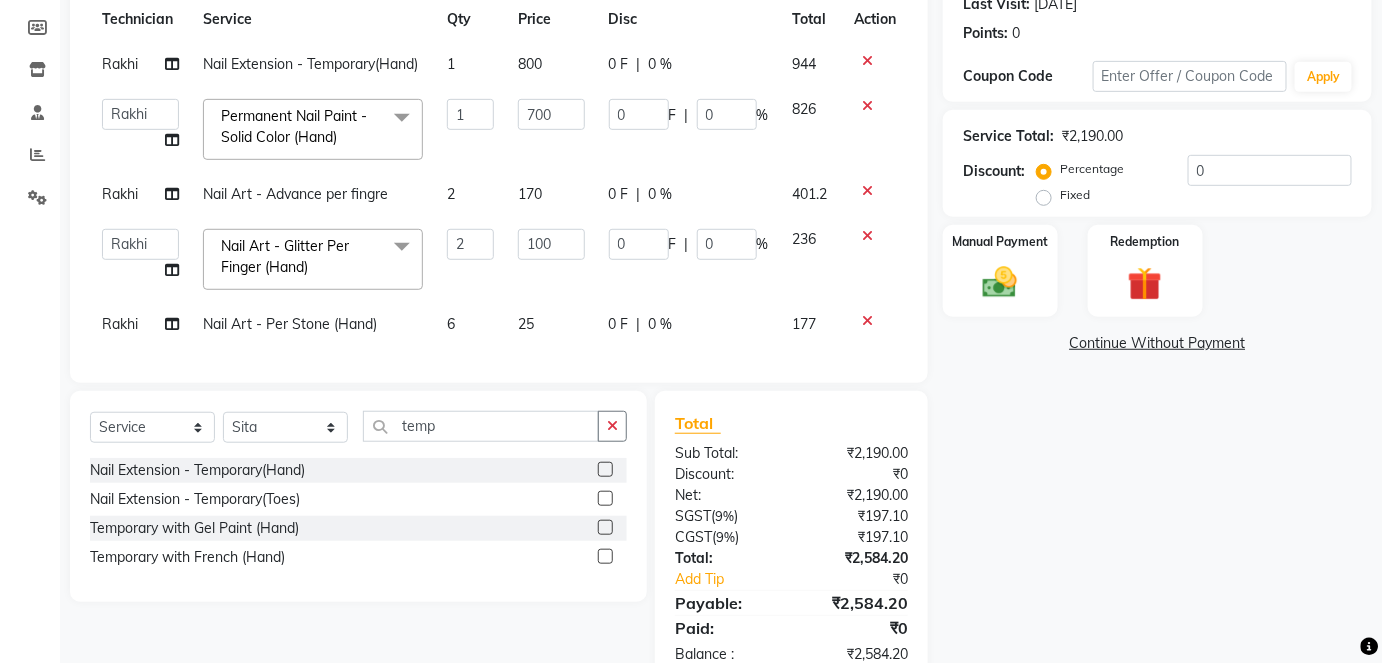 click 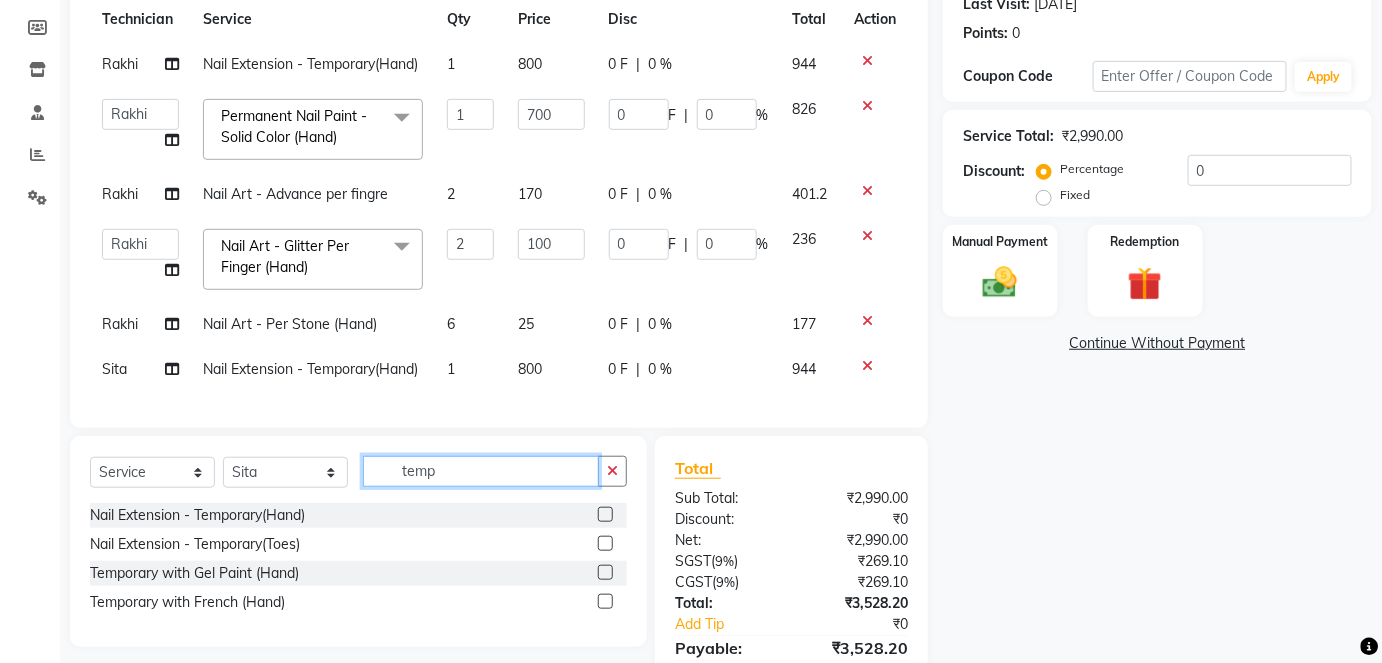 click on "temp" 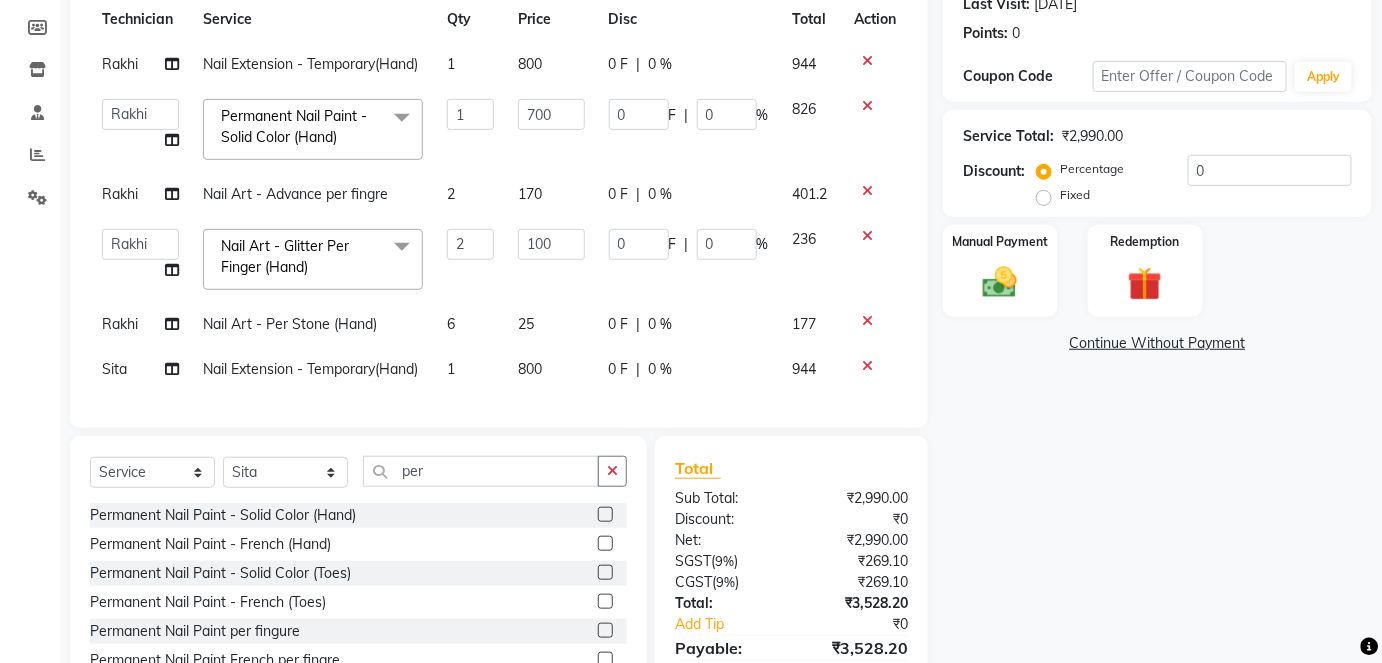 click 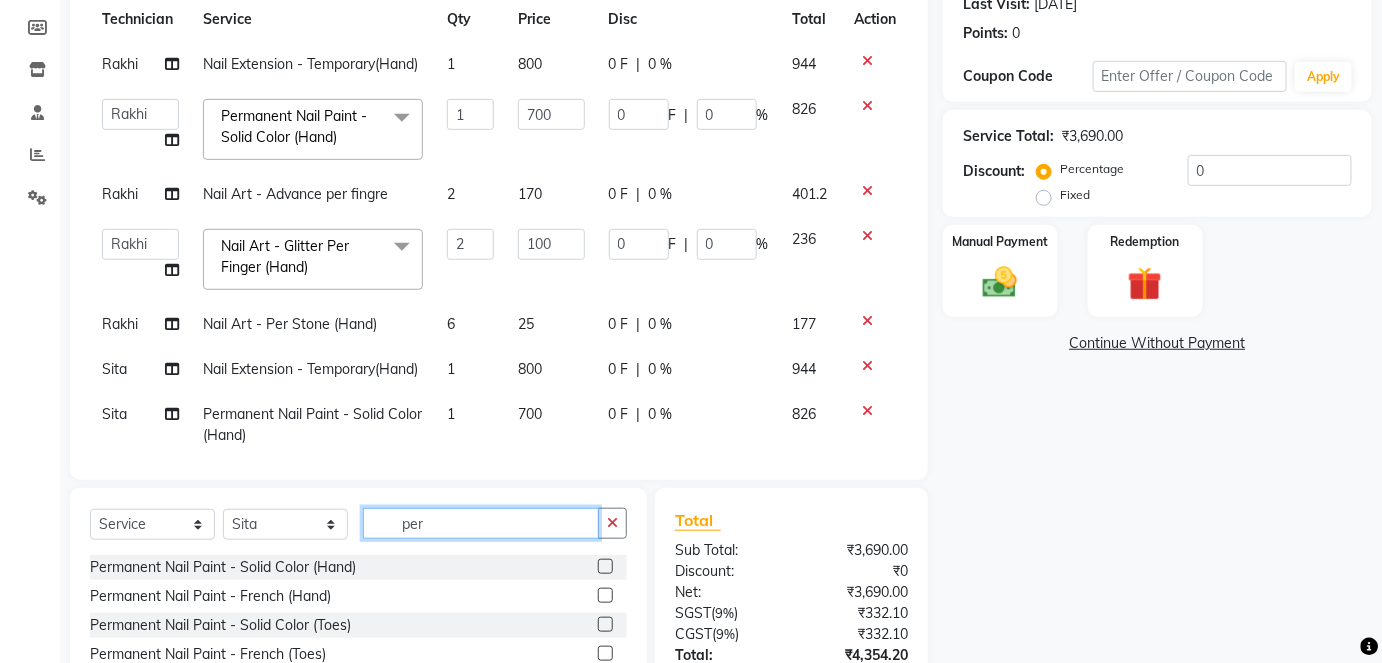 click on "per" 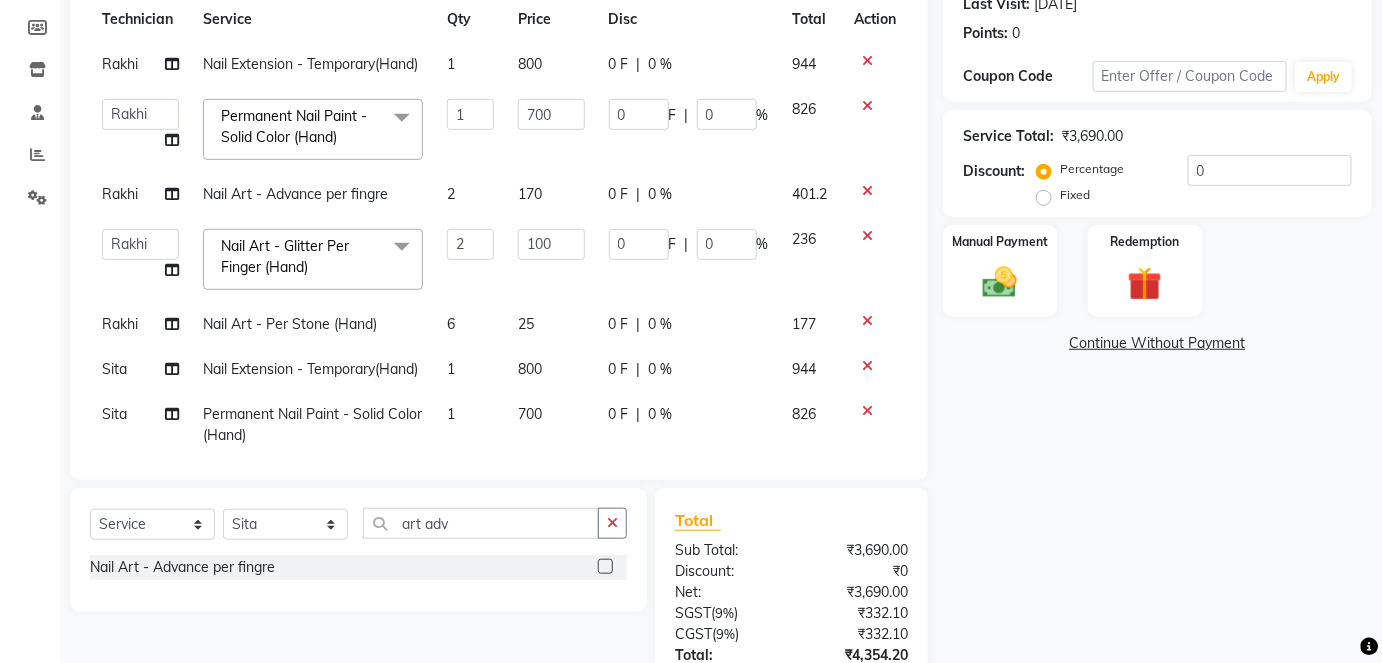 click 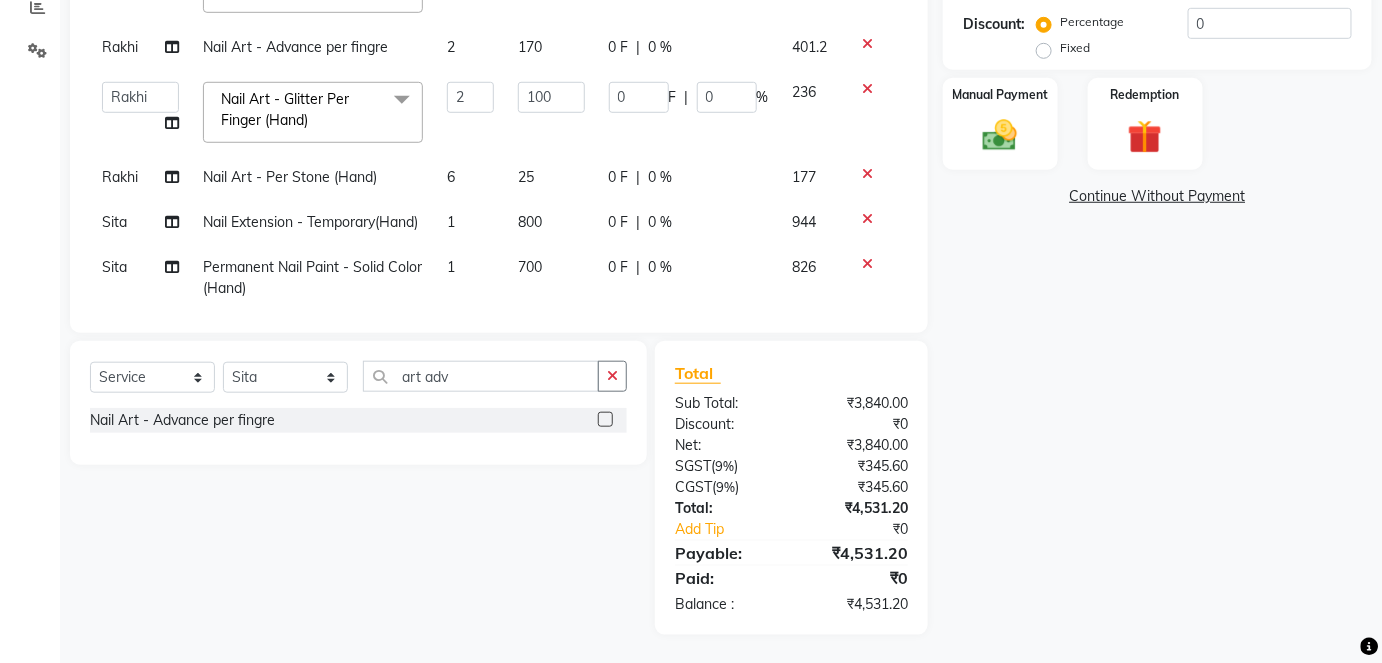 scroll, scrollTop: 434, scrollLeft: 0, axis: vertical 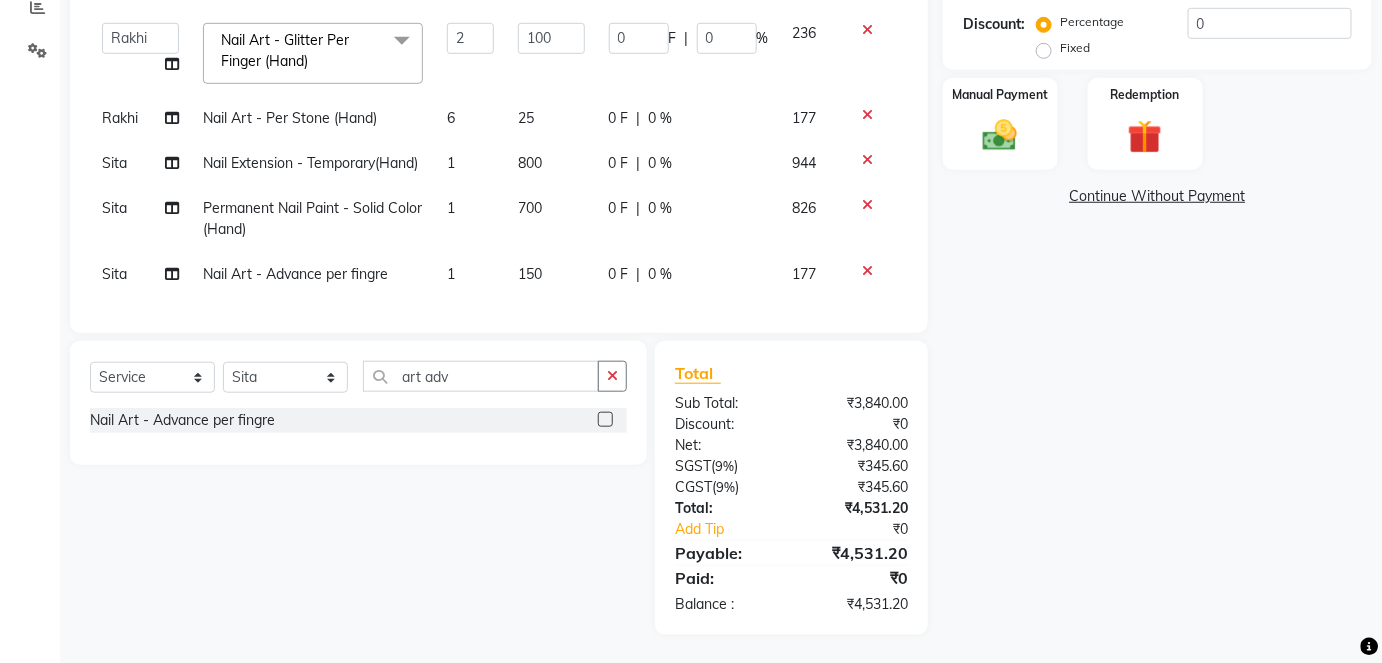 click on "1" 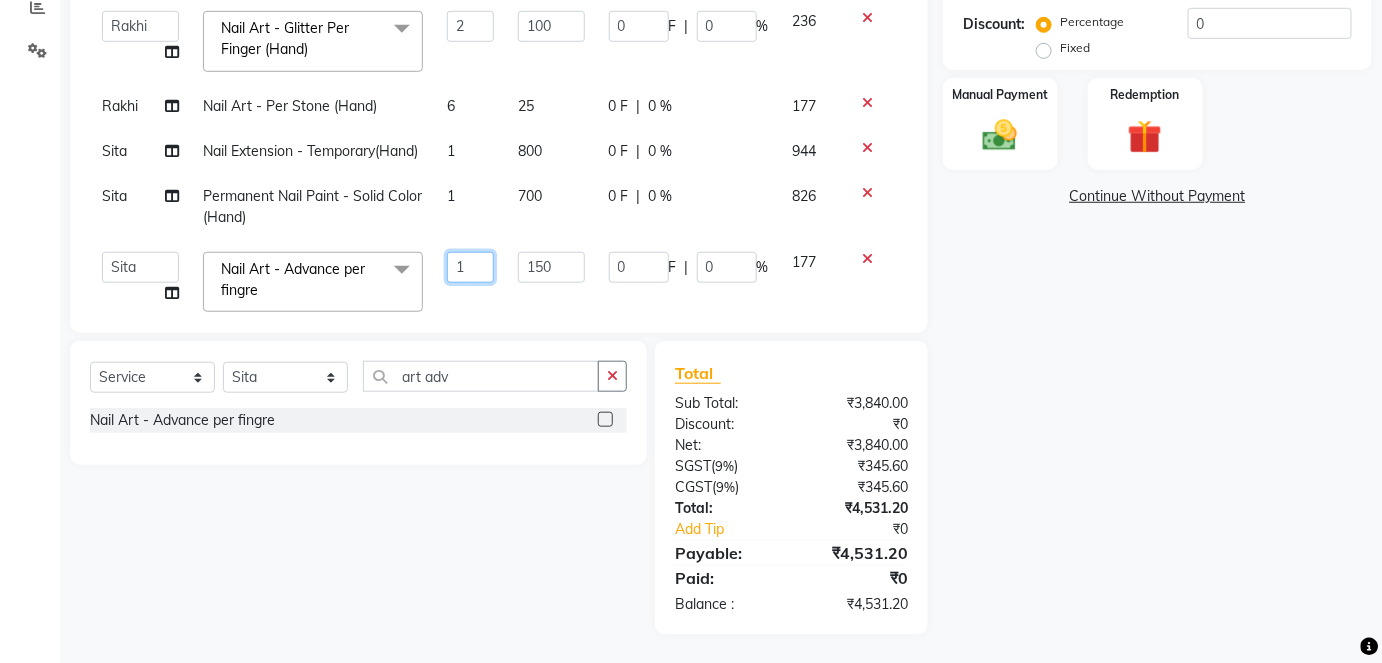 click on "1" 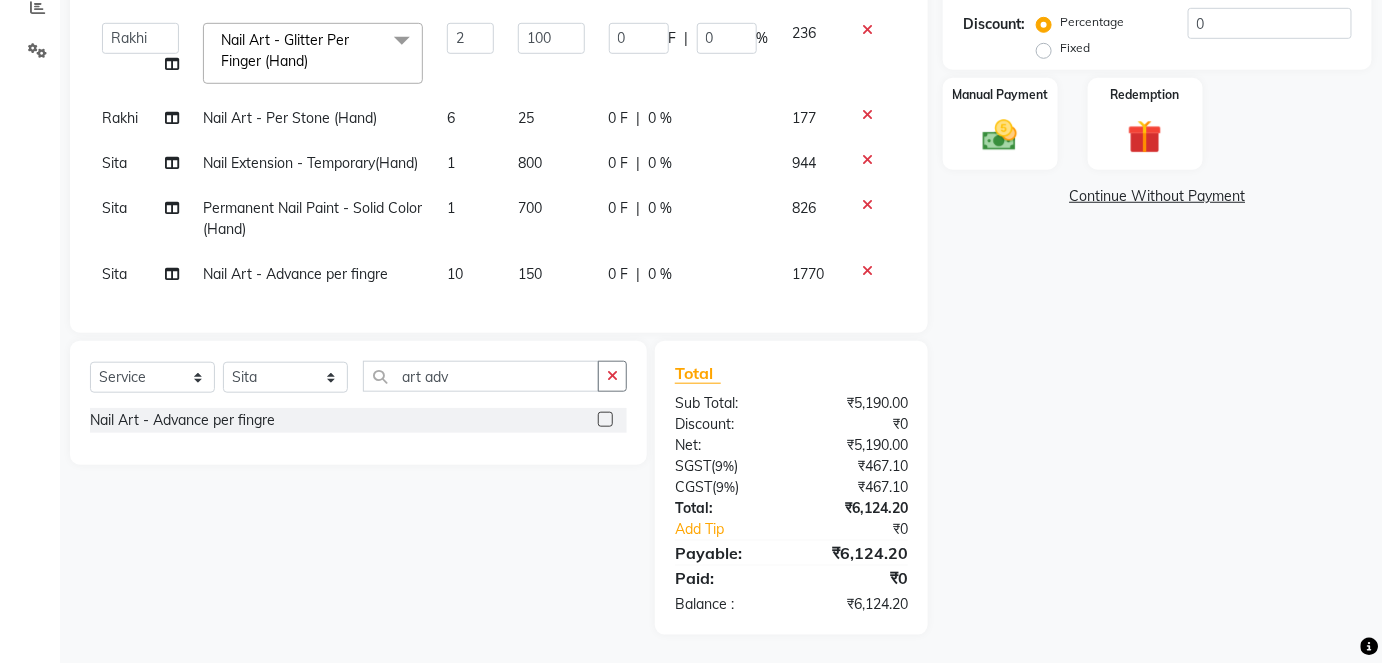 click on "150" 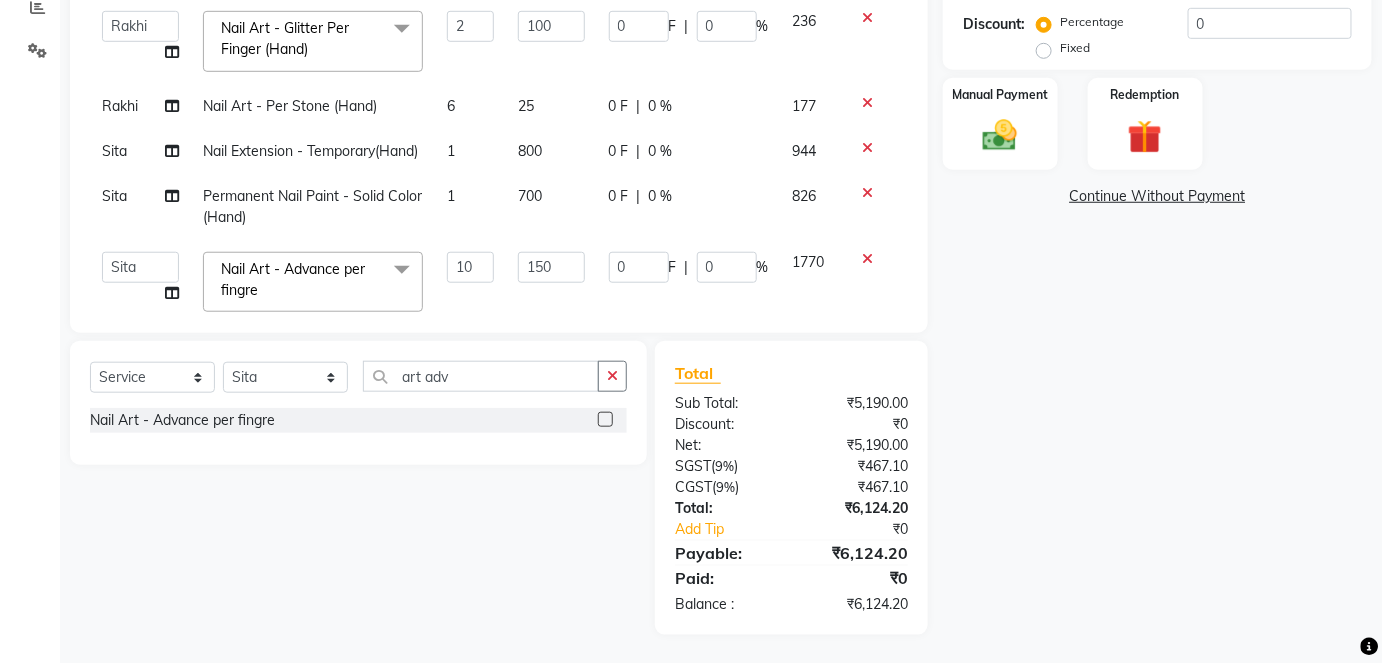 click on "150" 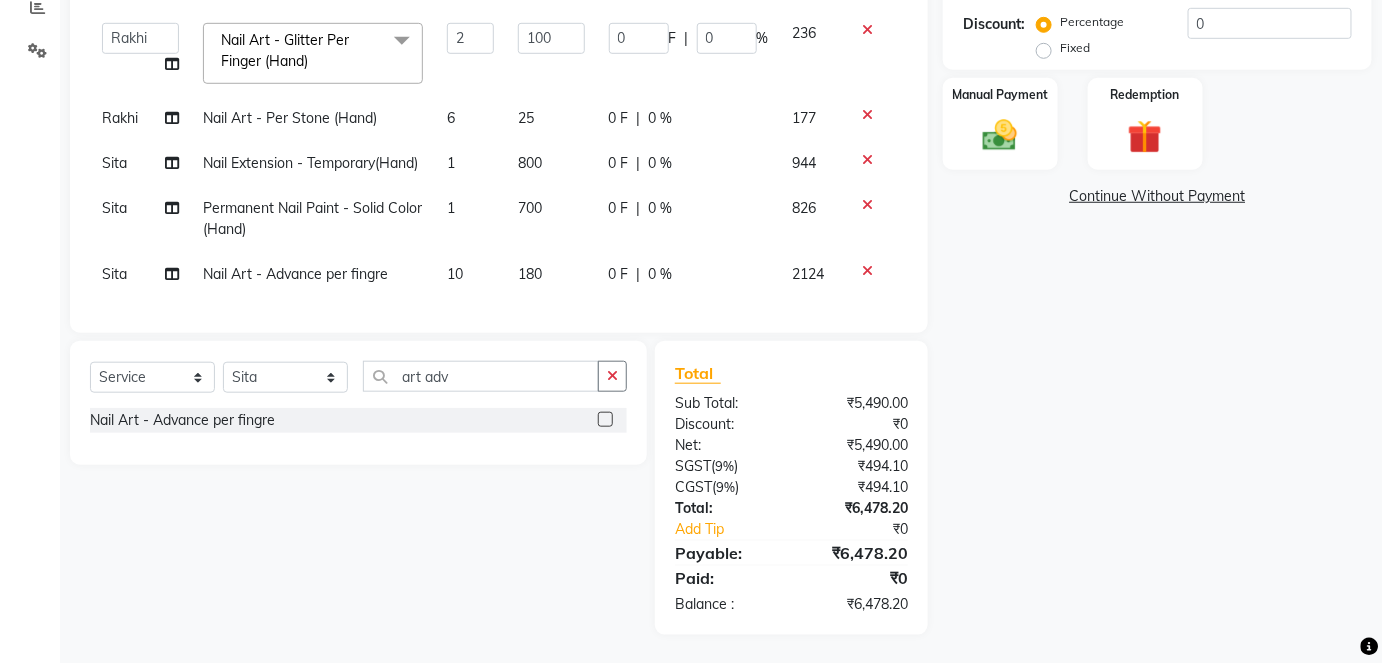 click on "Services Technician Service Qty Price Disc Total Action Rakhi Nail Extension - Temporary(Hand) 1 800 0 F | 0 % 944  Aboto   babita   [PERSON_NAME]   Manager   Rakhi   [PERSON_NAME]   [PERSON_NAME]   winish Sir  Permanent Nail Paint - Solid Color (Hand)  x Permanent Nail Paint - Solid Color (Hand) Permanent Nail Paint - French (Hand) Permanent Nail Paint - Solid Color (Toes) Permanent Nail Paint - French (Toes) Permanent Nail Paint per fingure Permanent Nail Paint French per fingre Gel nail paint one hand Restoration - Gel (Hand) Restoration - Tip Replacement (Hand) Restoration - Touch -up (Hand) Restoration - Gel Color Changes (Hand) Restoration - Removal of Extension (Hand) Restoration - Removal of Nail Paint (Hand) Restoration - Gel (Toes) Restoration - Tip Replacement (Toes) Restoration - Touch -up (Toes) Restoration - Gel Color Changes (Toes) Restoration - Removal of Extension (Toes) Restoration - Removal of Nail Paint (Toes) TIK TOK (Hand) TIK TOK (Toes) Regular Nail Paint (Hand) Regular Nail Paint (Toes) 1 0" 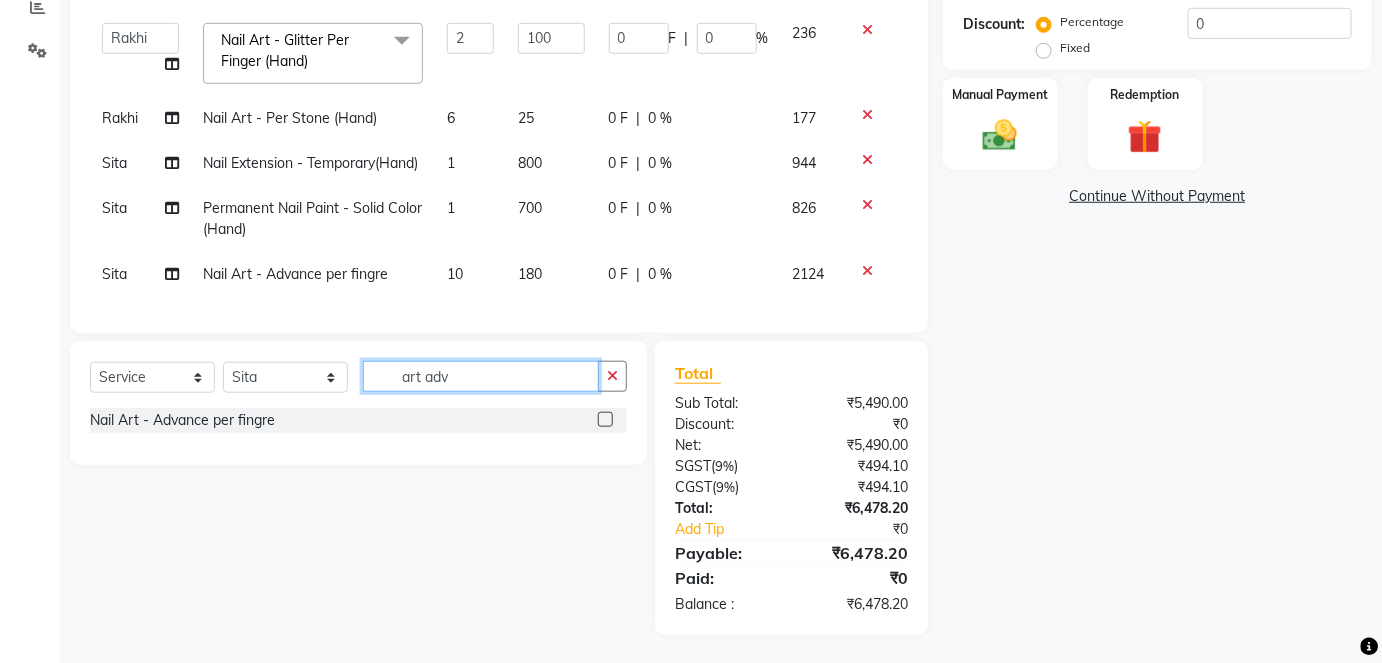 click on "art adv" 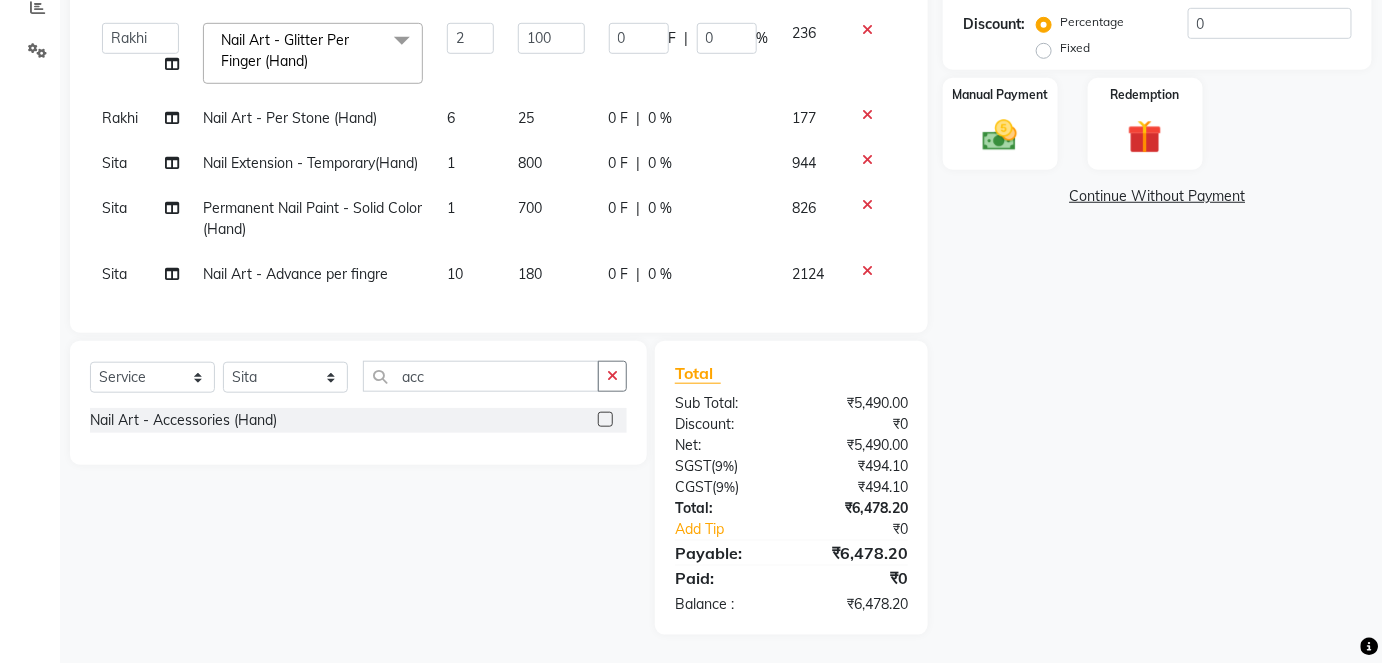 click 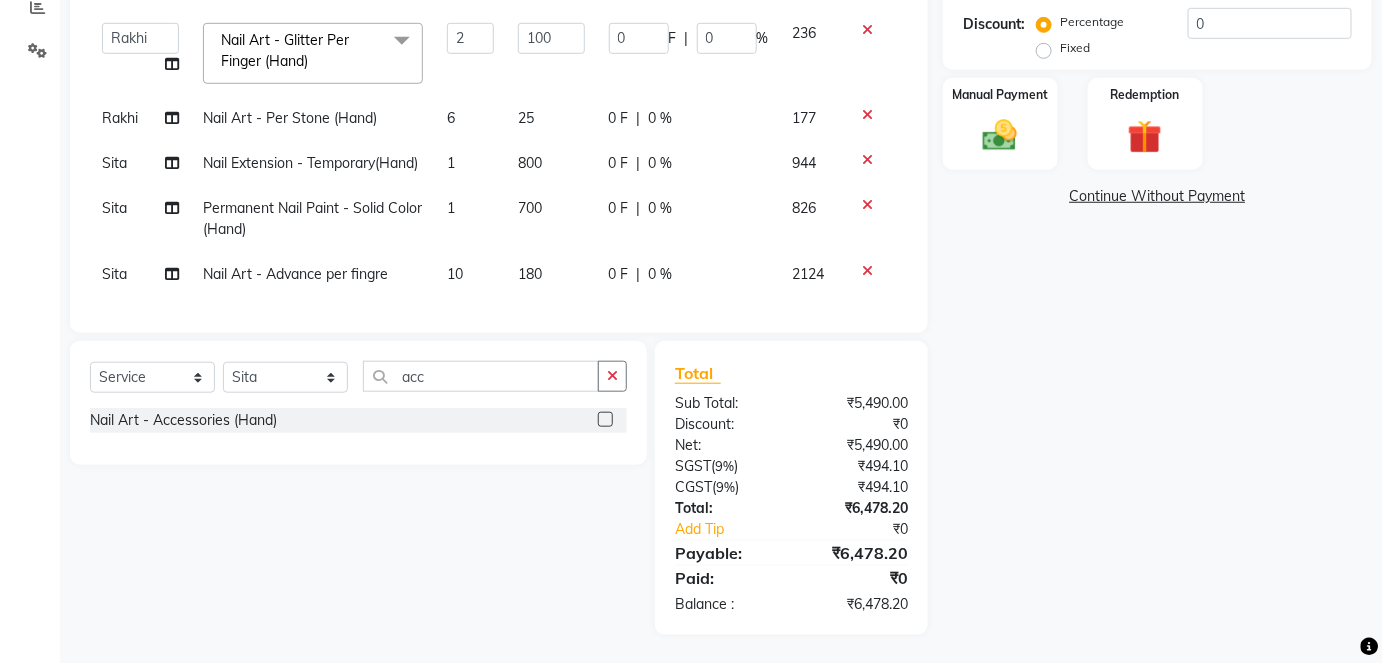 click at bounding box center (604, 420) 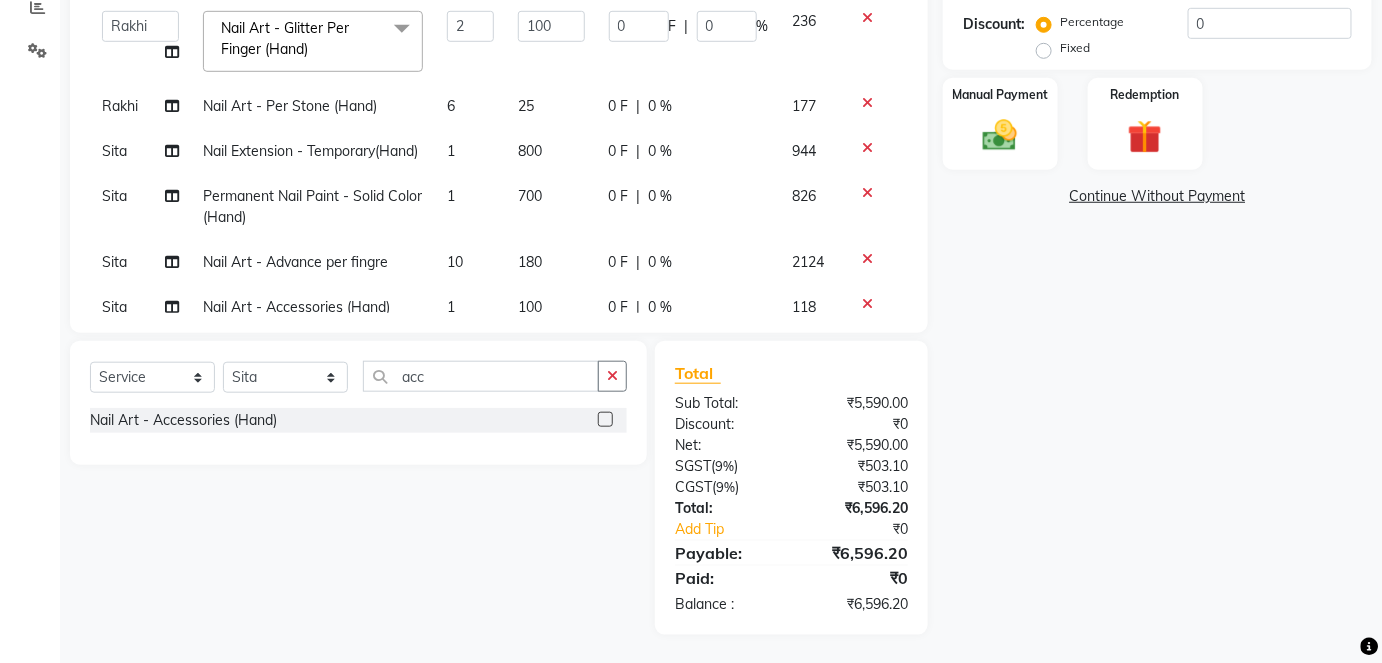scroll, scrollTop: 115, scrollLeft: 0, axis: vertical 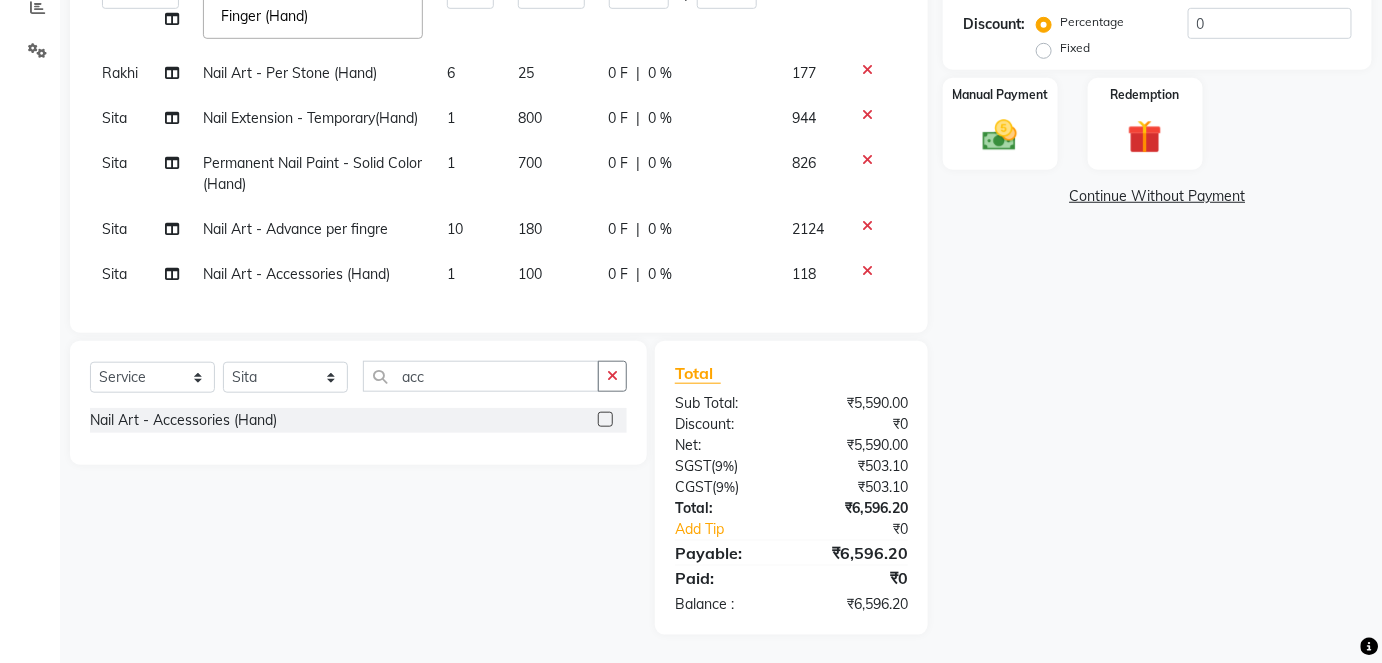 click on "100" 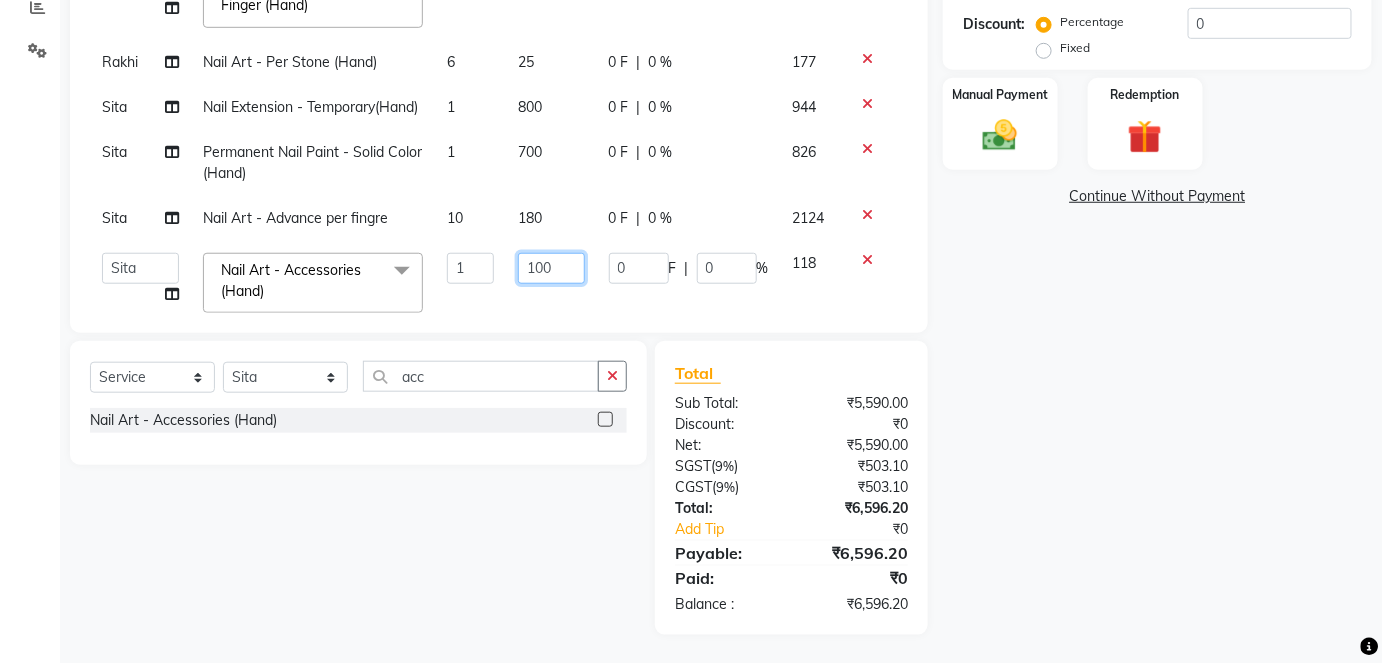 click on "100" 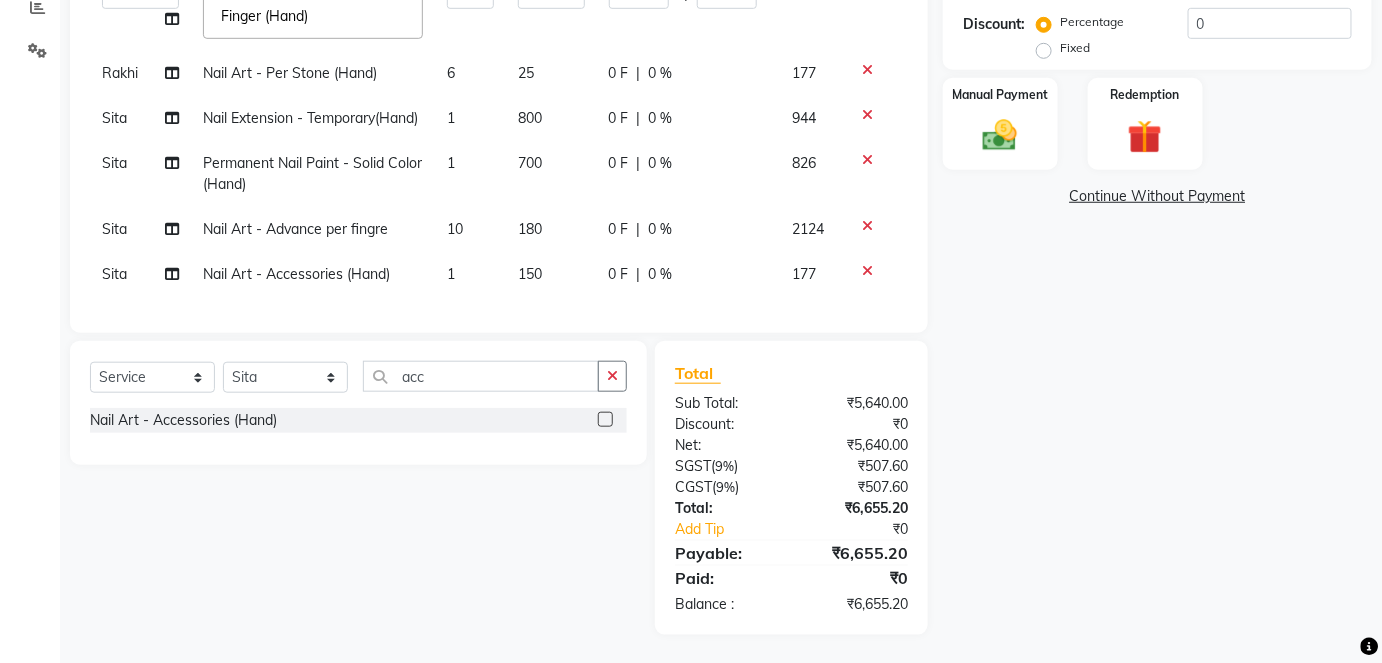click on "1" 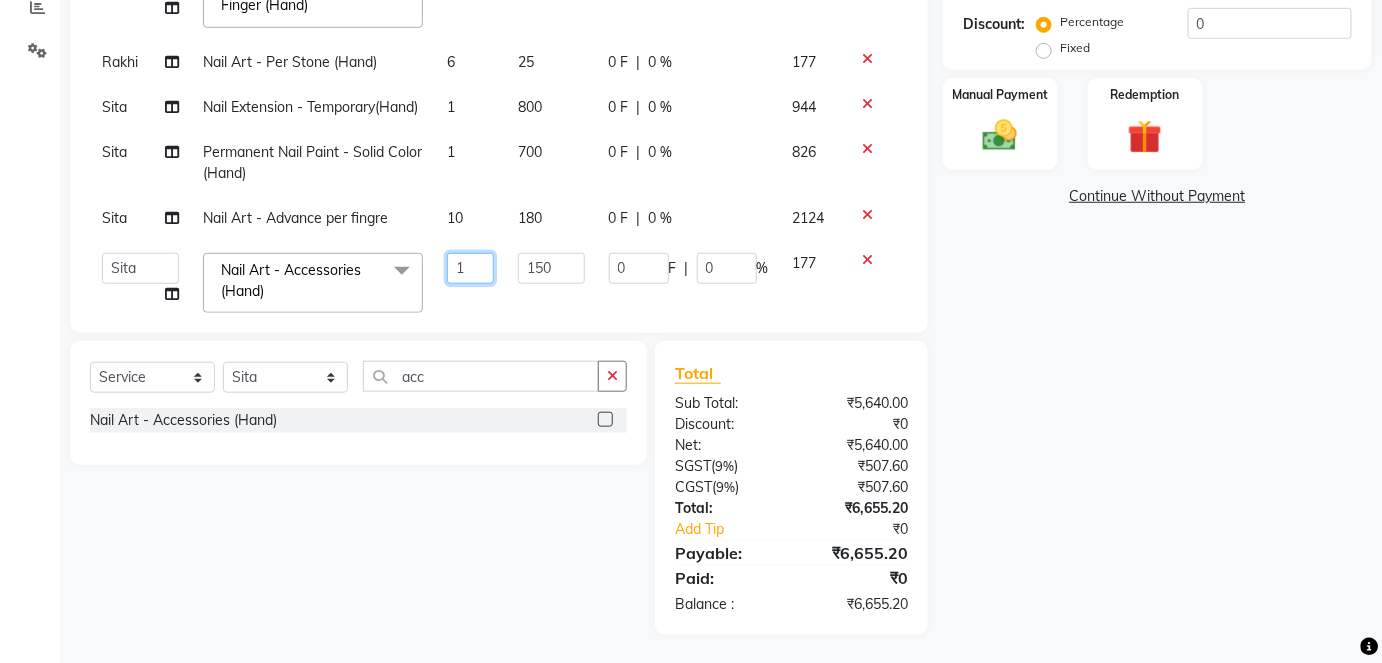 click on "1" 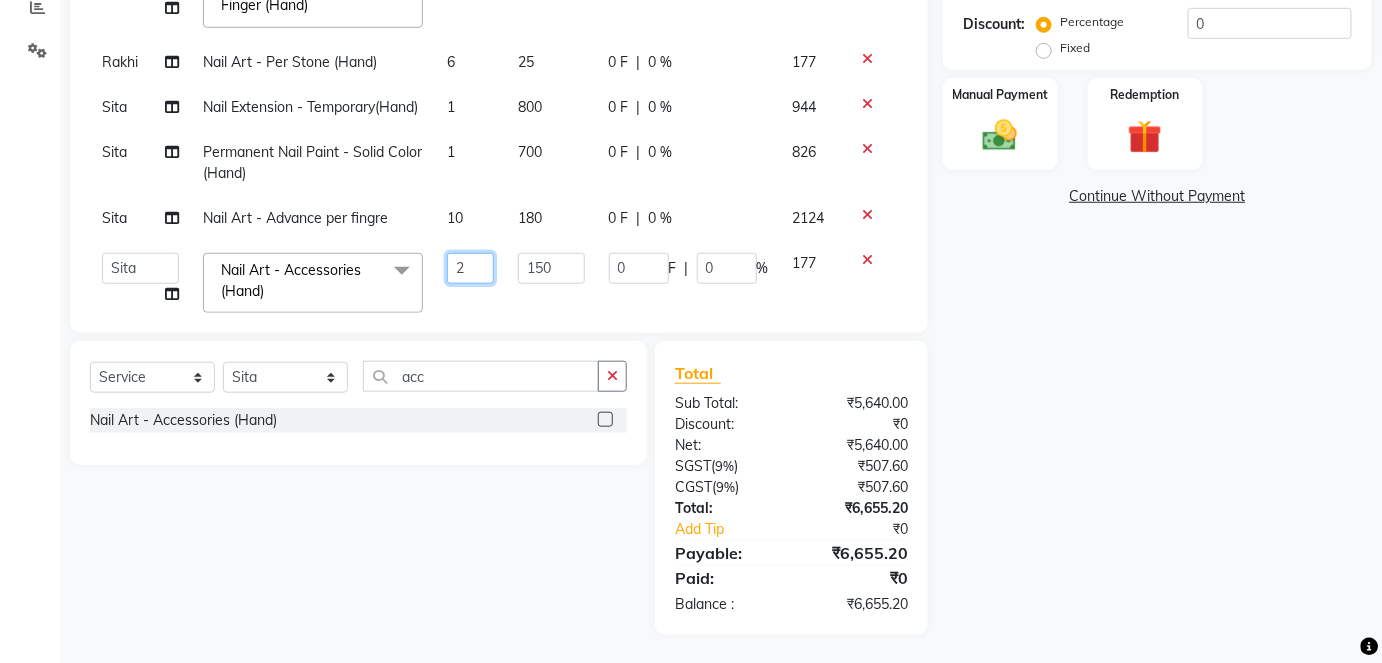 scroll, scrollTop: 154, scrollLeft: 0, axis: vertical 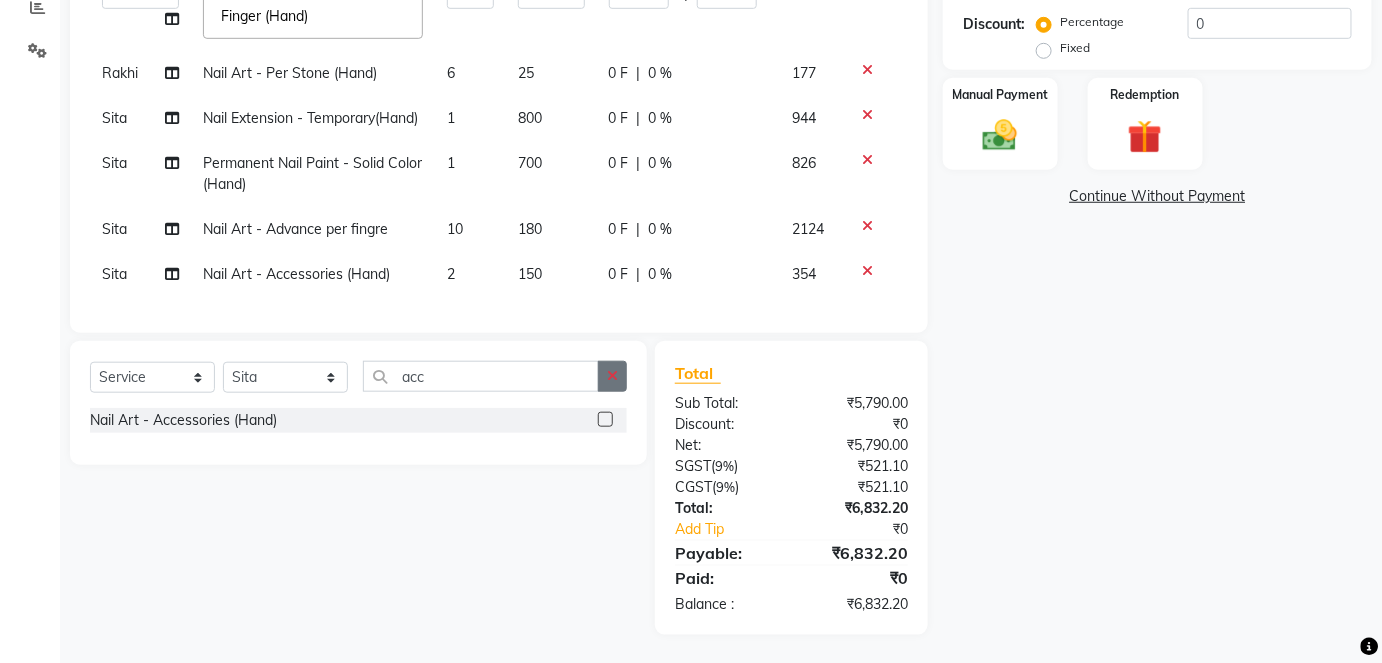 click 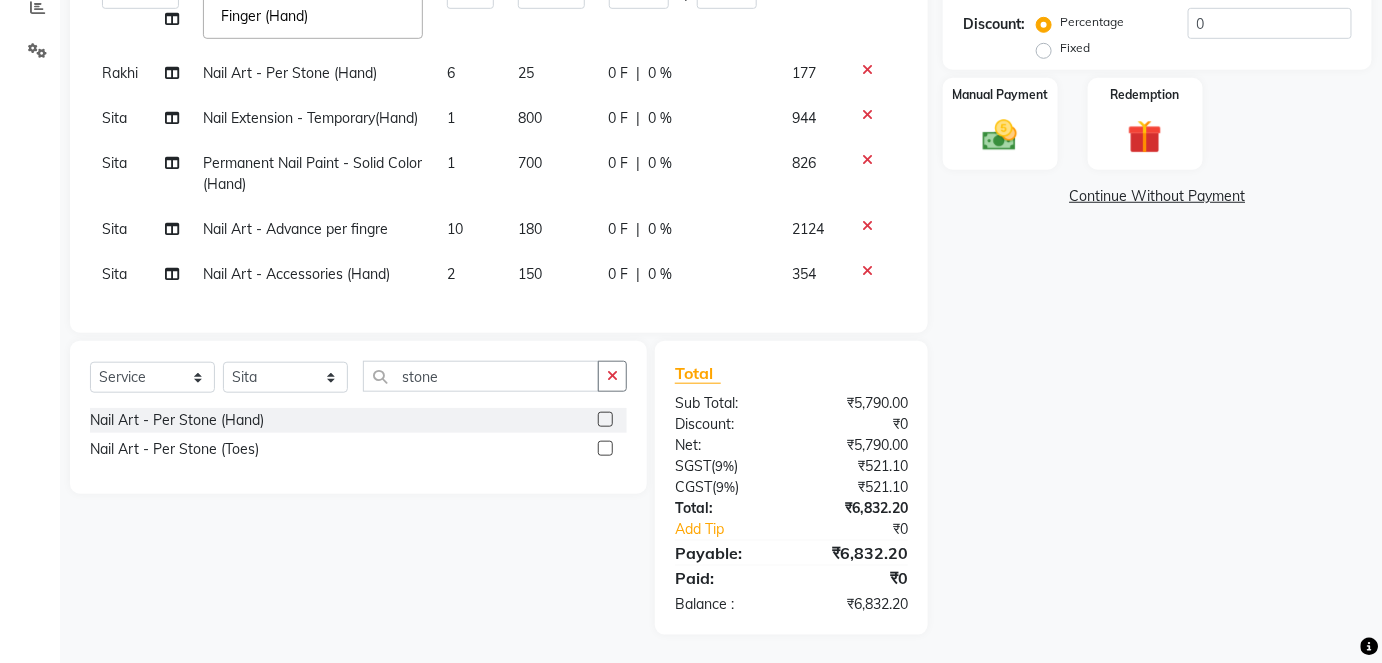 click 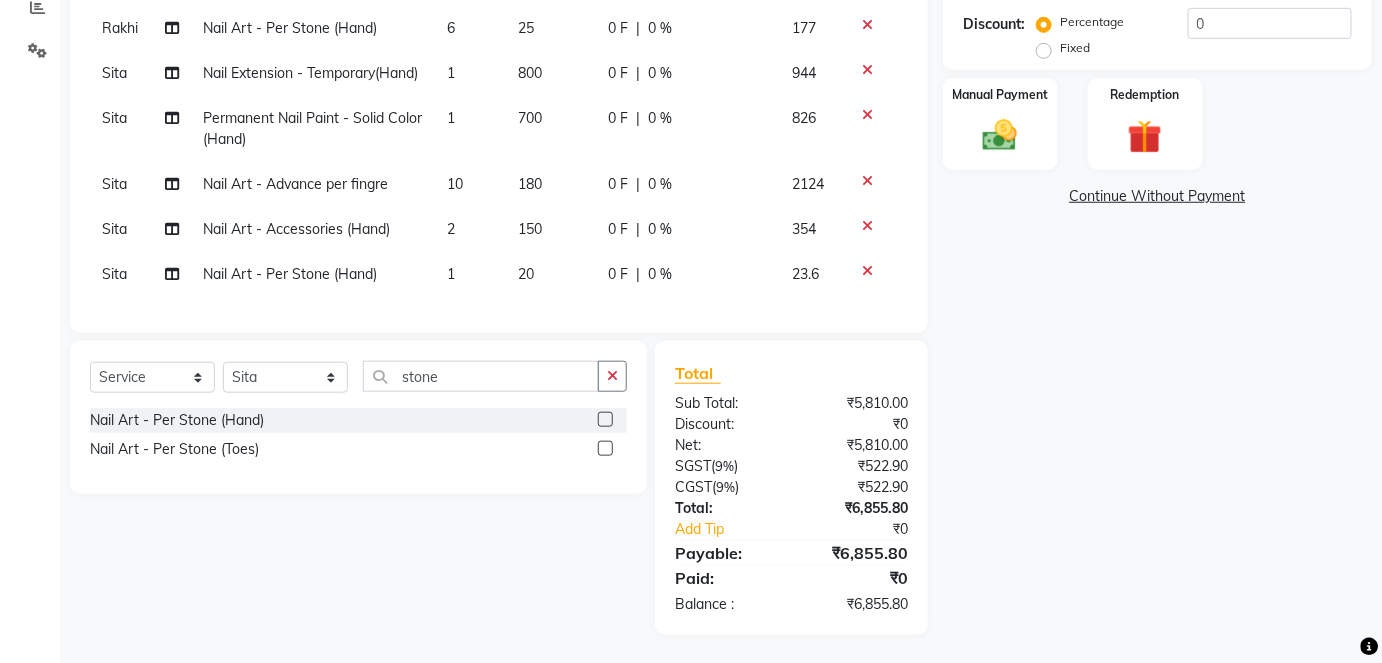 scroll, scrollTop: 160, scrollLeft: 0, axis: vertical 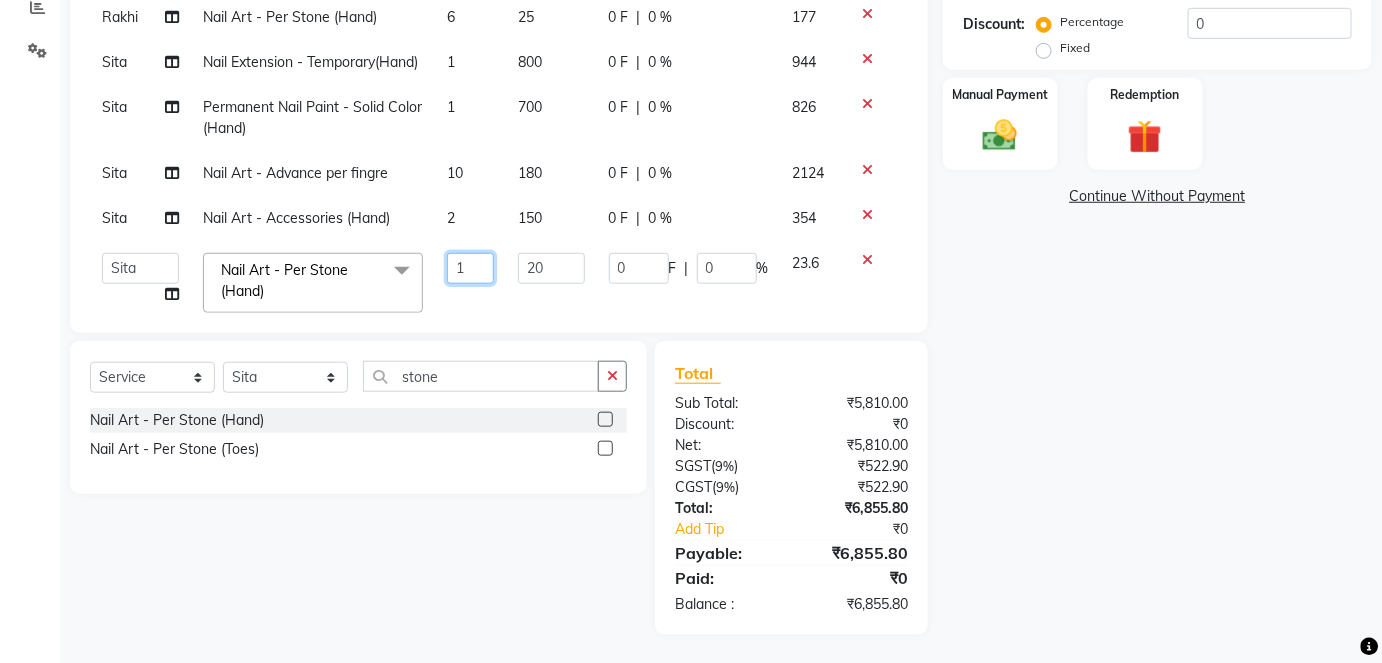 click on "1" 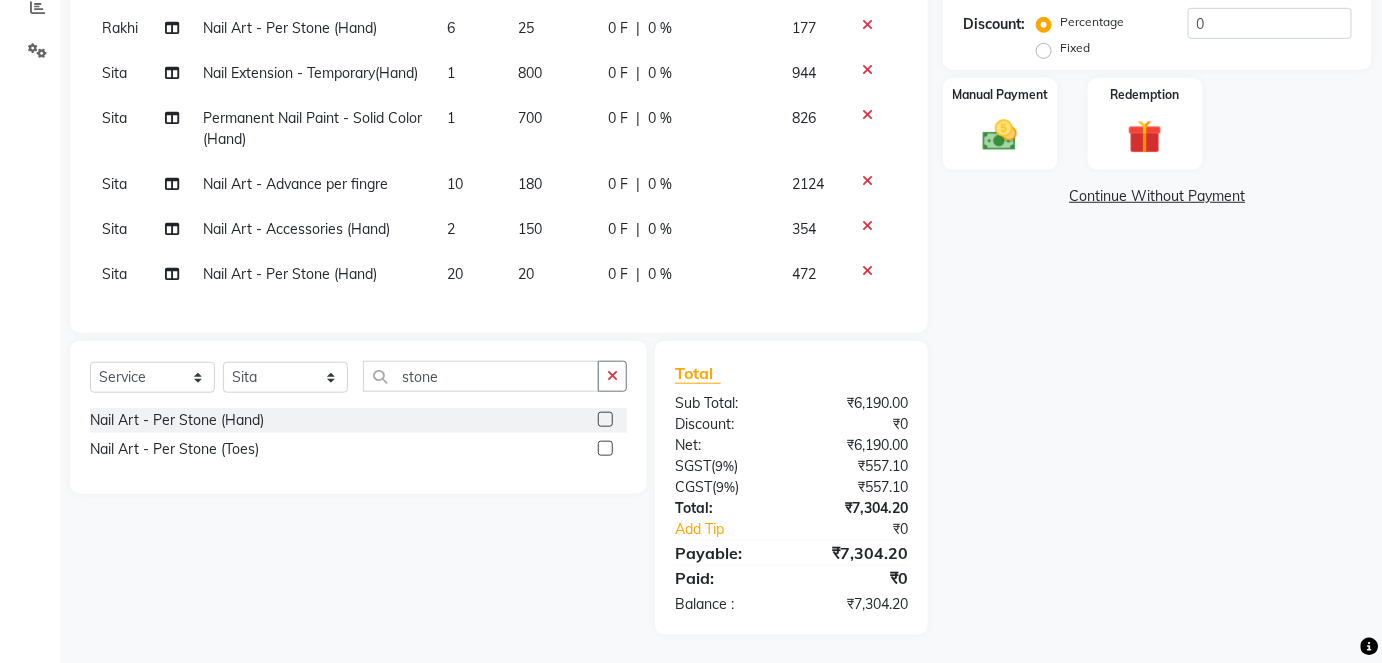 click on "20" 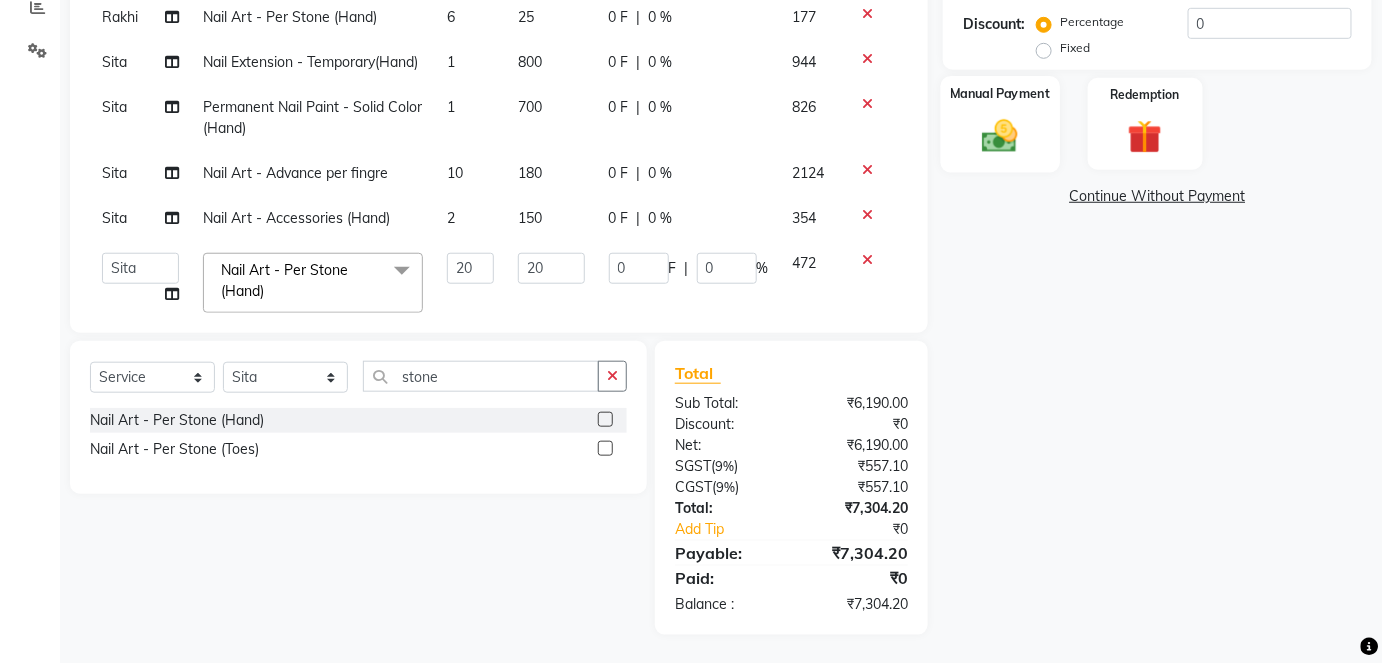 click on "Manual Payment" 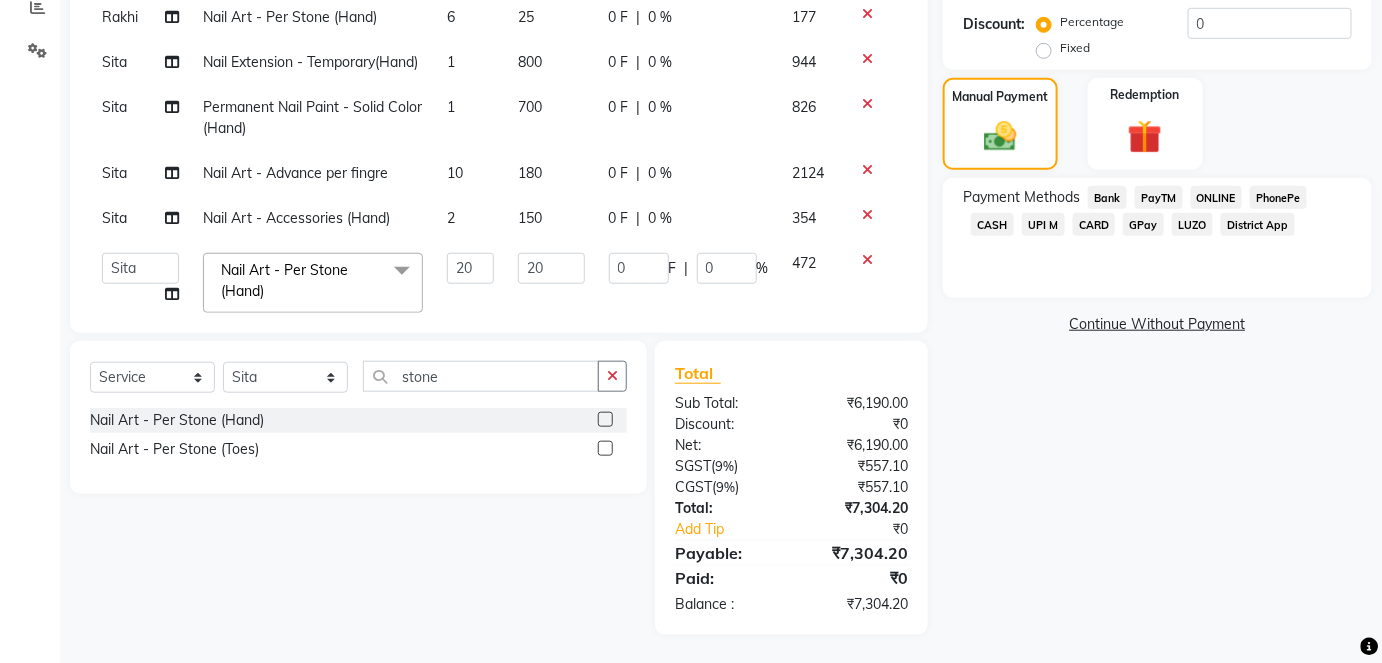 click on "CASH" 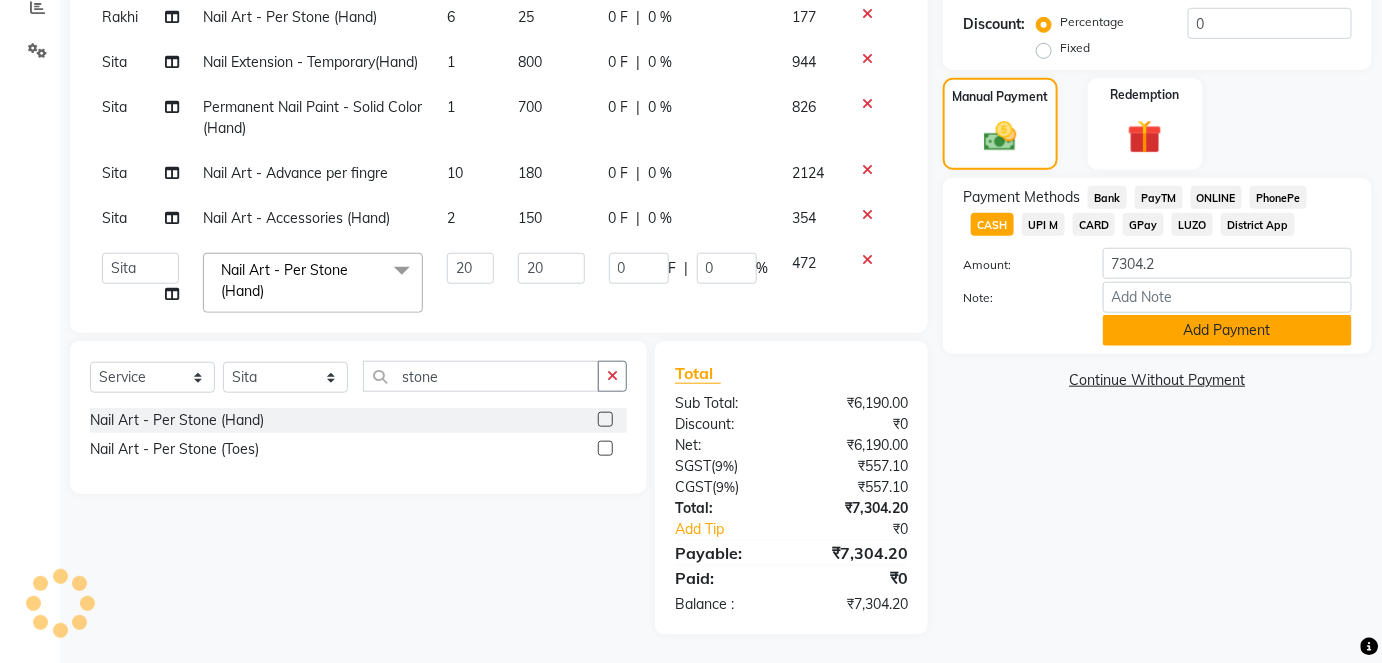 click on "Add Payment" 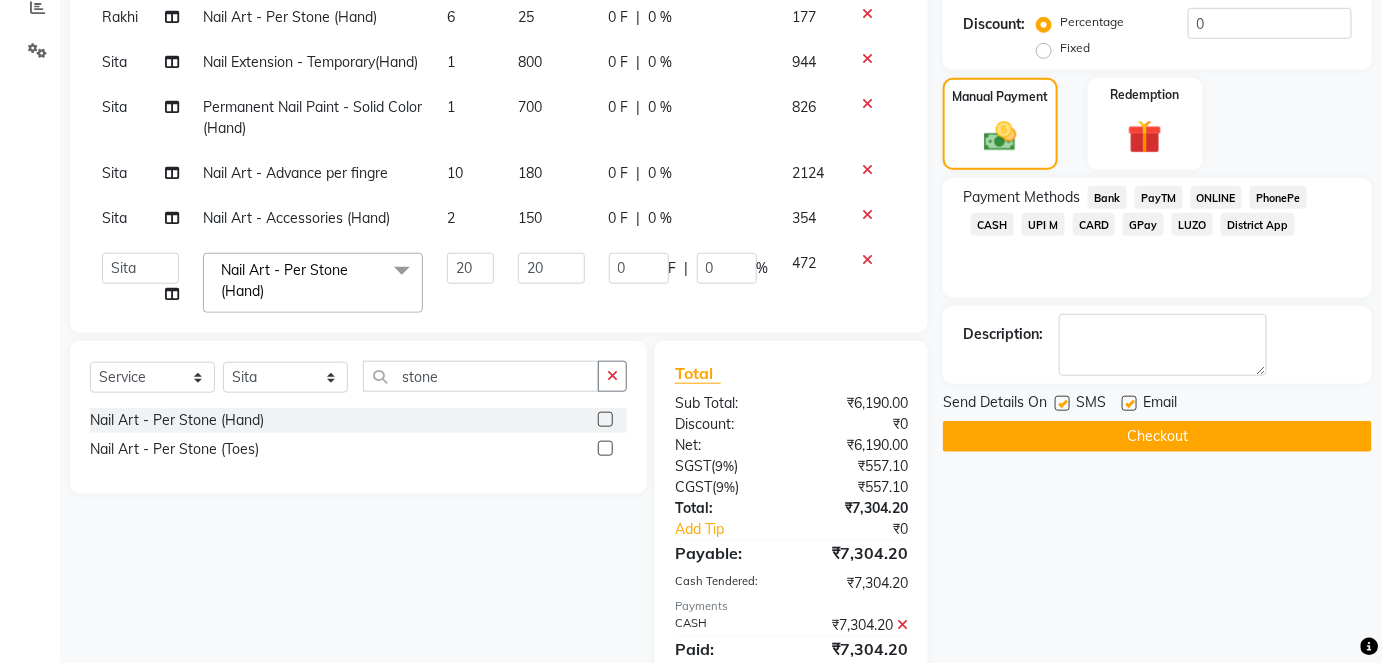scroll, scrollTop: 506, scrollLeft: 0, axis: vertical 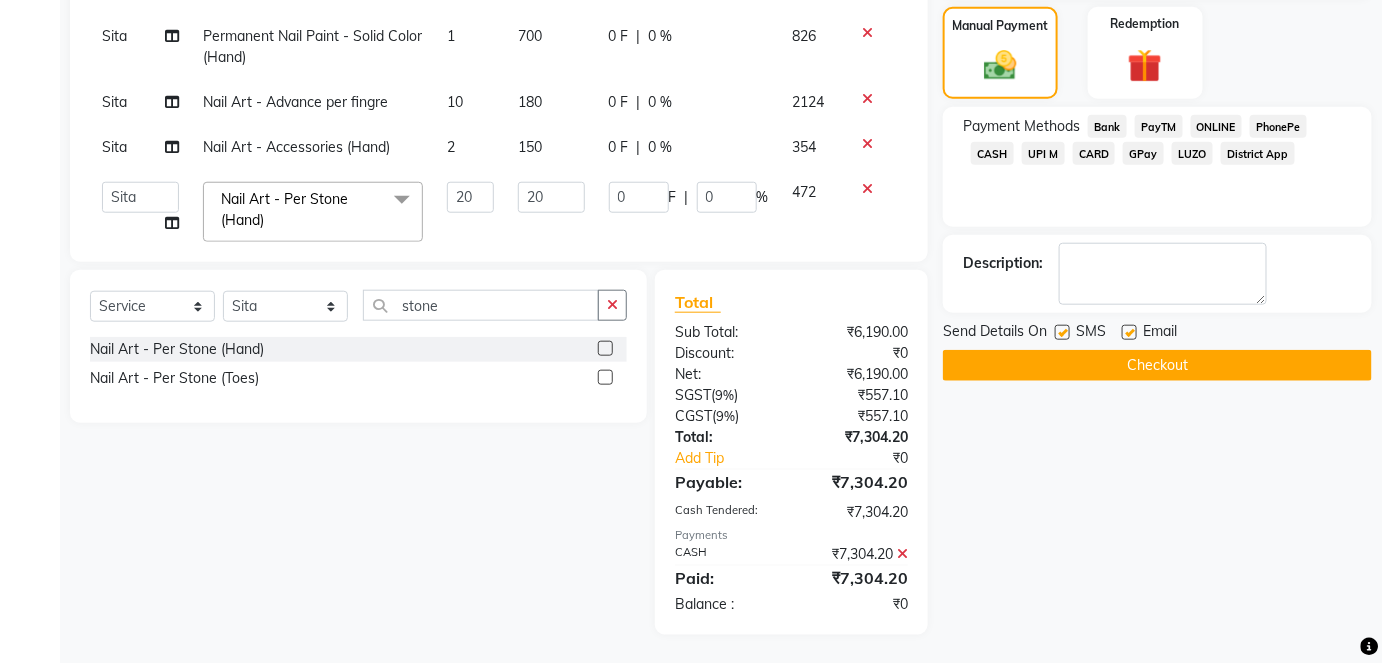 click on "Checkout" 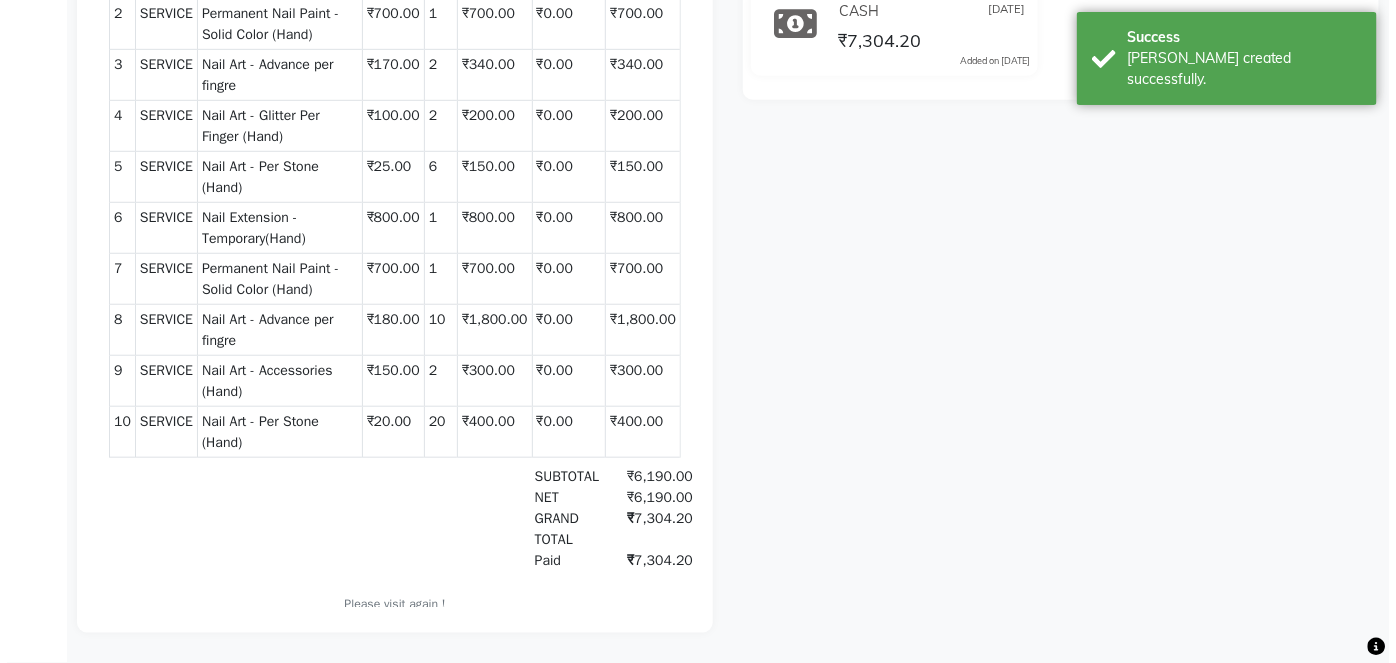 scroll, scrollTop: 0, scrollLeft: 0, axis: both 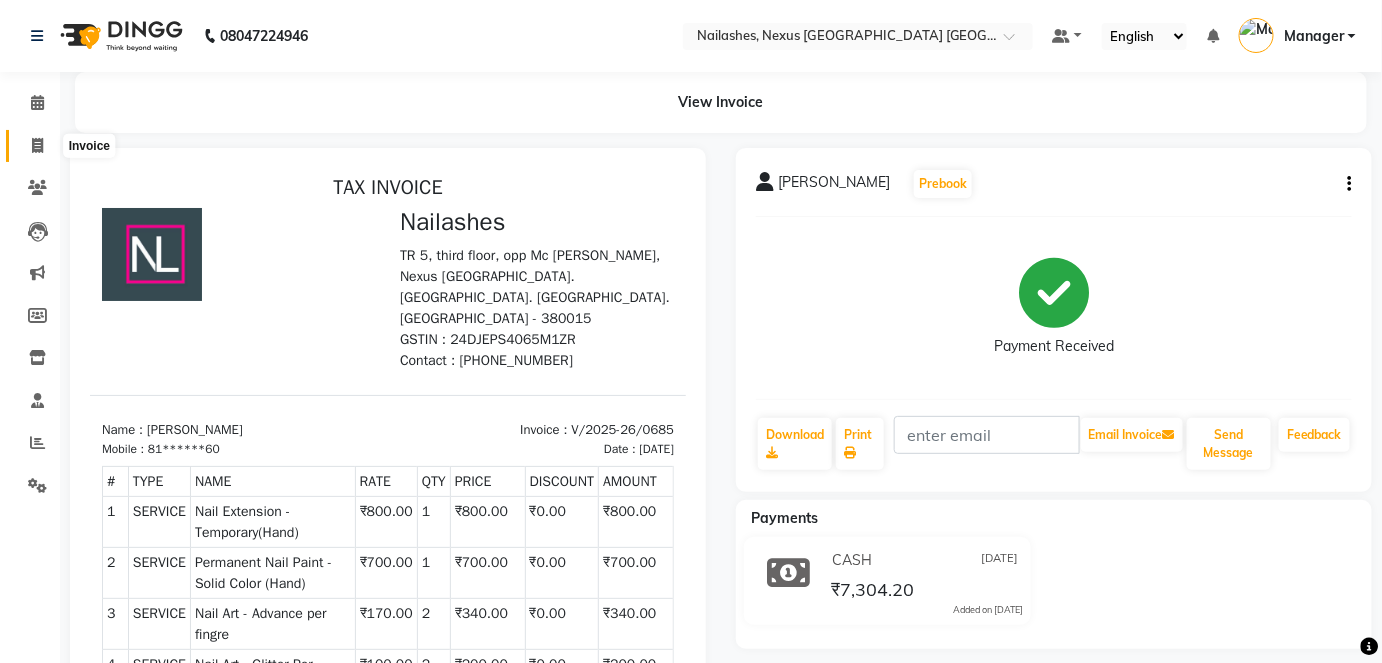 click 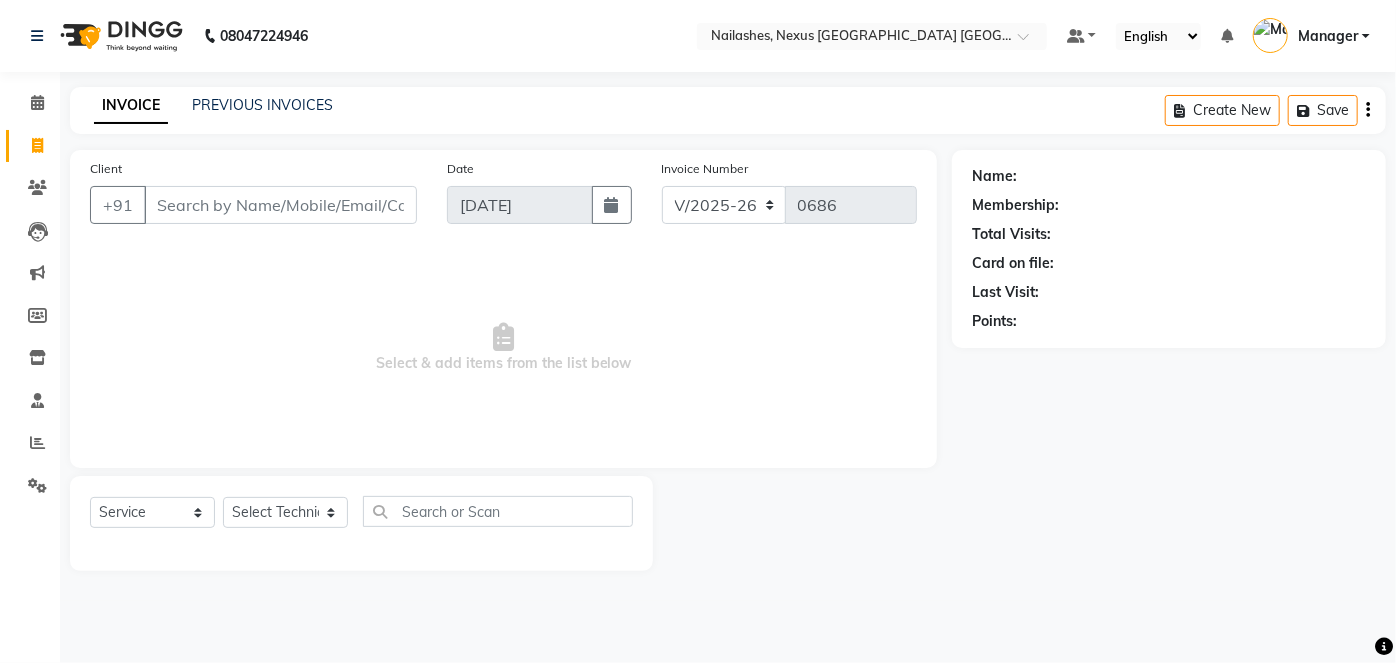 click on "Client" at bounding box center [280, 205] 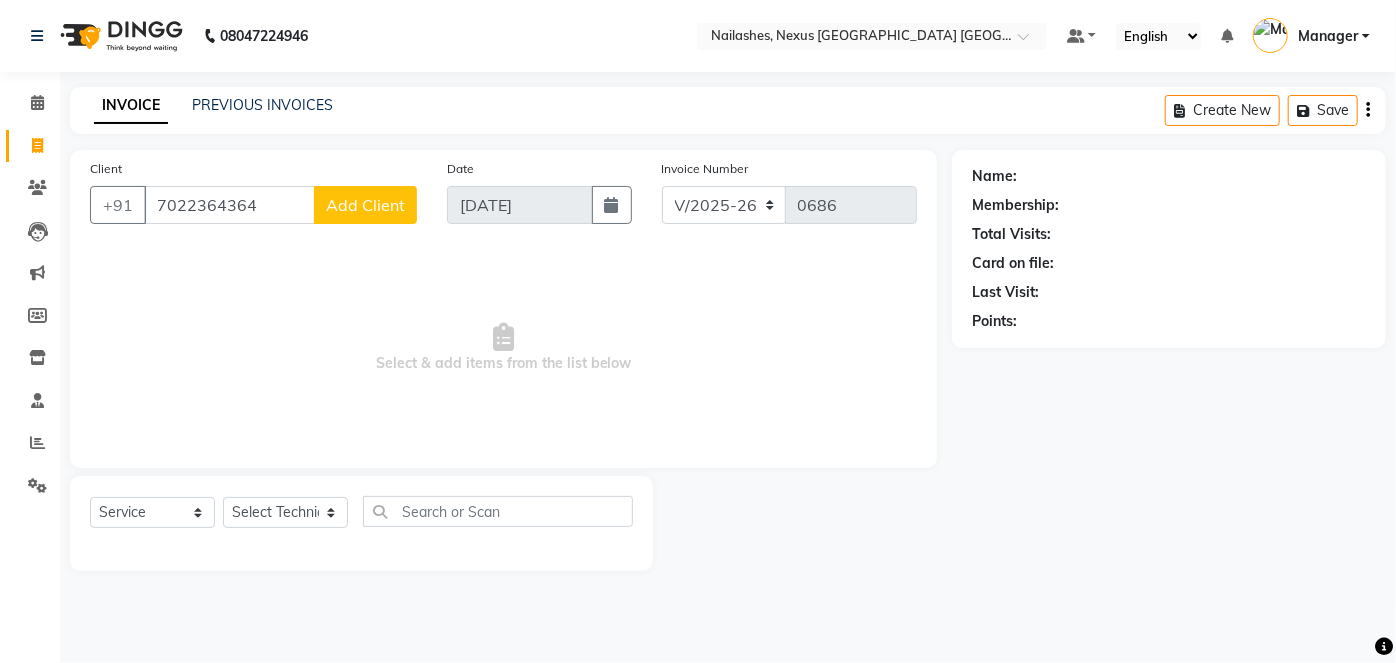 click on "Add Client" 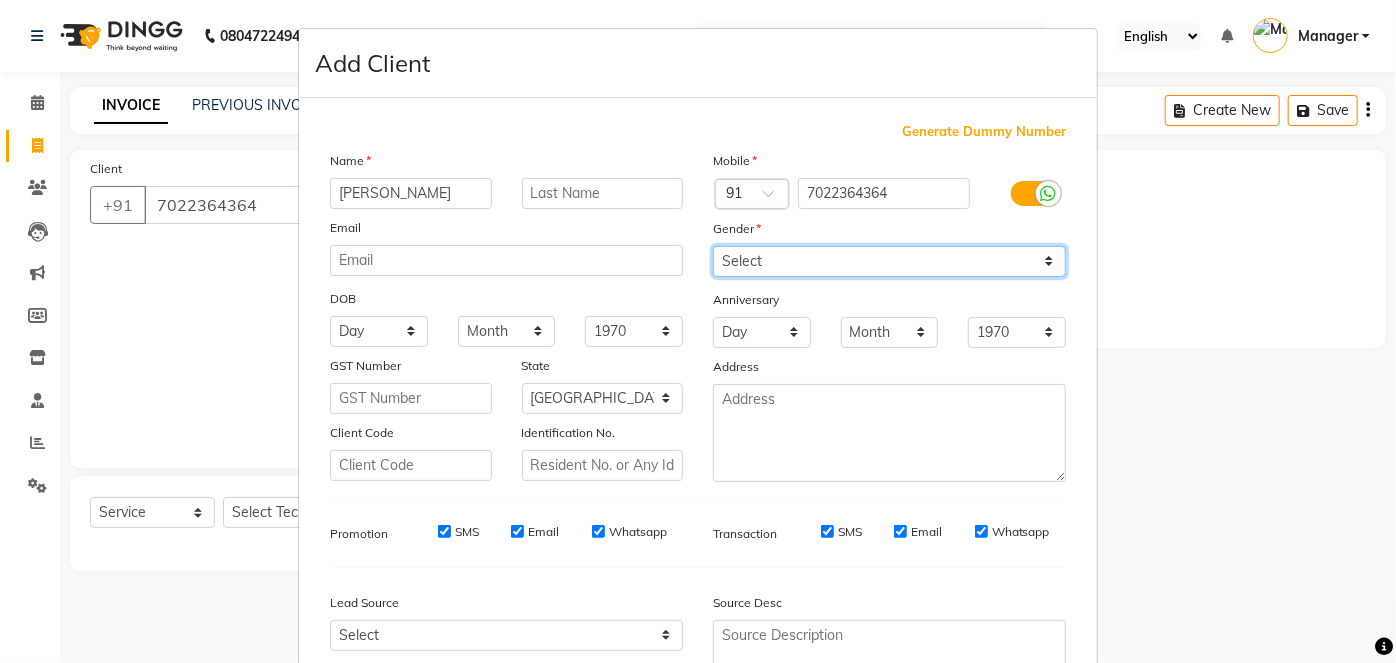 click on "Select [DEMOGRAPHIC_DATA] [DEMOGRAPHIC_DATA] Other Prefer Not To Say" at bounding box center (889, 261) 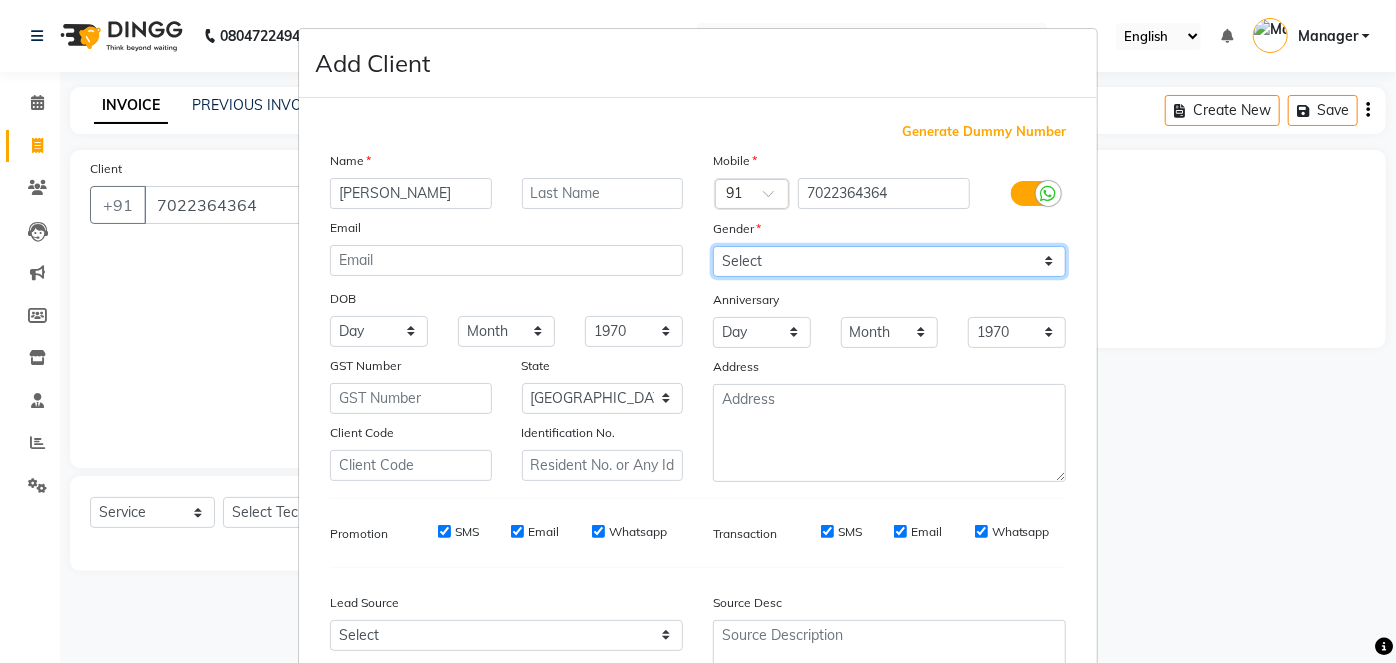 click on "Select [DEMOGRAPHIC_DATA] [DEMOGRAPHIC_DATA] Other Prefer Not To Say" at bounding box center (889, 261) 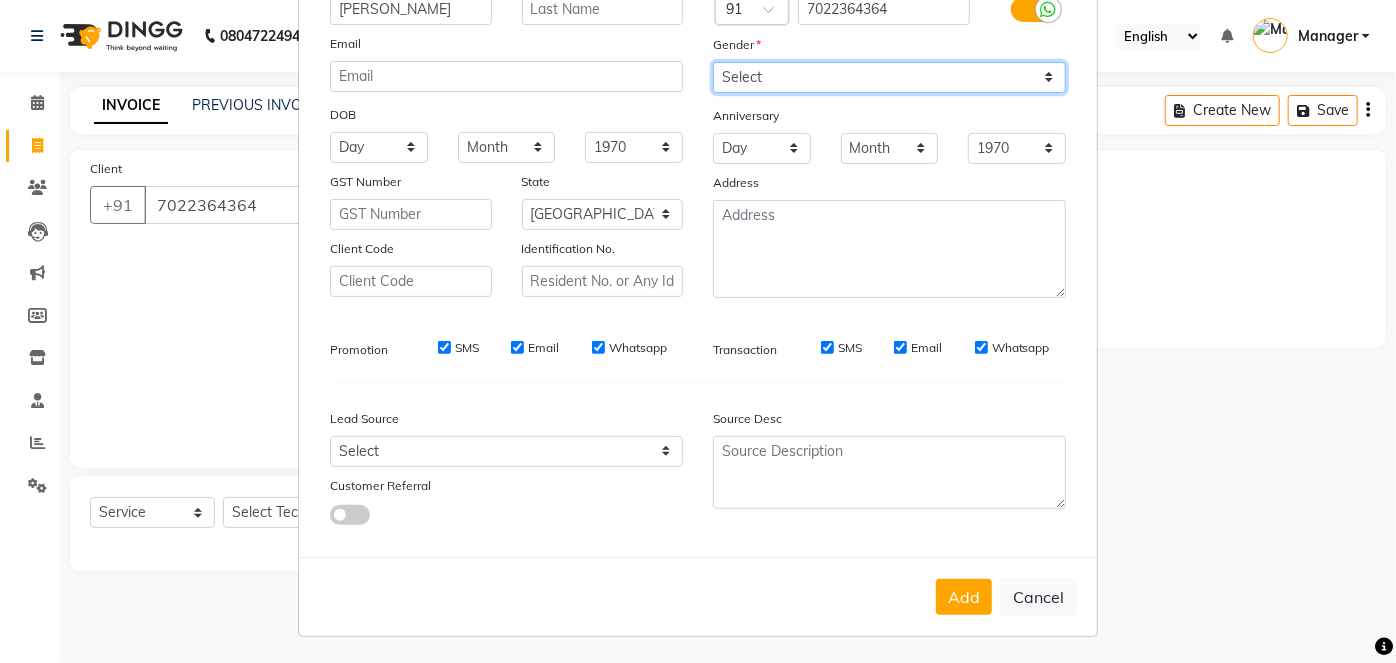 scroll, scrollTop: 183, scrollLeft: 0, axis: vertical 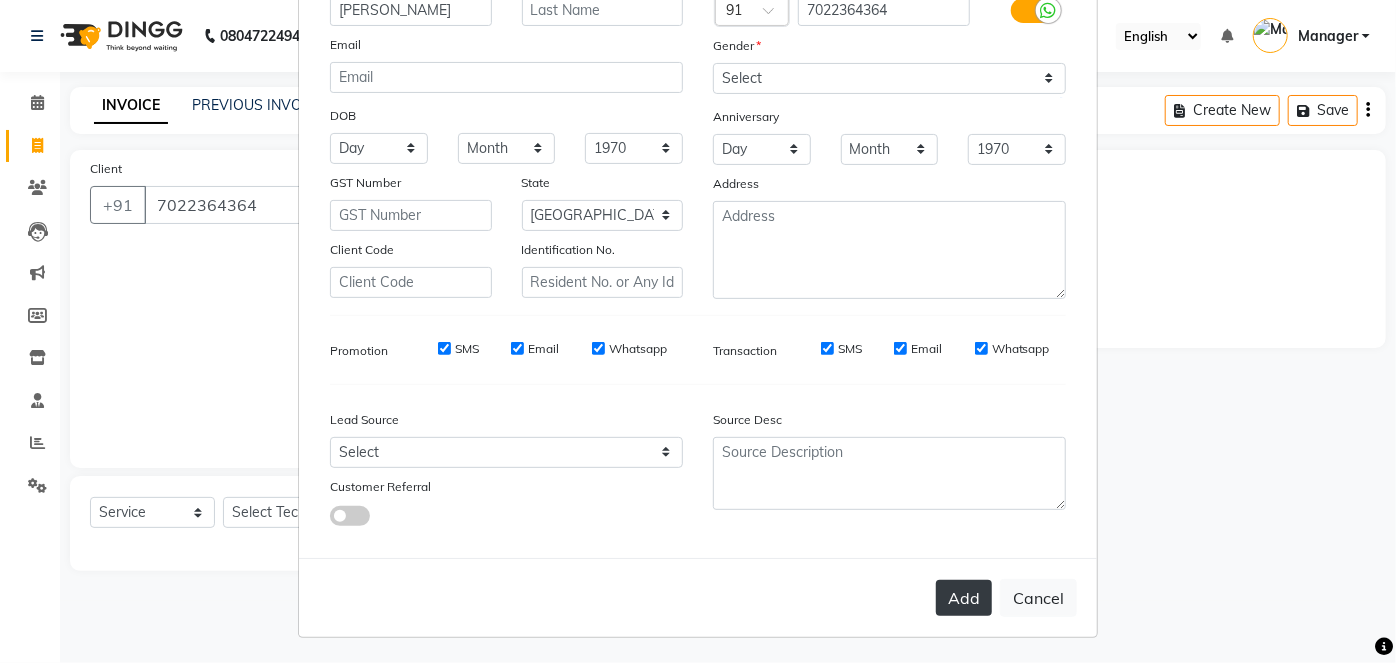 click on "Add" at bounding box center [964, 598] 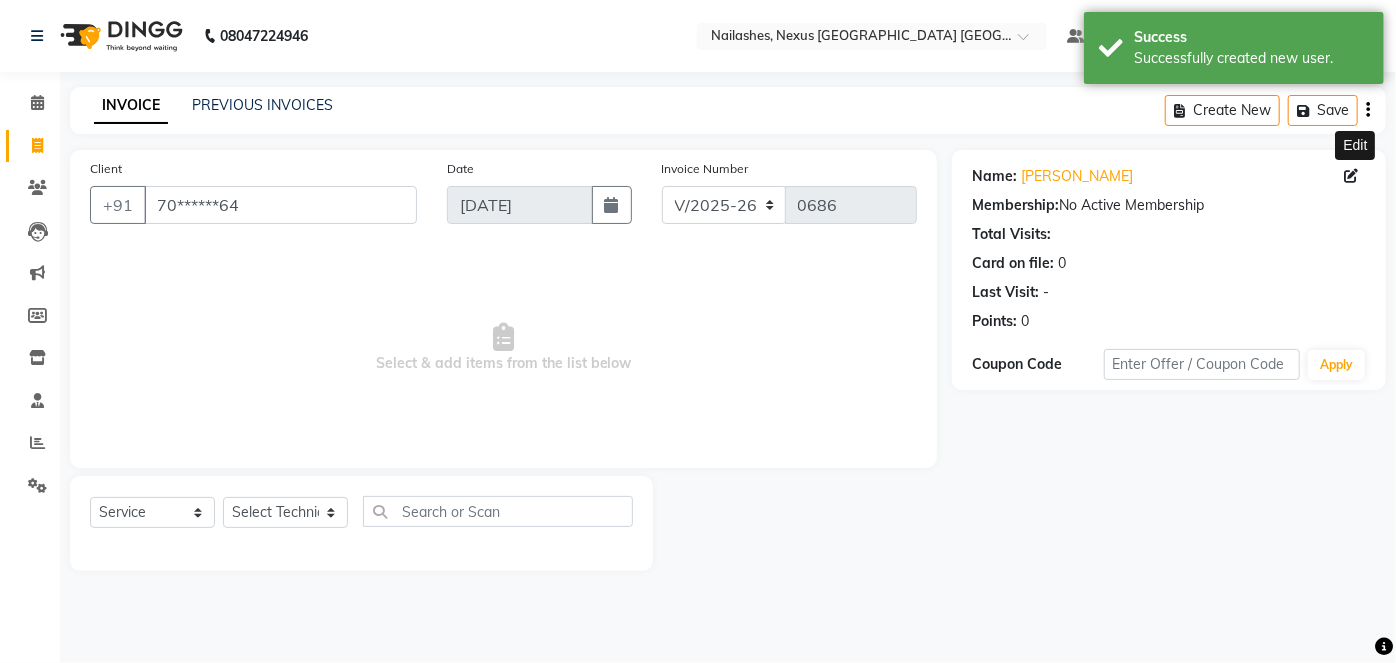 click 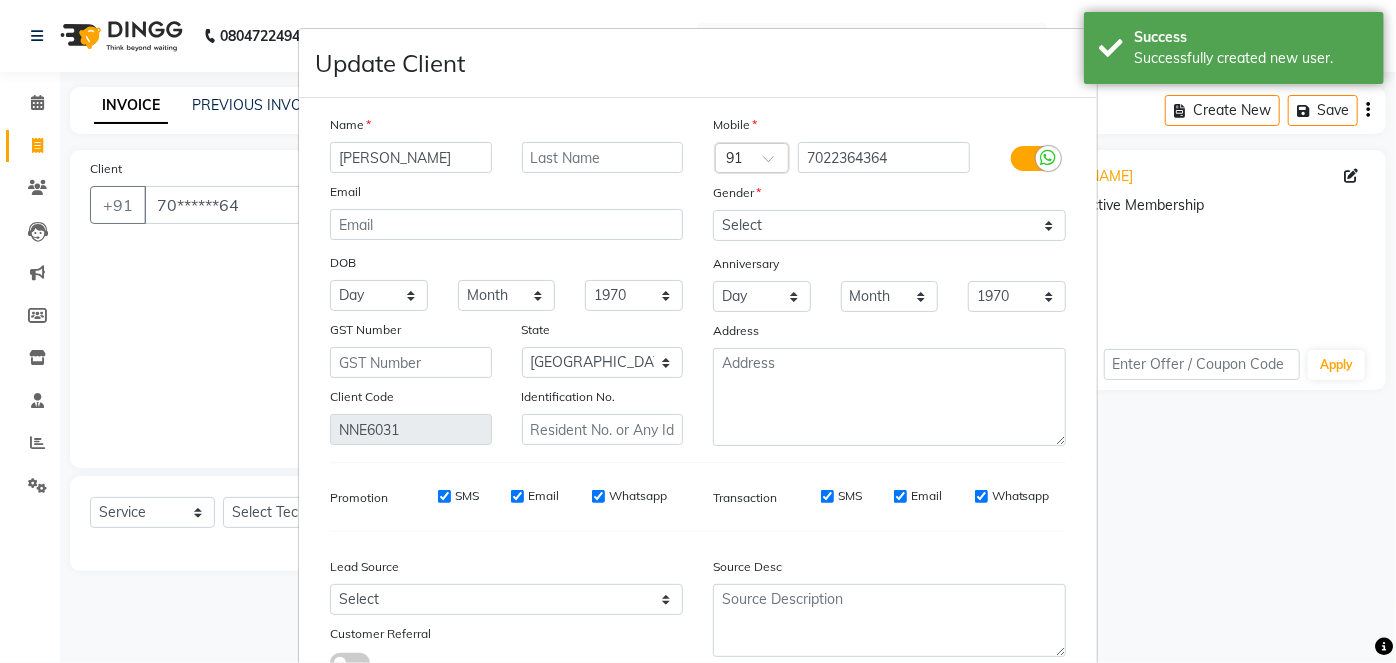 click on "[PERSON_NAME]" at bounding box center [411, 157] 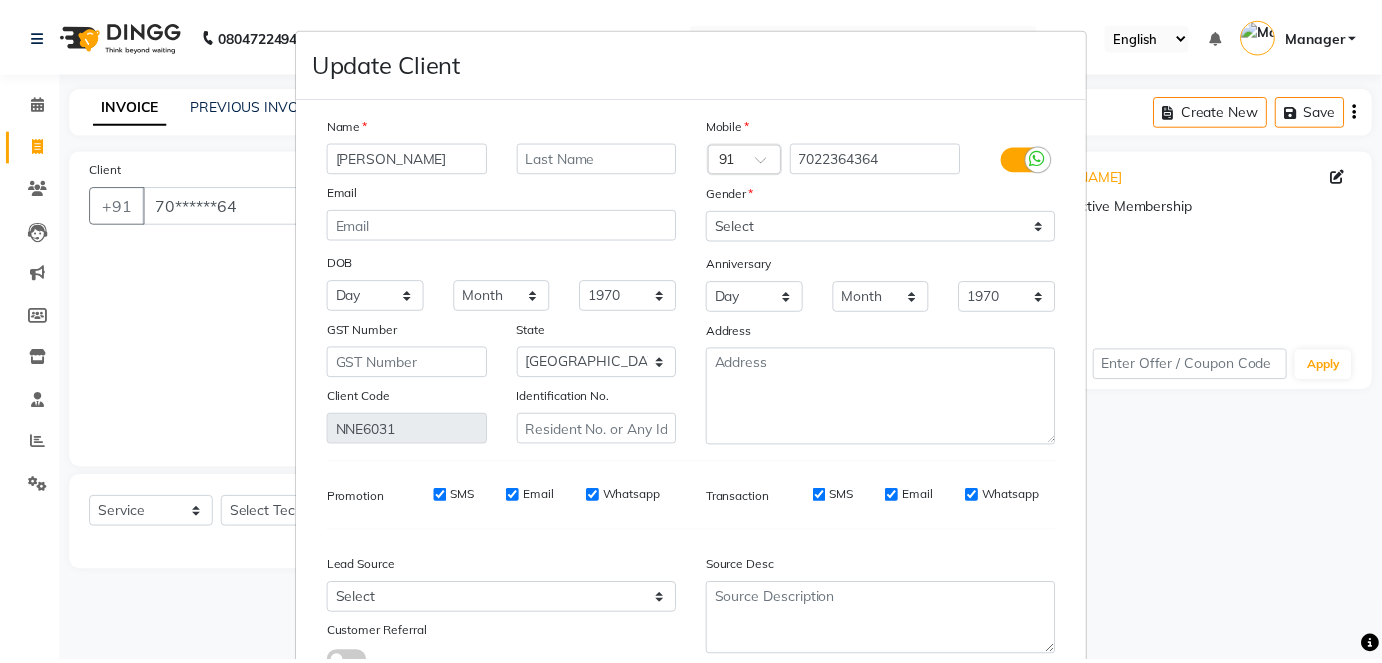 scroll, scrollTop: 148, scrollLeft: 0, axis: vertical 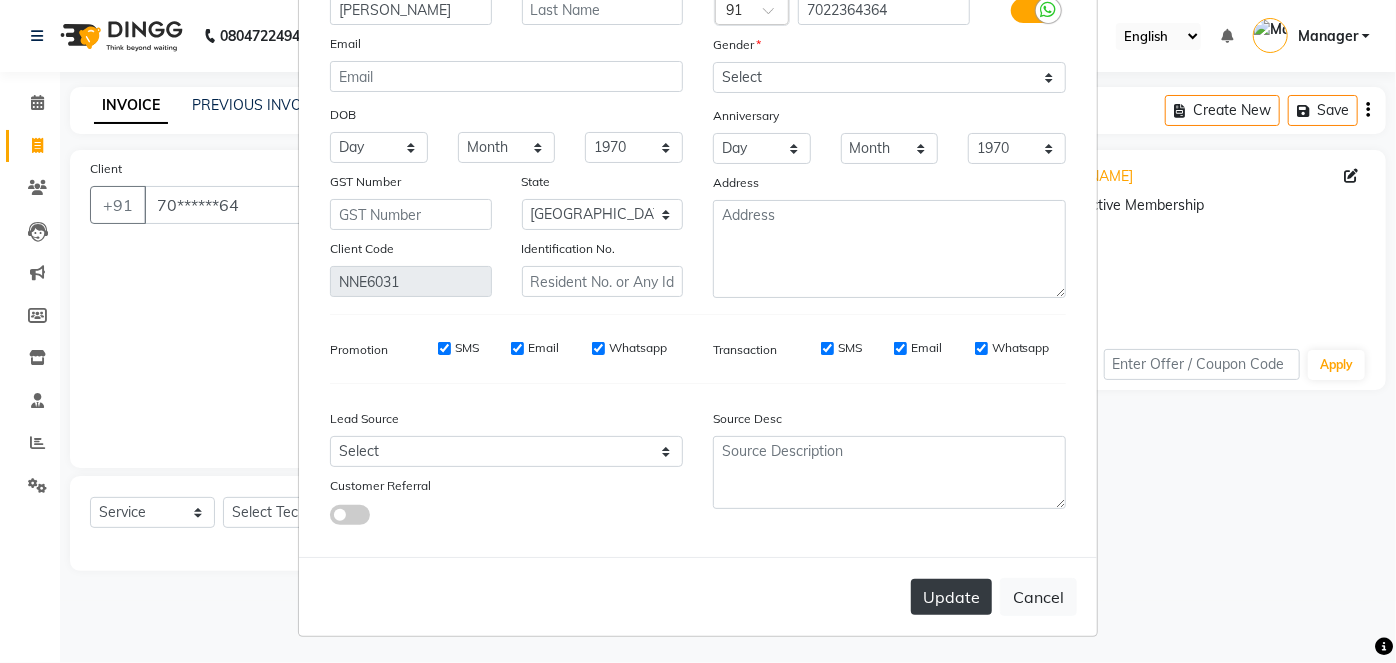 click on "Update" at bounding box center [951, 597] 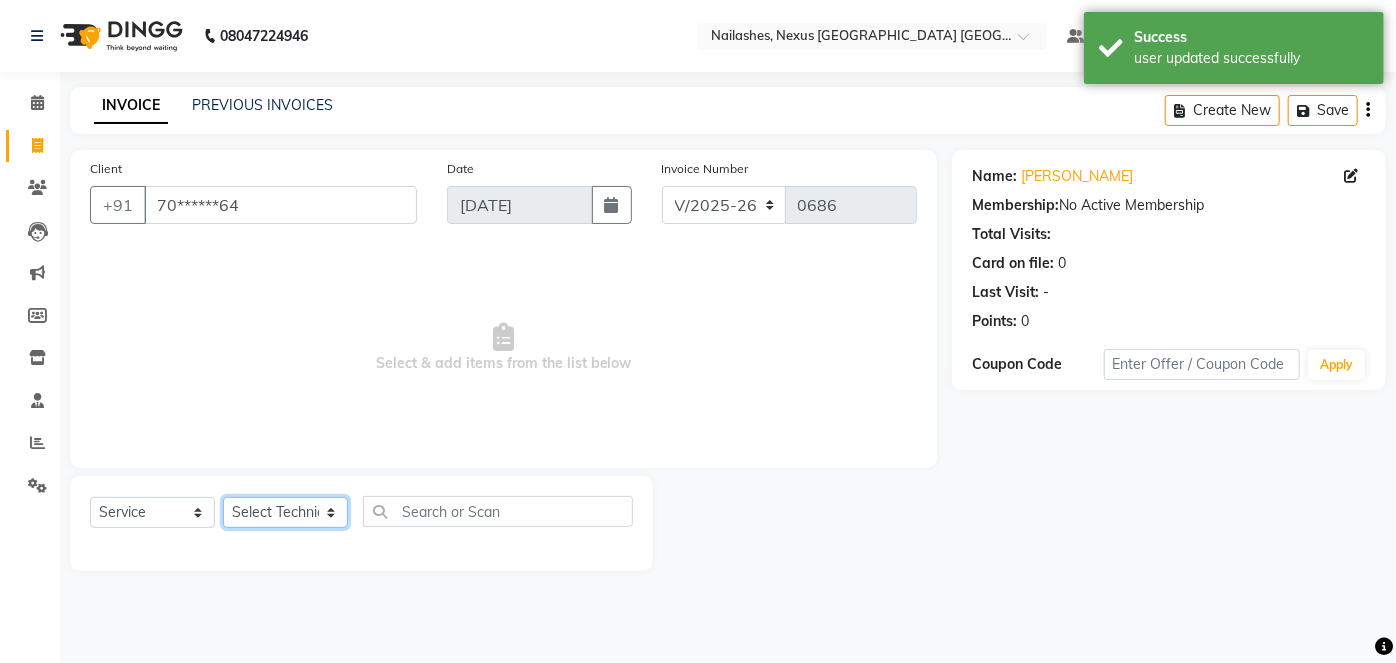 click on "Select Technician Aboto babita [PERSON_NAME] Manager Rakhi [PERSON_NAME] [PERSON_NAME] winish Sir" 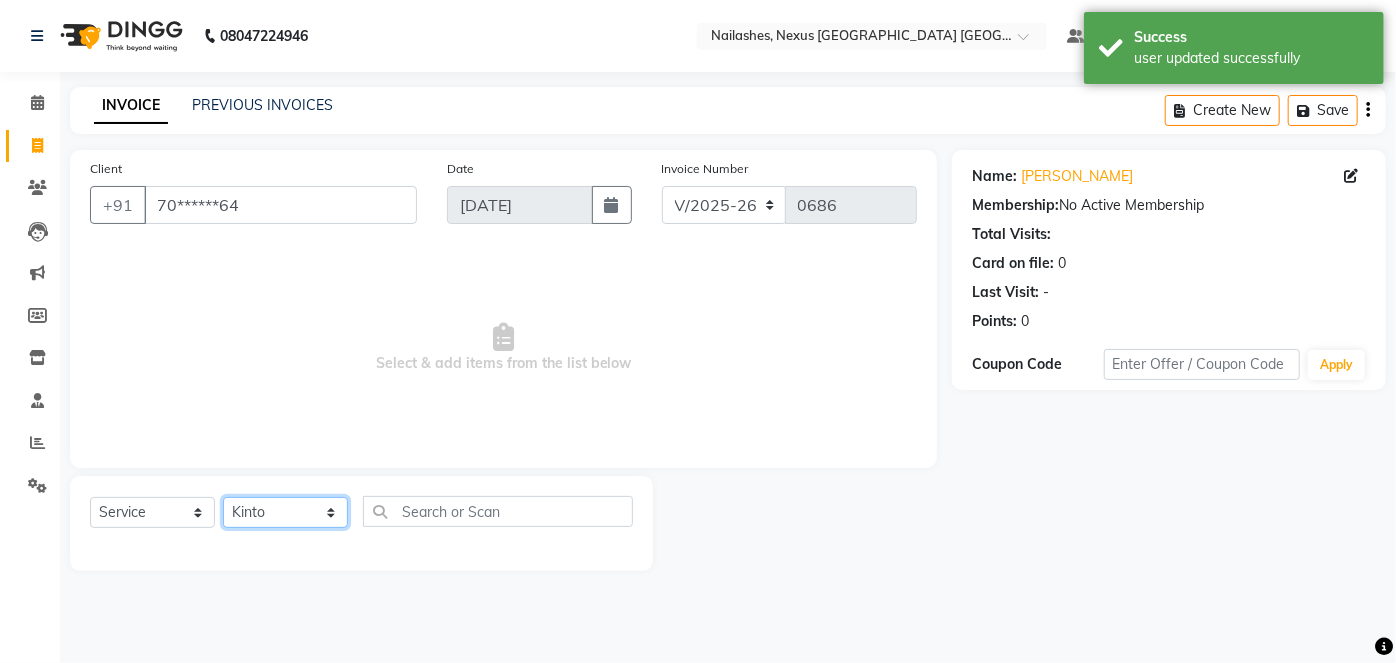 click on "Select Technician Aboto babita [PERSON_NAME] Manager Rakhi [PERSON_NAME] [PERSON_NAME] winish Sir" 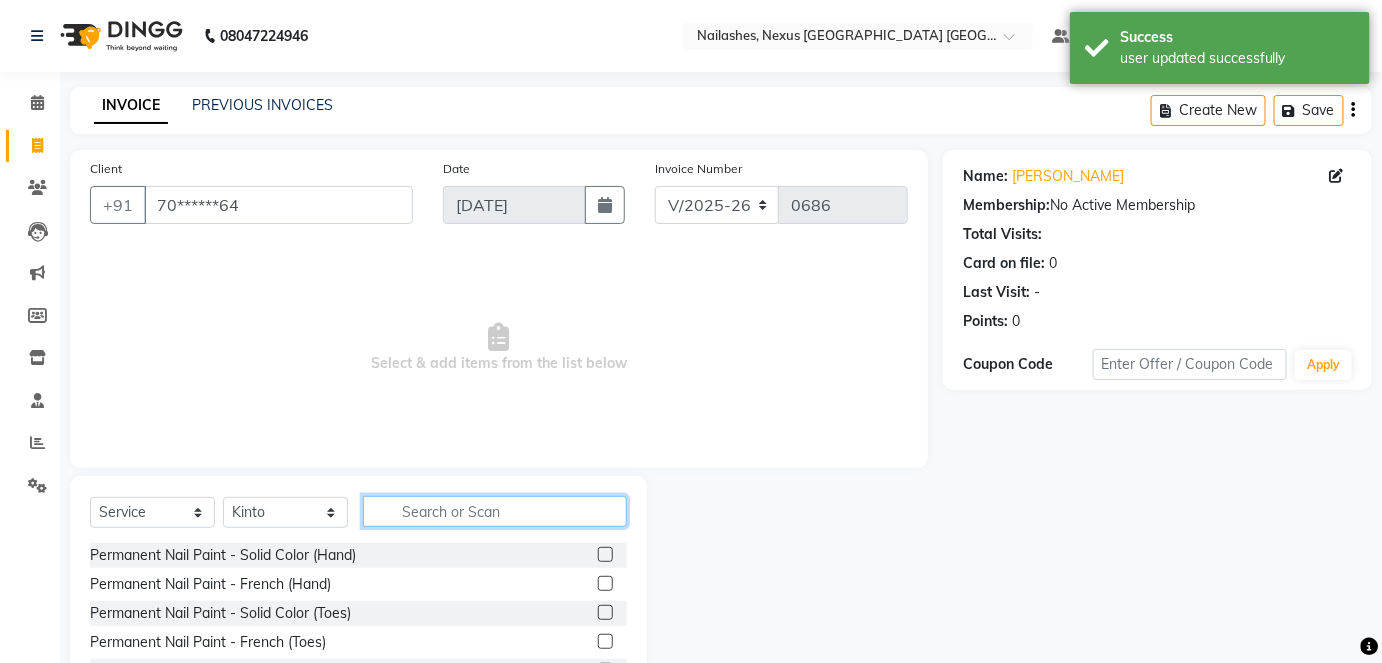 click 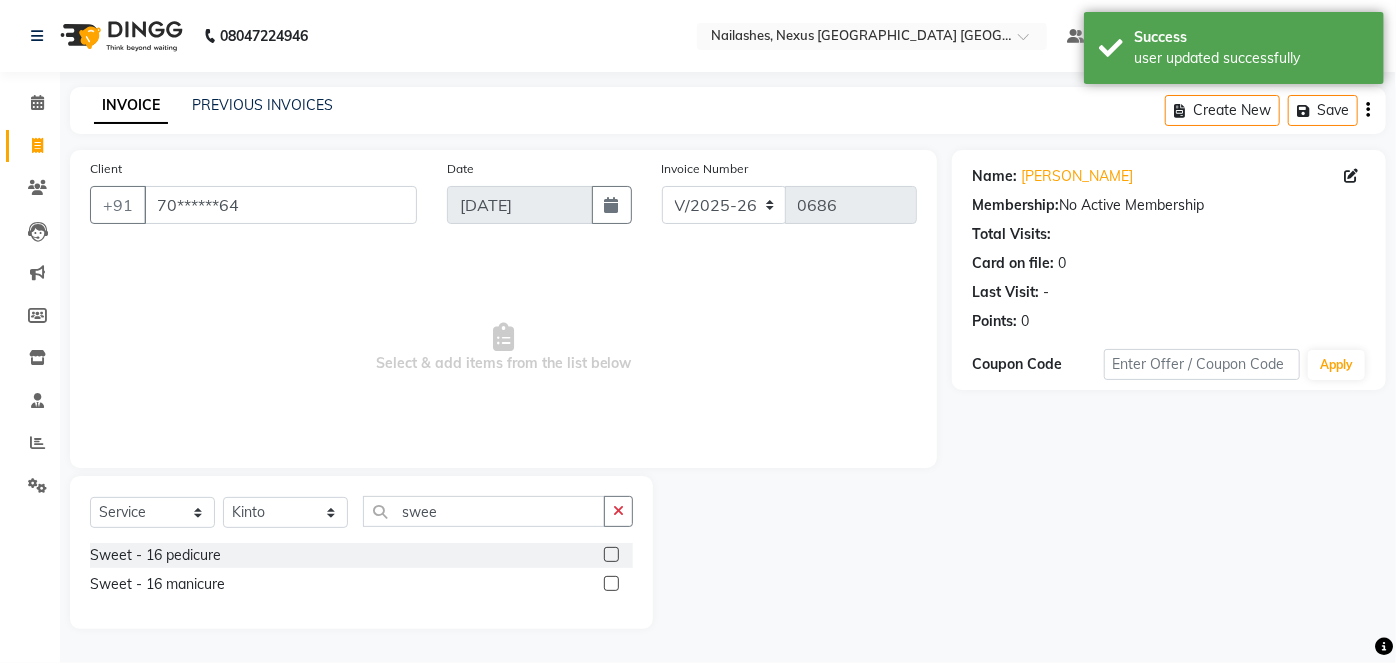 click 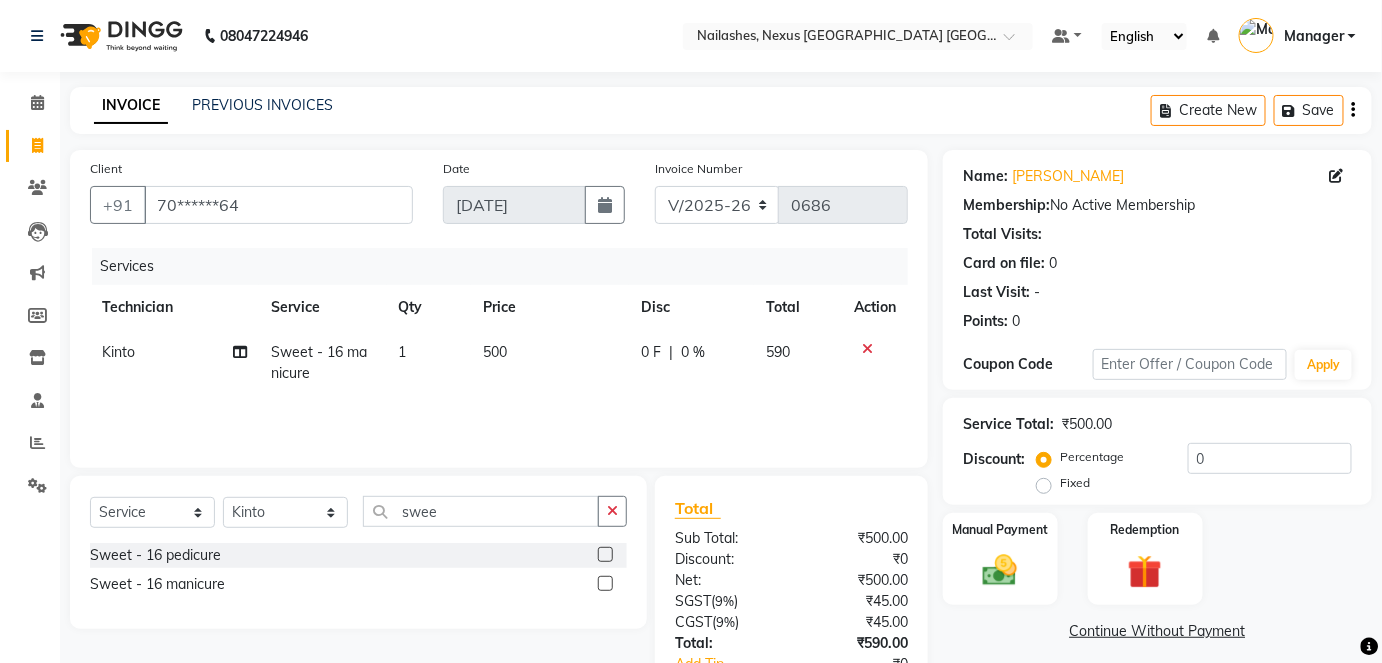 scroll, scrollTop: 136, scrollLeft: 0, axis: vertical 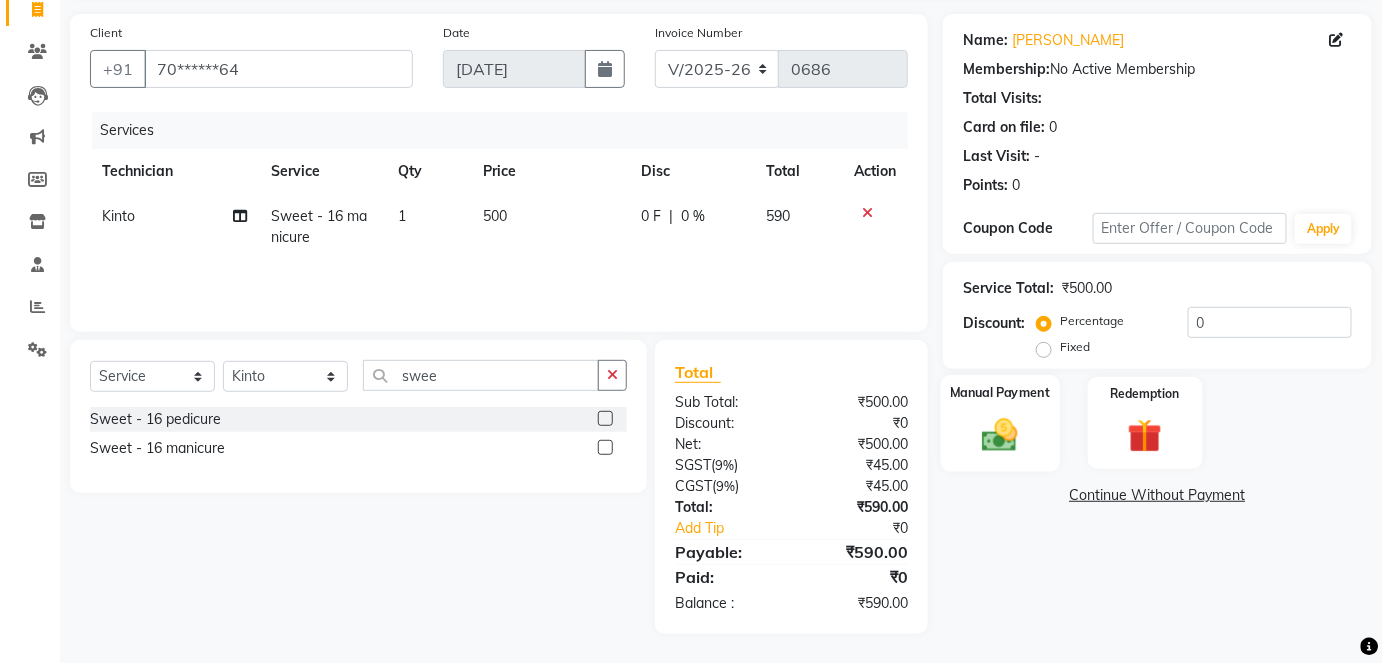 click 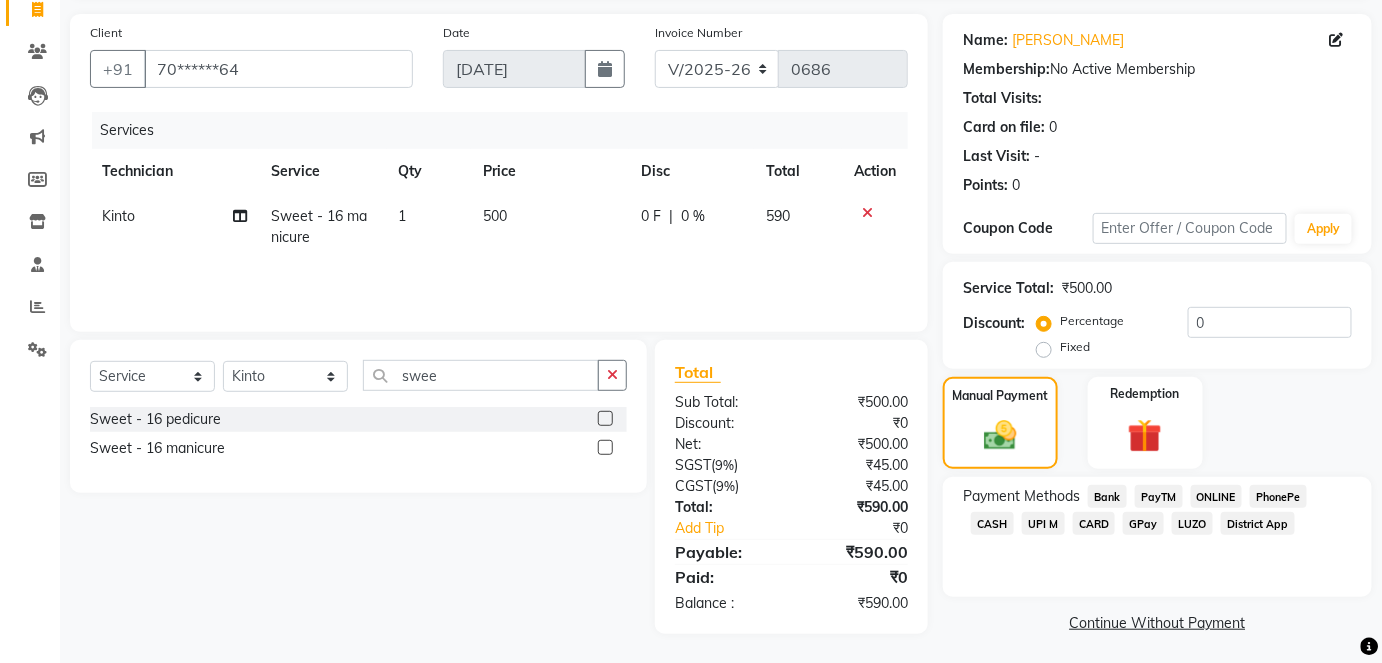 click on "ONLINE" 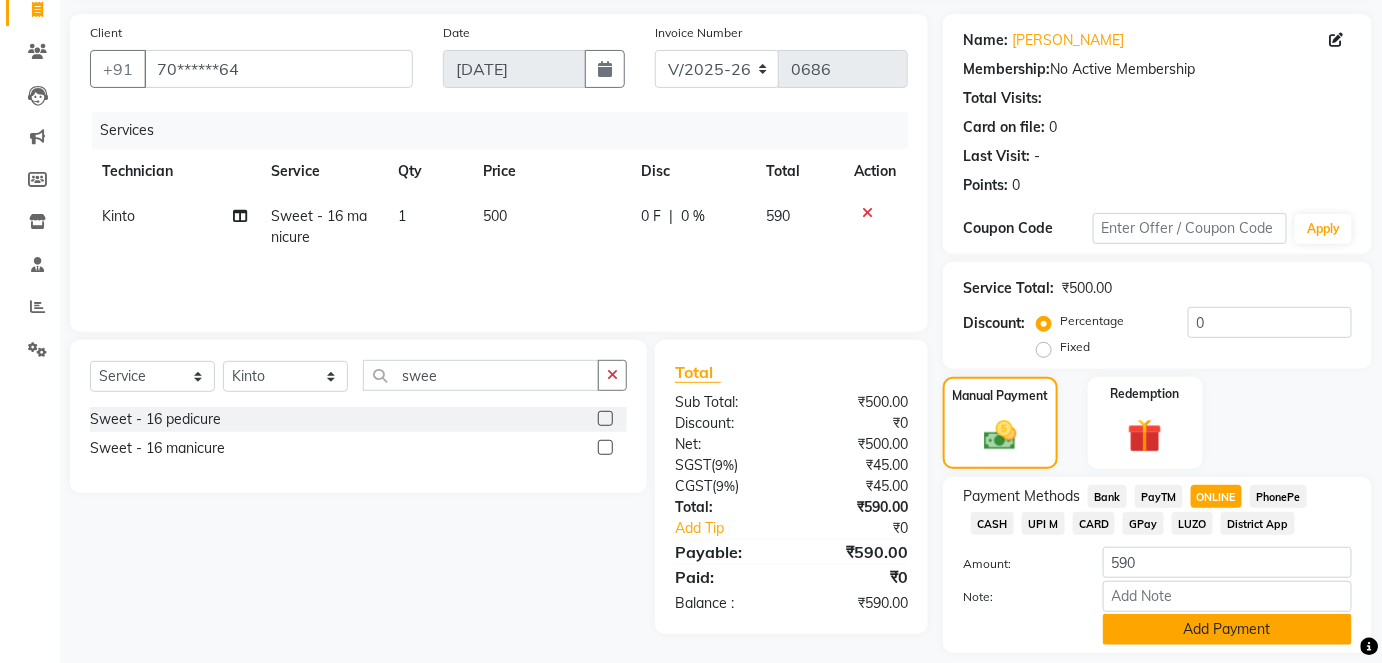 click on "Add Payment" 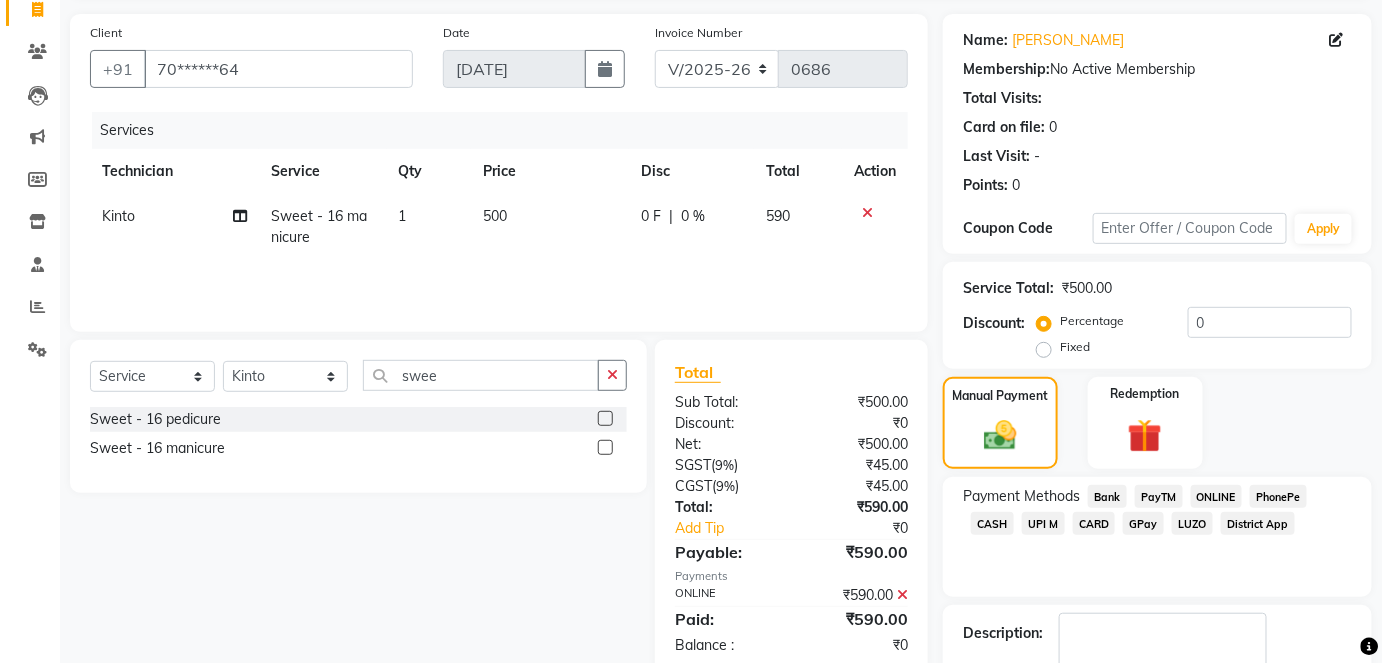 scroll, scrollTop: 252, scrollLeft: 0, axis: vertical 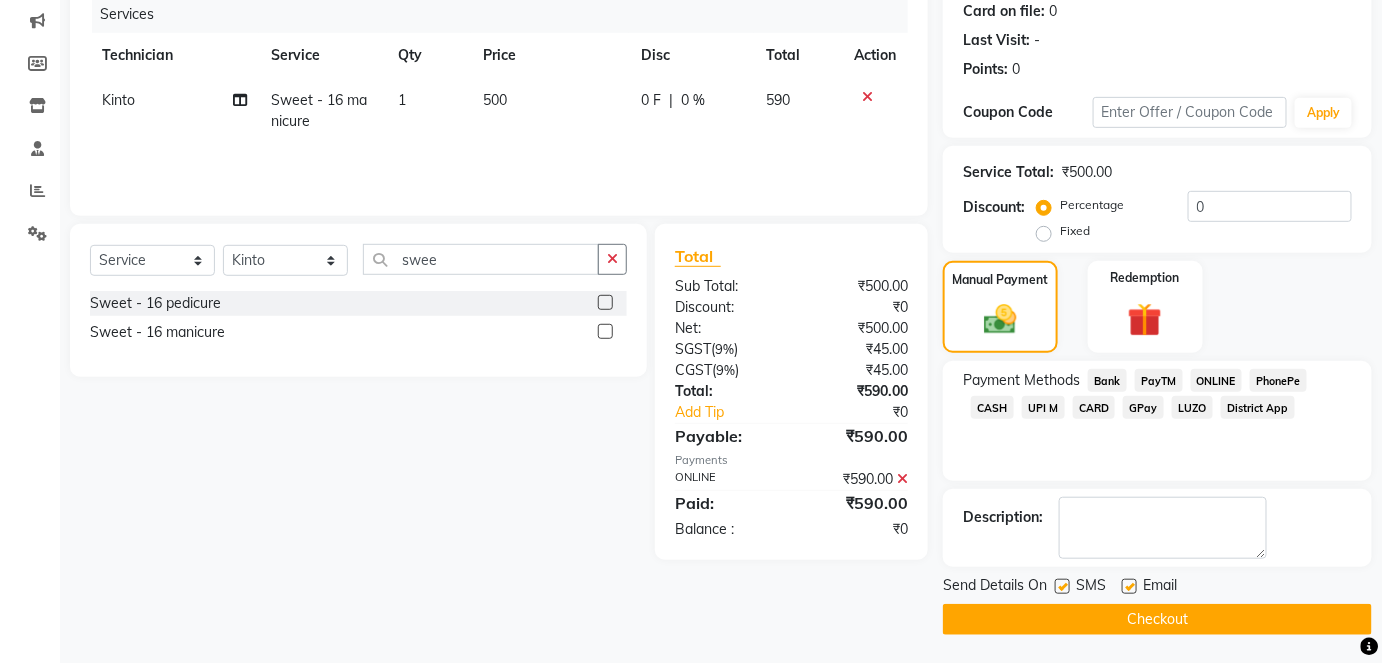 click on "Checkout" 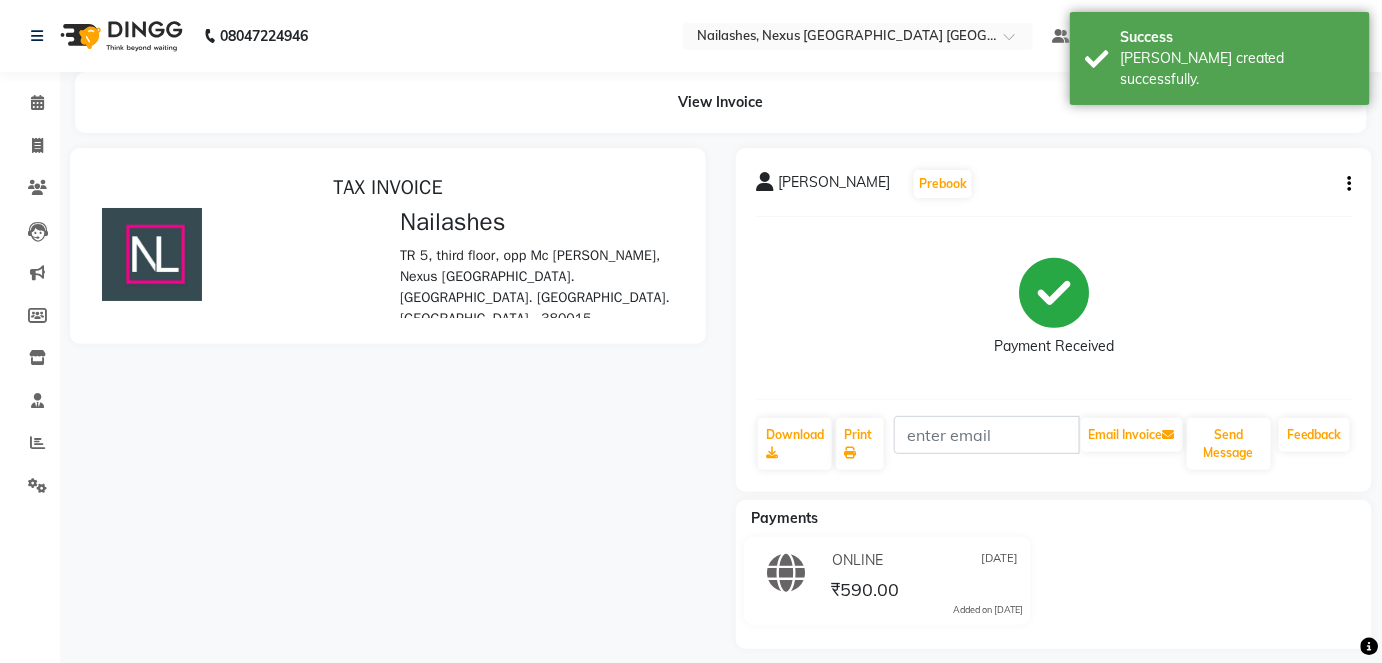 scroll, scrollTop: 0, scrollLeft: 0, axis: both 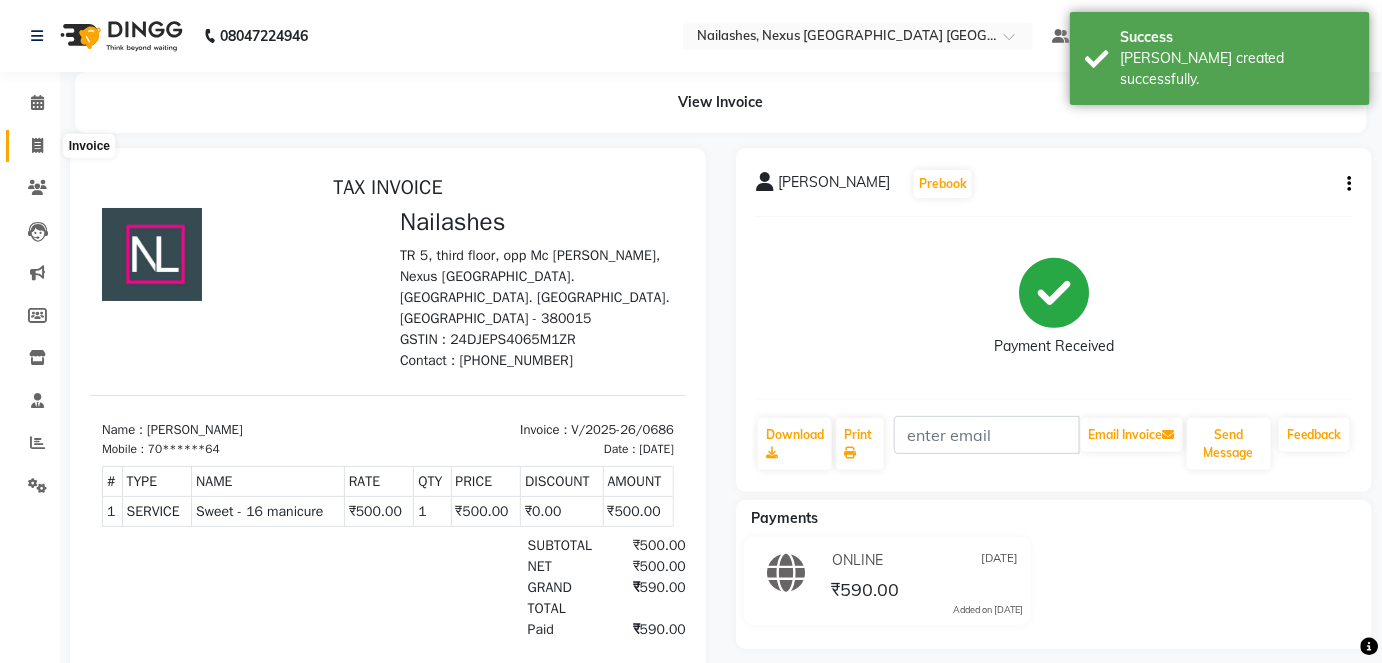 click 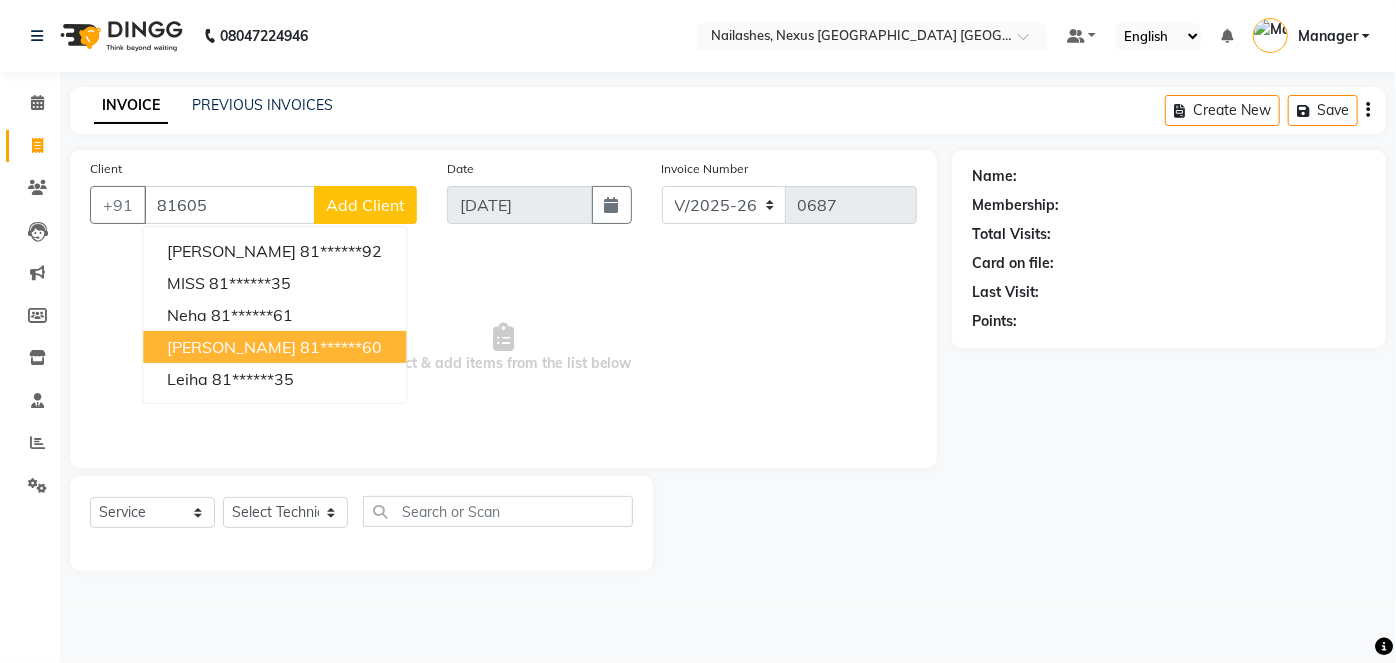 click on "[PERSON_NAME]  81******60" at bounding box center [274, 347] 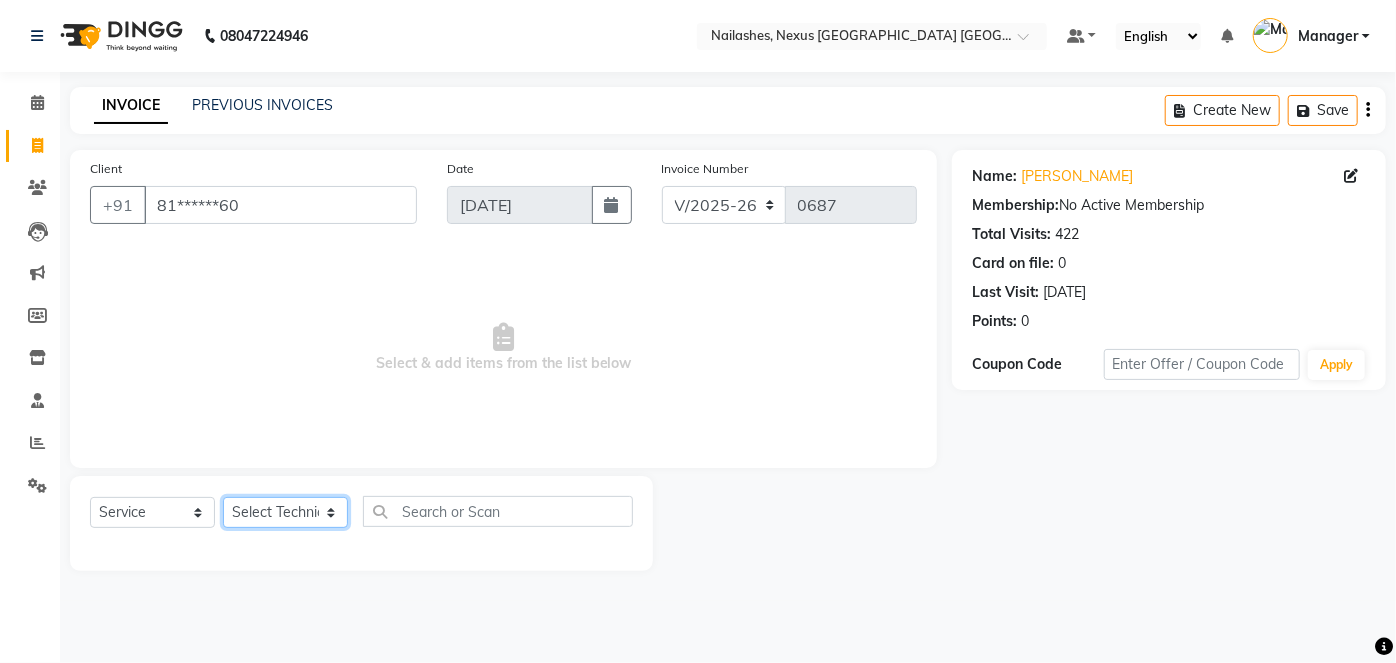 click on "Select Technician Aboto babita [PERSON_NAME] Manager Rakhi [PERSON_NAME] [PERSON_NAME] winish Sir" 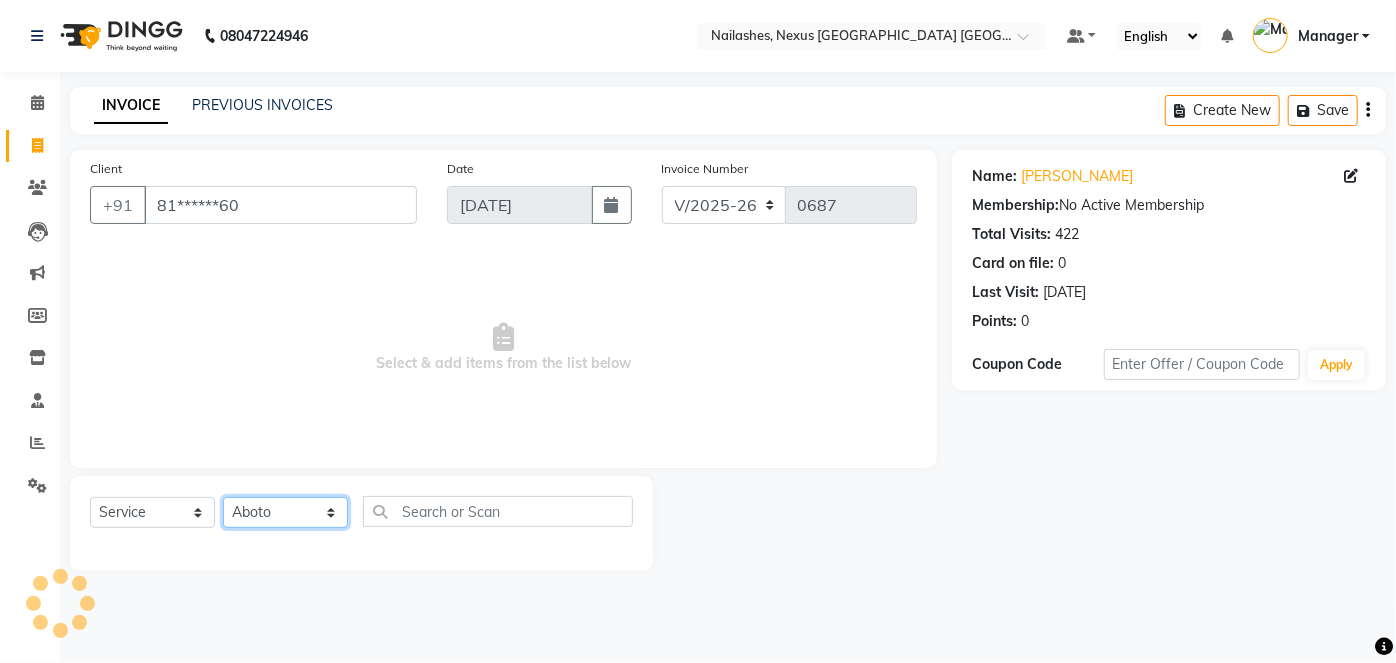 click on "Select Technician Aboto babita [PERSON_NAME] Manager Rakhi [PERSON_NAME] [PERSON_NAME] winish Sir" 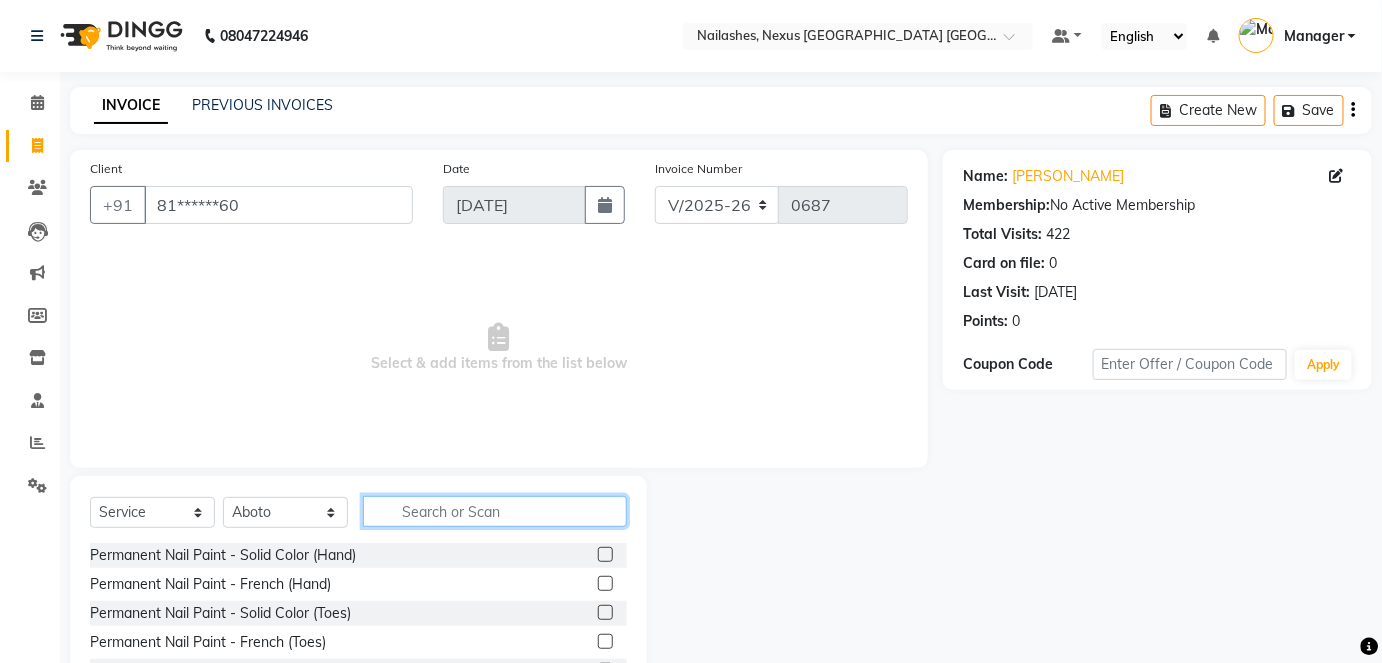 click 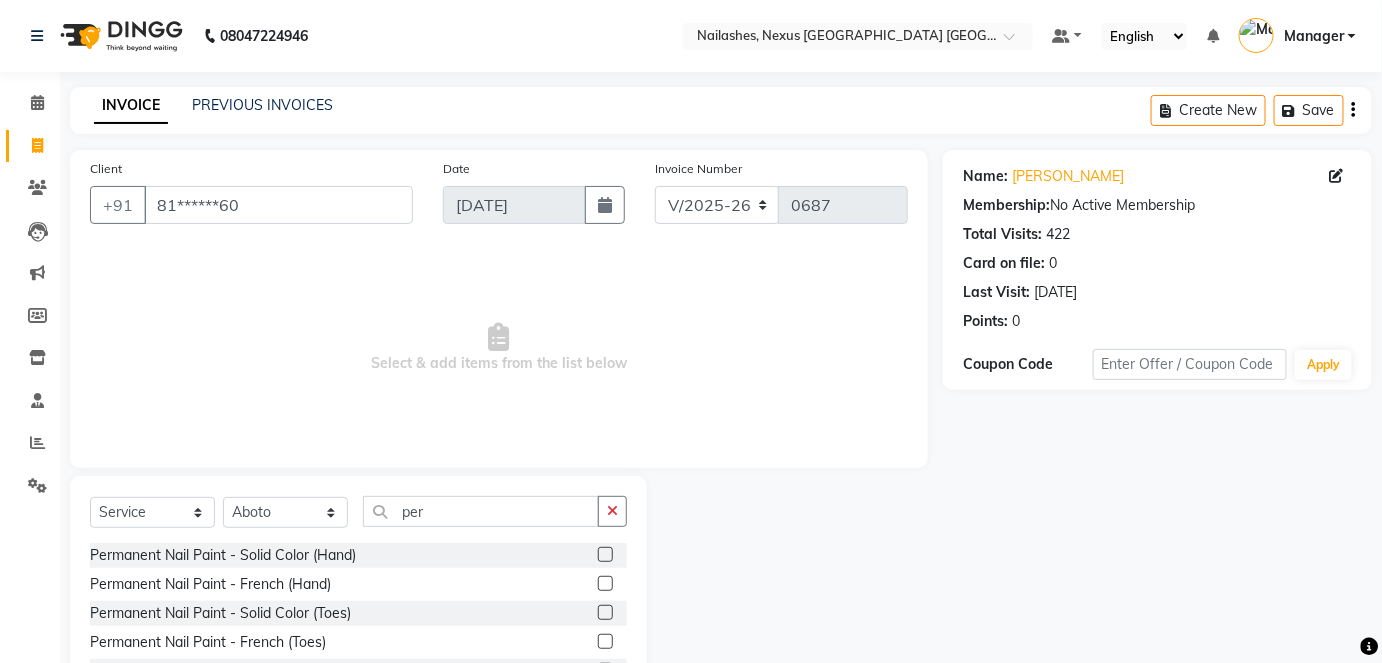 click 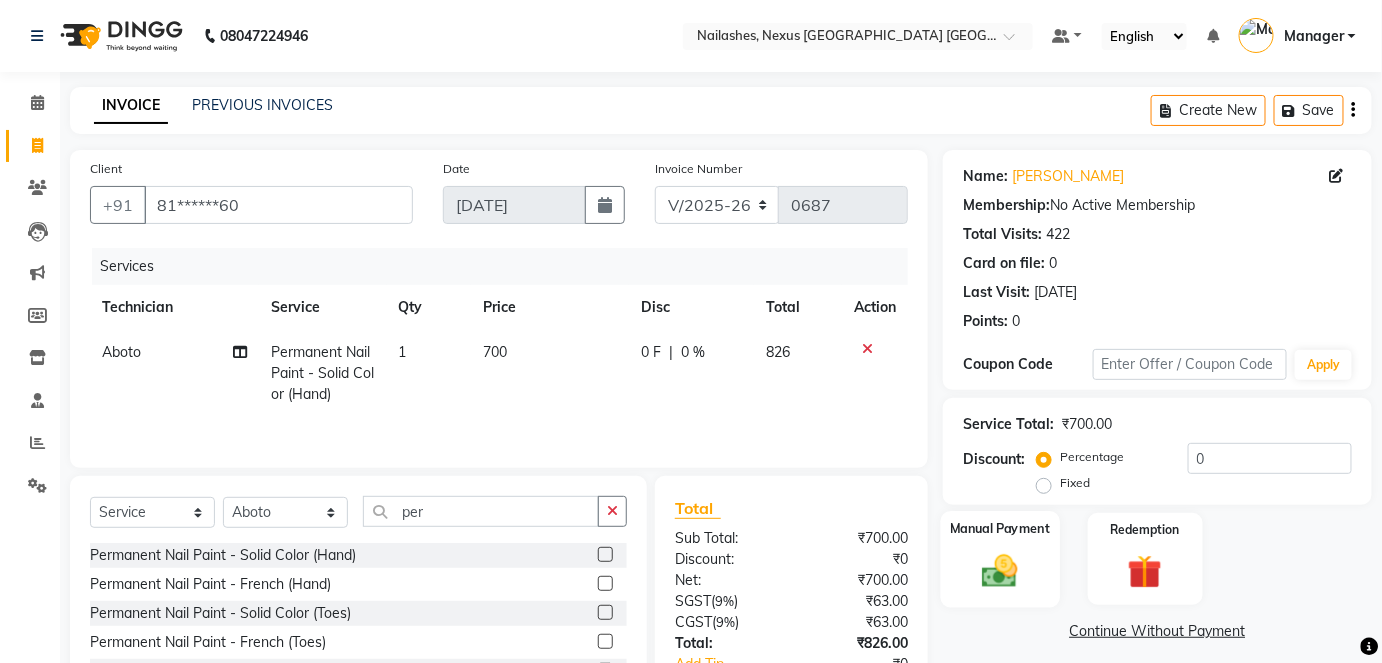 click 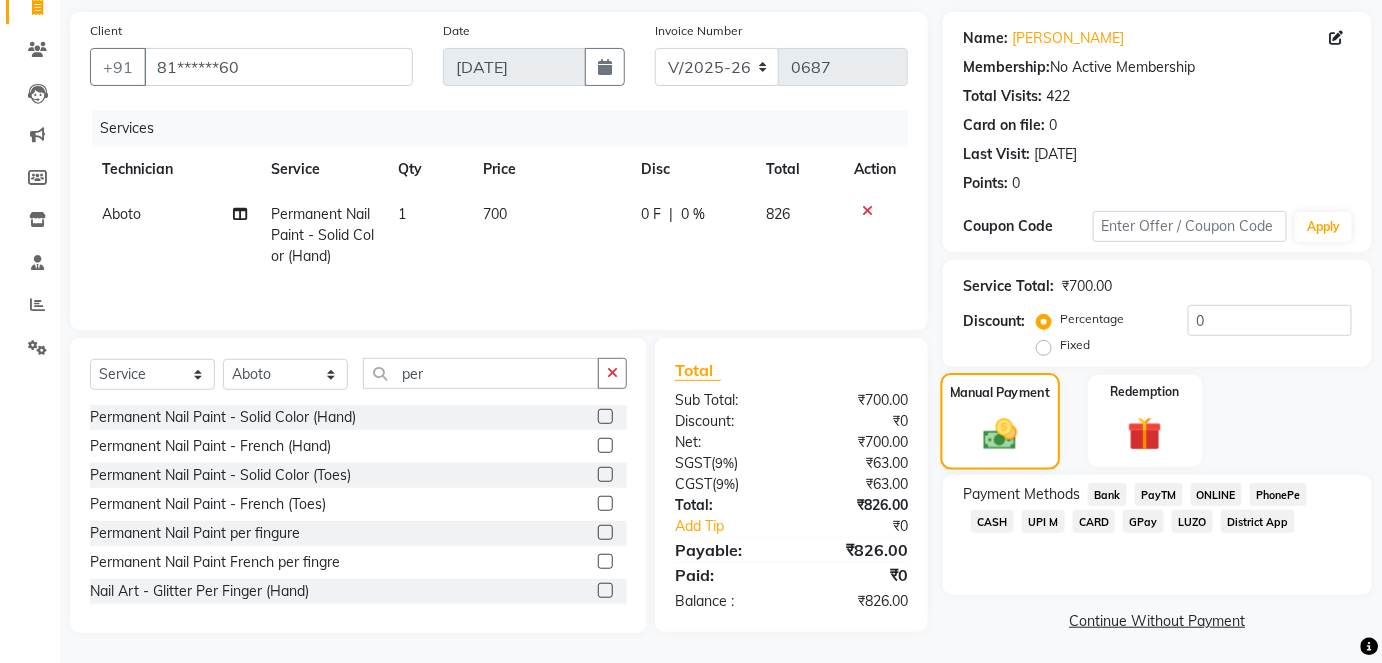 scroll, scrollTop: 140, scrollLeft: 0, axis: vertical 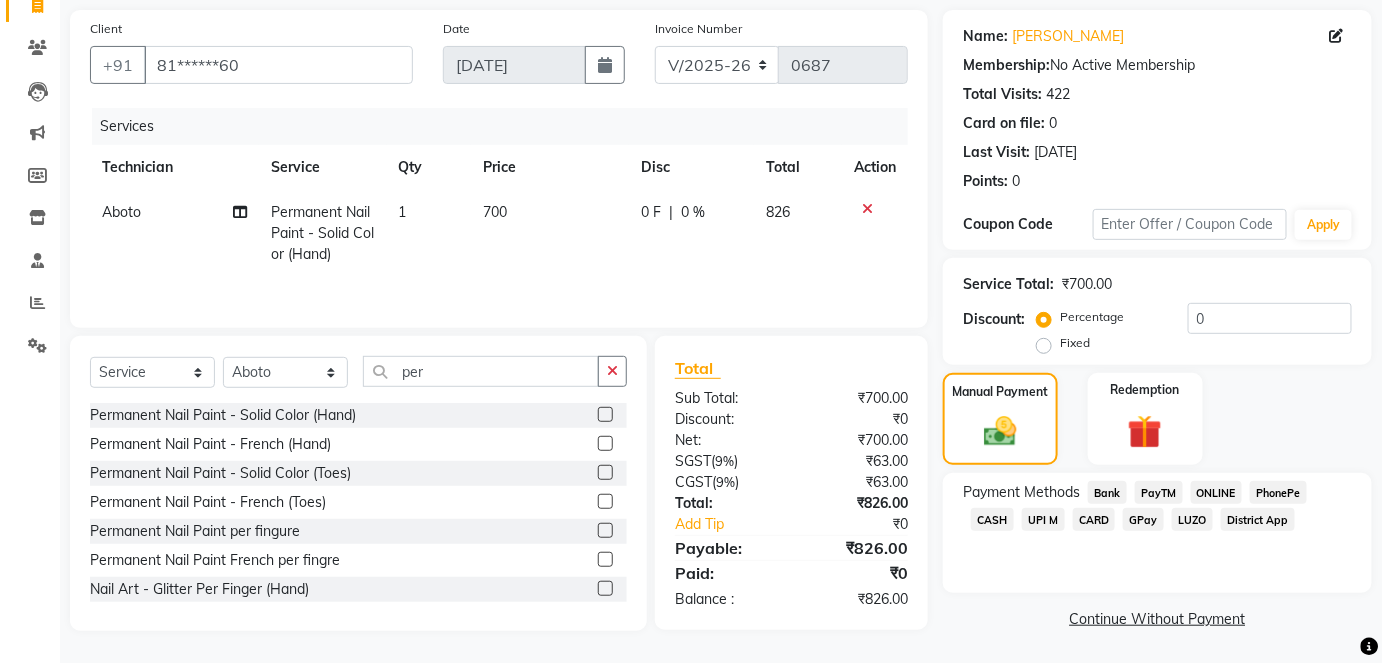 click on "CASH" 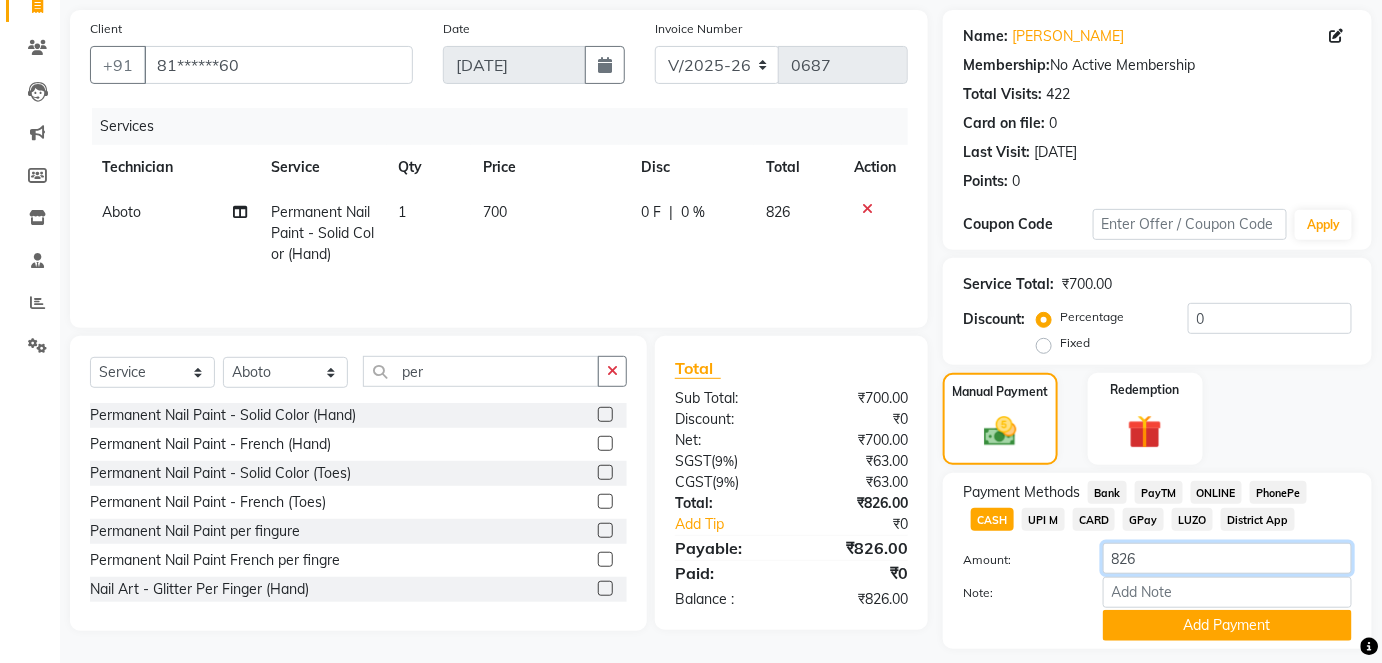 click on "826" 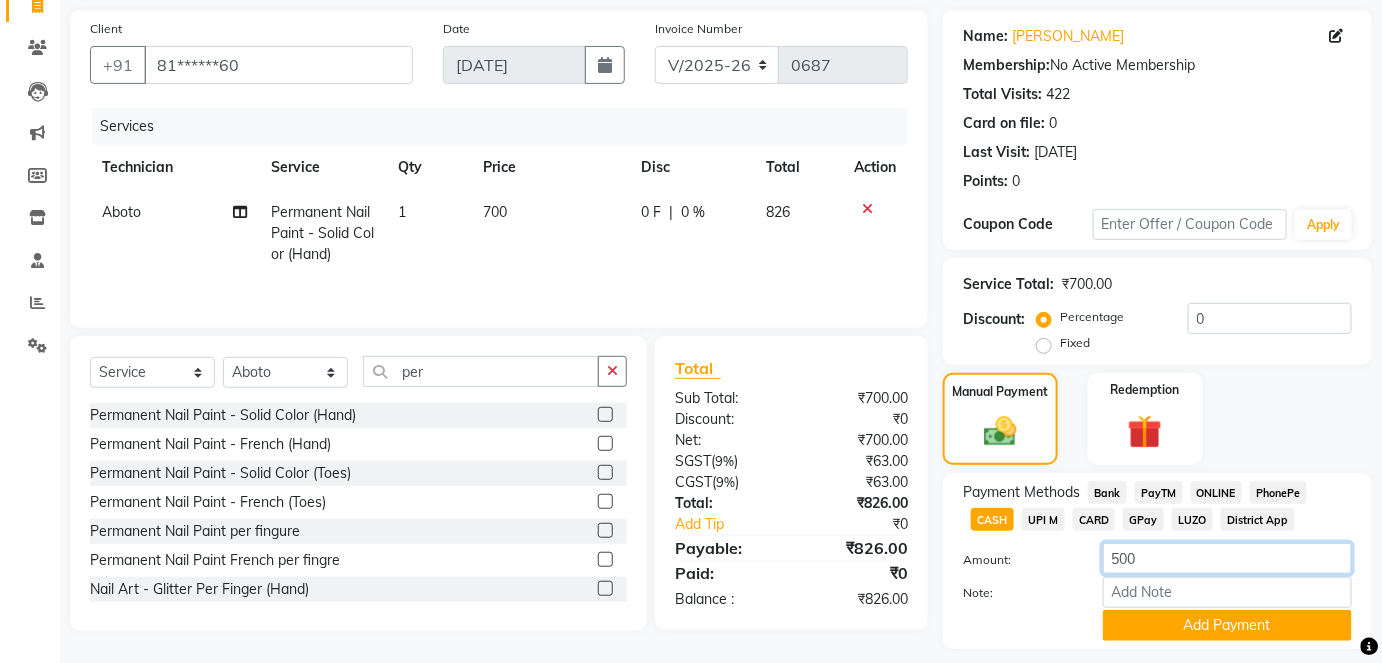 scroll, scrollTop: 196, scrollLeft: 0, axis: vertical 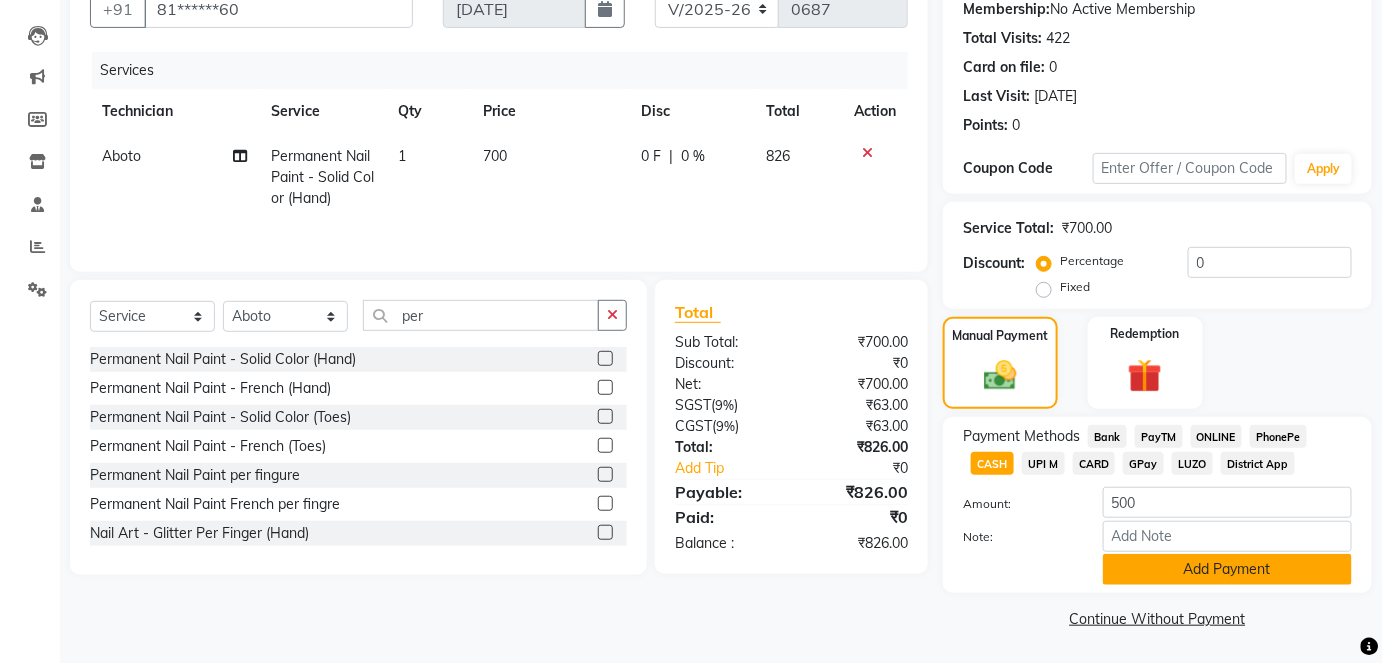 click on "Add Payment" 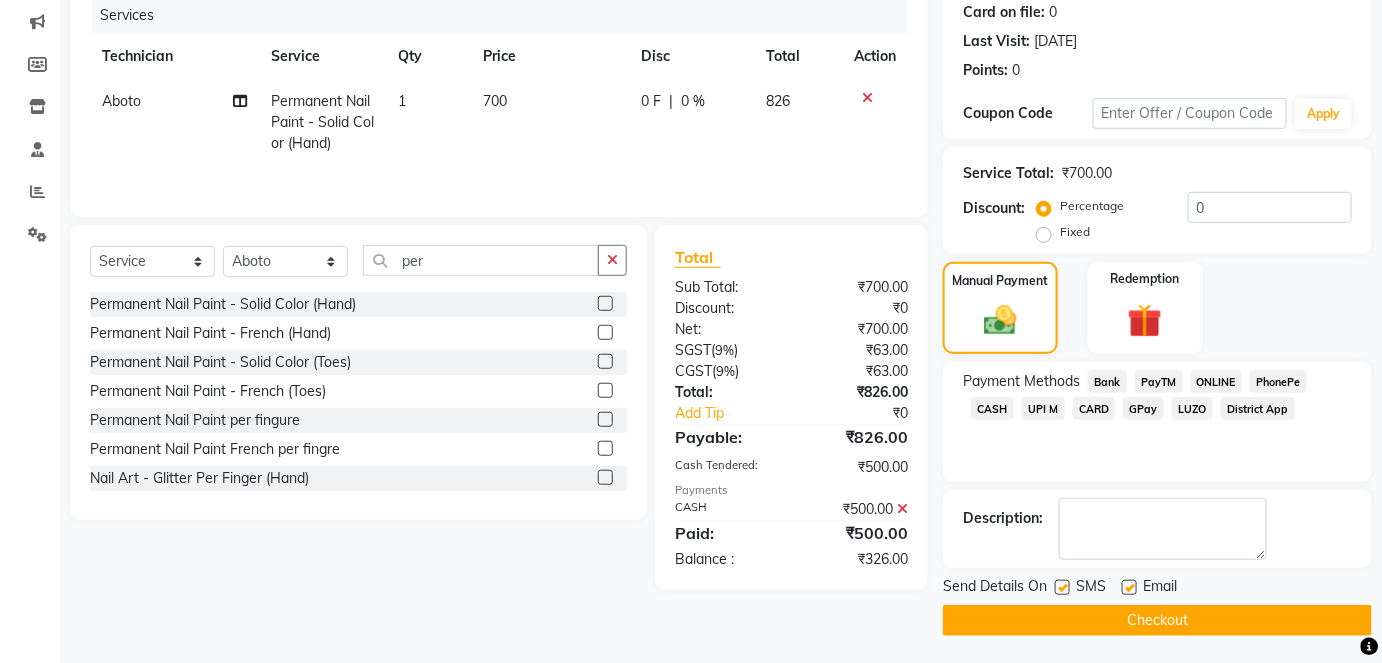 scroll, scrollTop: 252, scrollLeft: 0, axis: vertical 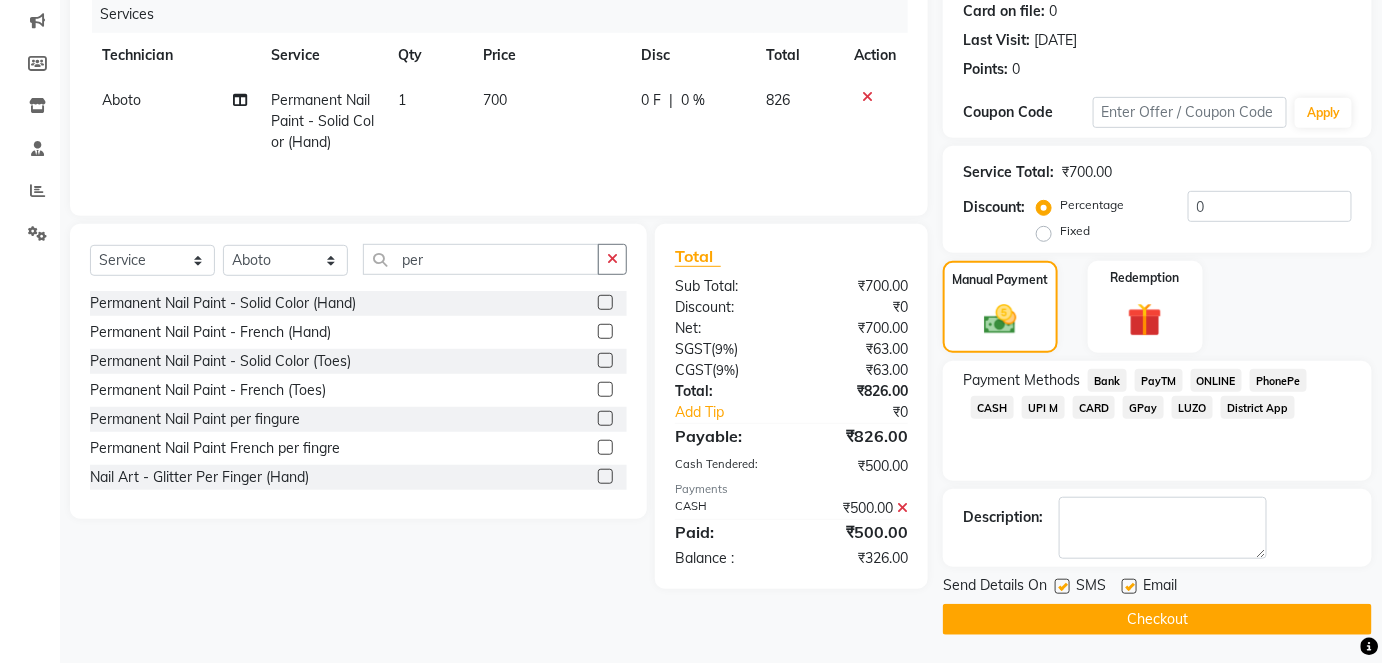 click on "ONLINE" 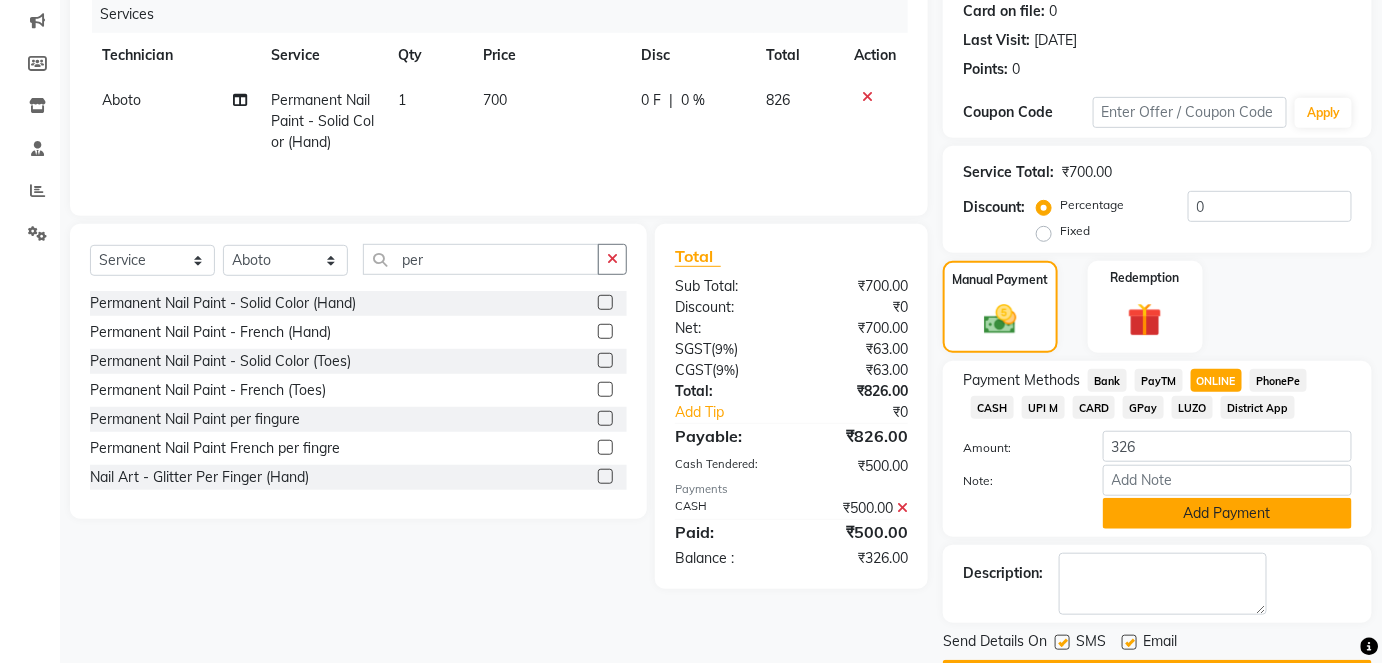 click on "Add Payment" 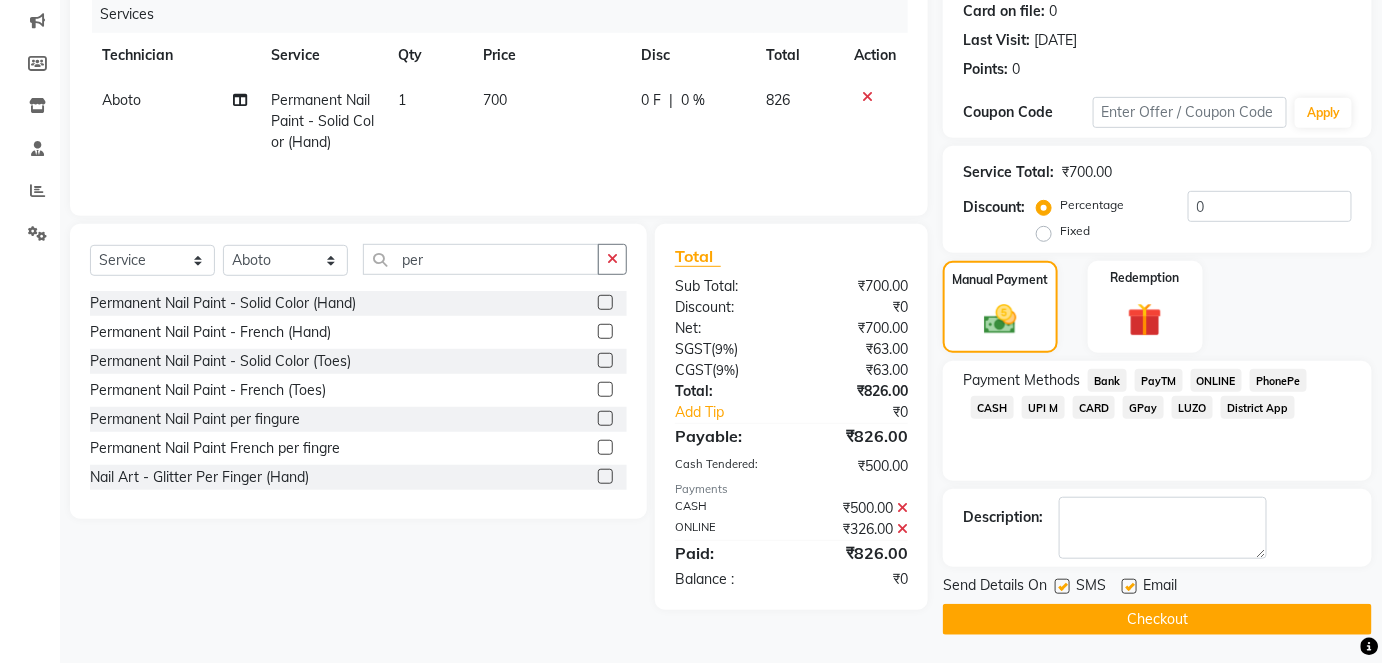 click on "Checkout" 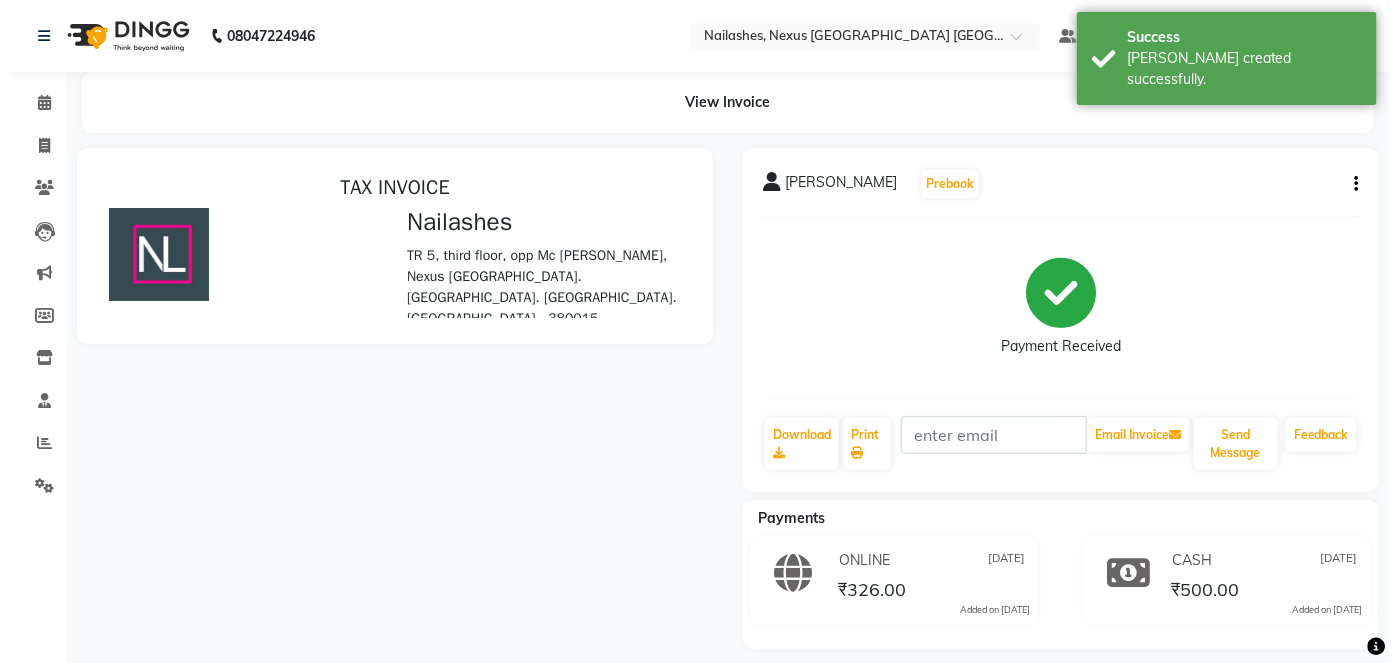 scroll, scrollTop: 0, scrollLeft: 0, axis: both 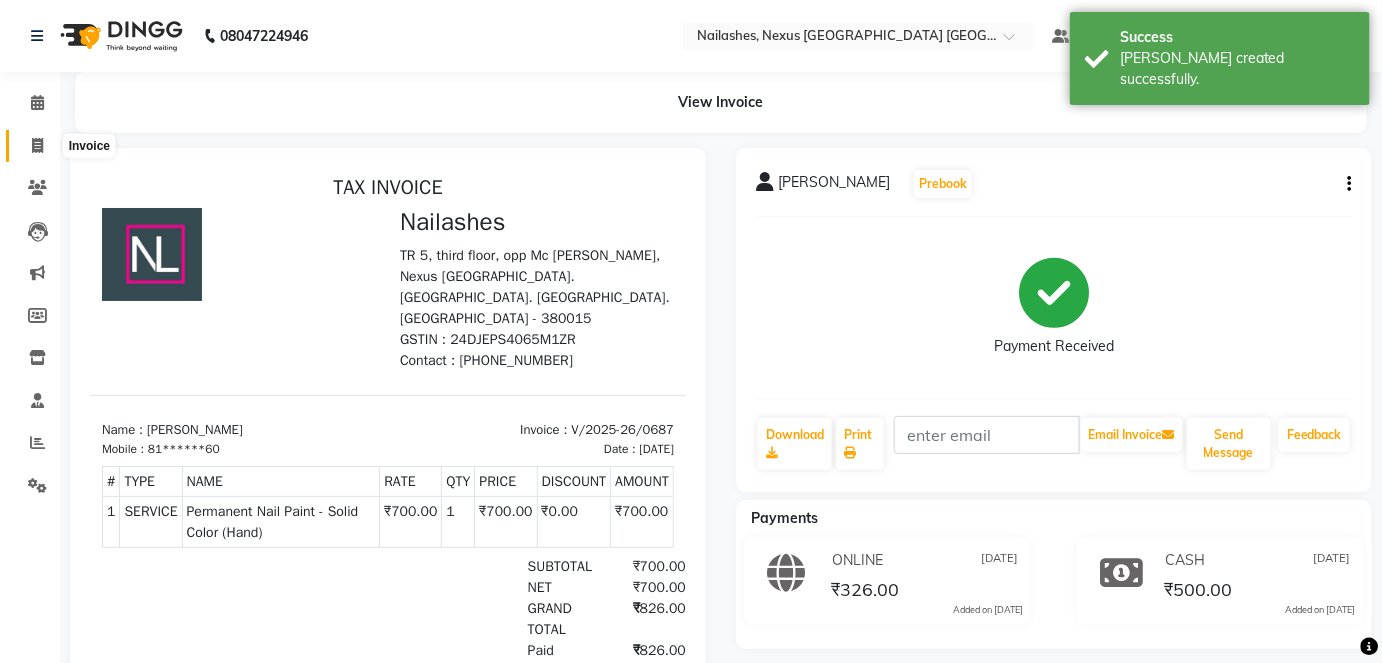 click 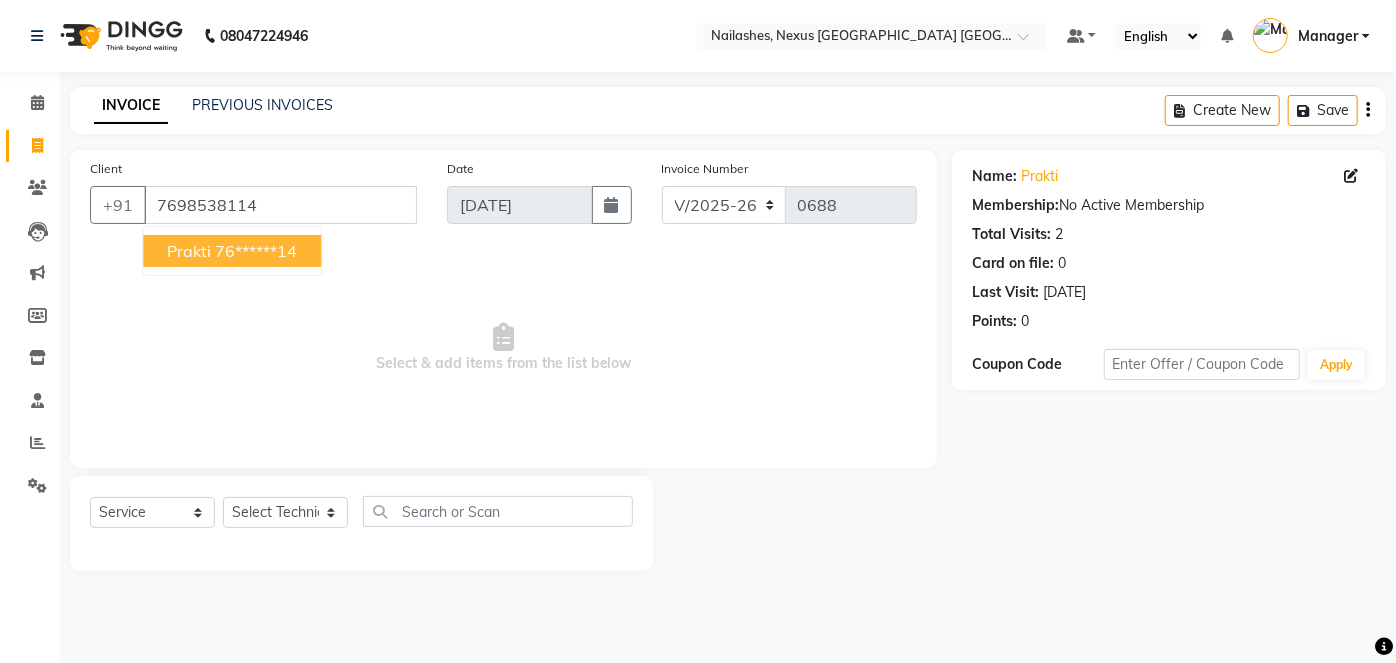 click on "76******14" at bounding box center [256, 251] 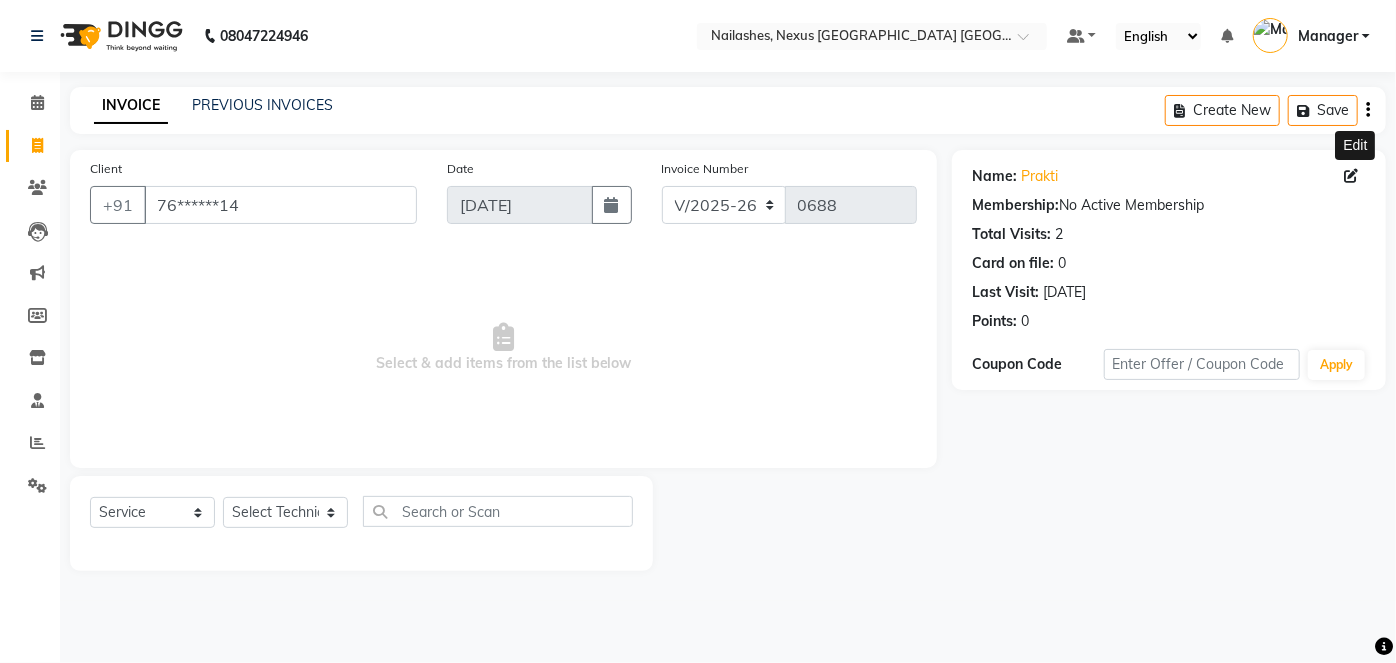click 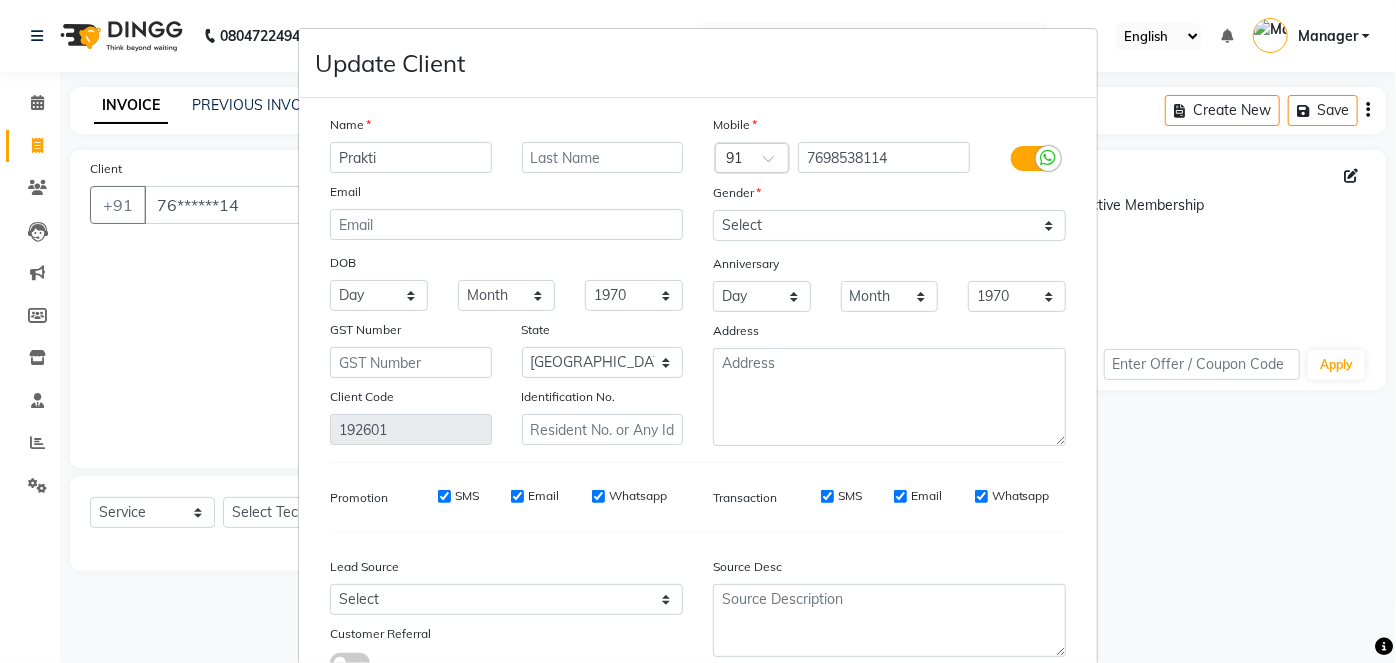 click on "Prakti" at bounding box center (411, 157) 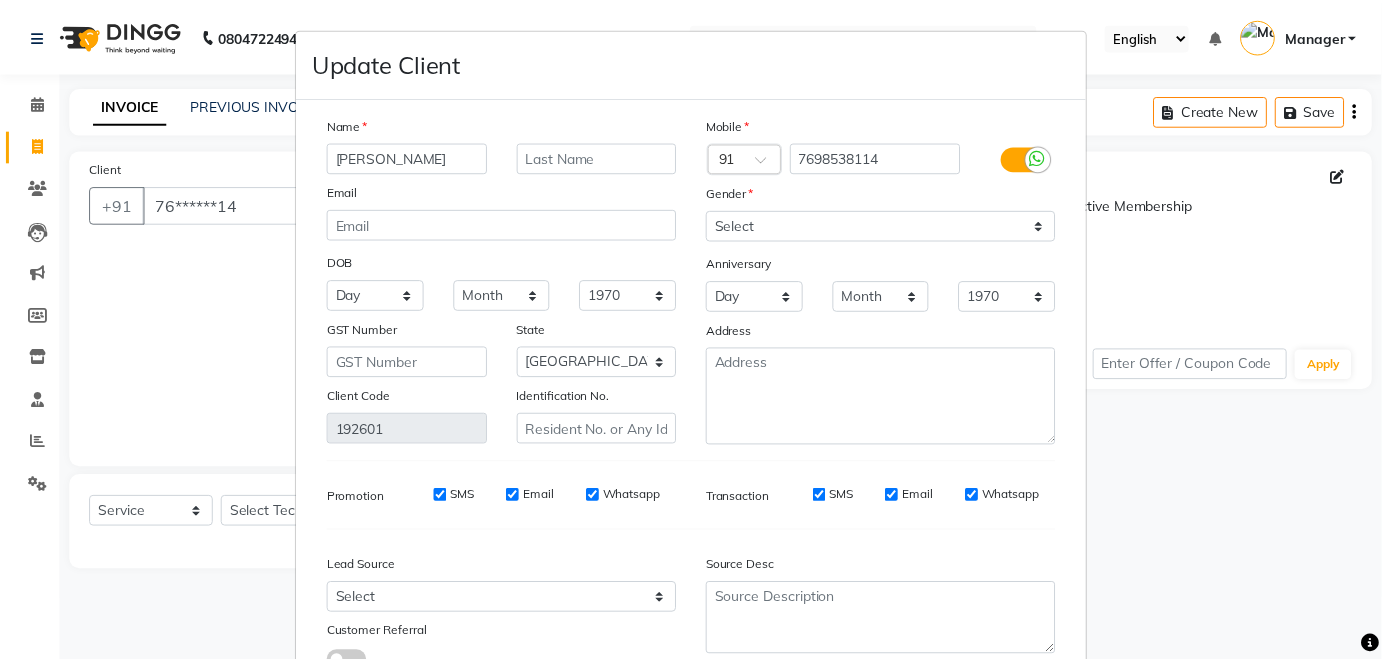 scroll, scrollTop: 148, scrollLeft: 0, axis: vertical 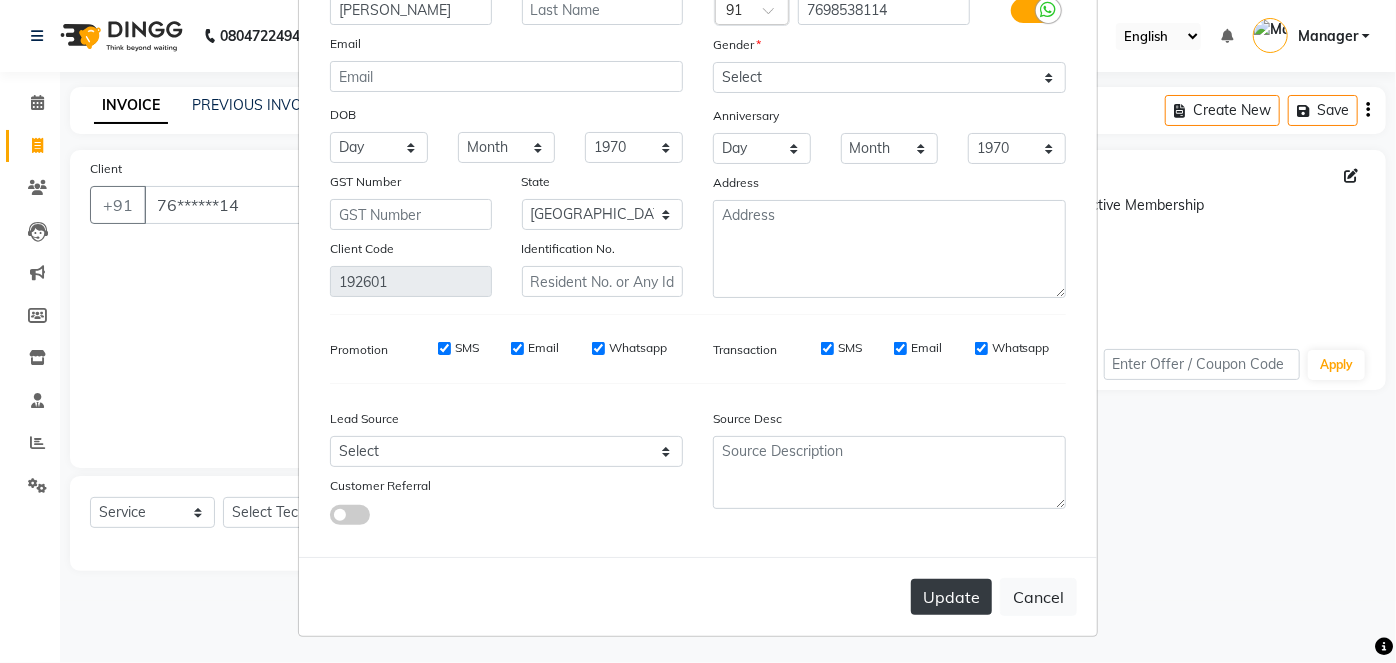 click on "Update" at bounding box center [951, 597] 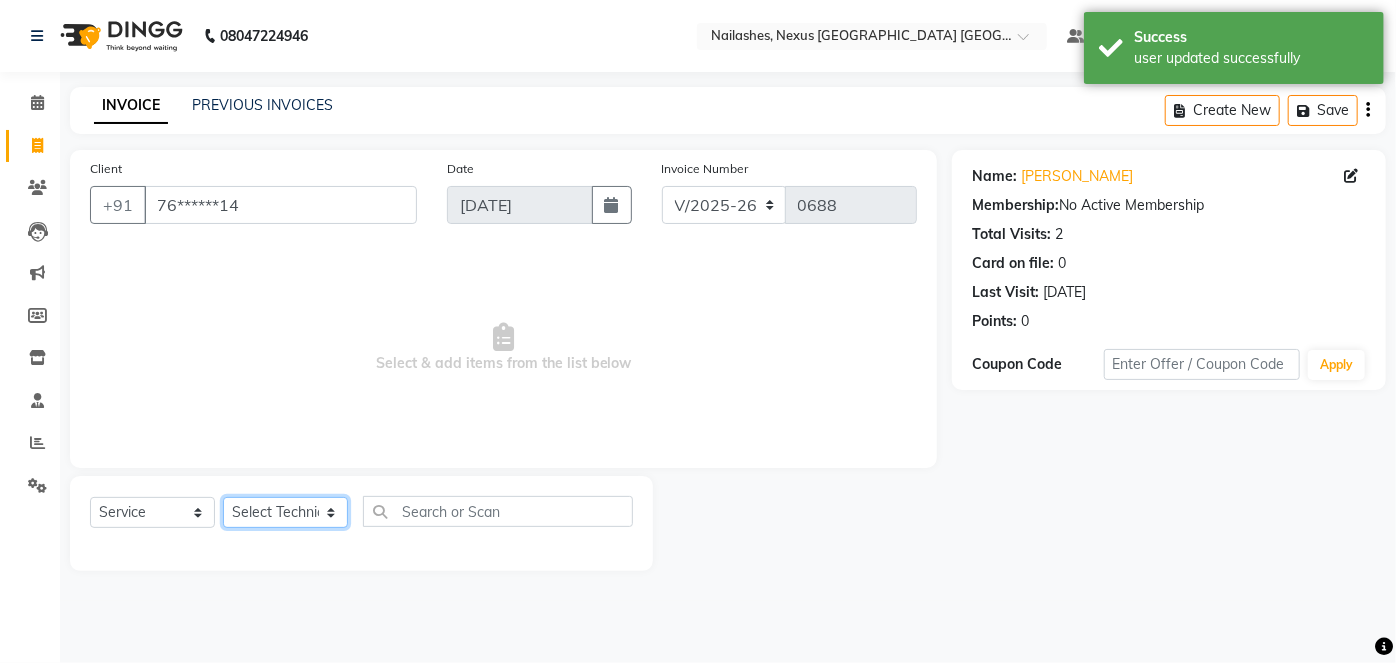 click on "Select Technician Aboto babita [PERSON_NAME] Manager Rakhi [PERSON_NAME] [PERSON_NAME] winish Sir" 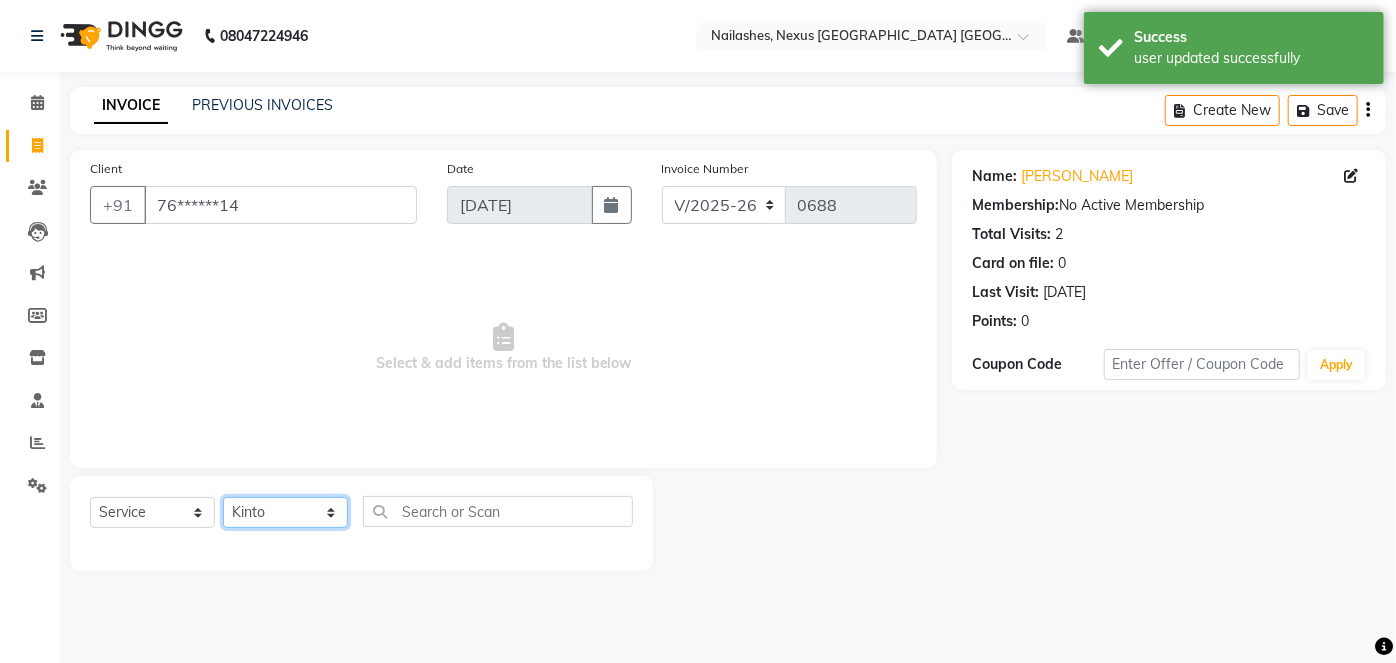 click on "Select Technician Aboto babita [PERSON_NAME] Manager Rakhi [PERSON_NAME] [PERSON_NAME] winish Sir" 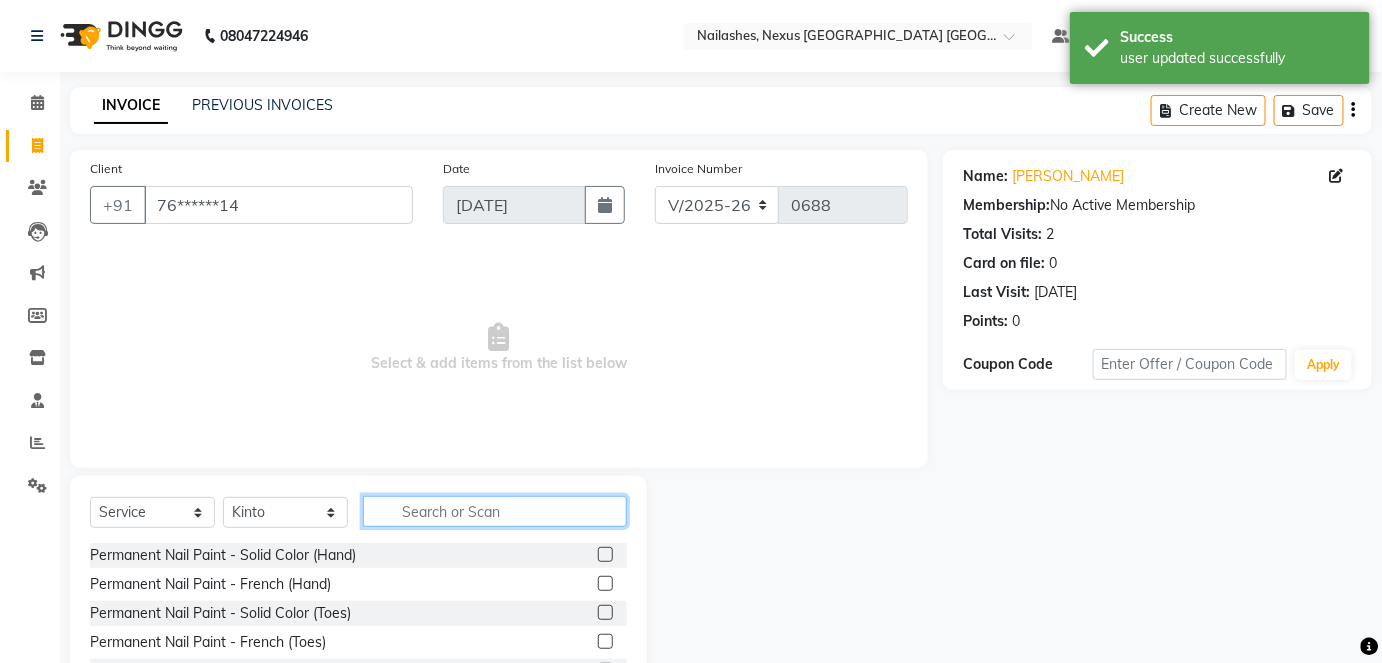 click 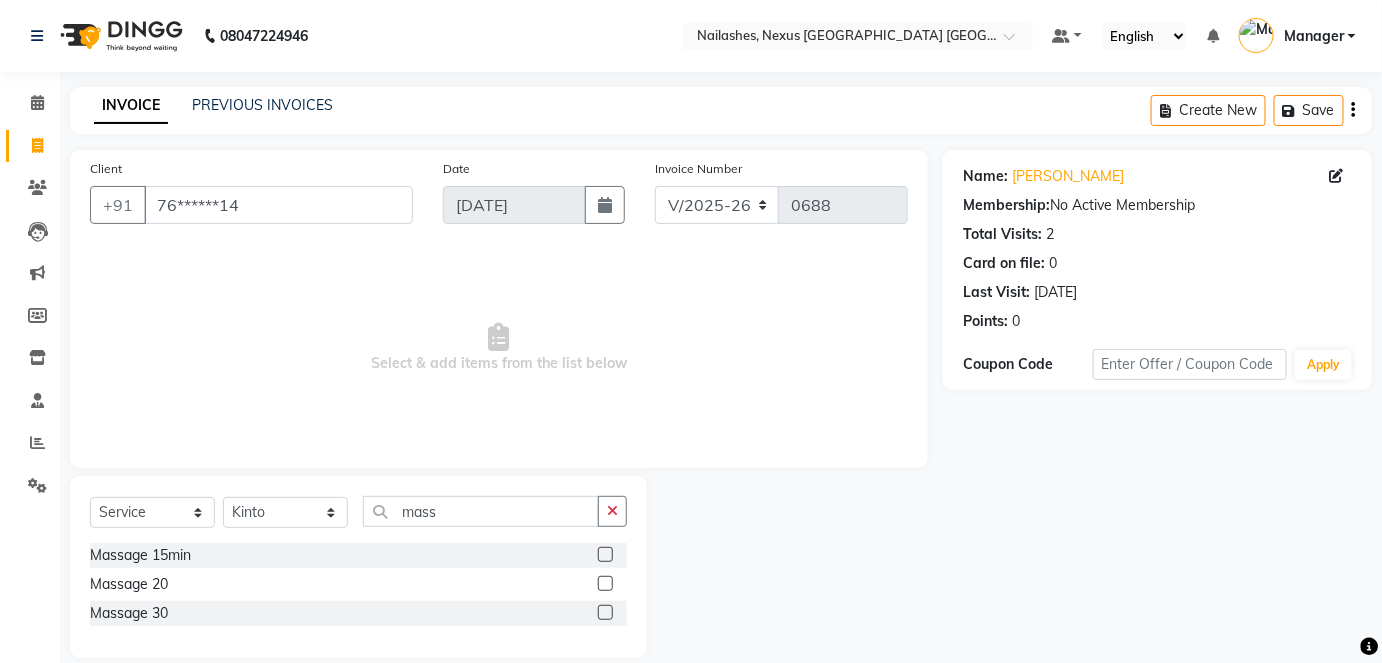 click 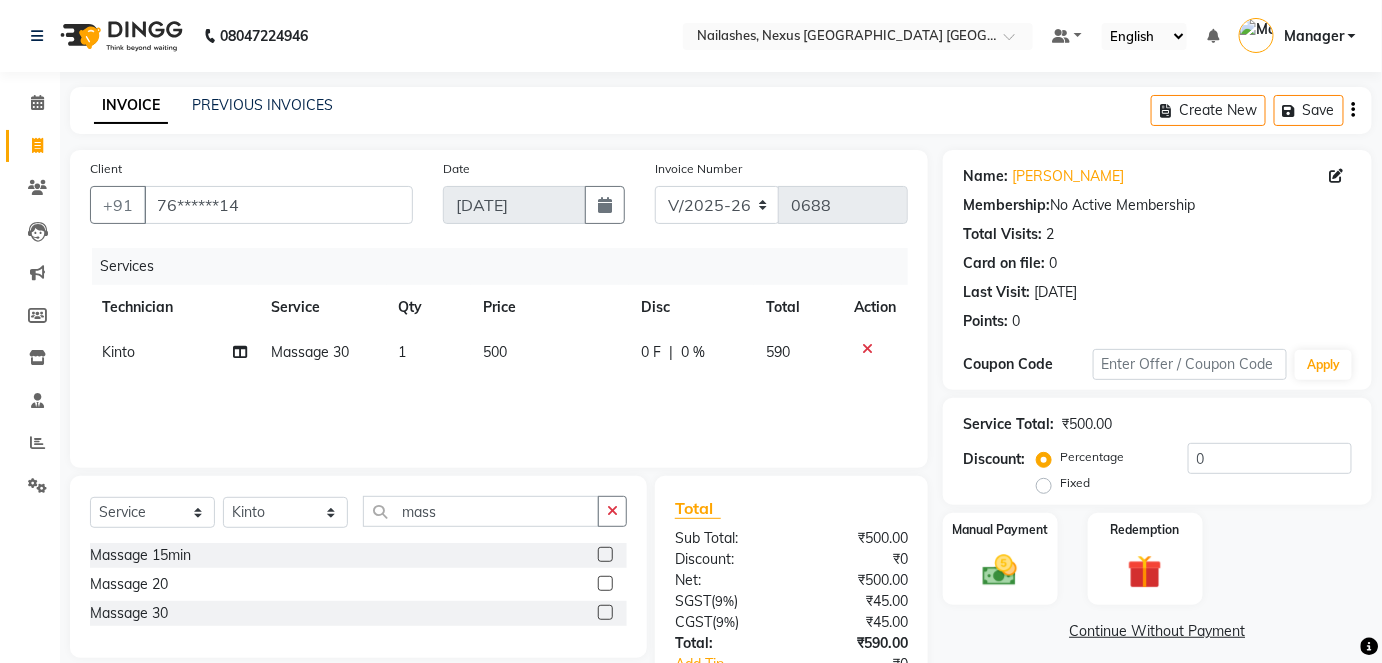 scroll, scrollTop: 136, scrollLeft: 0, axis: vertical 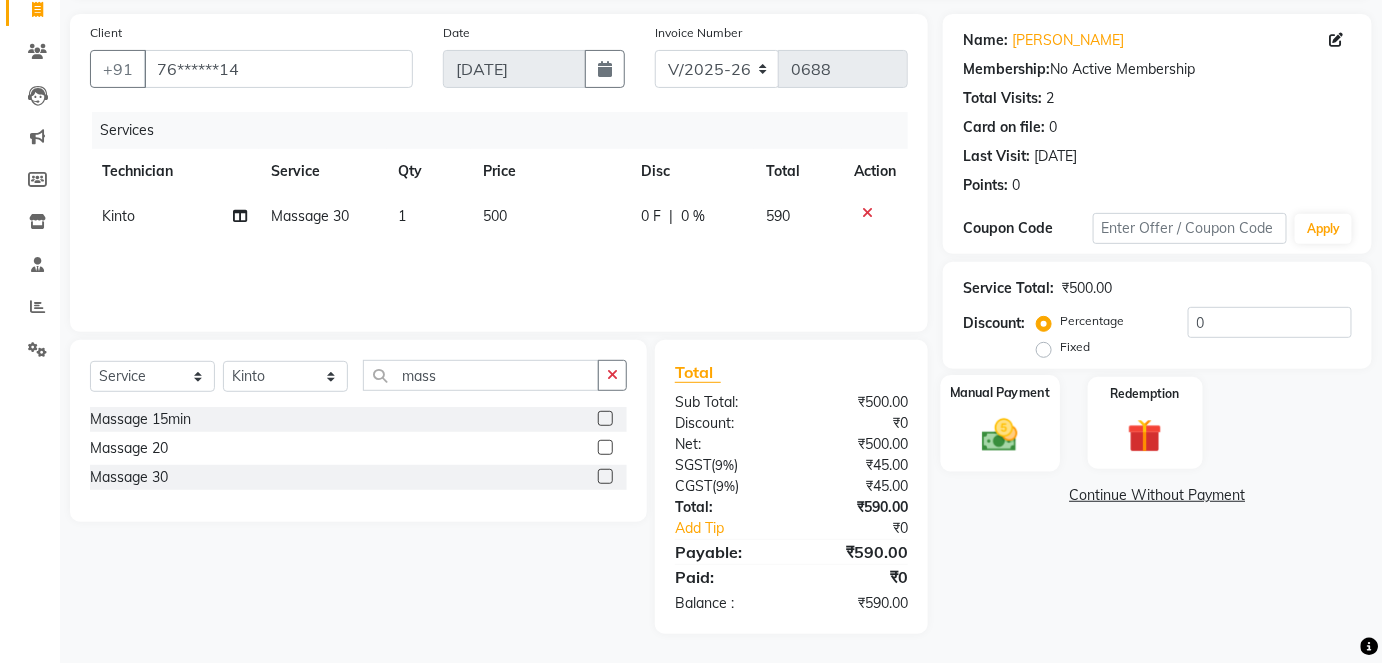 click on "Manual Payment" 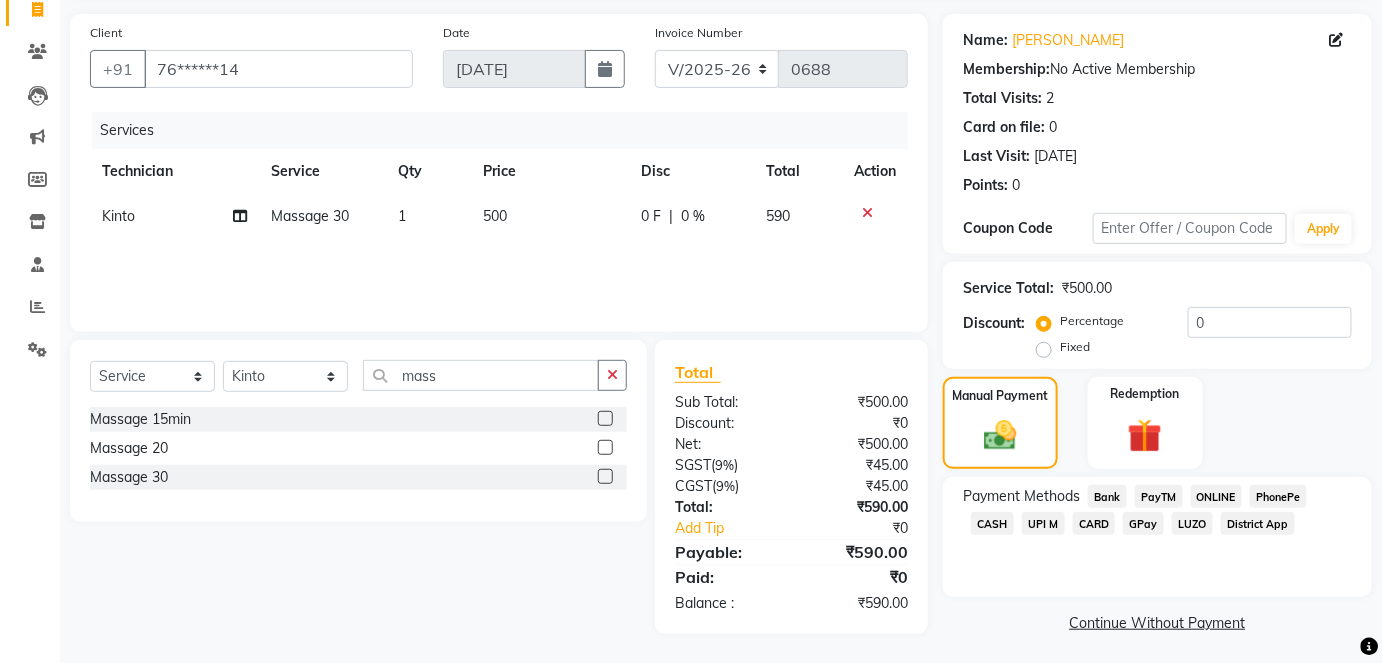 click on "500" 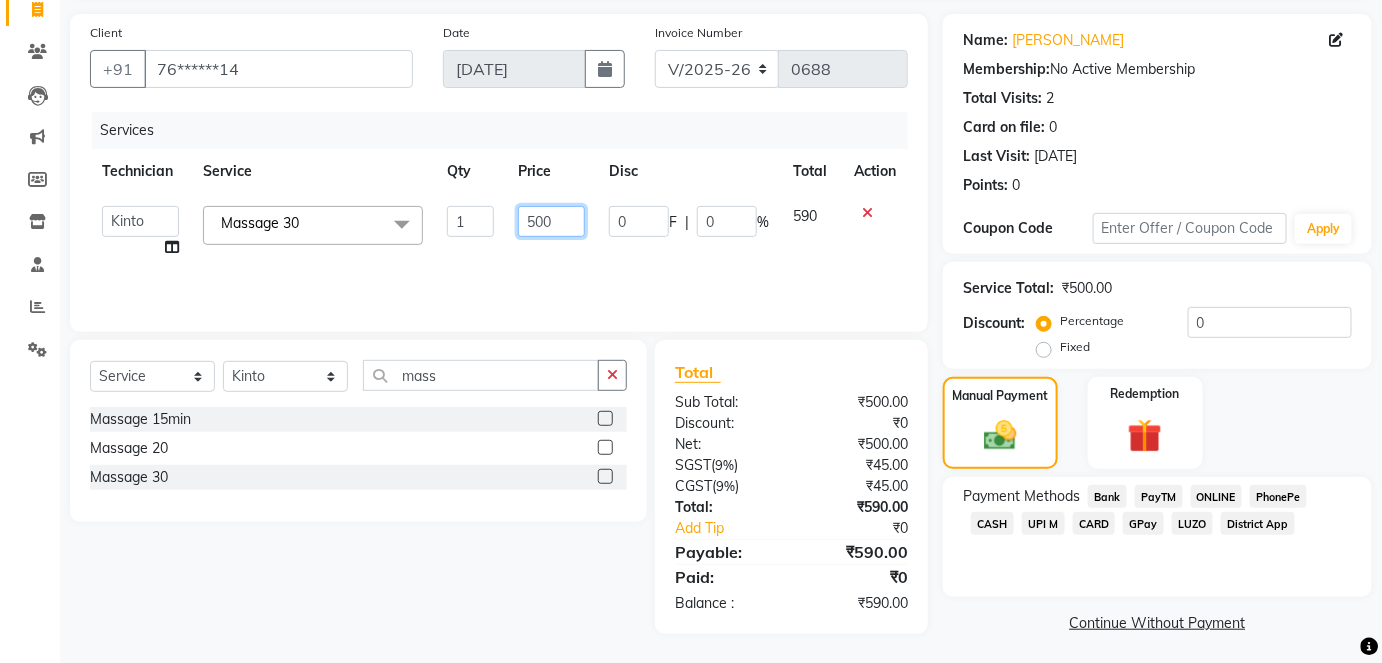 click on "500" 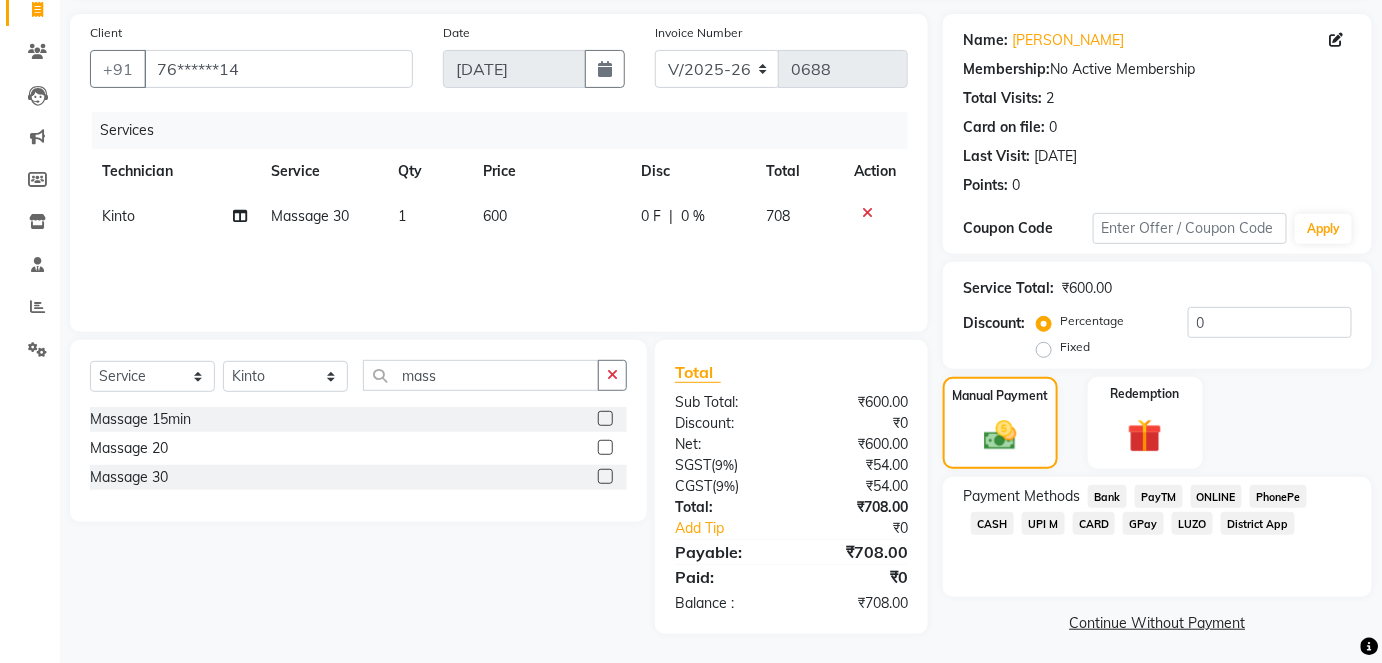 click on "Services Technician Service Qty Price Disc Total Action Kinto Massage 30 1 600 0 F | 0 % 708" 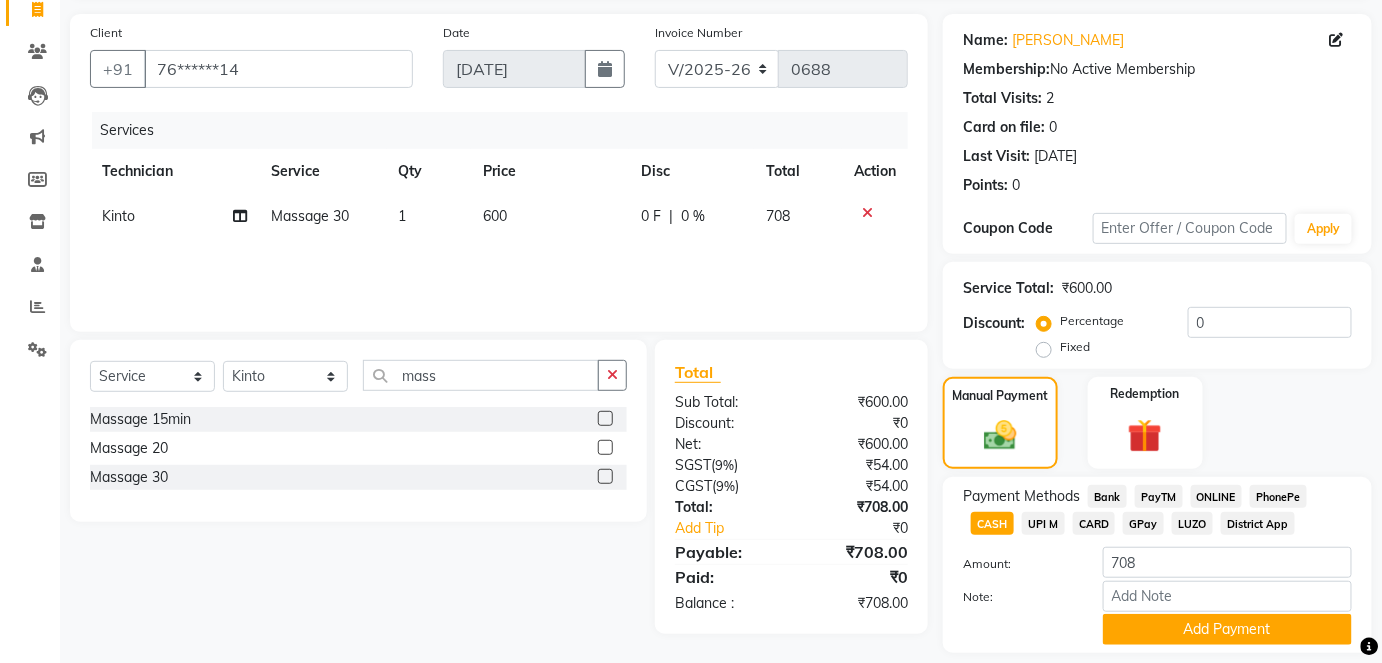 click on "CARD" 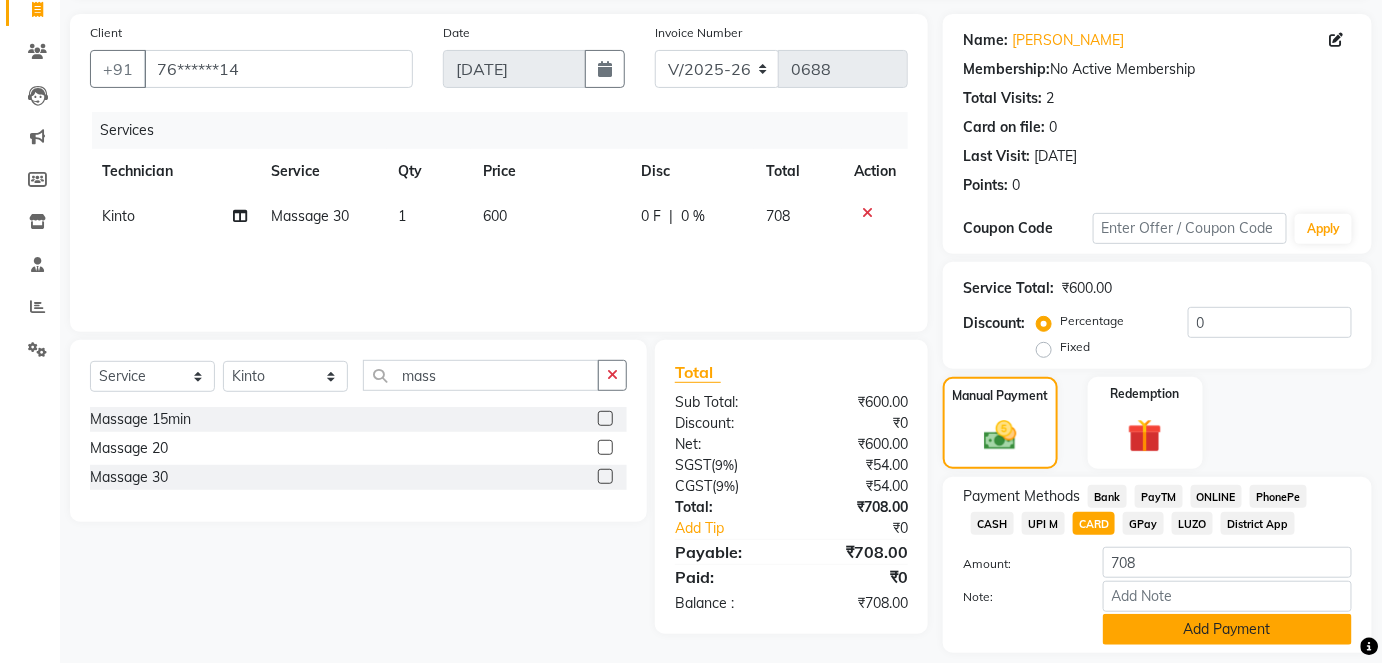 click on "Add Payment" 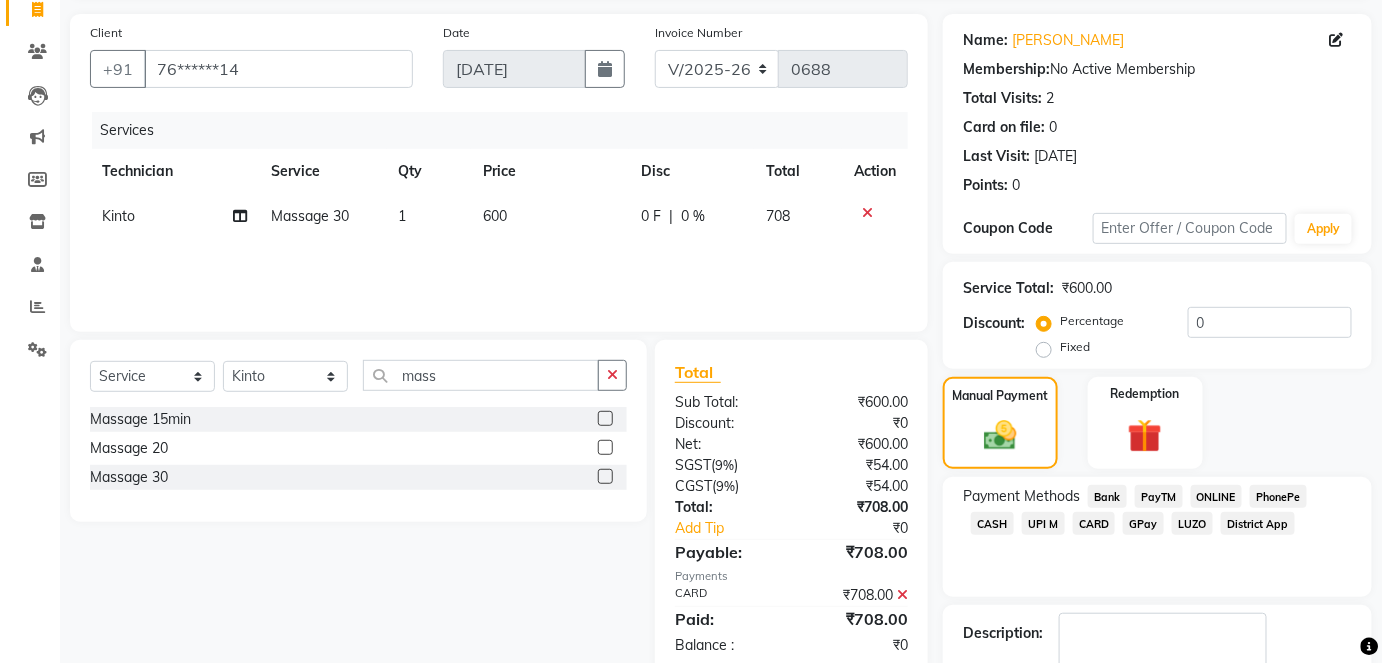 scroll, scrollTop: 252, scrollLeft: 0, axis: vertical 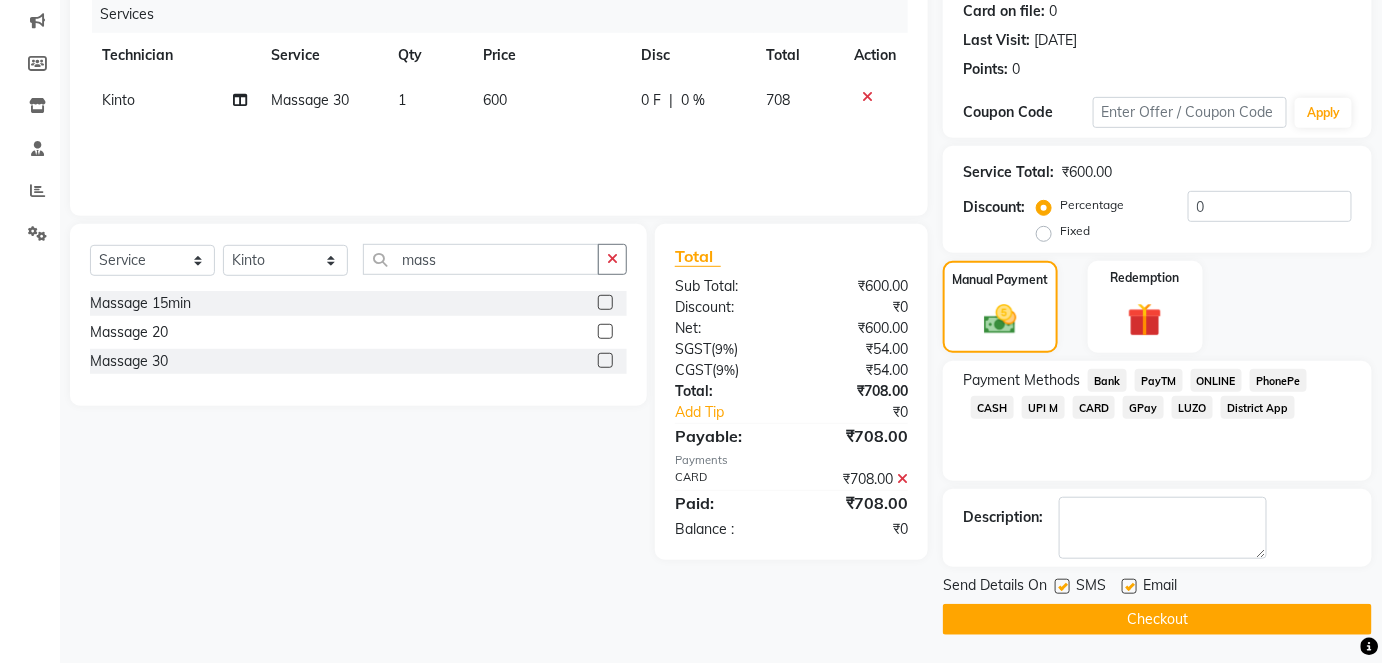 click on "Checkout" 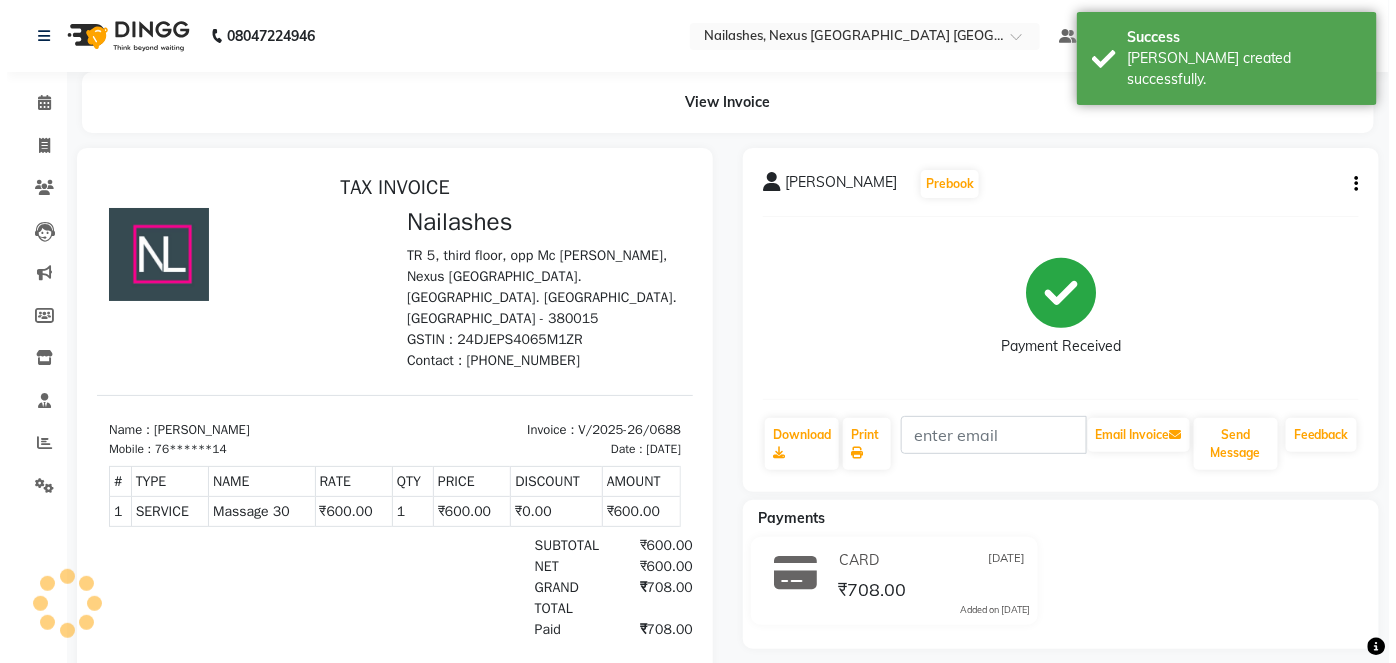 scroll, scrollTop: 0, scrollLeft: 0, axis: both 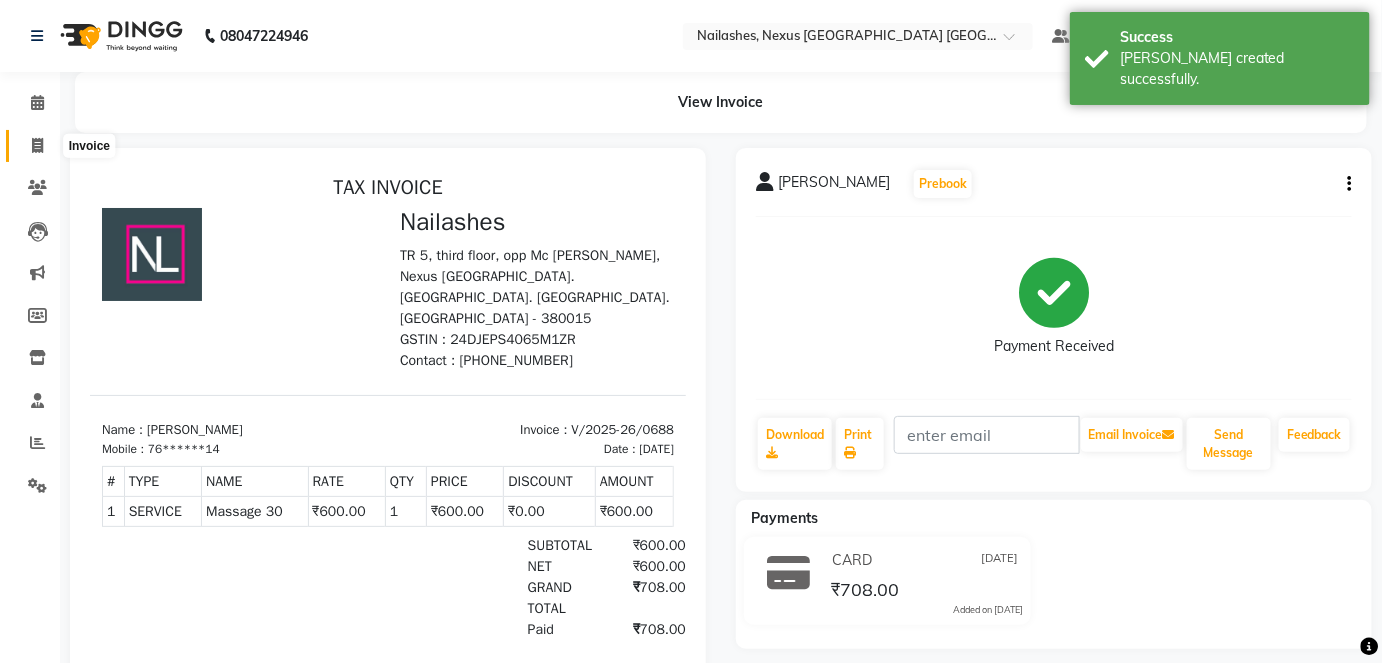 click 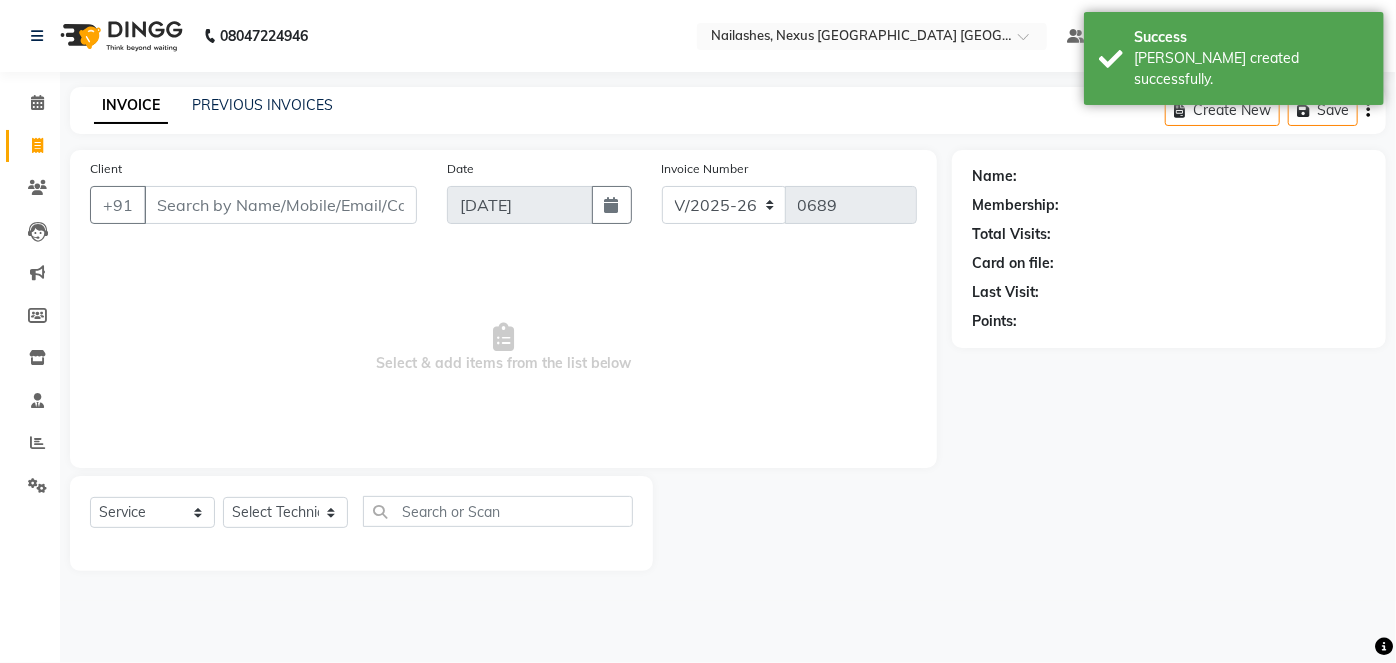 click on "Client" at bounding box center (280, 205) 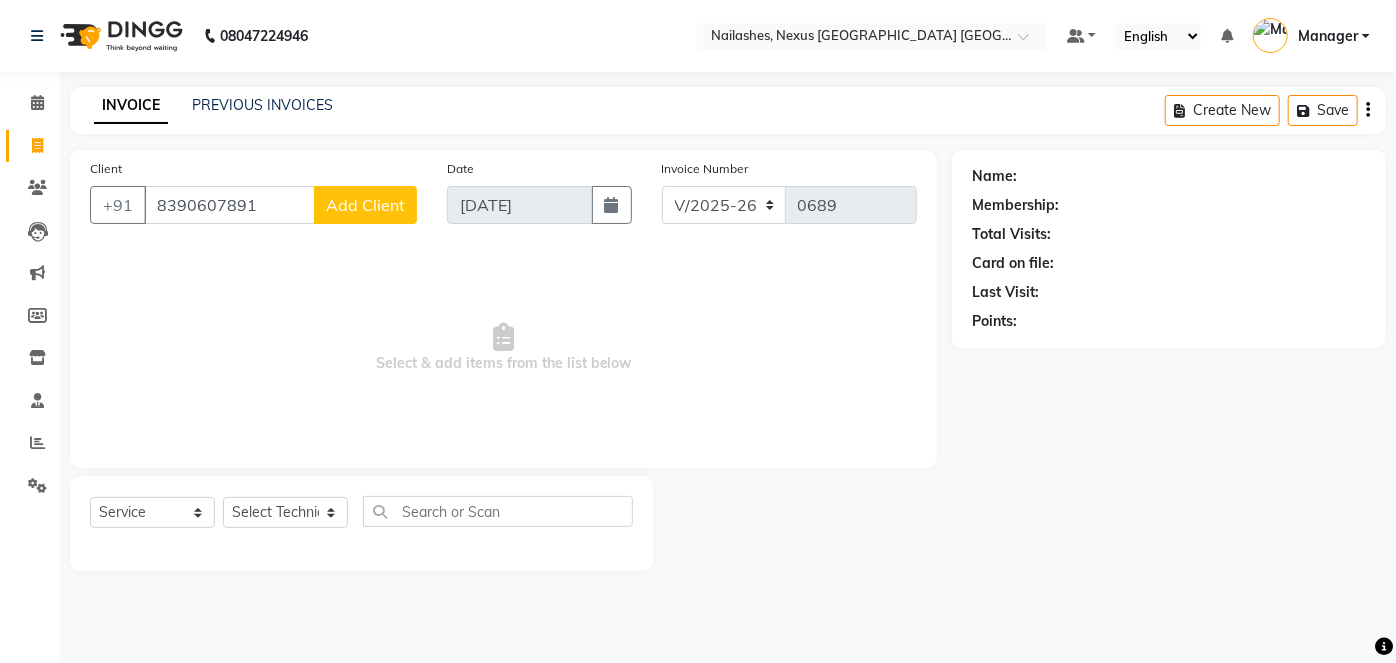 click on "Add Client" 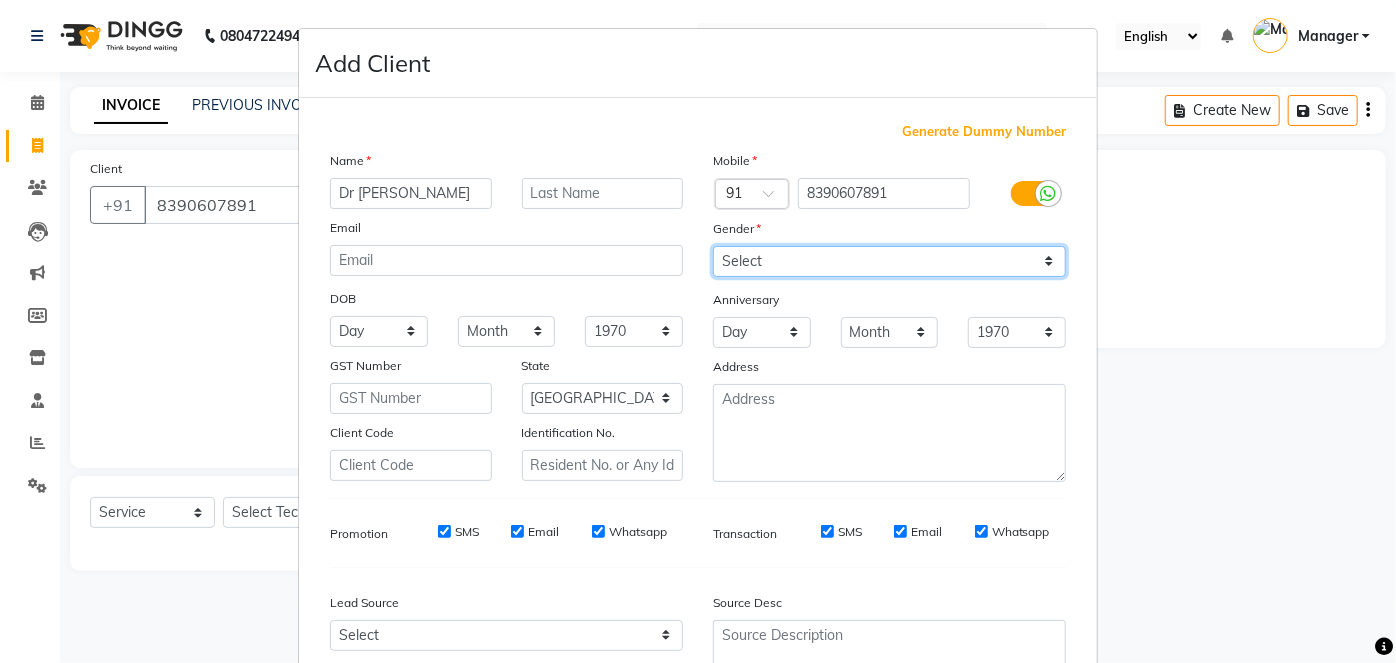 click on "Select [DEMOGRAPHIC_DATA] [DEMOGRAPHIC_DATA] Other Prefer Not To Say" at bounding box center (889, 261) 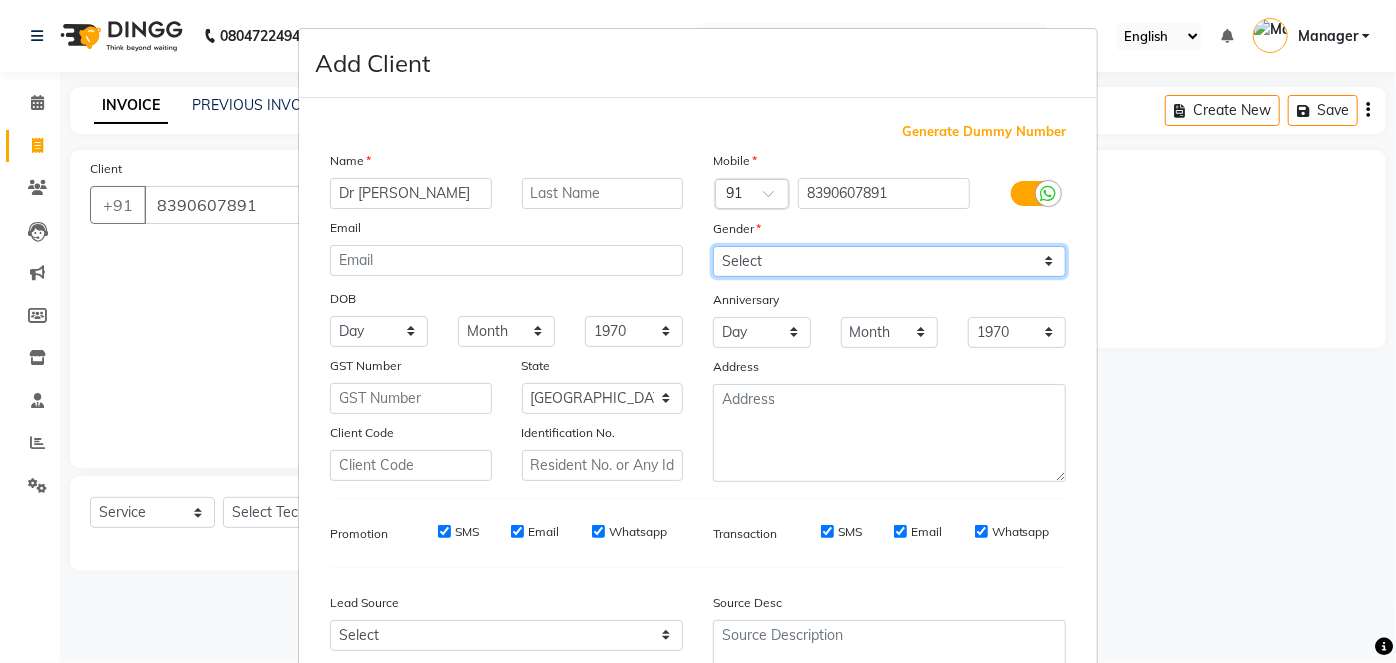 click on "Select [DEMOGRAPHIC_DATA] [DEMOGRAPHIC_DATA] Other Prefer Not To Say" at bounding box center [889, 261] 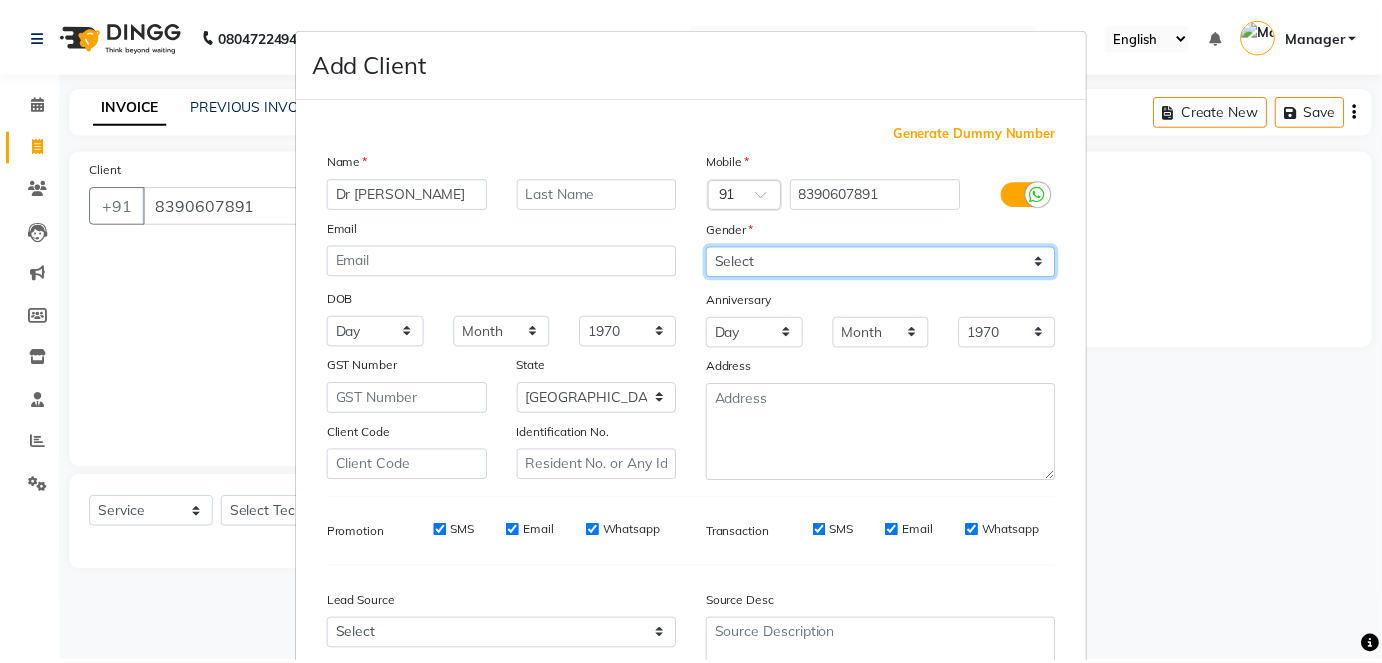 scroll, scrollTop: 184, scrollLeft: 0, axis: vertical 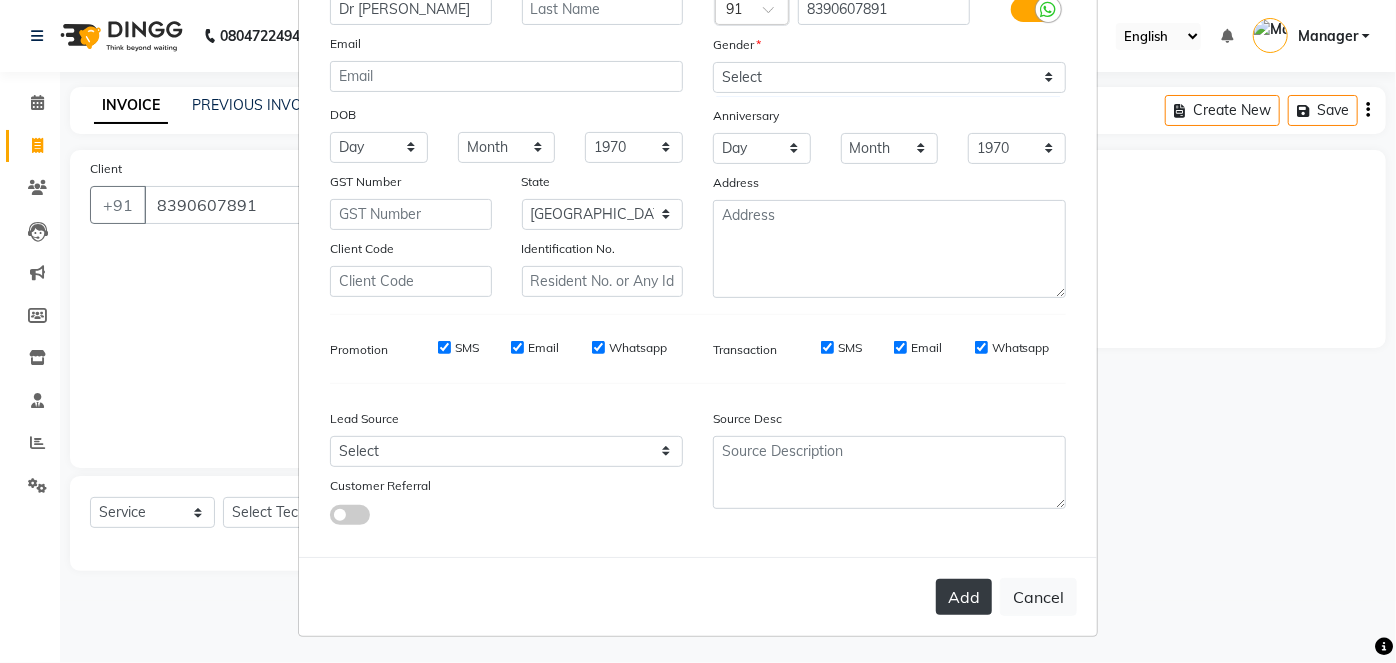 click on "Add" at bounding box center [964, 597] 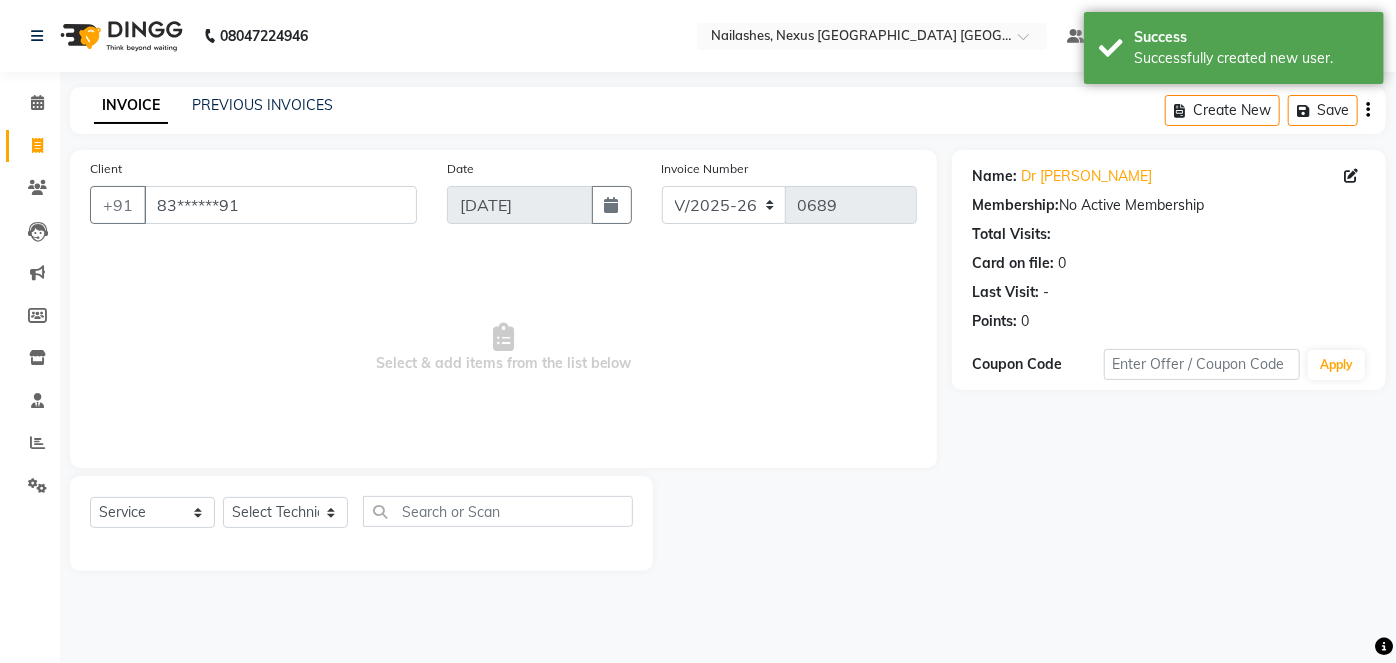 click on "Select  Service  Product  Membership  Package Voucher Prepaid Gift Card  Select Technician Aboto babita [PERSON_NAME] Manager Rakhi [PERSON_NAME] [PERSON_NAME] winish Sir" 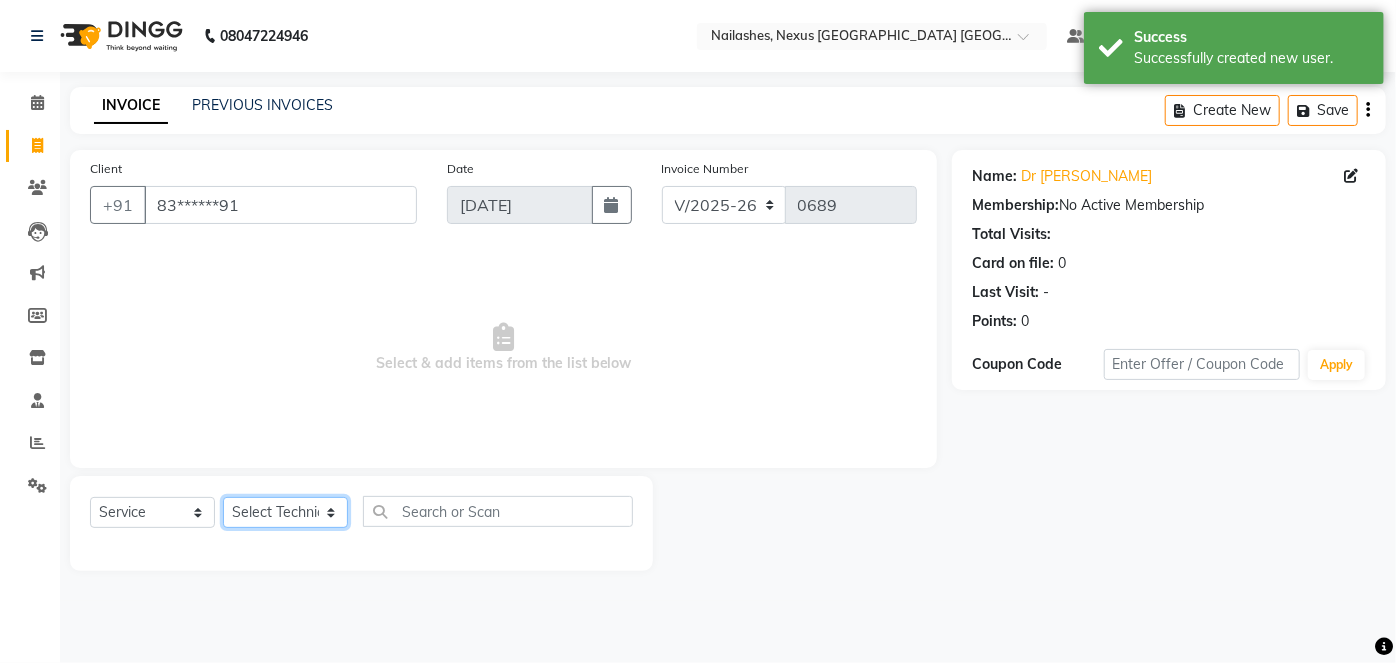 click on "Select Technician Aboto babita [PERSON_NAME] Manager Rakhi [PERSON_NAME] [PERSON_NAME] winish Sir" 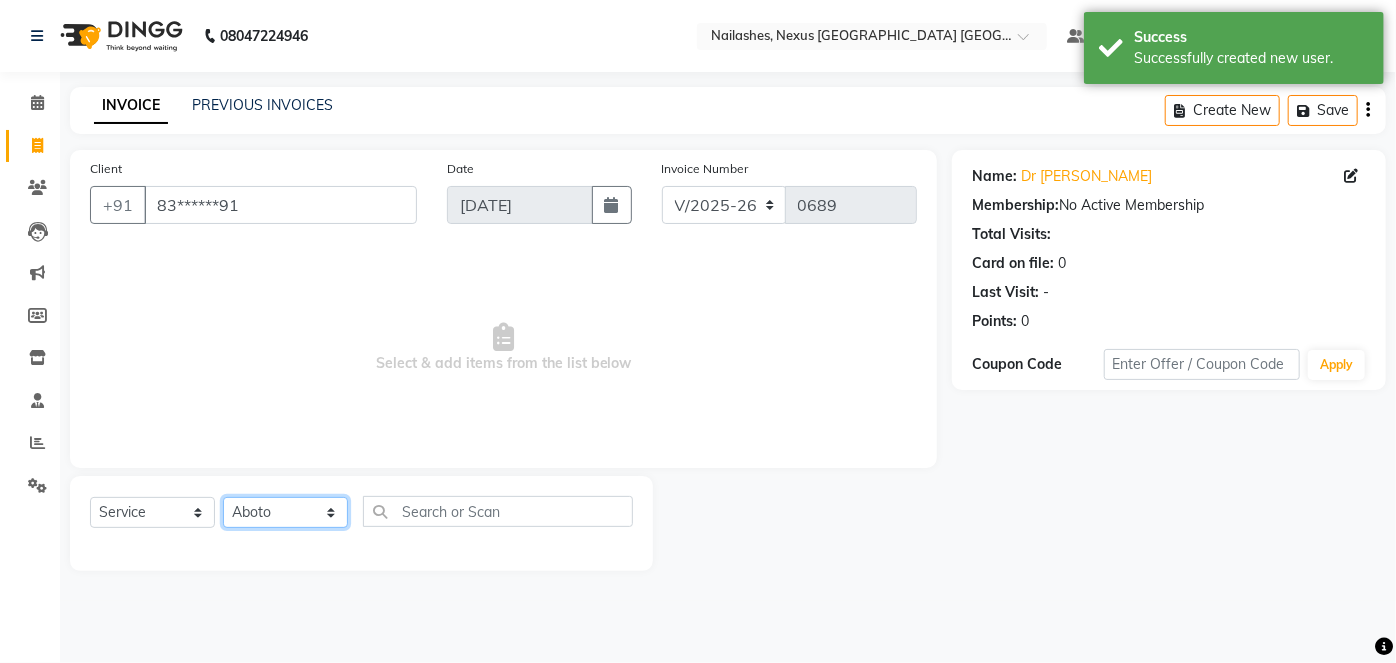 click on "Select Technician Aboto babita [PERSON_NAME] Manager Rakhi [PERSON_NAME] [PERSON_NAME] winish Sir" 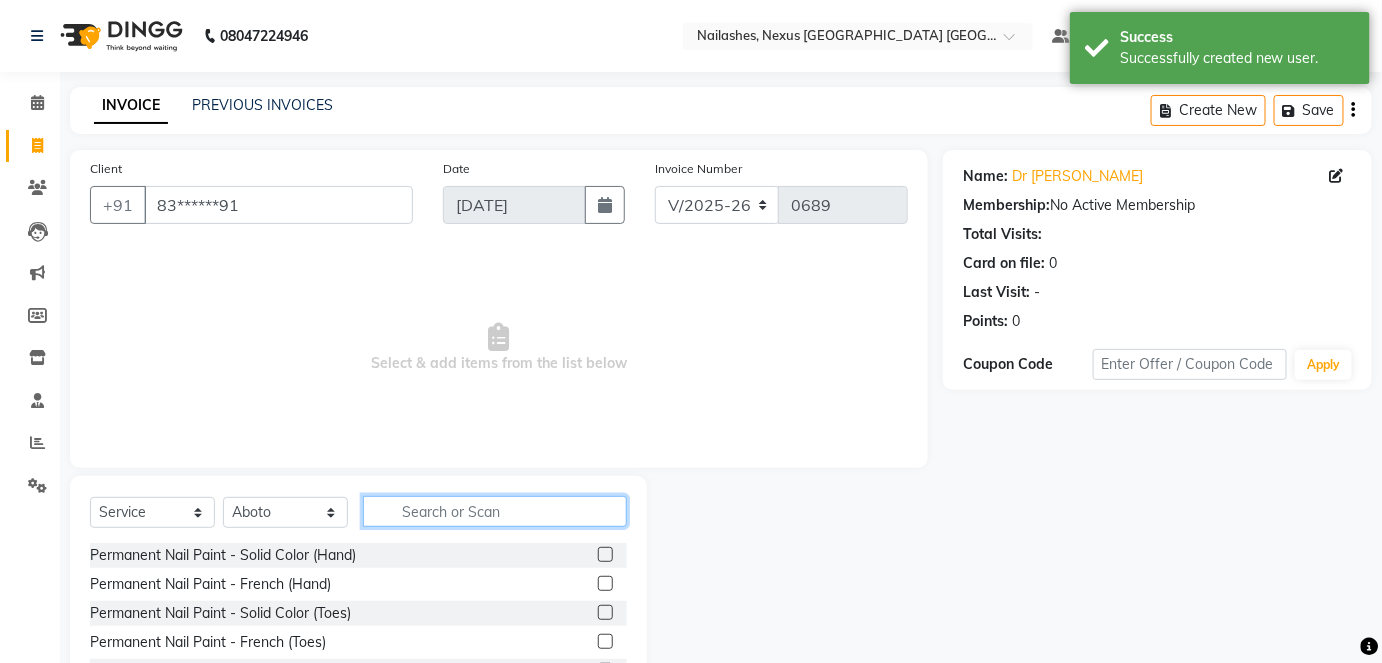 click 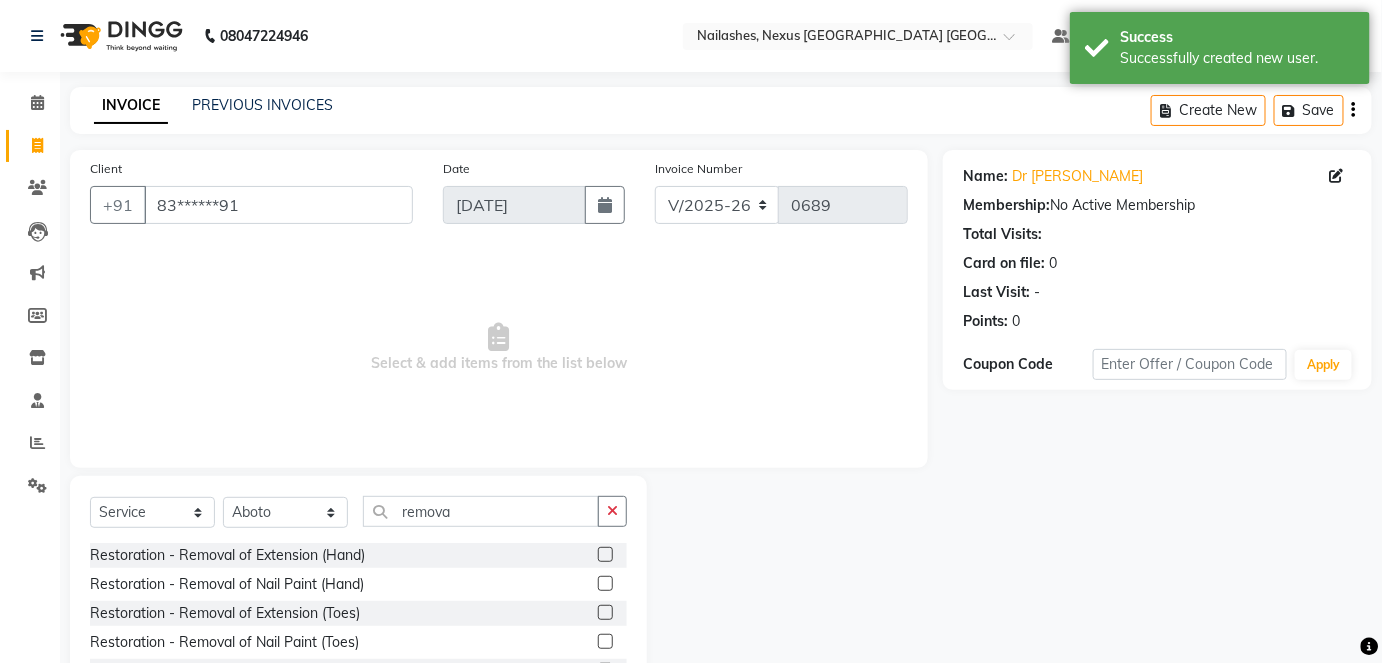 click 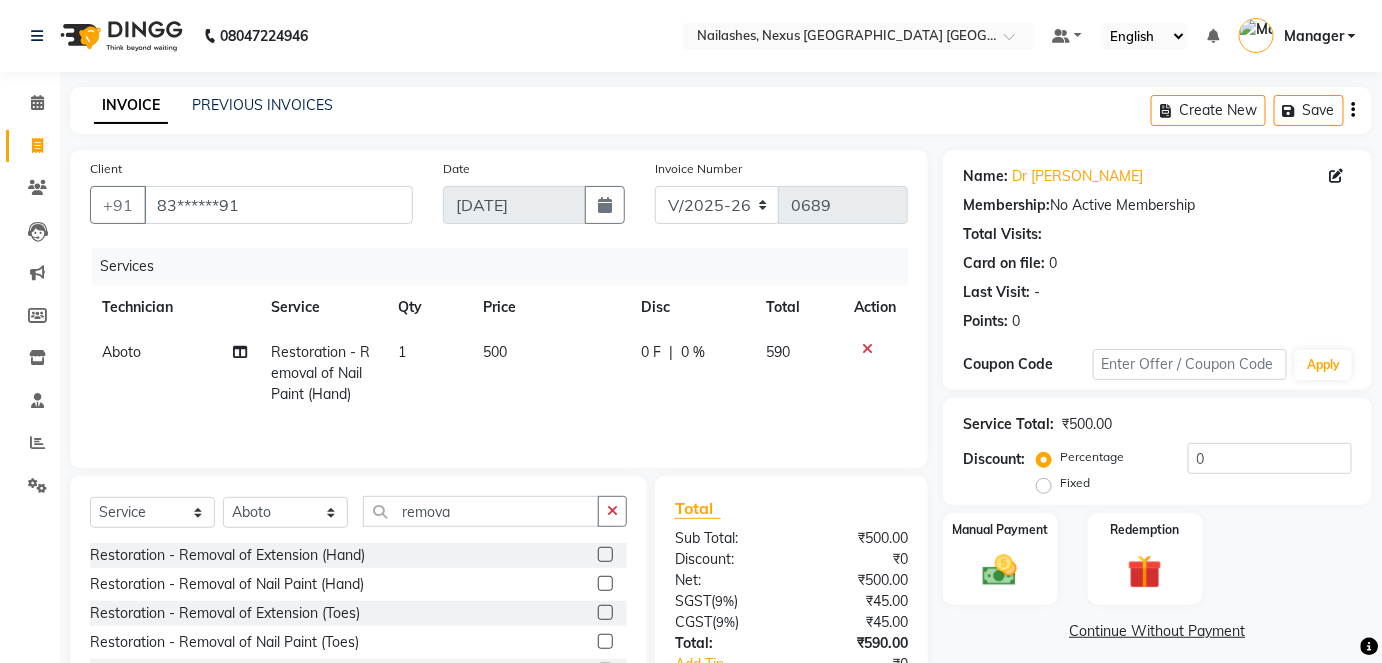 click on "500" 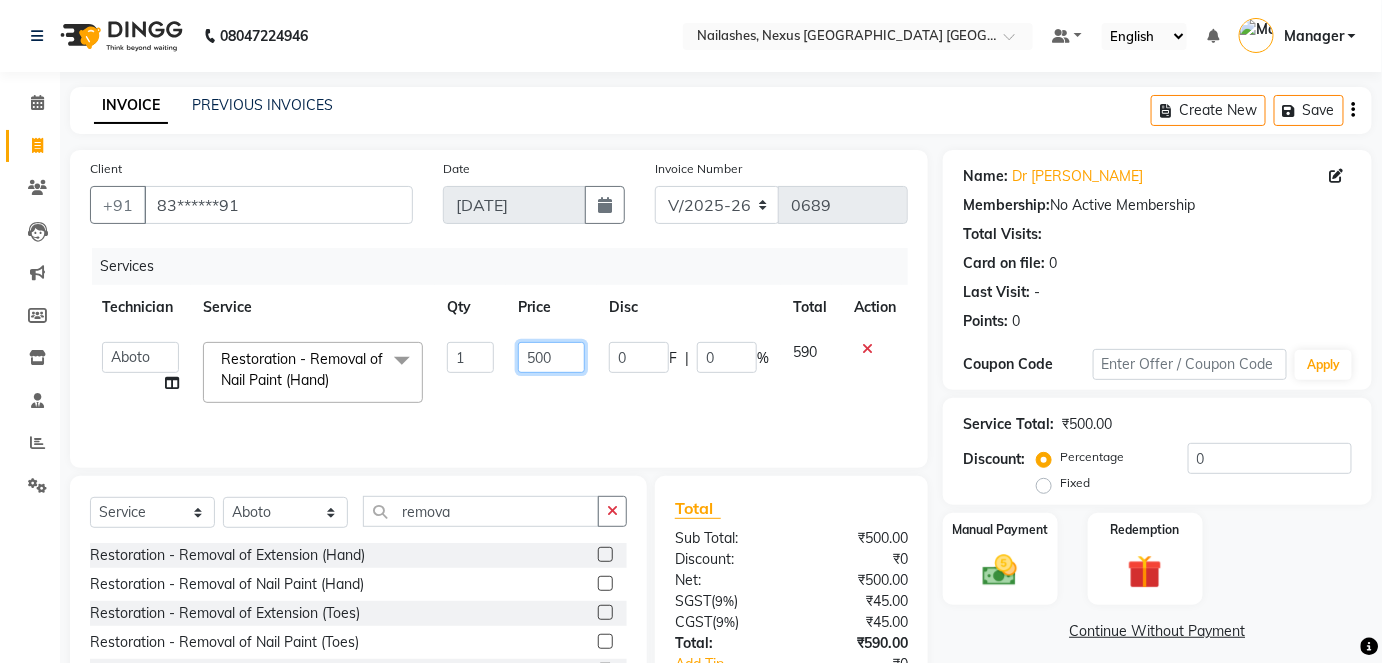 click on "500" 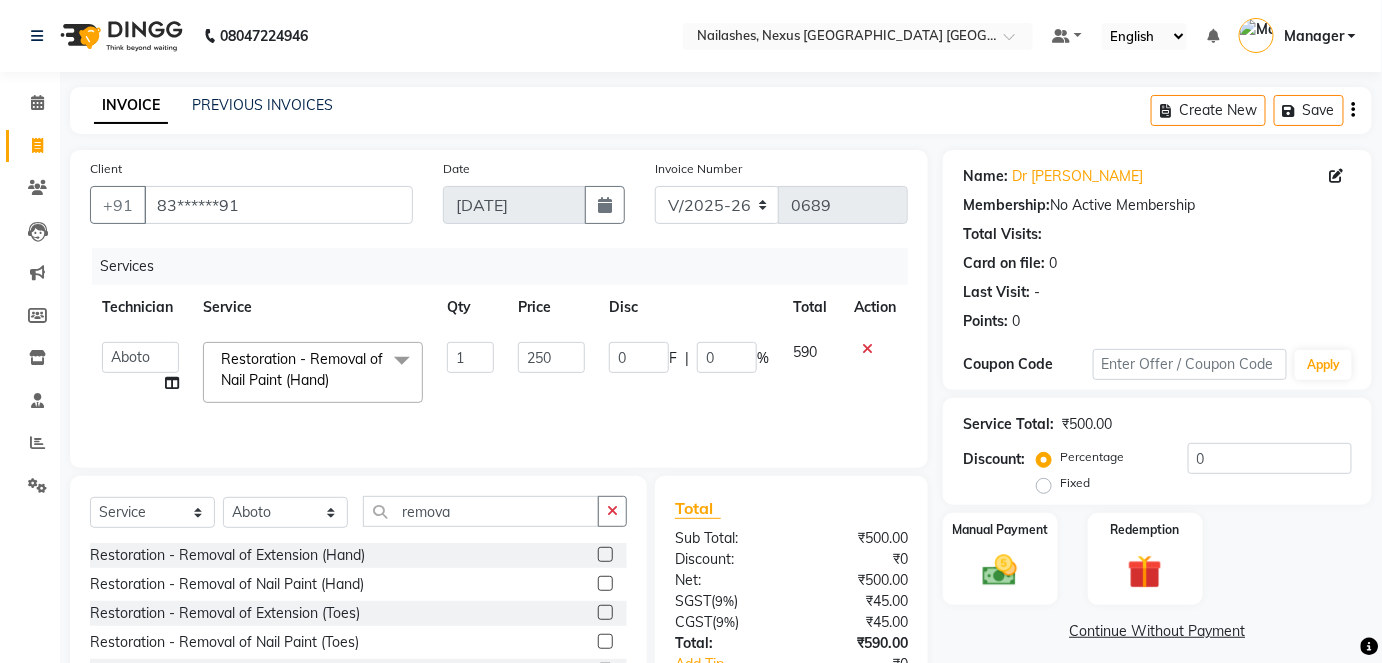 click on "250" 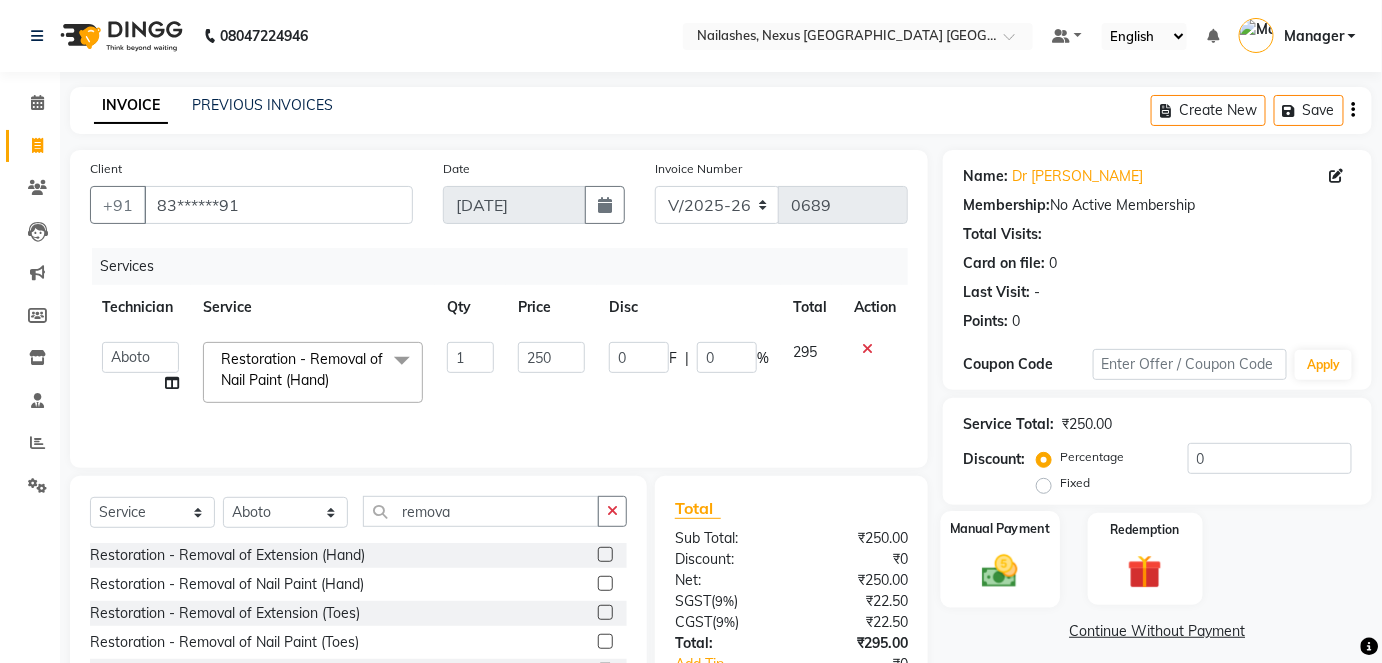 click 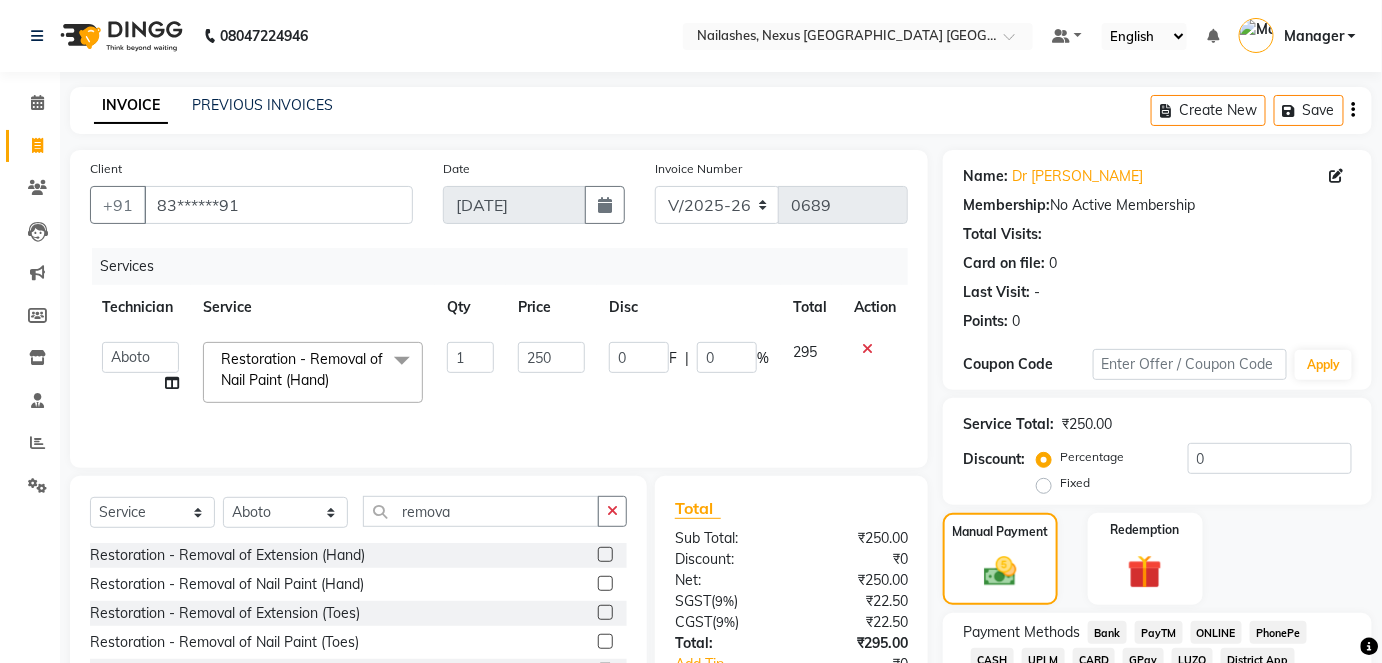 scroll, scrollTop: 140, scrollLeft: 0, axis: vertical 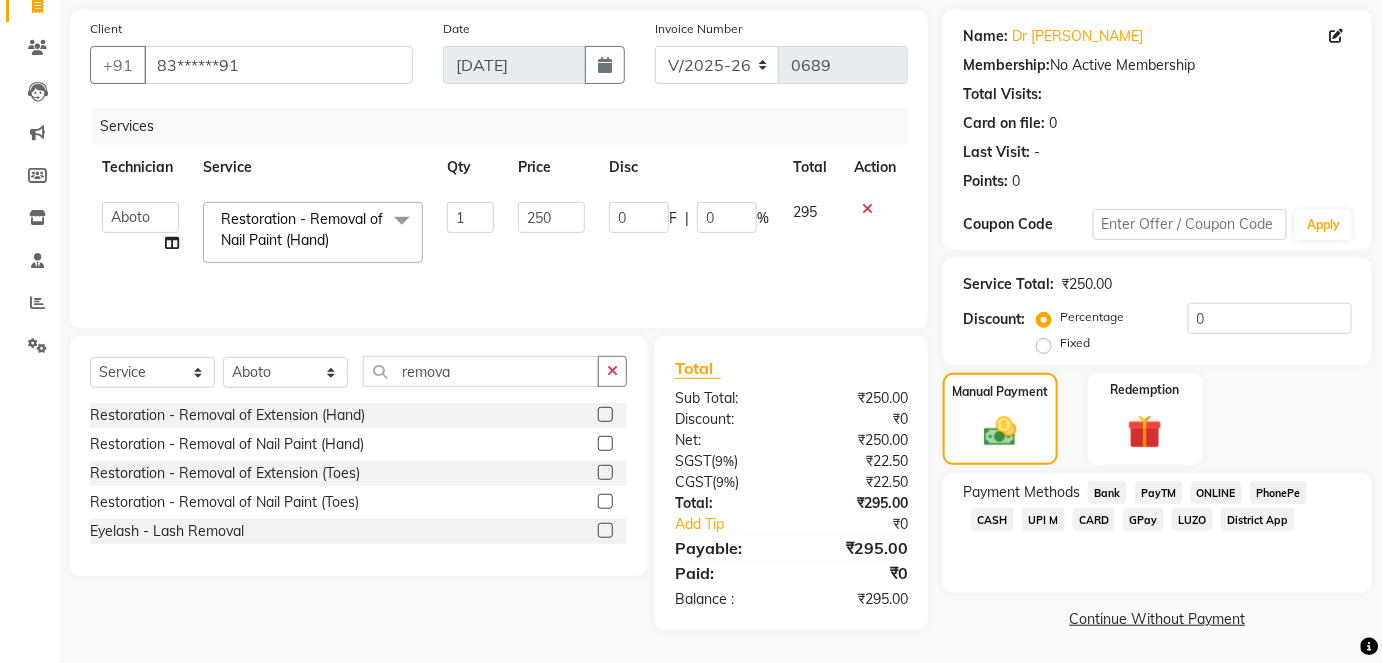 click on "ONLINE" 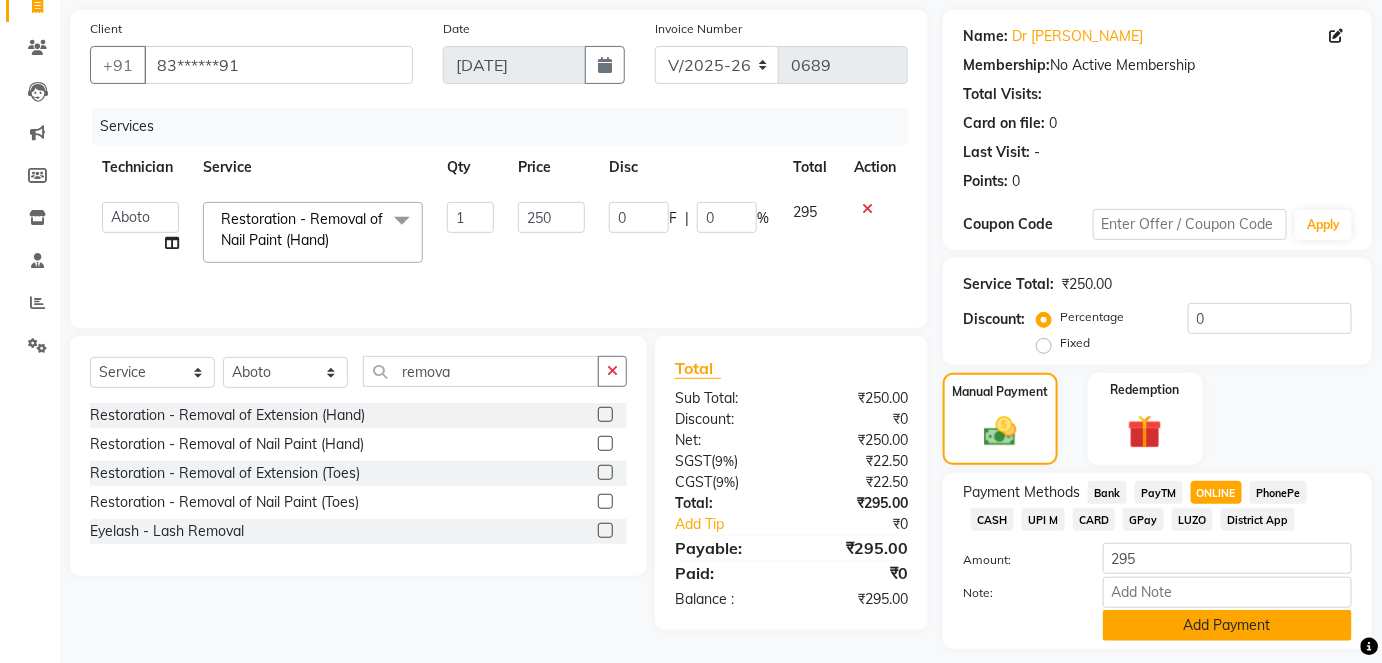 click on "Add Payment" 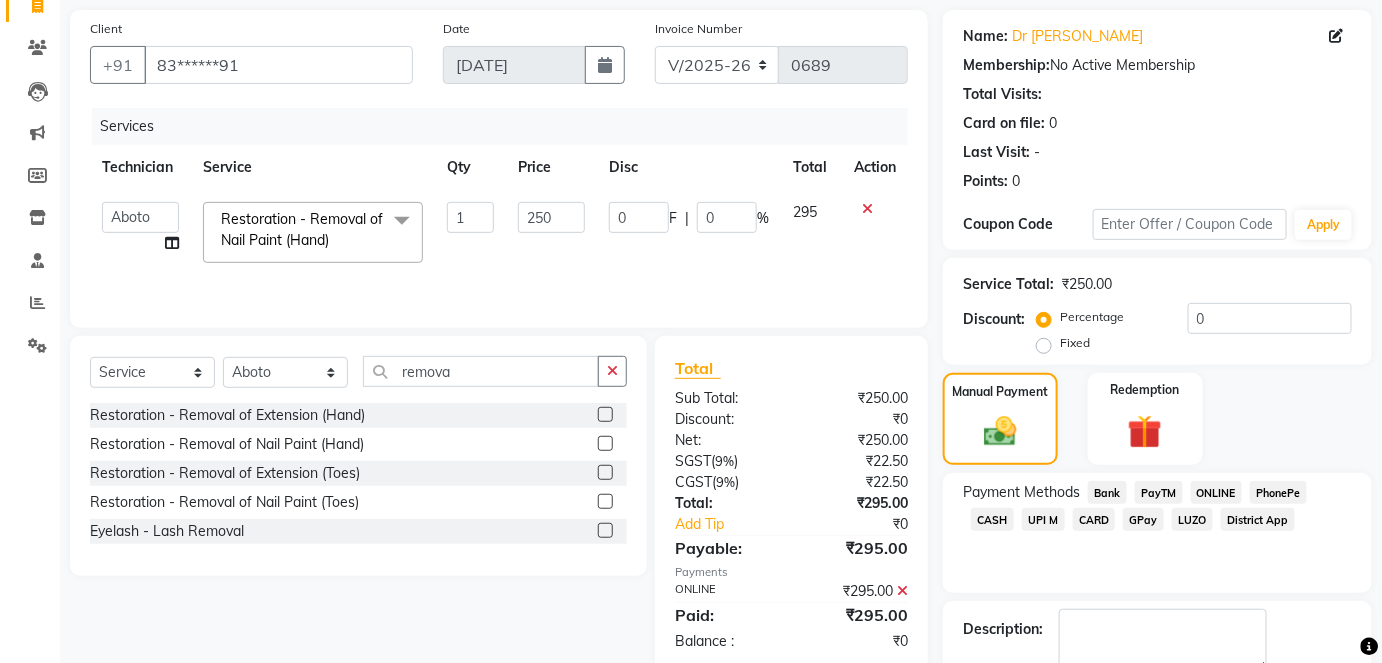 scroll, scrollTop: 252, scrollLeft: 0, axis: vertical 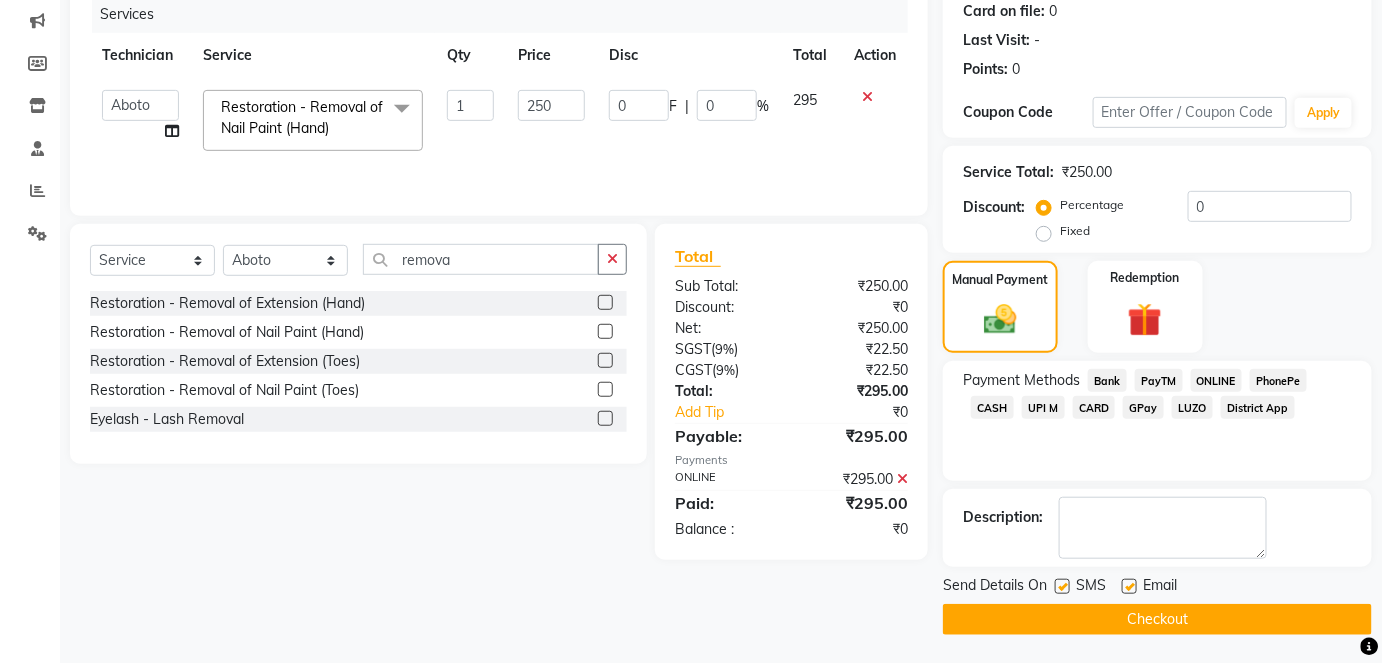 click on "Checkout" 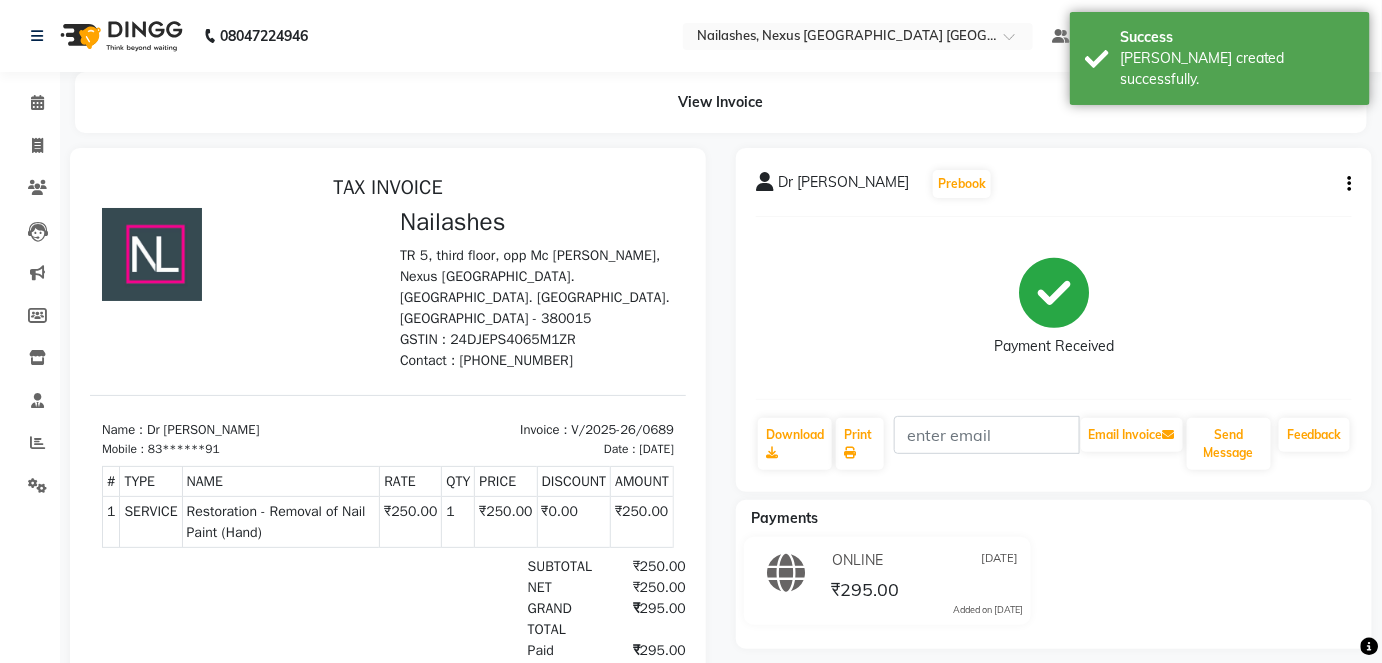 scroll, scrollTop: 0, scrollLeft: 0, axis: both 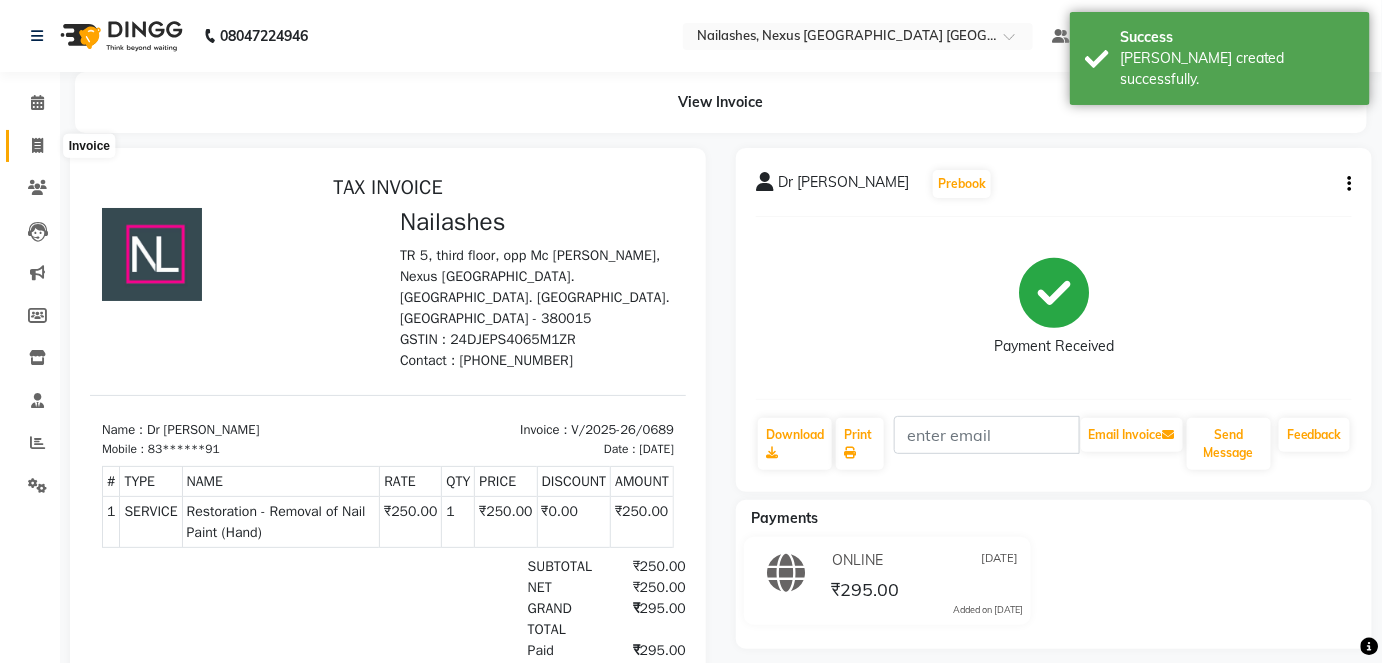 click 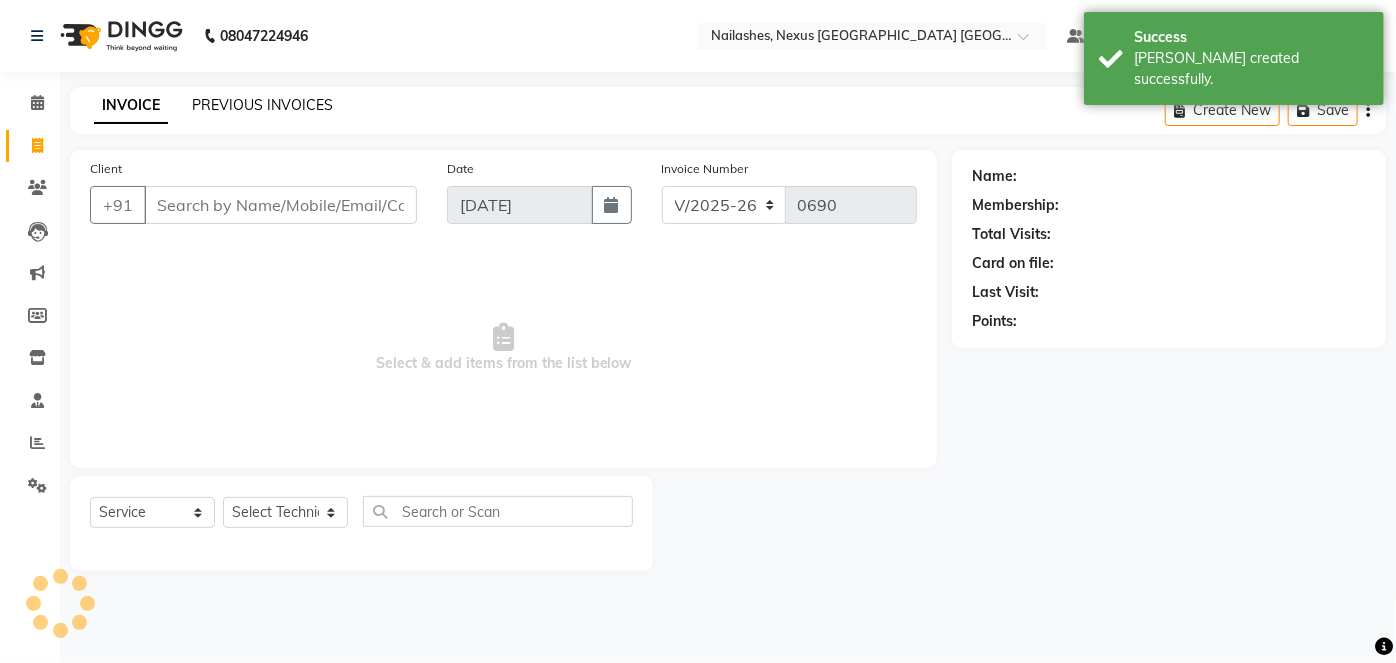 click on "PREVIOUS INVOICES" 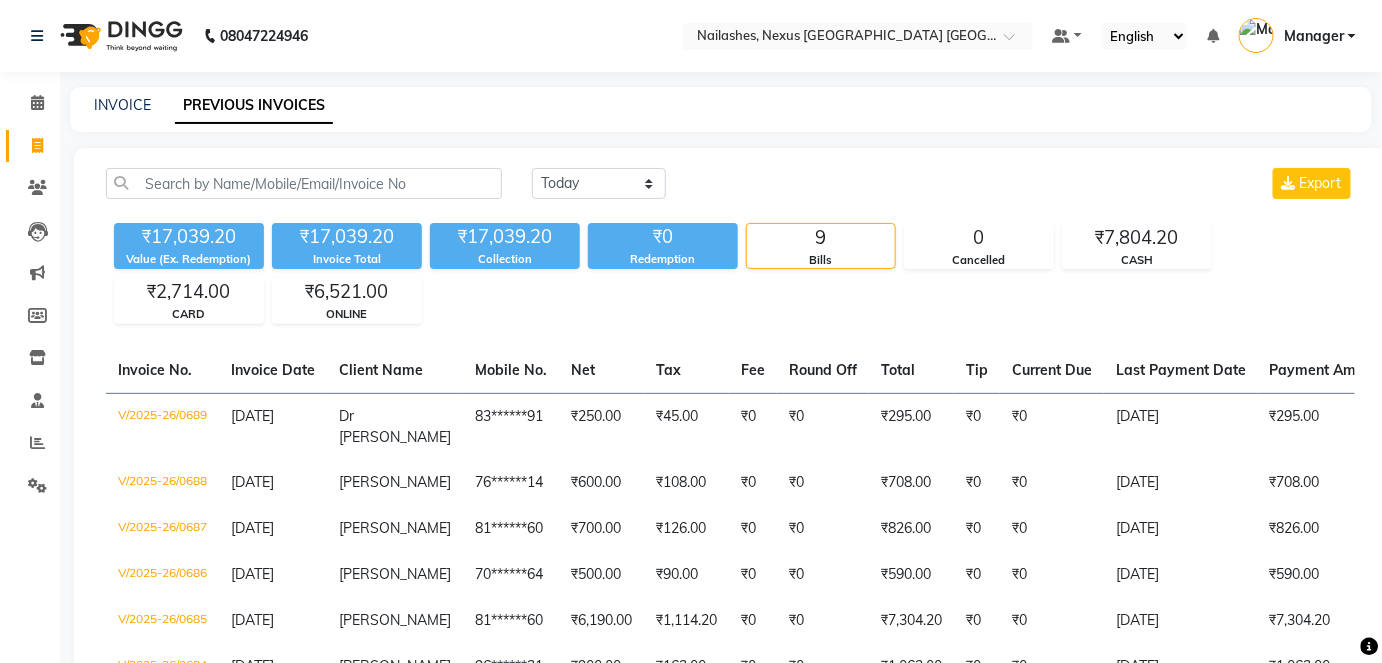 scroll, scrollTop: 302, scrollLeft: 0, axis: vertical 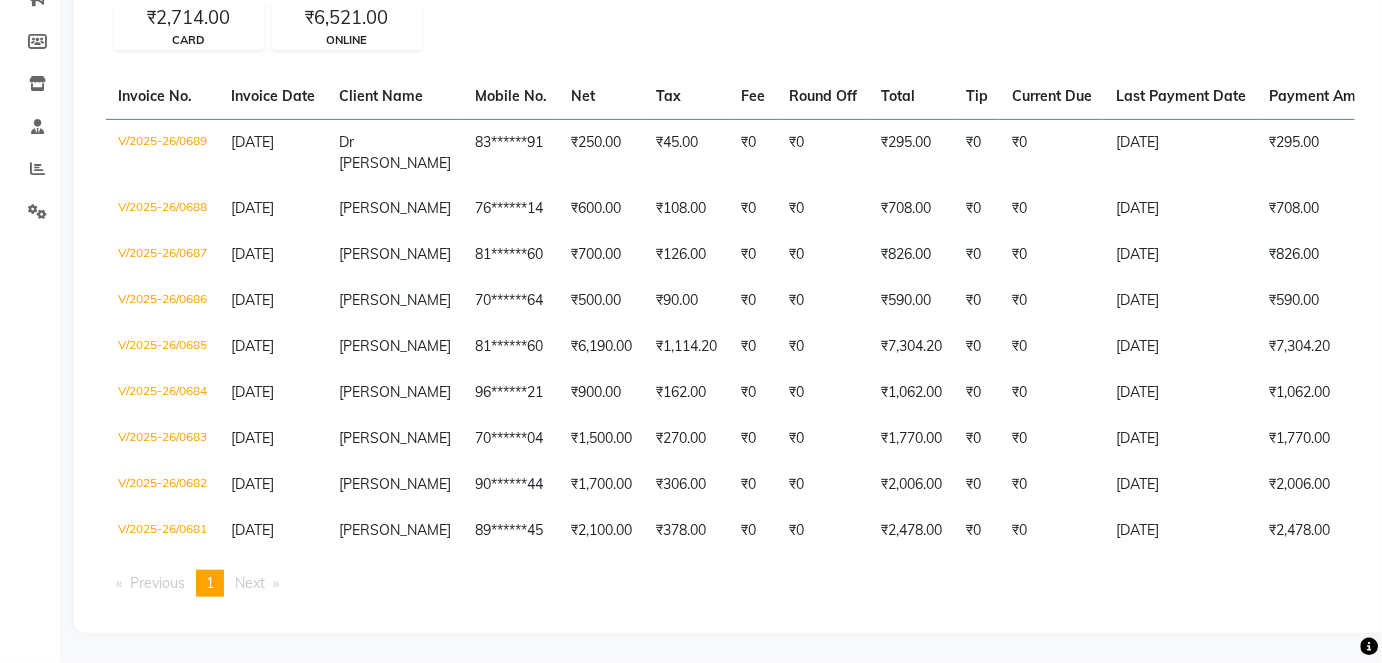 click on "INVOICE PREVIOUS INVOICES [DATE] [DATE] Custom Range Export ₹17,039.20 Value (Ex. Redemption) ₹17,039.20 Invoice Total  ₹17,039.20 Collection ₹0 Redemption 9 Bills 0 Cancelled ₹7,804.20 CASH ₹2,714.00 CARD ₹6,521.00 ONLINE  Invoice No.   Invoice Date   Client Name   Mobile No.   Net   Tax   Fee   Round Off   Total   Tip   Current Due   Last Payment Date   Payment Amount   Payment Methods   Cancel Reason   Status   V/2025-26/0689  [DATE] Dr [PERSON_NAME]   83******91 ₹250.00 ₹45.00  ₹0  ₹0 ₹295.00 ₹0 ₹0 [DATE] ₹295.00  ONLINE - PAID  V/2025-26/0688  [DATE] [PERSON_NAME]   76******14 ₹600.00 ₹108.00  ₹0  ₹0 ₹708.00 ₹0 ₹0 [DATE] ₹708.00  CARD - PAID  V/2025-26/0687  [DATE] [PERSON_NAME] maam   81******60 ₹700.00 ₹126.00  ₹0  ₹0 ₹826.00 ₹0 ₹0 [DATE] ₹826.00  ONLINE,  CASH - PAID  V/2025-26/0686  [DATE] [PERSON_NAME]   70******64 ₹500.00 ₹90.00  ₹0  ₹0 ₹590.00 ₹0 ₹0 [DATE] ₹590.00  ONLINE - PAID  V/2025-26/0685  [DATE]   ₹0" 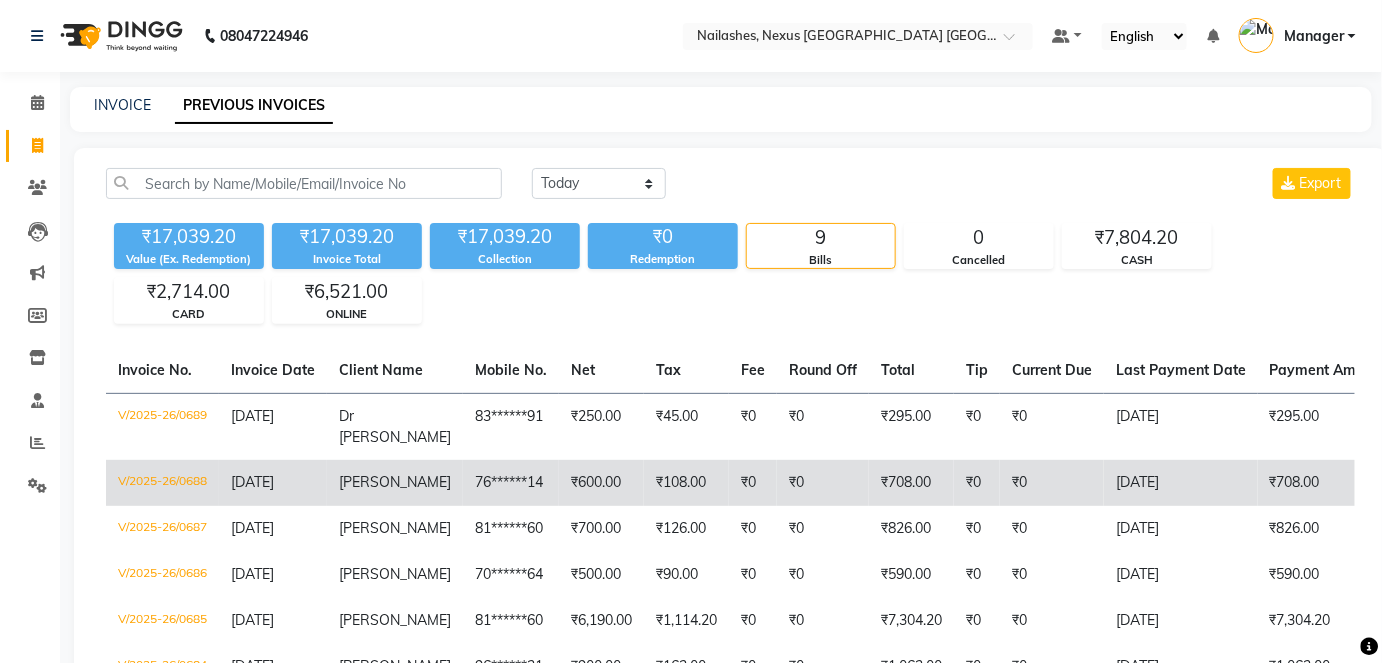 scroll, scrollTop: 0, scrollLeft: 394, axis: horizontal 